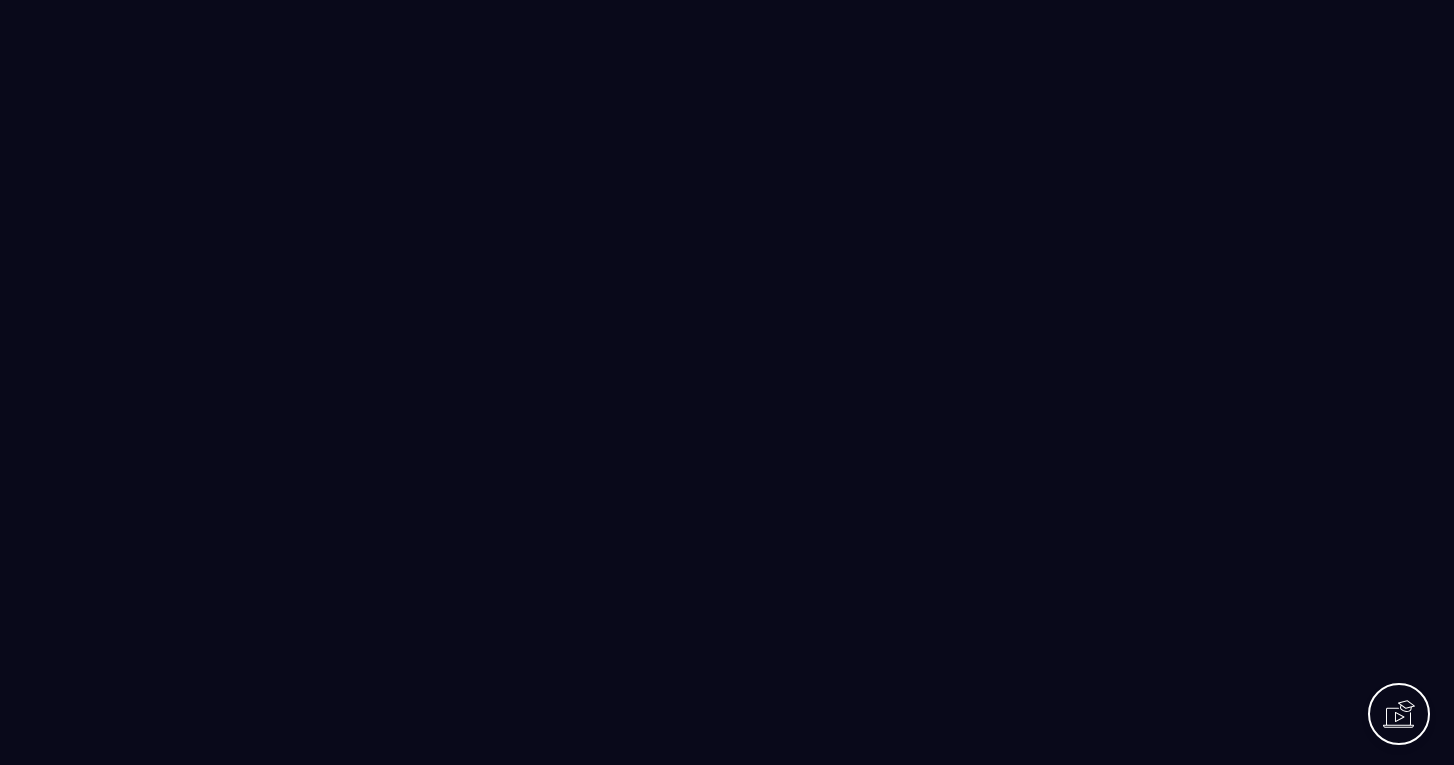 scroll, scrollTop: 0, scrollLeft: 0, axis: both 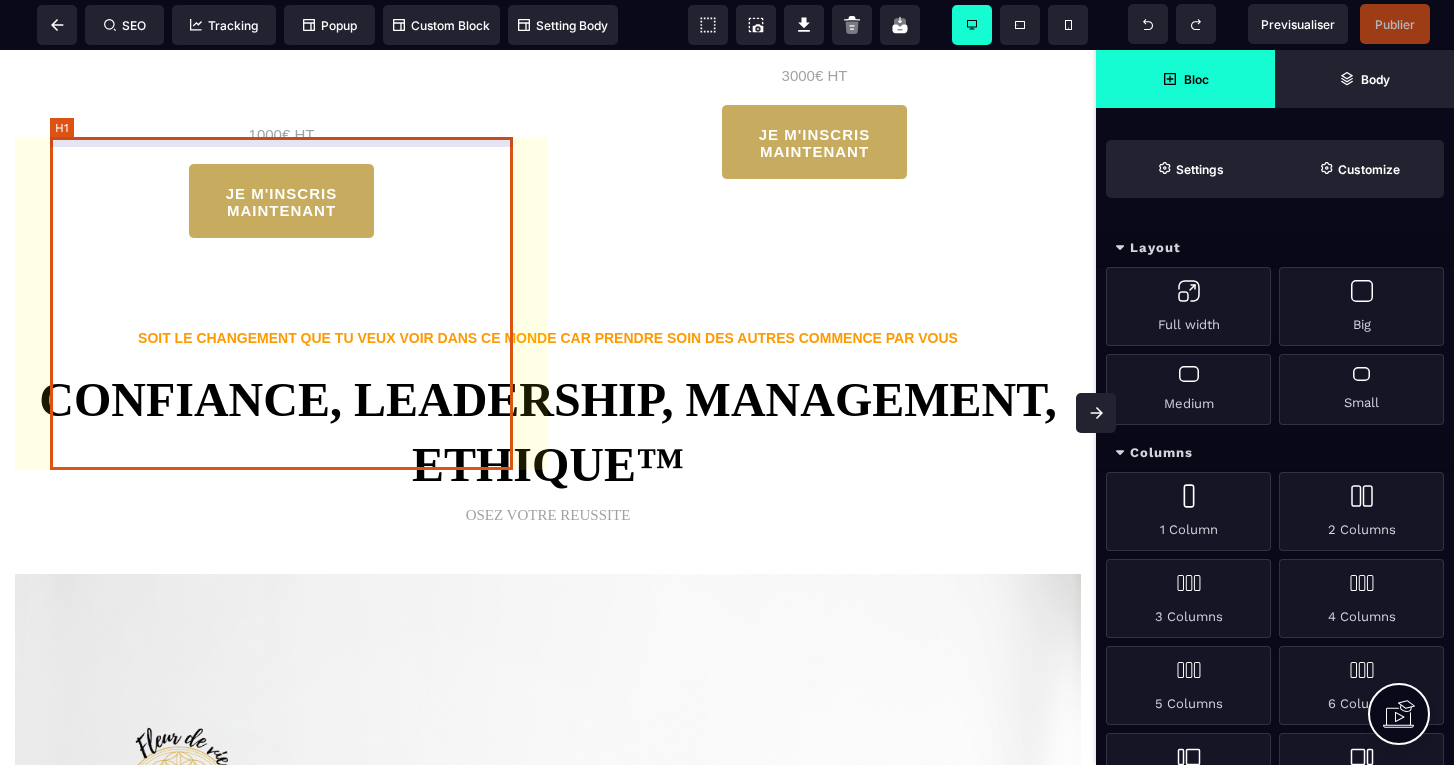 click on "3 séances de coaching de 30mn OFFERTES 1 communauté d'échange de pratiques OFFERT Accès à vie à la formation y compris aux mises jour OFFERT Possibilité de résilier 15 jours après l'achat sans motif OFFERT
1000€ HT" at bounding box center [281, -7] 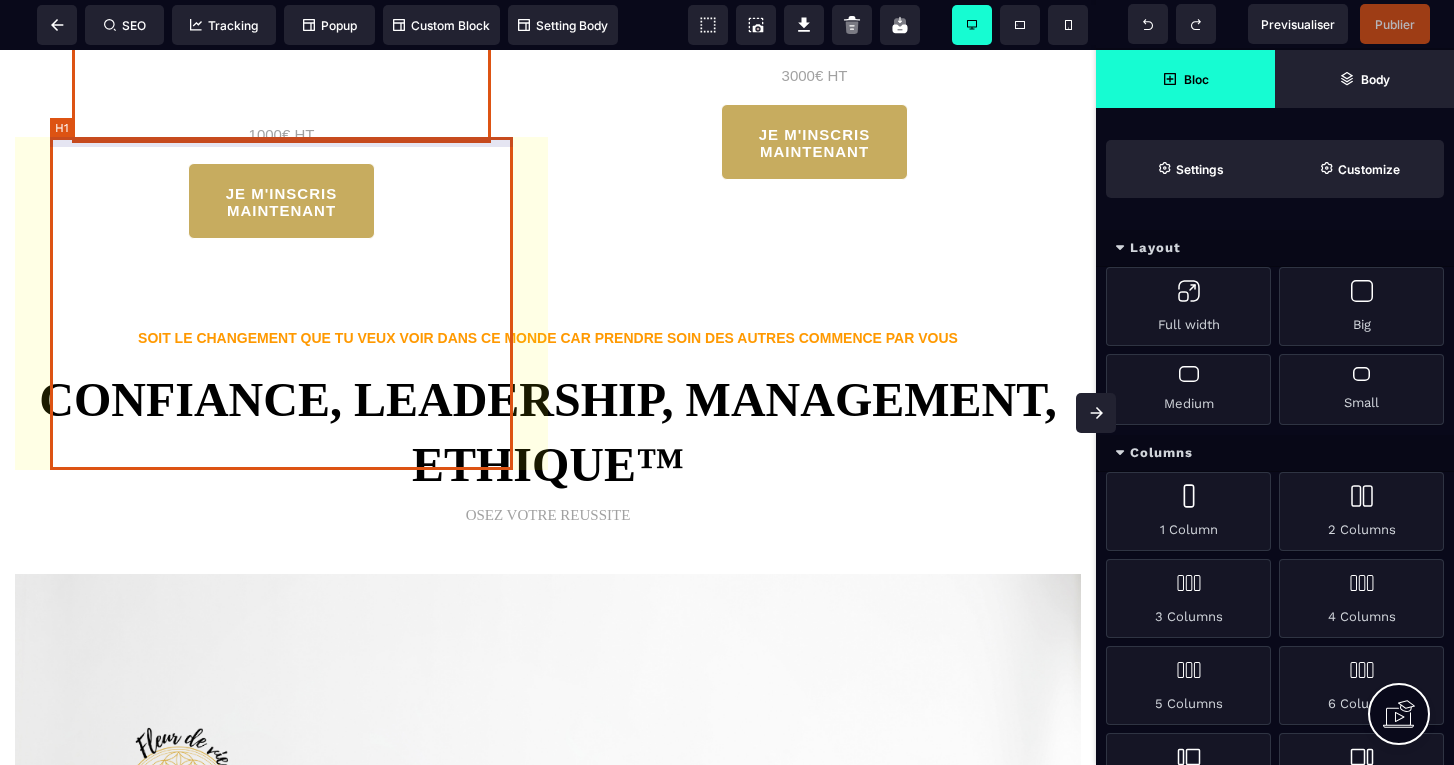 select on "***" 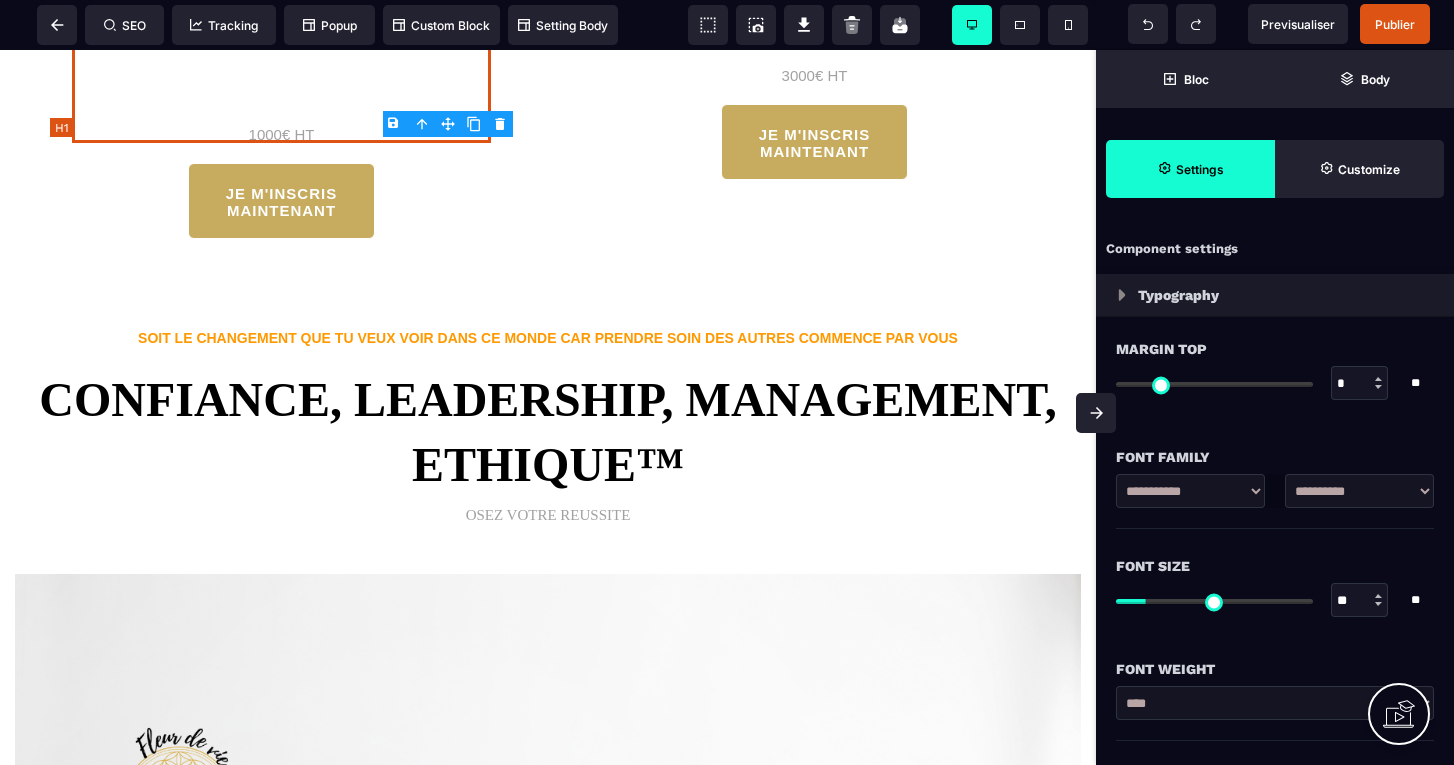 click on "3 séances de coaching de 30mn OFFERTES 1 communauté d'échange de pratiques OFFERT Accès à vie à la formation y compris aux mises jour OFFERT Possibilité de résilier 15 jours après l'achat sans motif OFFERT
1000€ HT" at bounding box center [281, -7] 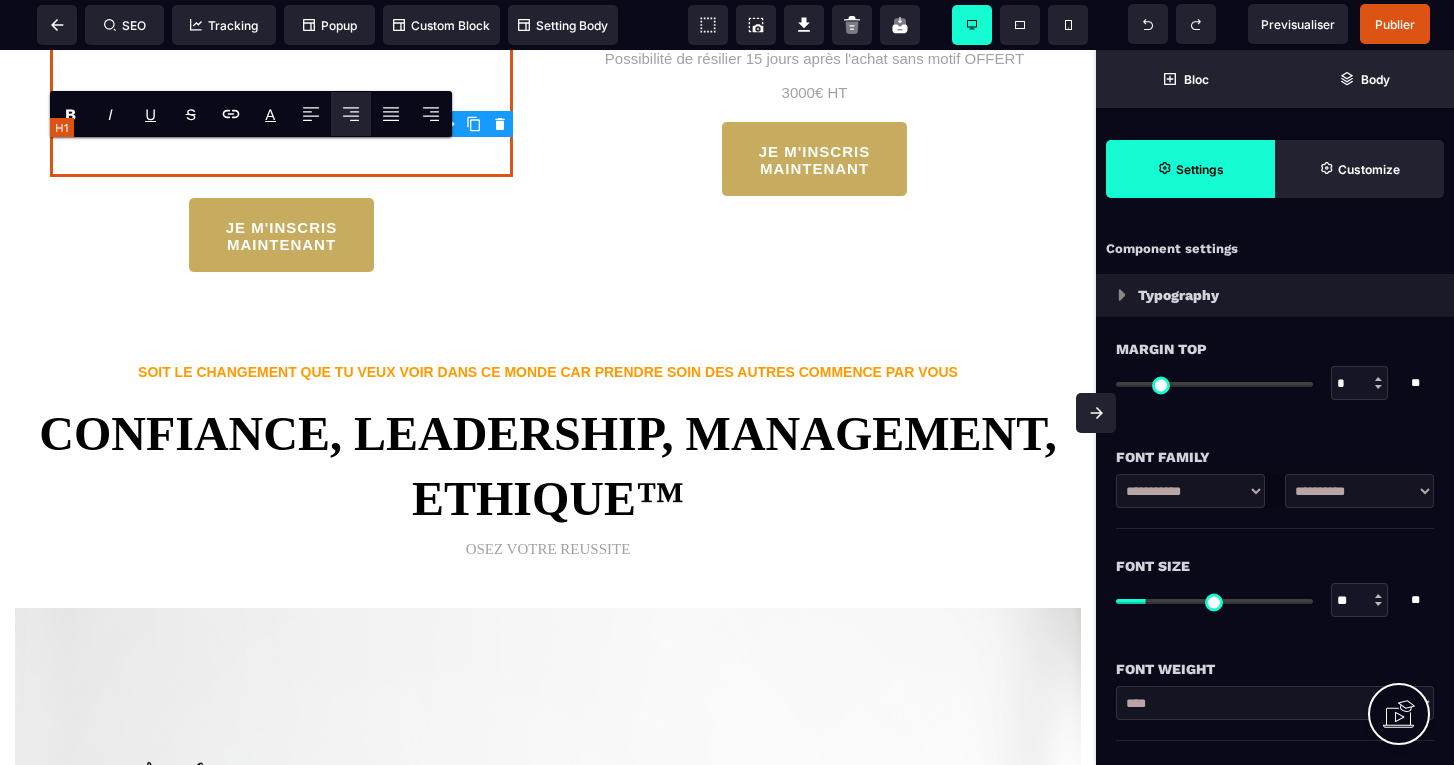 type 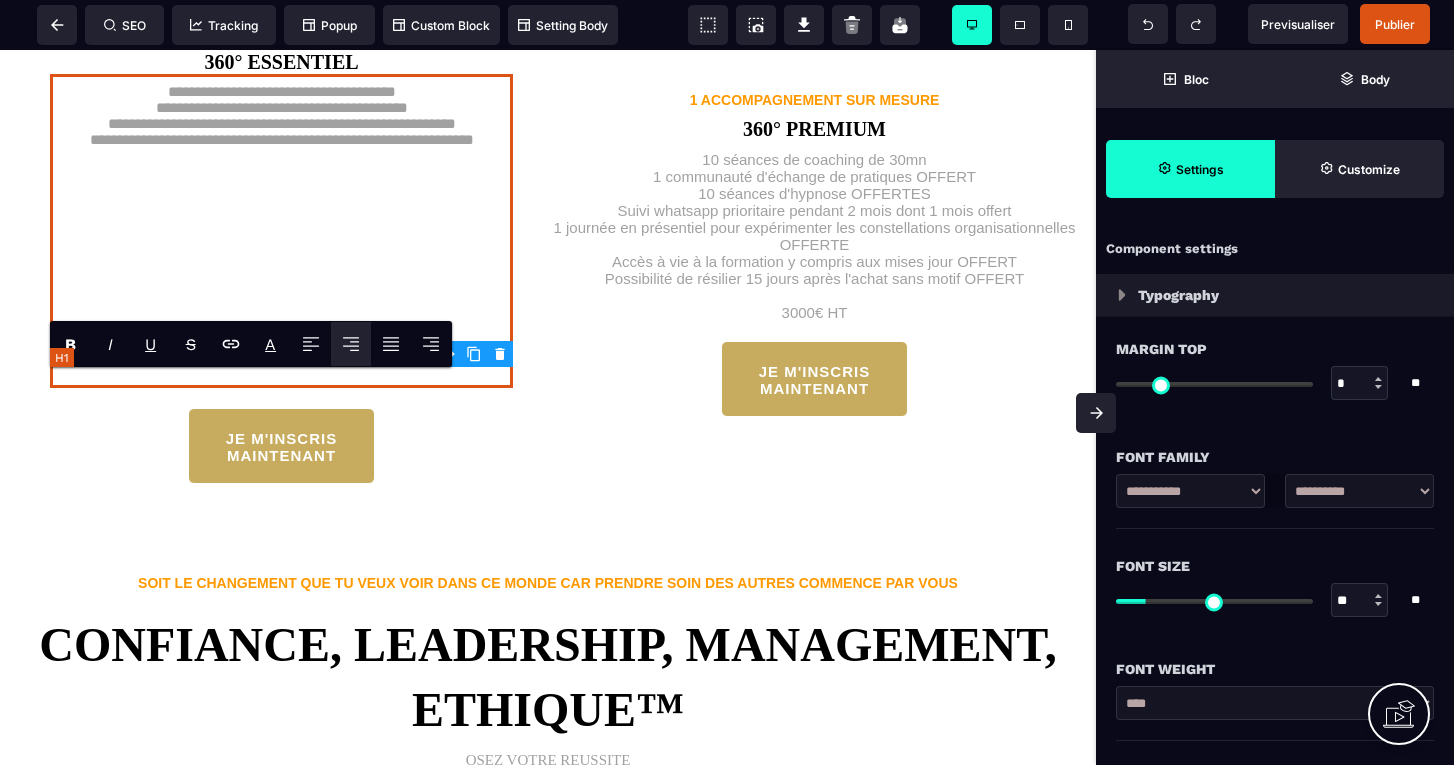 scroll, scrollTop: 3557, scrollLeft: 0, axis: vertical 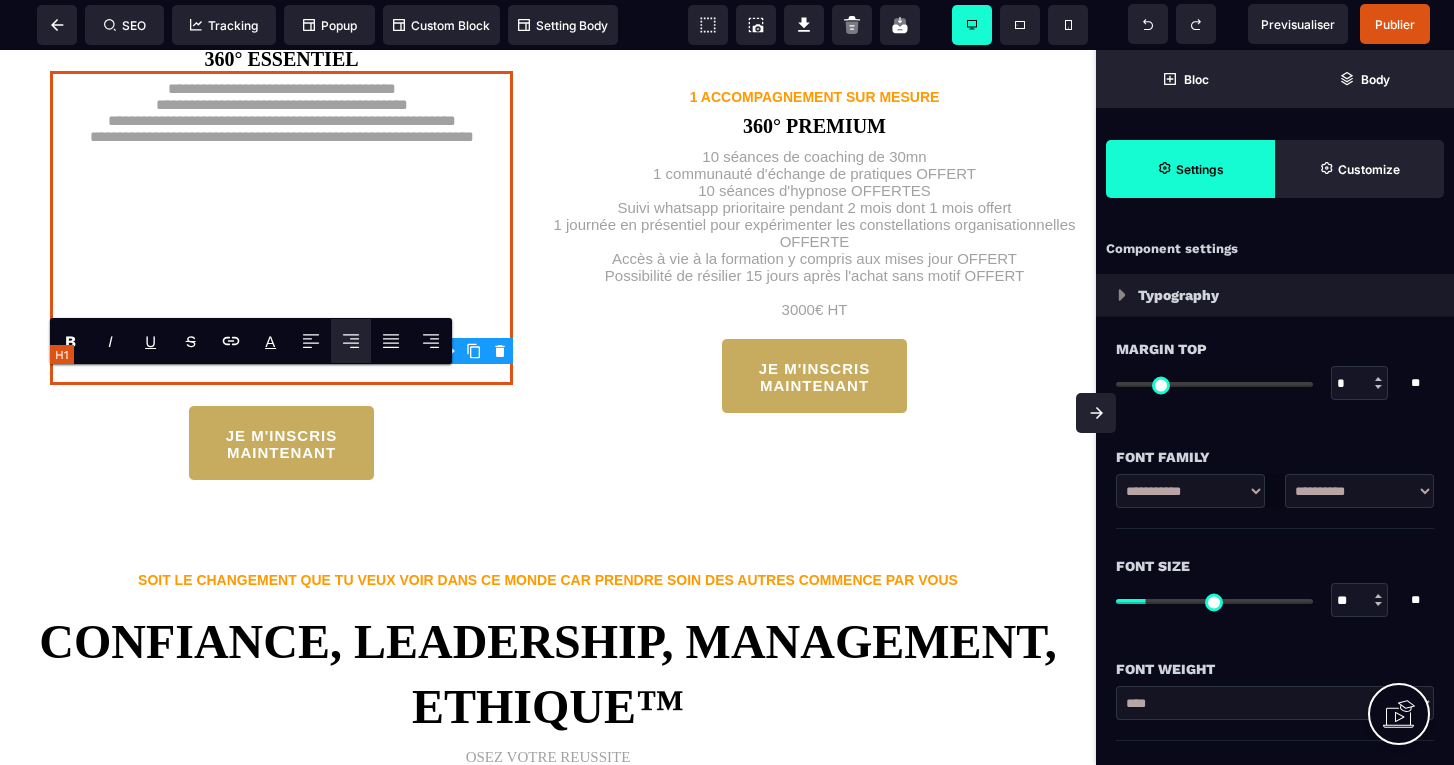 click on "**********" at bounding box center [282, 228] 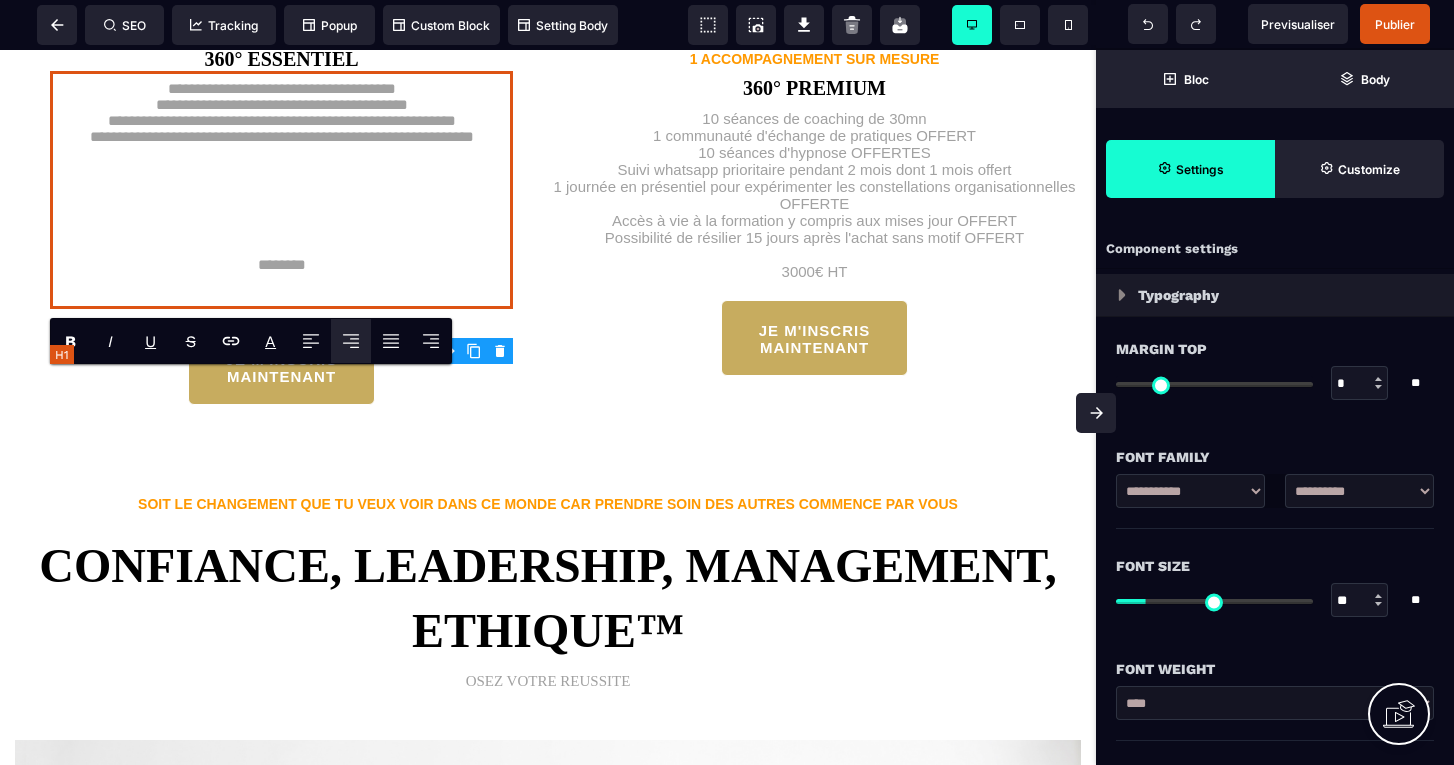 click on "**********" at bounding box center (282, 190) 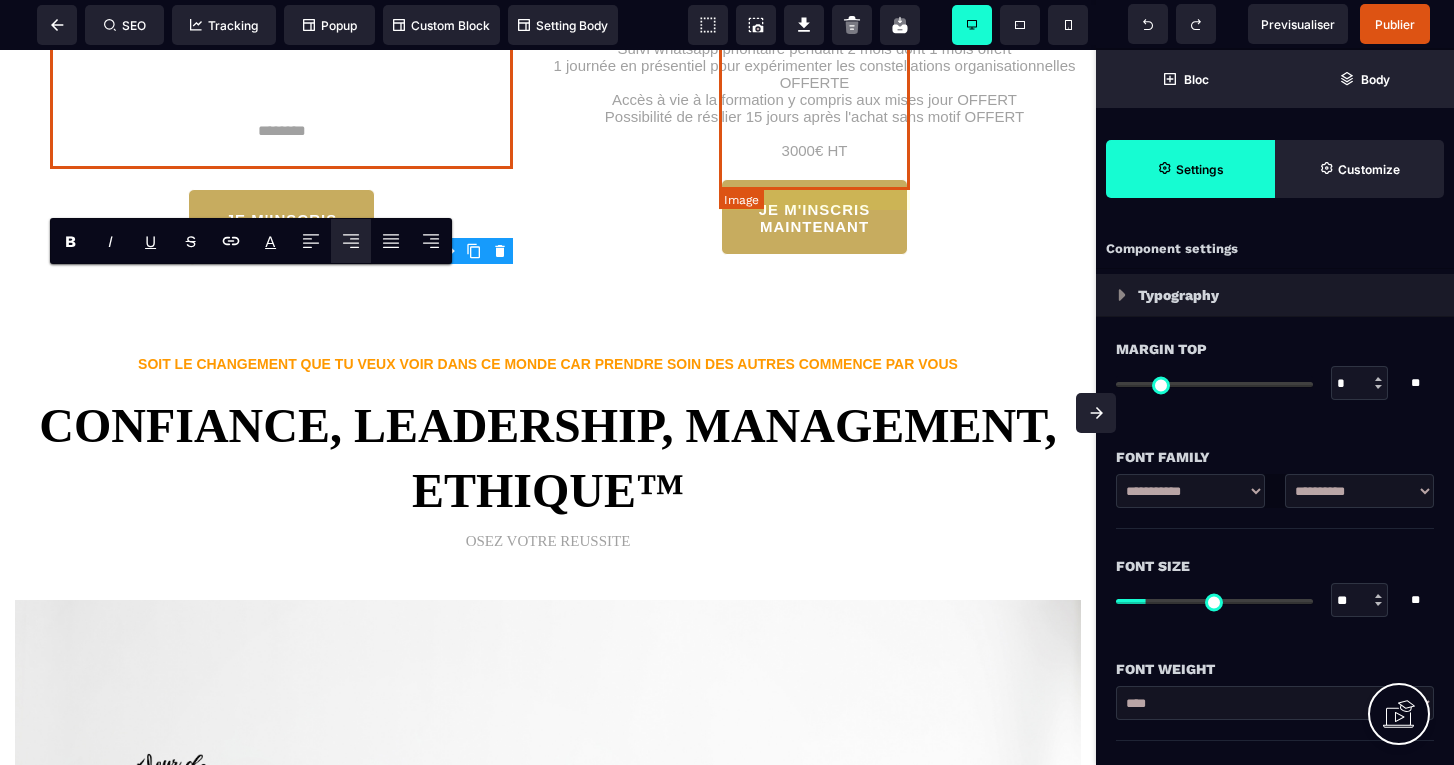 scroll, scrollTop: 3662, scrollLeft: 0, axis: vertical 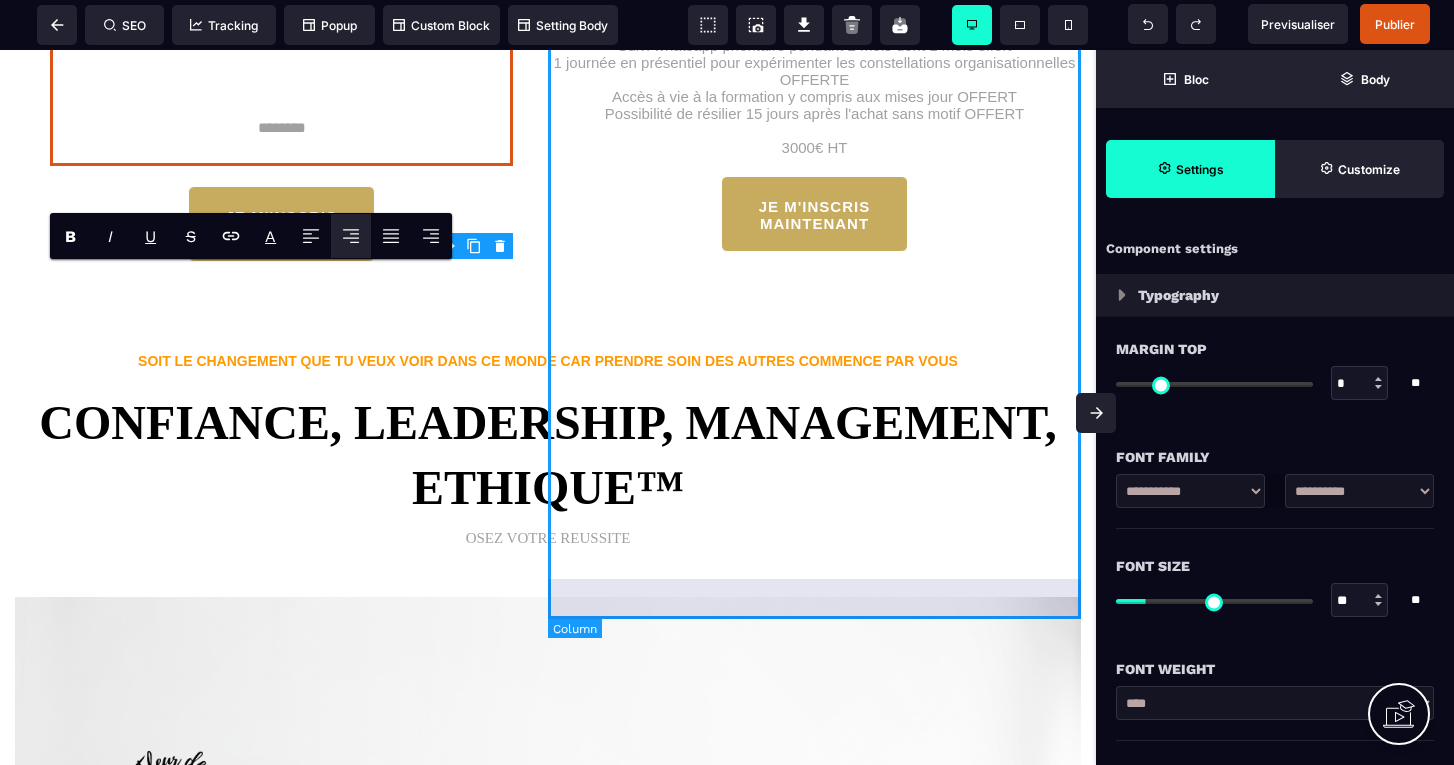 click on "1 ACCOMPAGNEMENT SUR MESURE  360° PREMIUM 10 séances de coaching de 30mn 1 communauté d'échange de pratiques OFFERT  10 séances d'hypnose OFFERTES Suivi whatsapp prioritaire pendant 2 mois dont 1 mois offert 1 journée en présentiel pour expérimenter les constellations organisationnelles OFFERTE Accès à vie à la formation y compris aux mises jour OFFERT Possibilité de résilier 15 jours après l'achat sans motif OFFERT
3000€ HT JE M'INSCRIS MAINTENANT" at bounding box center (814, -7) 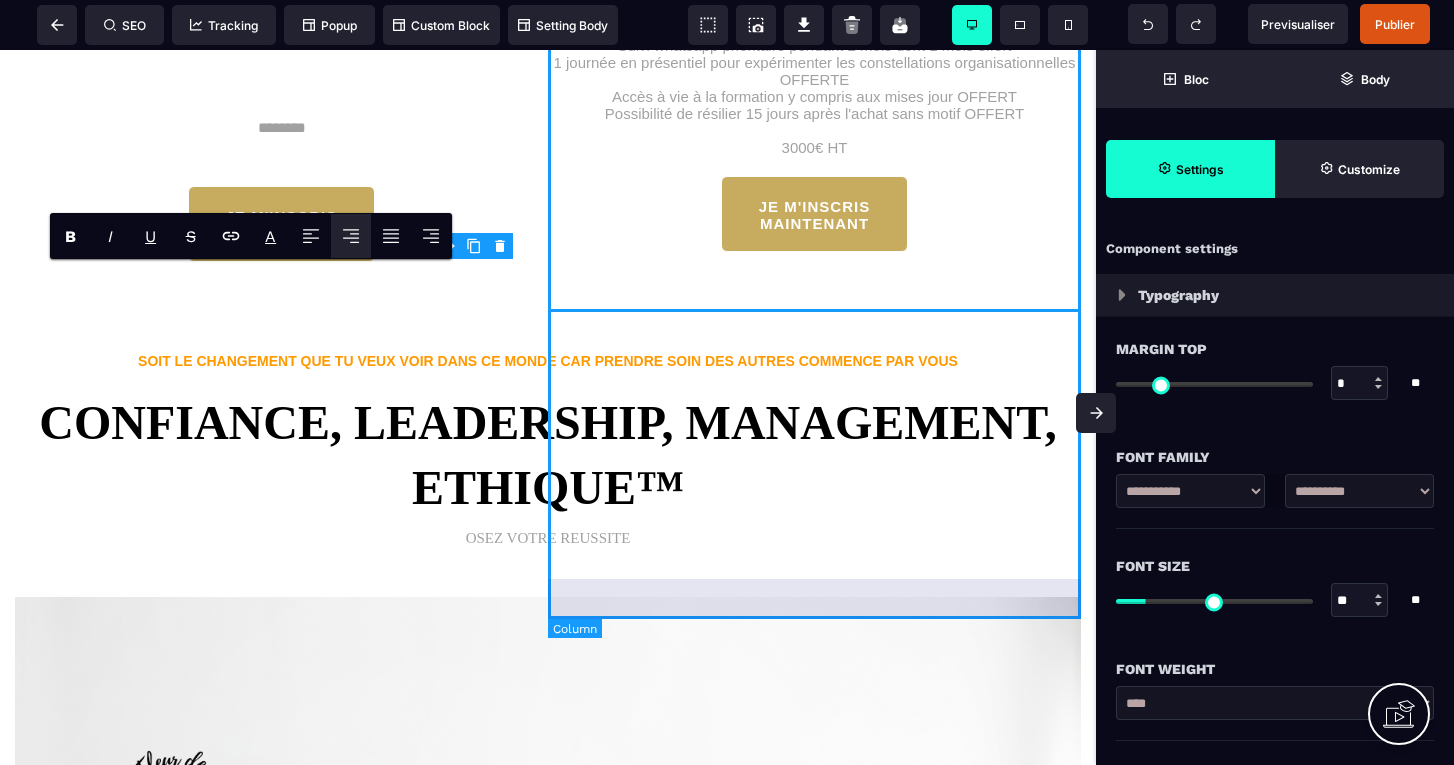 select on "*" 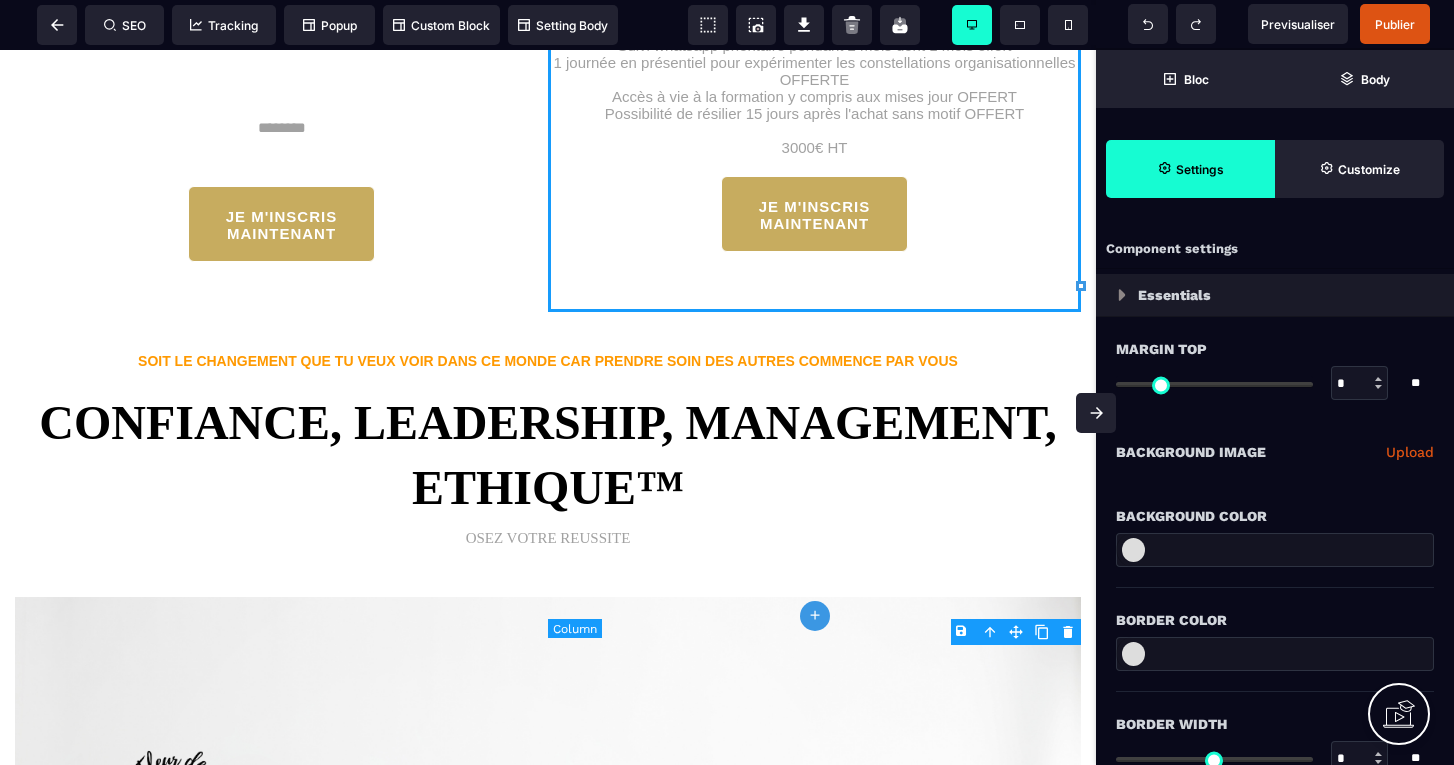 type on "*" 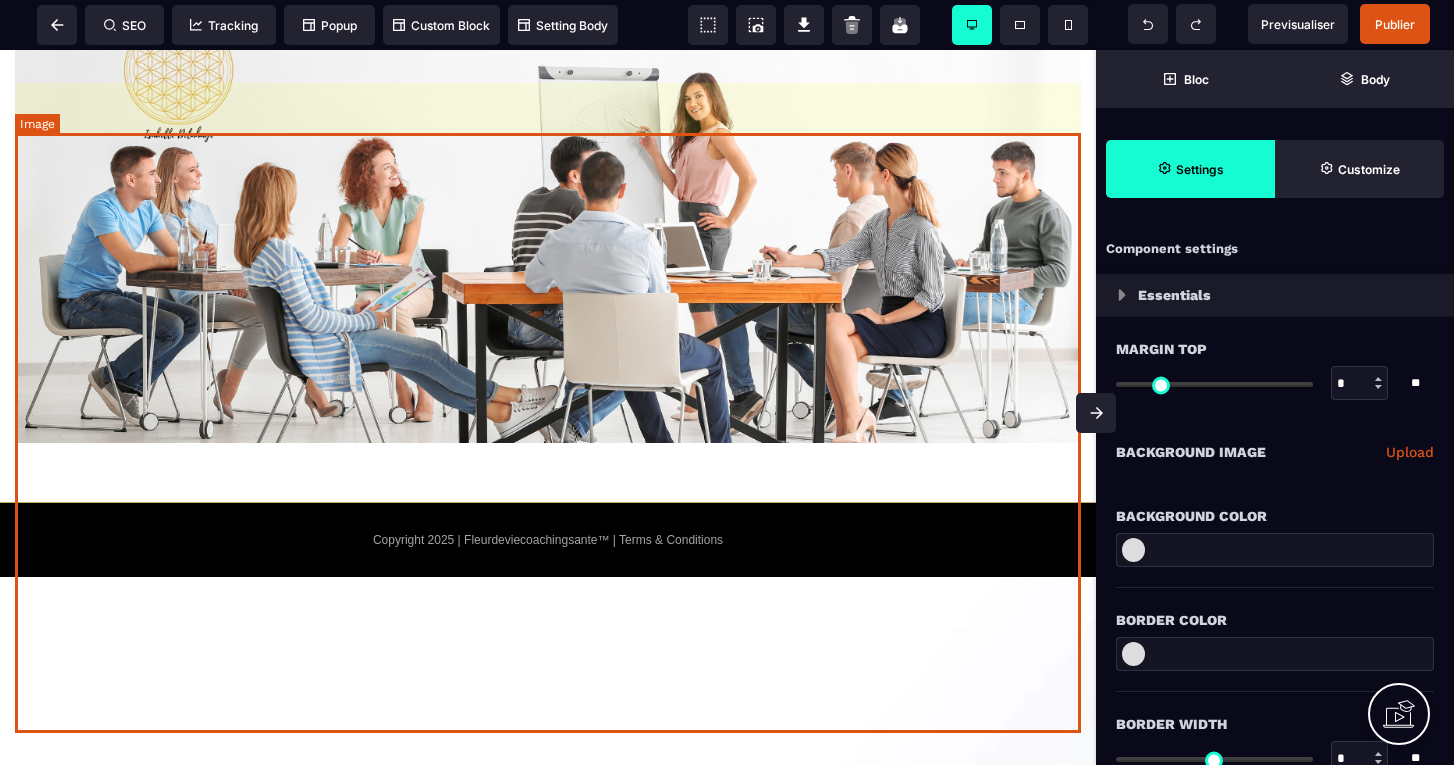 scroll, scrollTop: 4409, scrollLeft: 0, axis: vertical 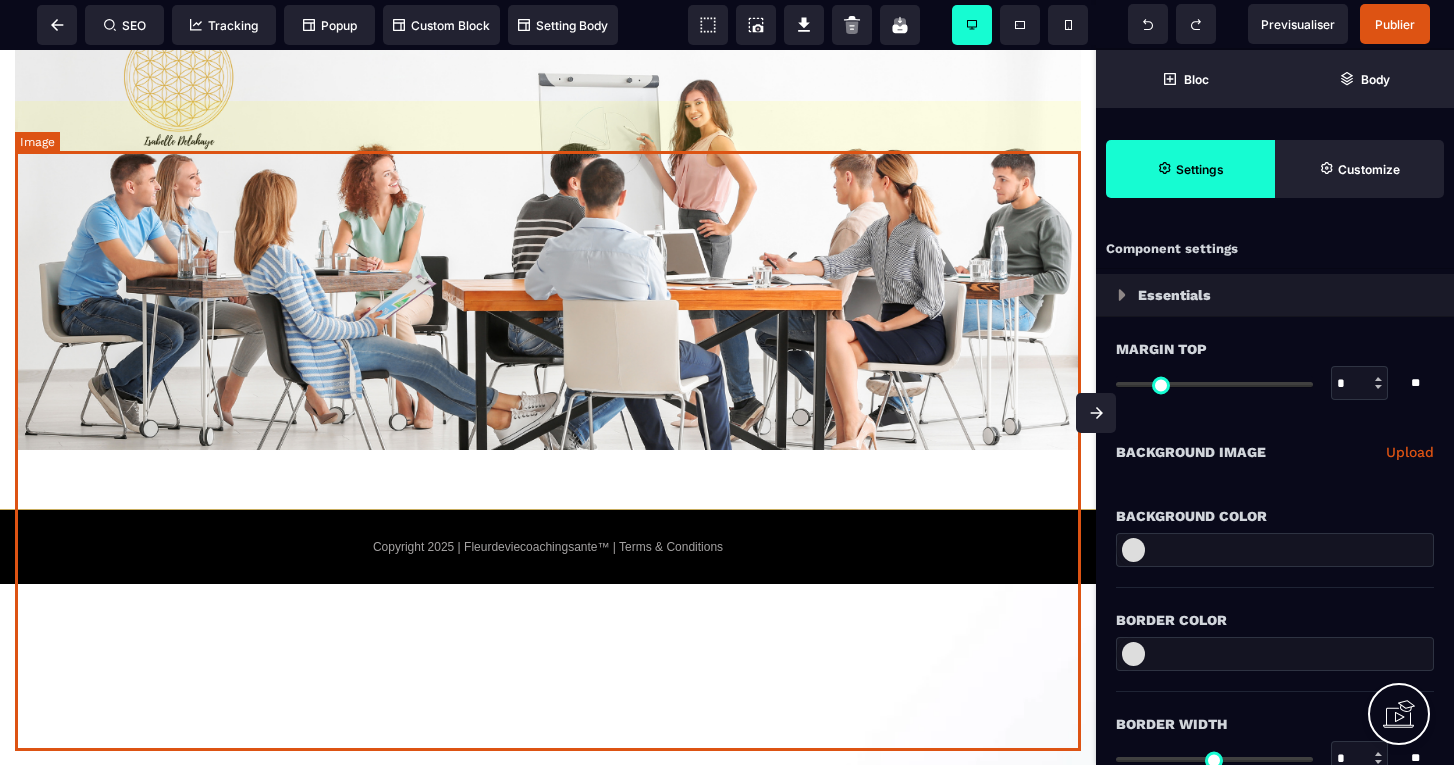 click at bounding box center [548, 149] 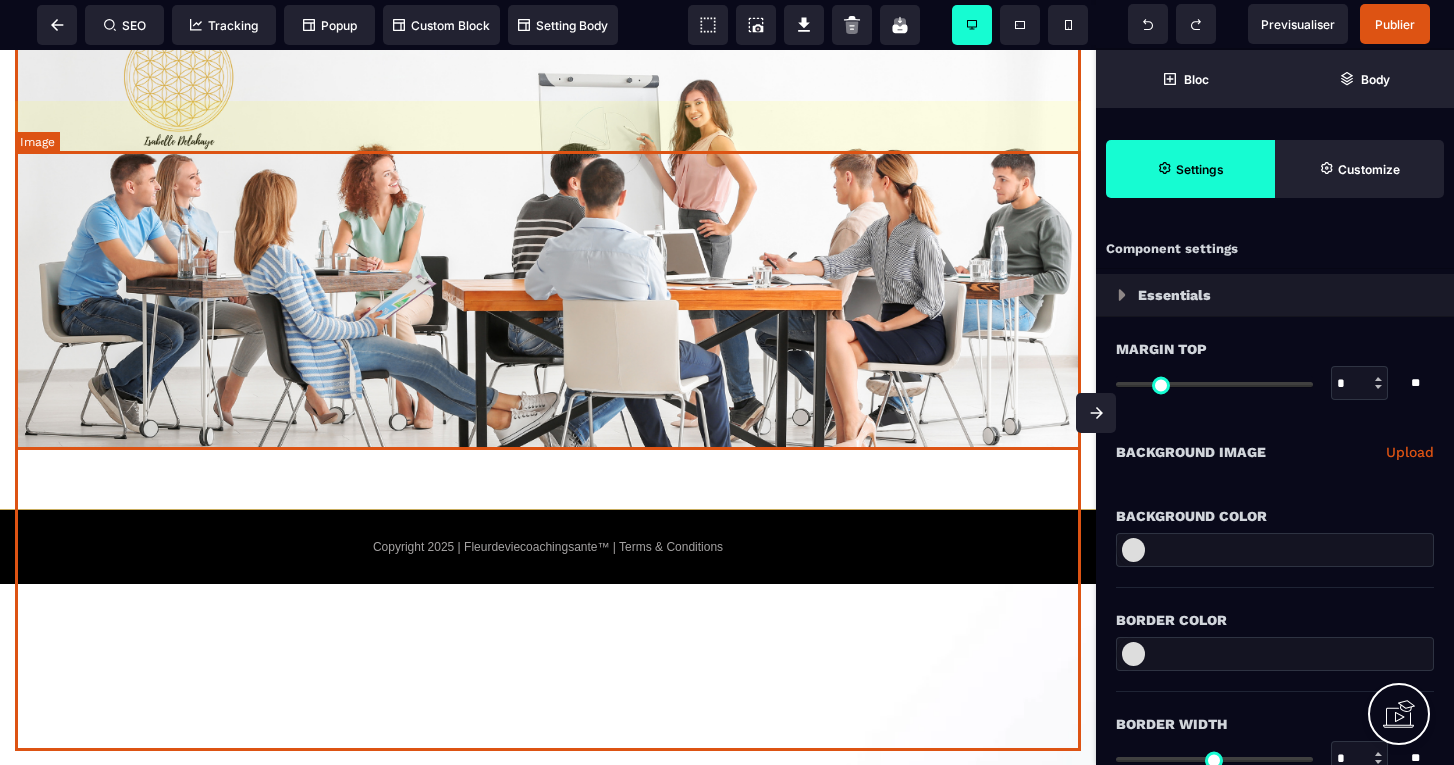 select 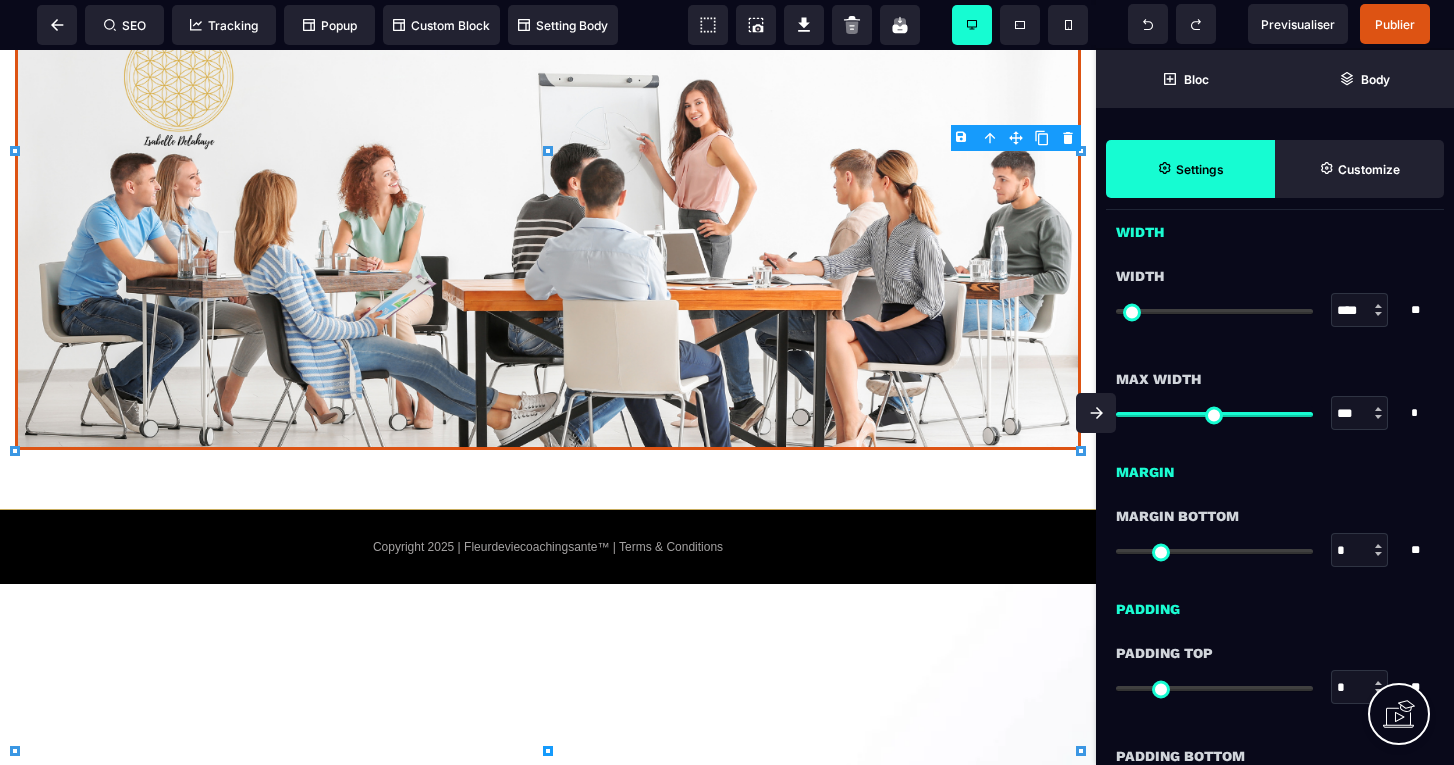 scroll, scrollTop: 798, scrollLeft: 0, axis: vertical 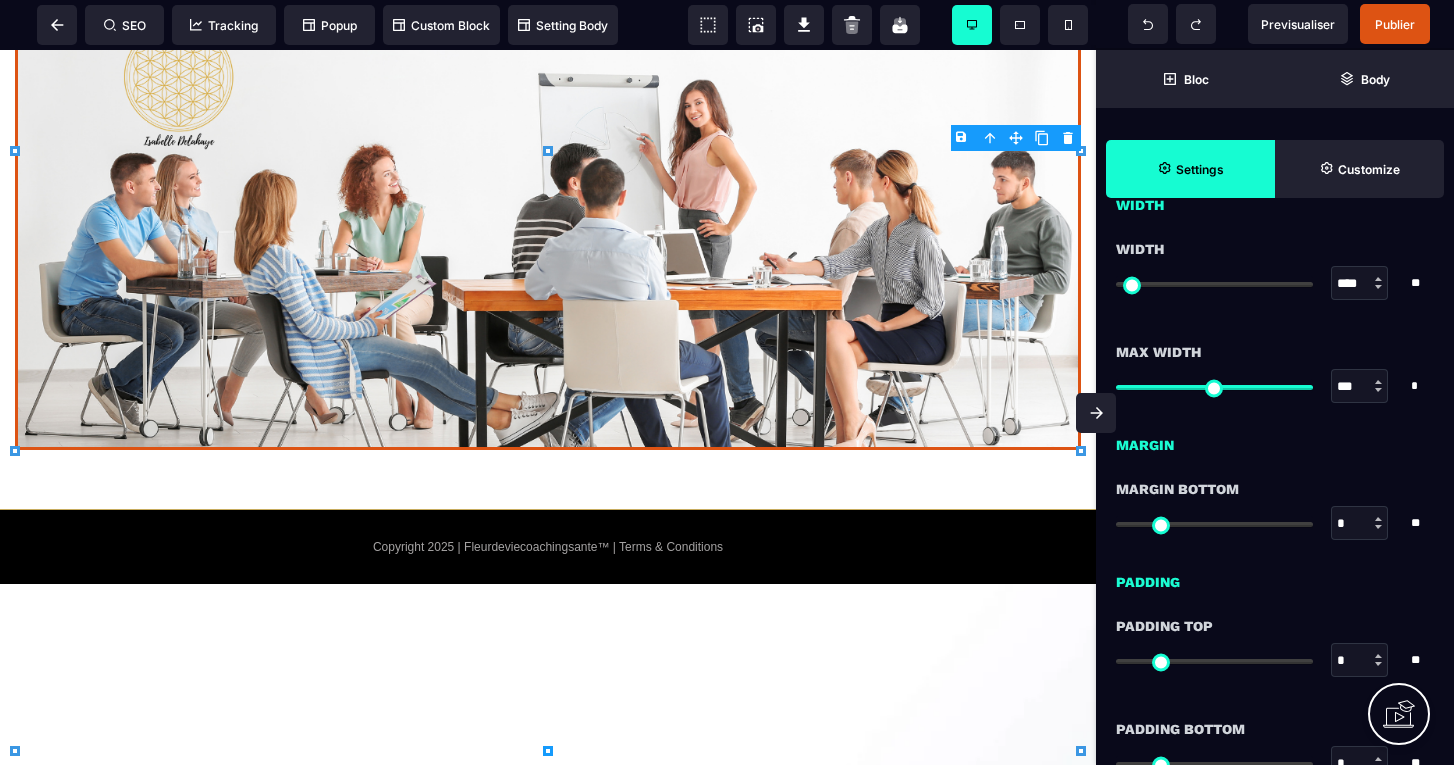type on "**" 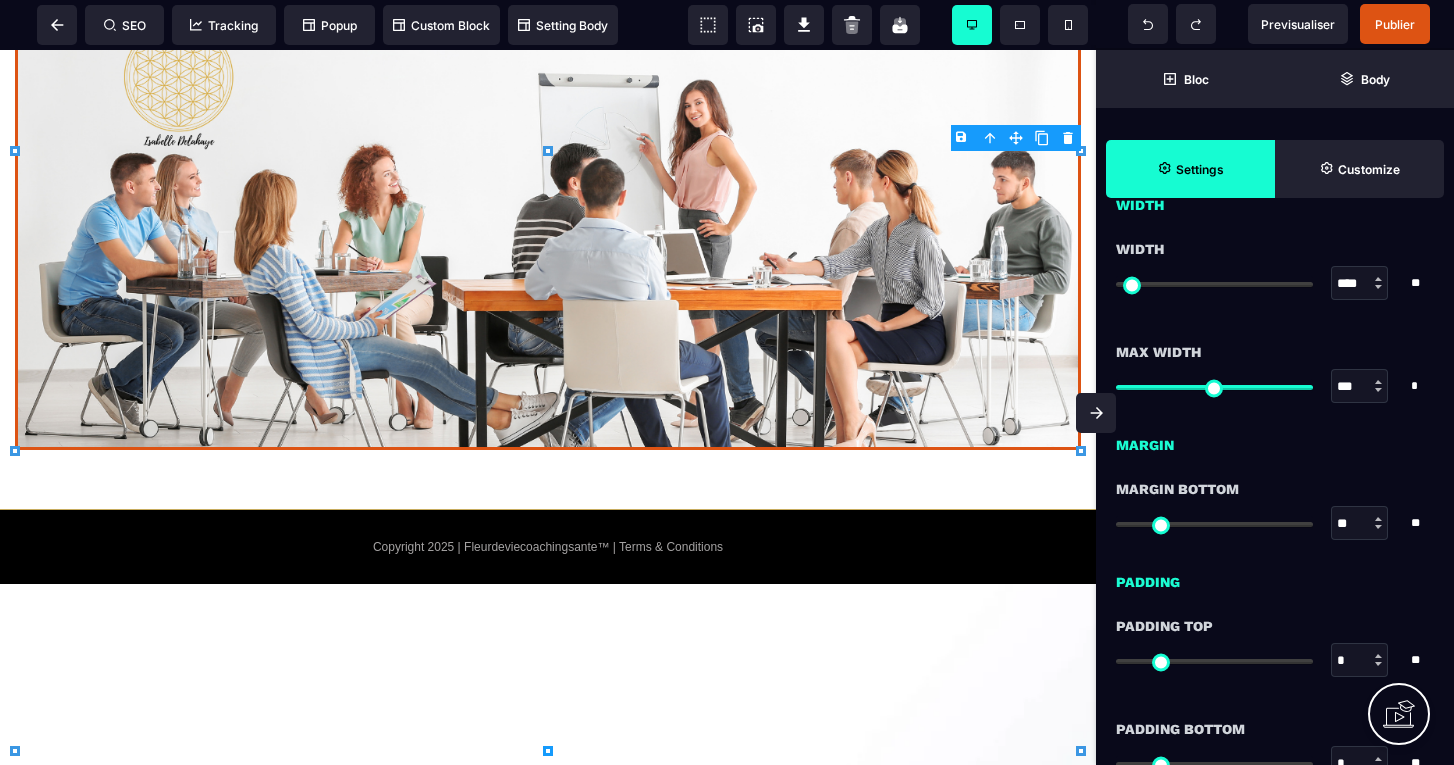click at bounding box center (1214, 524) 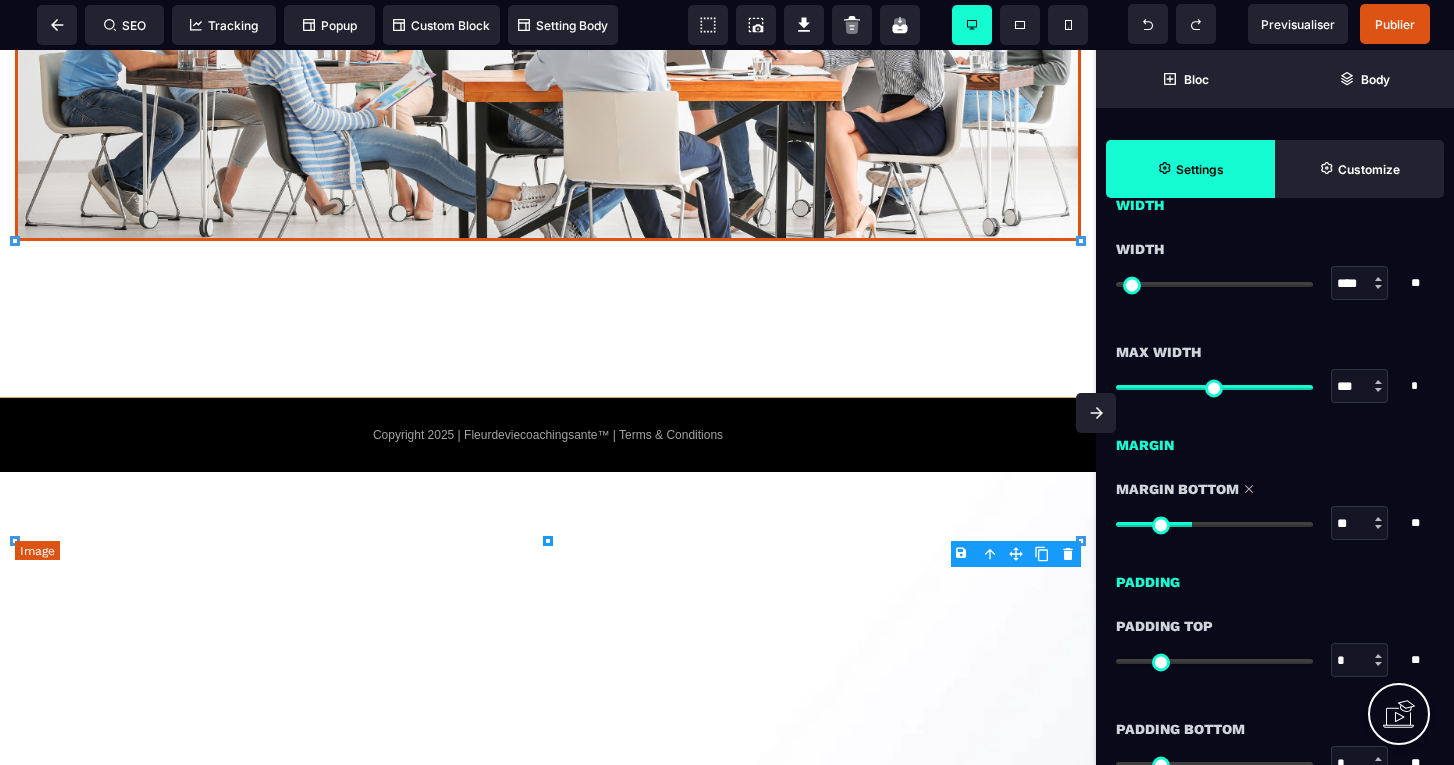 scroll, scrollTop: 4619, scrollLeft: 0, axis: vertical 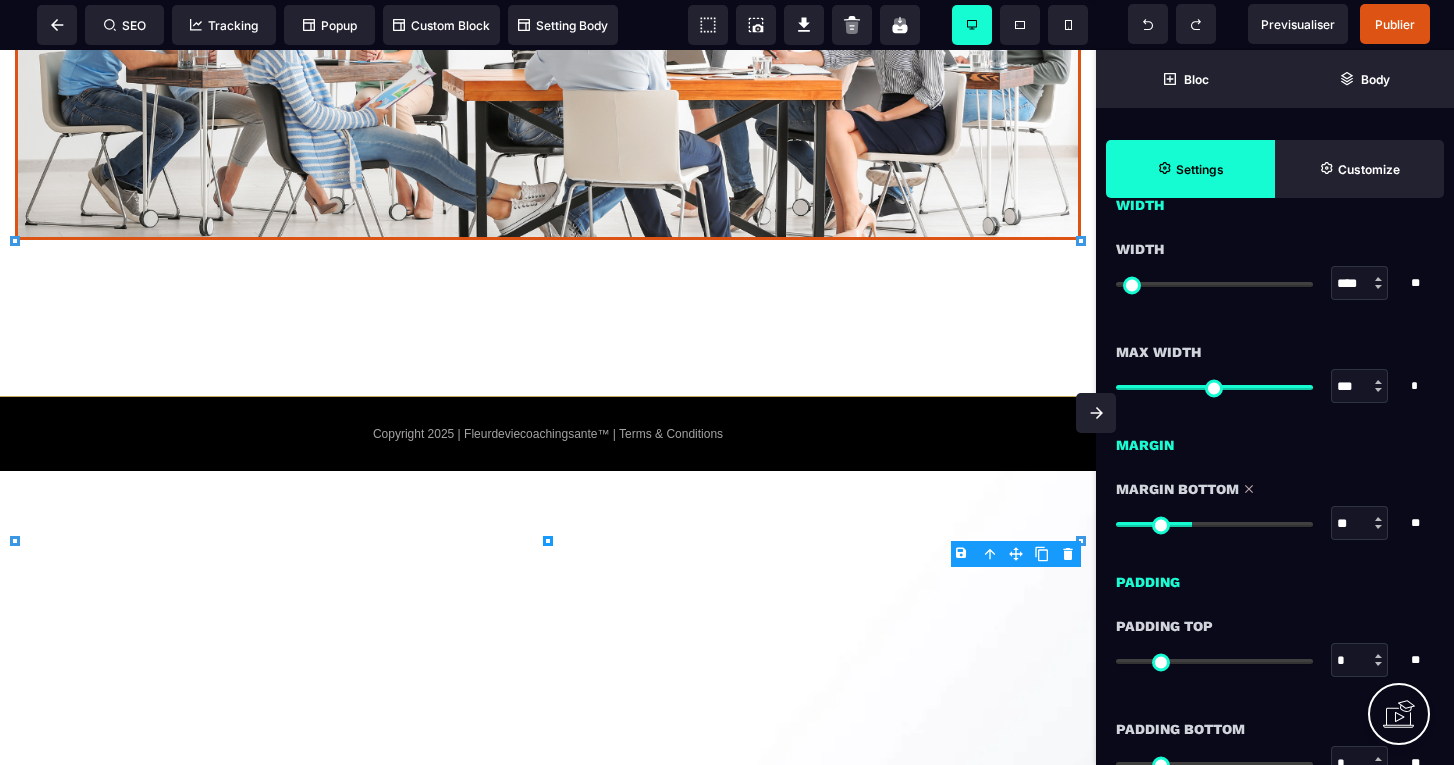 click at bounding box center [1111, 383] 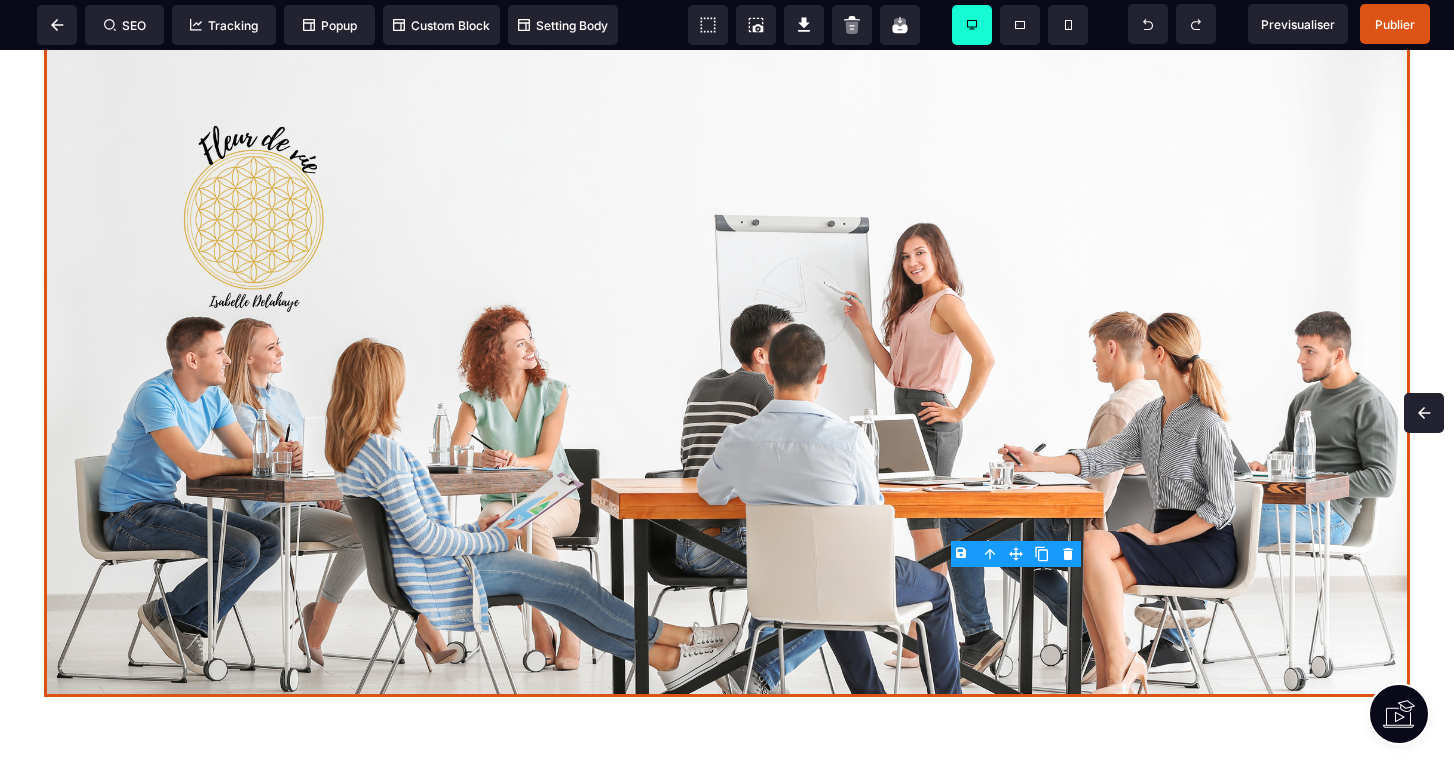 scroll, scrollTop: 0, scrollLeft: 0, axis: both 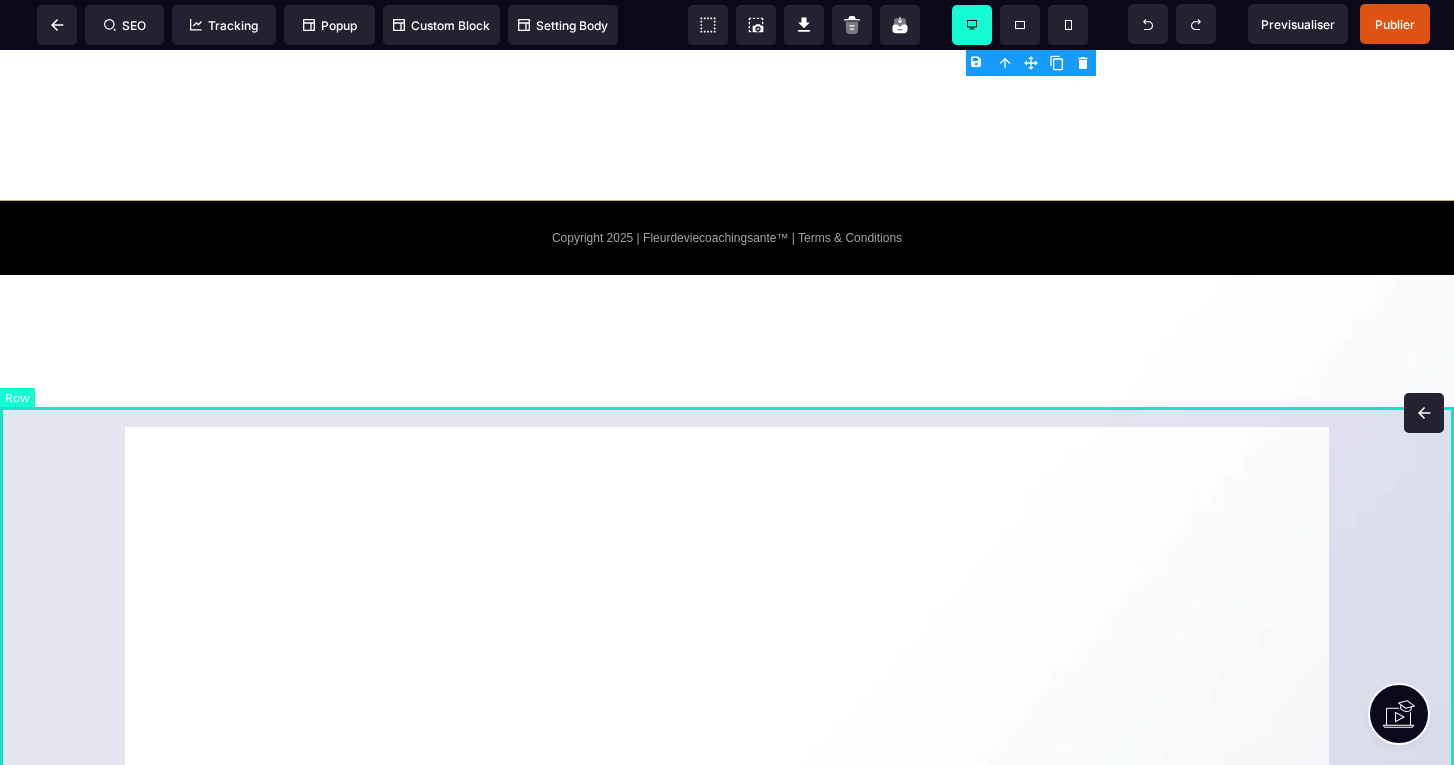 click 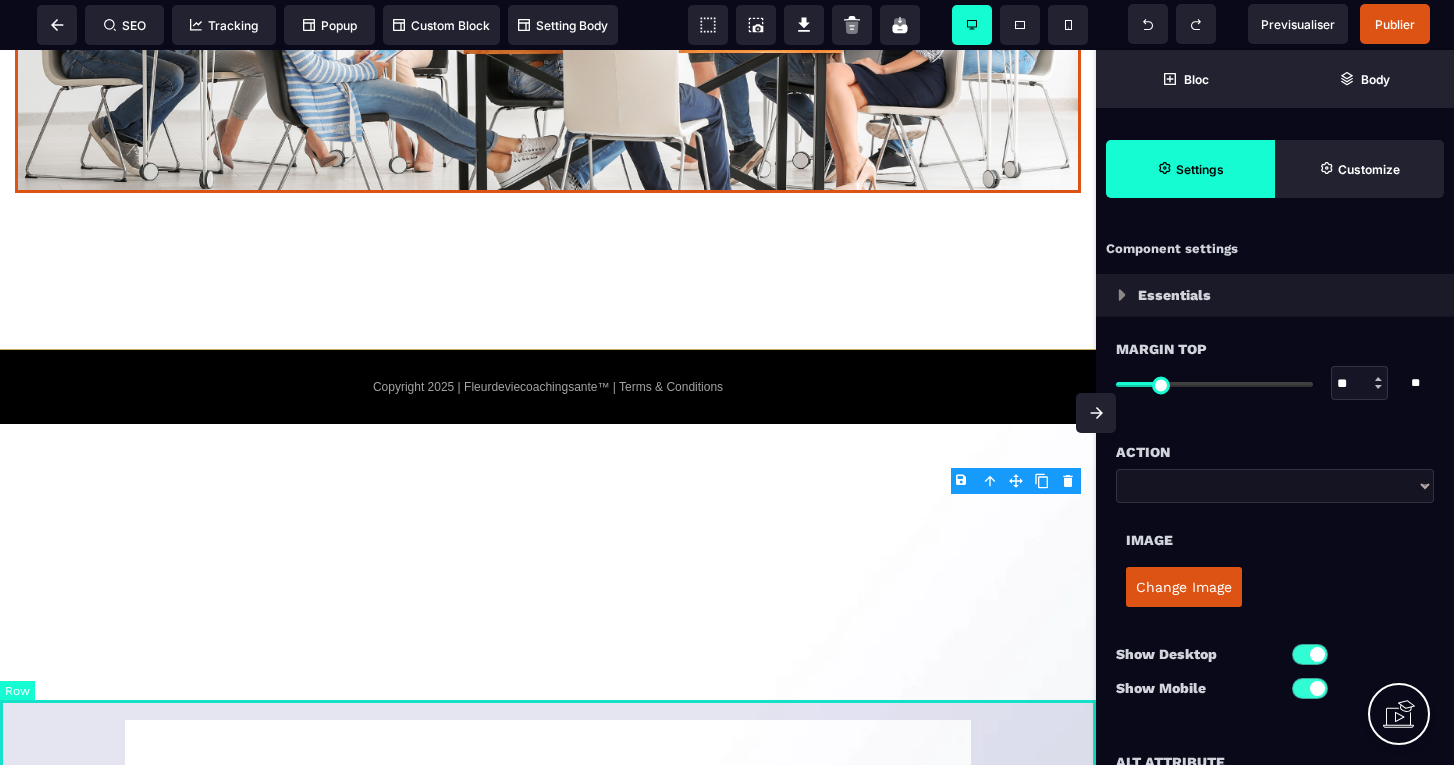 scroll, scrollTop: 4699, scrollLeft: 0, axis: vertical 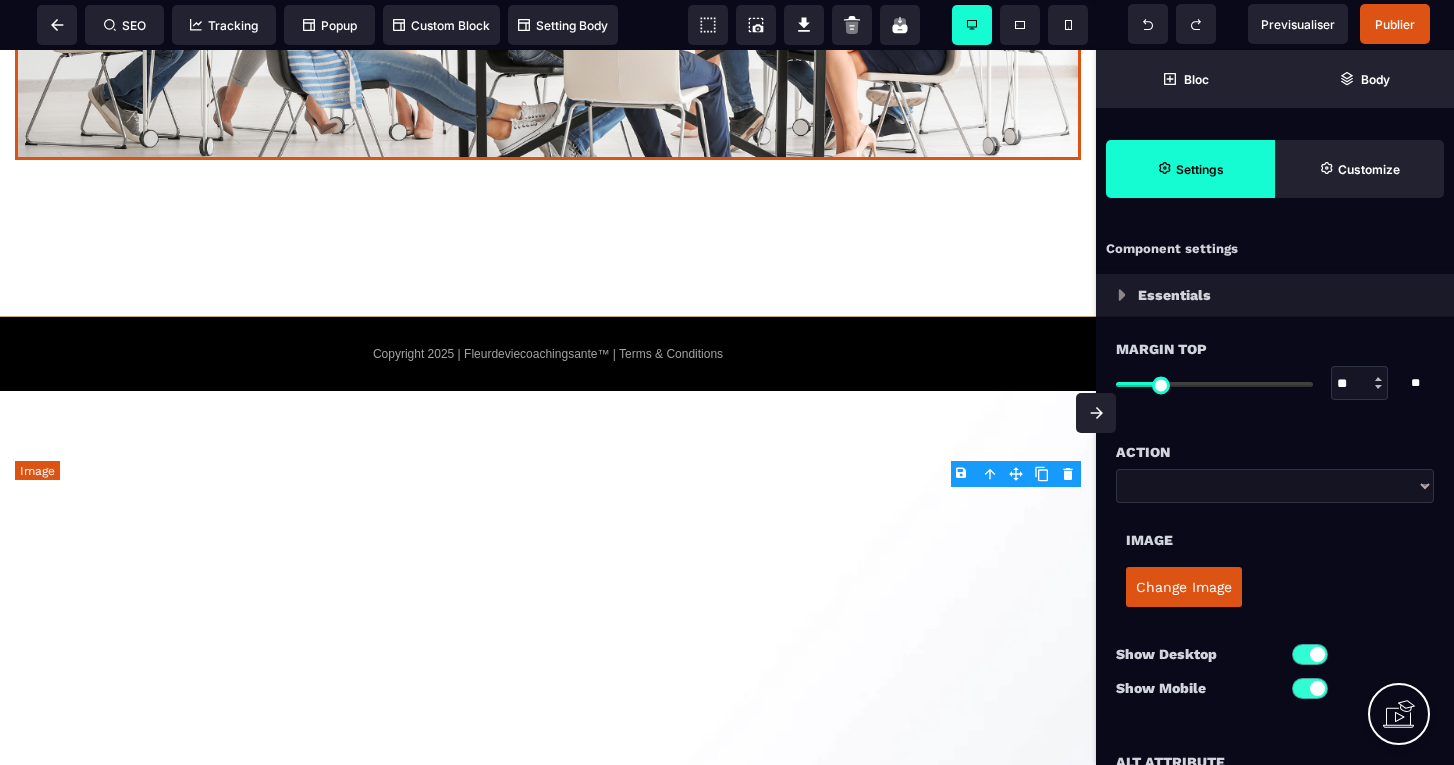 click at bounding box center [548, -141] 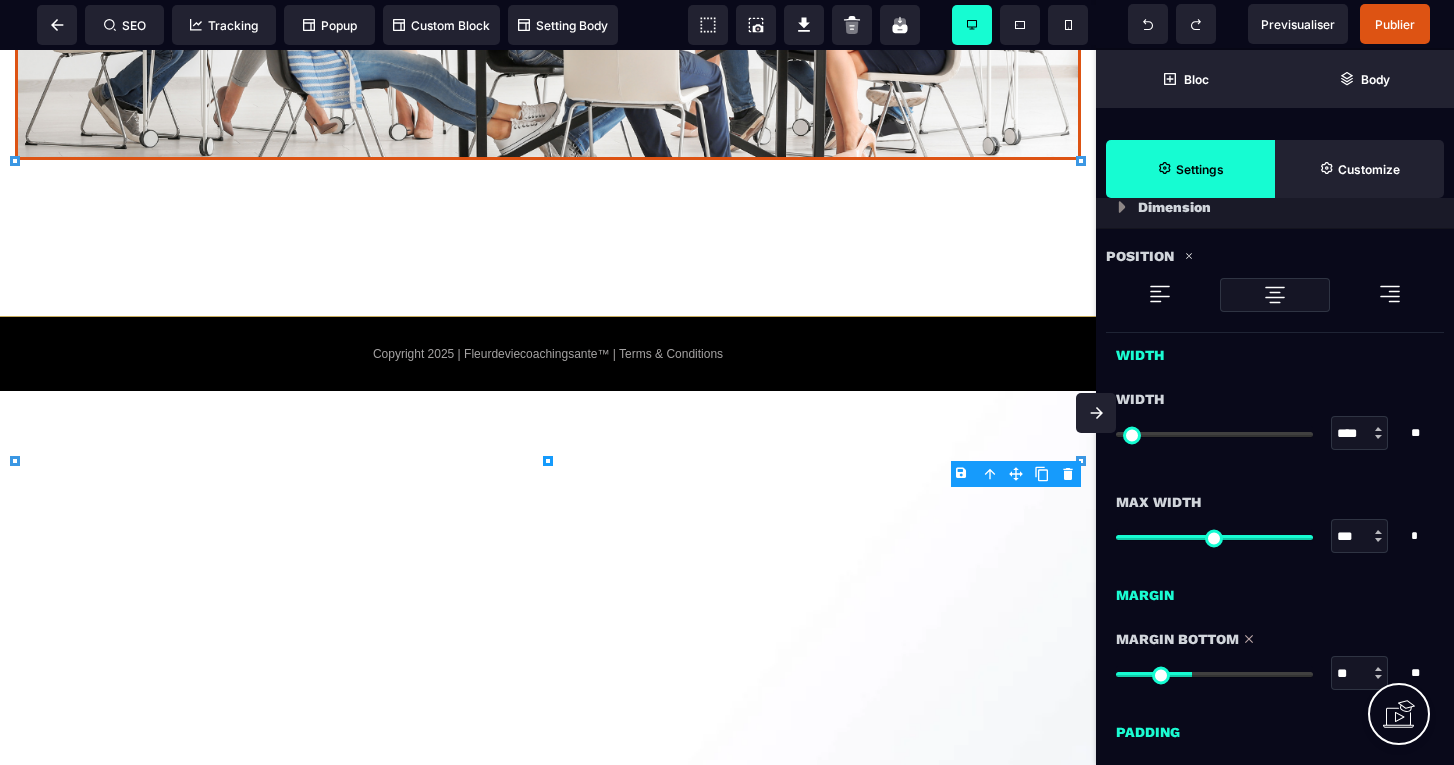 scroll, scrollTop: 650, scrollLeft: 0, axis: vertical 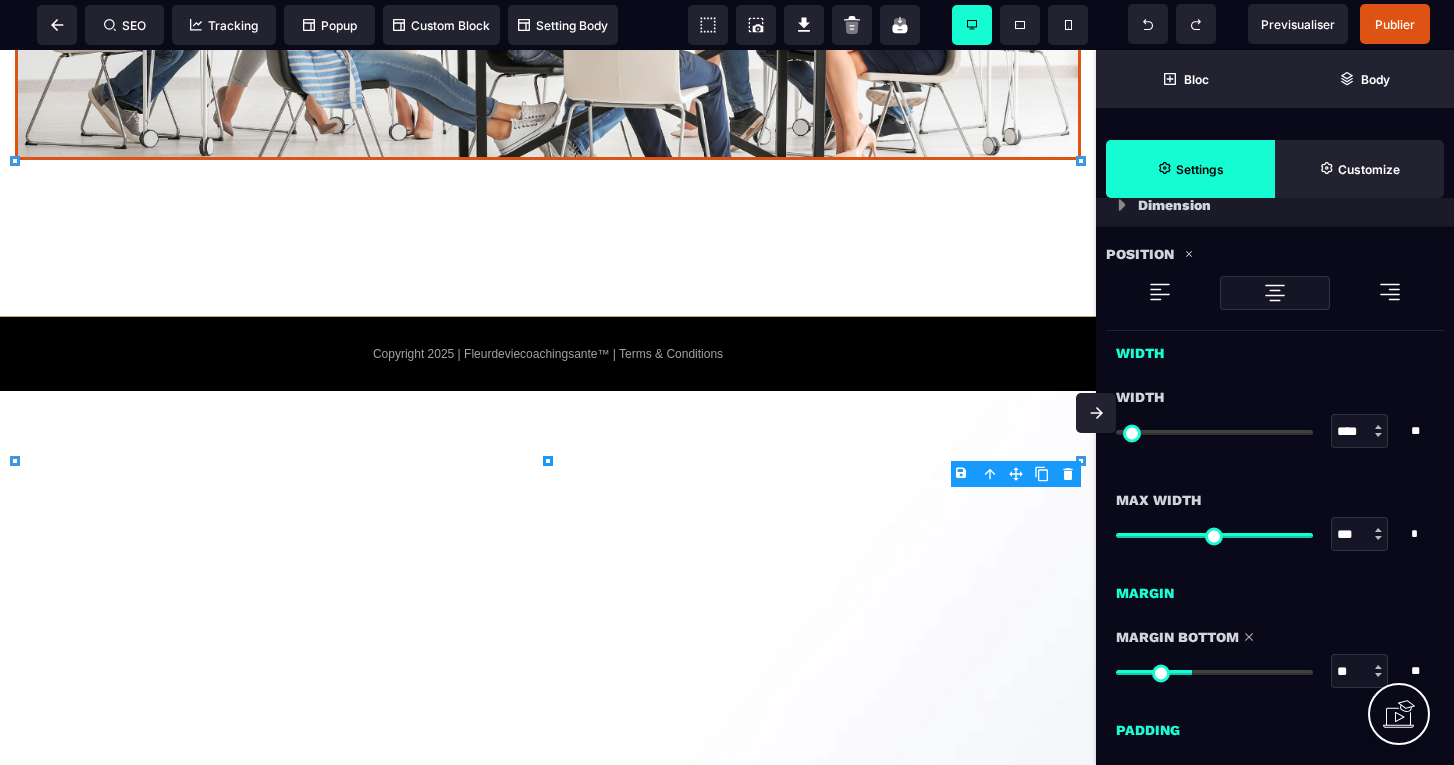 type on "**" 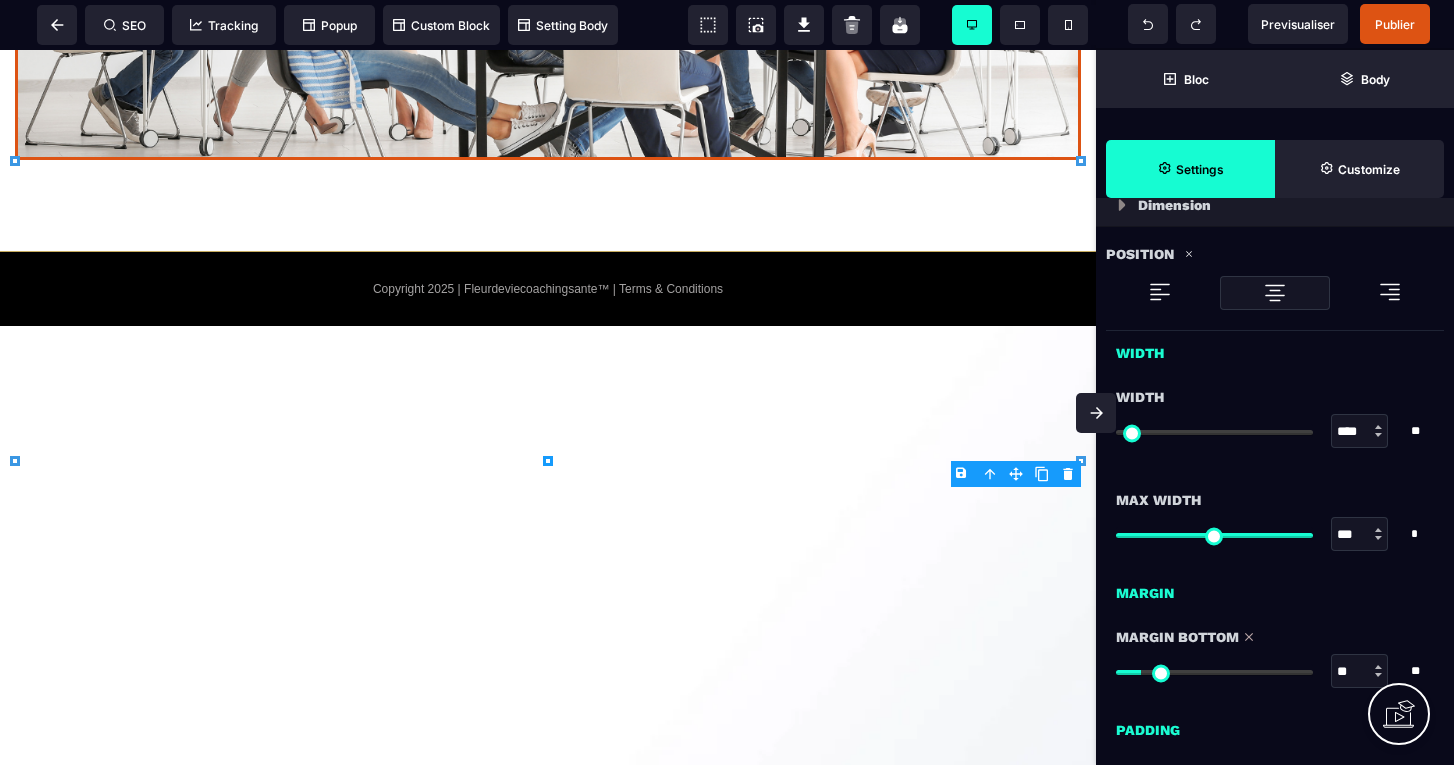 type on "*" 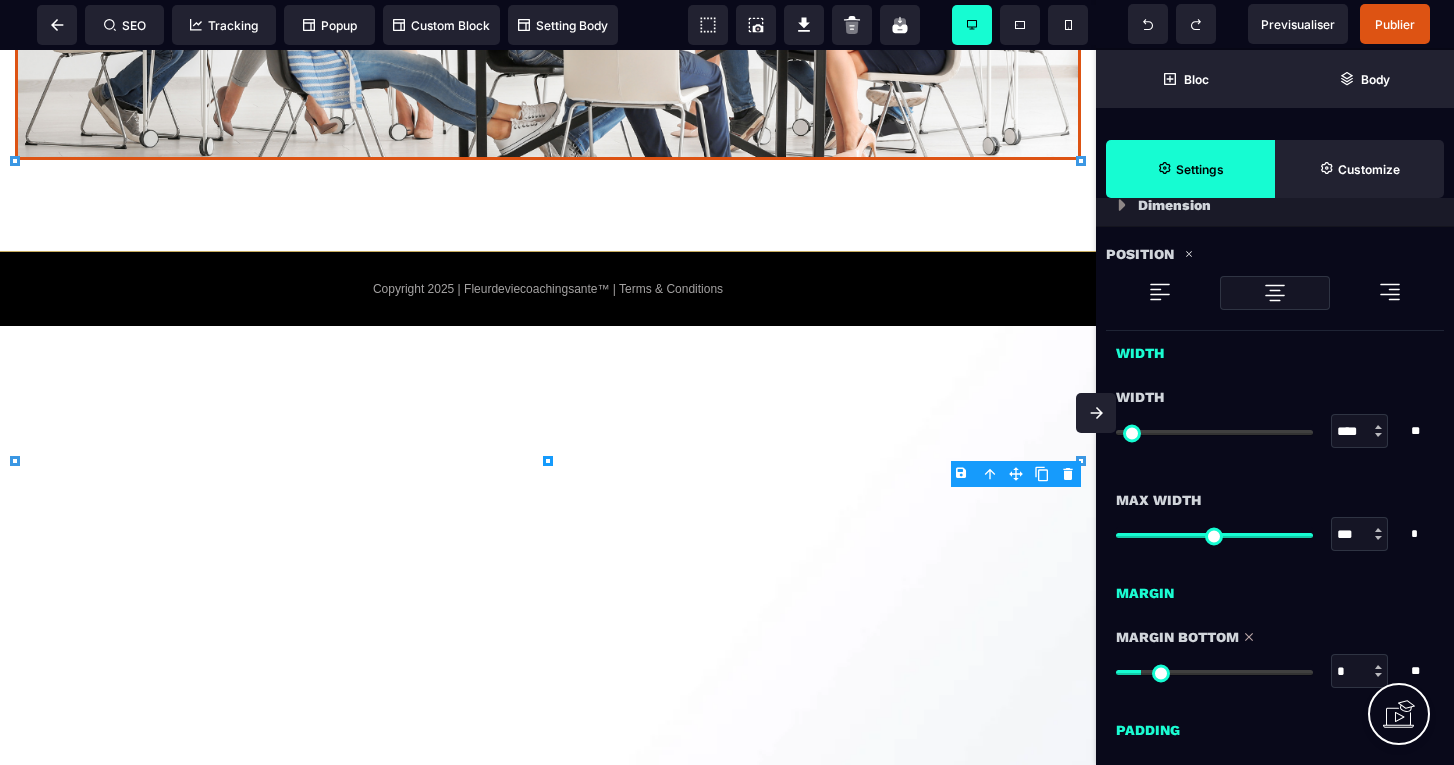 type on "*" 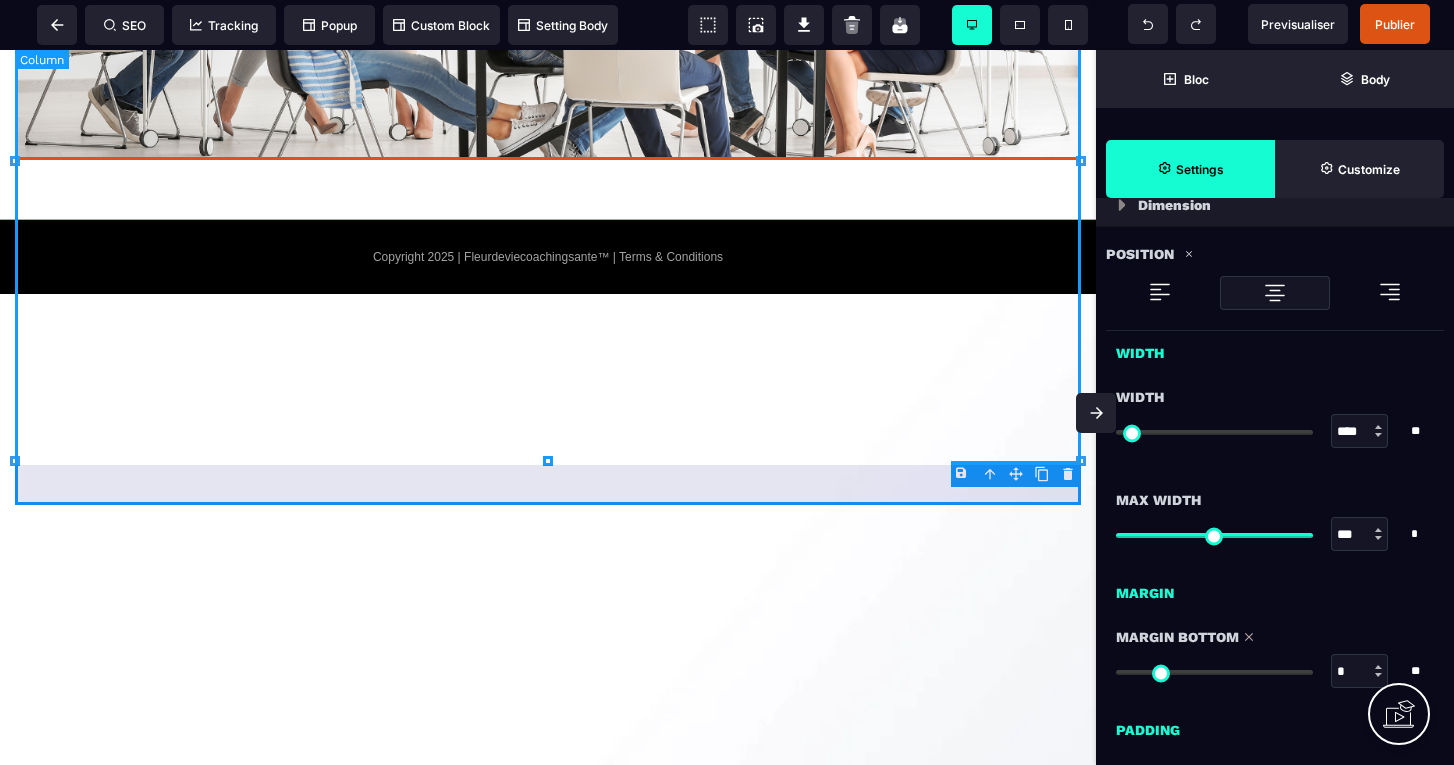 click on "SOIT LE CHANGEMENT QUE TU VEUX VOIR DANS CE MONDE CAR PRENDRE SOIN DES AUTRES COMMENCE PAR VOUS CONFIANCE, LEADERSHIP, MANAGEMENT, ETHIQUE™ OSEZ VOTRE REUSSITE" at bounding box center (548, -241) 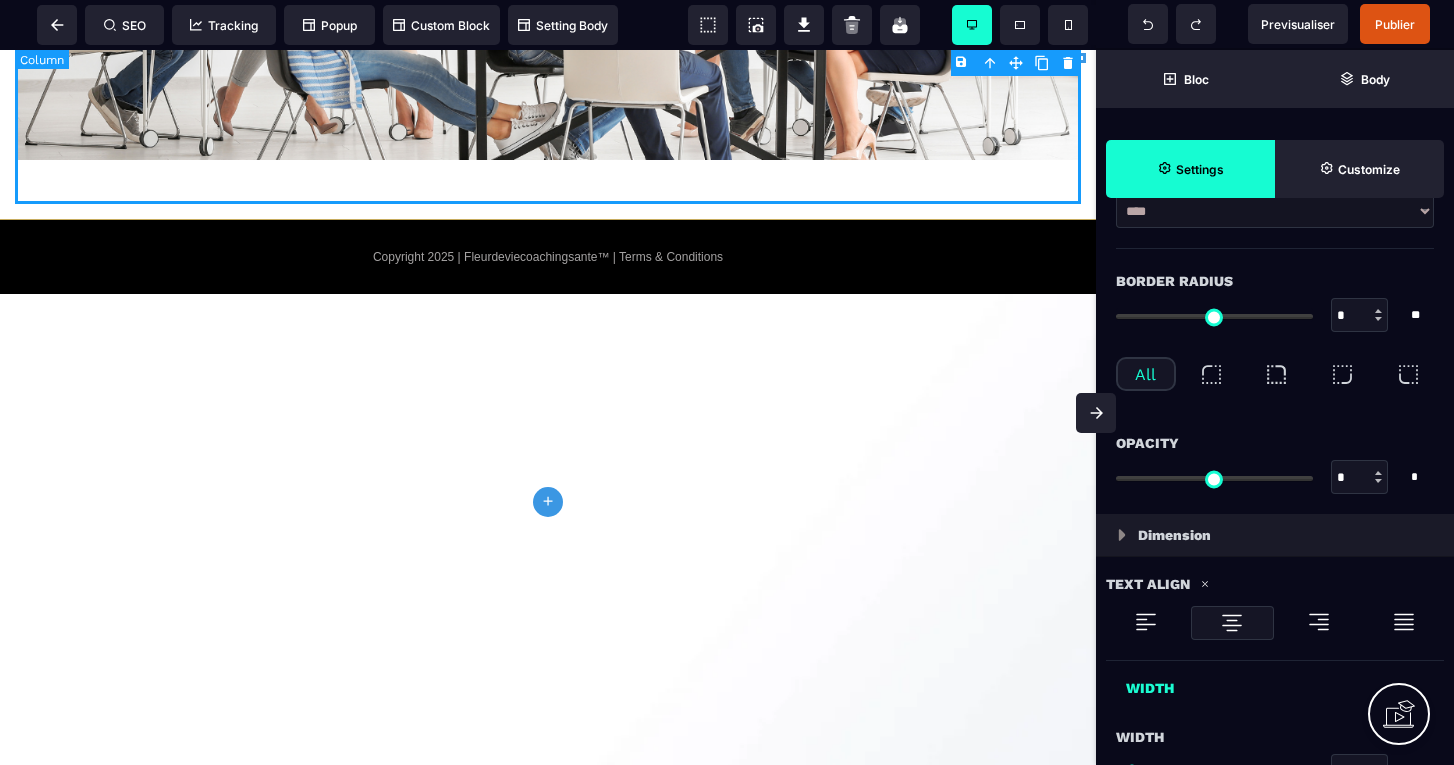 scroll, scrollTop: 0, scrollLeft: 0, axis: both 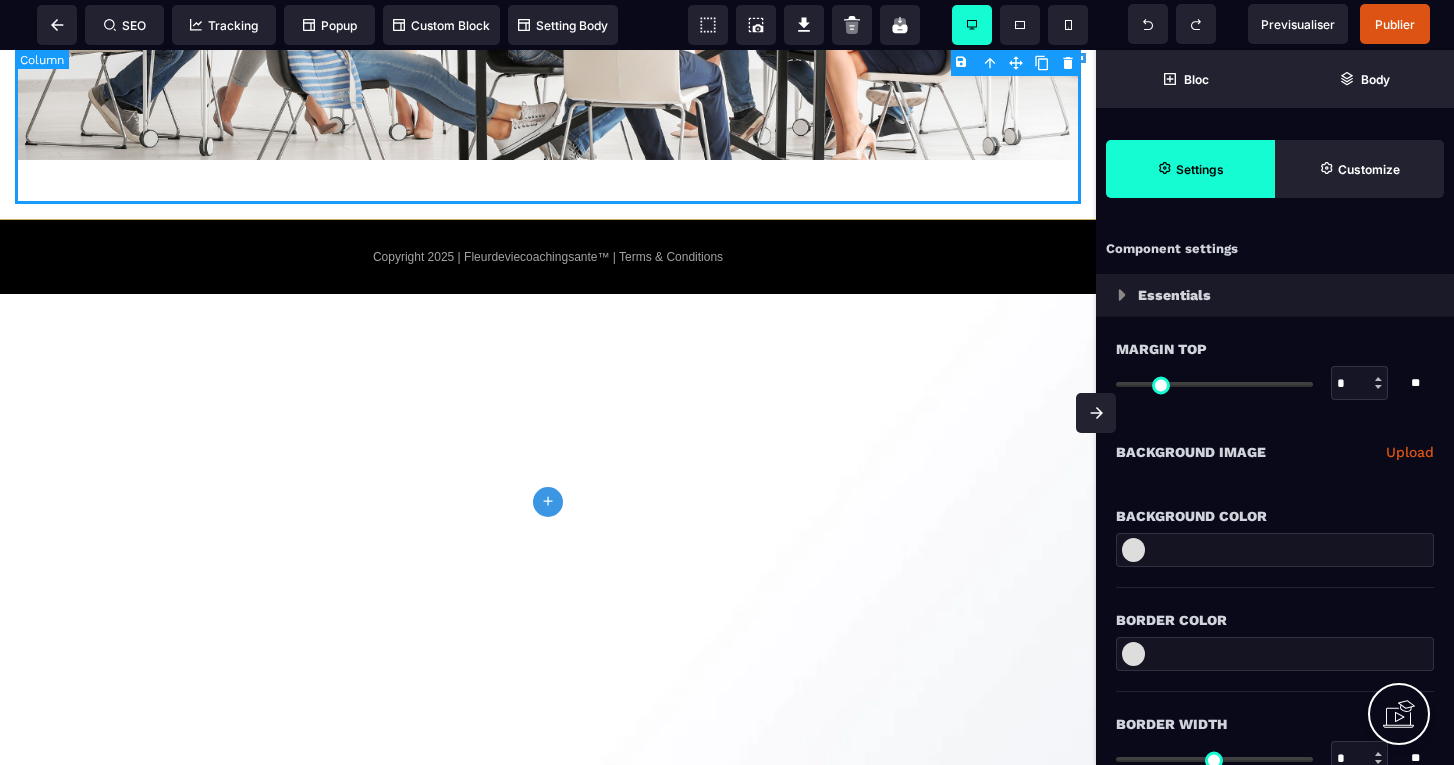 type on "*" 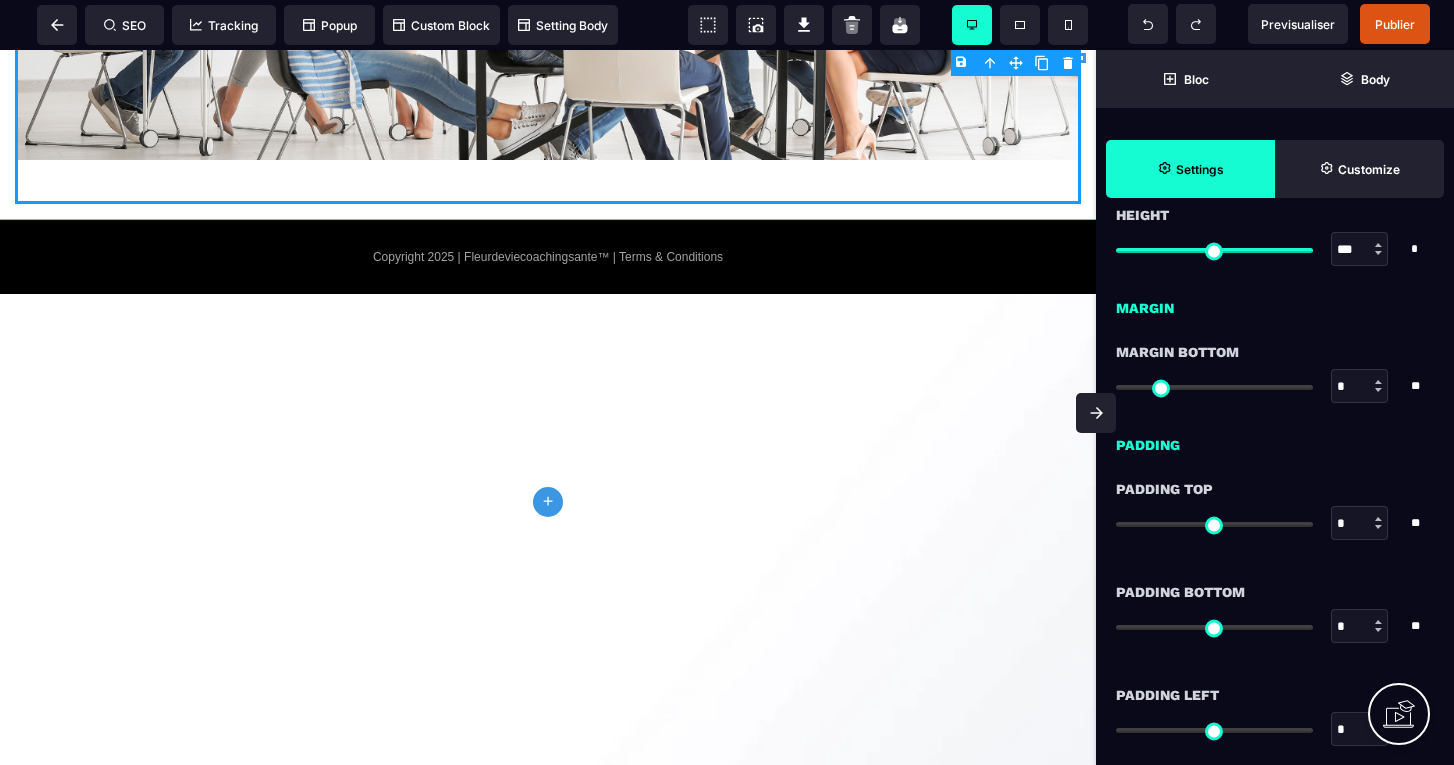 scroll, scrollTop: 1396, scrollLeft: 0, axis: vertical 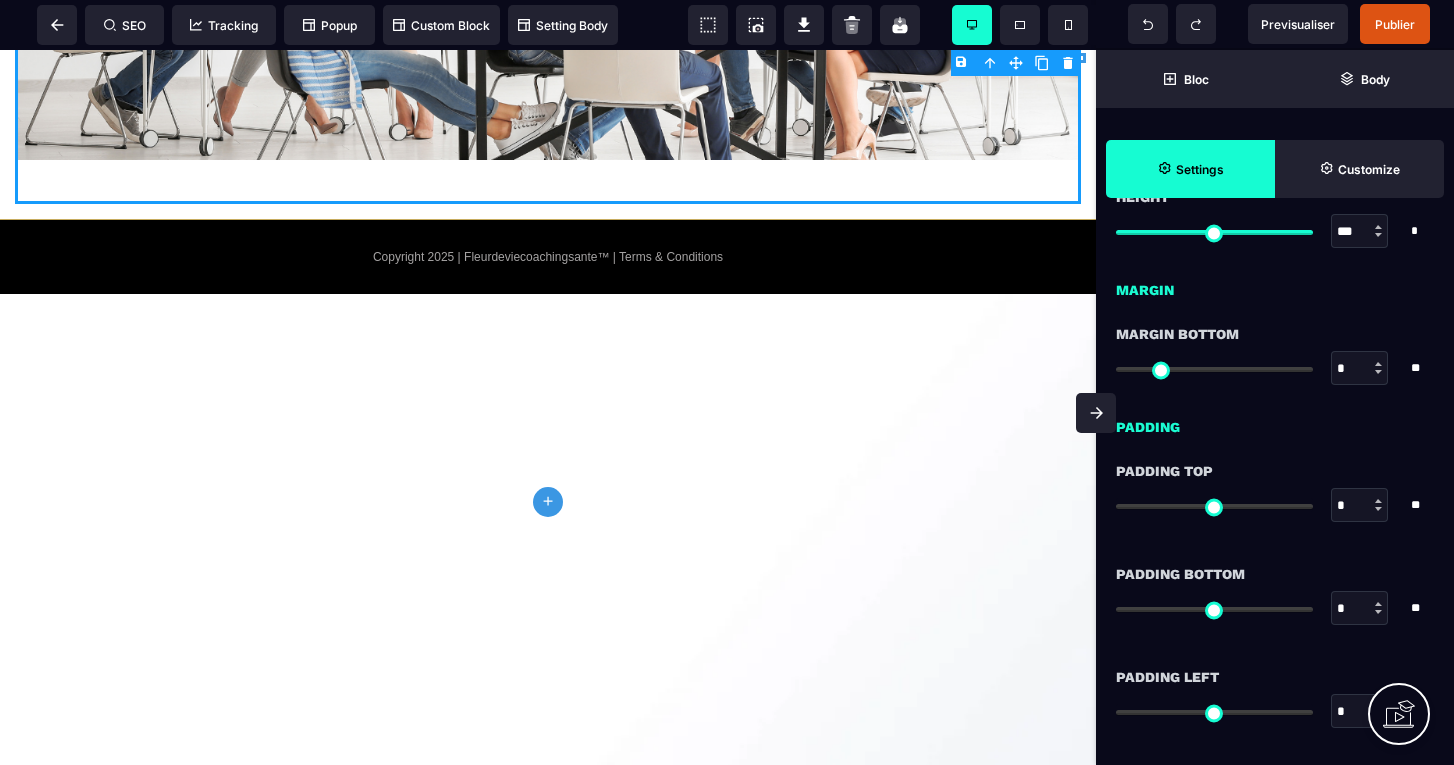 type on "**" 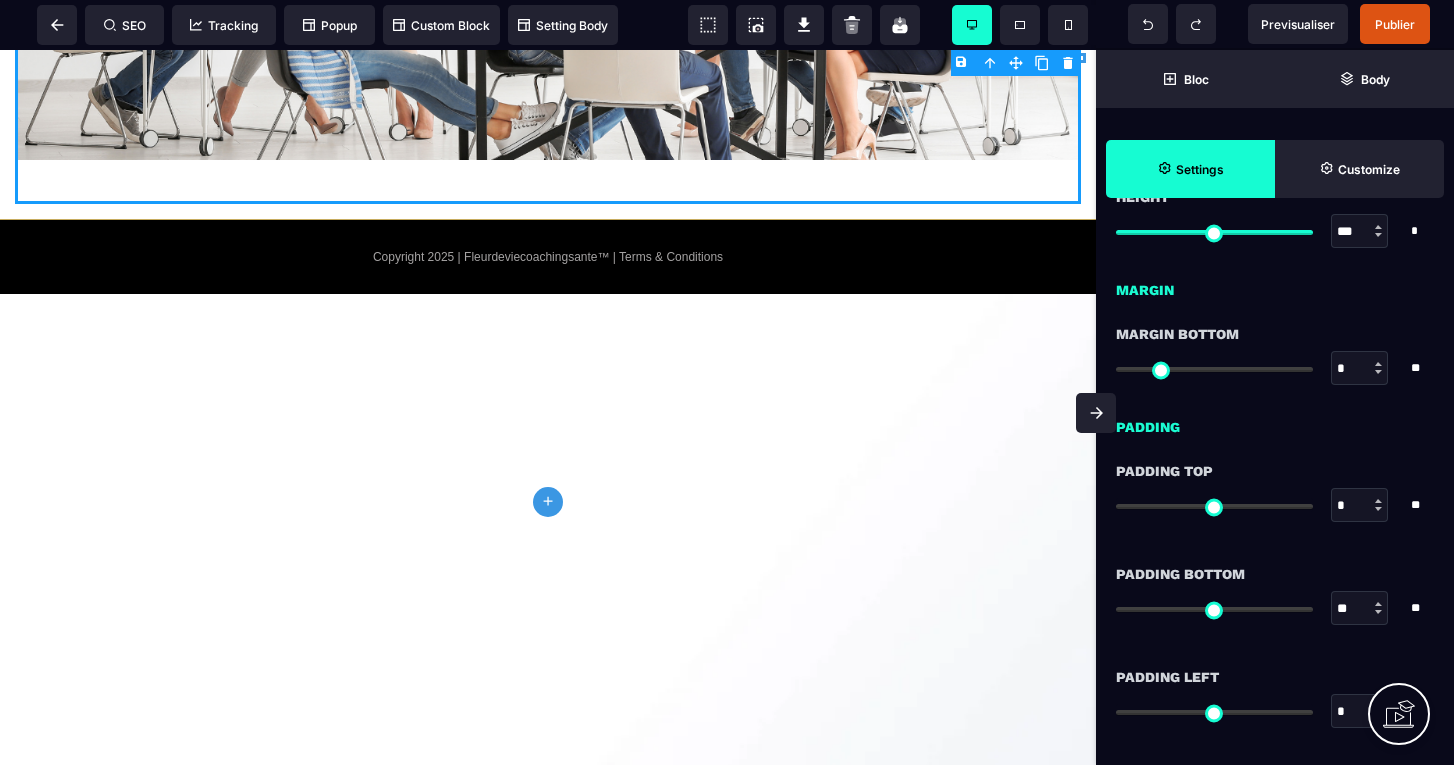 click at bounding box center (1214, 609) 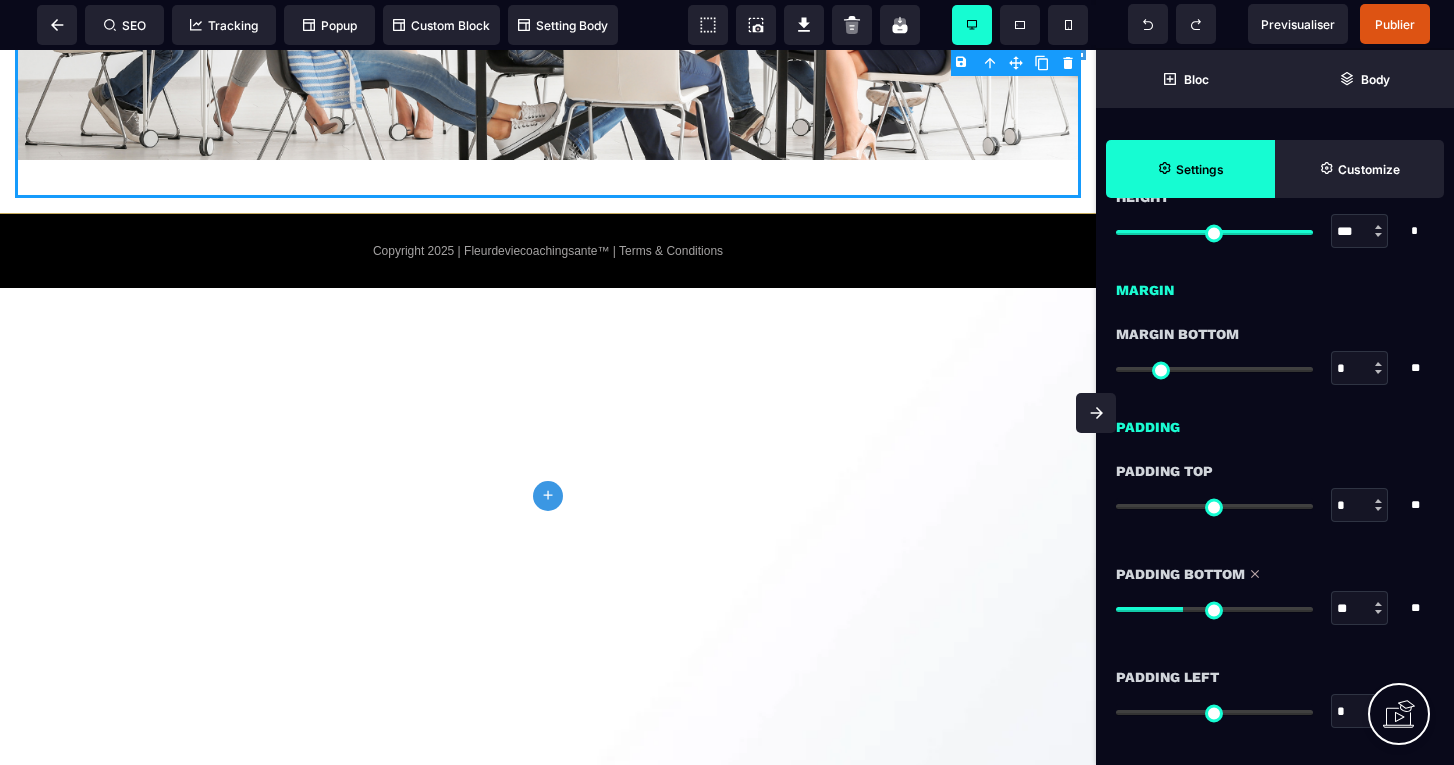 type on "***" 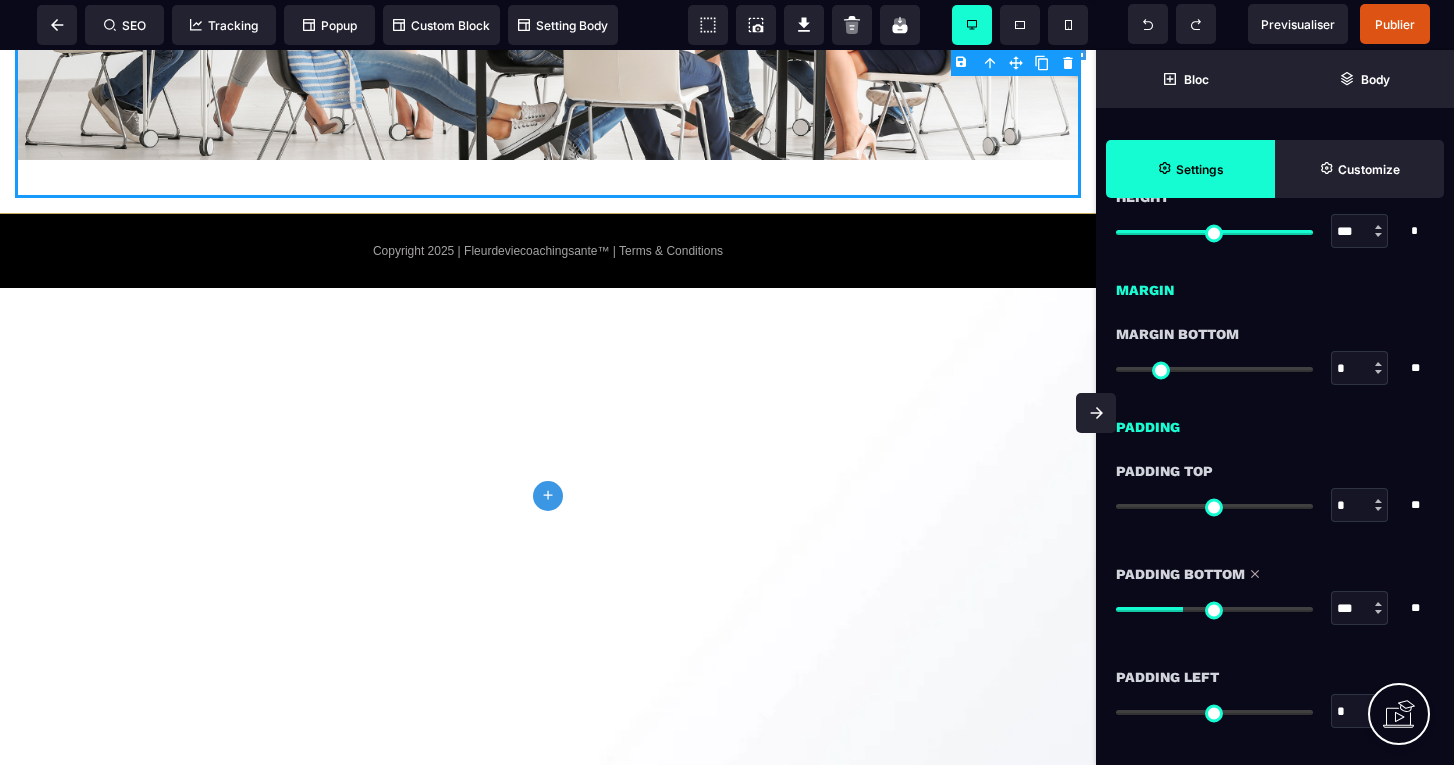 click at bounding box center (1214, 609) 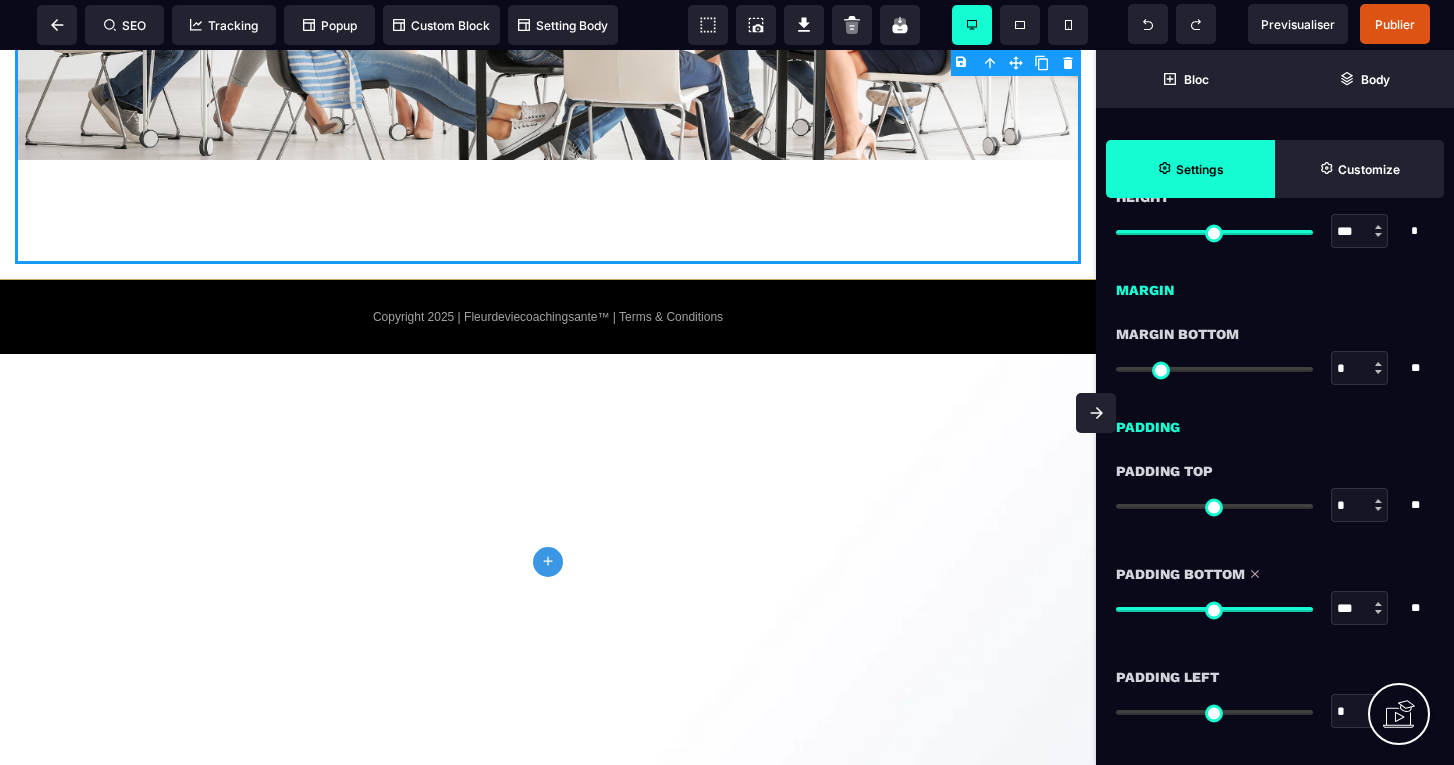 click at bounding box center [1214, 608] 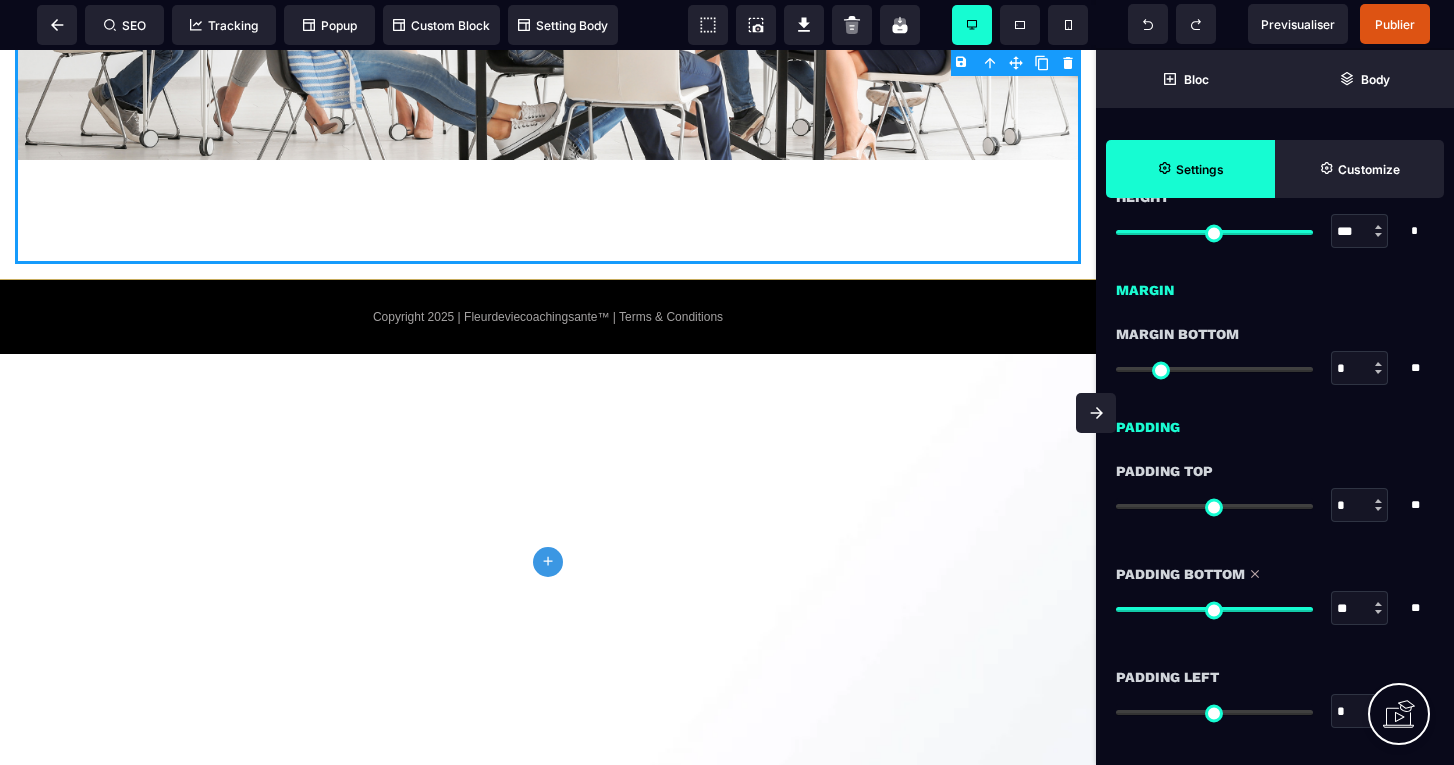 click at bounding box center (1214, 609) 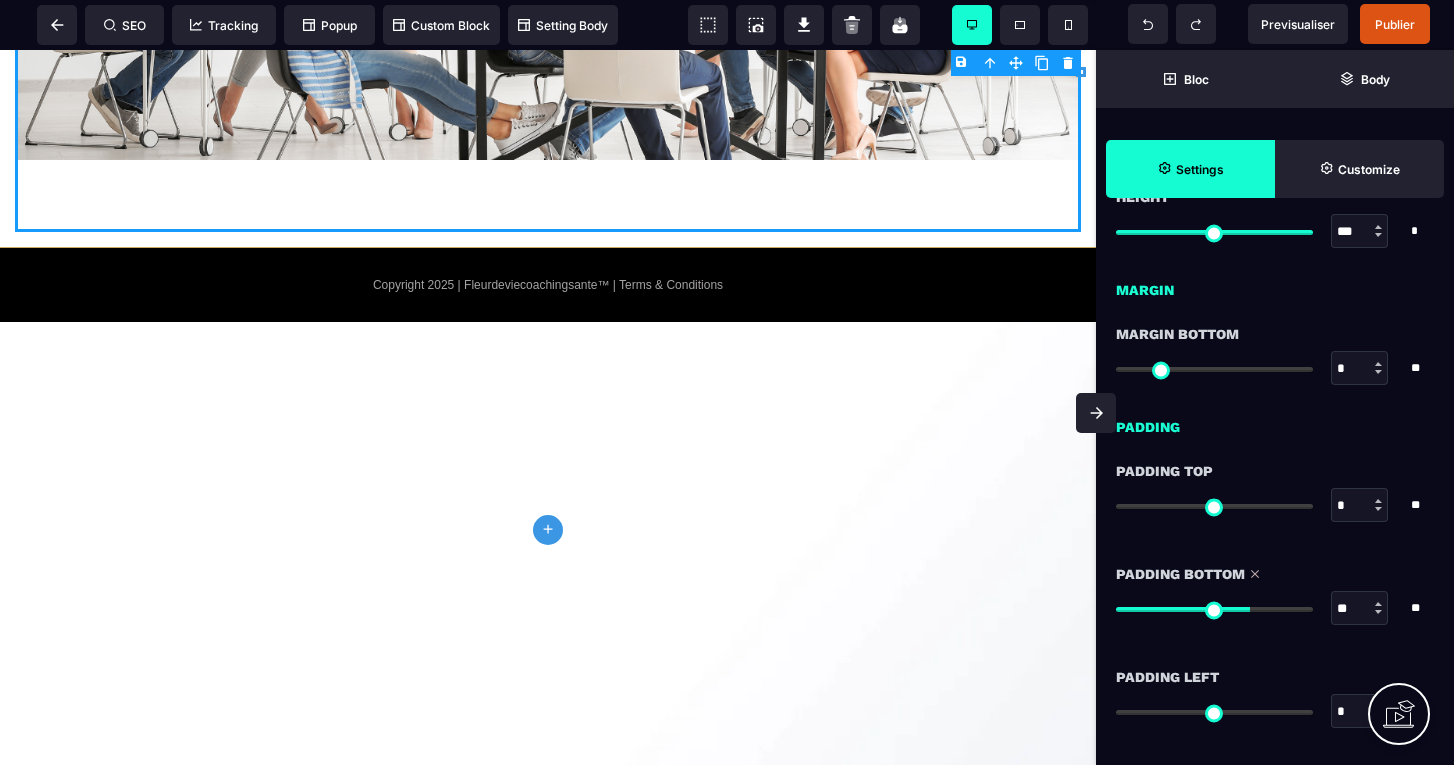 type on "**" 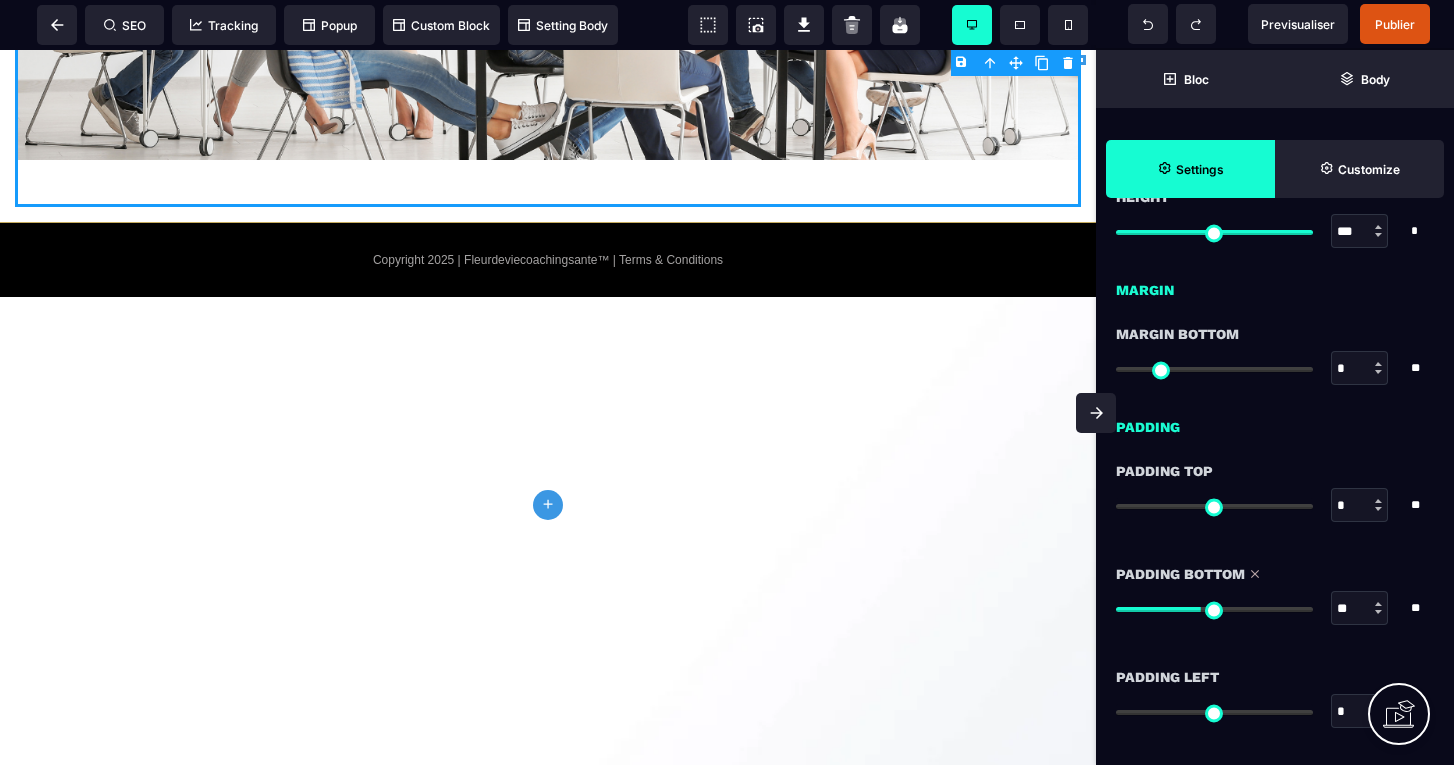 type on "*" 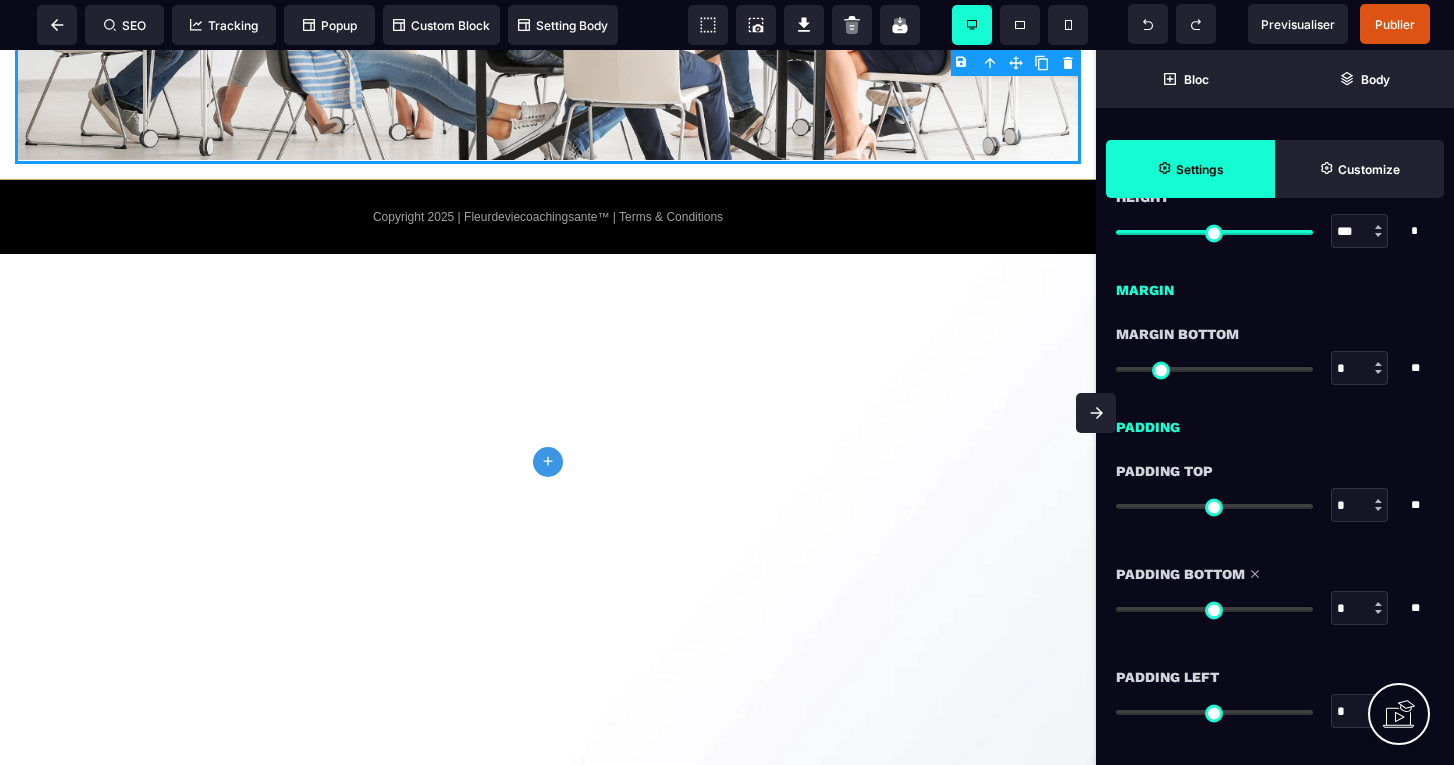 type on "*" 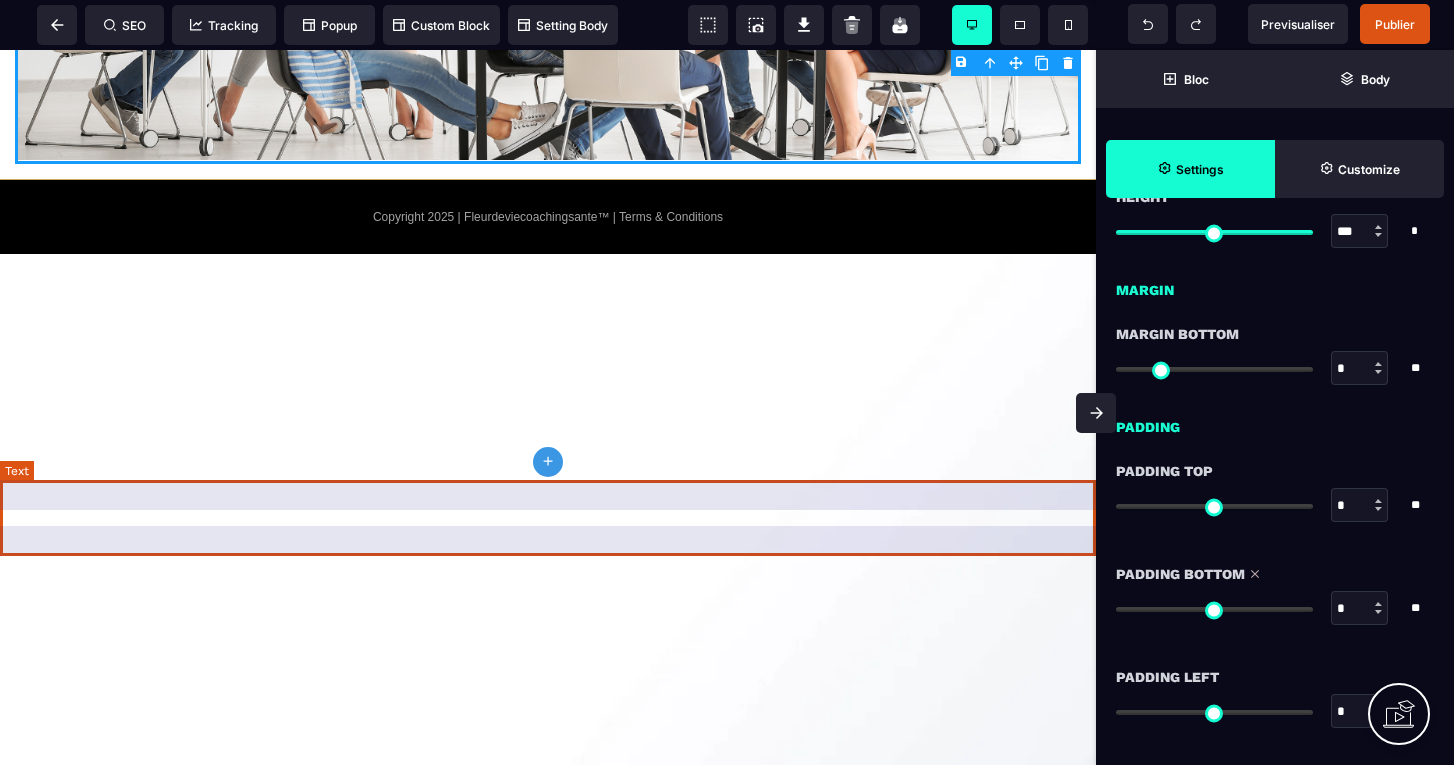 click on "Copyright 2025 | Fleurdeviecoachingsante™ | Terms & Conditions" at bounding box center (548, 216) 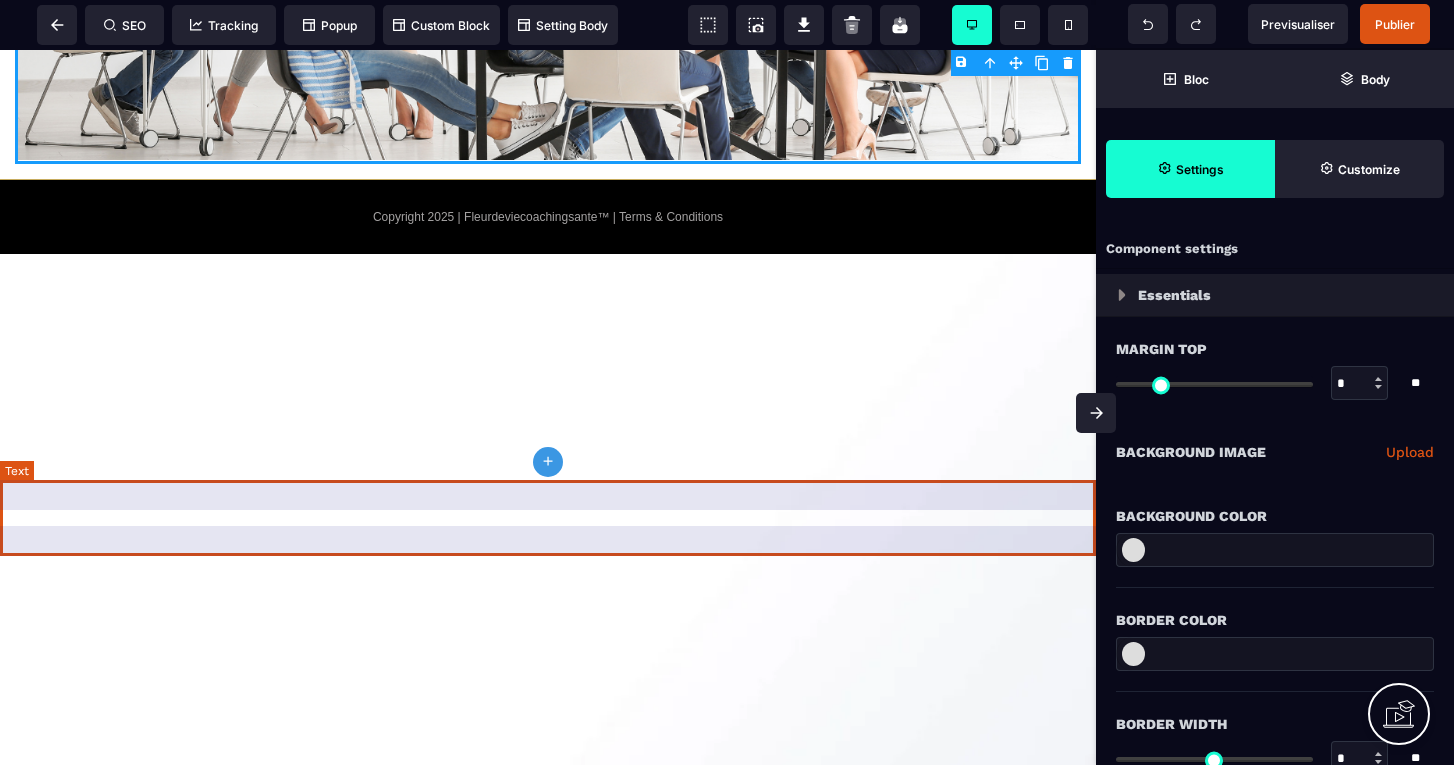 select on "***" 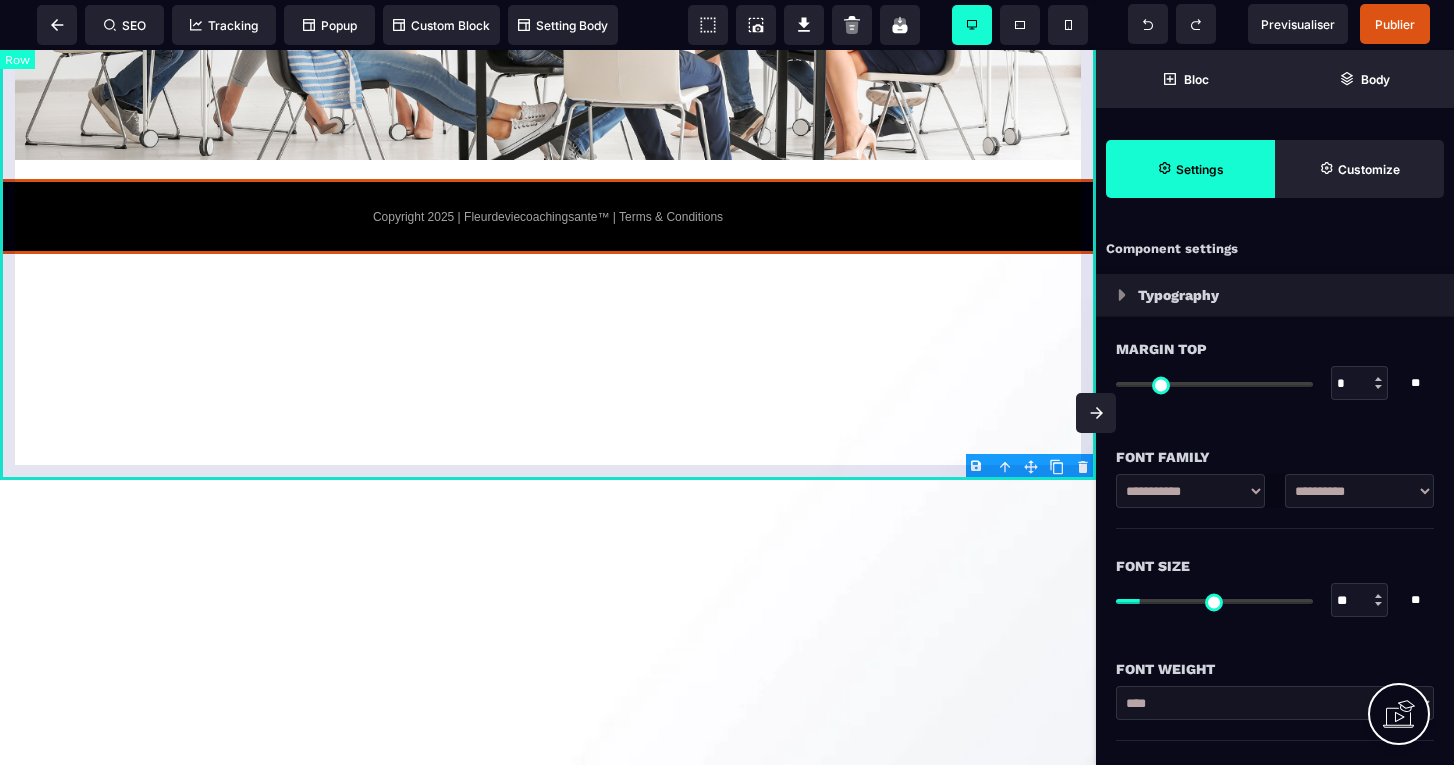 click on "SOIT LE CHANGEMENT QUE TU VEUX VOIR DANS CE MONDE CAR PRENDRE SOIN DES AUTRES COMMENCE PAR VOUS CONFIANCE, LEADERSHIP, MANAGEMENT, ETHIQUE™ OSEZ VOTRE REUSSITE" at bounding box center [548, -261] 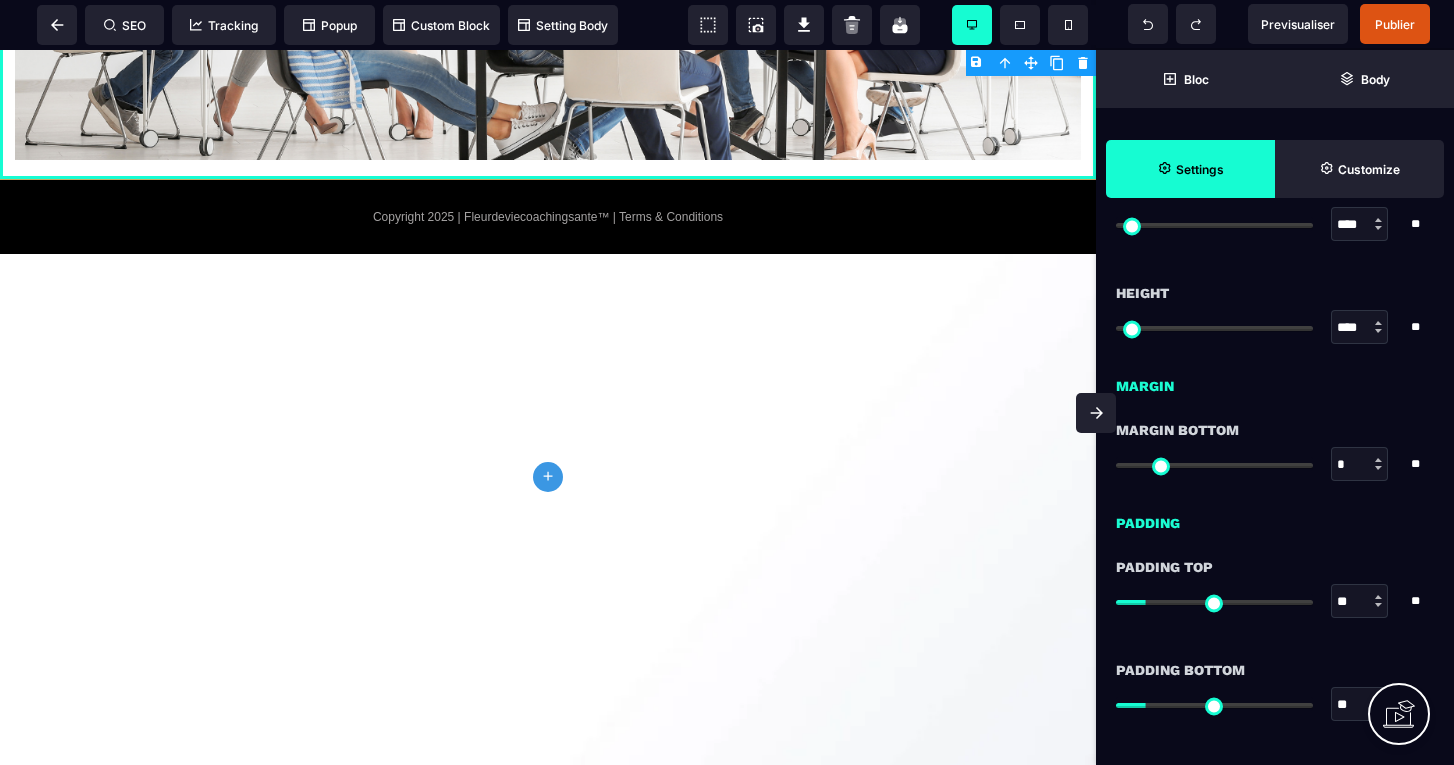 scroll, scrollTop: 1433, scrollLeft: 0, axis: vertical 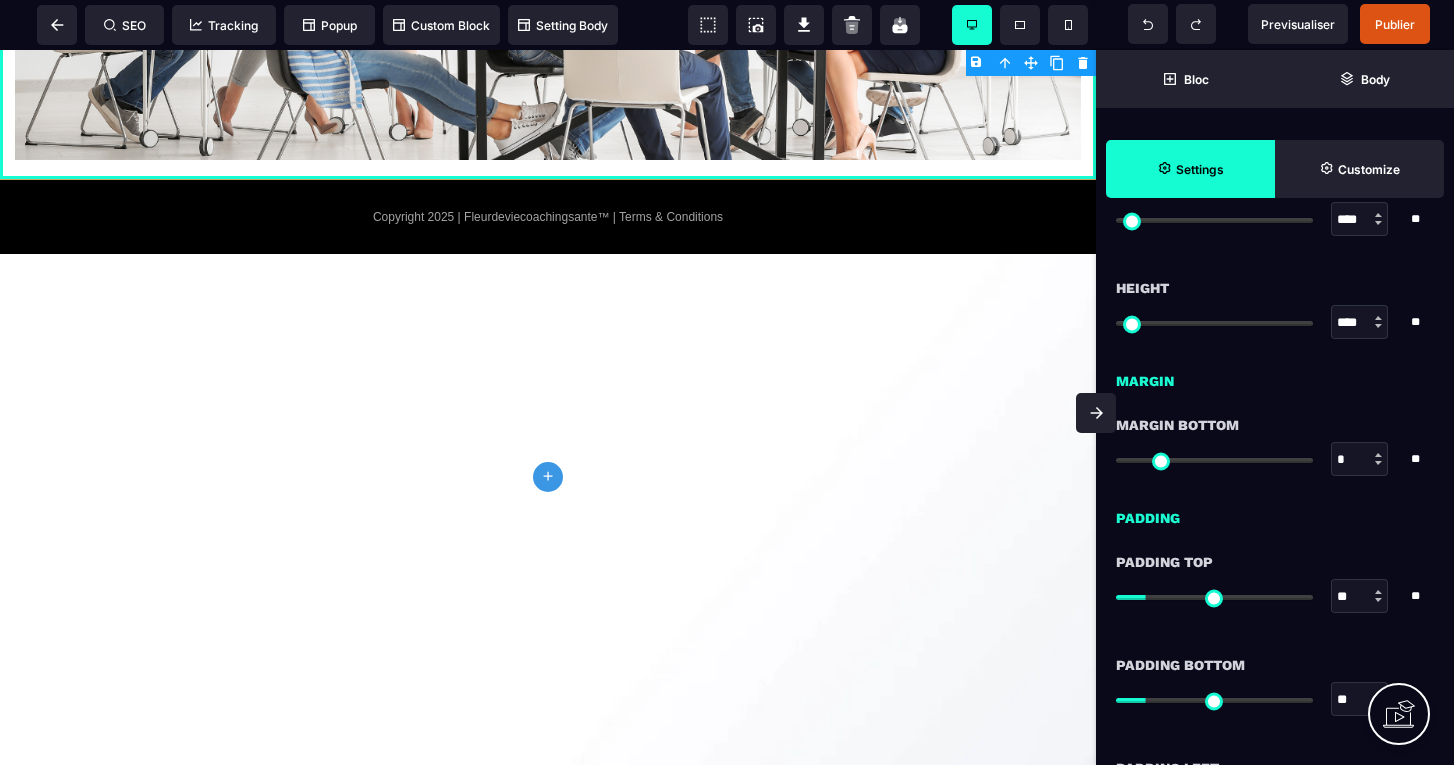 type on "*" 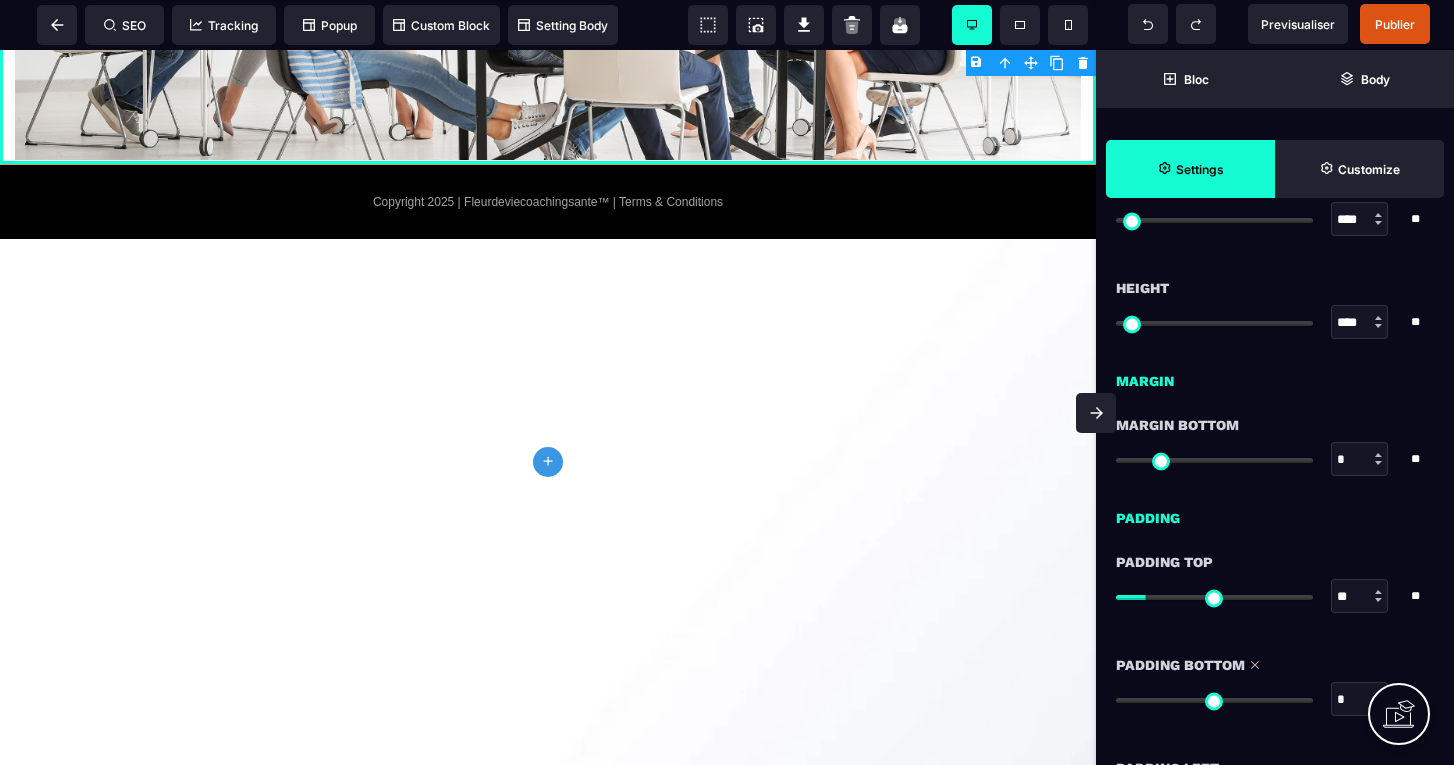type on "*" 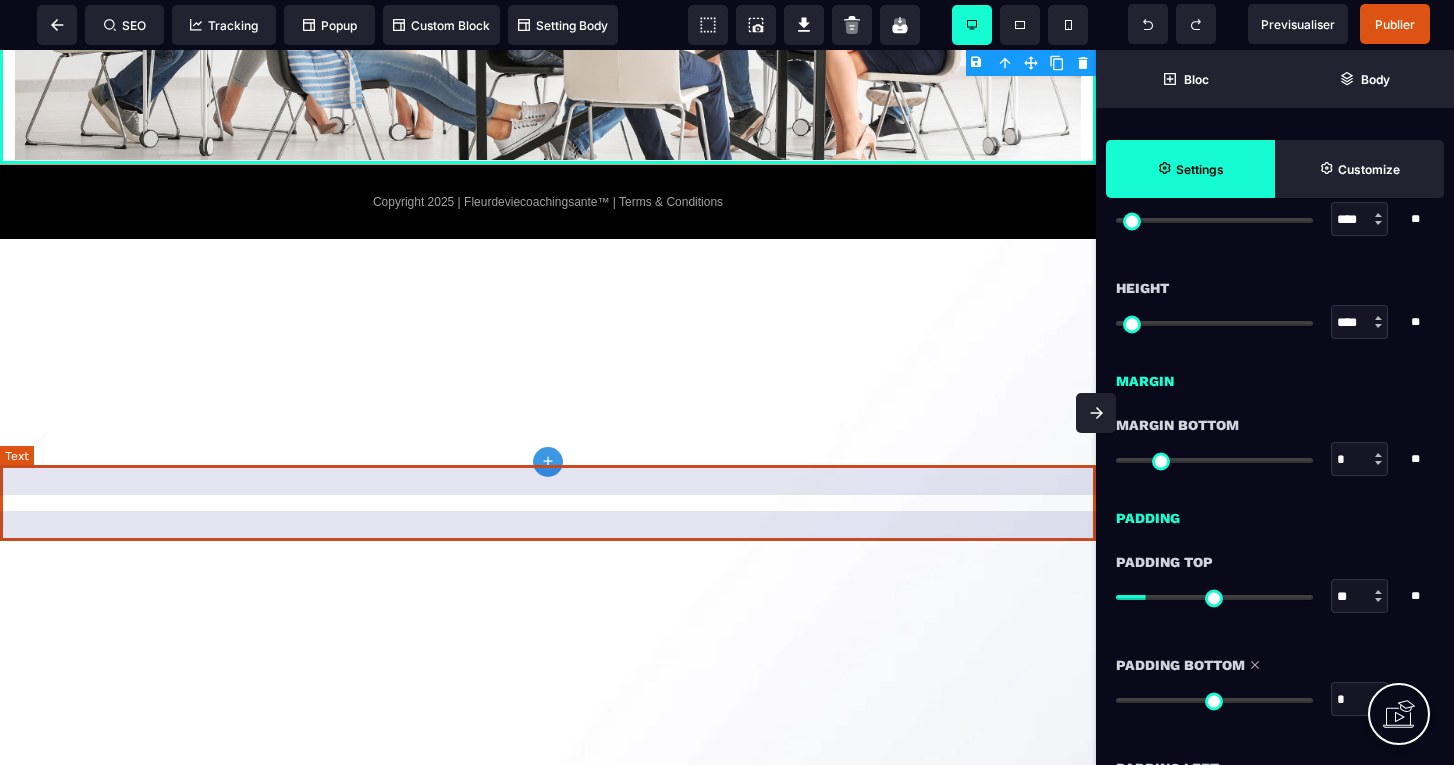 click on "Copyright 2025 | Fleurdeviecoachingsante™ | Terms & Conditions" at bounding box center [548, 201] 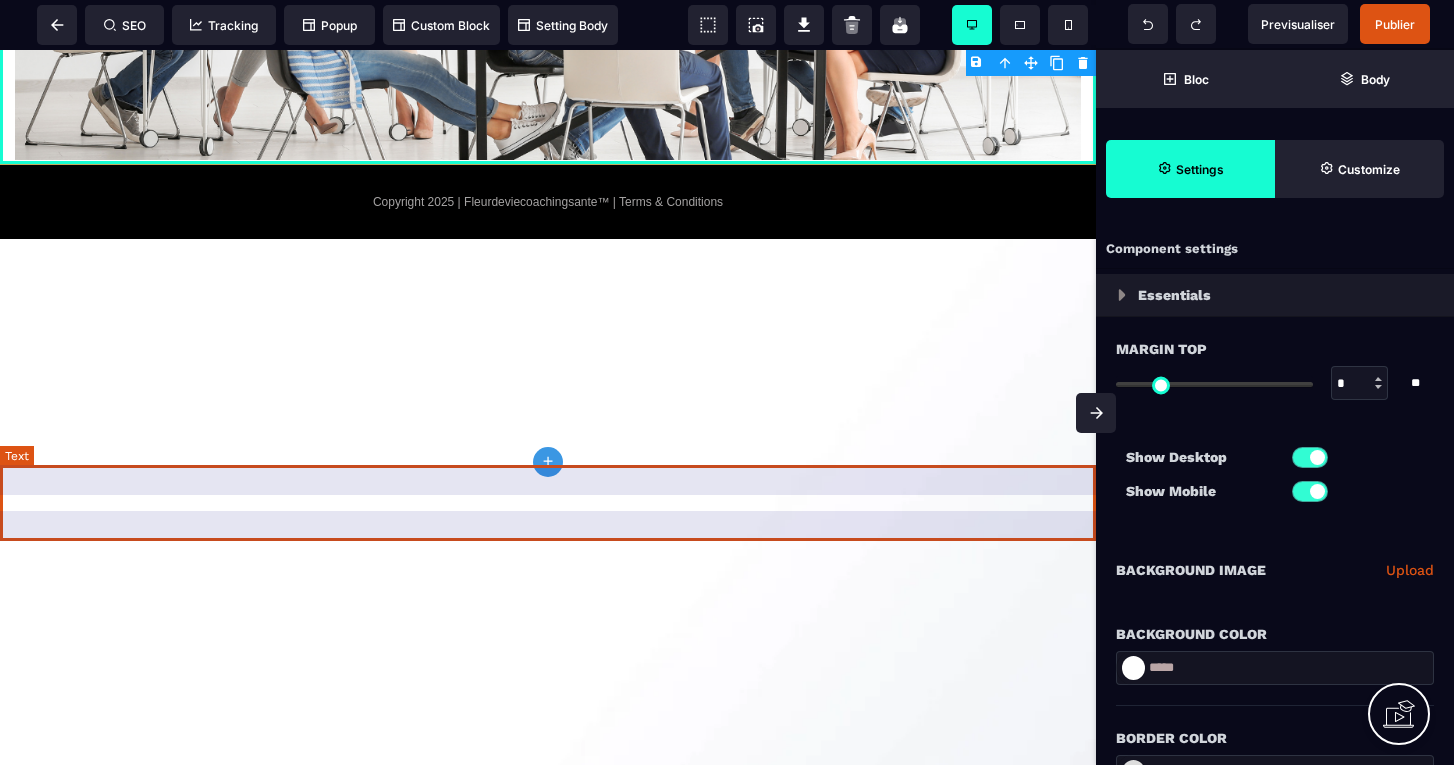 select on "***" 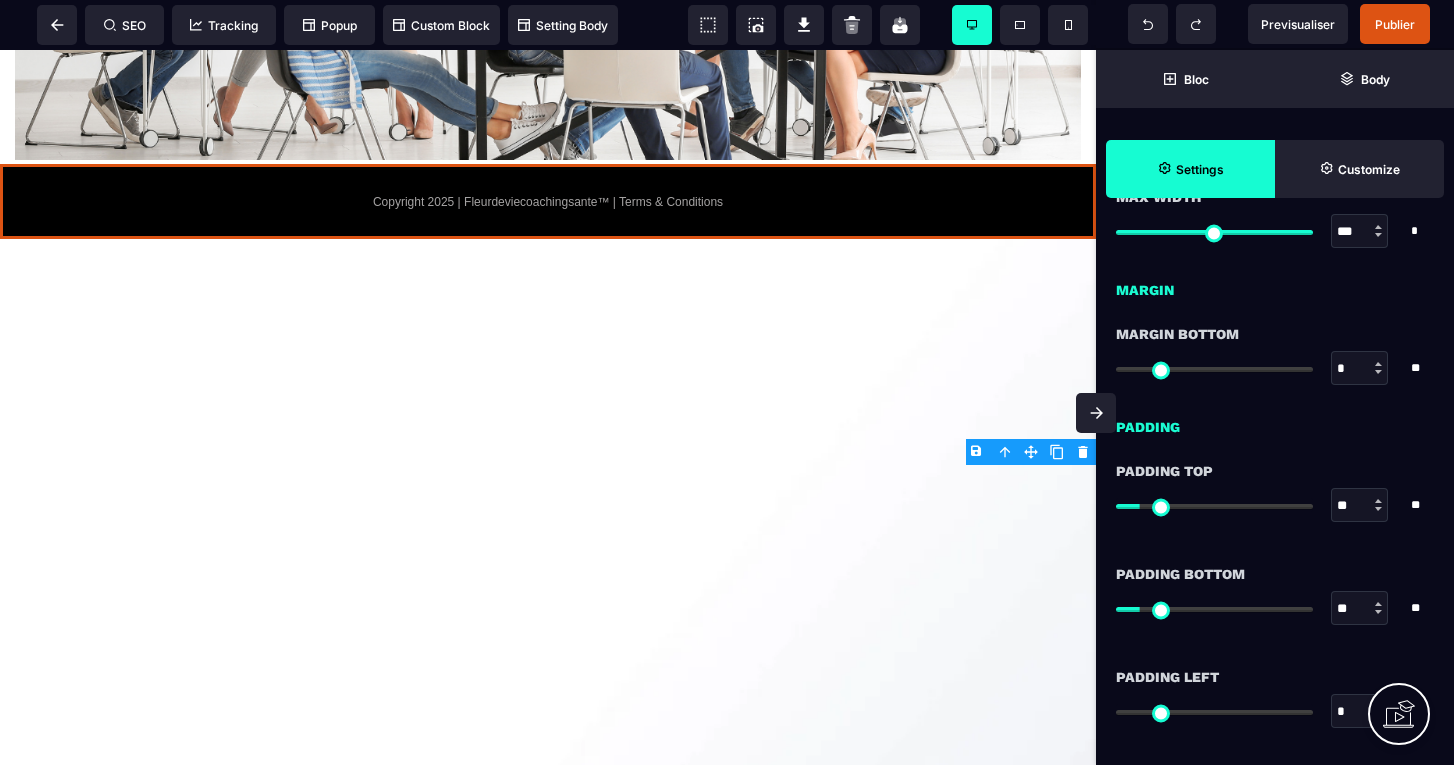scroll, scrollTop: 1389, scrollLeft: 0, axis: vertical 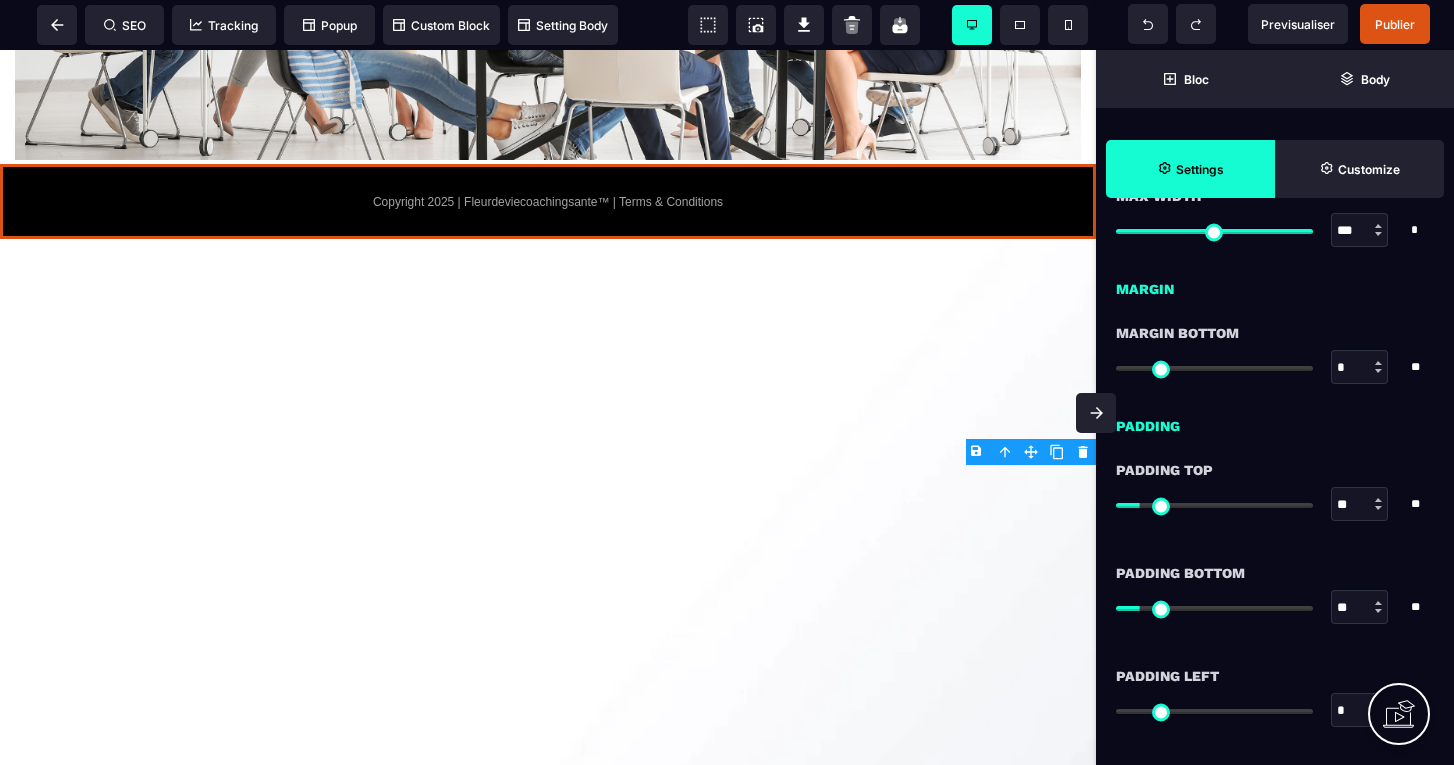 type on "*" 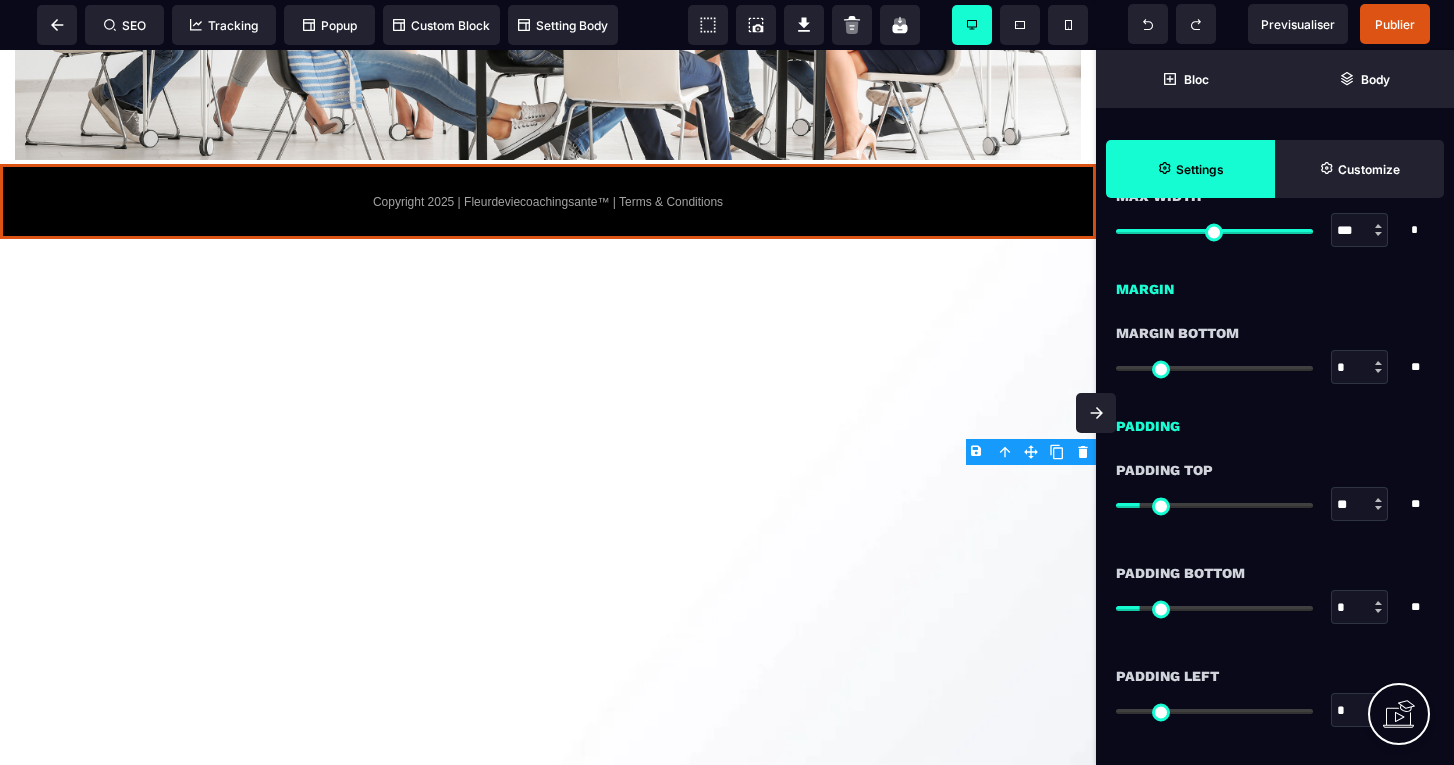 click at bounding box center [1214, 608] 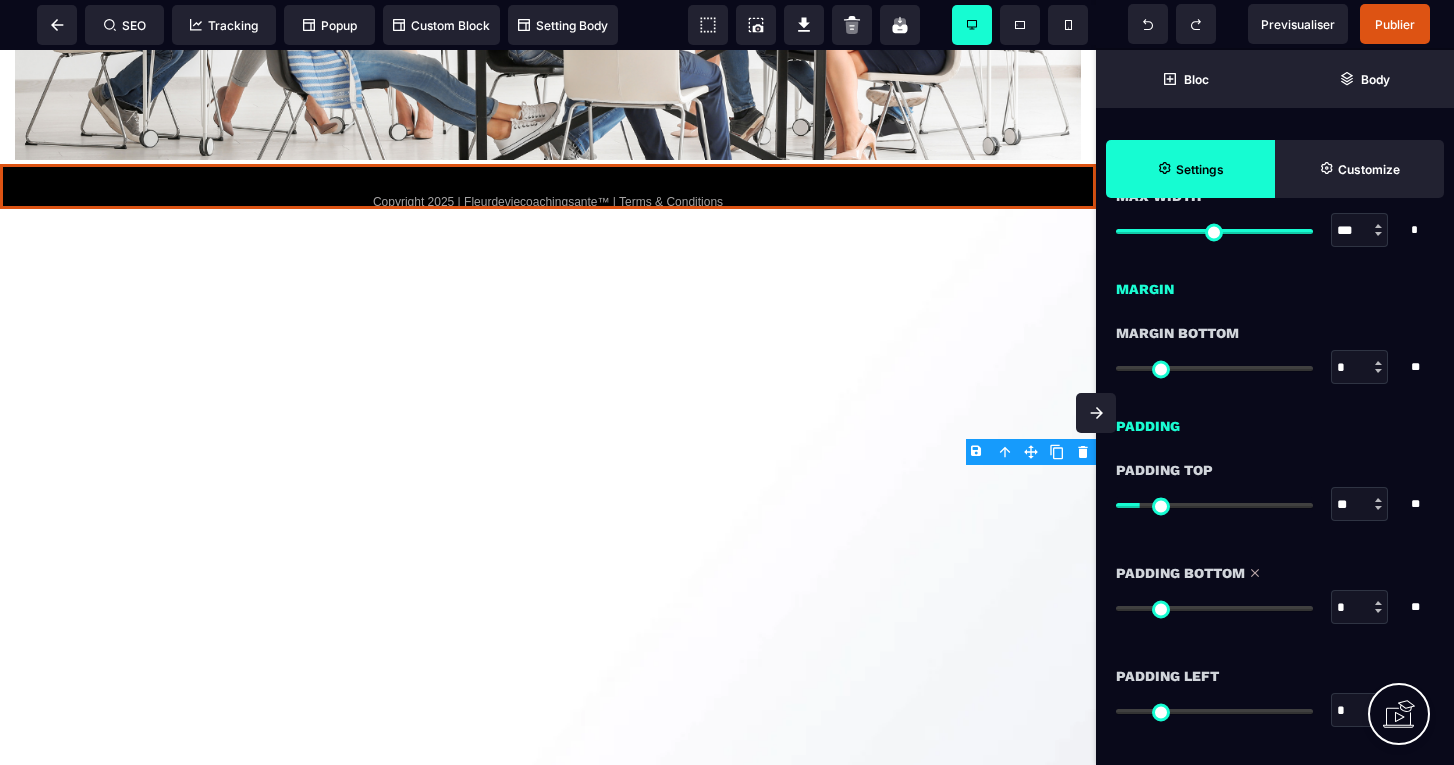 click at bounding box center (1214, 607) 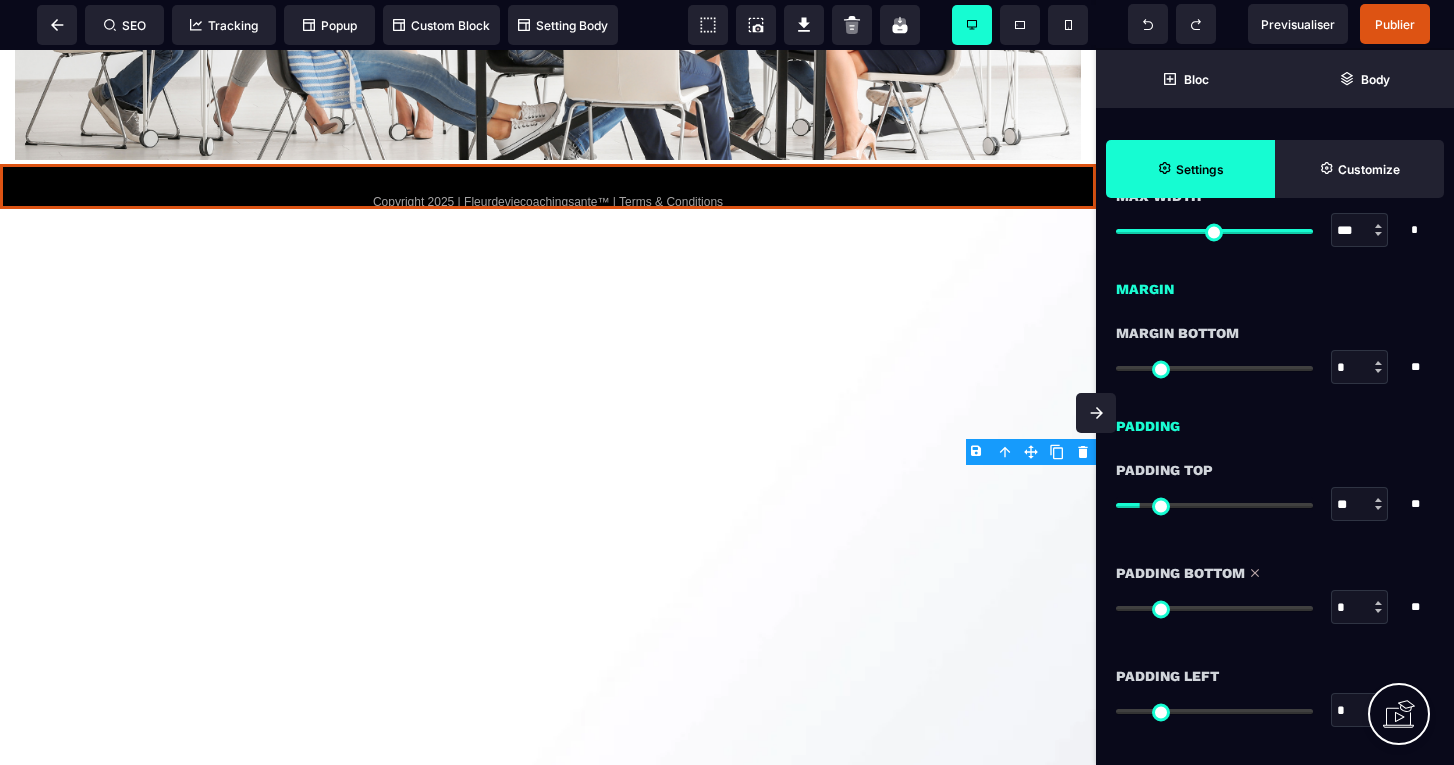 type on "**" 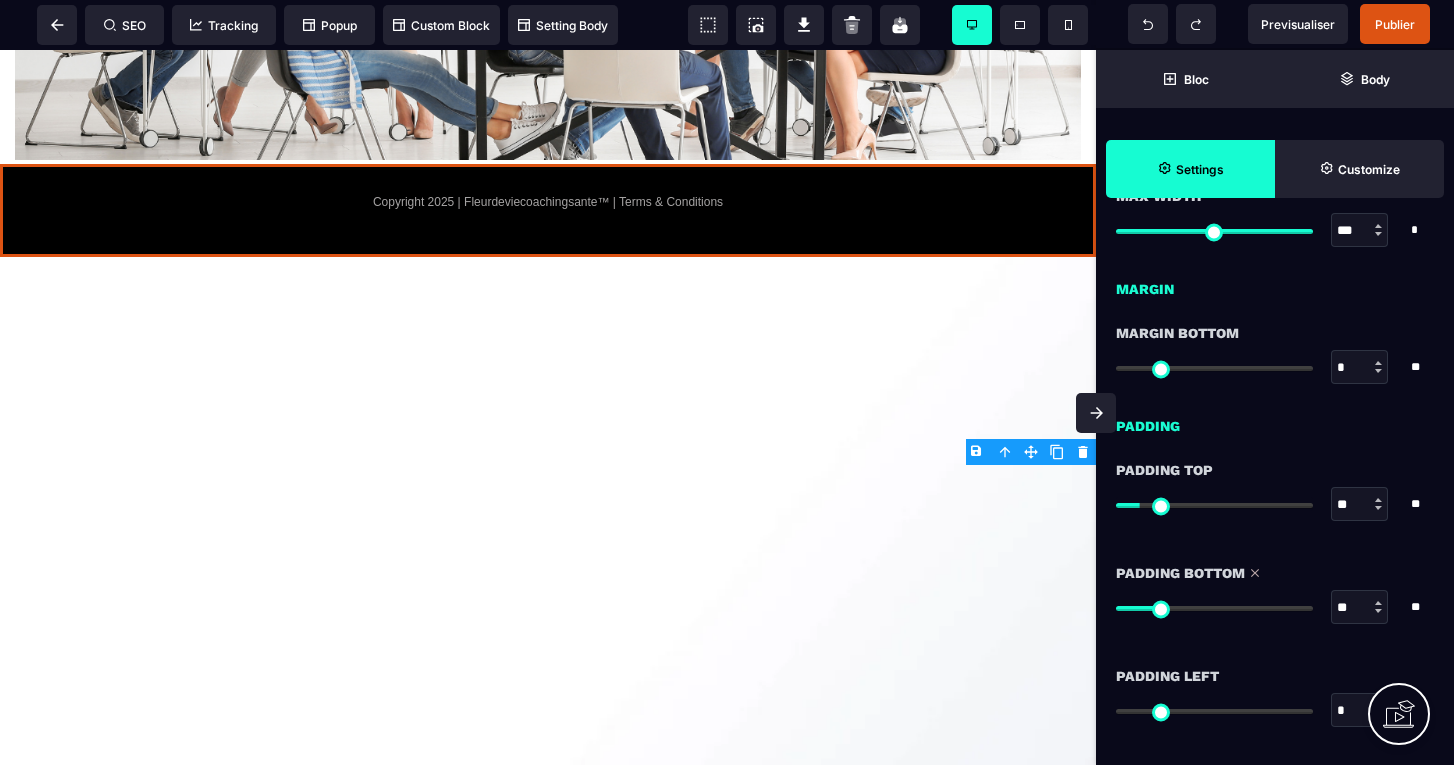 click at bounding box center (1214, 608) 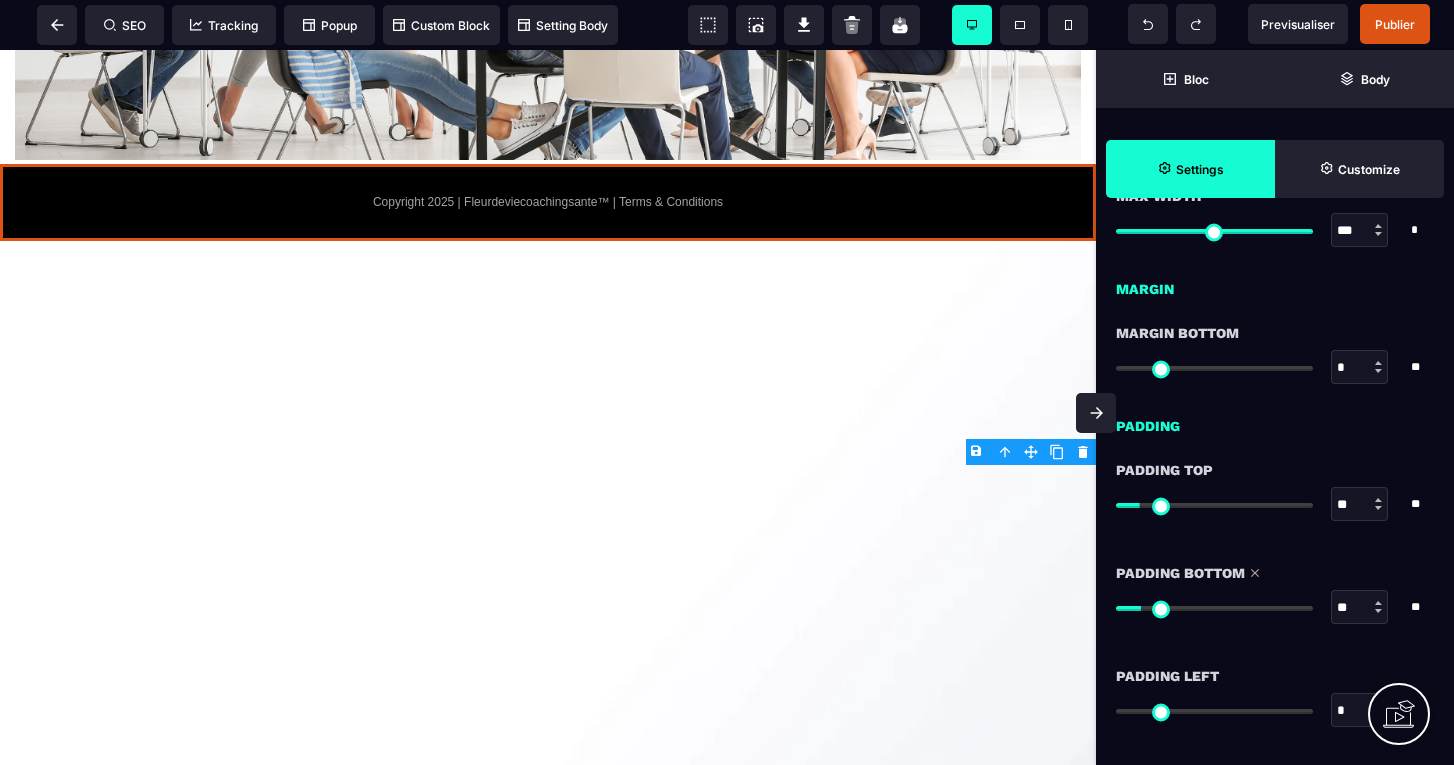 type on "**" 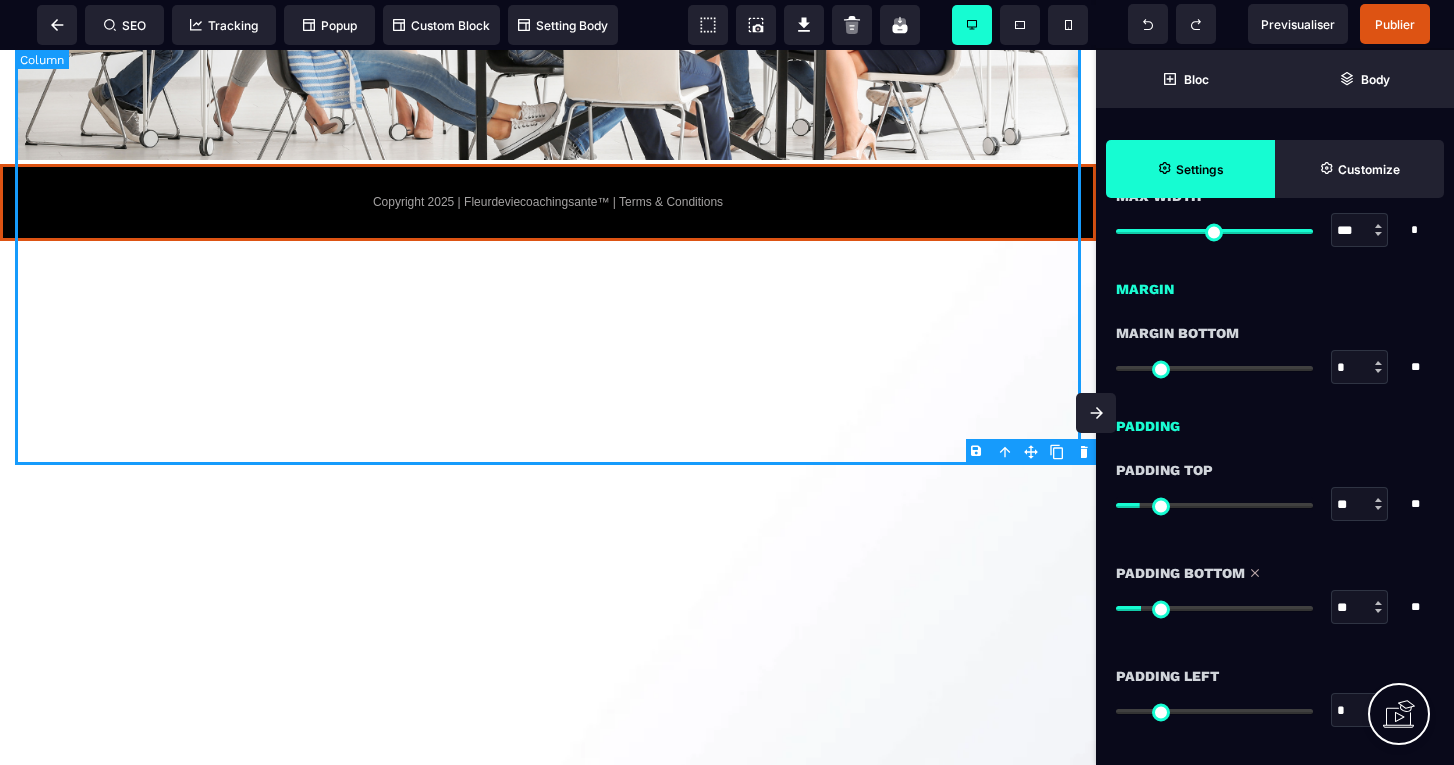 click on "SOIT LE CHANGEMENT QUE TU VEUX VOIR DANS CE MONDE CAR PRENDRE SOIN DES AUTRES COMMENCE PAR VOUS CONFIANCE, LEADERSHIP, MANAGEMENT, ETHIQUE™ OSEZ VOTRE REUSSITE" at bounding box center (548, -261) 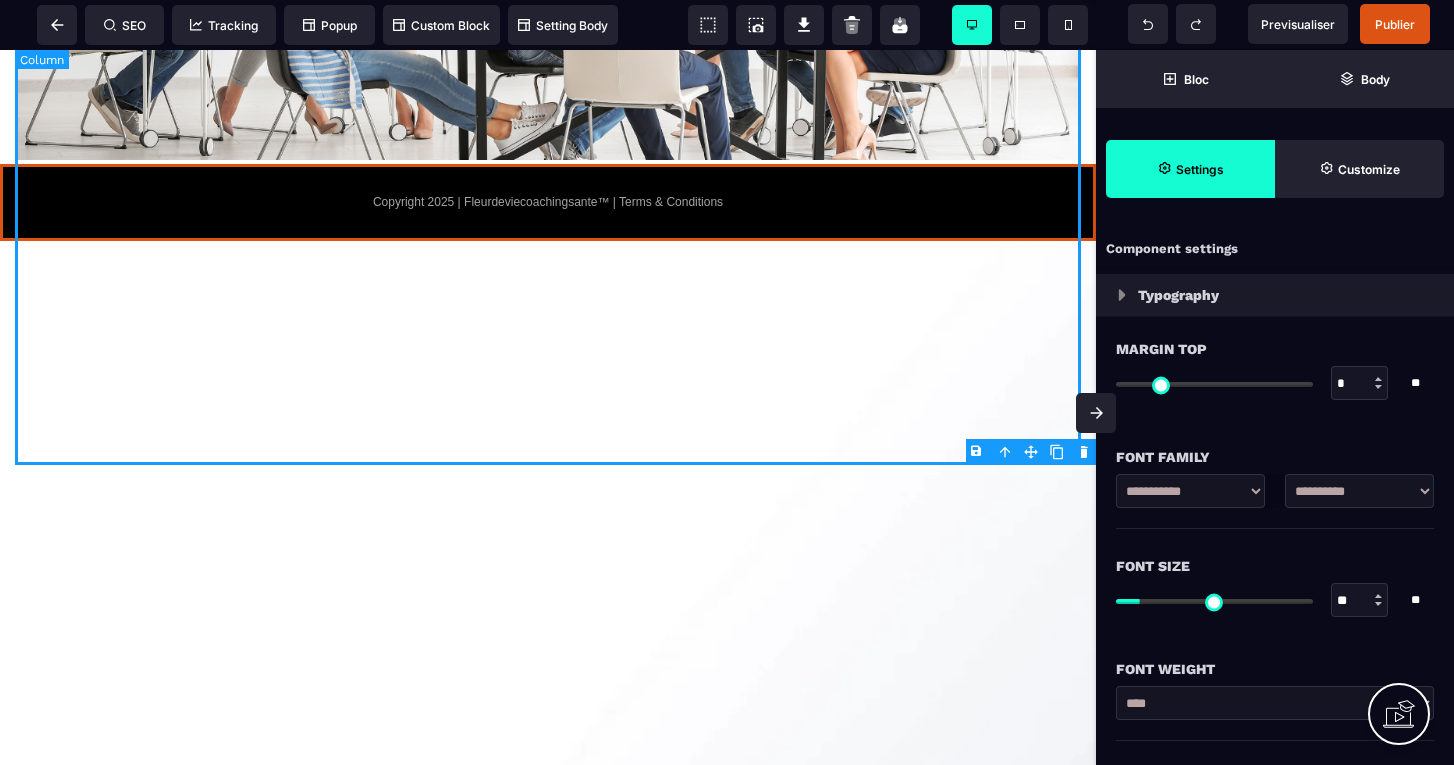 select on "**" 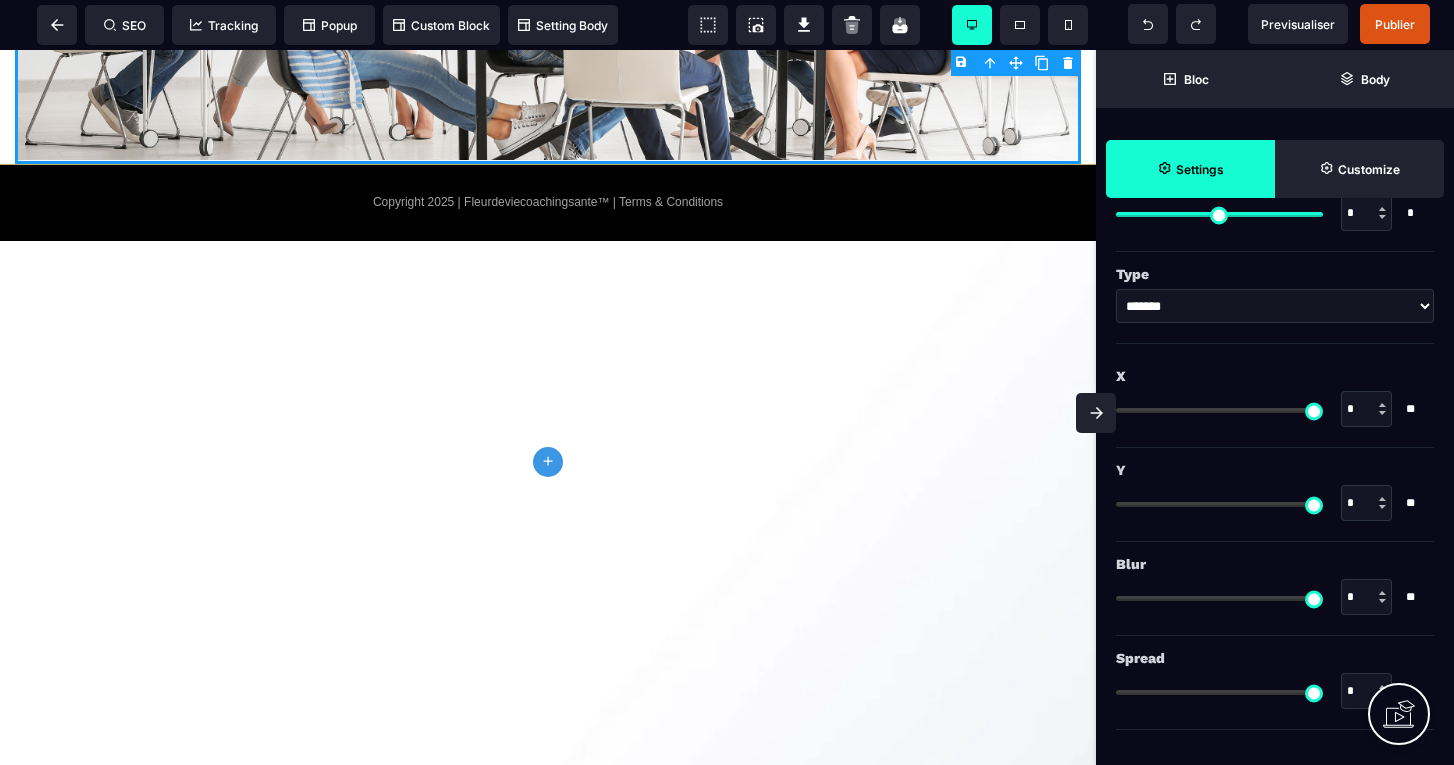 scroll, scrollTop: 2263, scrollLeft: 0, axis: vertical 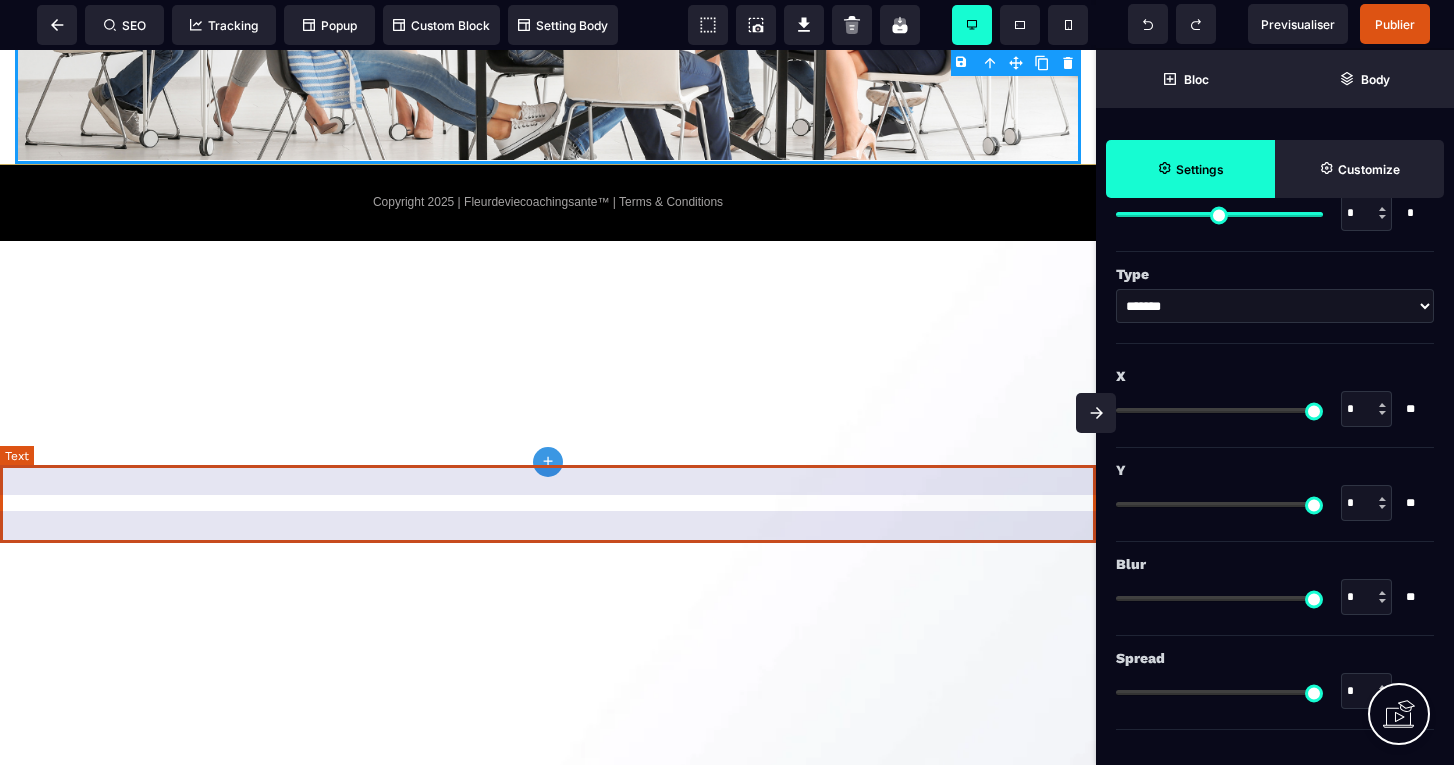 click on "Copyright 2025 | Fleurdeviecoachingsante™ | Terms & Conditions" at bounding box center (548, 202) 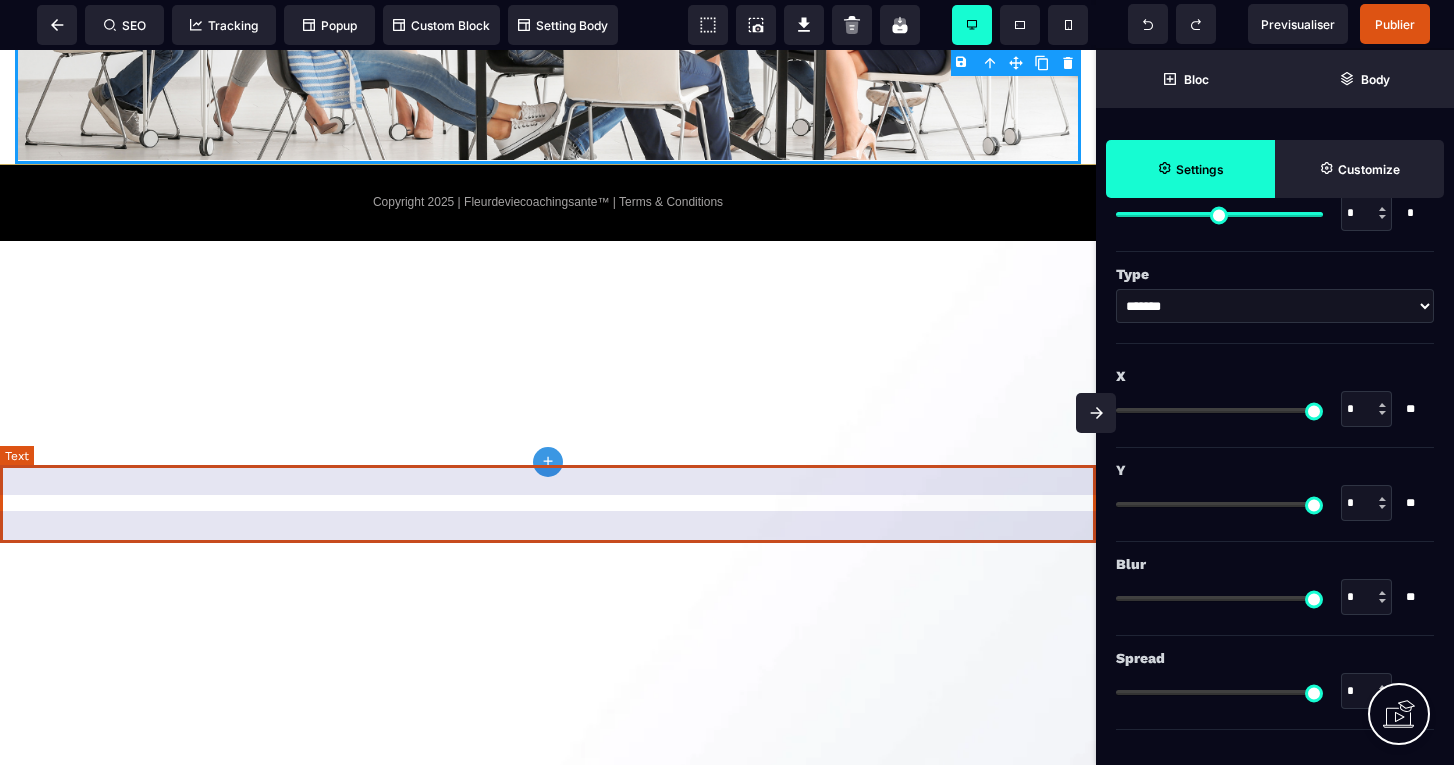 scroll, scrollTop: 0, scrollLeft: 0, axis: both 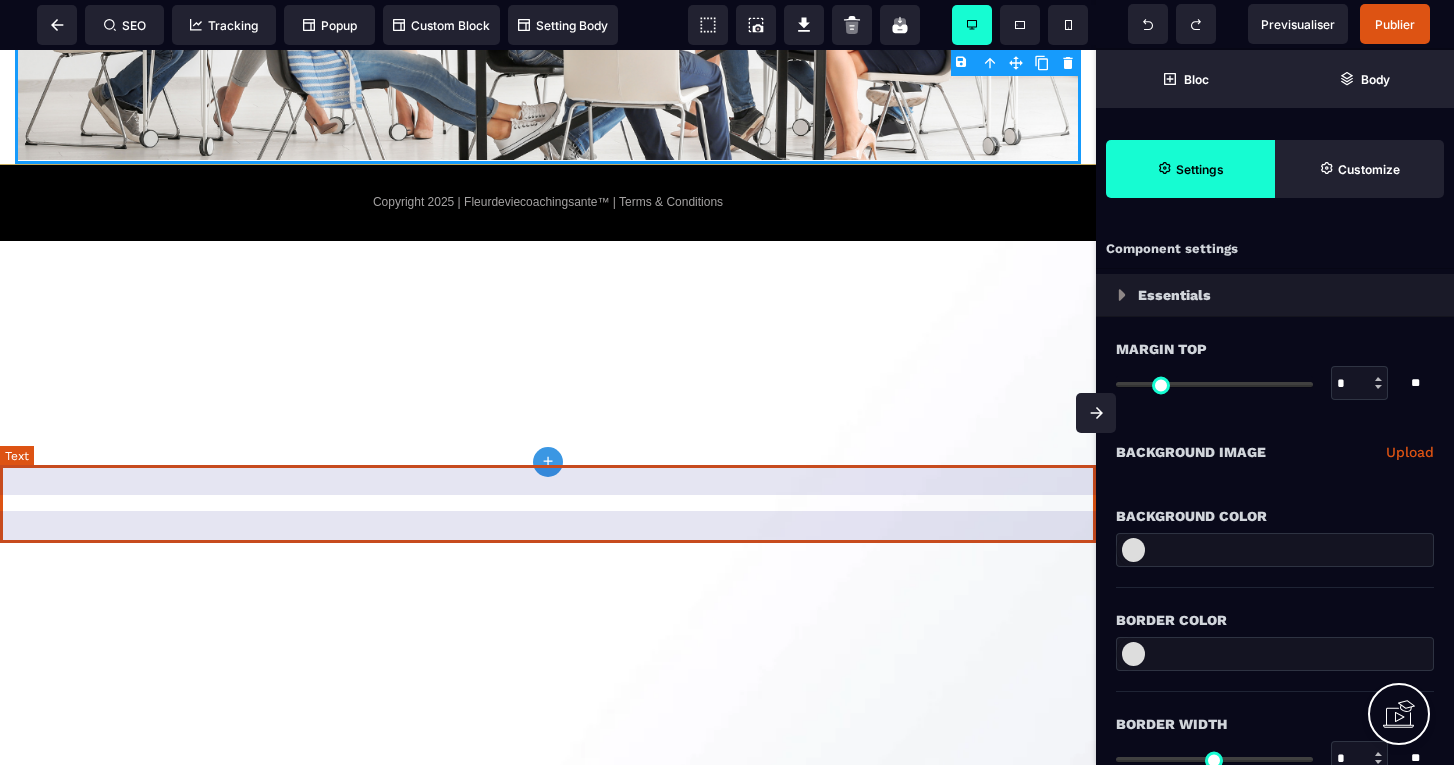 select on "***" 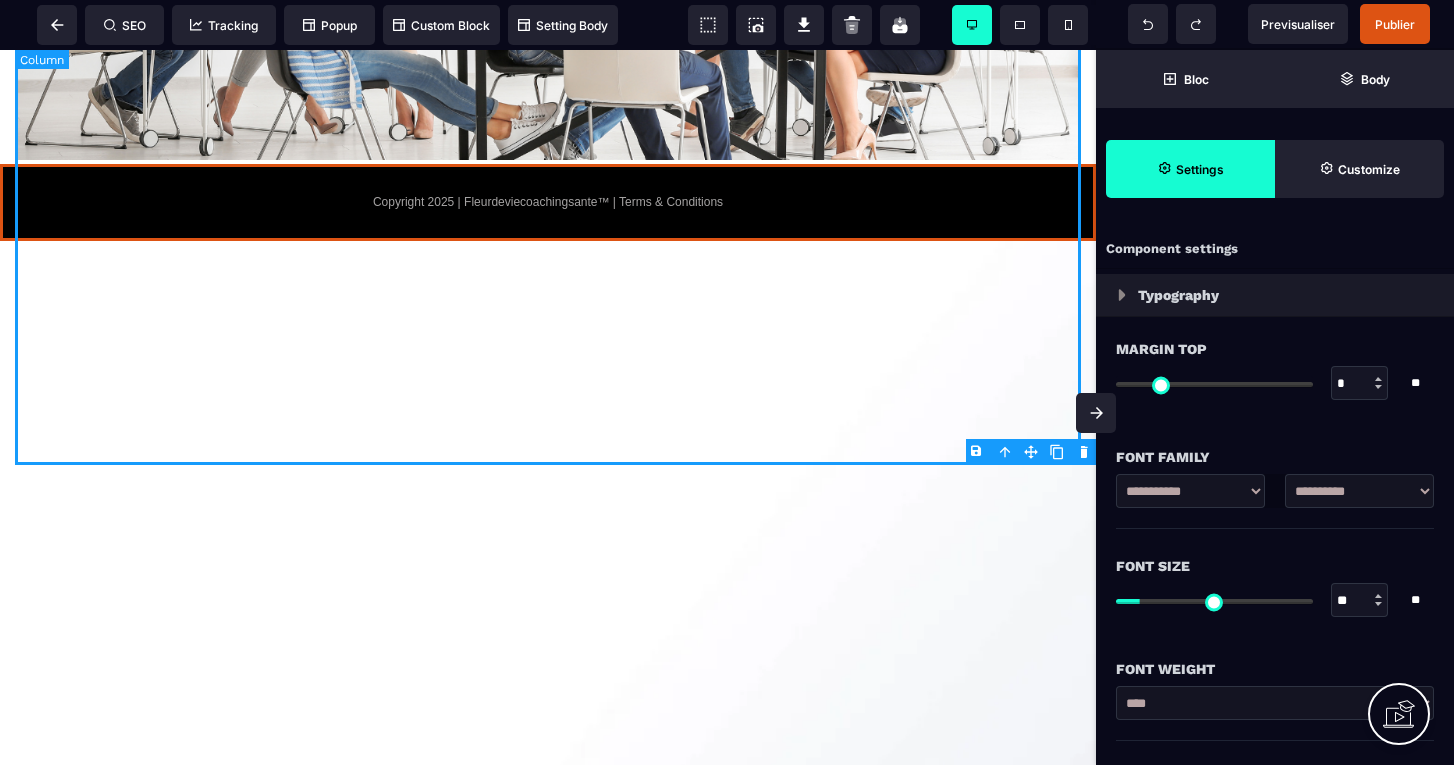 click on "SOIT LE CHANGEMENT QUE TU VEUX VOIR DANS CE MONDE CAR PRENDRE SOIN DES AUTRES COMMENCE PAR VOUS CONFIANCE, LEADERSHIP, MANAGEMENT, ETHIQUE™ OSEZ VOTRE REUSSITE" at bounding box center (548, -261) 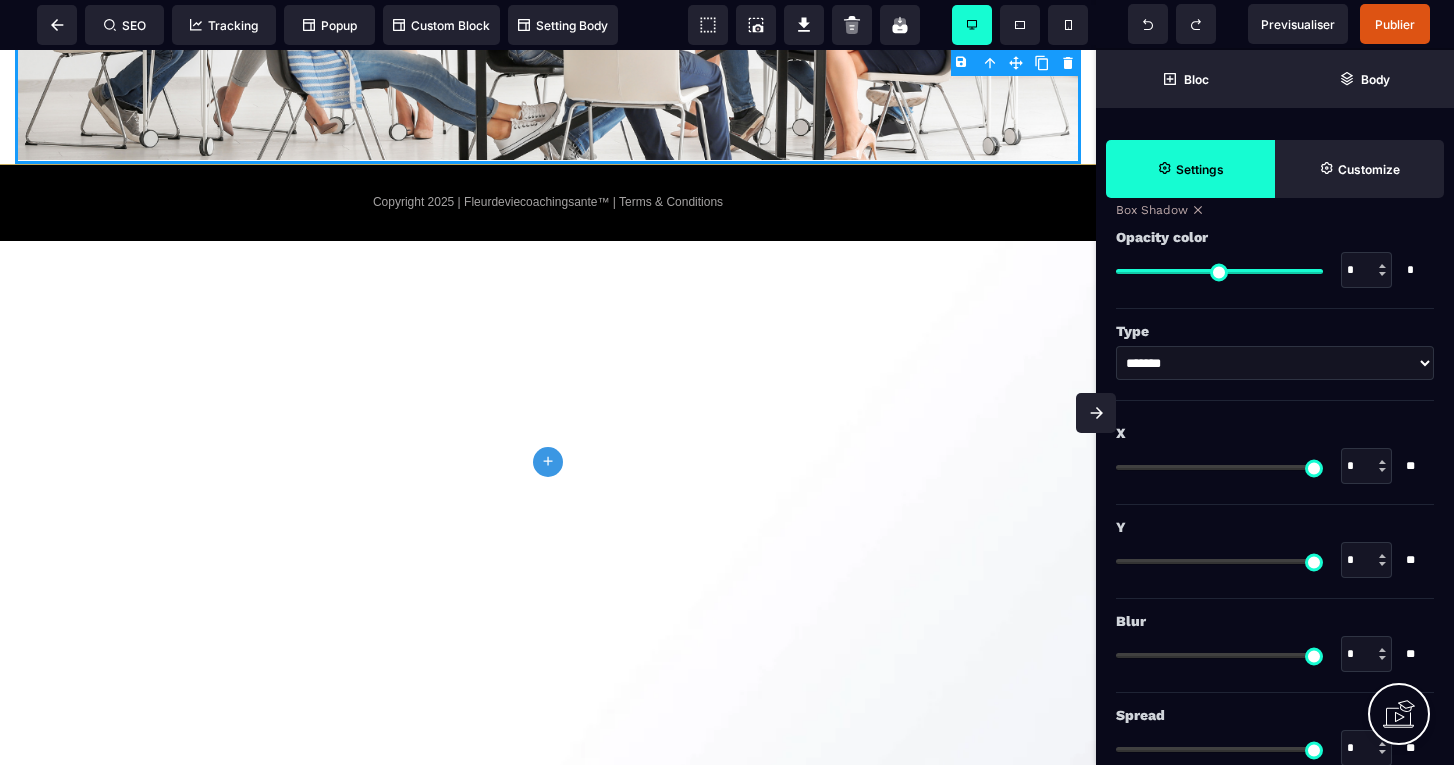 scroll, scrollTop: 2211, scrollLeft: 0, axis: vertical 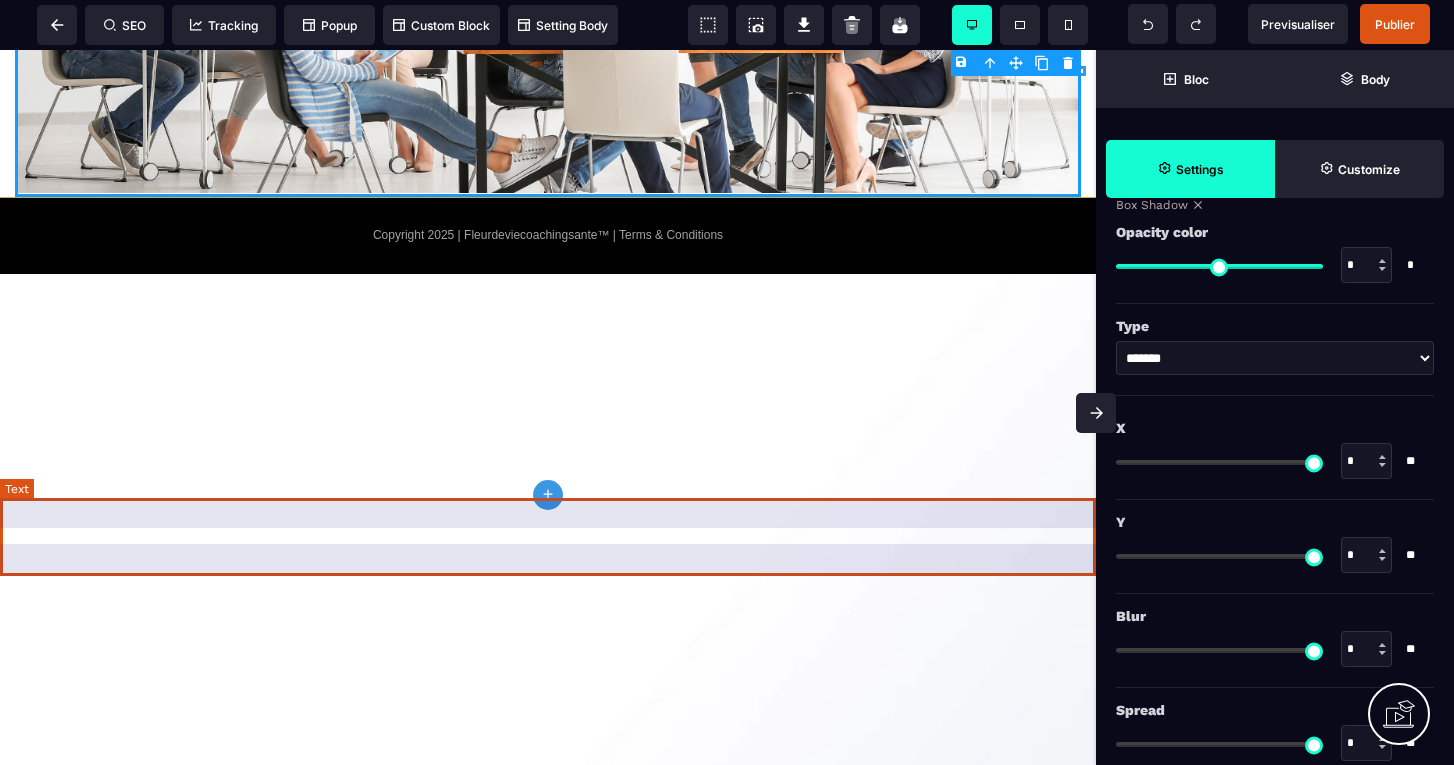 click on "Copyright 2025 | Fleurdeviecoachingsante™ | Terms & Conditions" at bounding box center (548, 235) 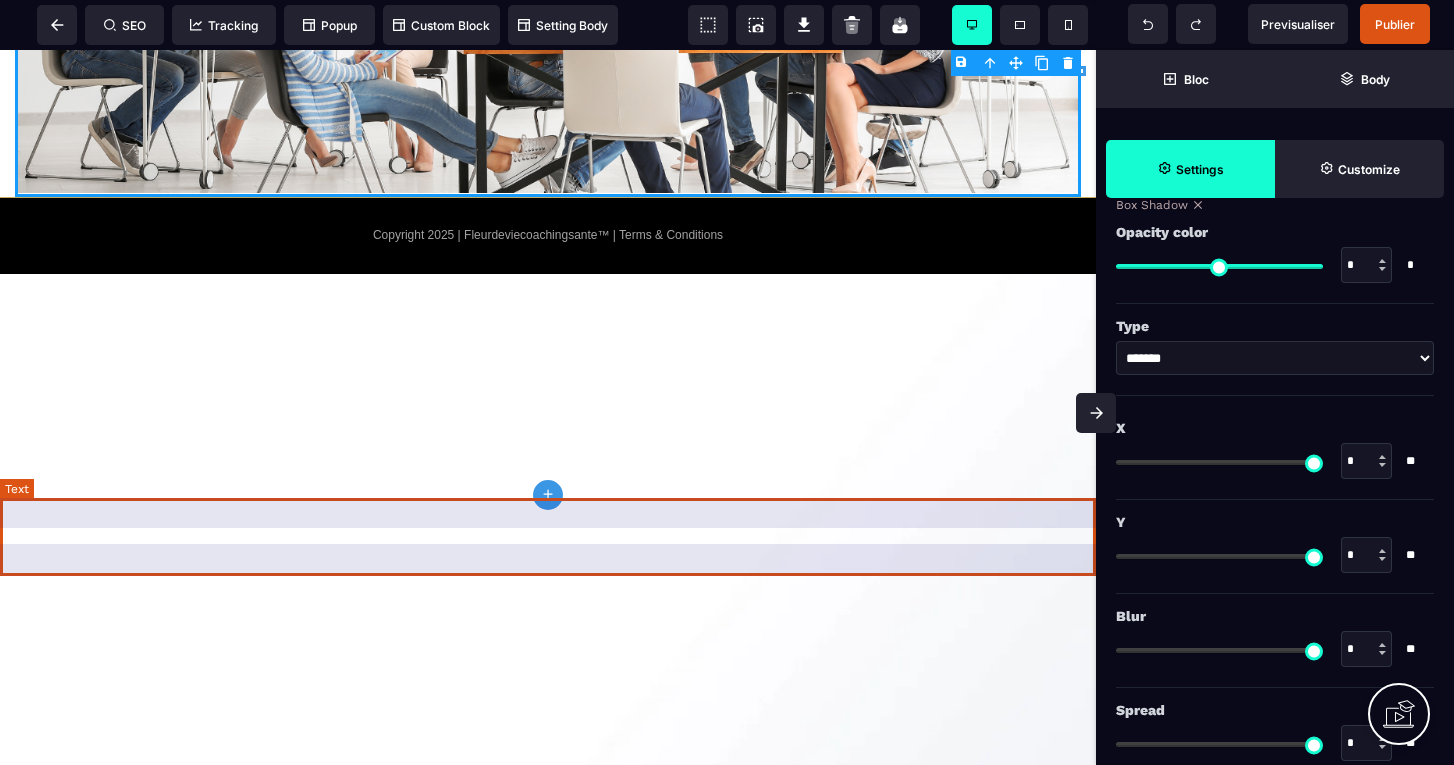 select on "***" 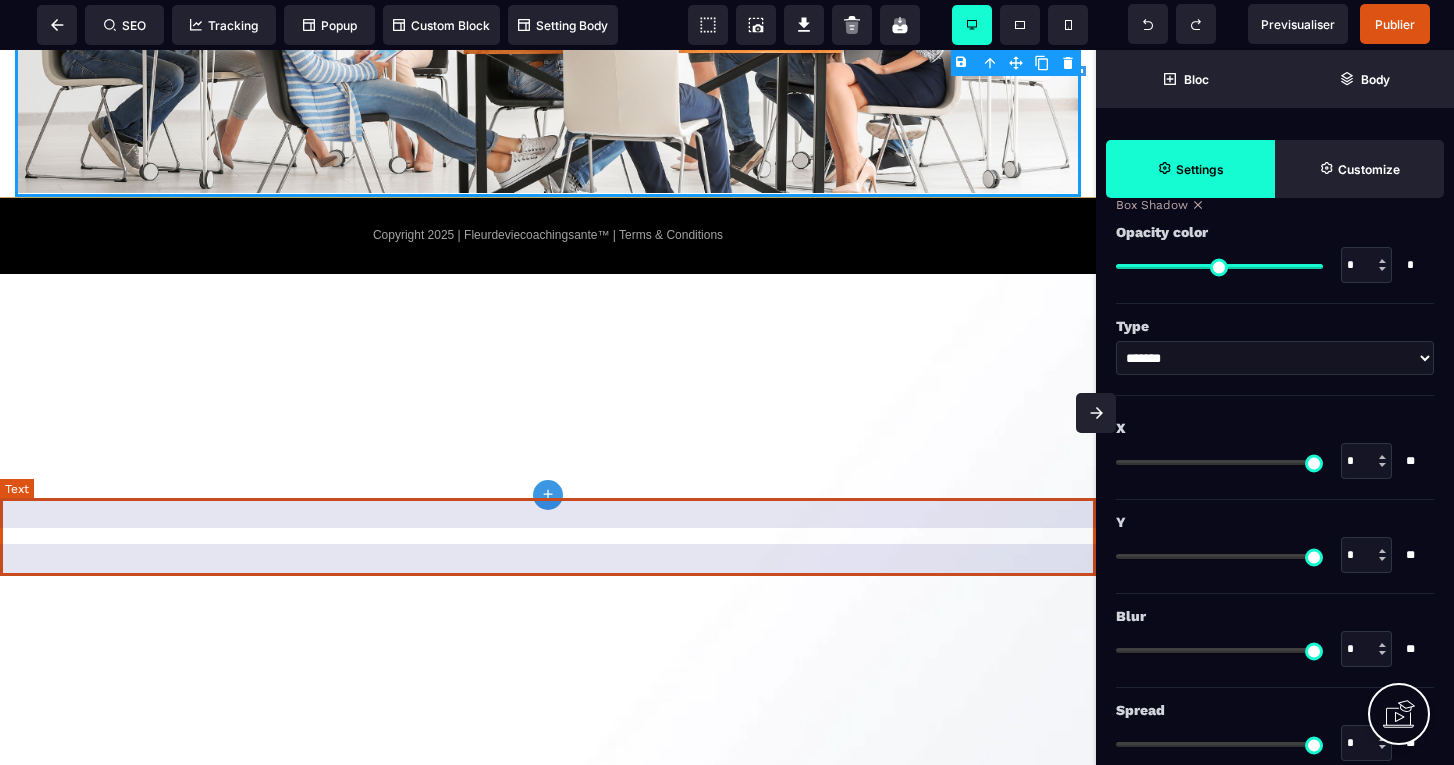 select on "**" 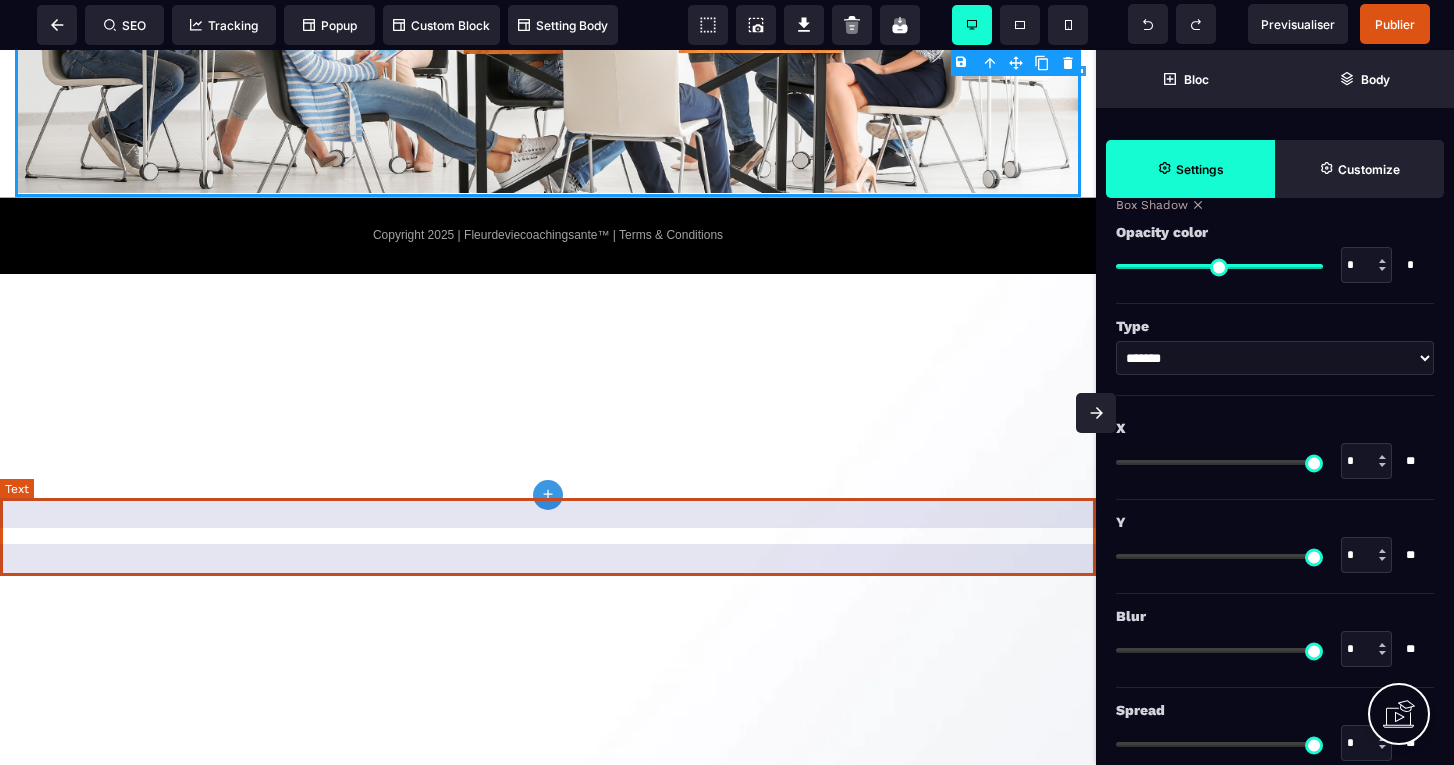 select on "**" 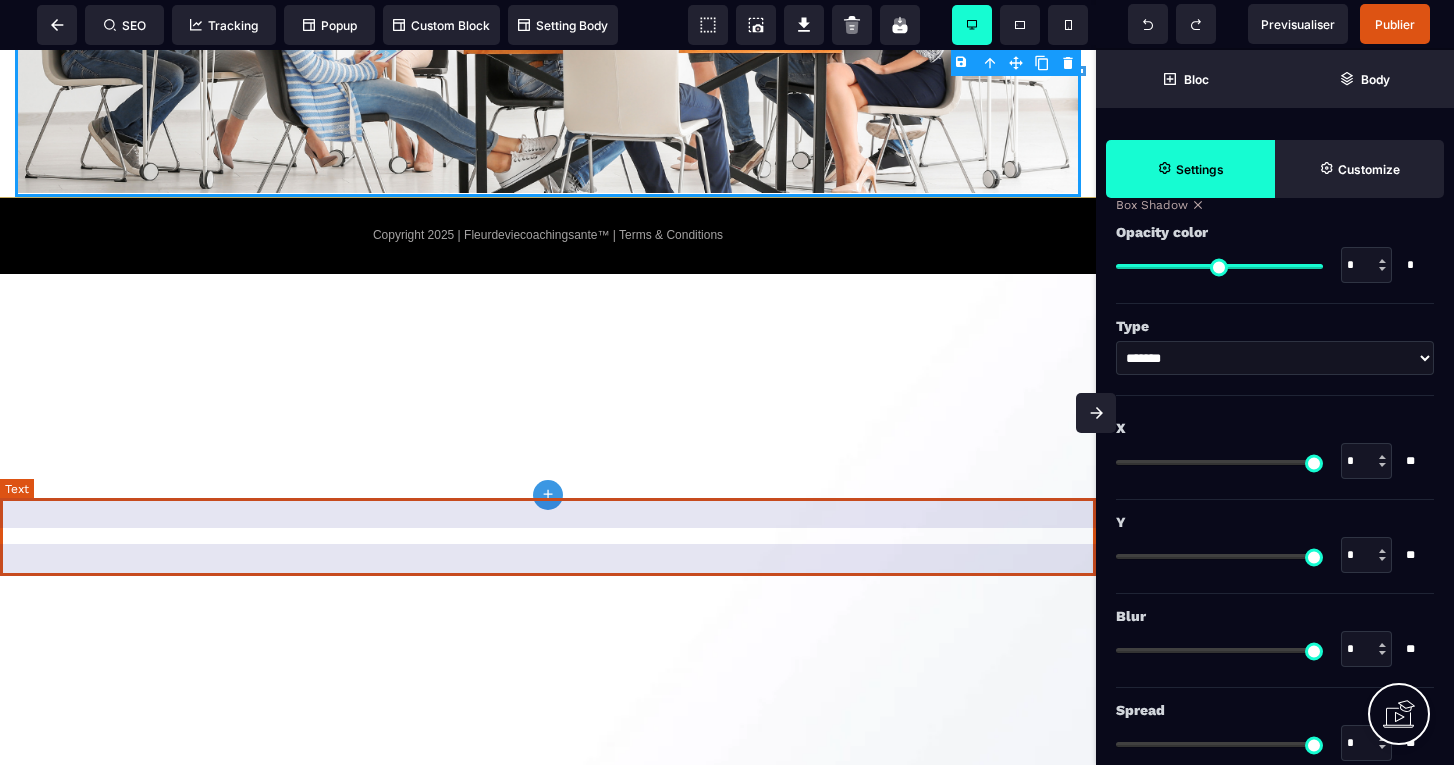 select on "**" 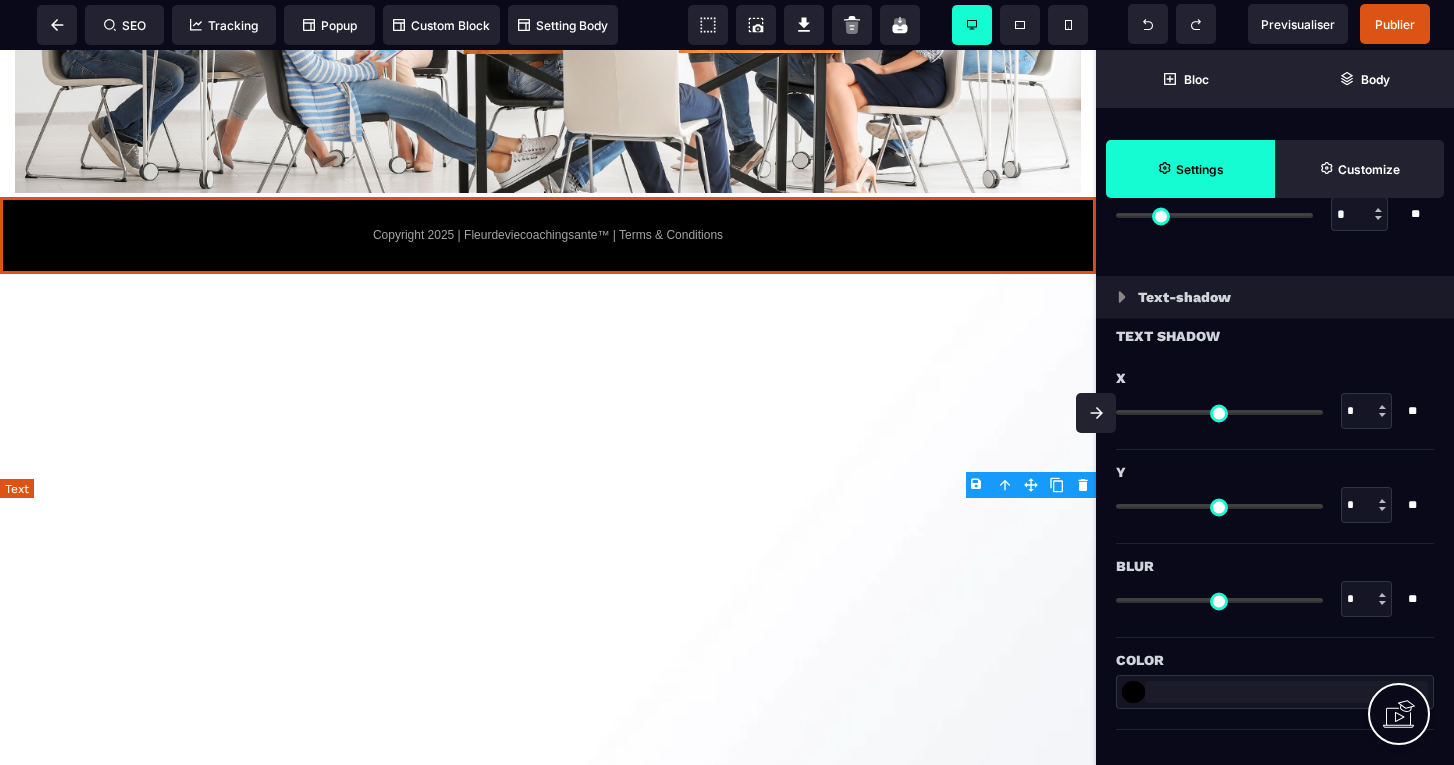 scroll, scrollTop: 0, scrollLeft: 0, axis: both 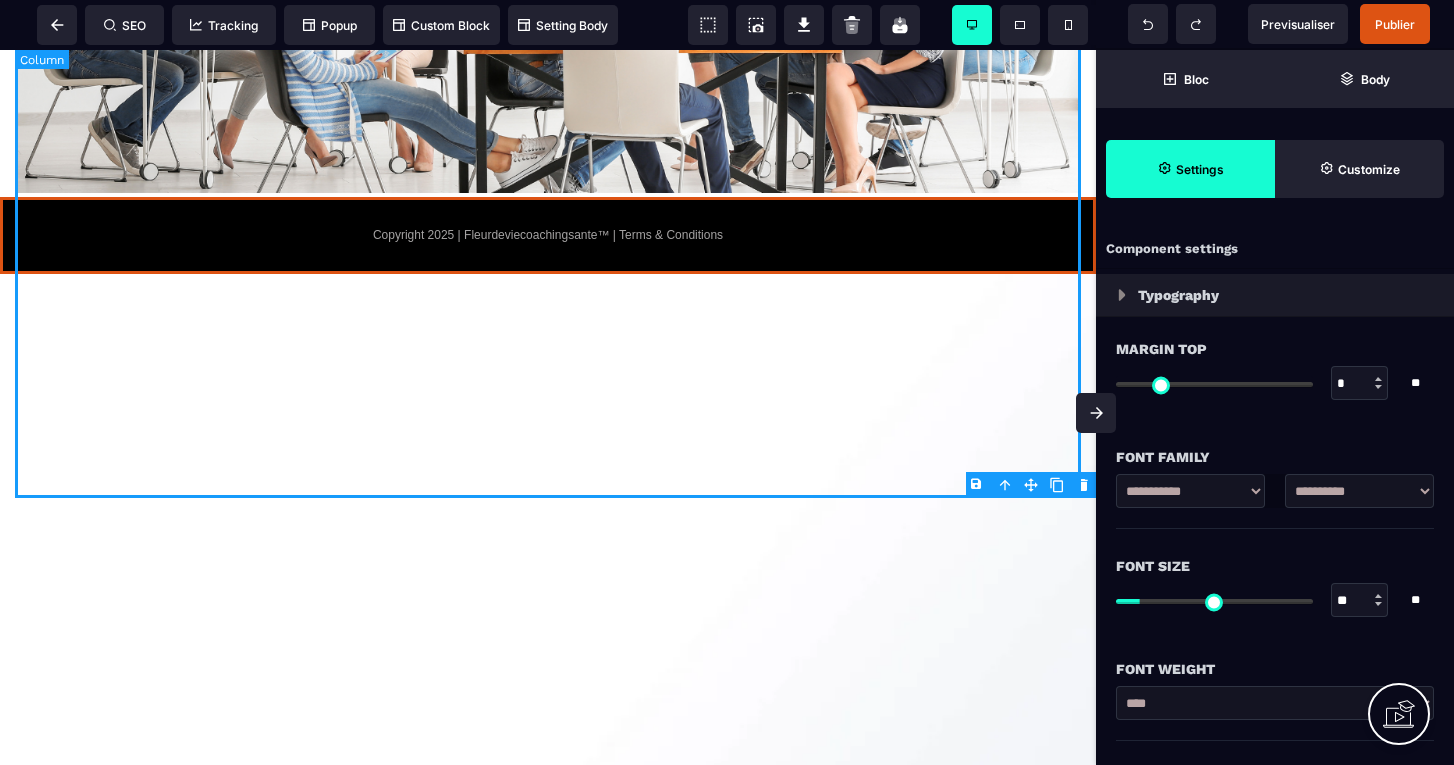 click on "SOIT LE CHANGEMENT QUE TU VEUX VOIR DANS CE MONDE CAR PRENDRE SOIN DES AUTRES COMMENCE PAR VOUS CONFIANCE, LEADERSHIP, MANAGEMENT, ETHIQUE™ OSEZ VOTRE REUSSITE" at bounding box center [548, -228] 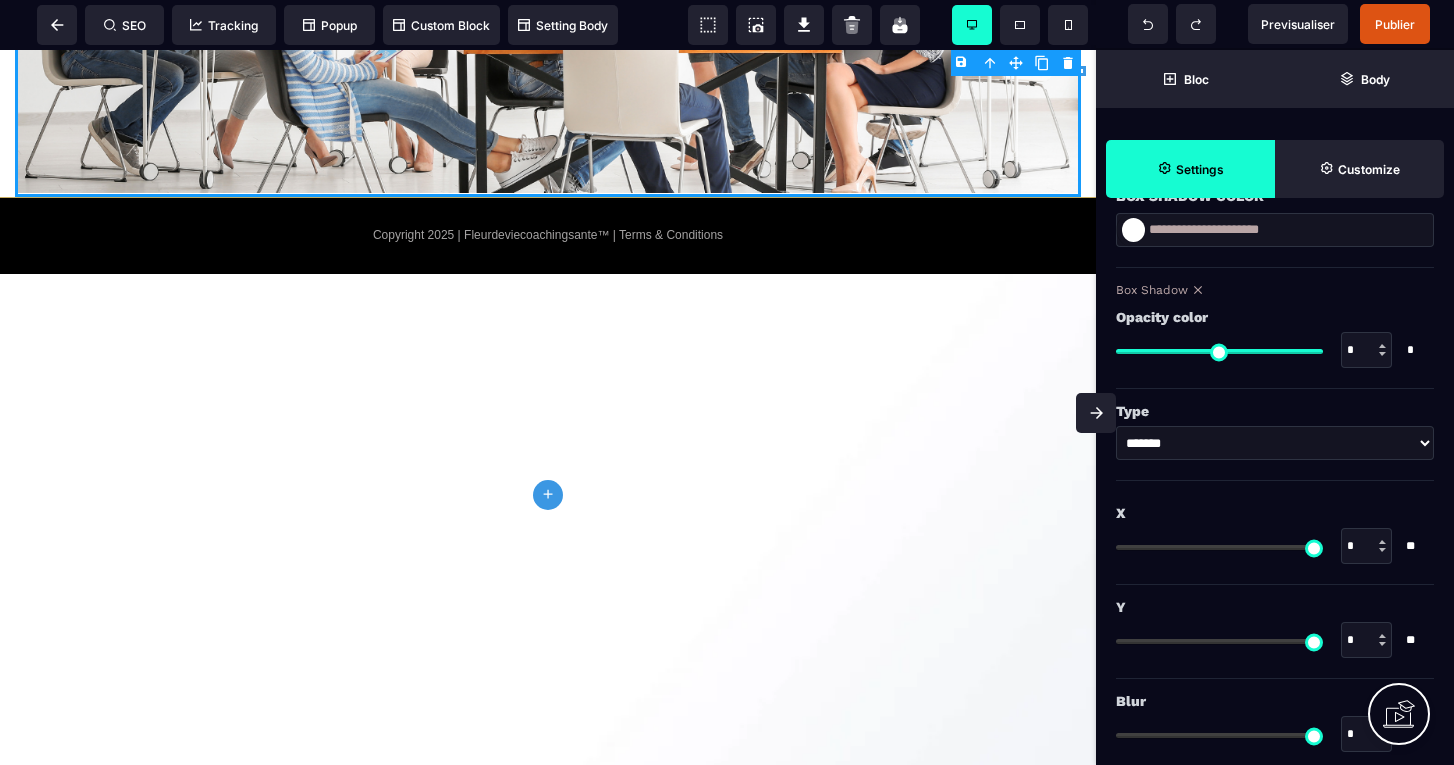 scroll, scrollTop: 2203, scrollLeft: 0, axis: vertical 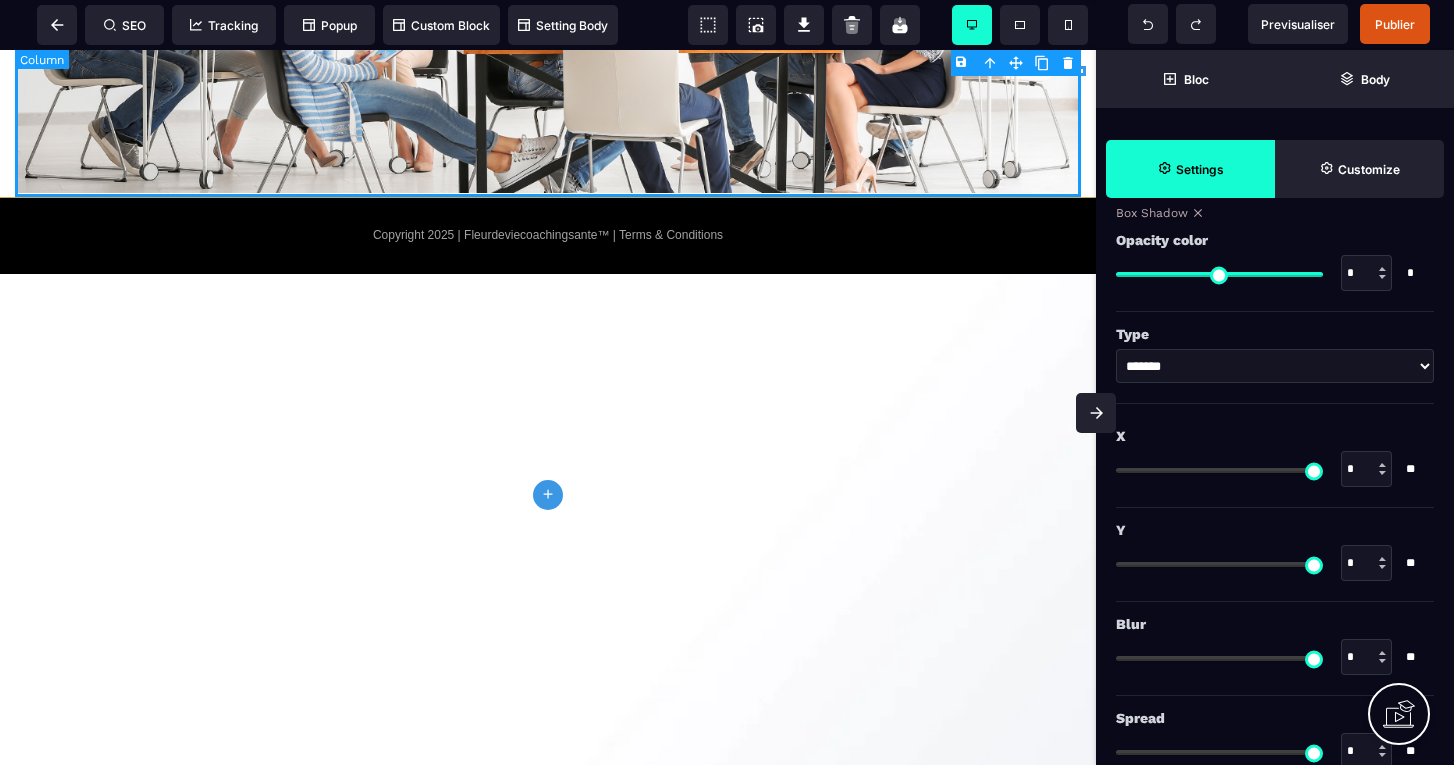 click on "SOIT LE CHANGEMENT QUE TU VEUX VOIR DANS CE MONDE CAR PRENDRE SOIN DES AUTRES COMMENCE PAR VOUS CONFIANCE, LEADERSHIP, MANAGEMENT, ETHIQUE™ OSEZ VOTRE REUSSITE" at bounding box center [548, -228] 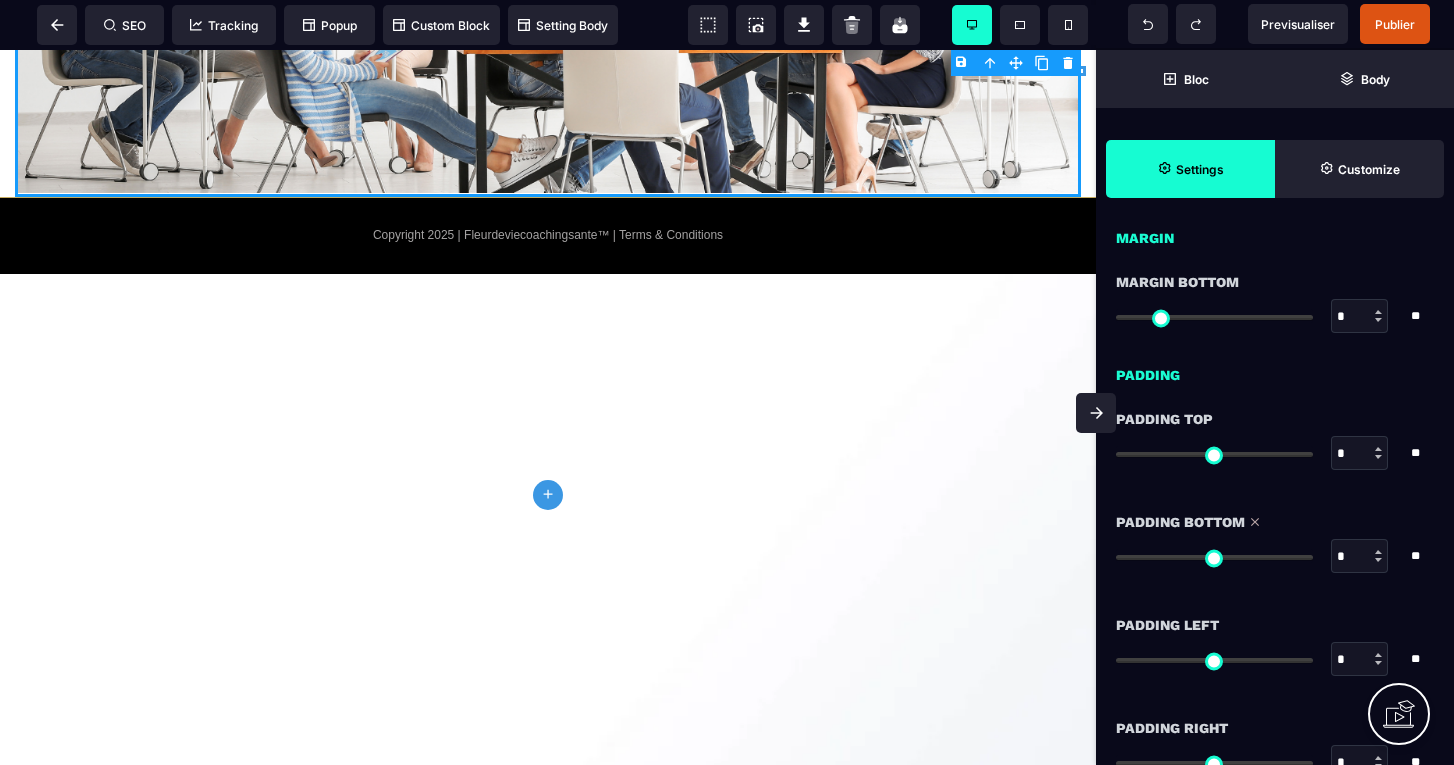 scroll, scrollTop: 1440, scrollLeft: 0, axis: vertical 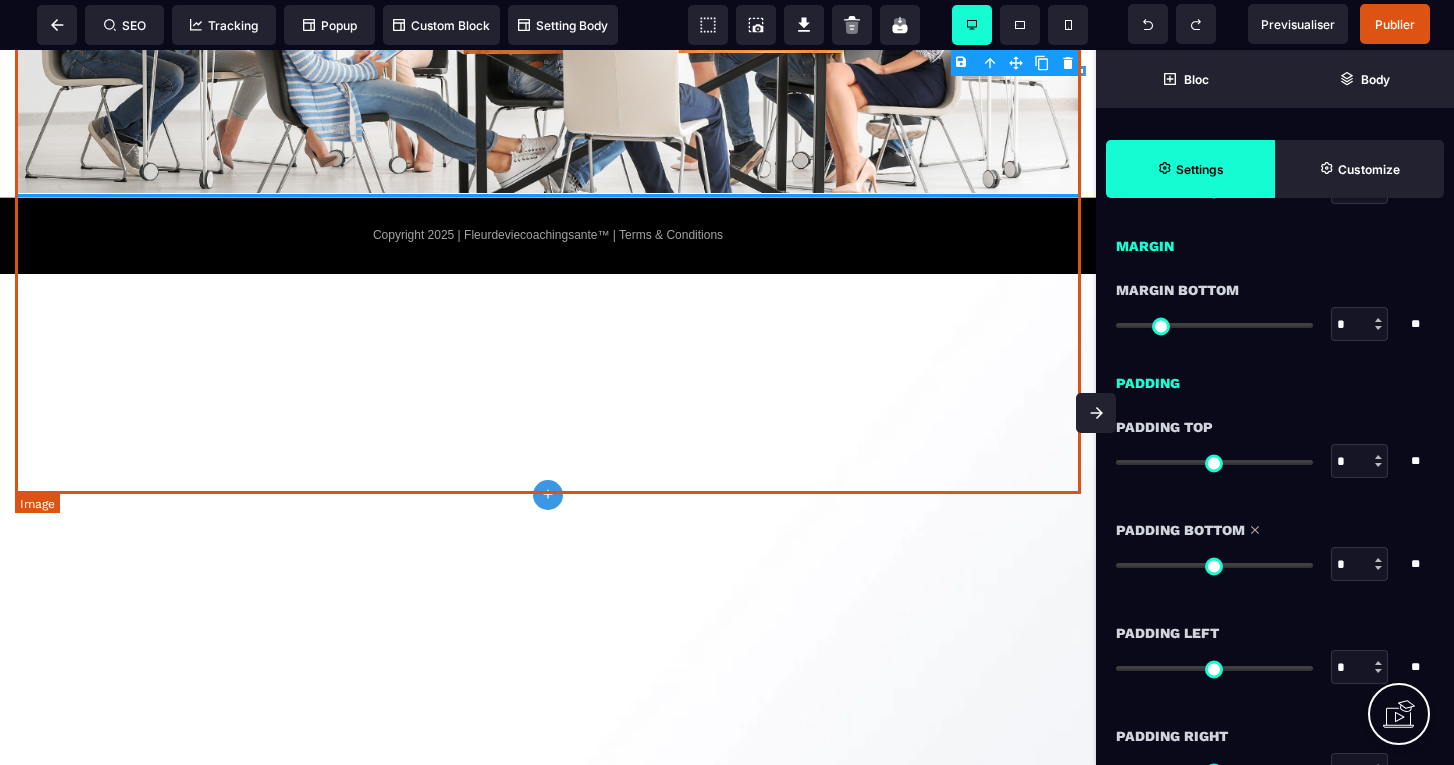 click at bounding box center (548, -108) 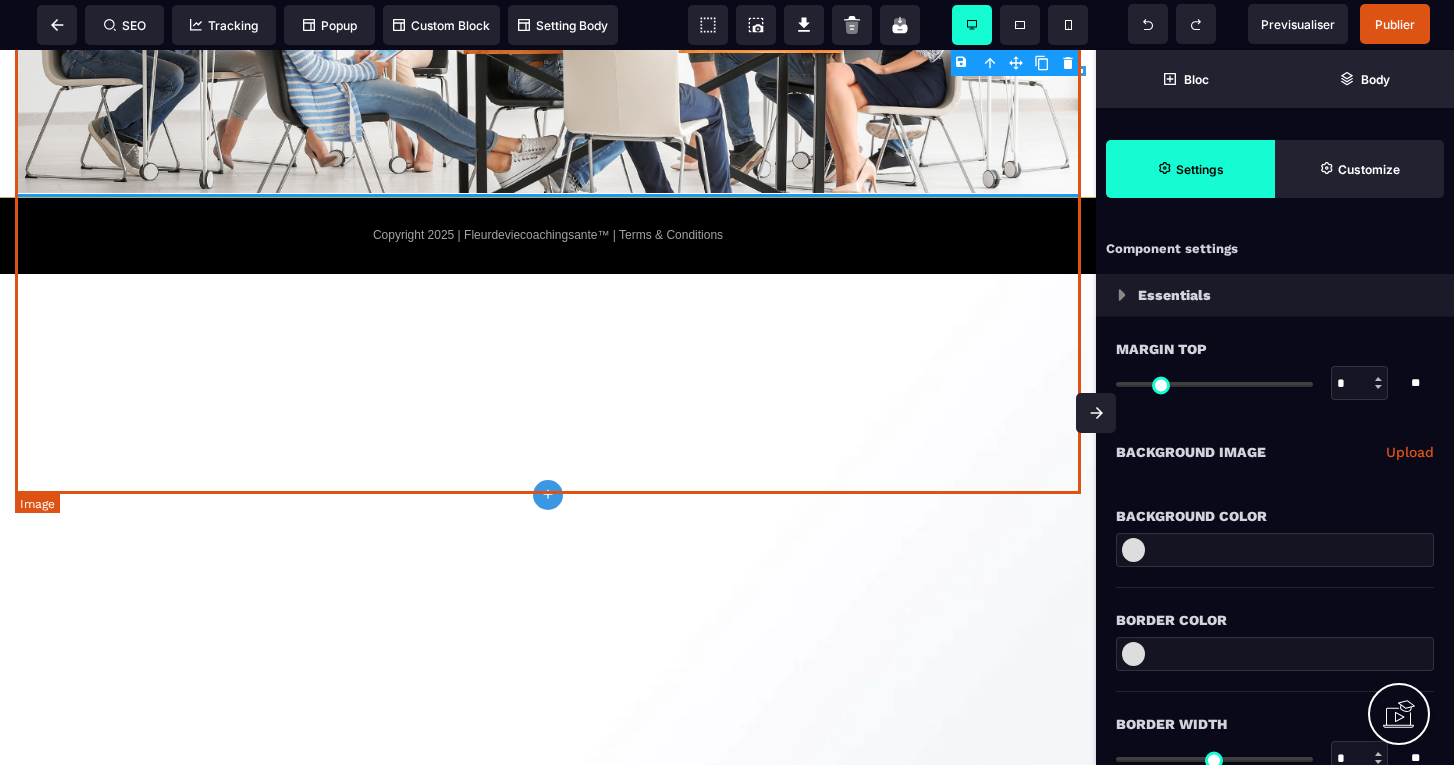 select 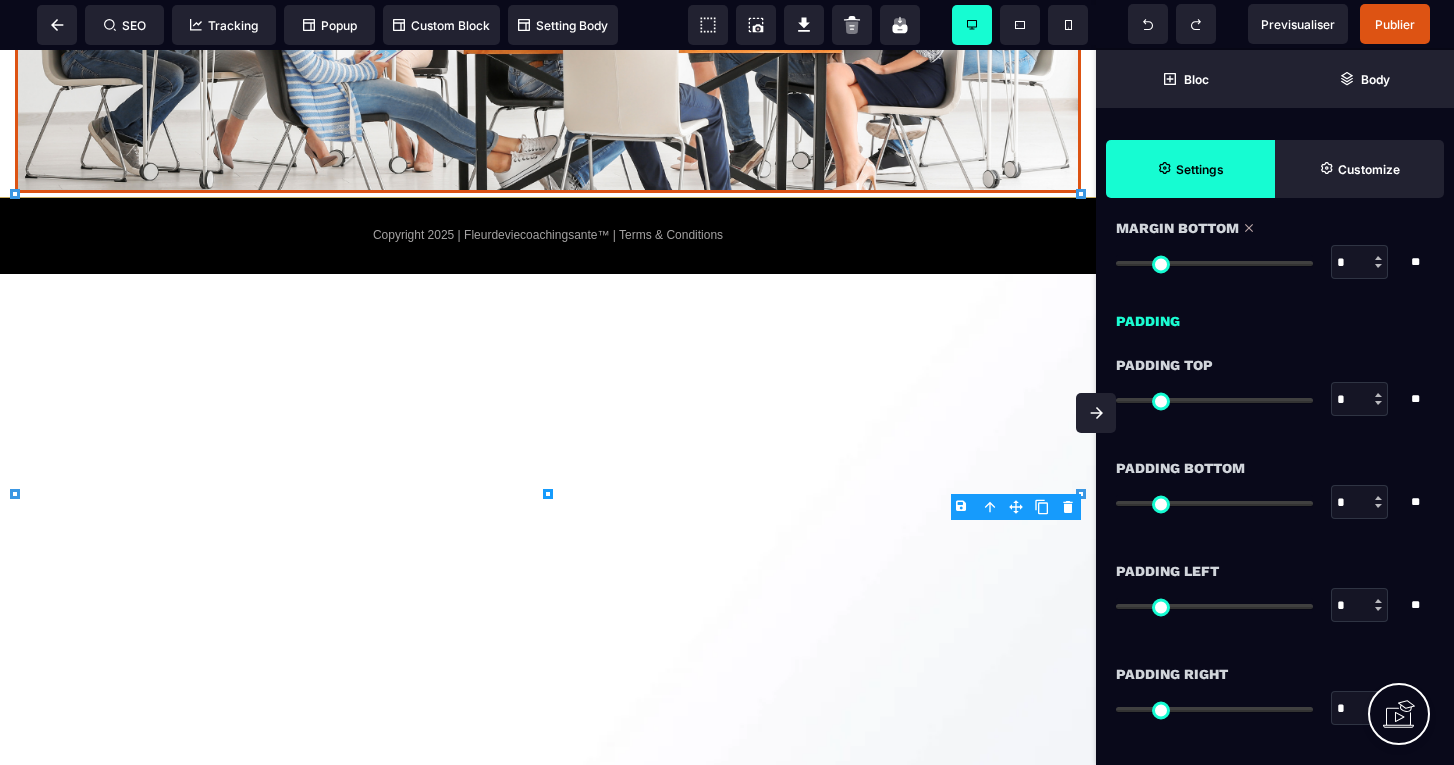 scroll, scrollTop: 1059, scrollLeft: 0, axis: vertical 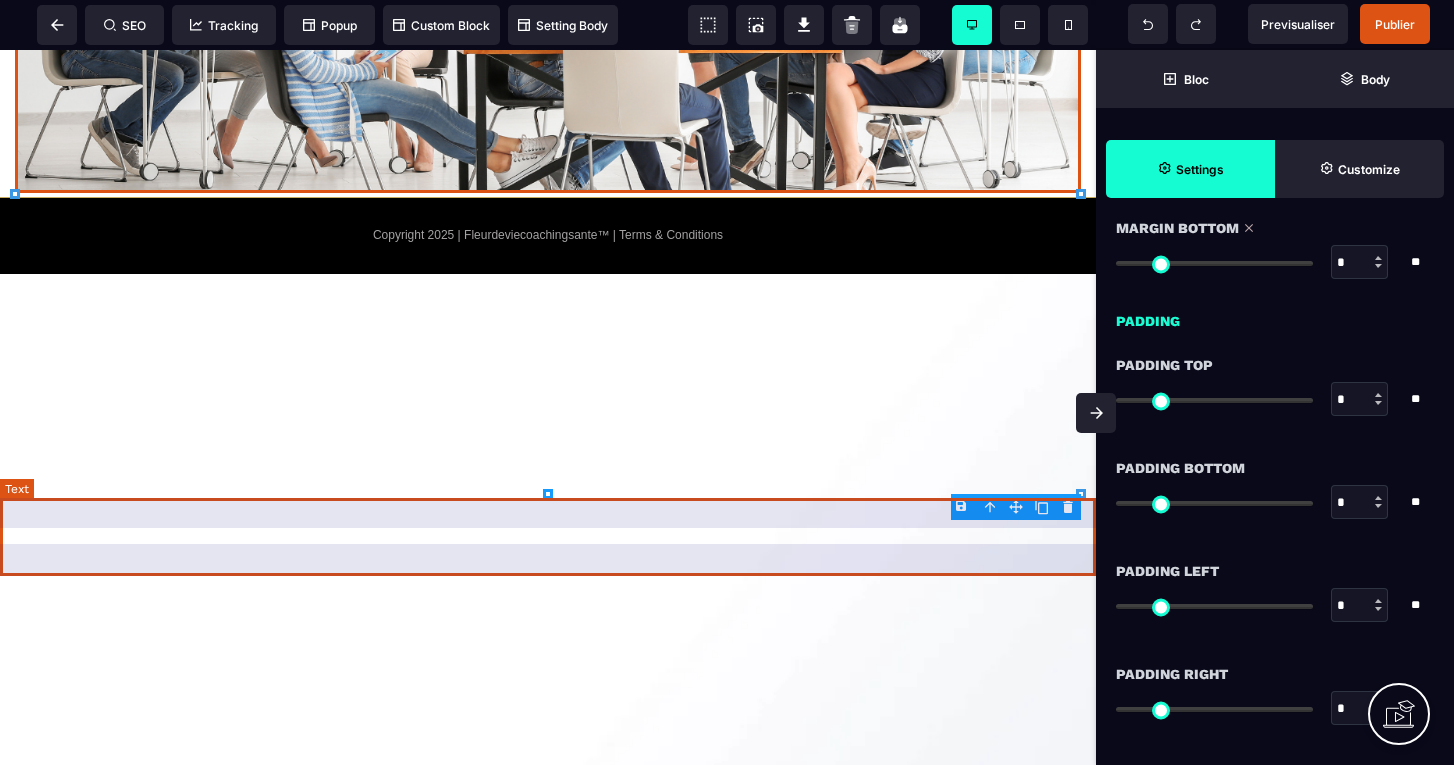 click on "Copyright 2025 | Fleurdeviecoachingsante™ | Terms & Conditions" at bounding box center (548, 235) 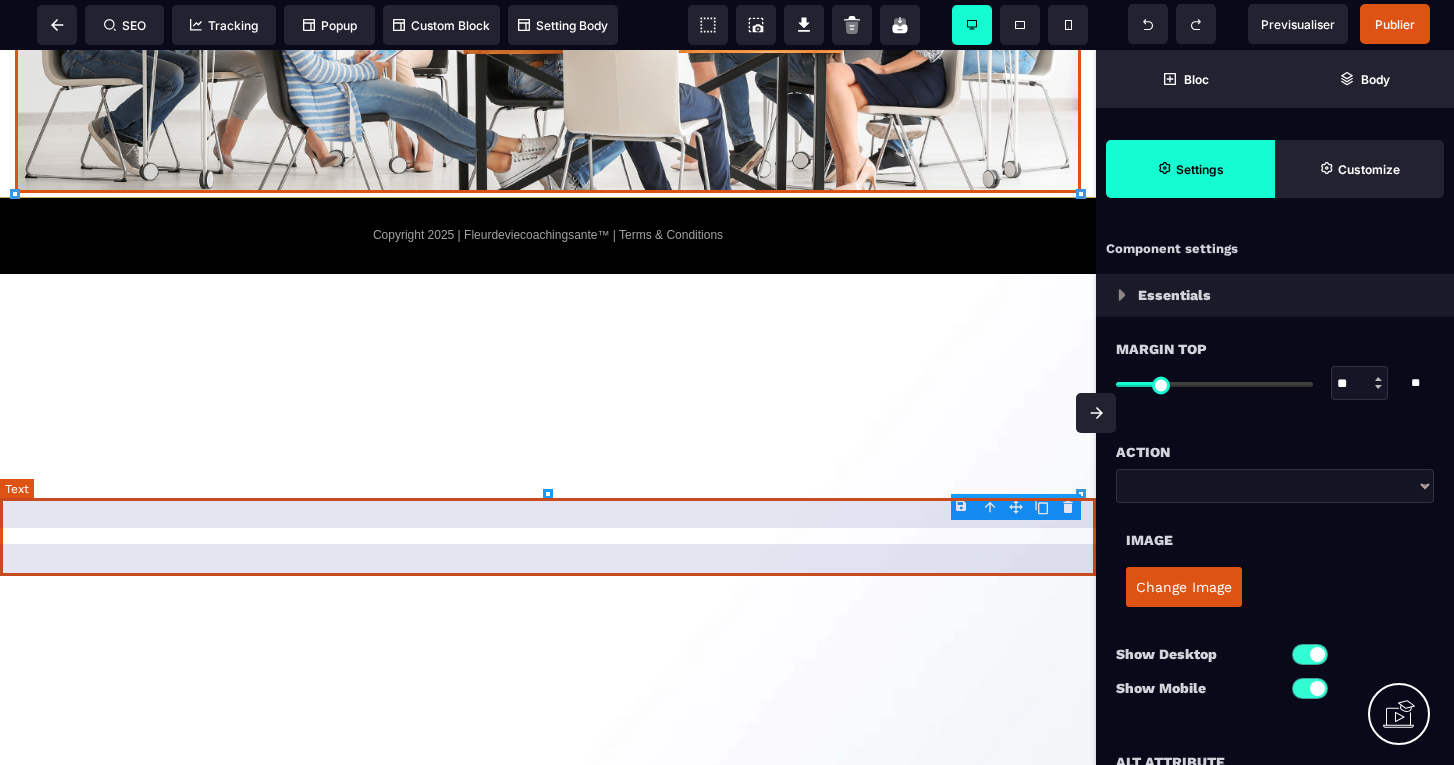select on "***" 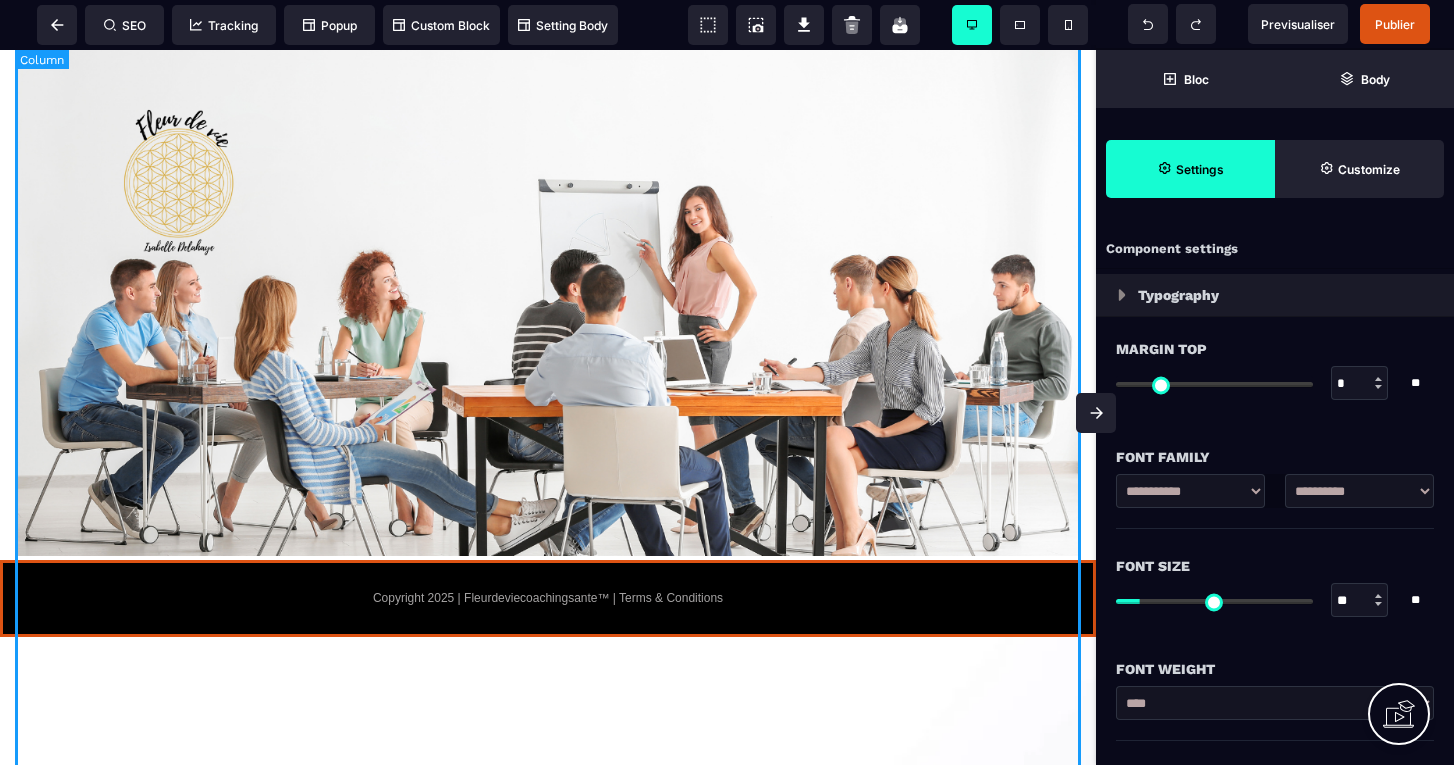 scroll, scrollTop: 4313, scrollLeft: 0, axis: vertical 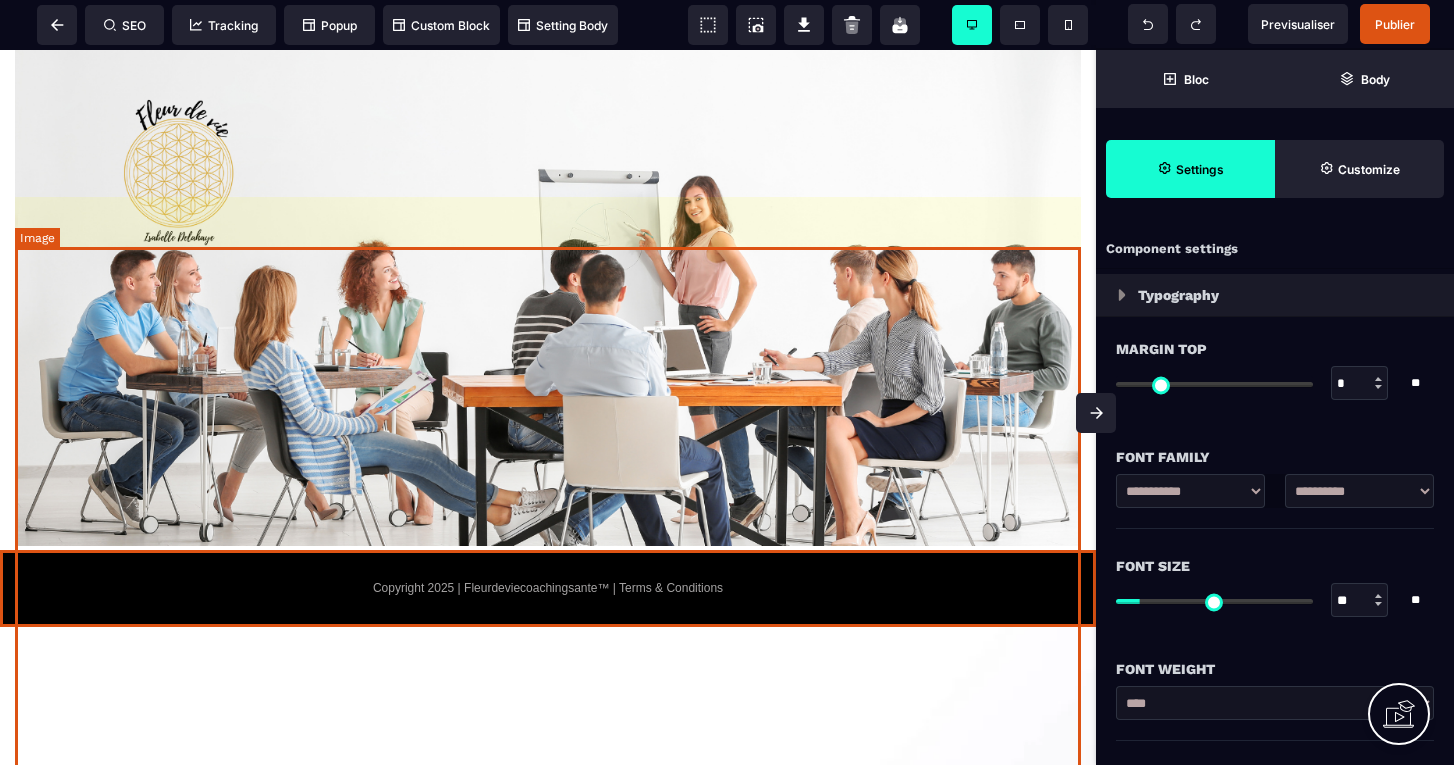 click at bounding box center (548, 245) 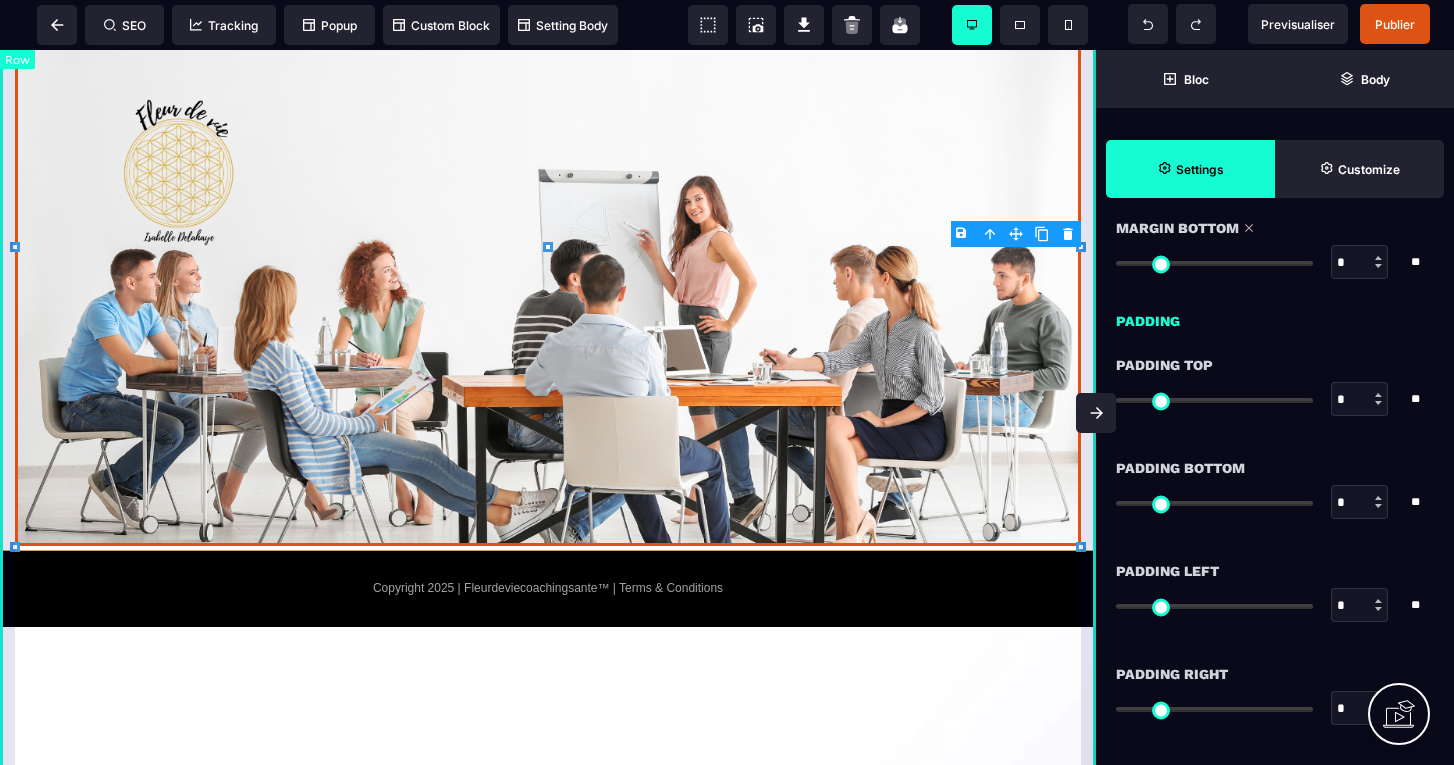 scroll, scrollTop: 1059, scrollLeft: 0, axis: vertical 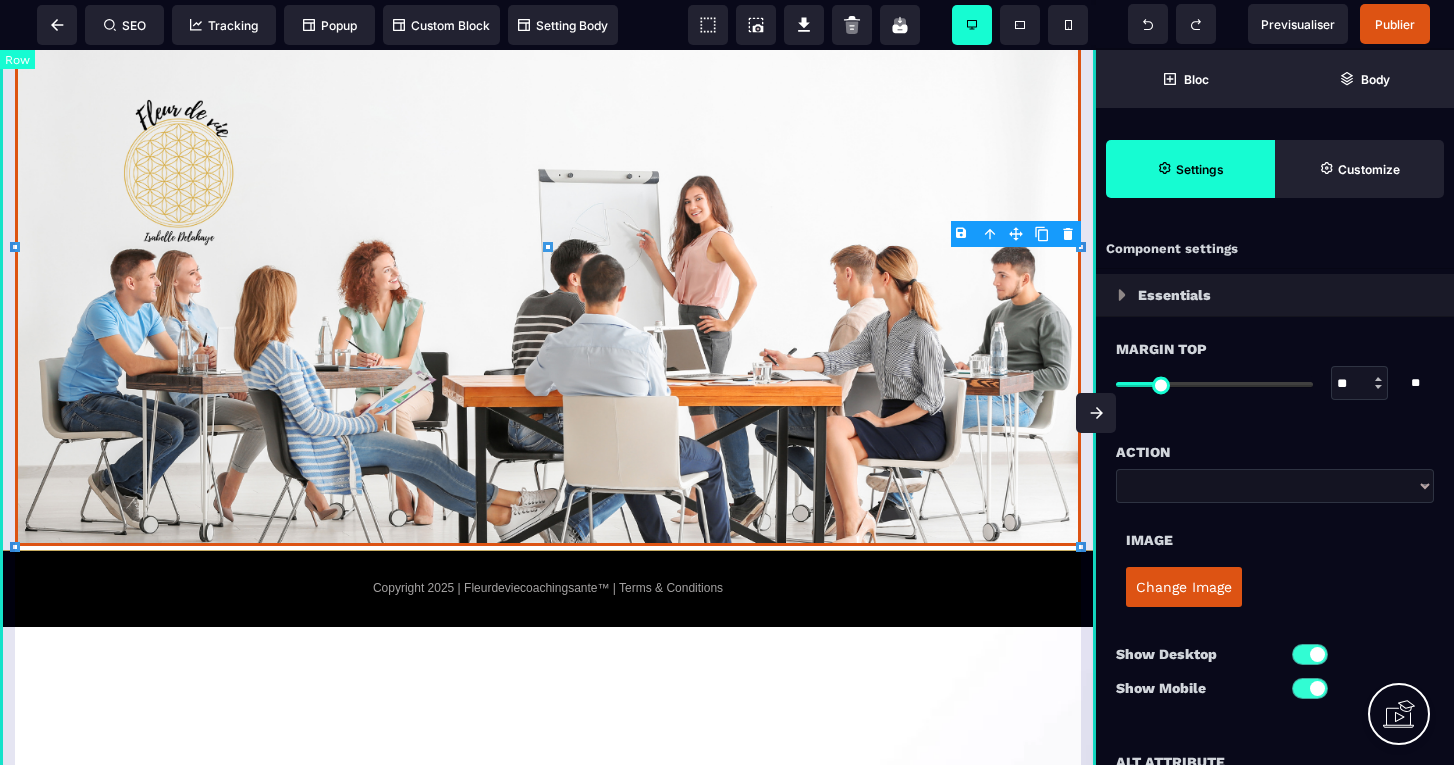 click at bounding box center (1111, 383) 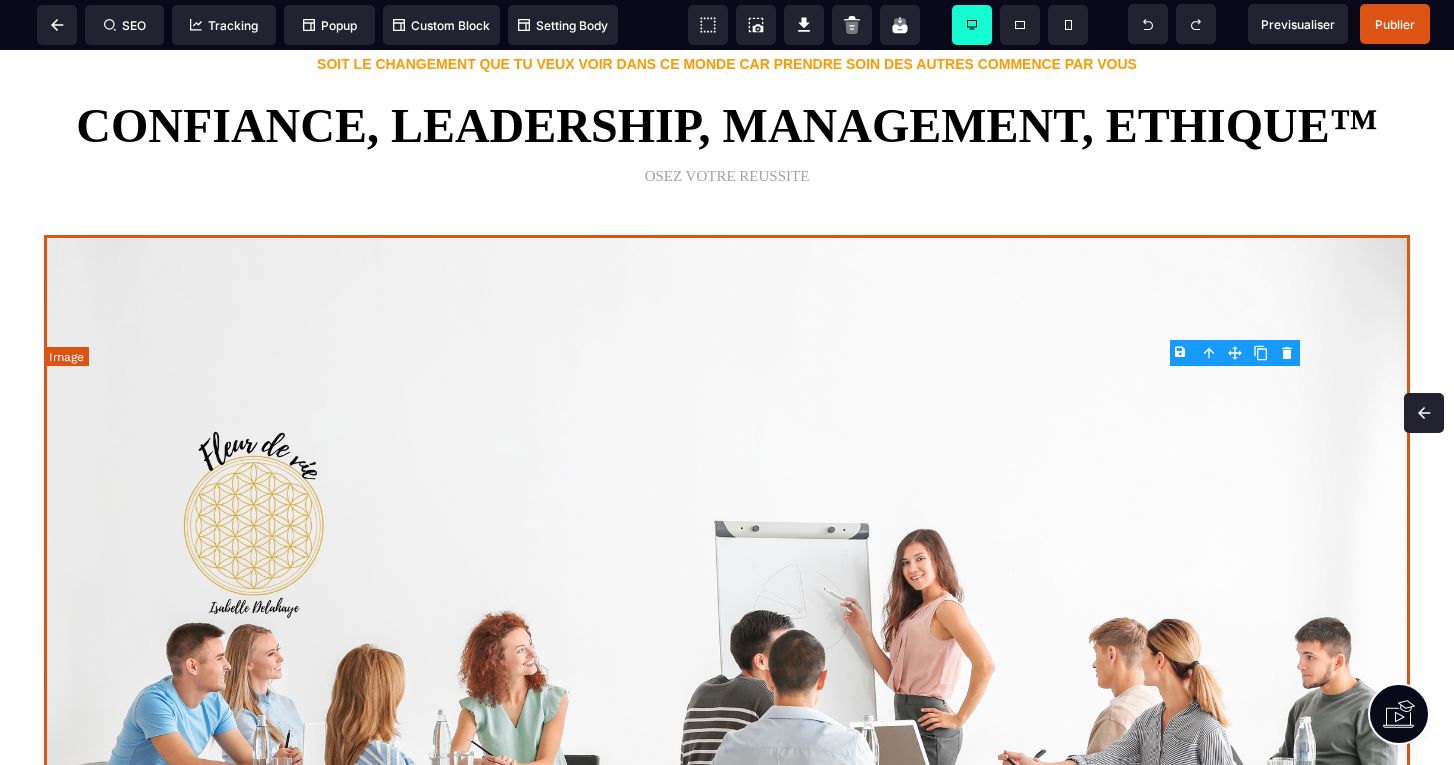 click at bounding box center (1424, 413) 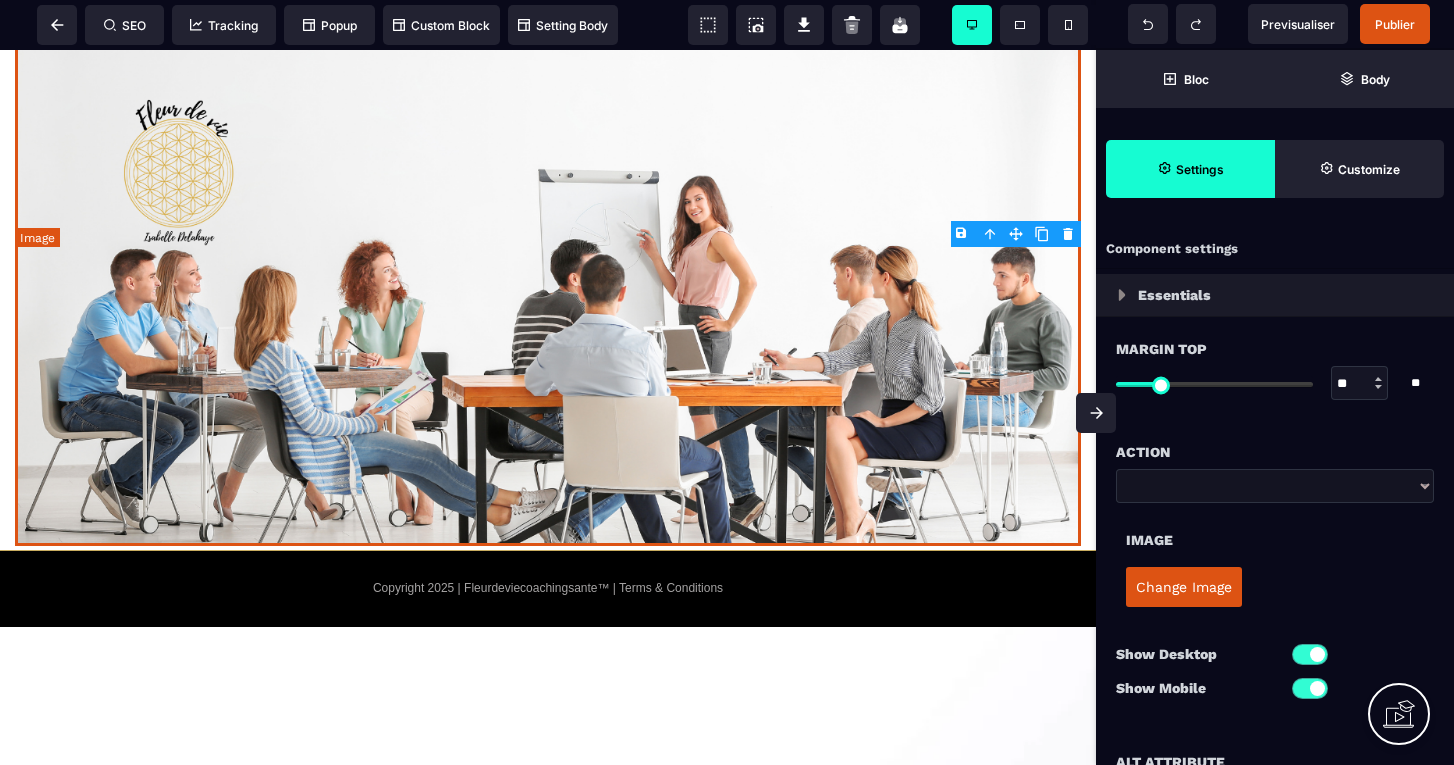 click at bounding box center [1111, 383] 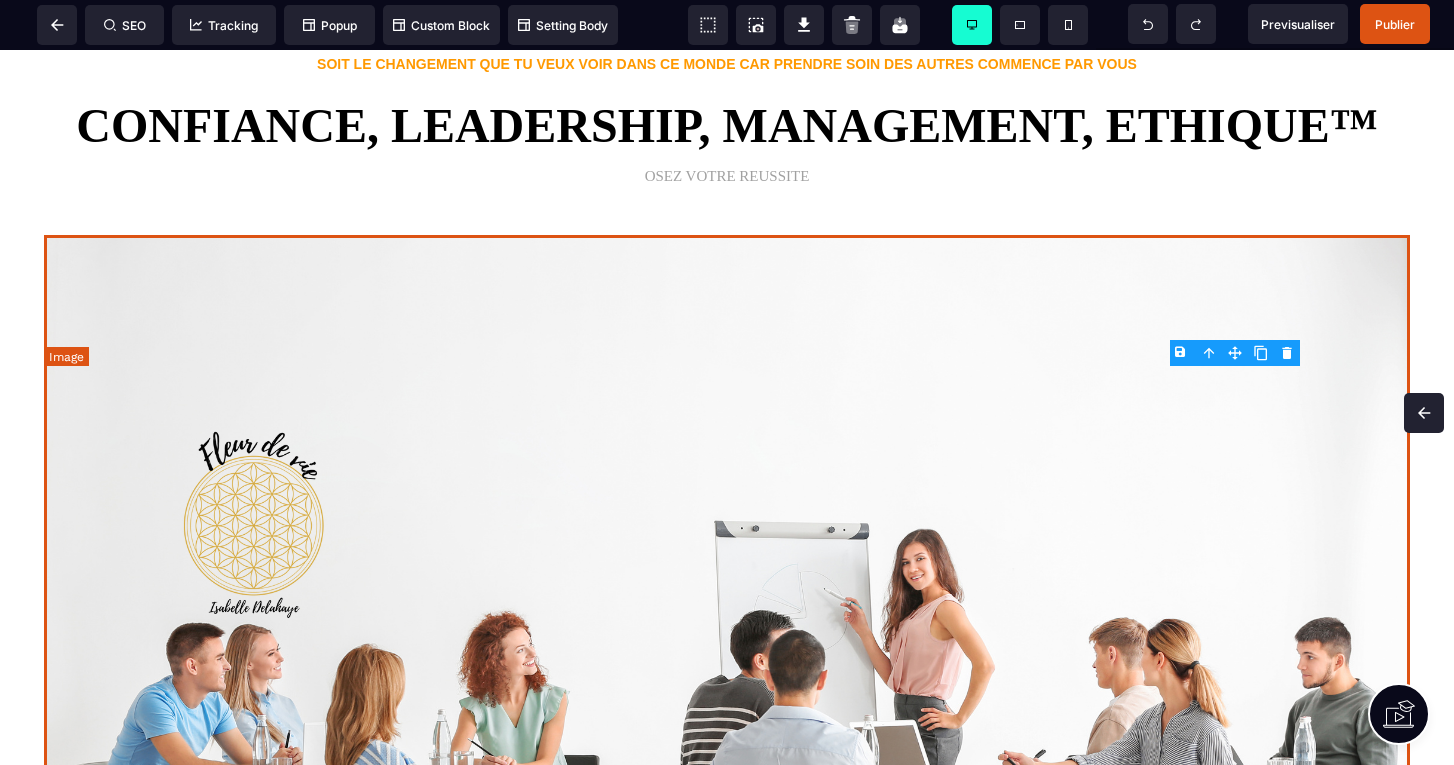 click 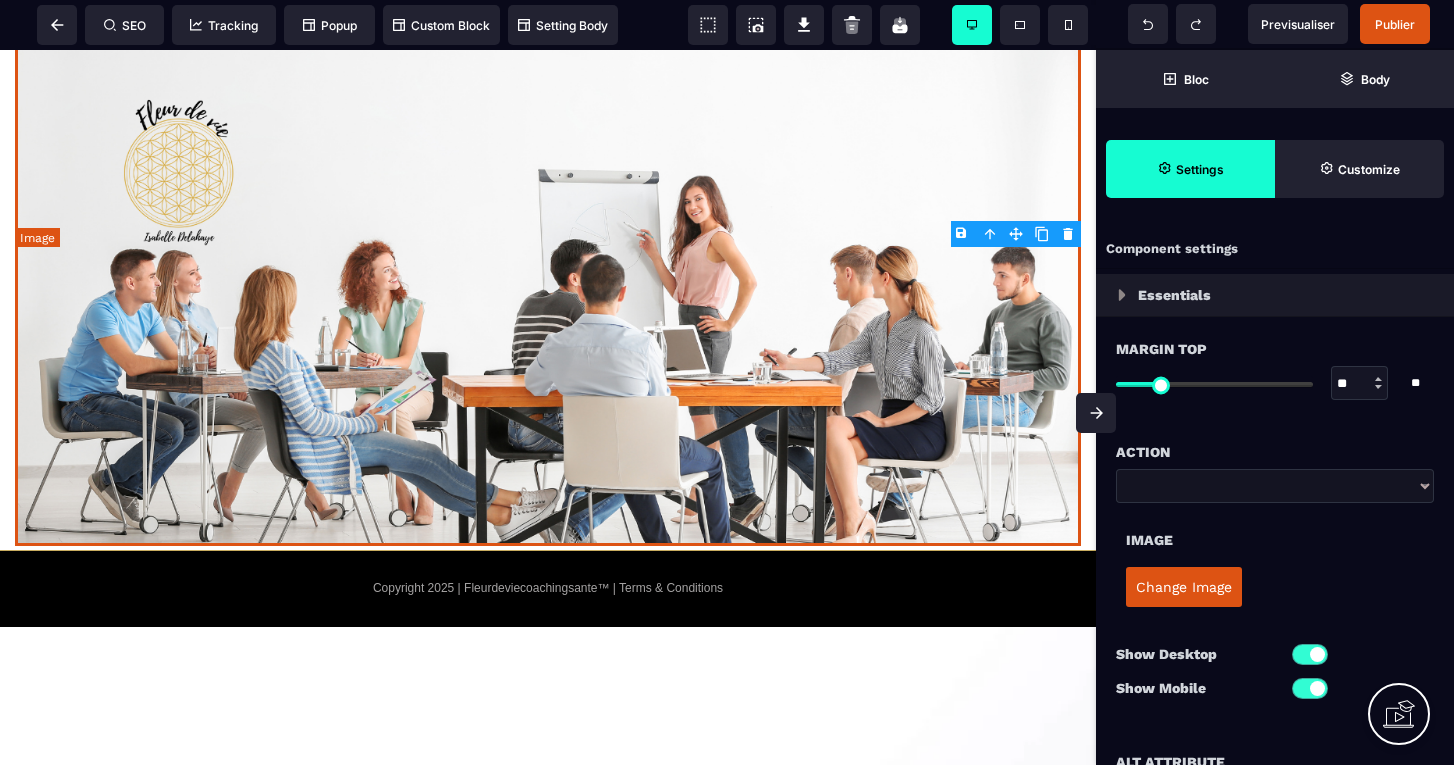 type on "**" 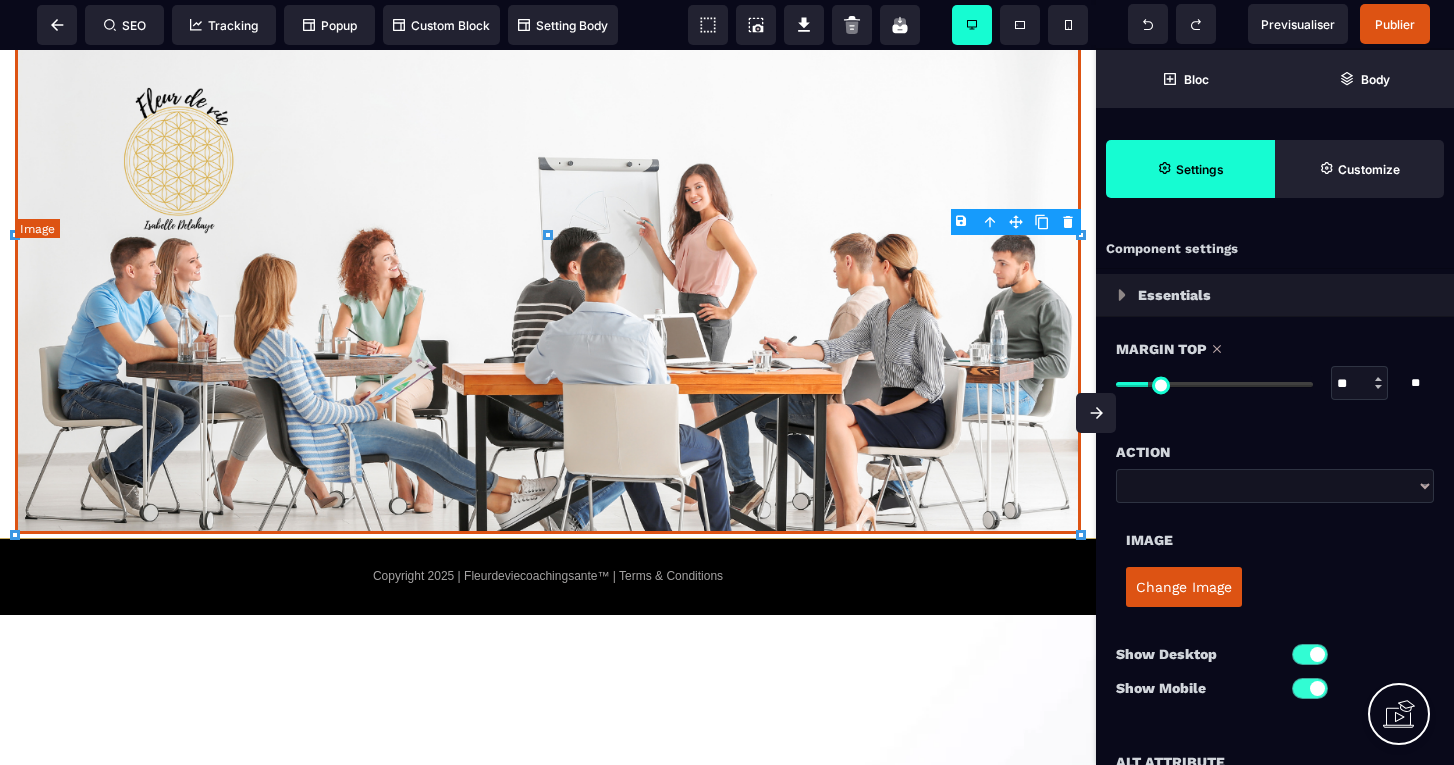 type on "**" 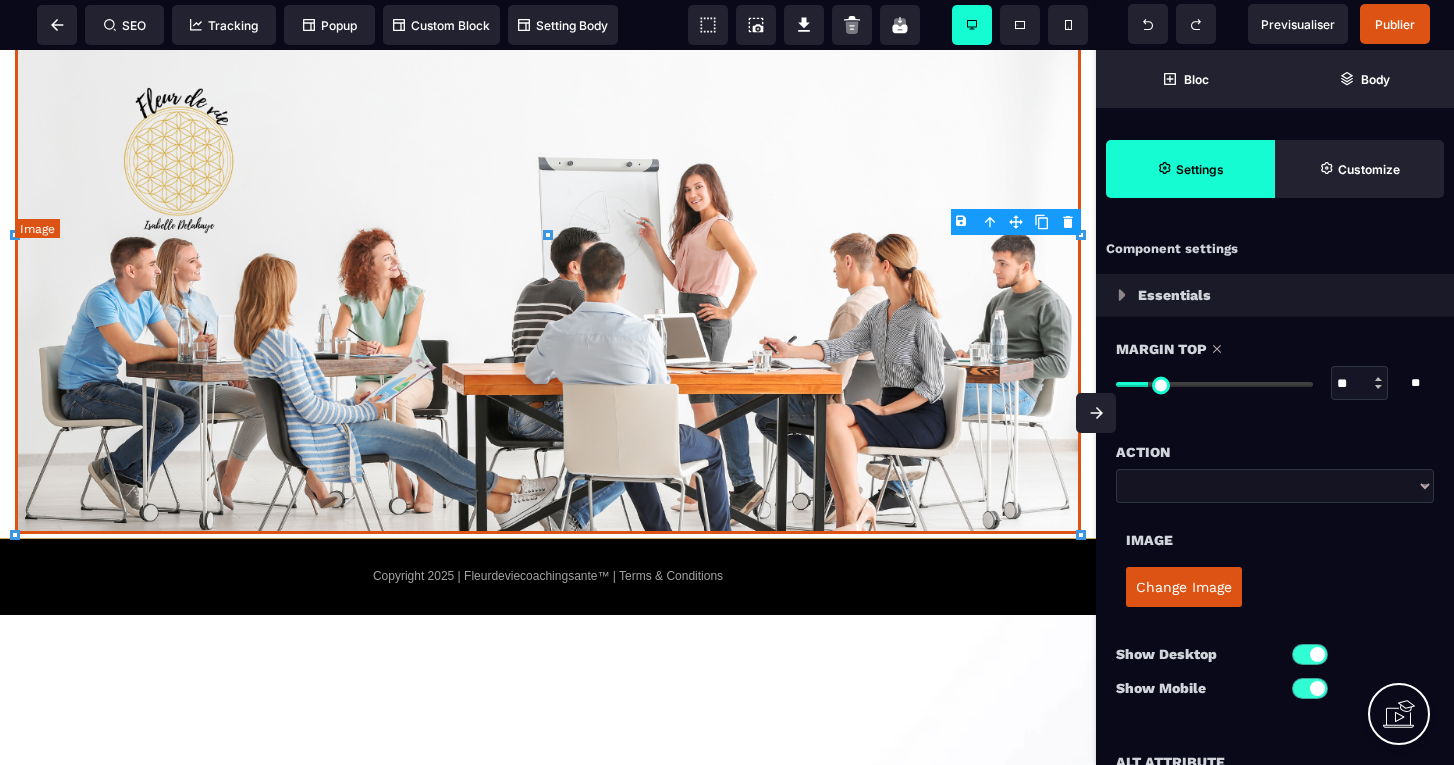 type on "**" 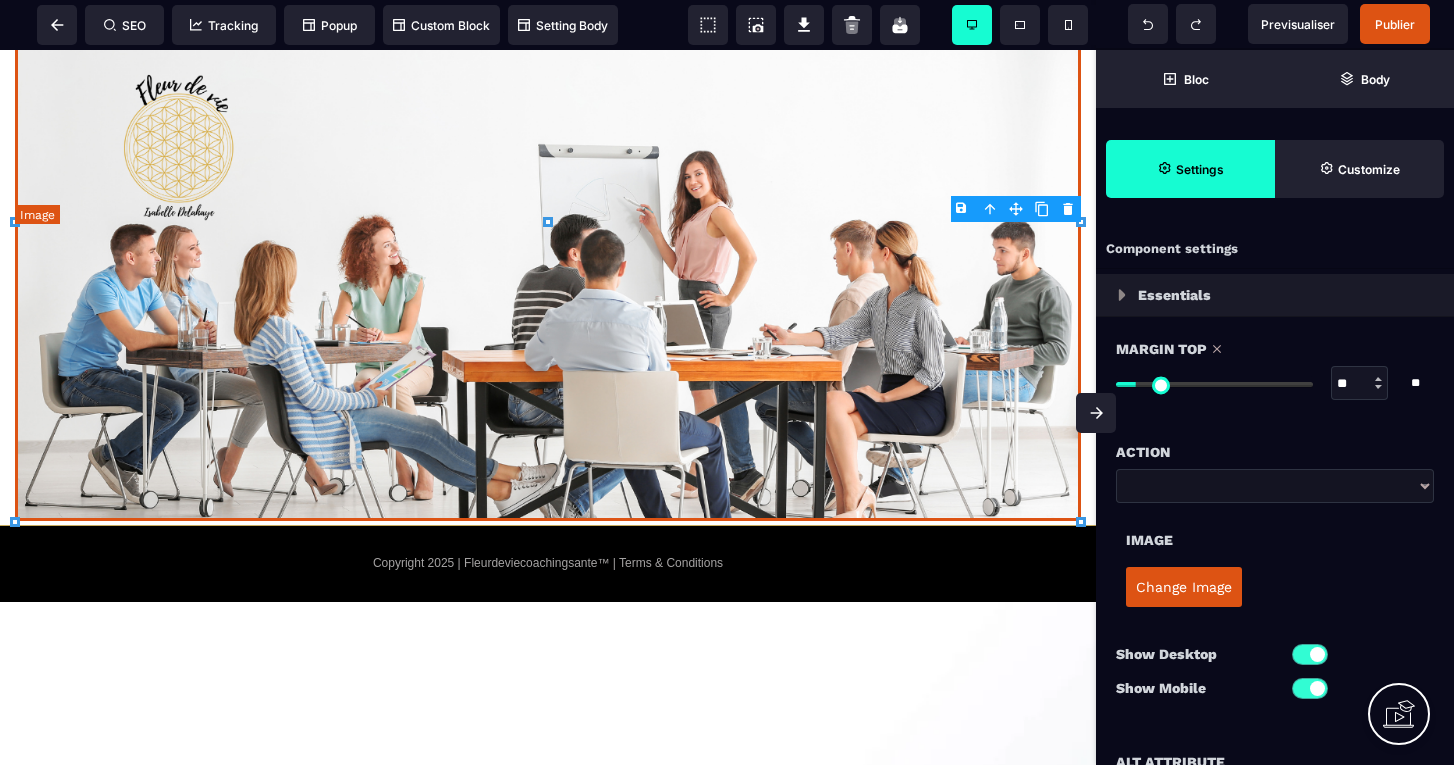 type on "**" 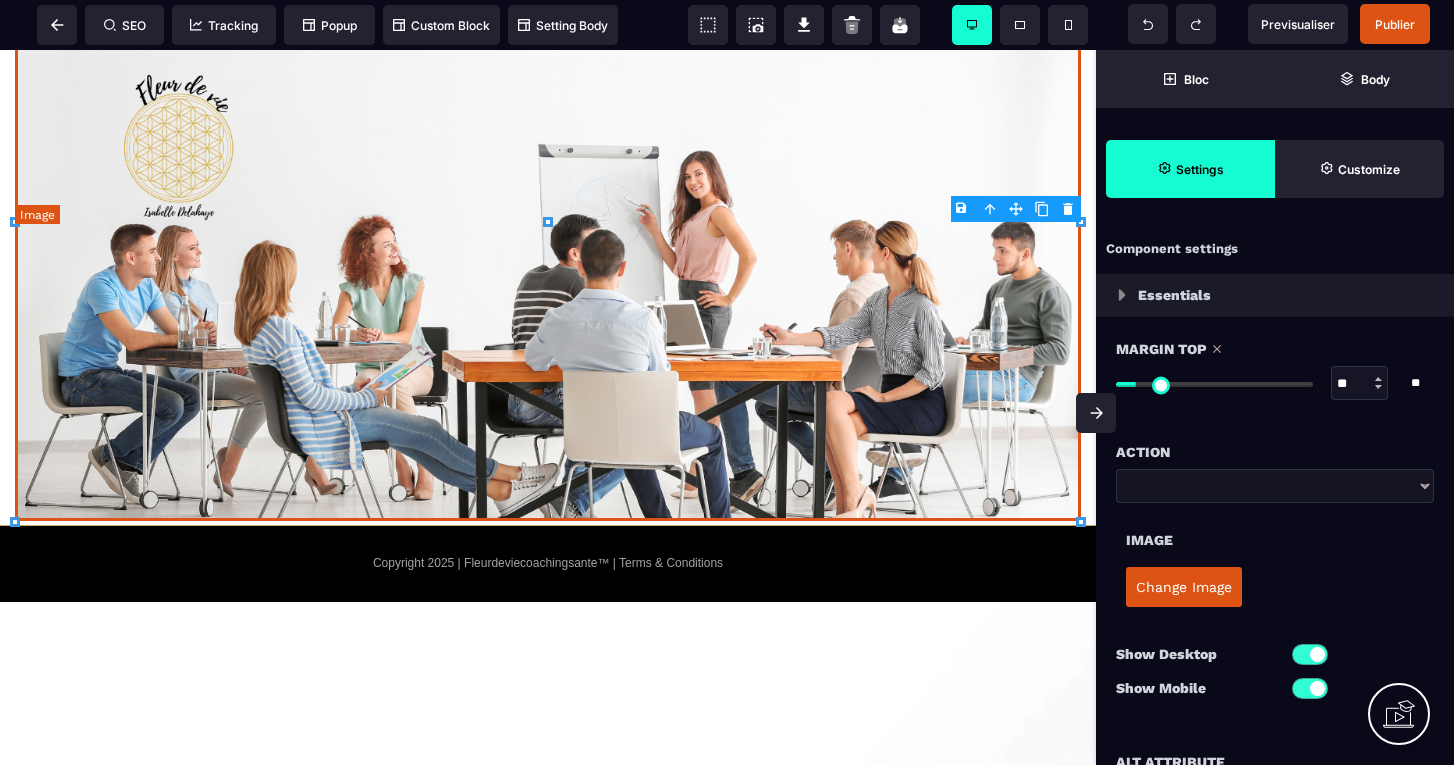 type on "**" 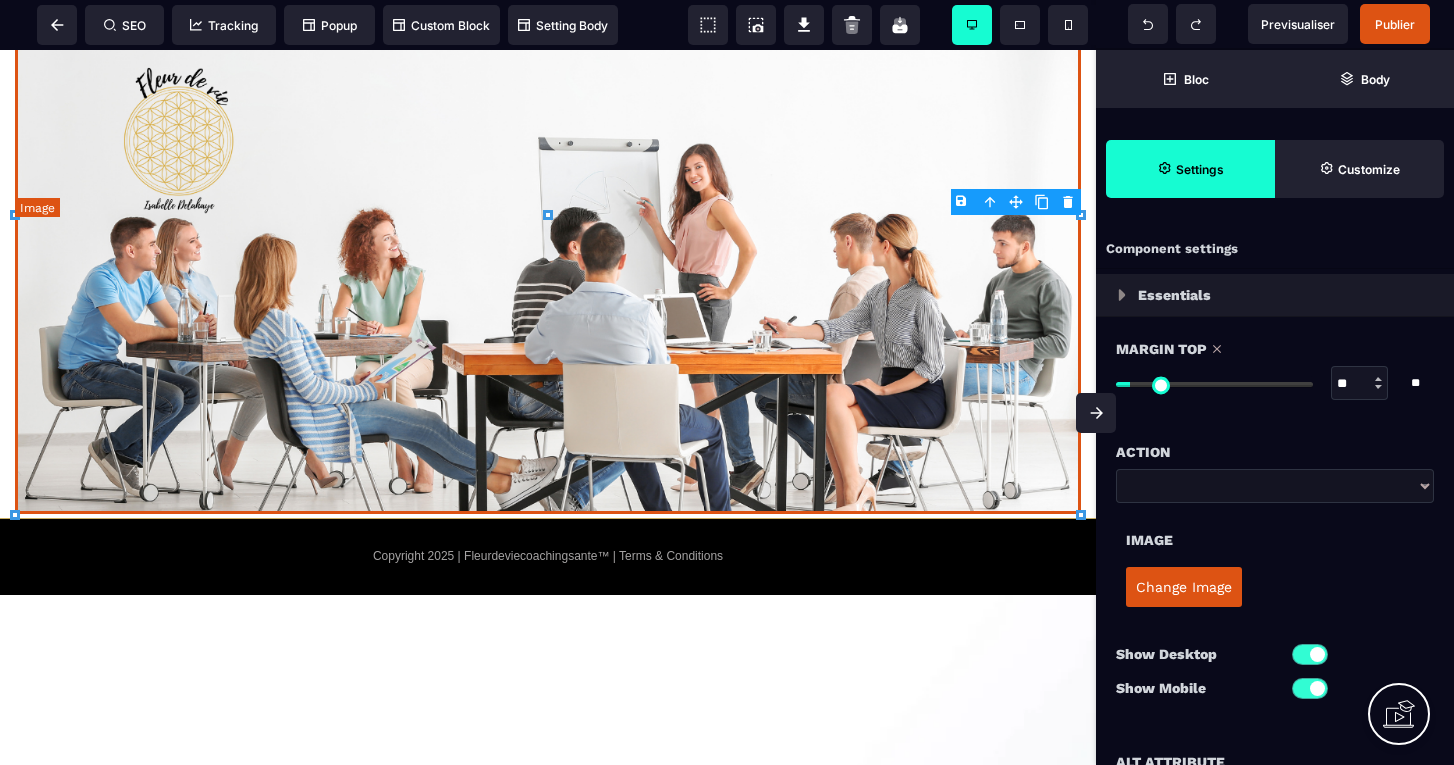type on "**" 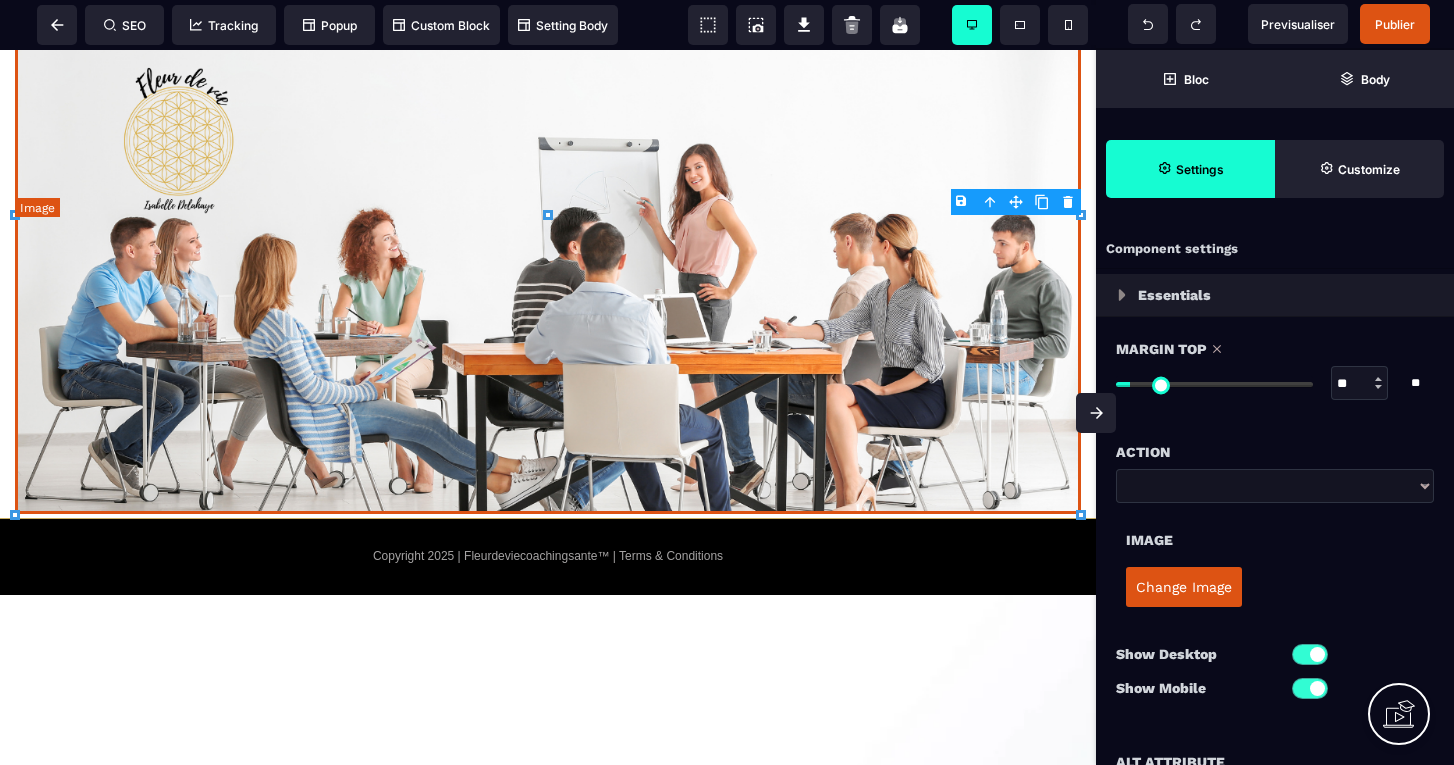 type on "**" 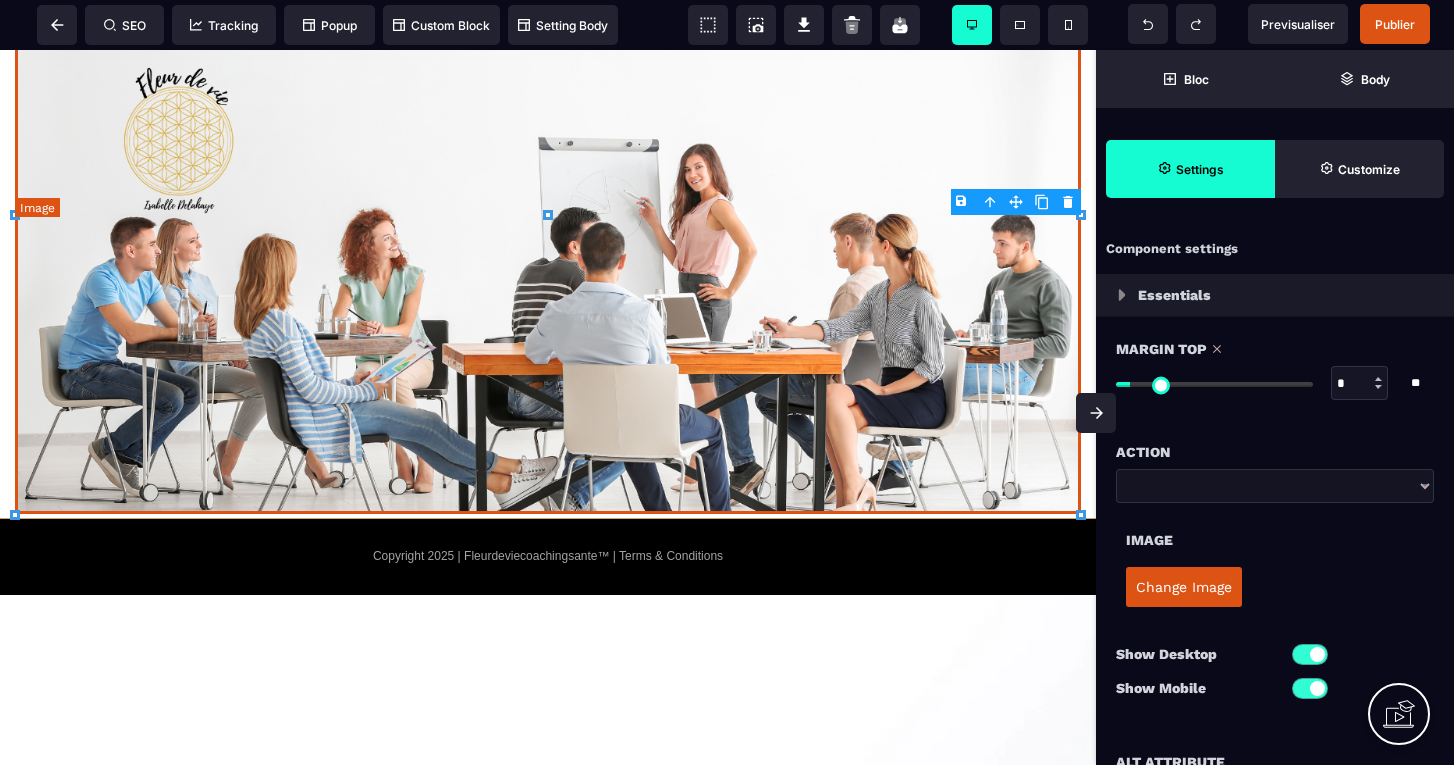 type on "*" 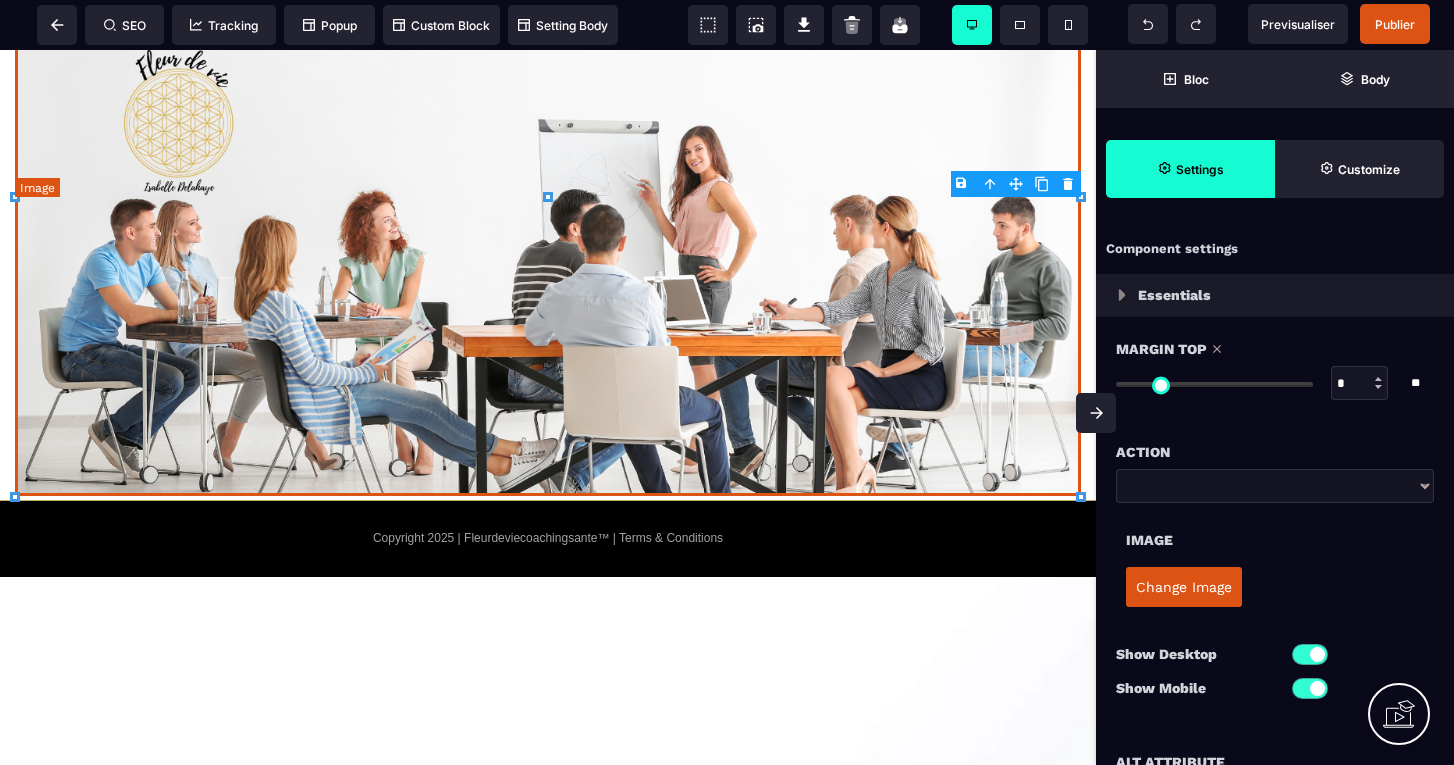 drag, startPoint x: 1157, startPoint y: 382, endPoint x: 1115, endPoint y: 378, distance: 42.190044 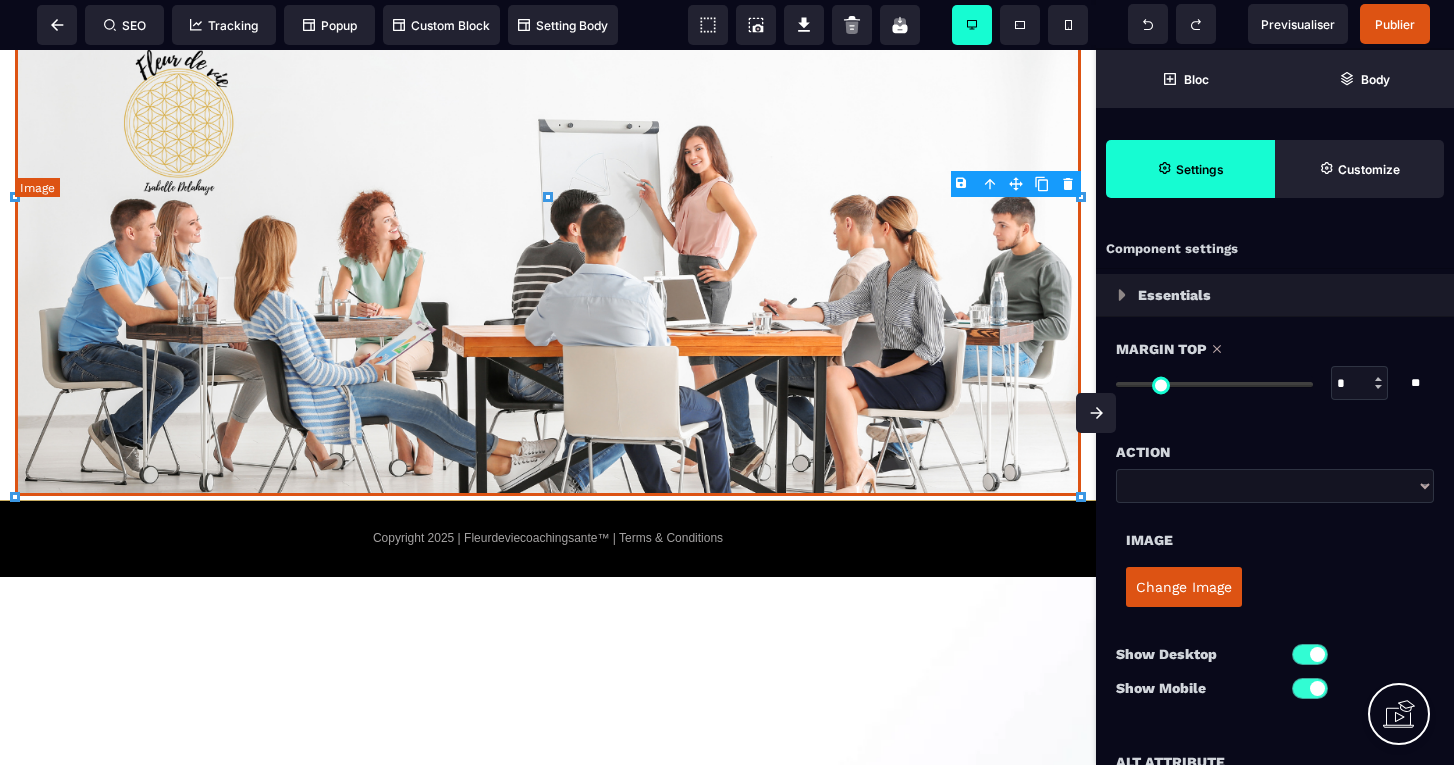 click on "SEO
Tracking
Popup
Custom Block
Setting Body
Previsualiser Publier
Bloc
Body
Settings" at bounding box center (727, 0) 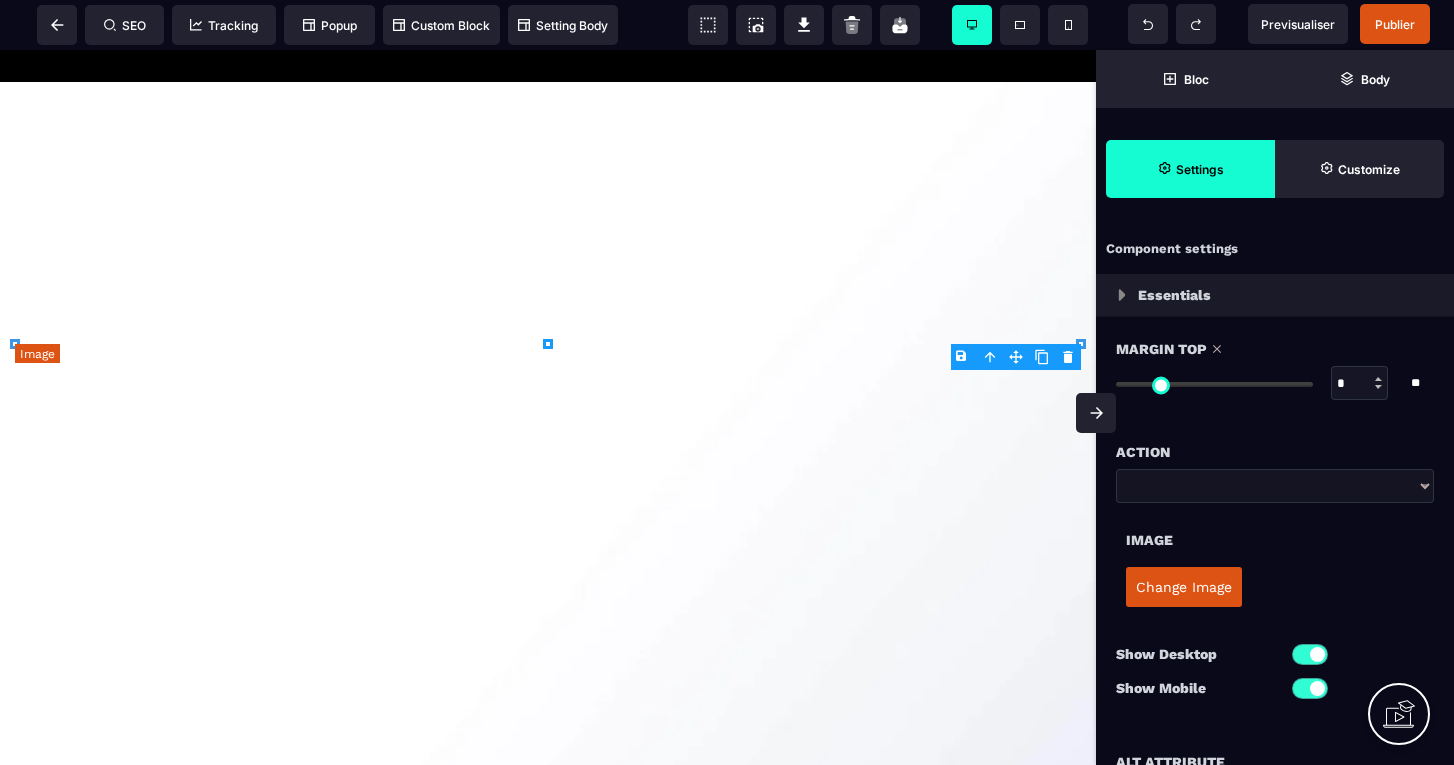 scroll, scrollTop: 4829, scrollLeft: 0, axis: vertical 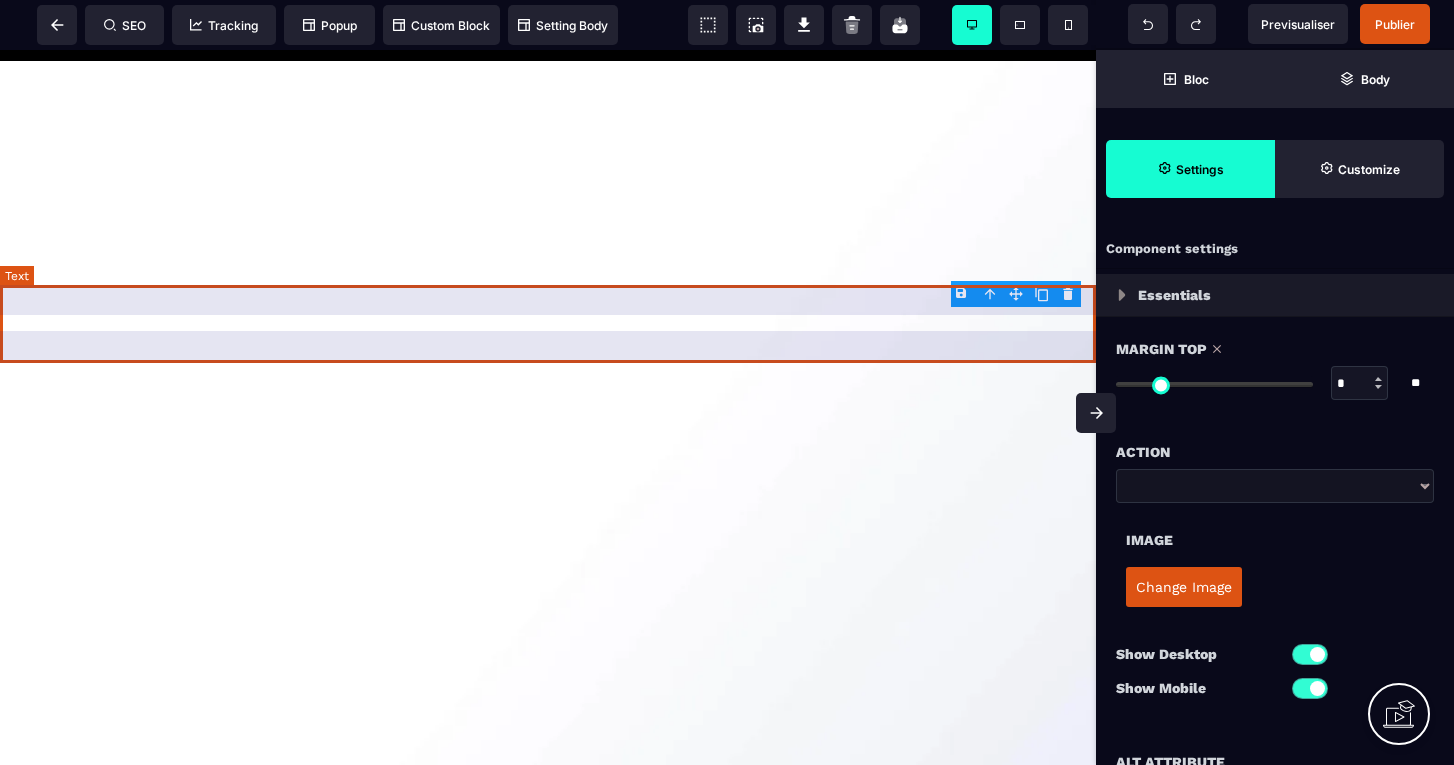 click on "Copyright 2025 | Fleurdeviecoachingsante™ | Terms & Conditions" at bounding box center [548, 22] 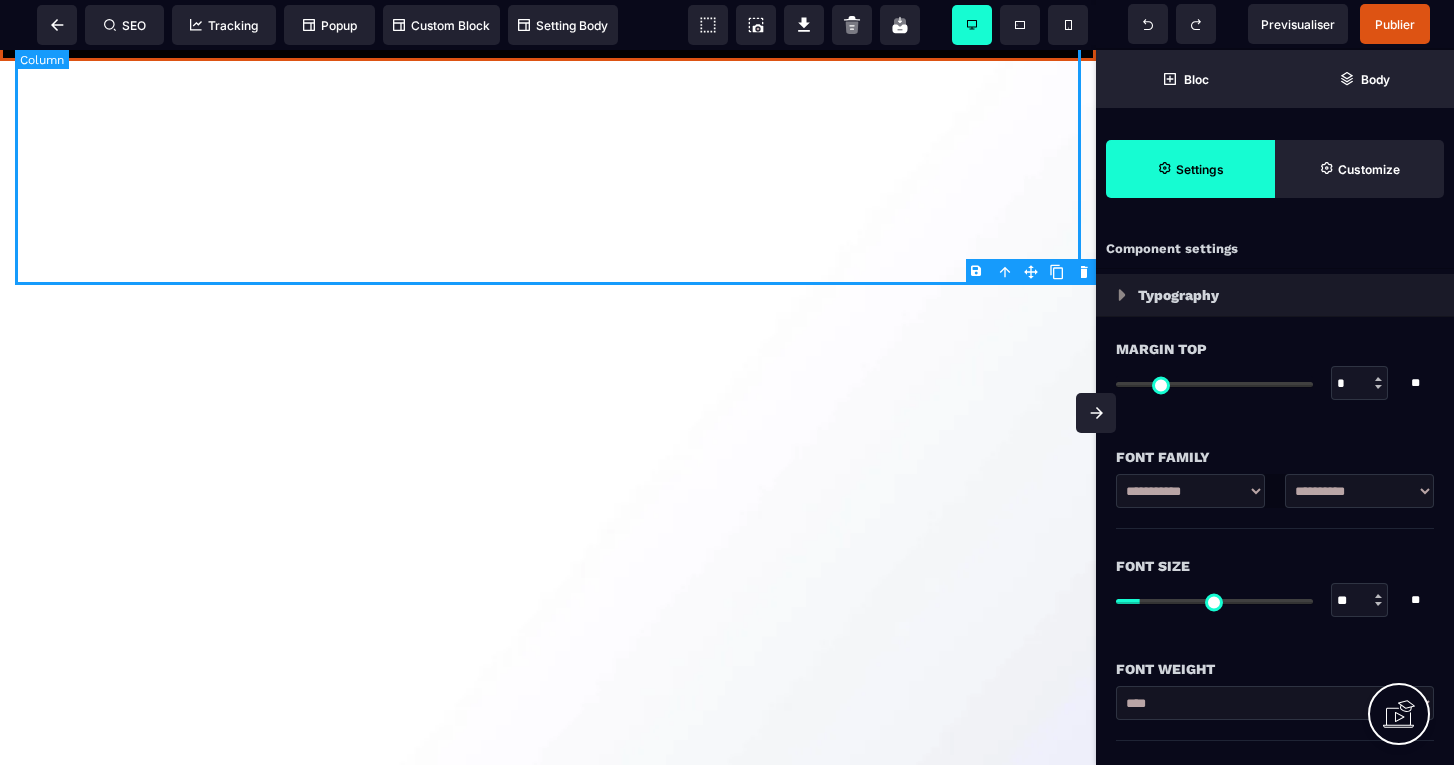 click on "SOIT LE CHANGEMENT QUE TU VEUX VOIR DANS CE MONDE CAR PRENDRE SOIN DES AUTRES COMMENCE PAR VOUS CONFIANCE, LEADERSHIP, MANAGEMENT, ETHIQUE™ OSEZ VOTRE REUSSITE" at bounding box center [548, -416] 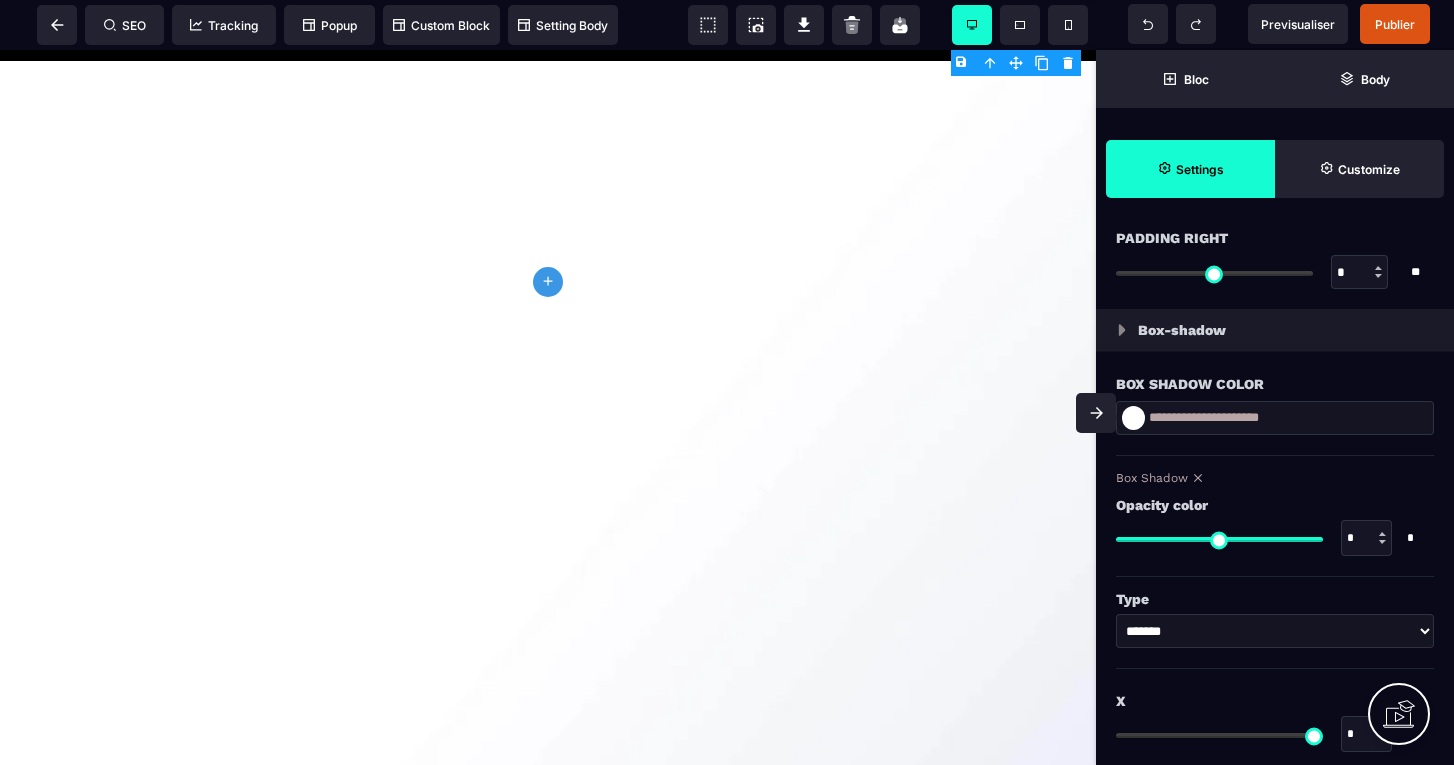 scroll, scrollTop: 1954, scrollLeft: 0, axis: vertical 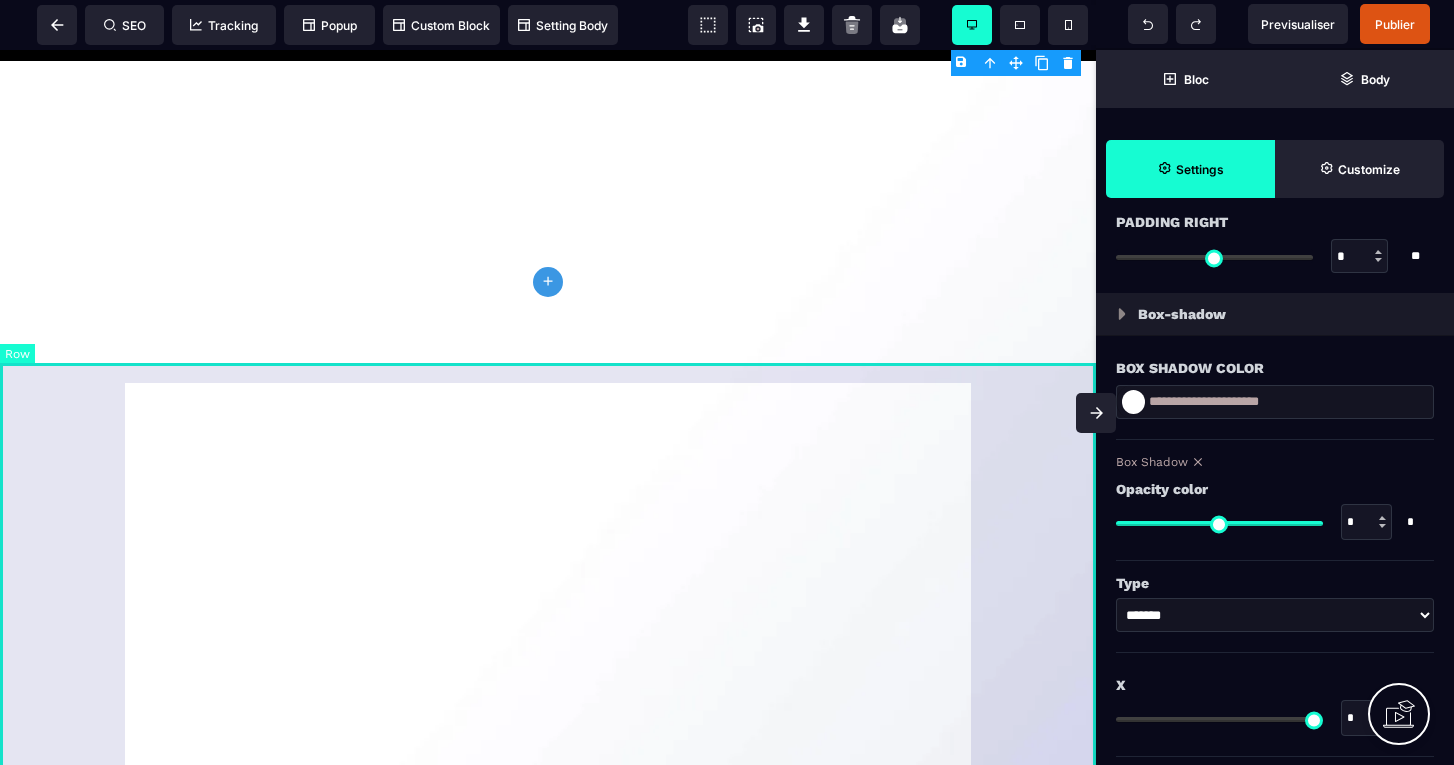click at bounding box center (548, 418) 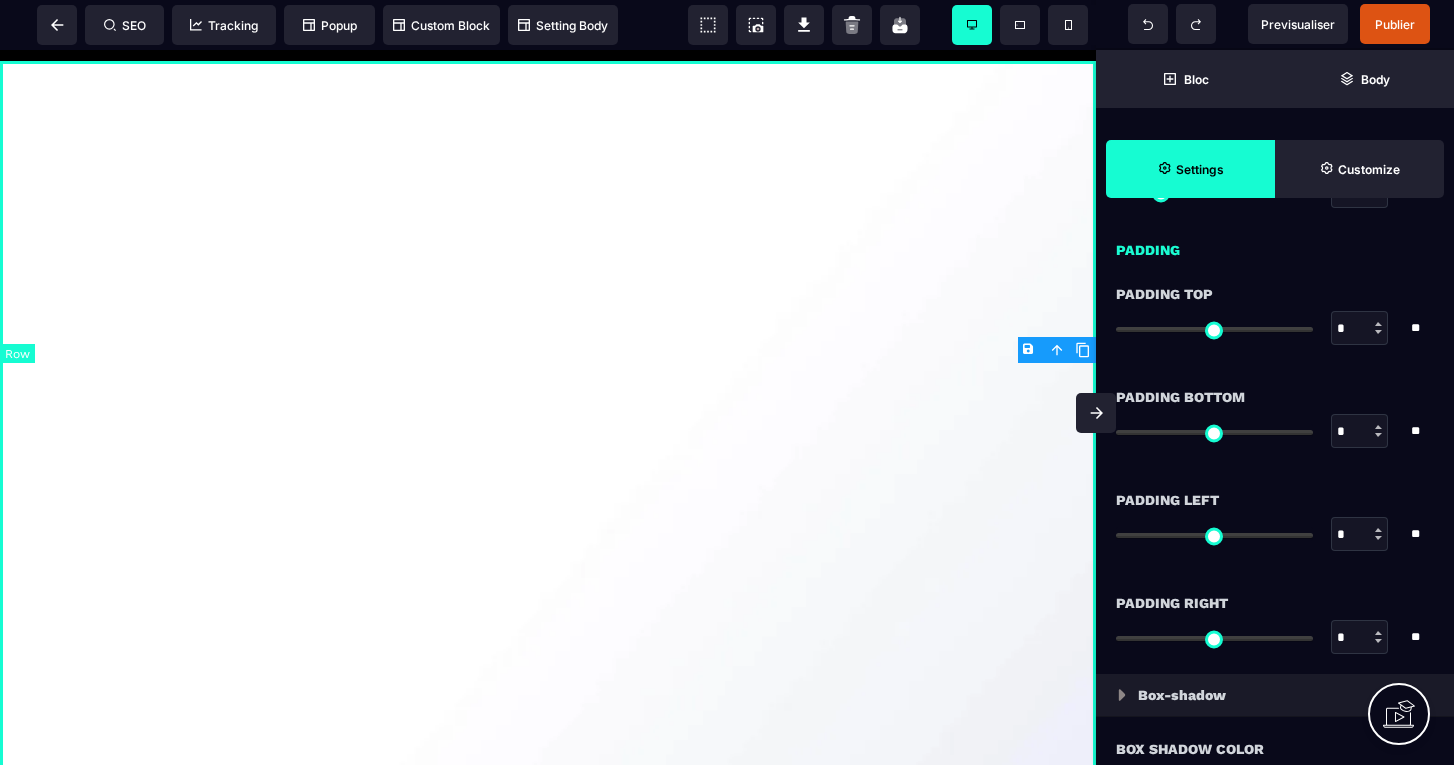 scroll, scrollTop: 0, scrollLeft: 0, axis: both 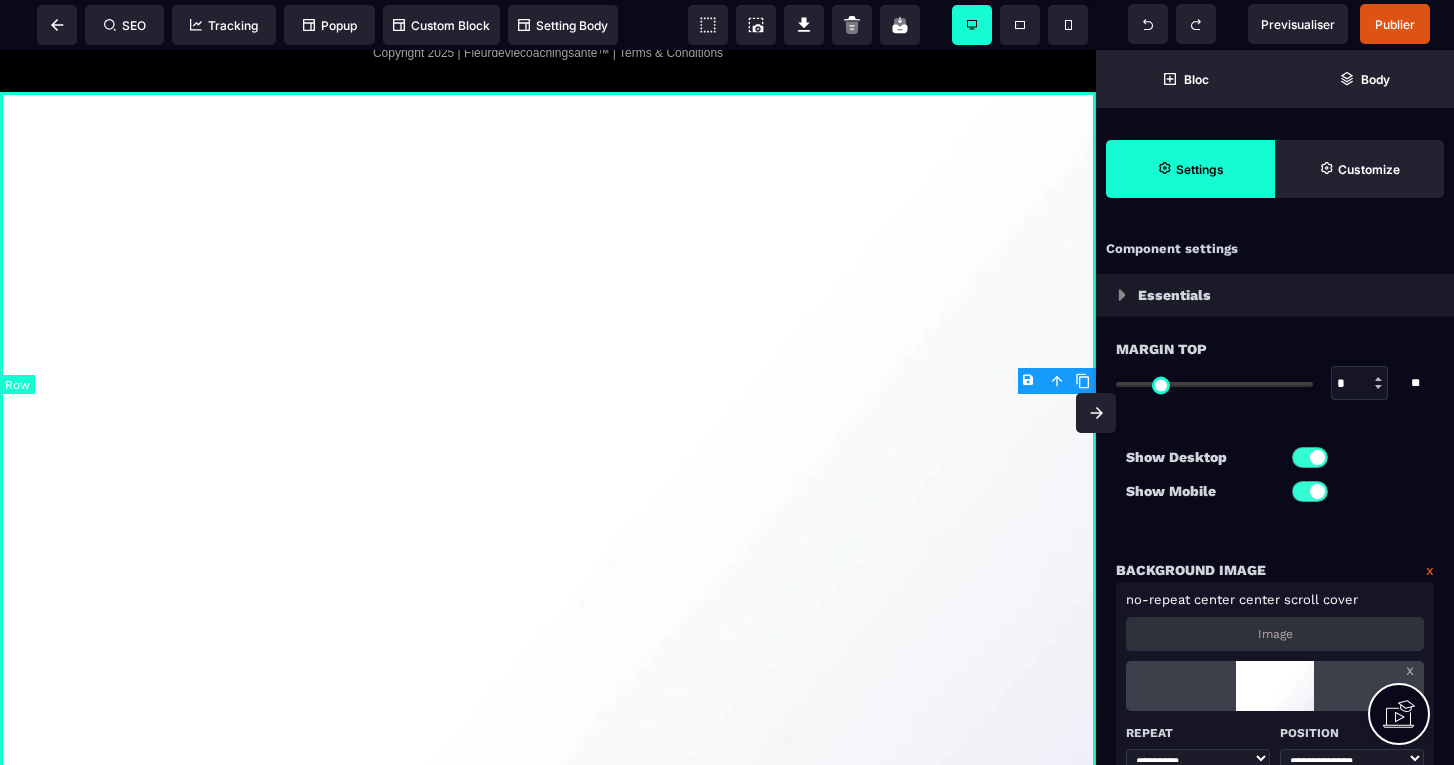 click at bounding box center (548, 449) 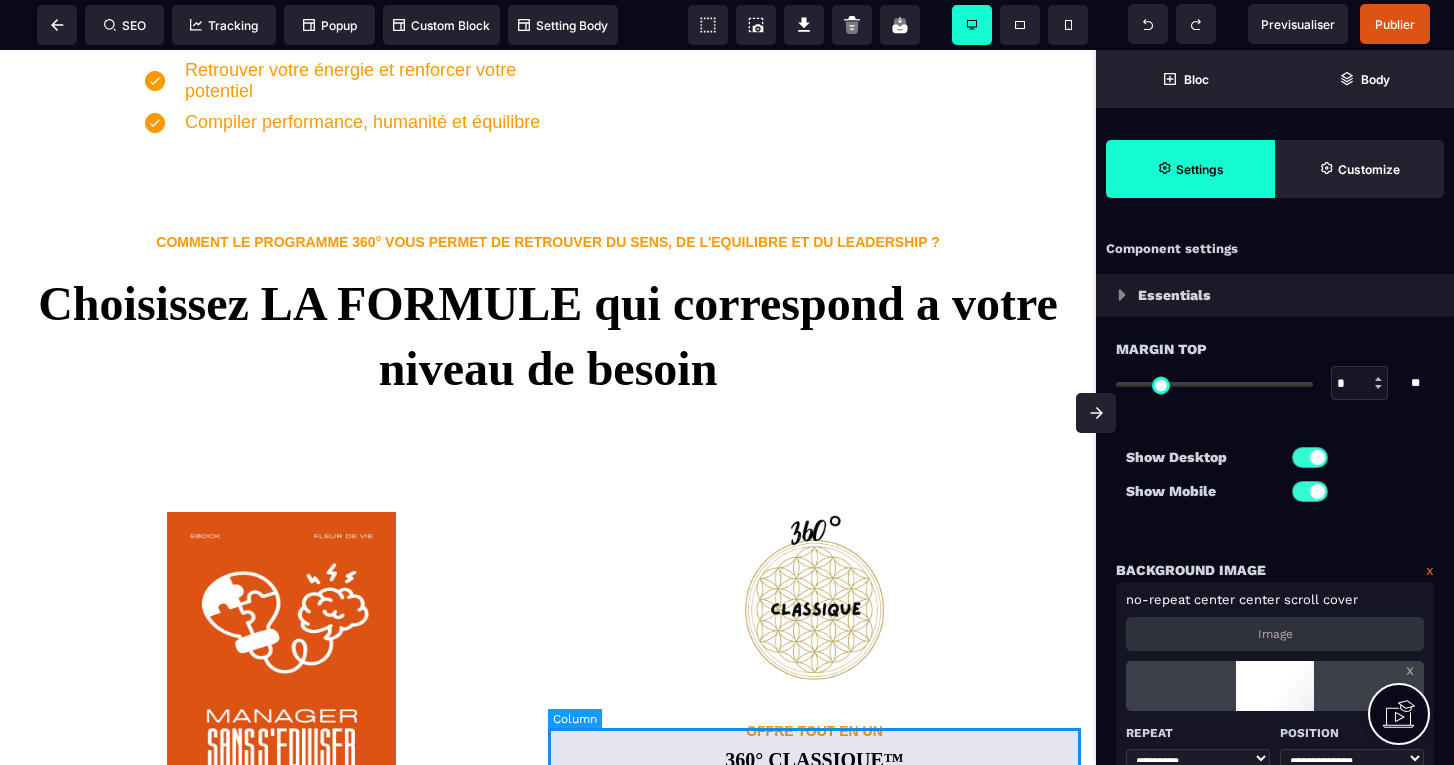 scroll, scrollTop: 2168, scrollLeft: 0, axis: vertical 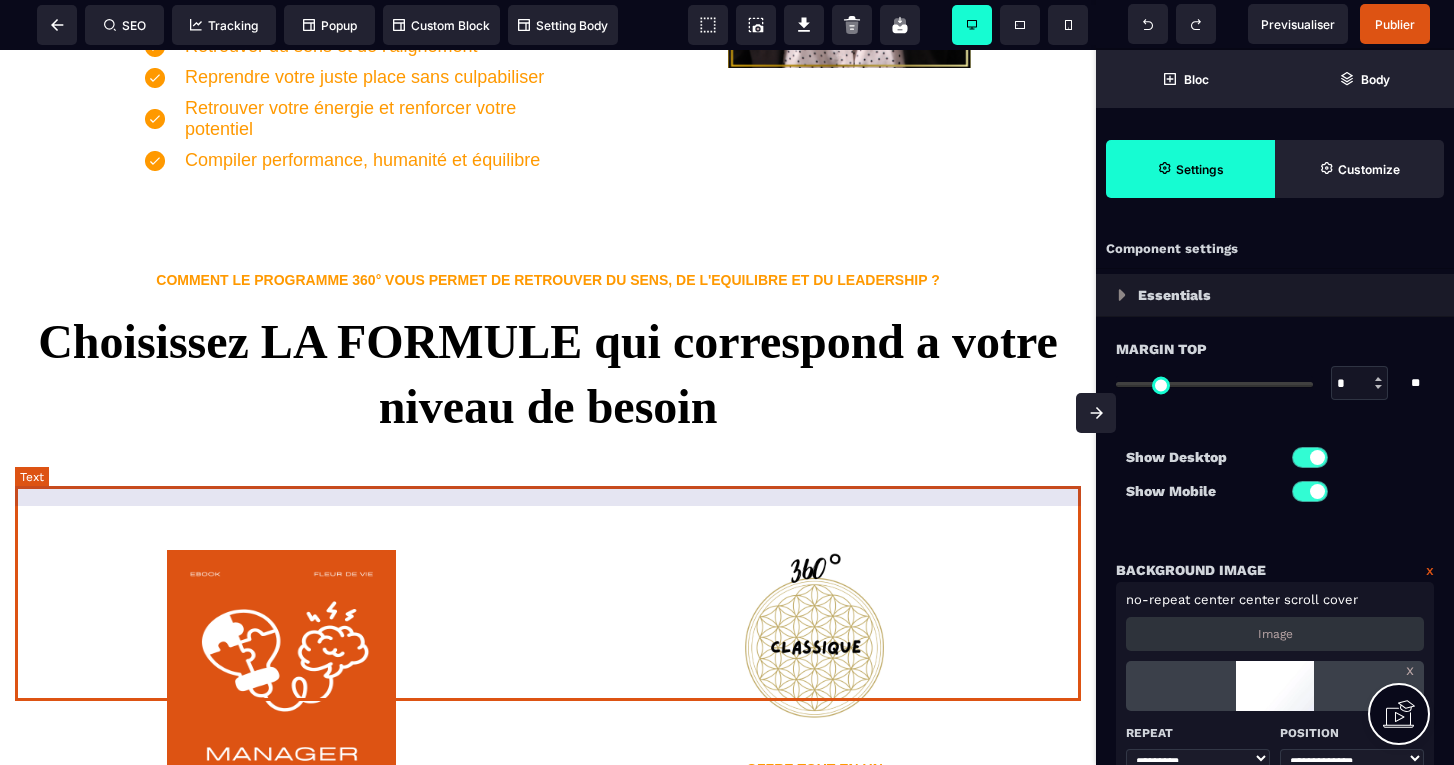 click on "Choisissez LA FORMULE qui correspond a votre niveau de besoin" at bounding box center (548, 364) 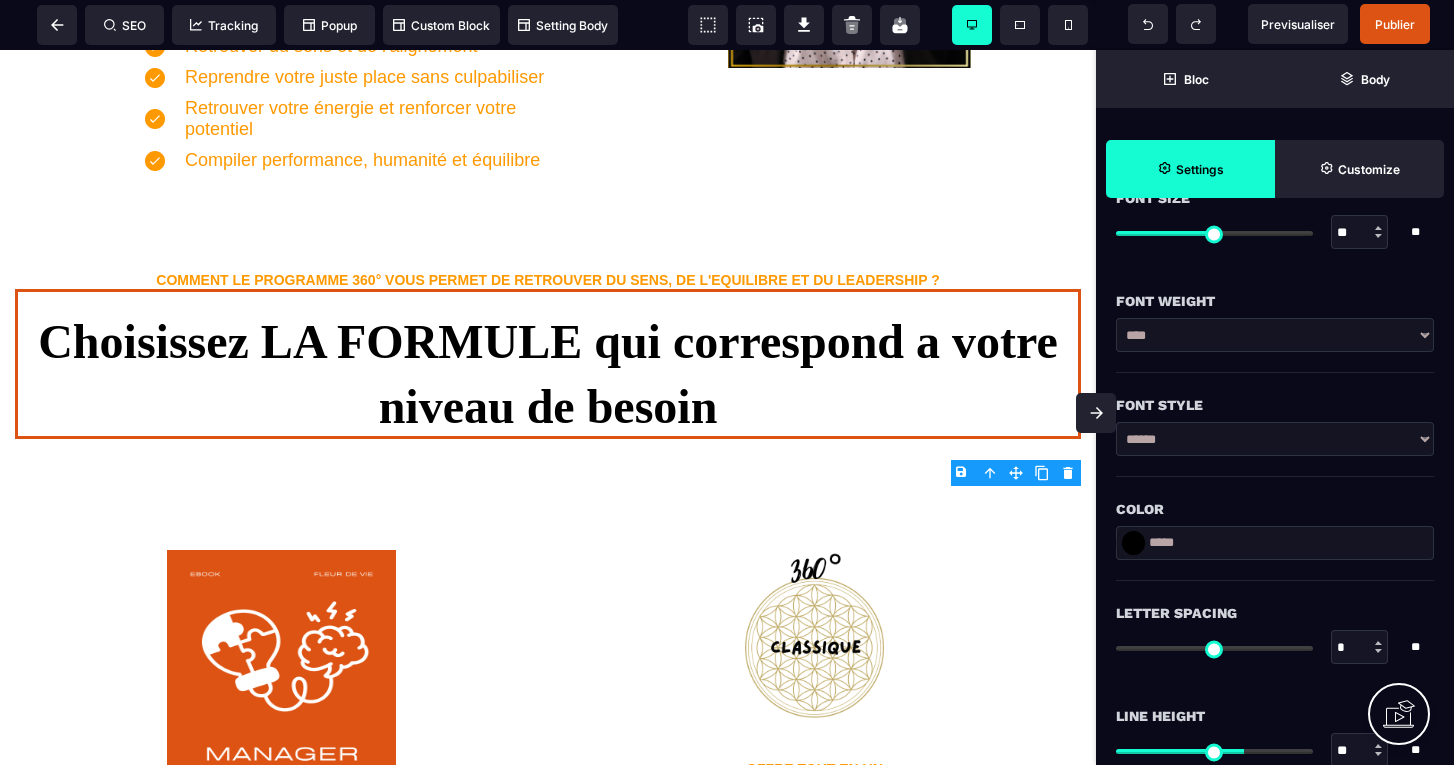 scroll, scrollTop: 394, scrollLeft: 0, axis: vertical 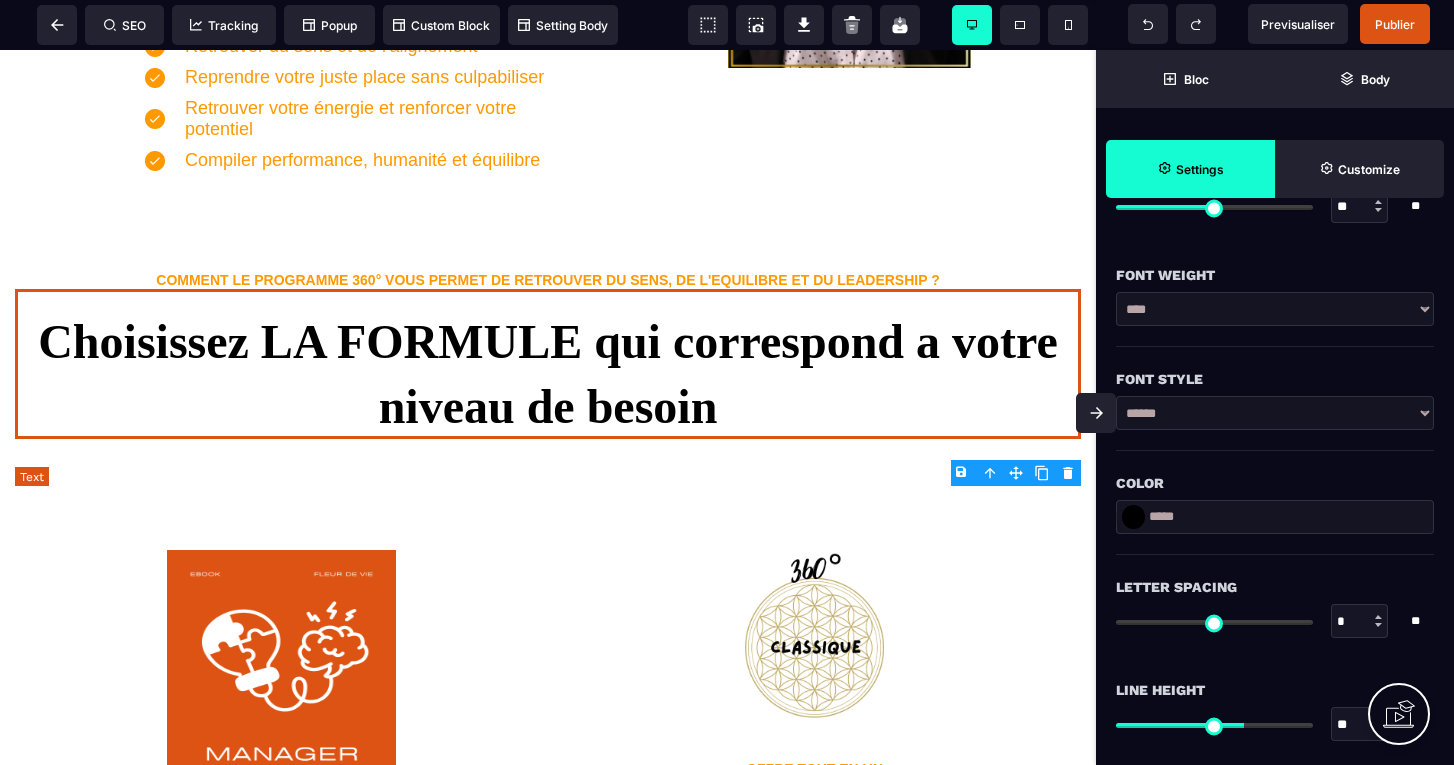 click on "Choisissez LA FORMULE qui correspond a votre niveau de besoin" at bounding box center [548, 364] 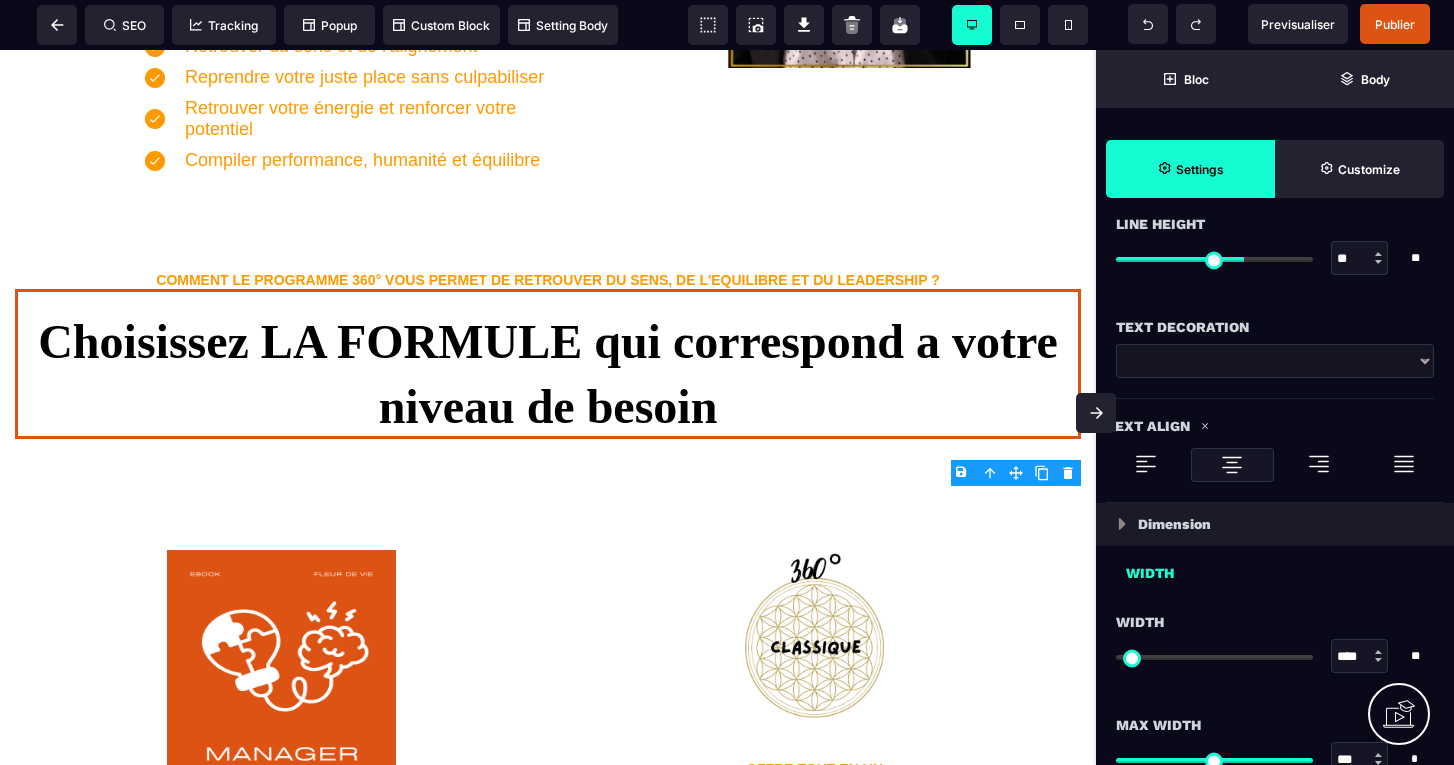 scroll, scrollTop: 863, scrollLeft: 0, axis: vertical 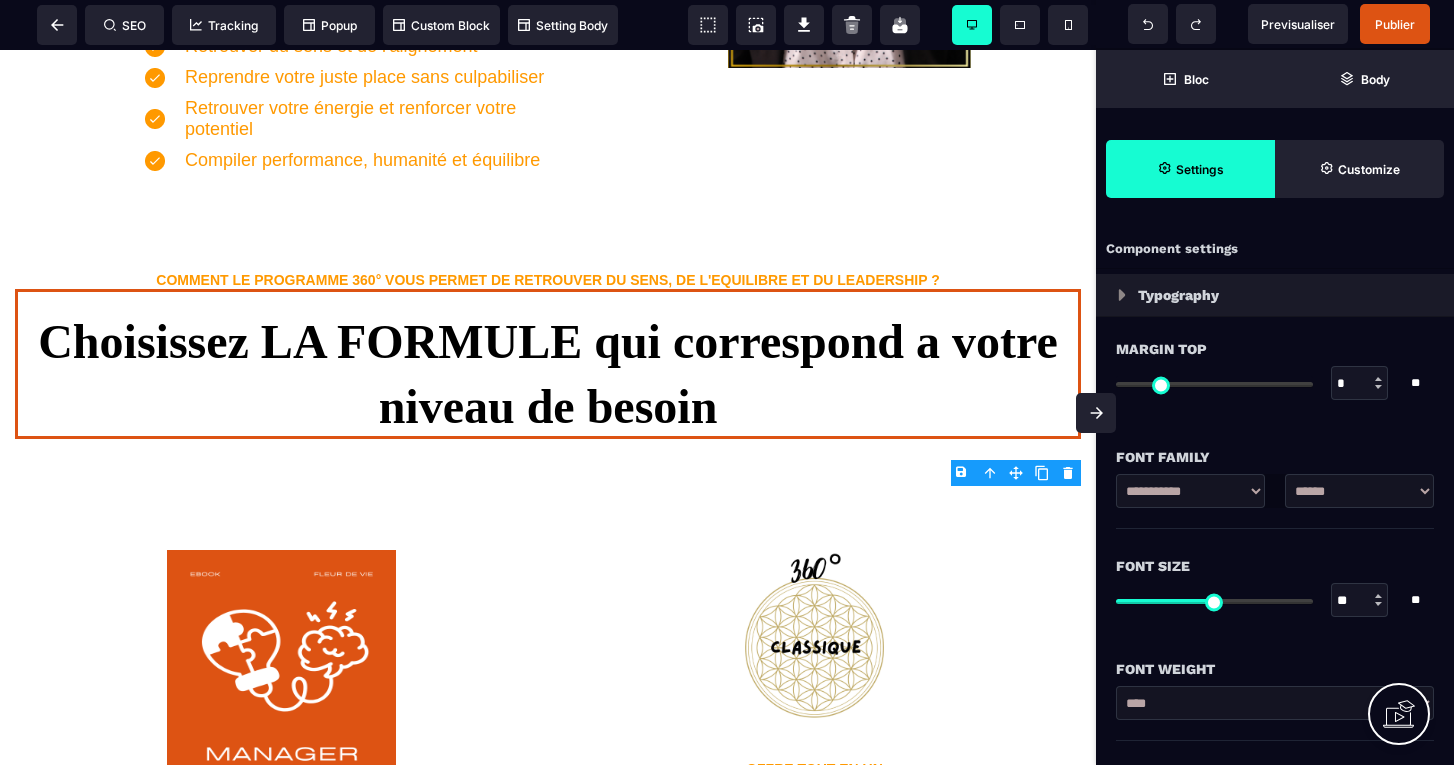 click on "Typography" at bounding box center [1275, 295] 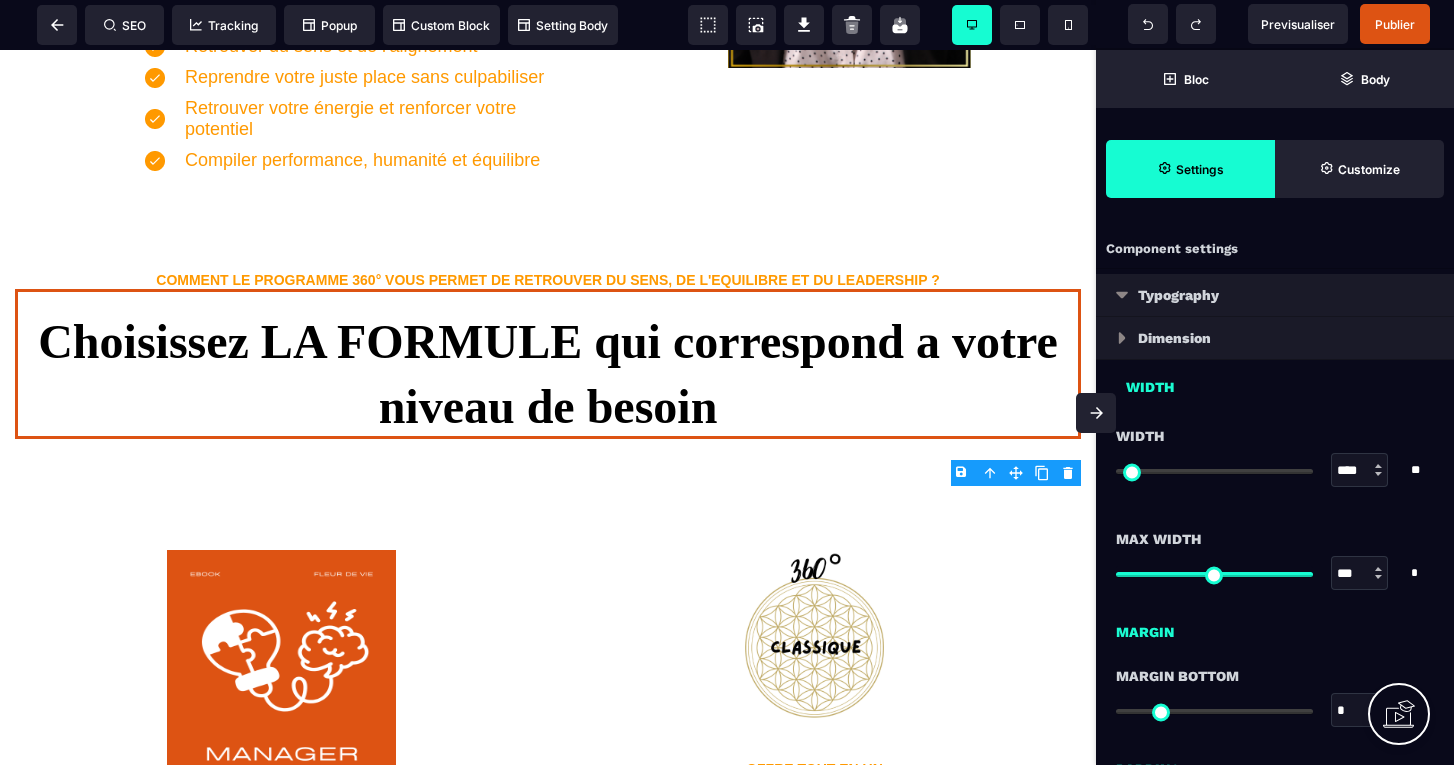 scroll, scrollTop: 0, scrollLeft: 0, axis: both 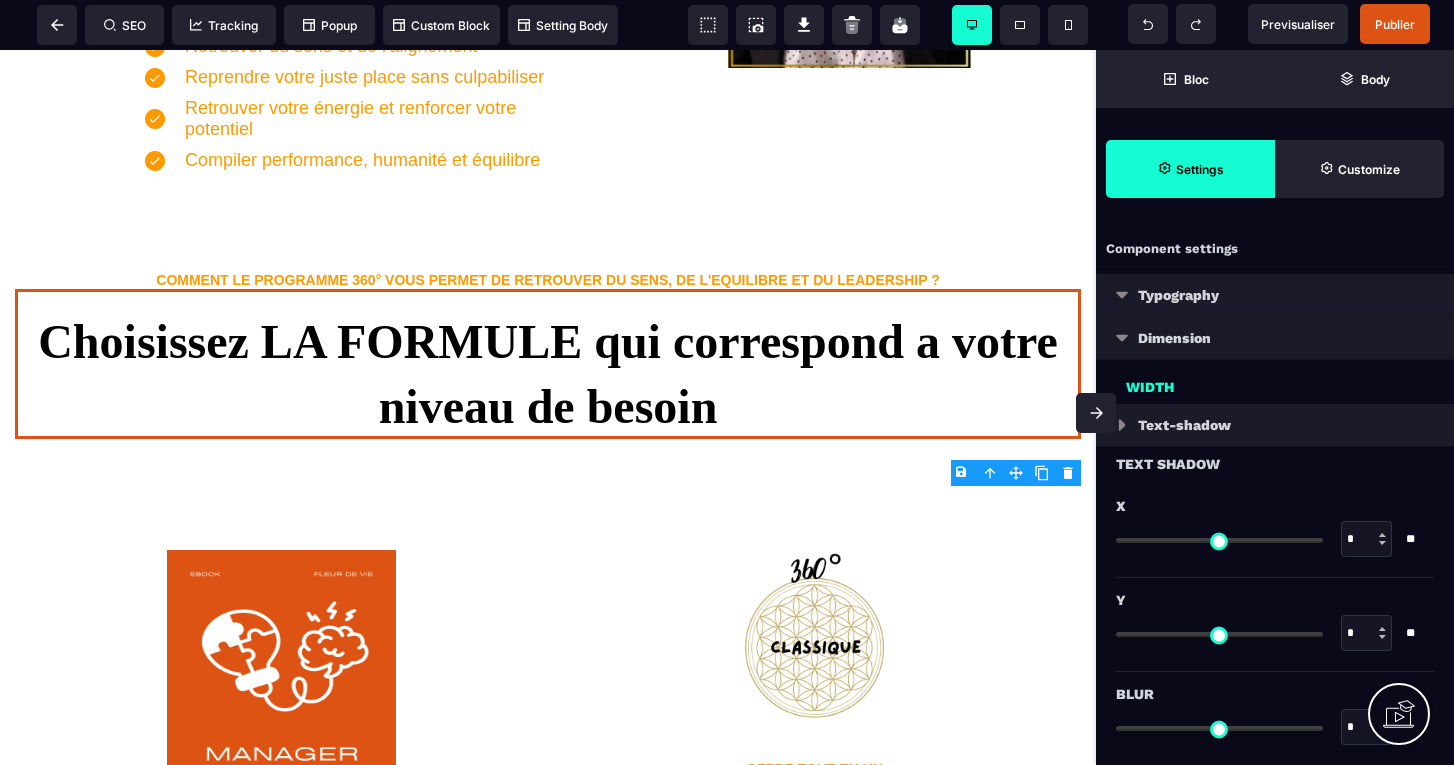 click on "Dimension" at bounding box center (1275, 338) 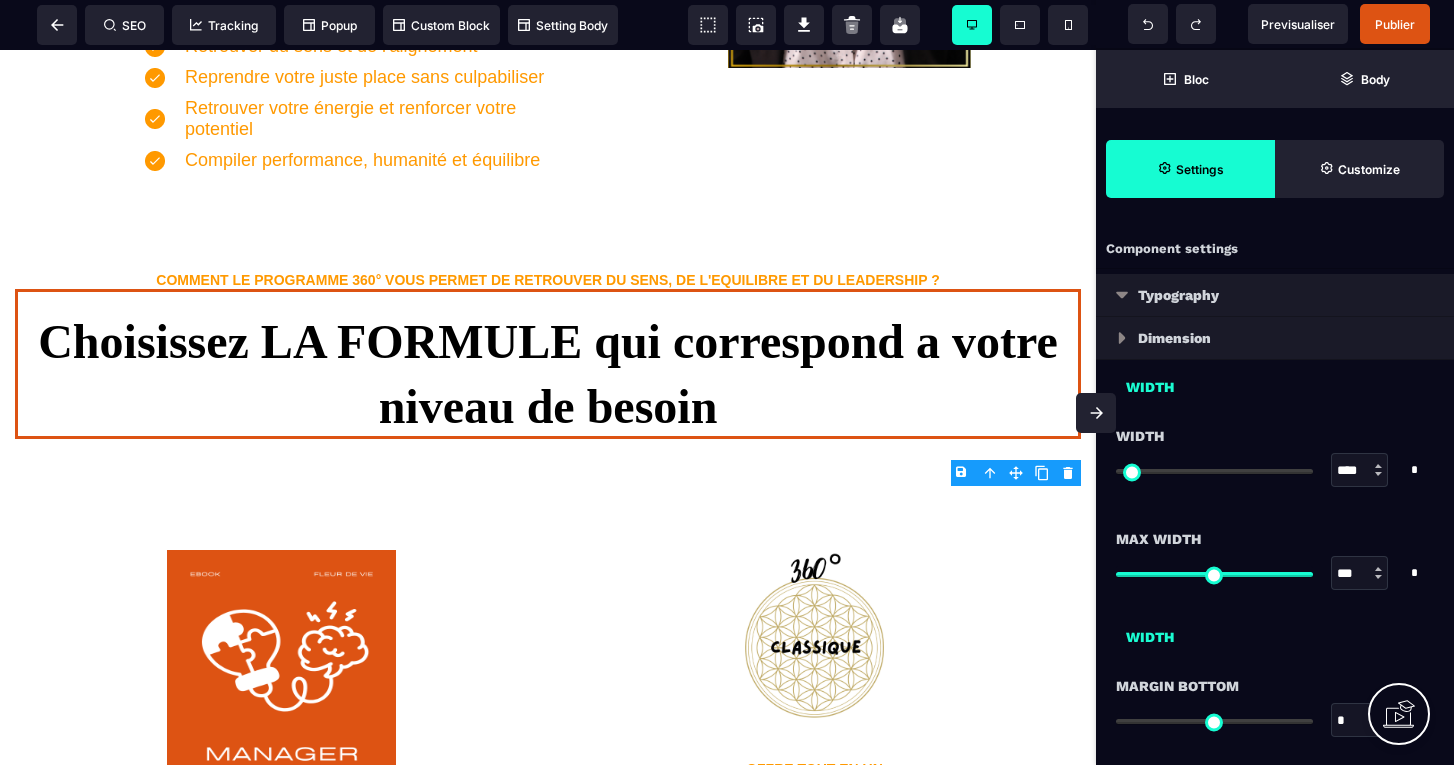 click on "Typography" at bounding box center [1275, 295] 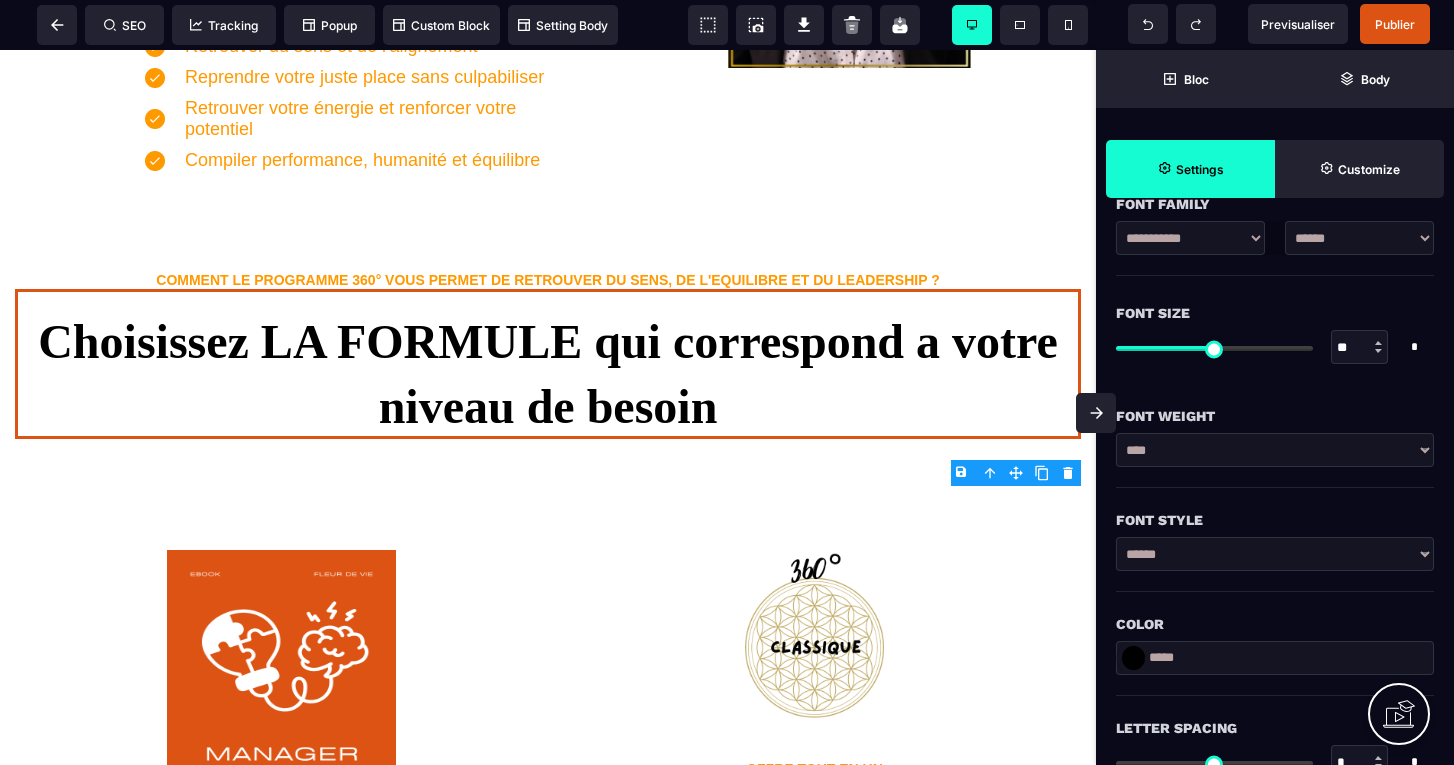 scroll, scrollTop: 263, scrollLeft: 0, axis: vertical 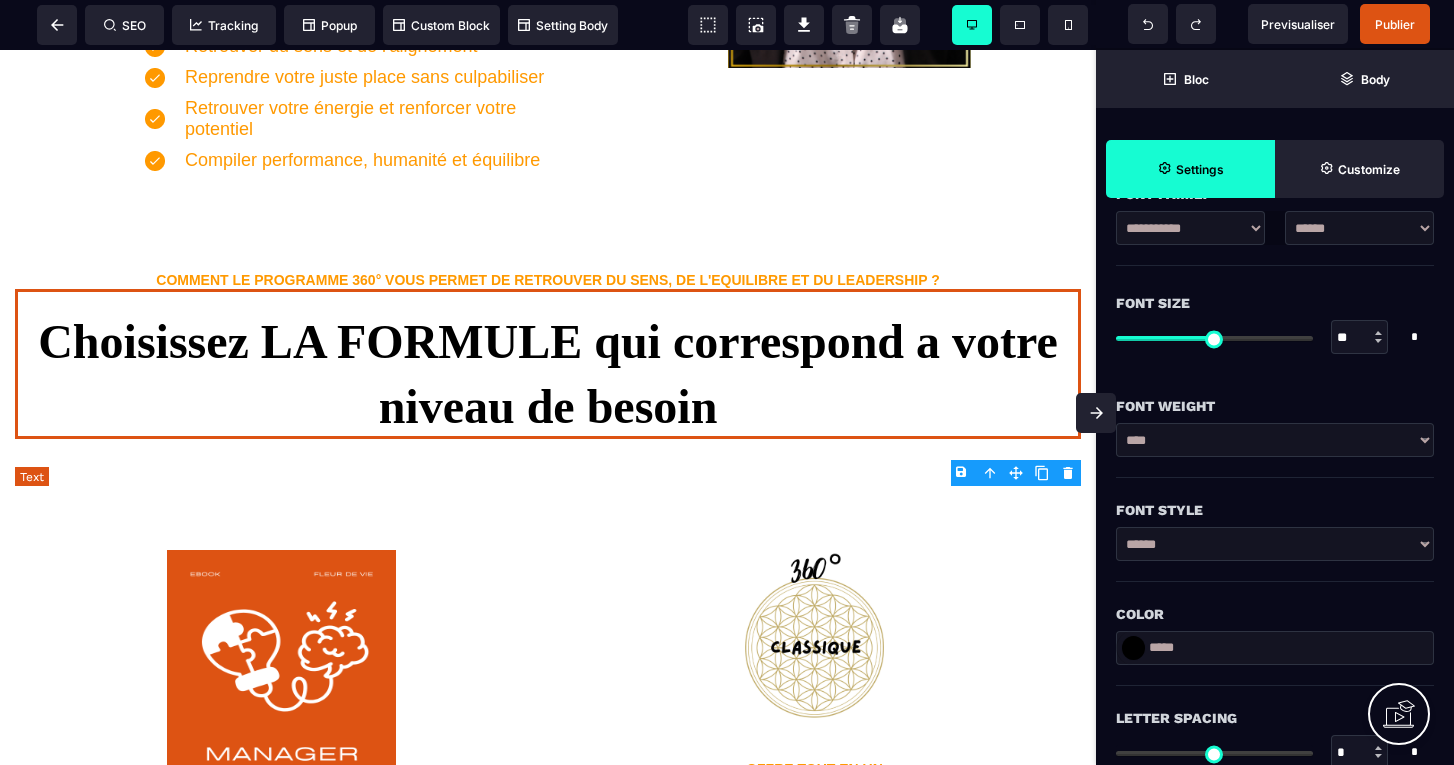 click on "Choisissez LA FORMULE qui correspond a votre niveau de besoin" at bounding box center [548, 364] 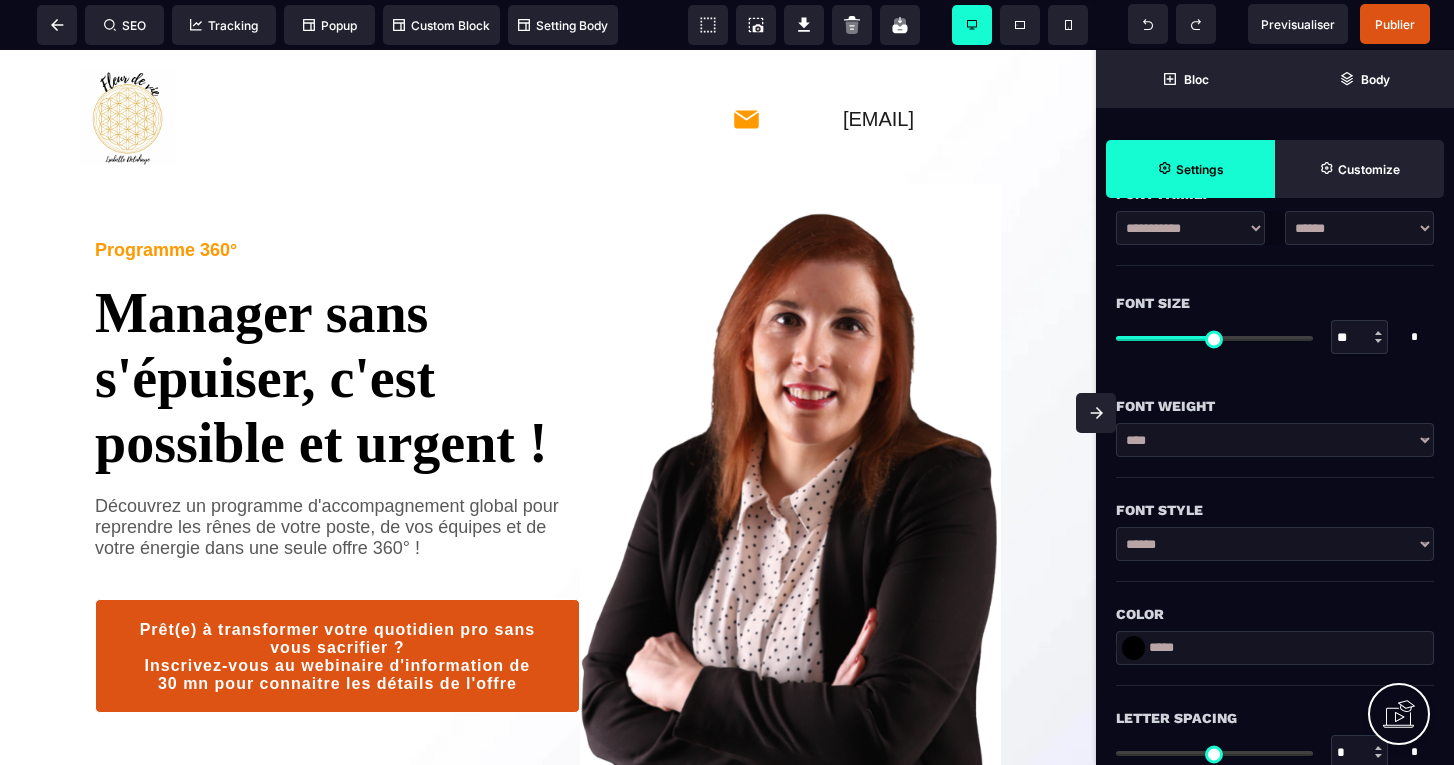 scroll, scrollTop: 0, scrollLeft: 0, axis: both 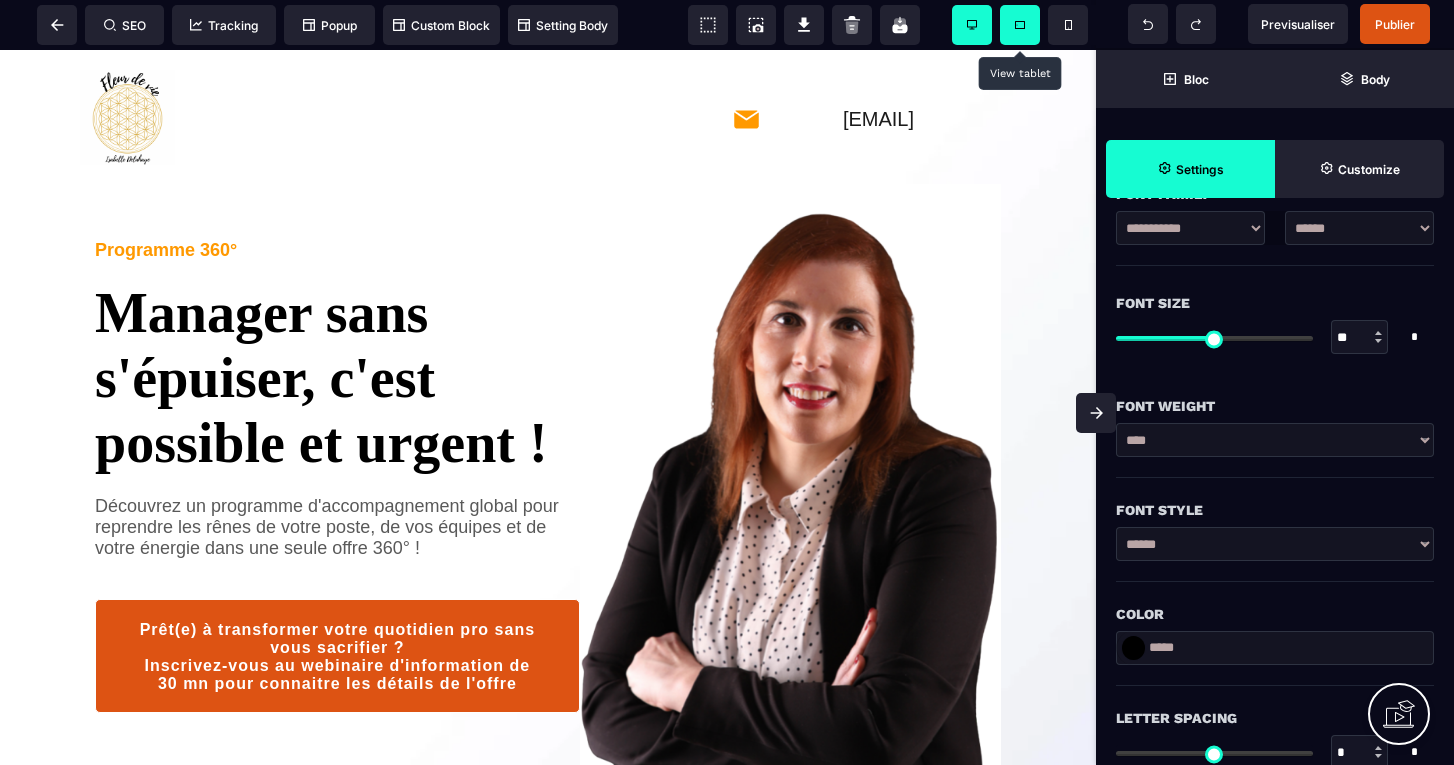 click 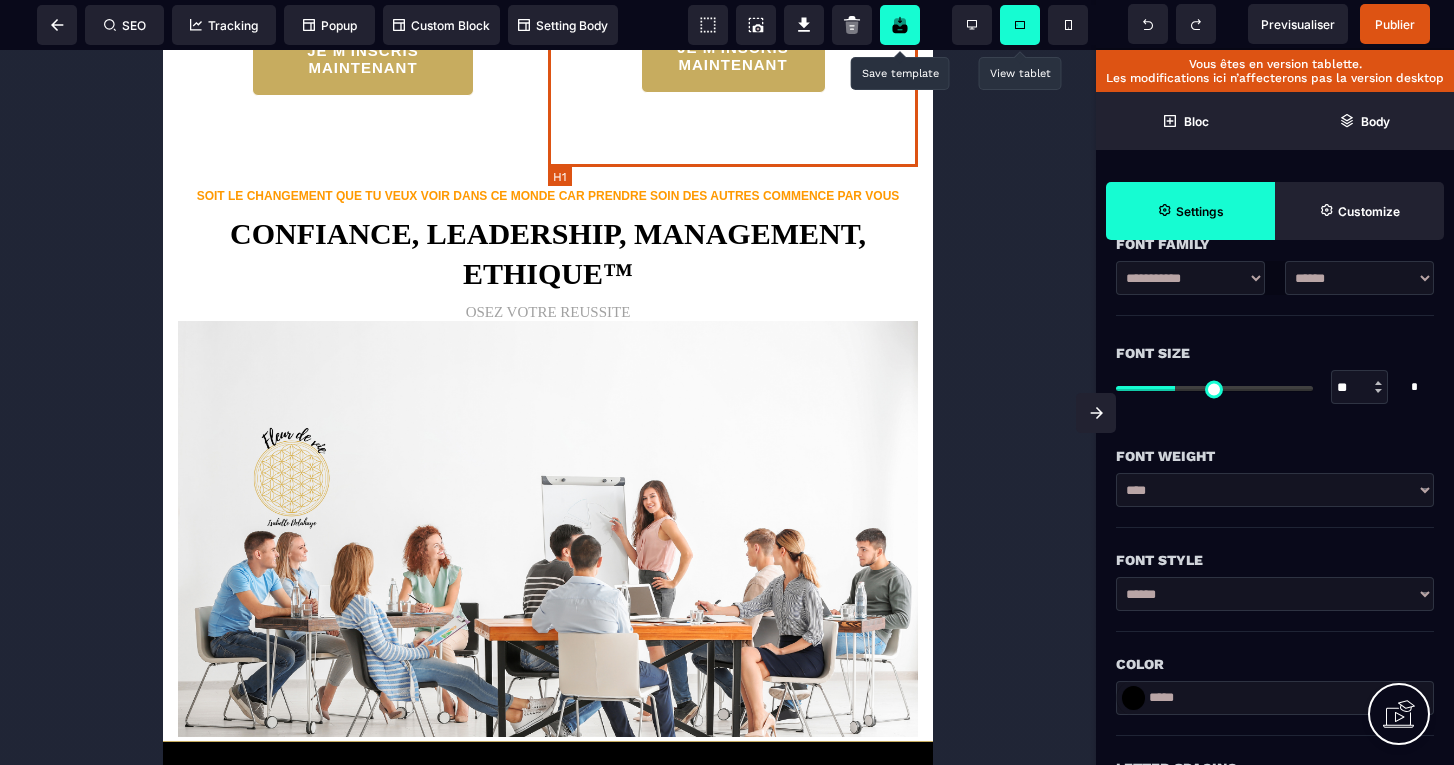 scroll, scrollTop: 4002, scrollLeft: 0, axis: vertical 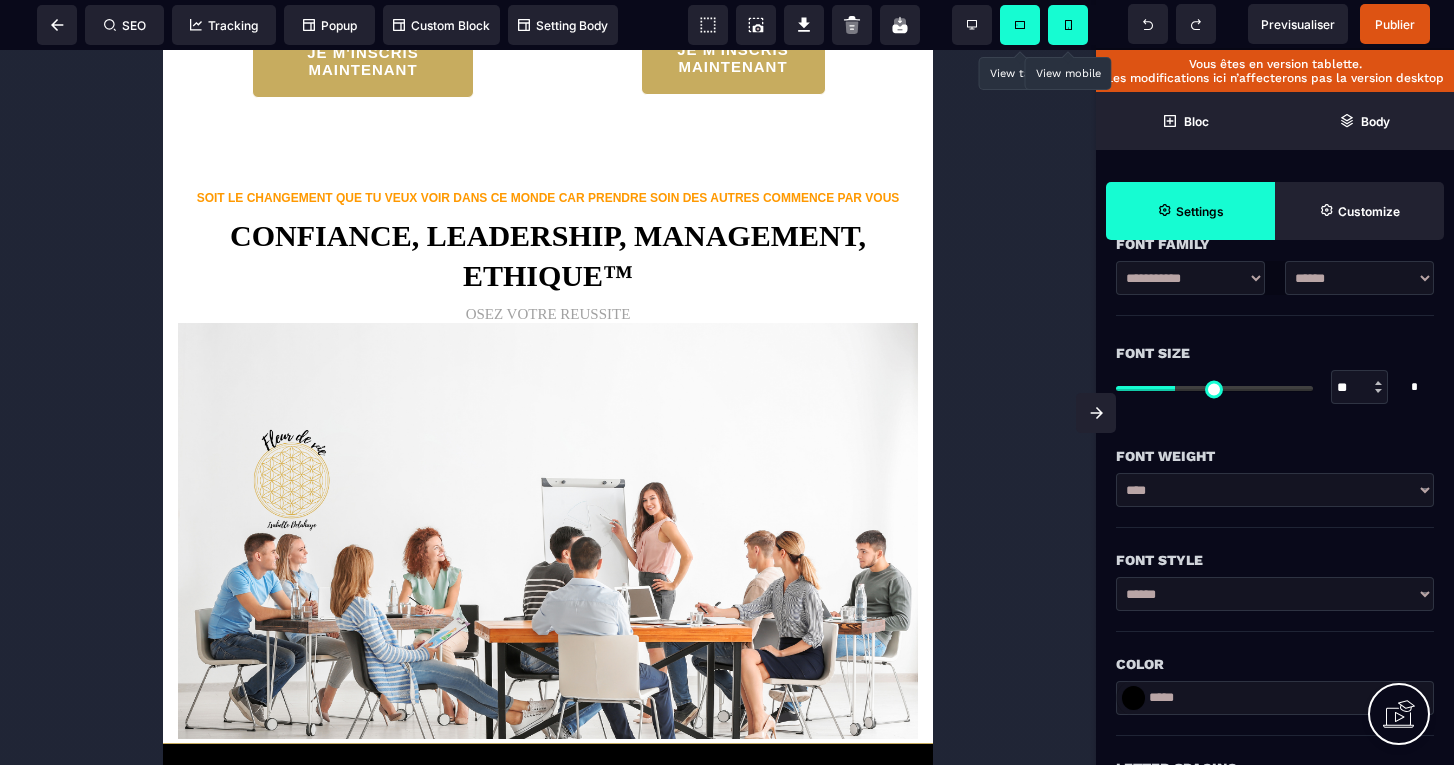 click at bounding box center (1068, 25) 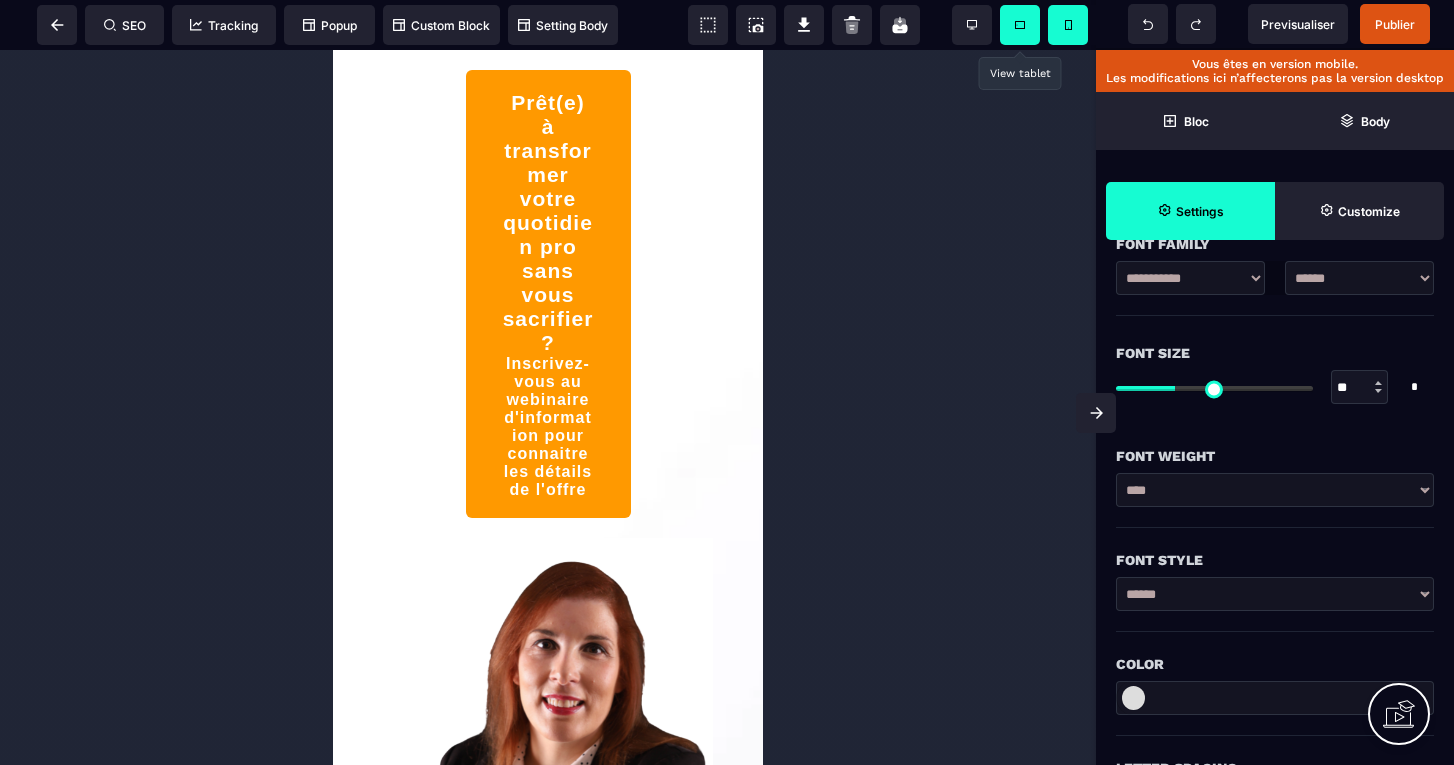 scroll, scrollTop: 644, scrollLeft: 0, axis: vertical 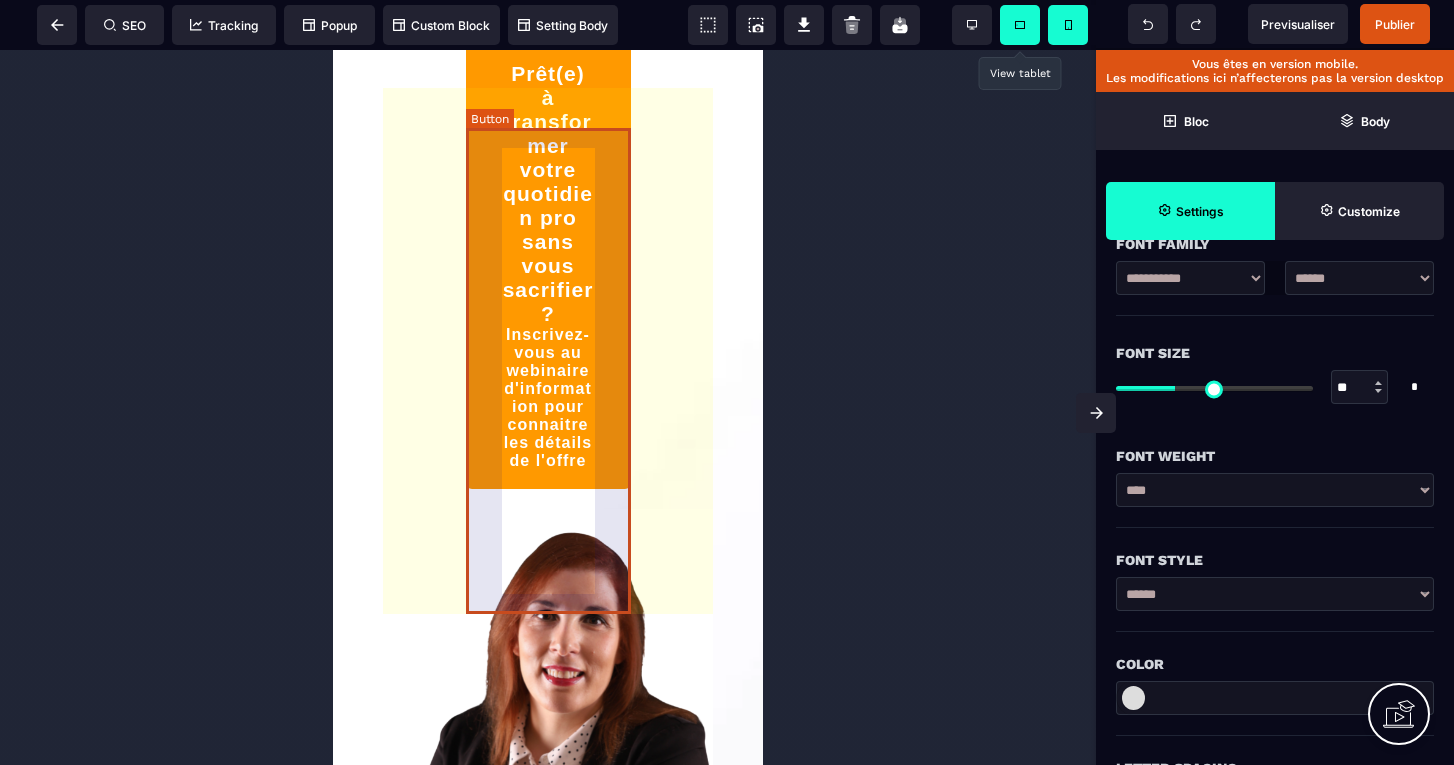 click on "Prêt(e) à transformer votre quotidien pro sans vous sacrifier ?  Inscrivez-vous au webinaire d'information pour connaitre les détails de l'offre" at bounding box center (548, 265) 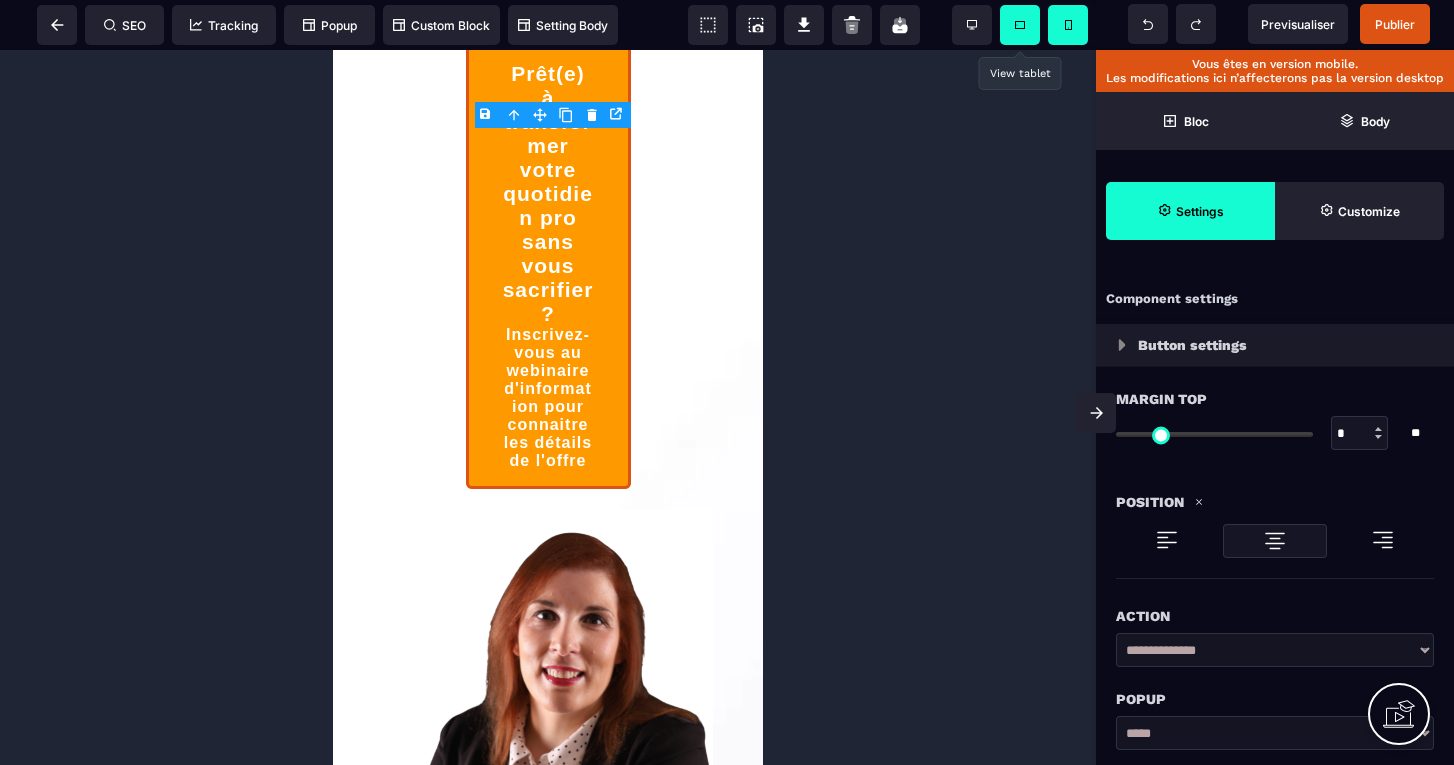 click on "Button settings" at bounding box center (1275, 345) 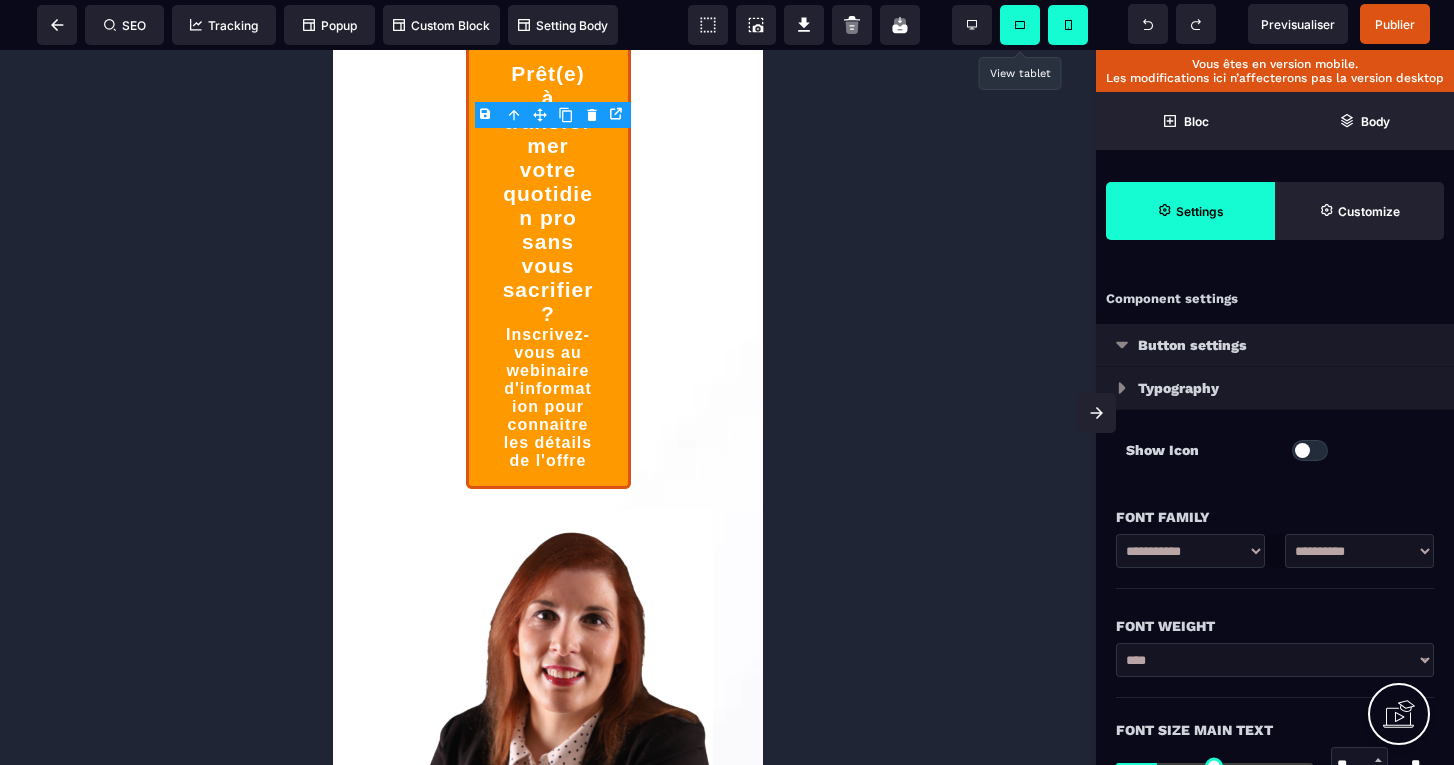 click at bounding box center (1310, 450) 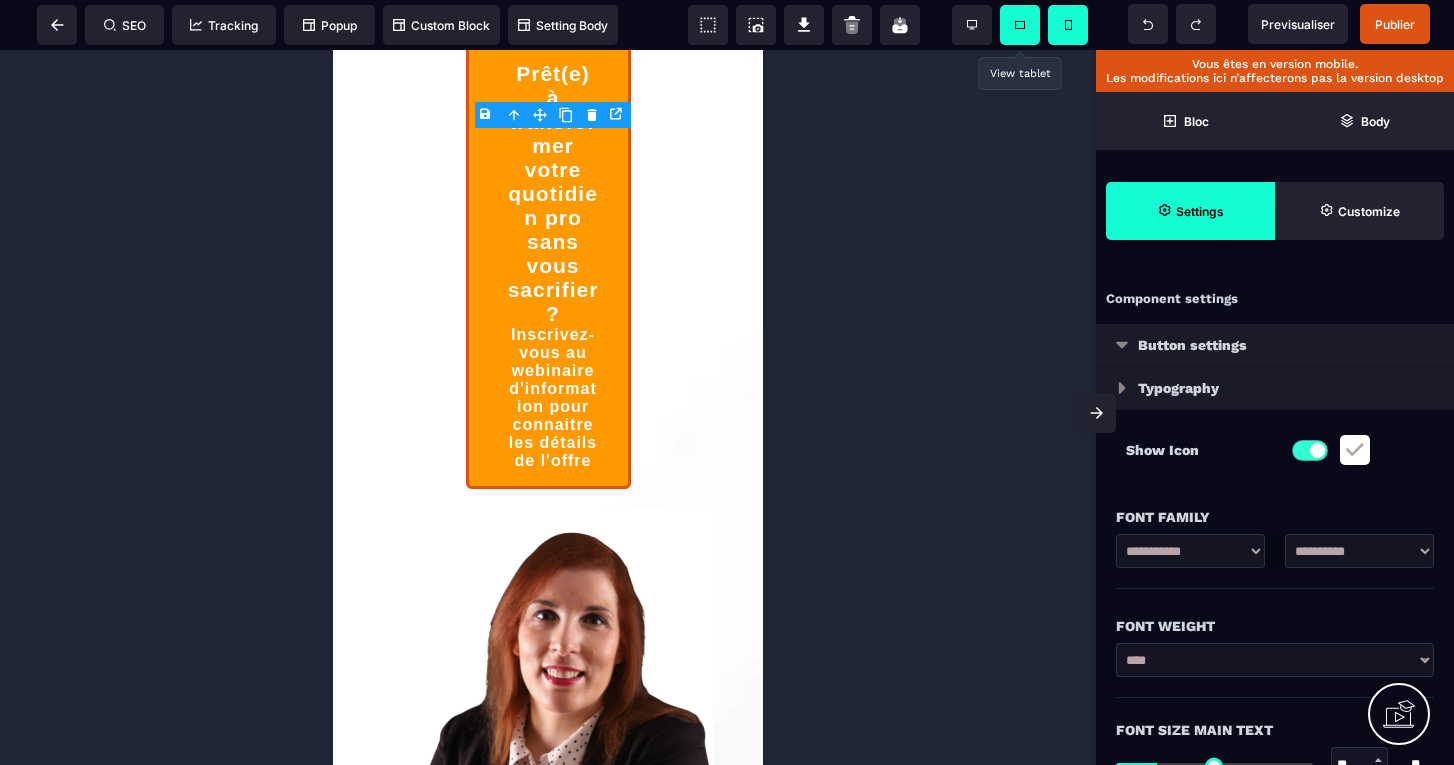 click at bounding box center (1310, 450) 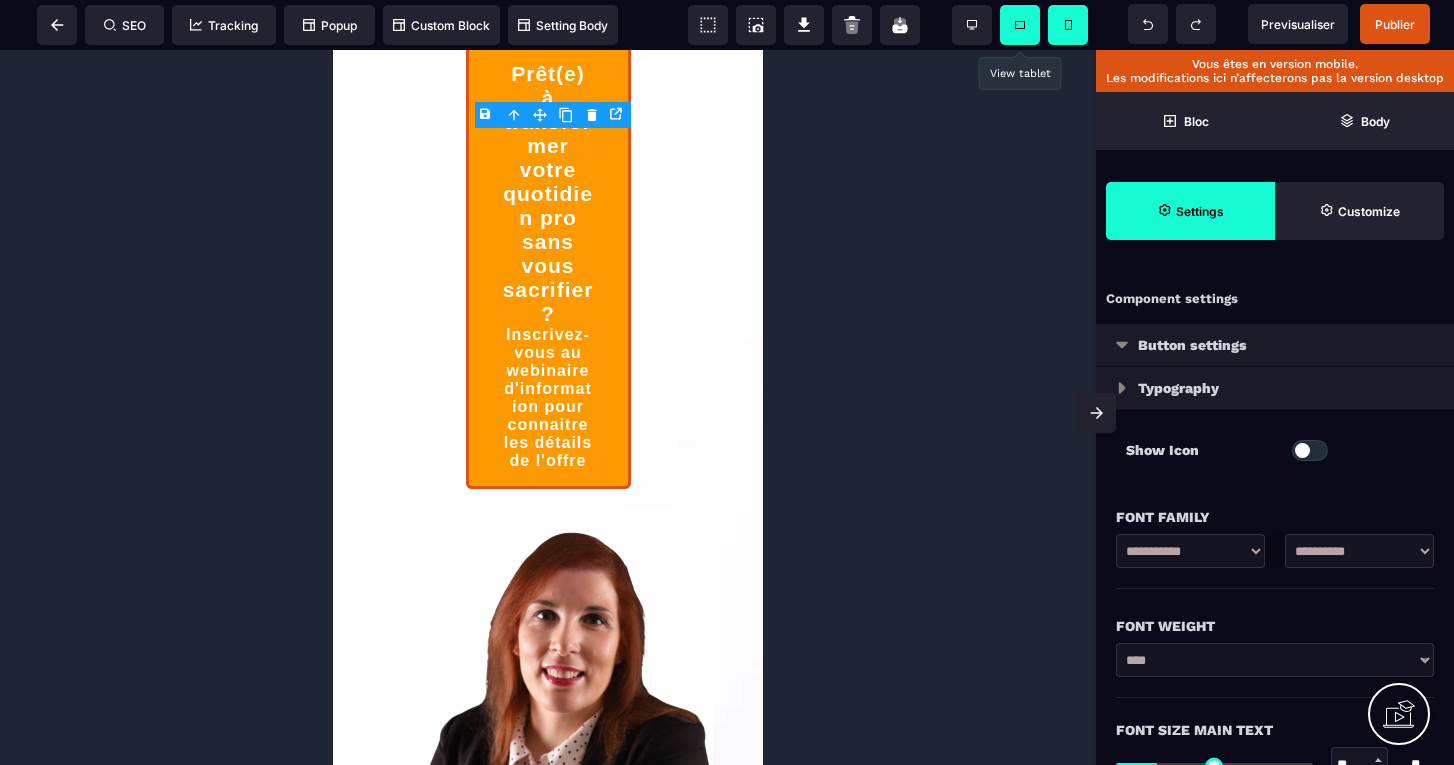 click at bounding box center (1122, 345) 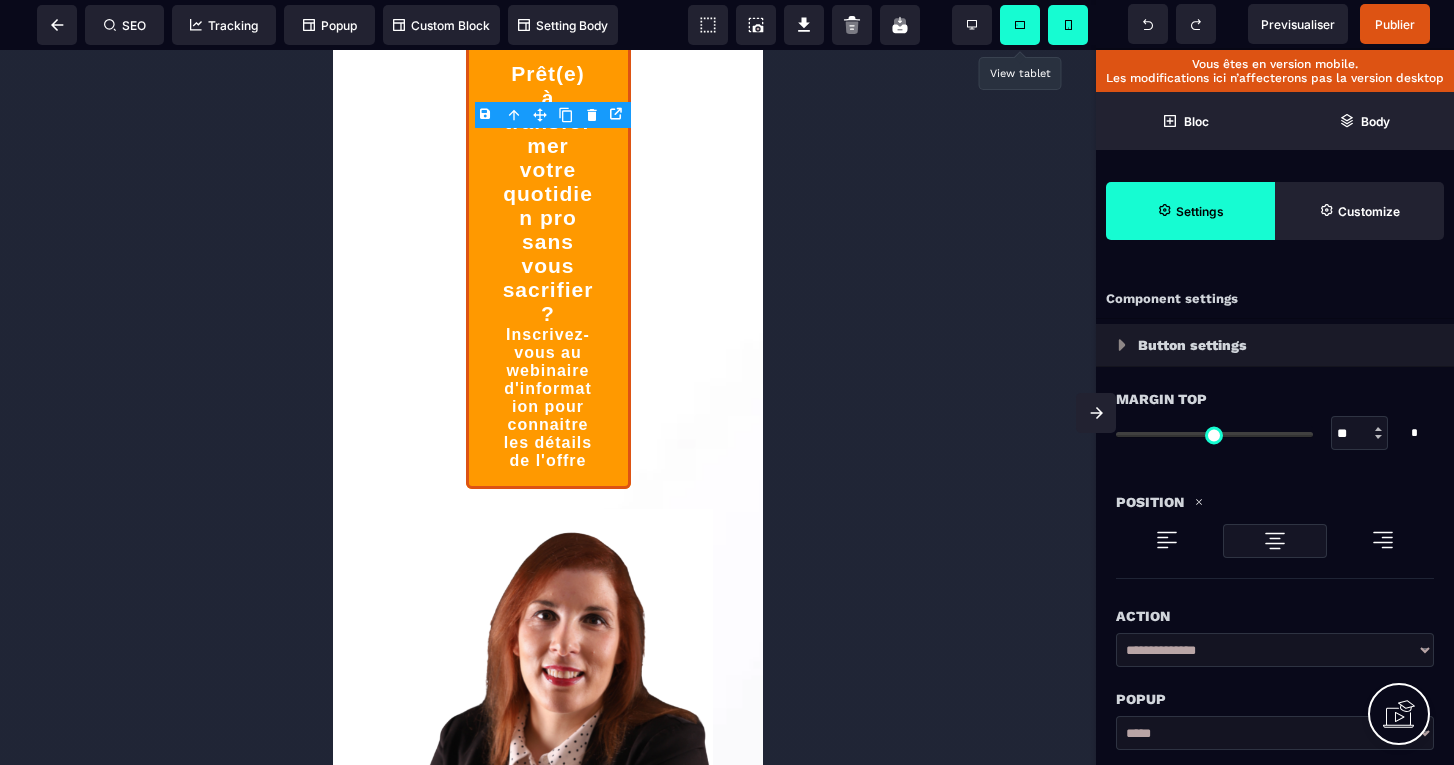 click at bounding box center [1214, 434] 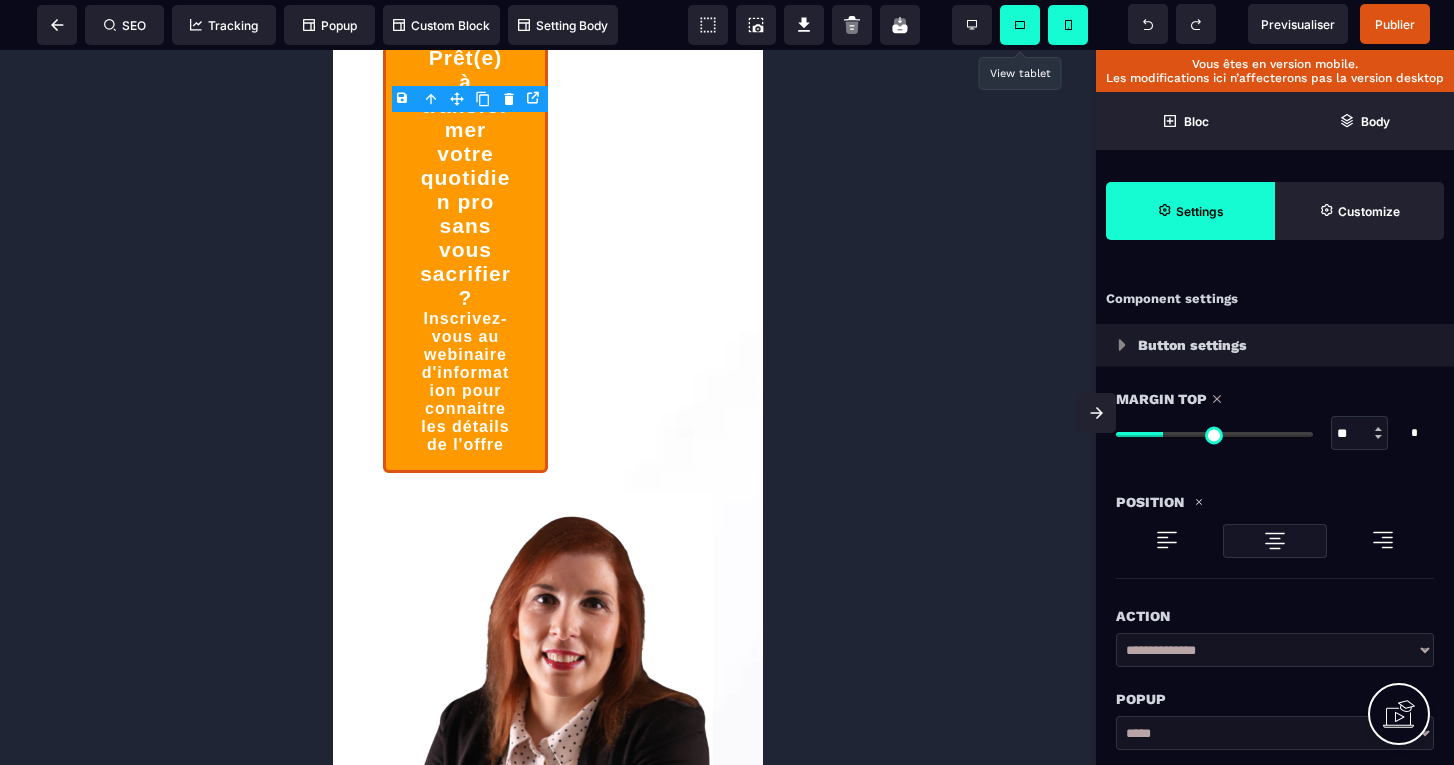 click at bounding box center (1214, 433) 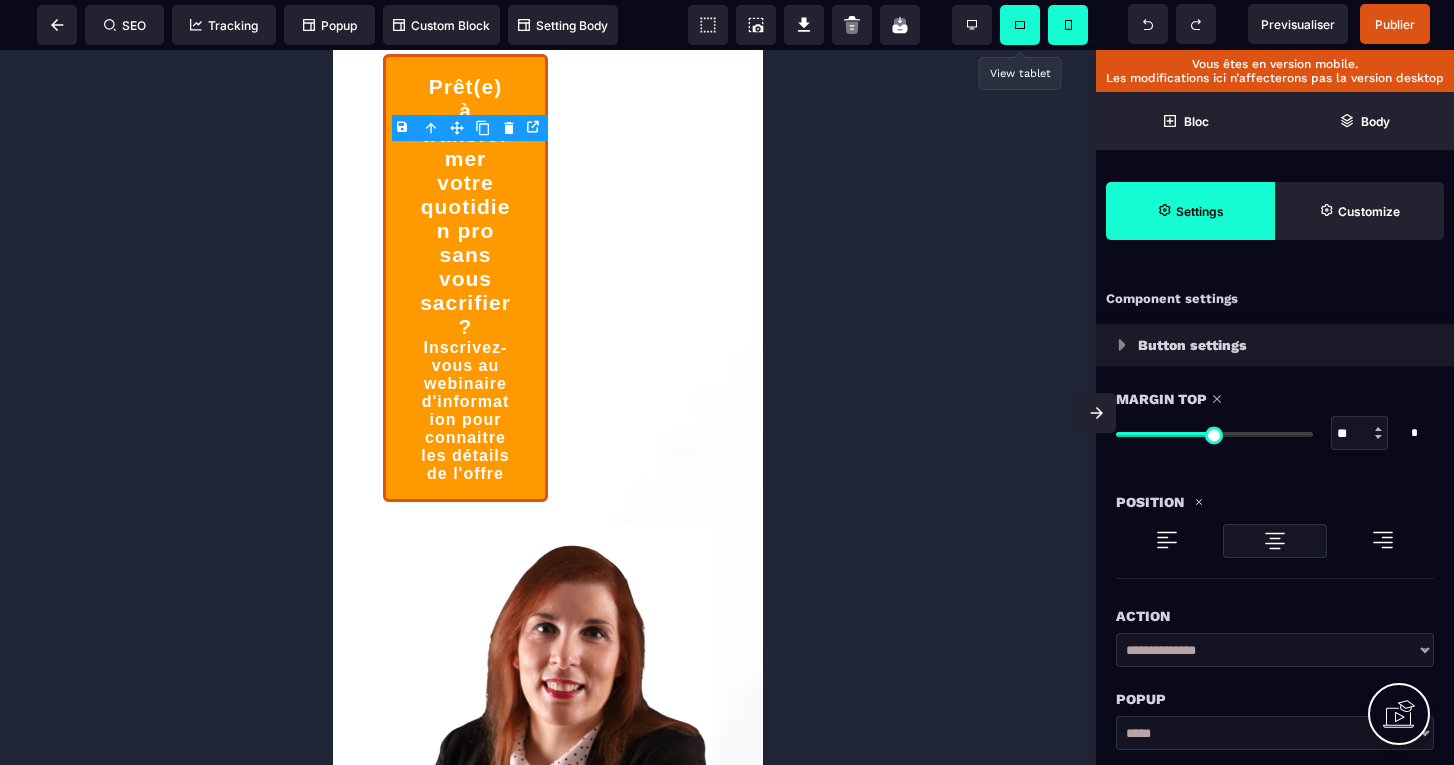 click at bounding box center (1214, 434) 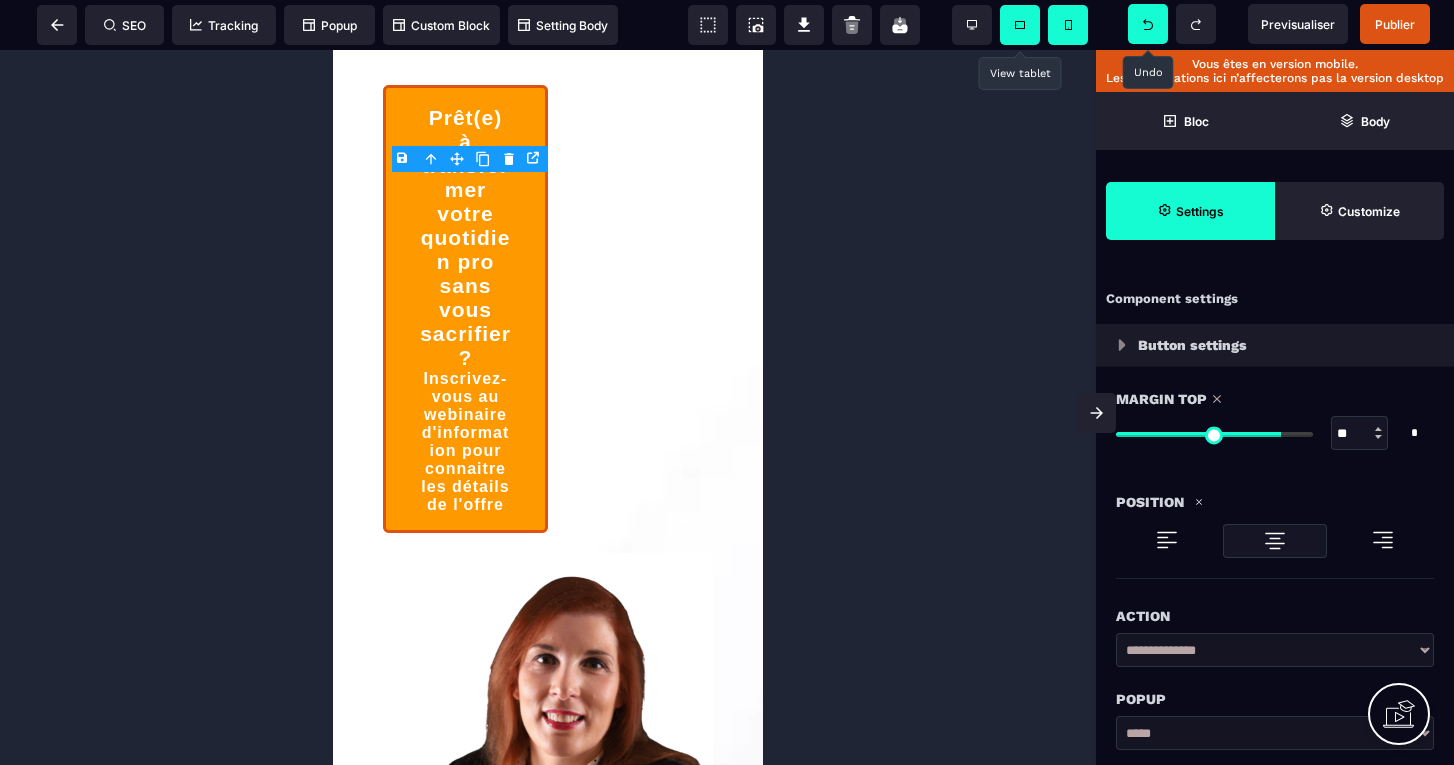 click 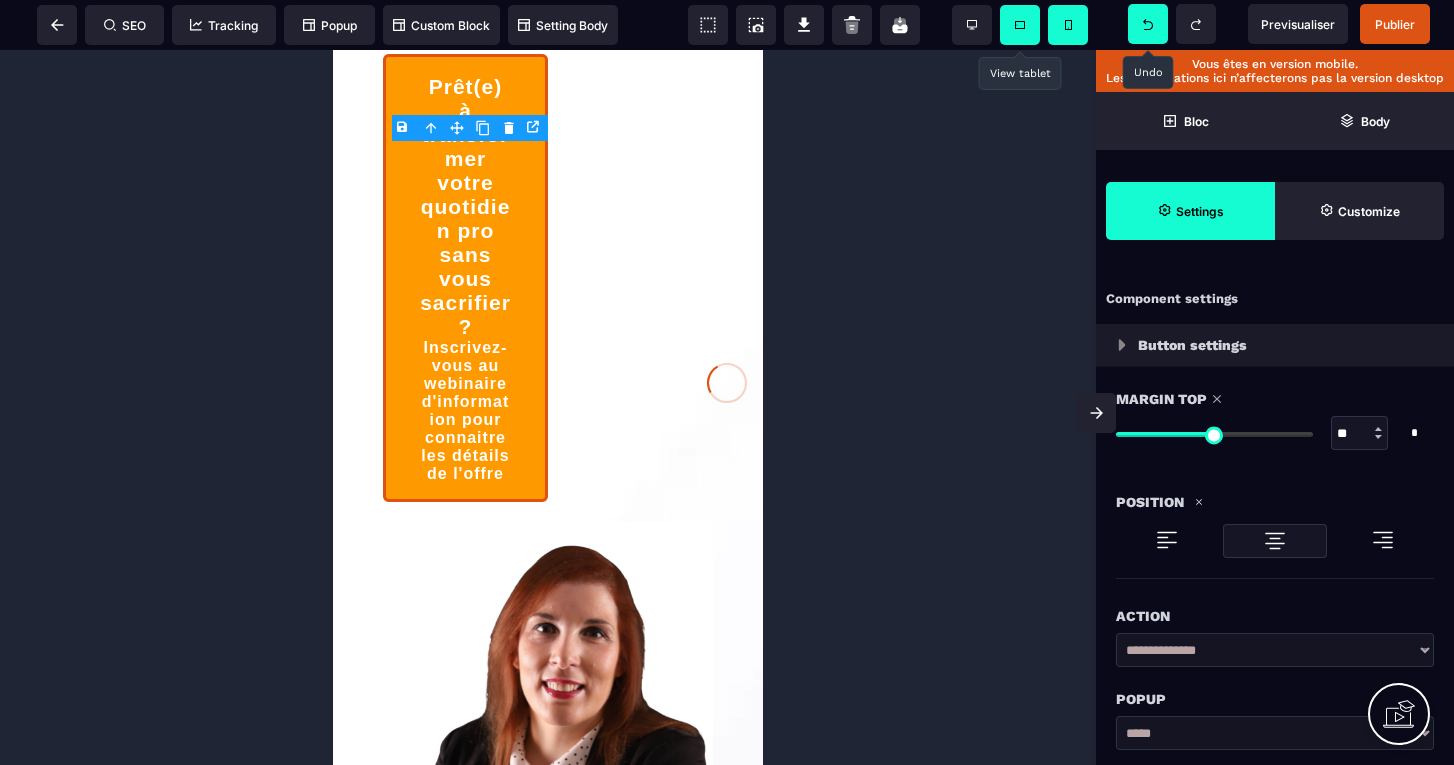 click 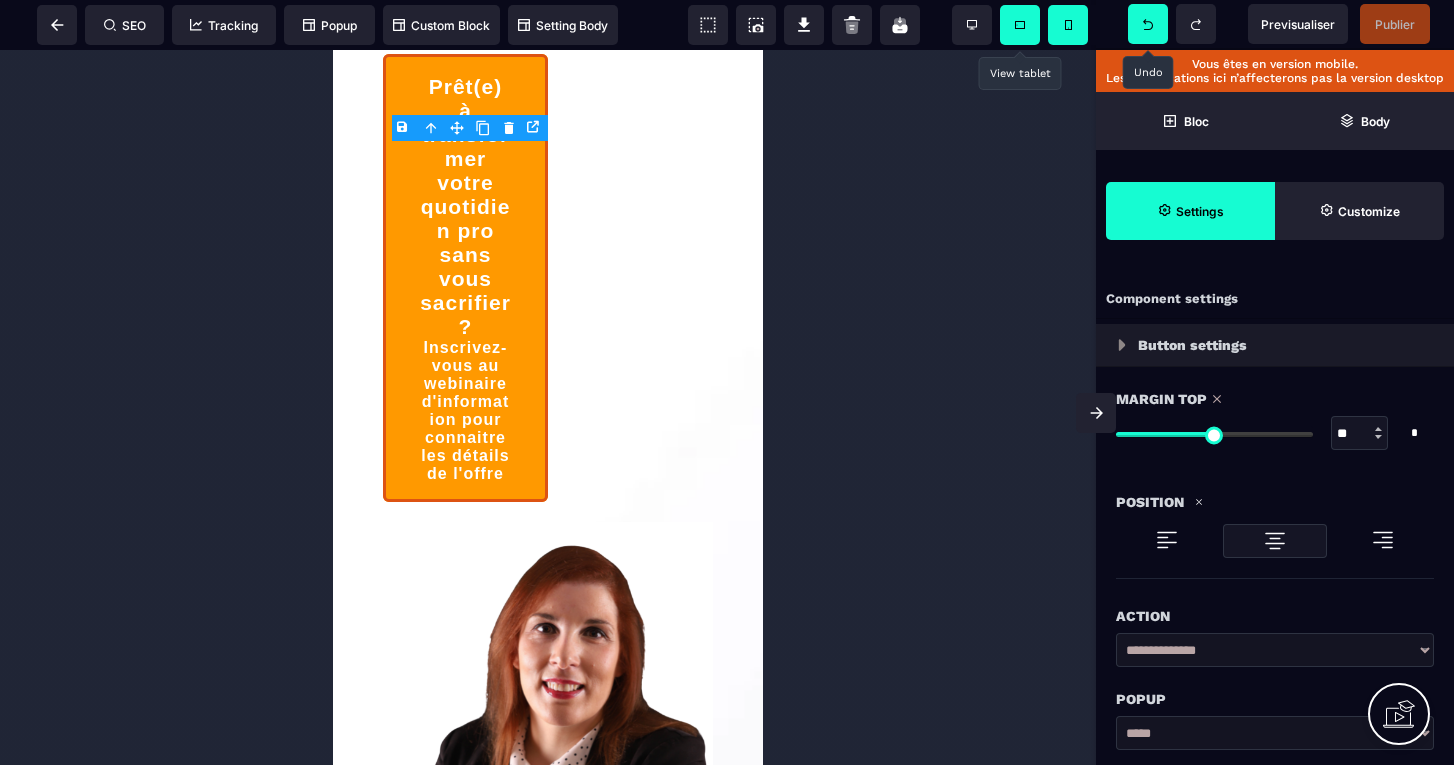 click 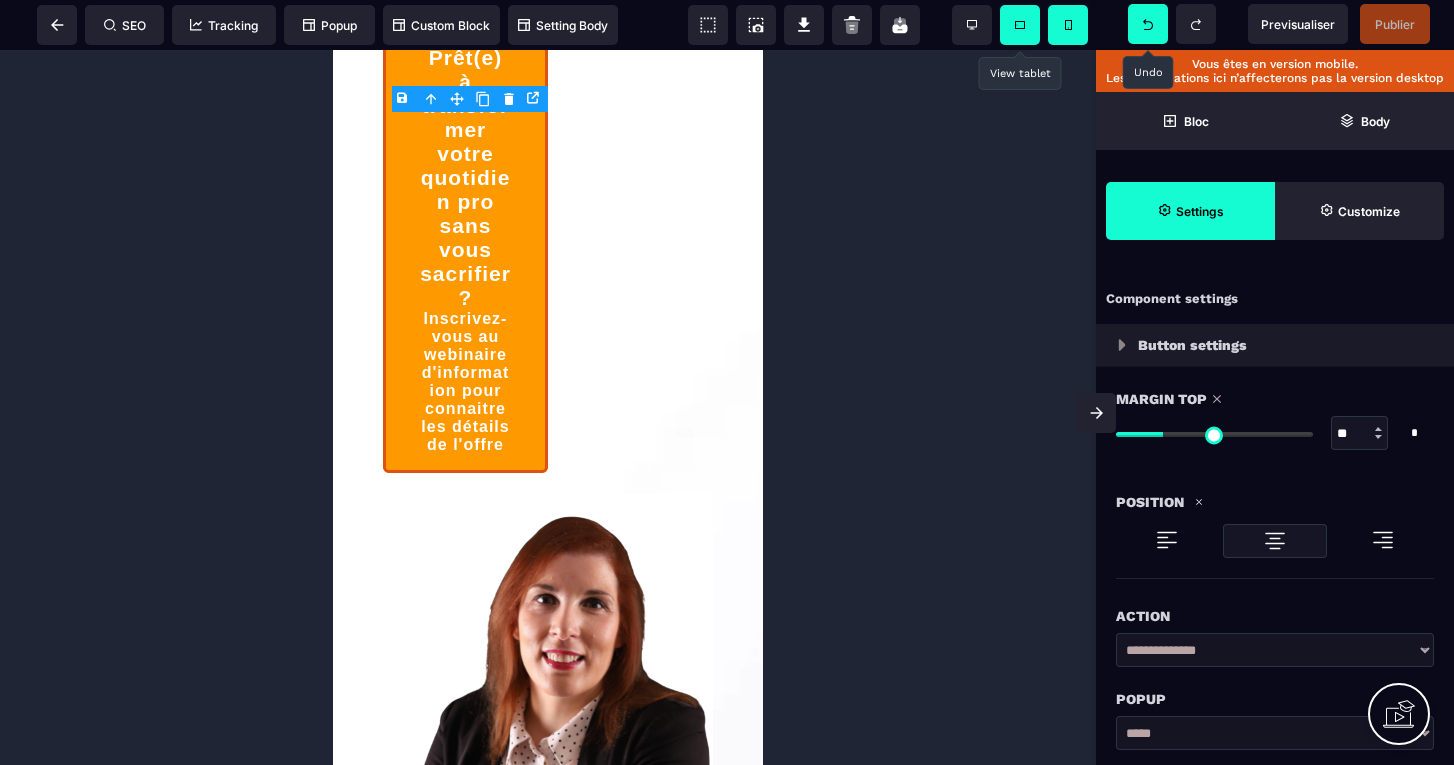 click 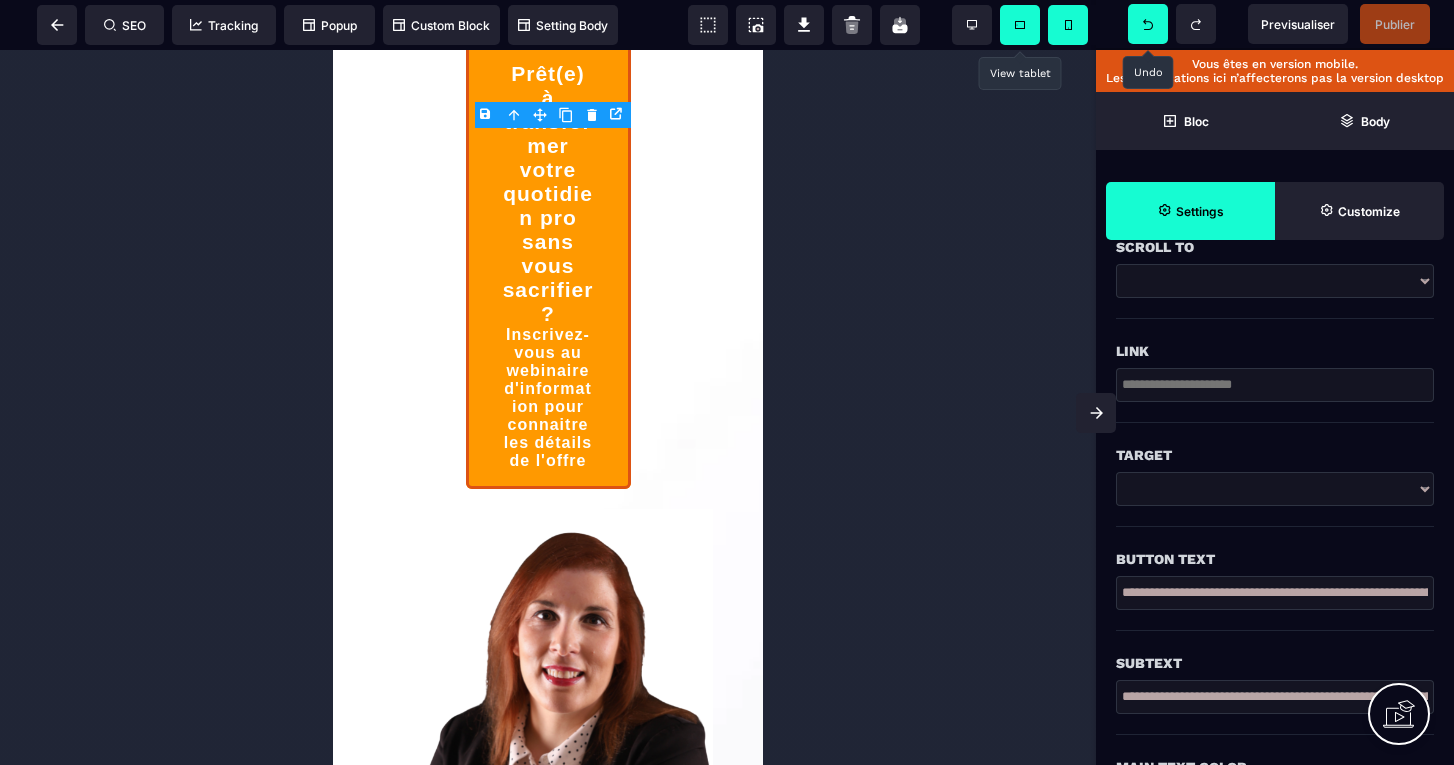 scroll, scrollTop: 558, scrollLeft: 0, axis: vertical 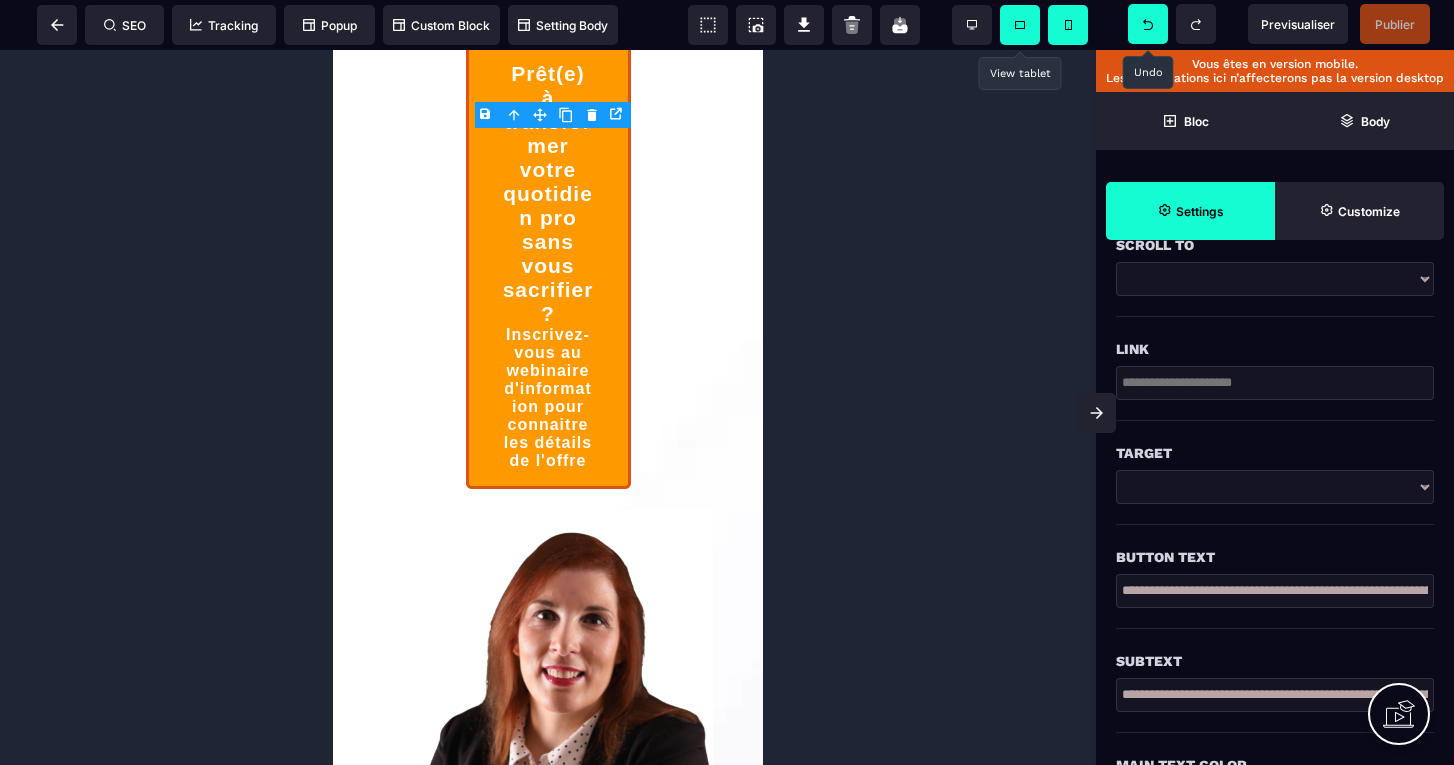 click at bounding box center (1275, 279) 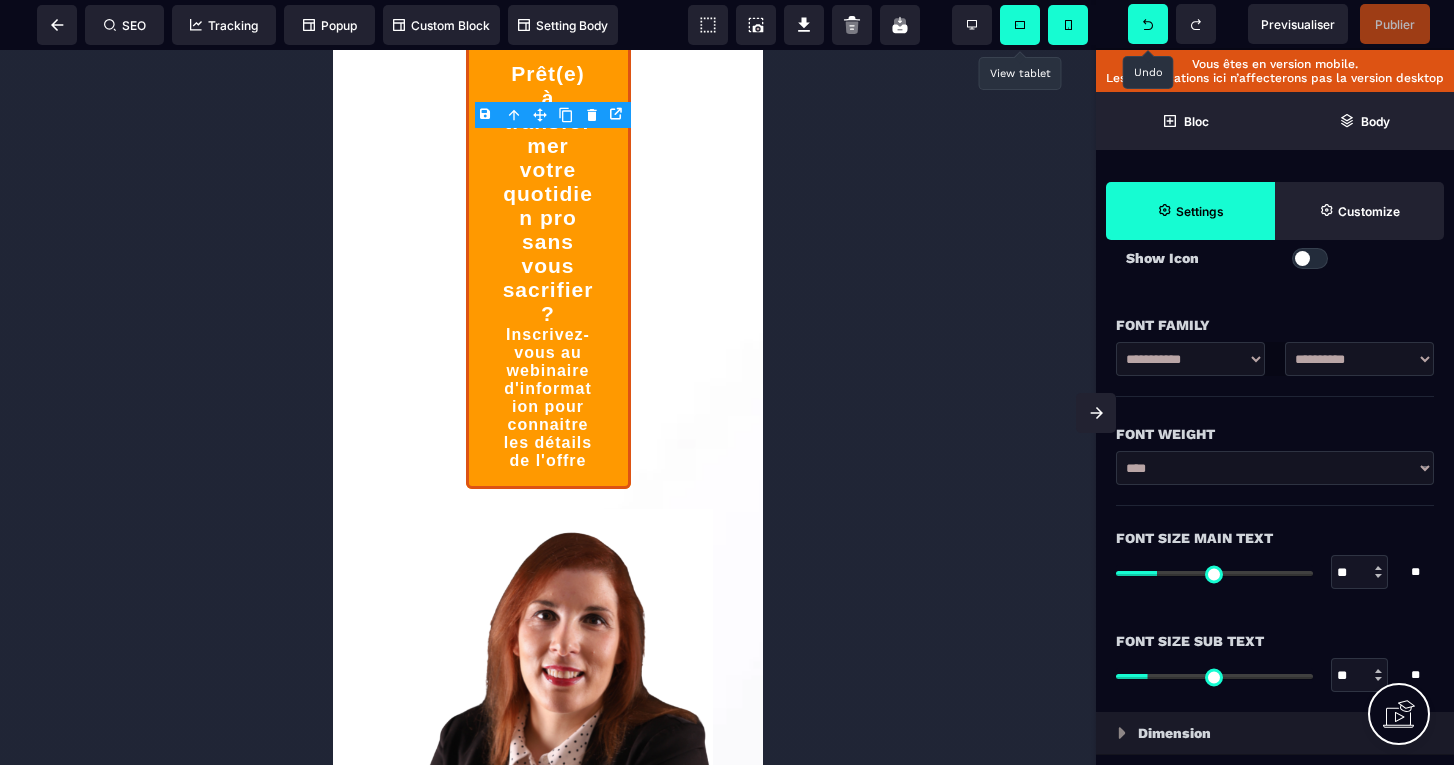 scroll, scrollTop: 1331, scrollLeft: 0, axis: vertical 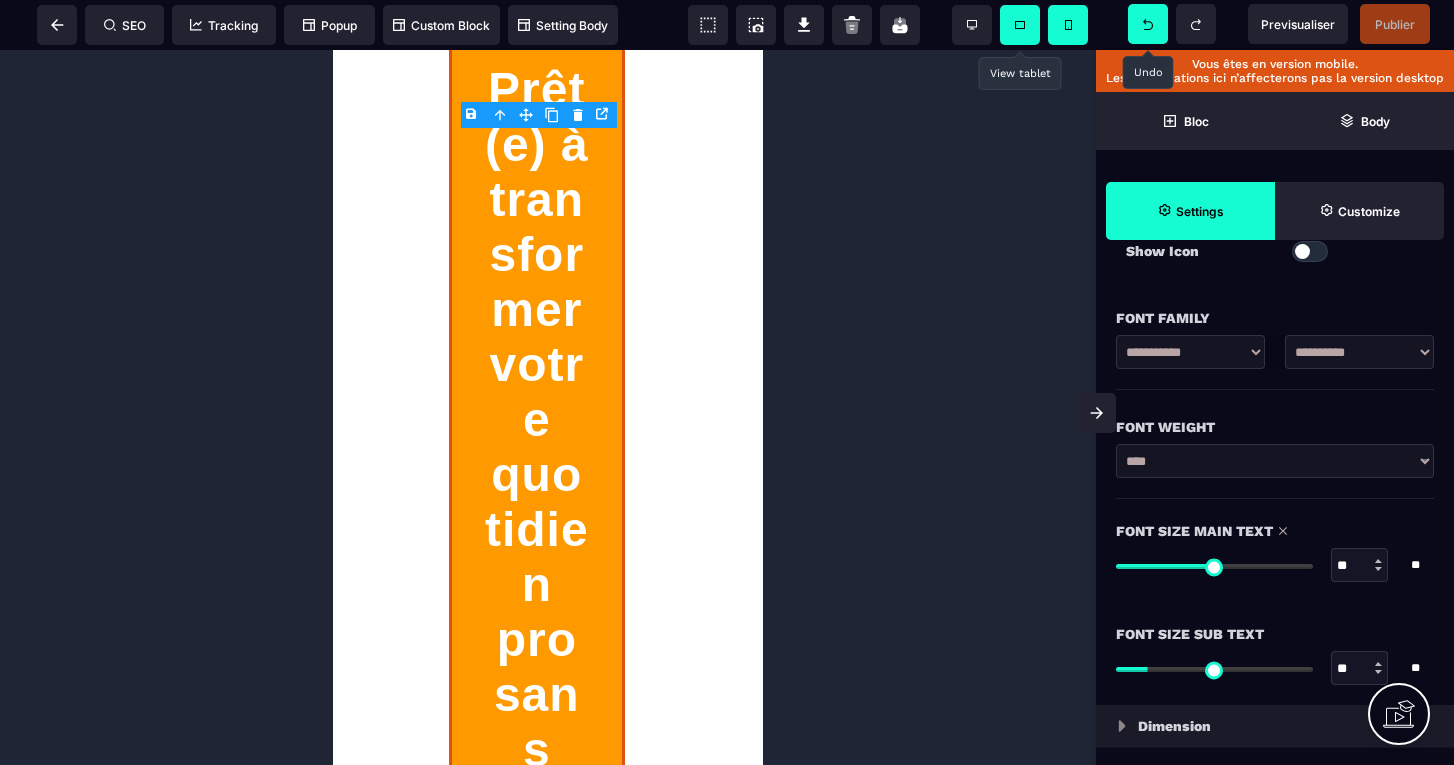 click at bounding box center (1214, 566) 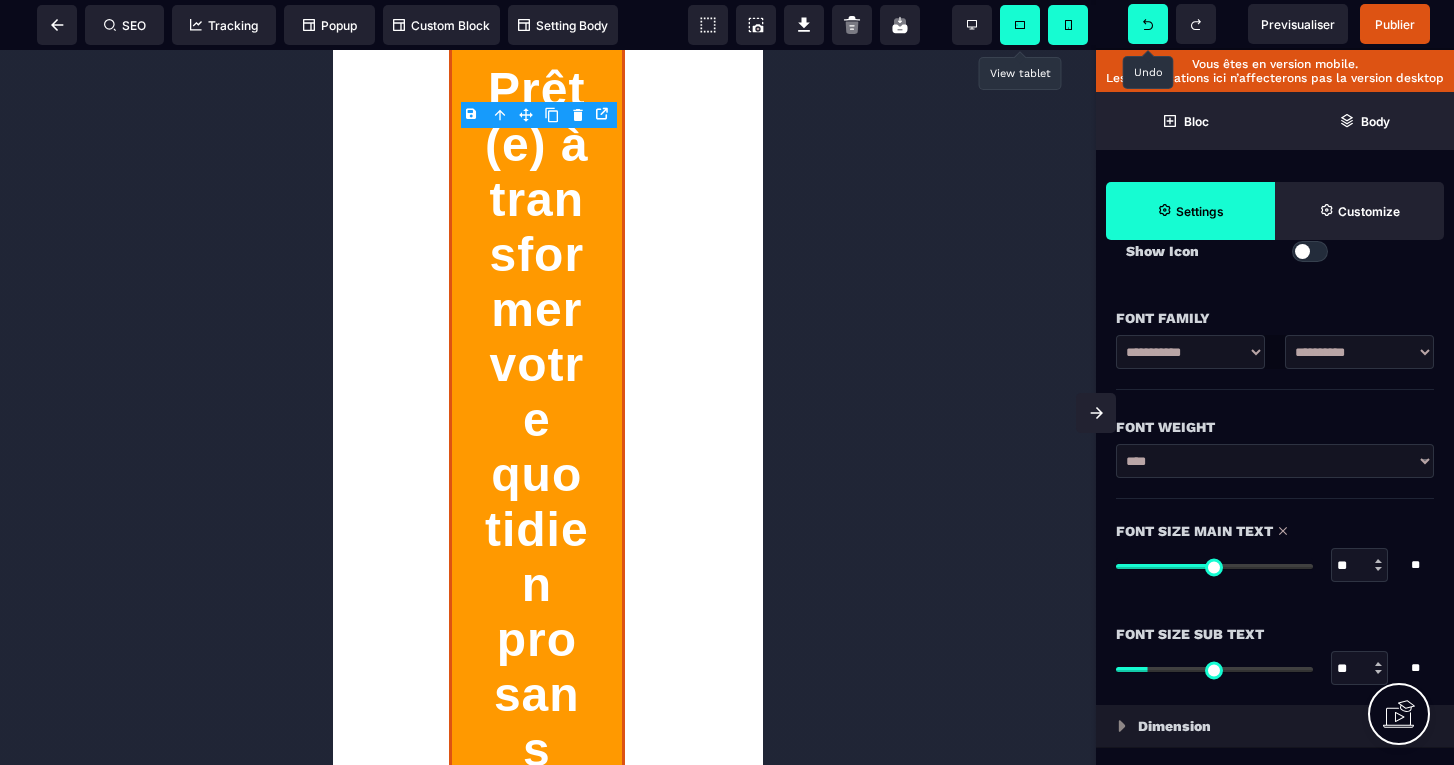 click at bounding box center (1148, 24) 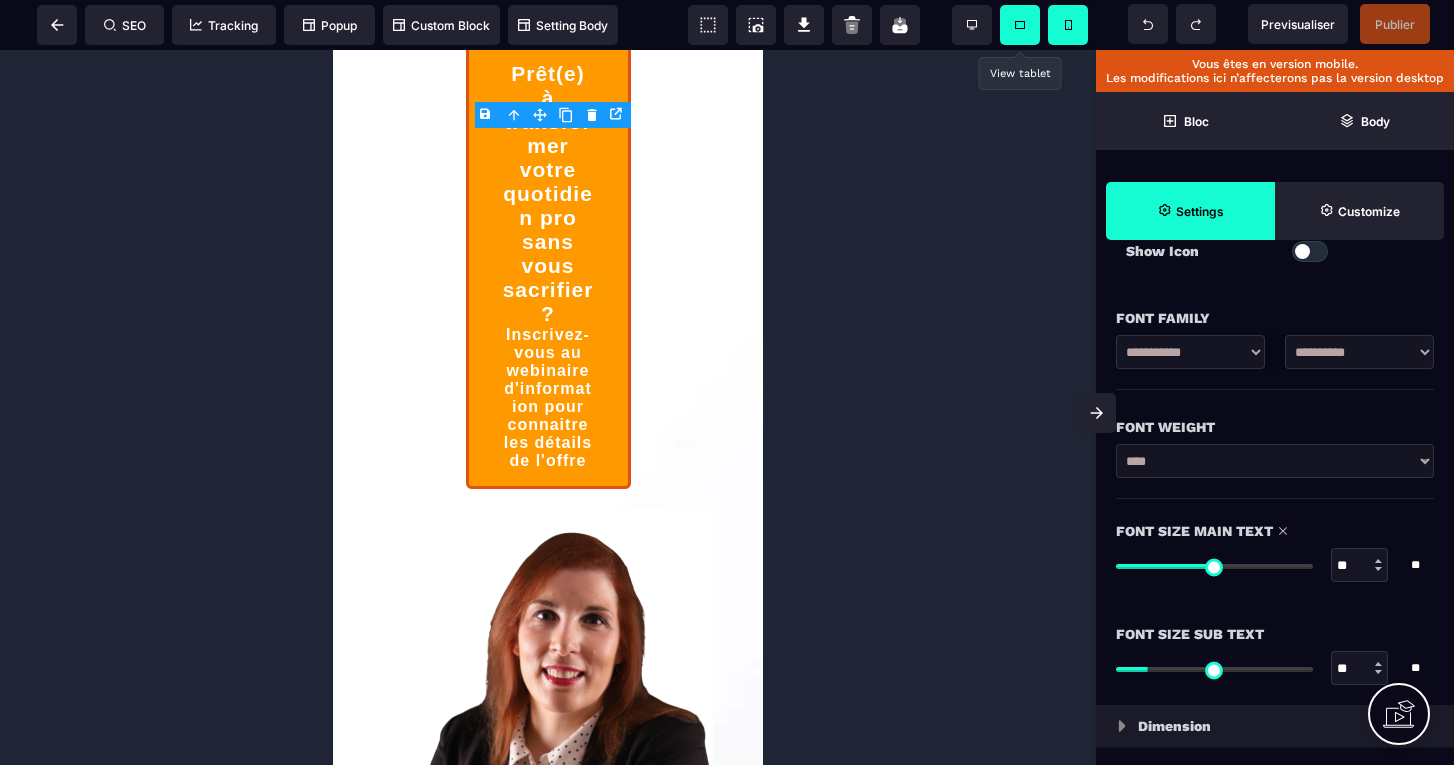 click at bounding box center (1214, 669) 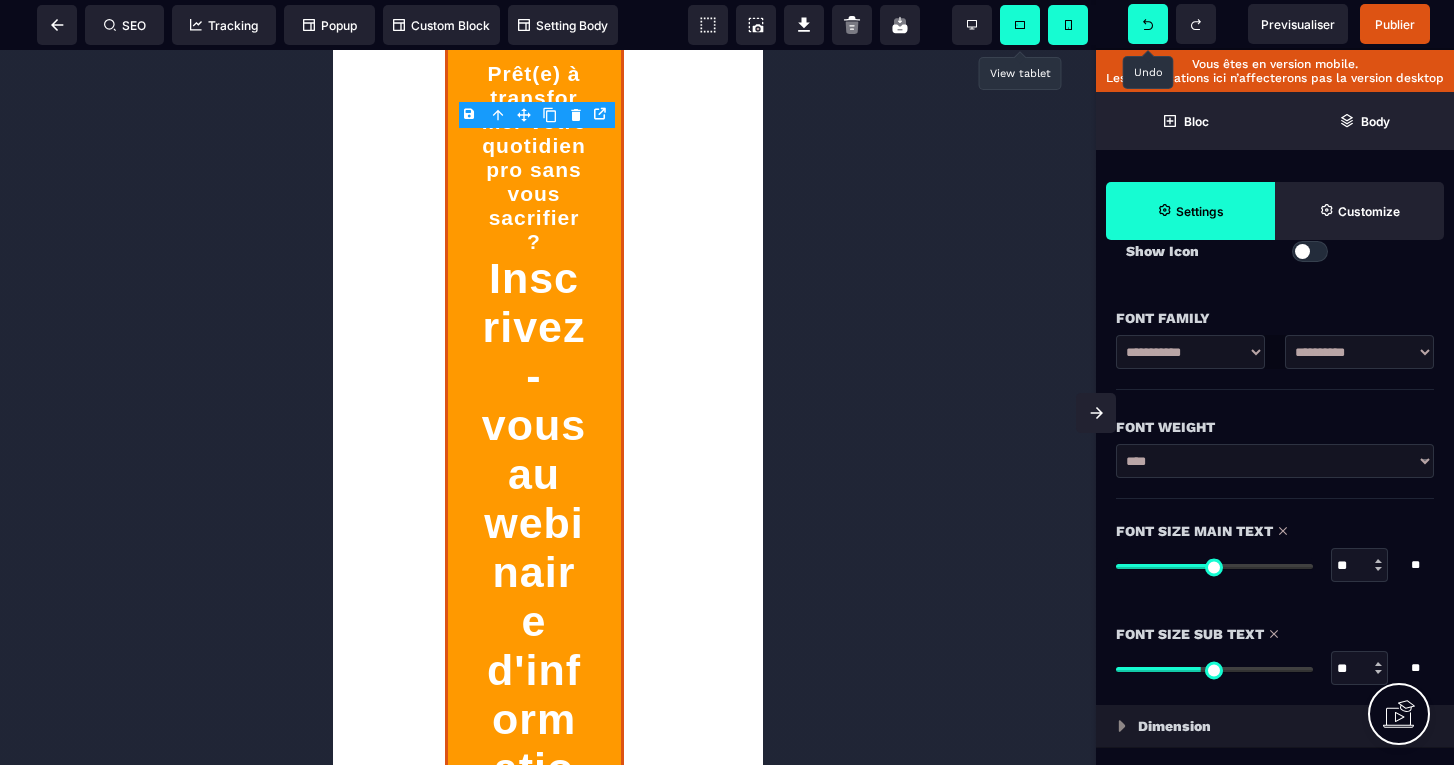 click 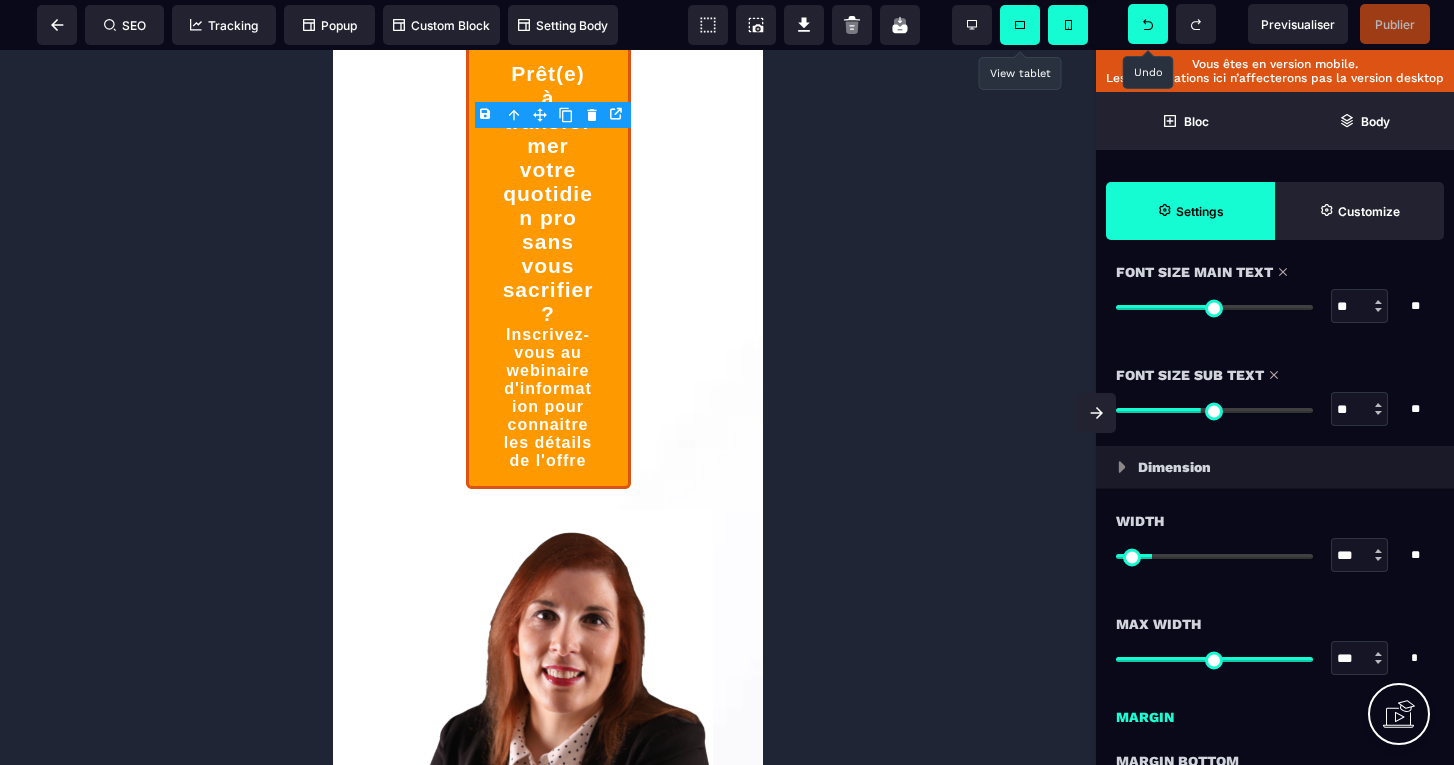 scroll, scrollTop: 1602, scrollLeft: 0, axis: vertical 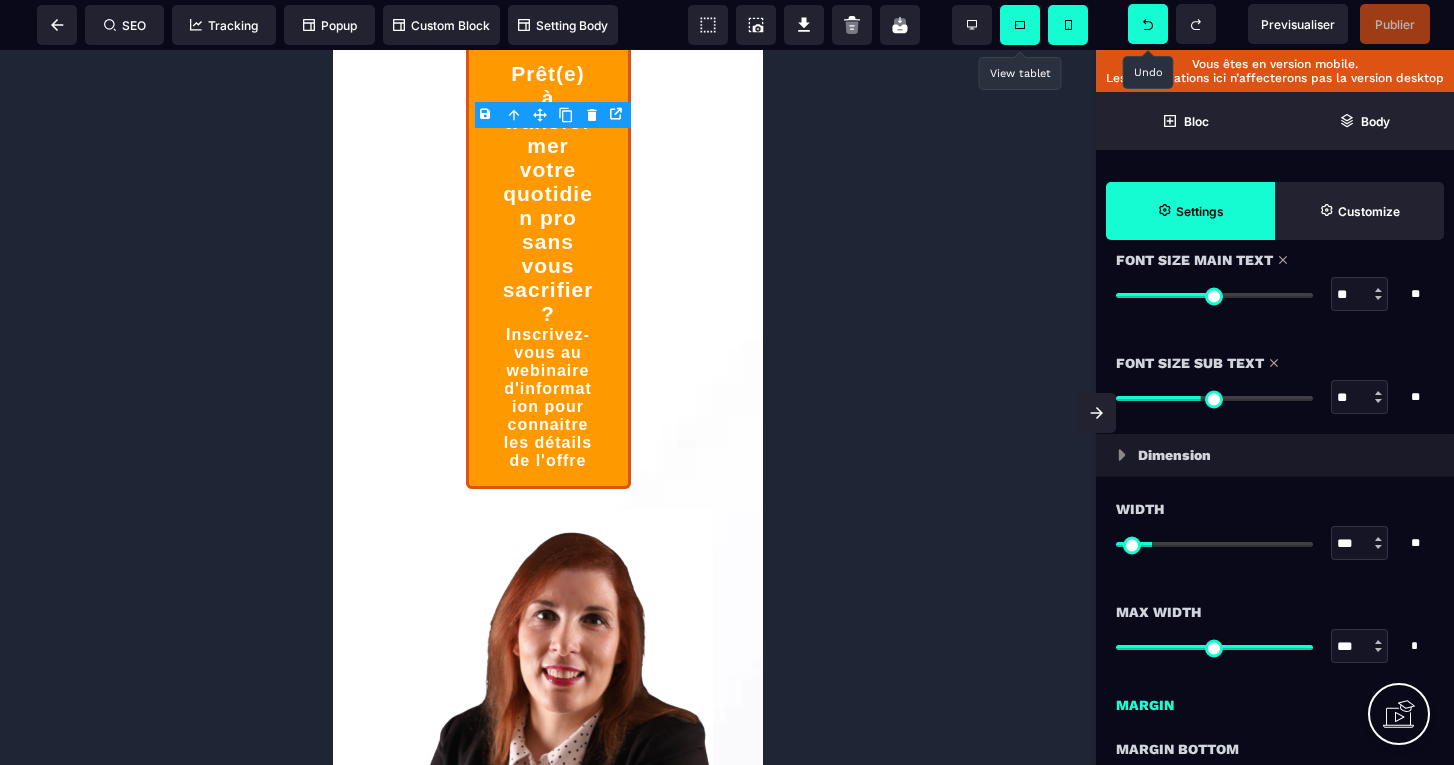 click at bounding box center [1214, 544] 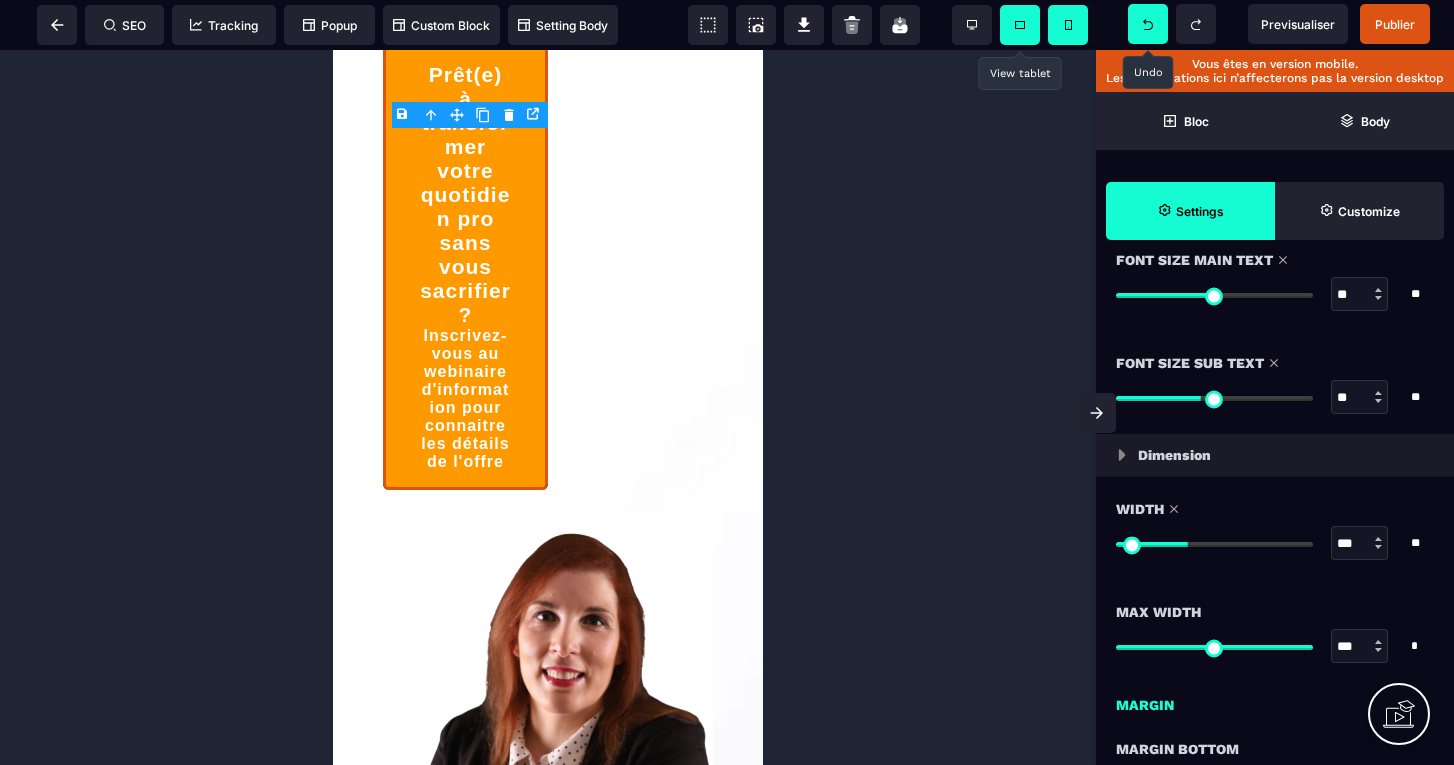 click 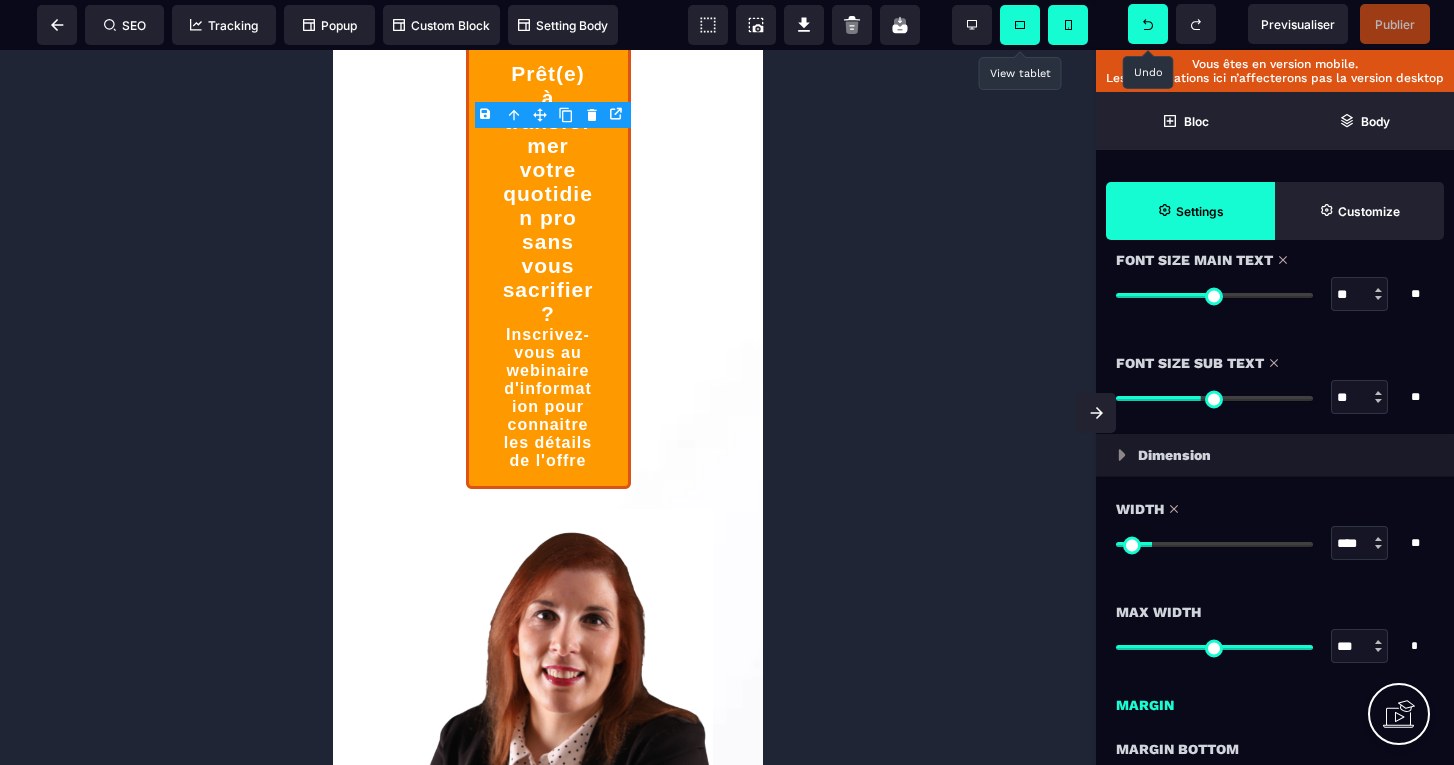 click at bounding box center (1214, 544) 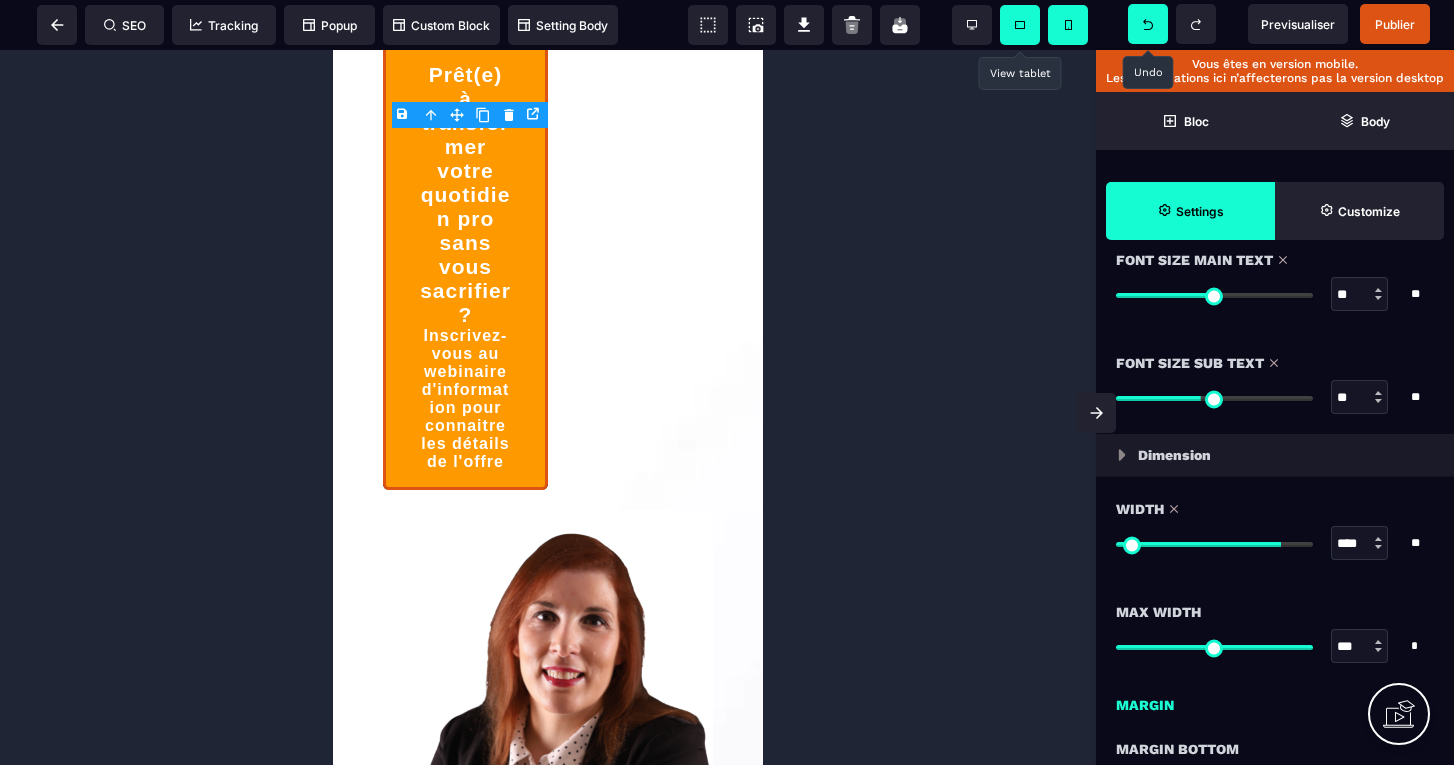 click at bounding box center [1148, 24] 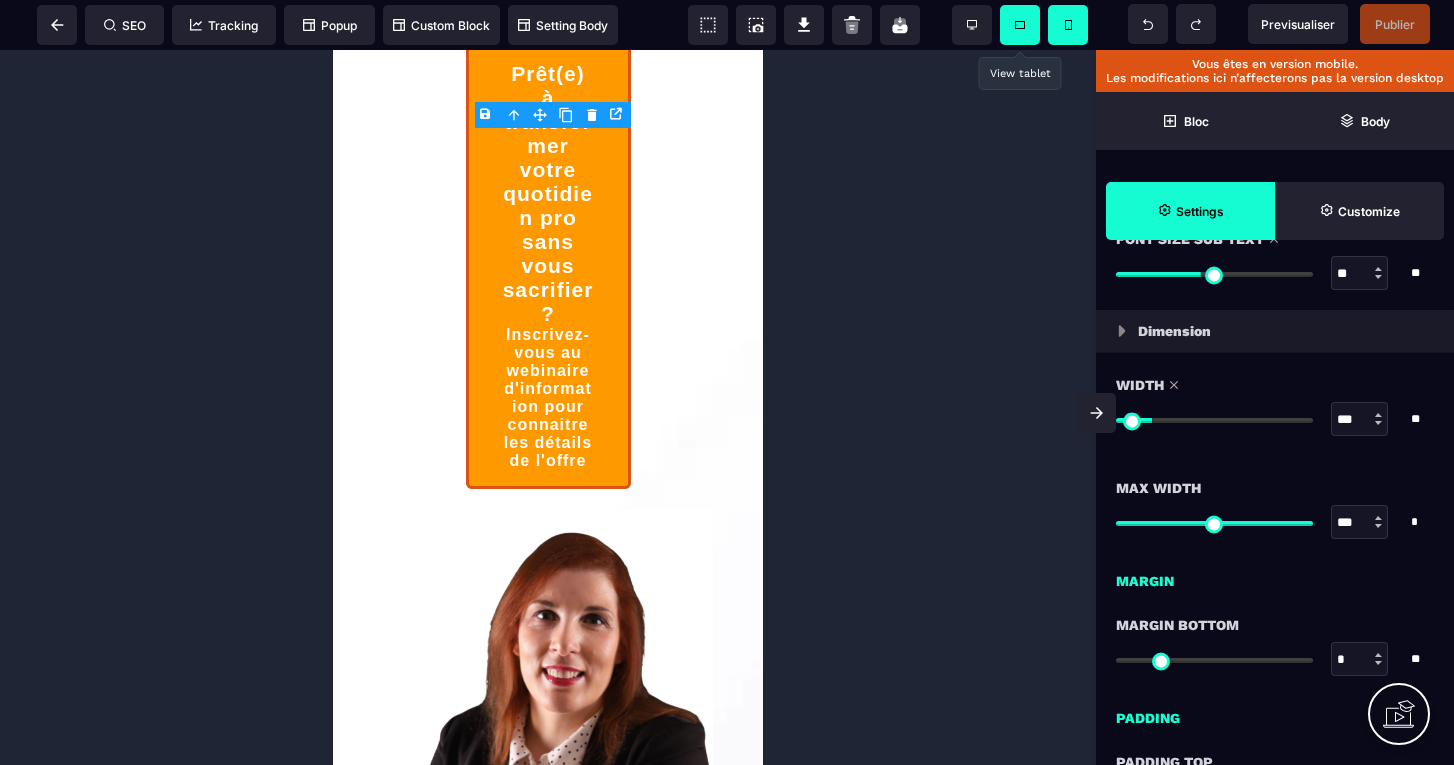 scroll, scrollTop: 1728, scrollLeft: 0, axis: vertical 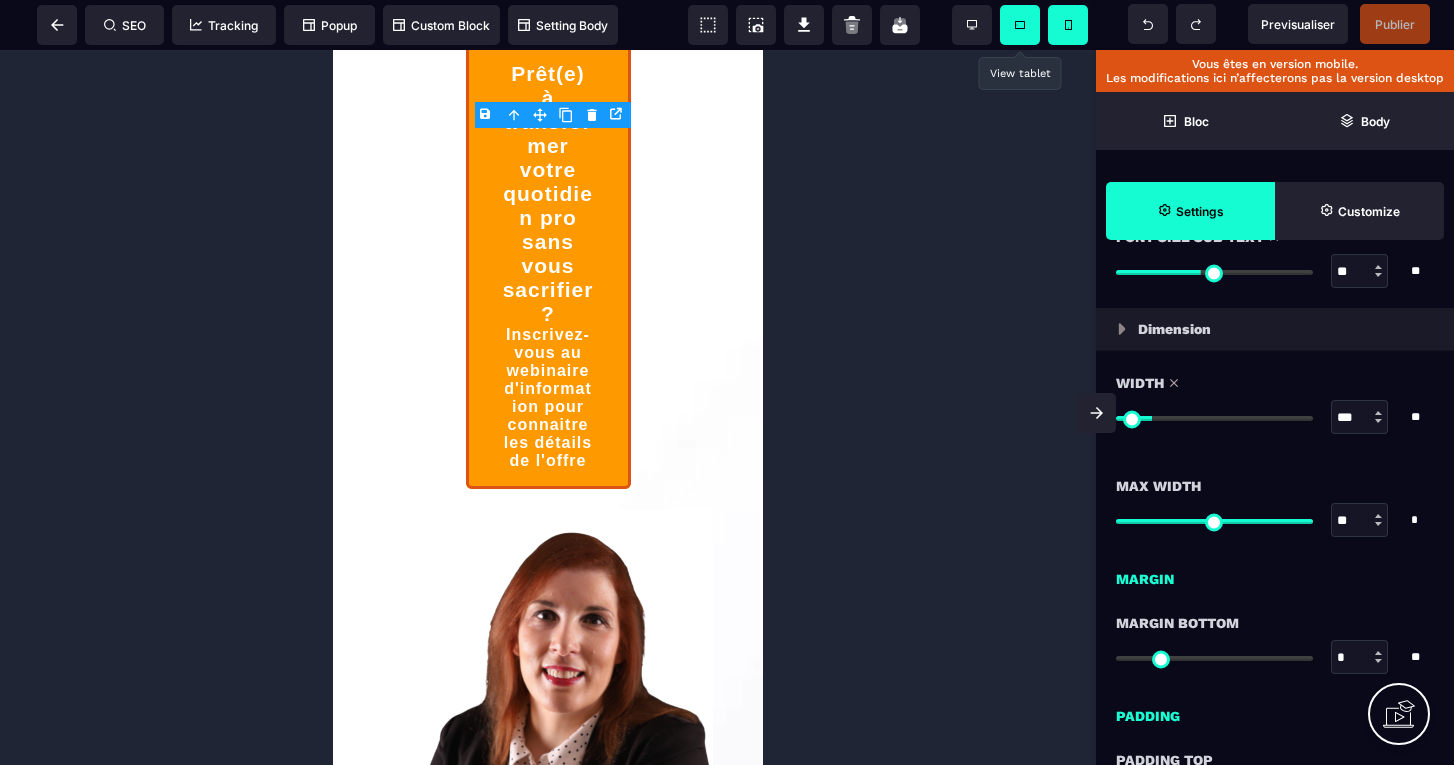 click at bounding box center [1214, 521] 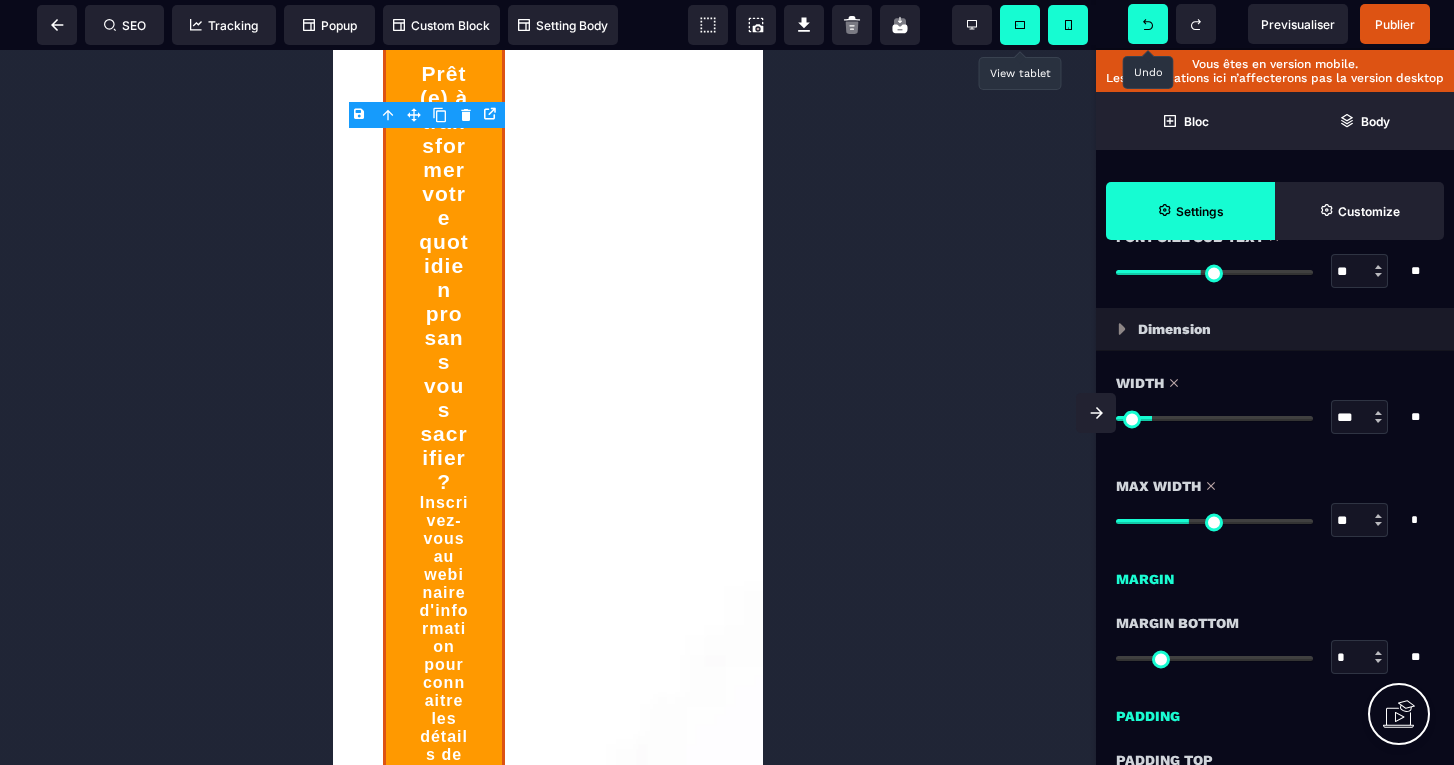 click 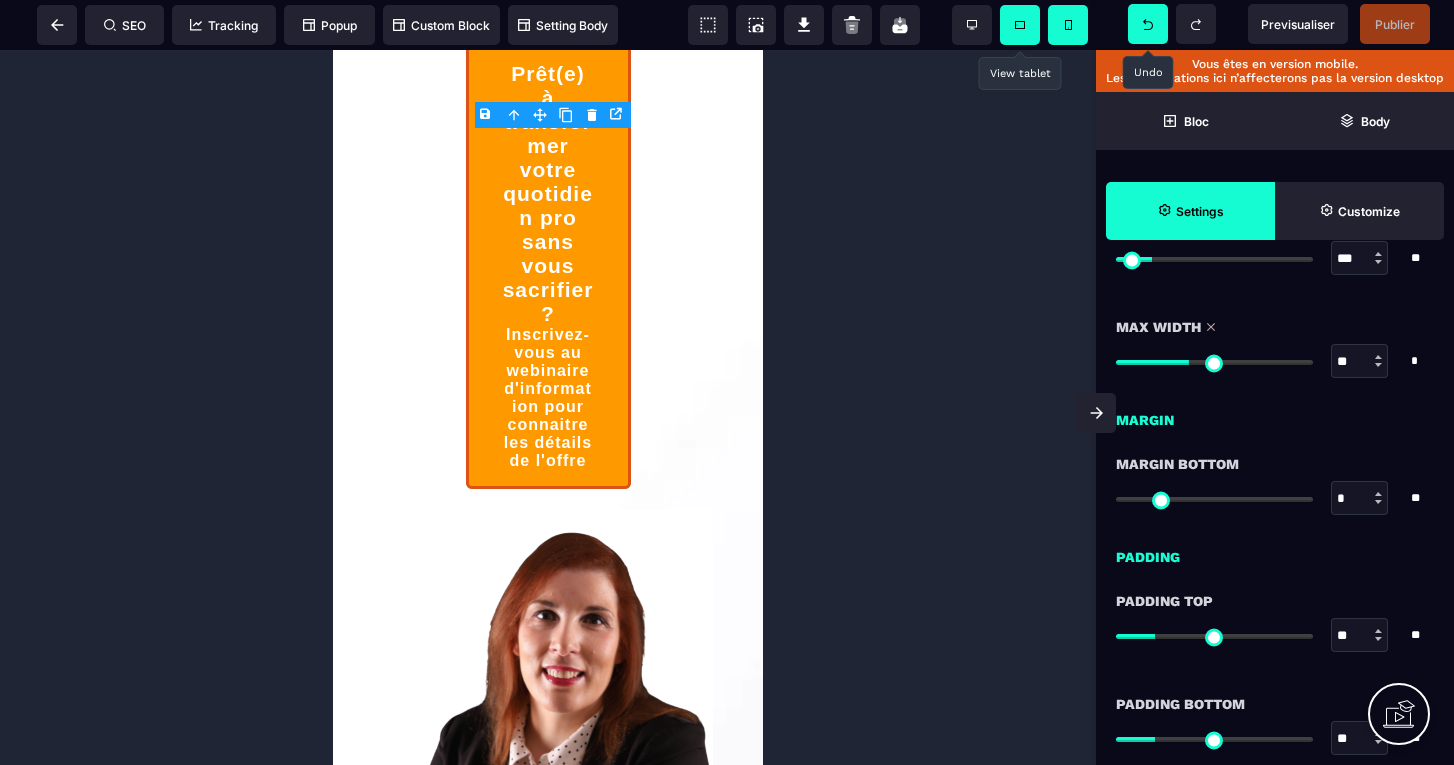 scroll, scrollTop: 1902, scrollLeft: 0, axis: vertical 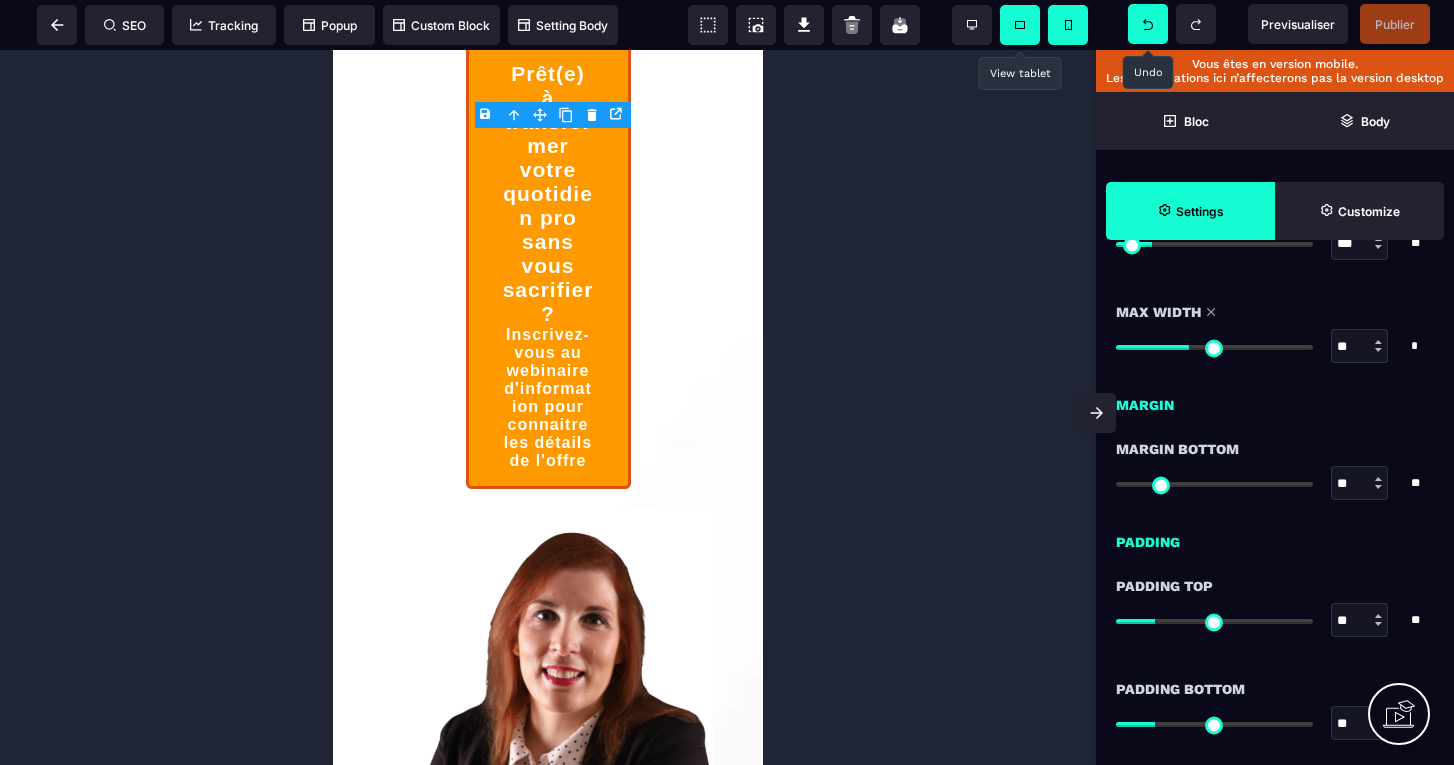 click at bounding box center [1214, 484] 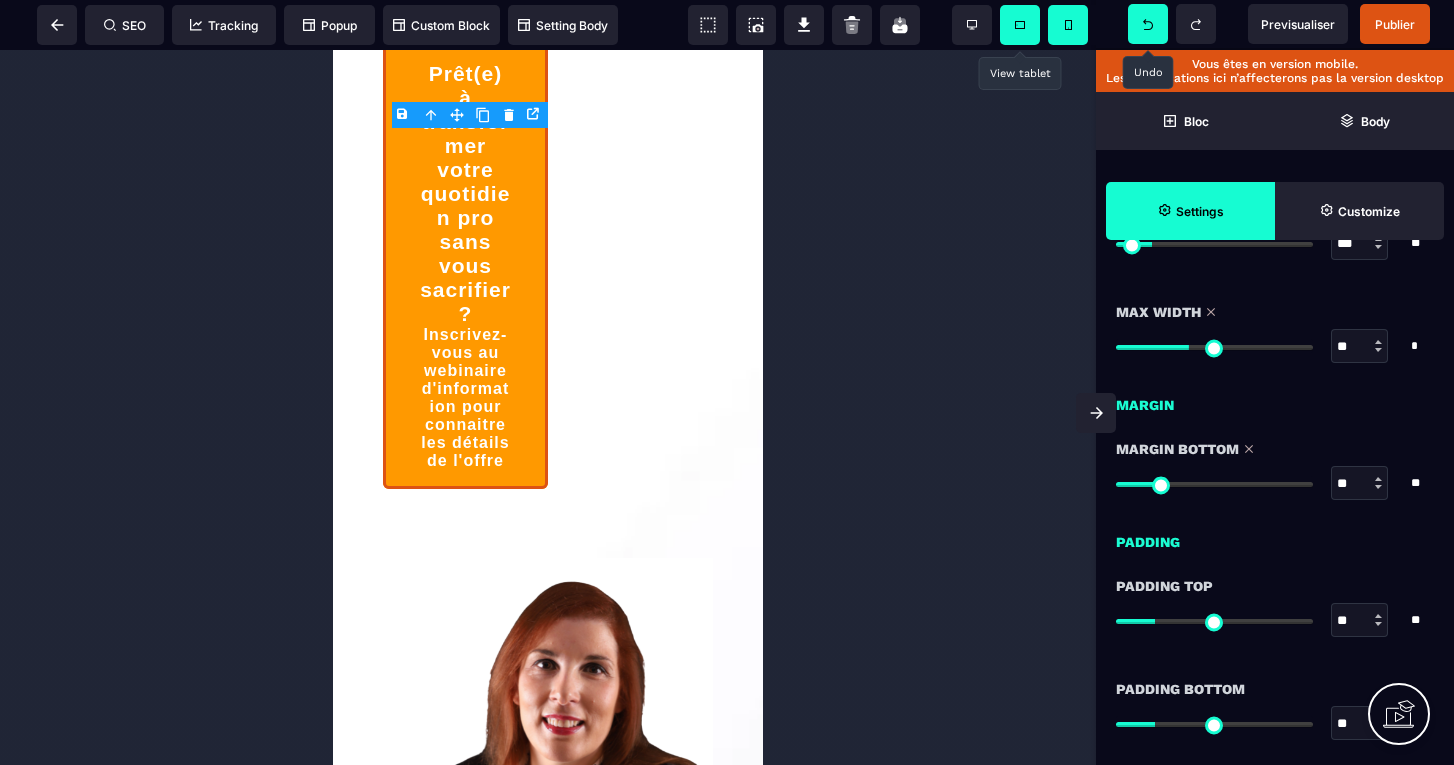 click at bounding box center (1214, 484) 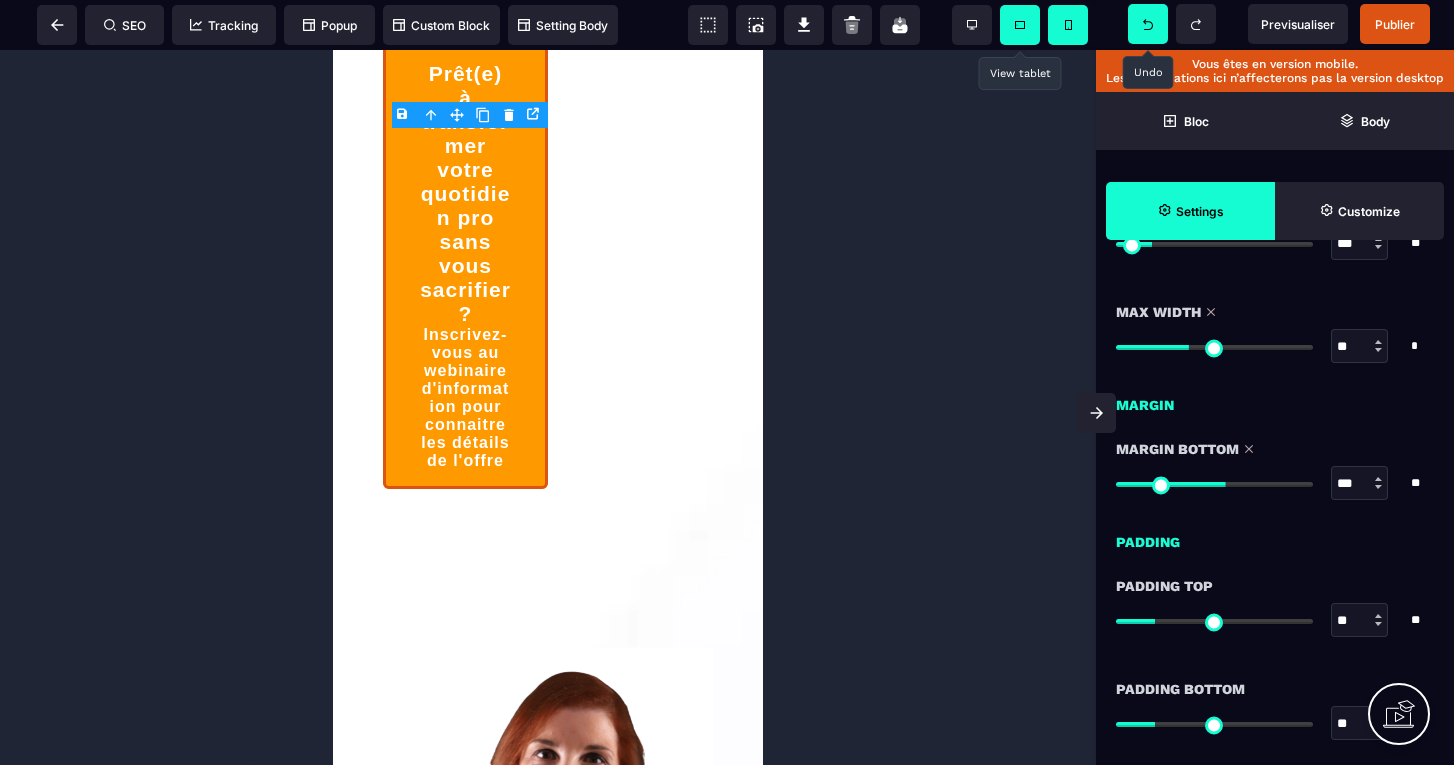 click at bounding box center [1214, 484] 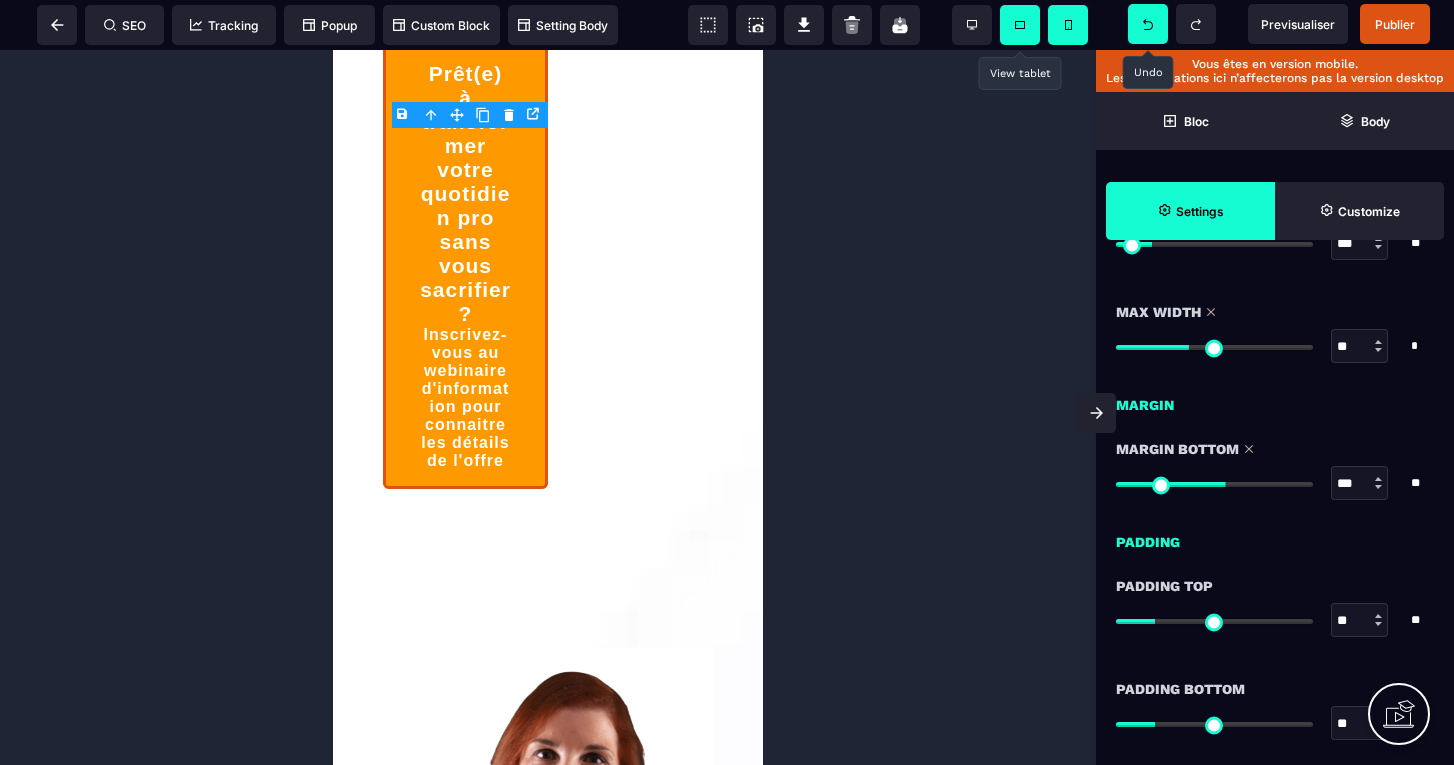 click at bounding box center [1214, 484] 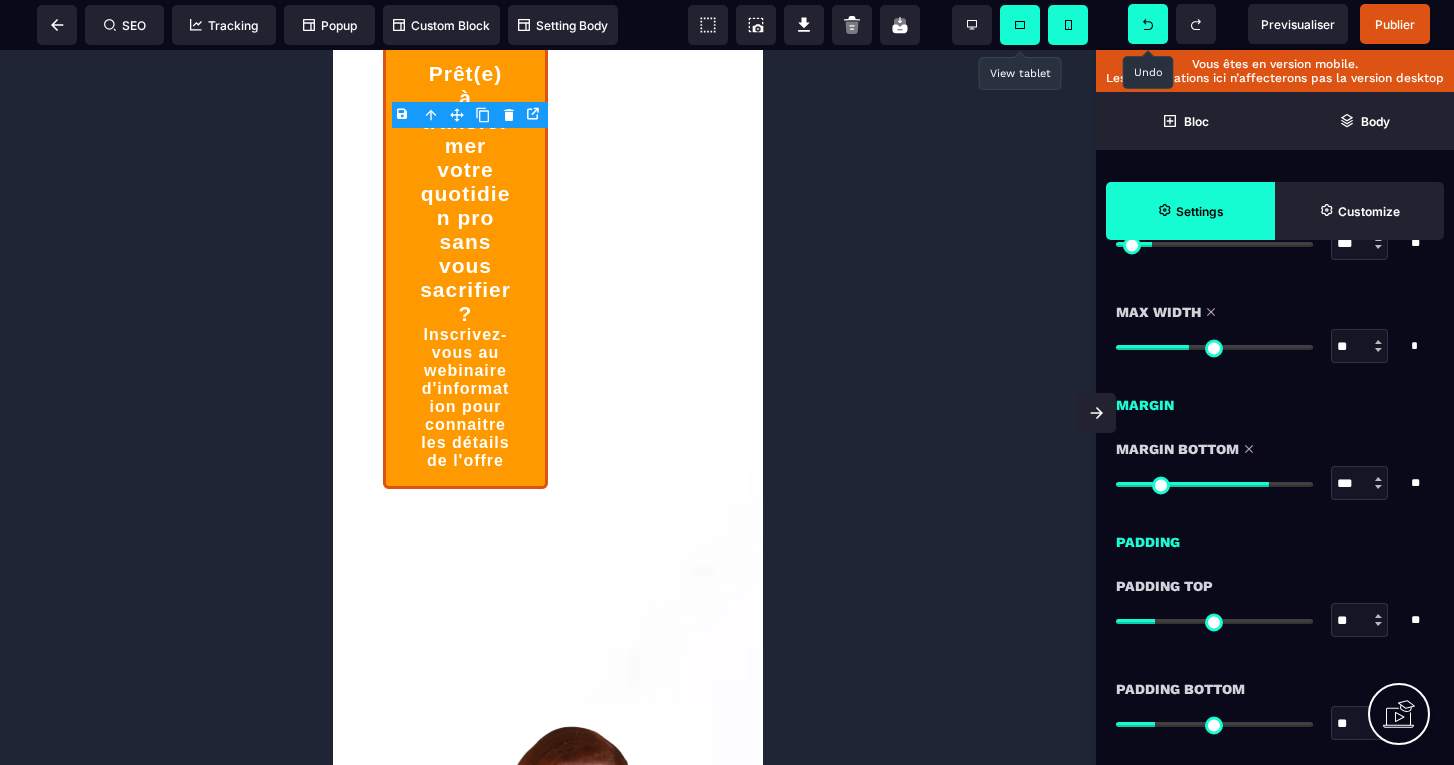 click 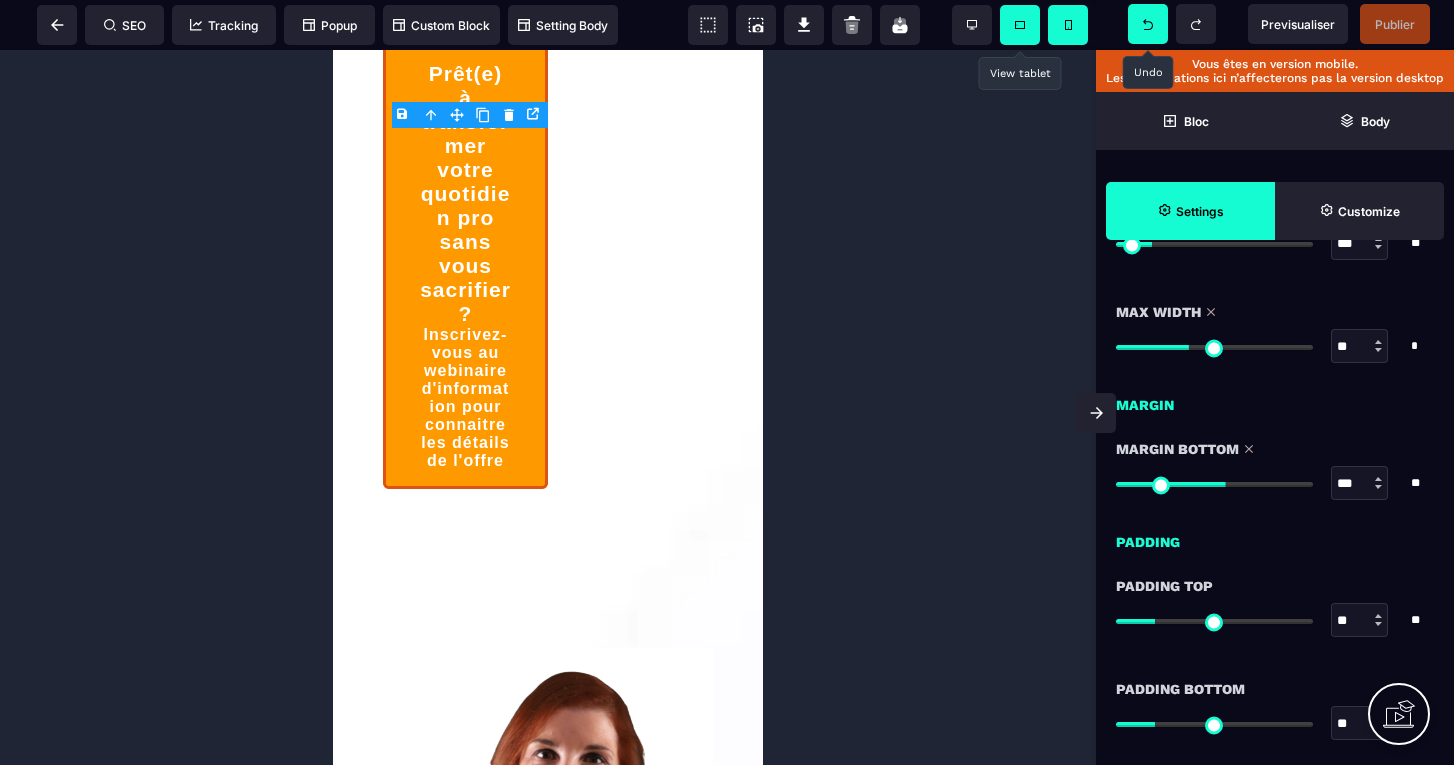 click 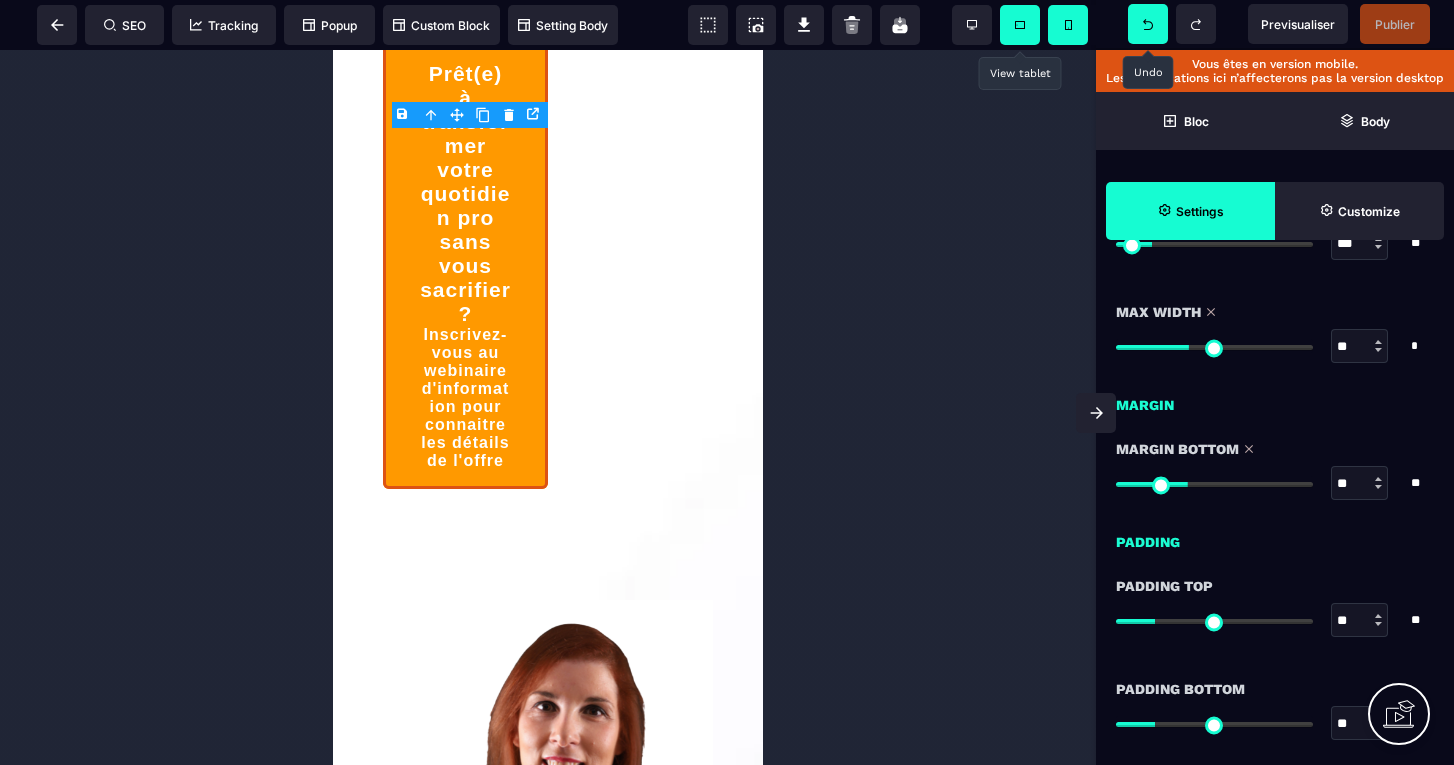 click 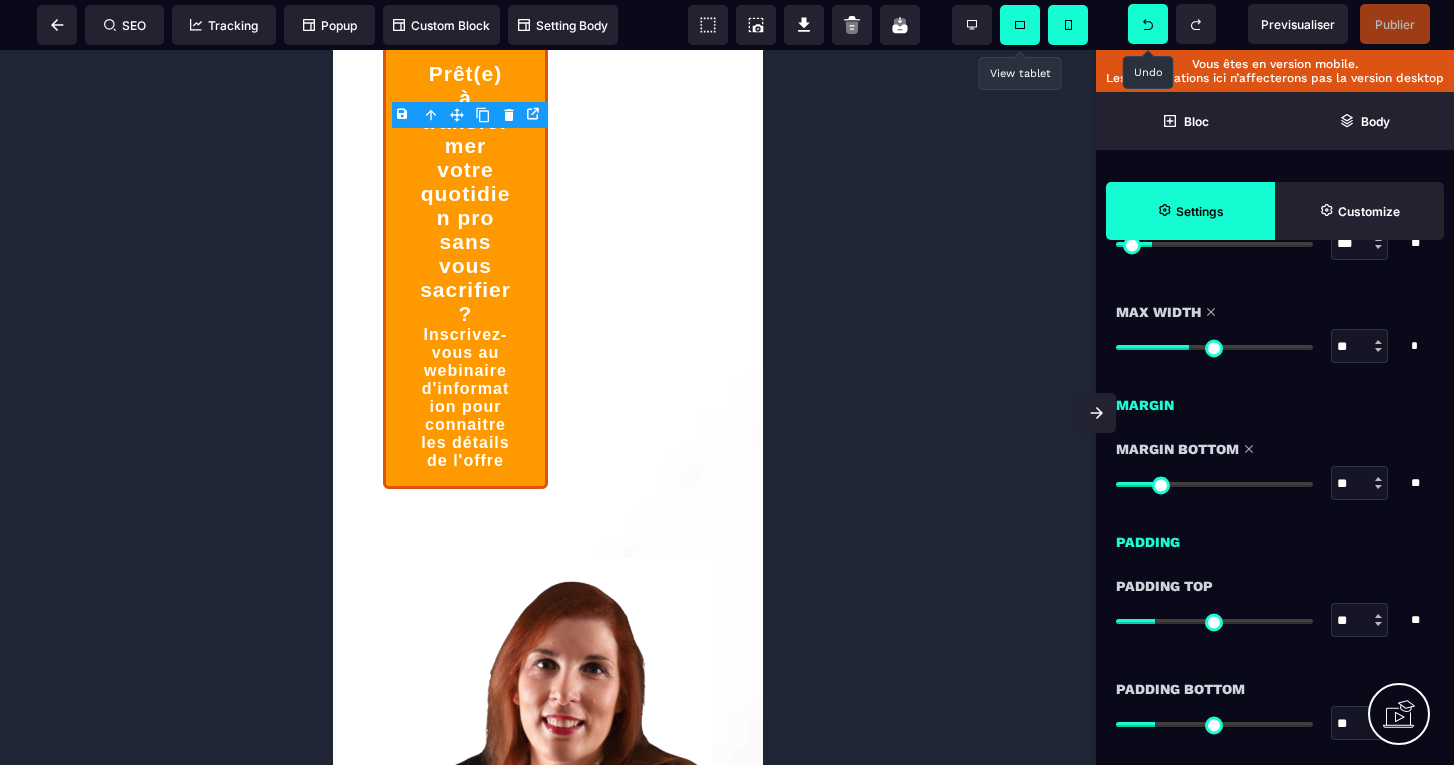 click 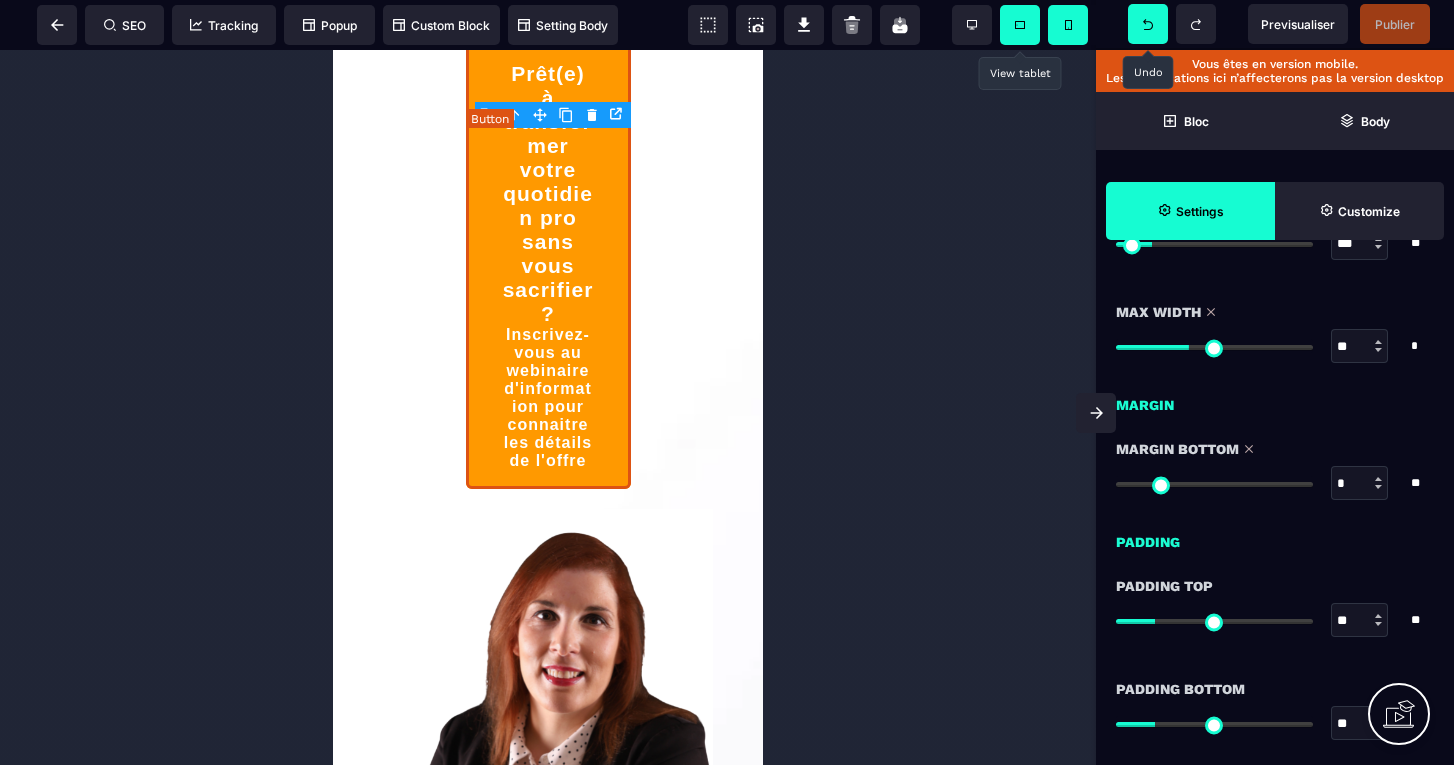 click on "Prêt(e) à transformer votre quotidien pro sans vous sacrifier ?  Inscrivez-vous au webinaire d'information pour connaitre les détails de l'offre" at bounding box center (548, 265) 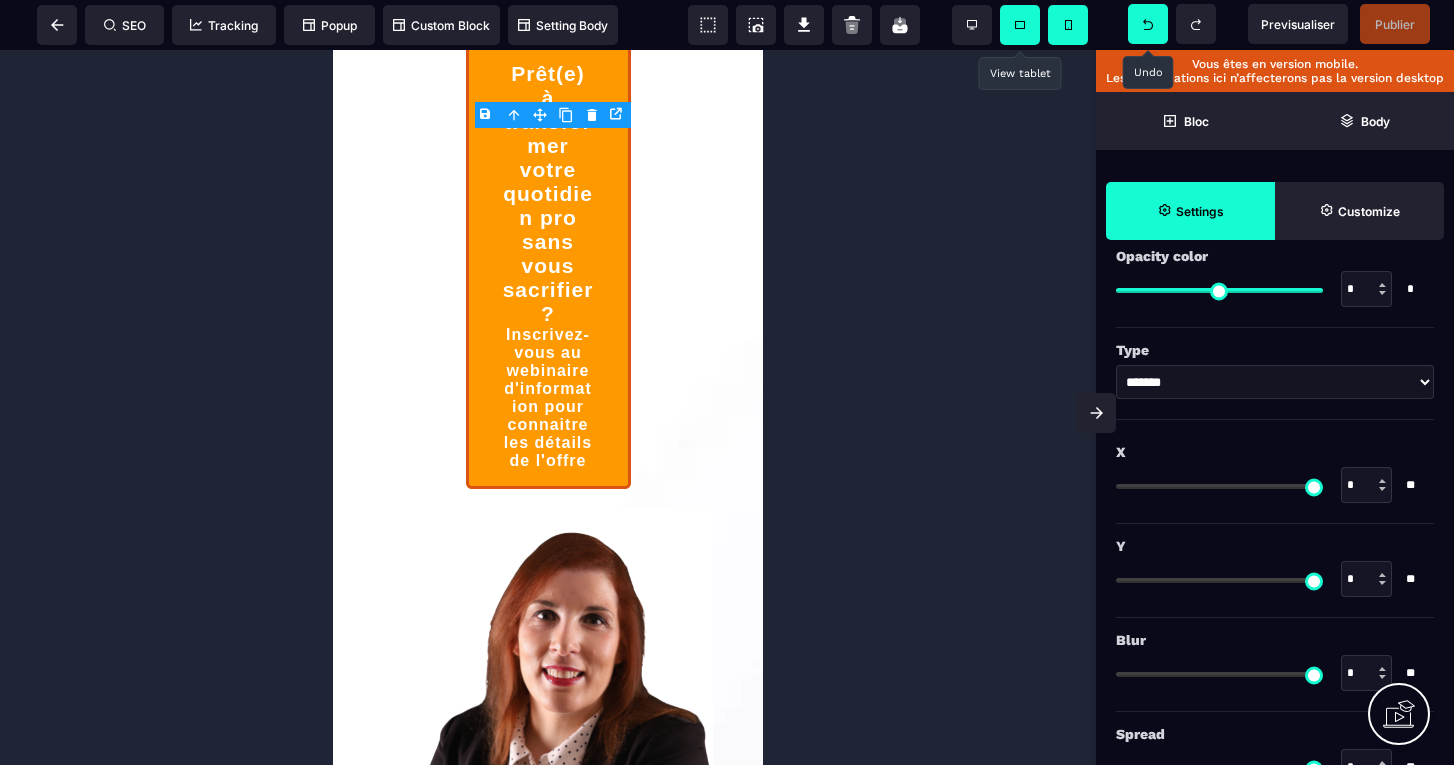 scroll, scrollTop: 3565, scrollLeft: 0, axis: vertical 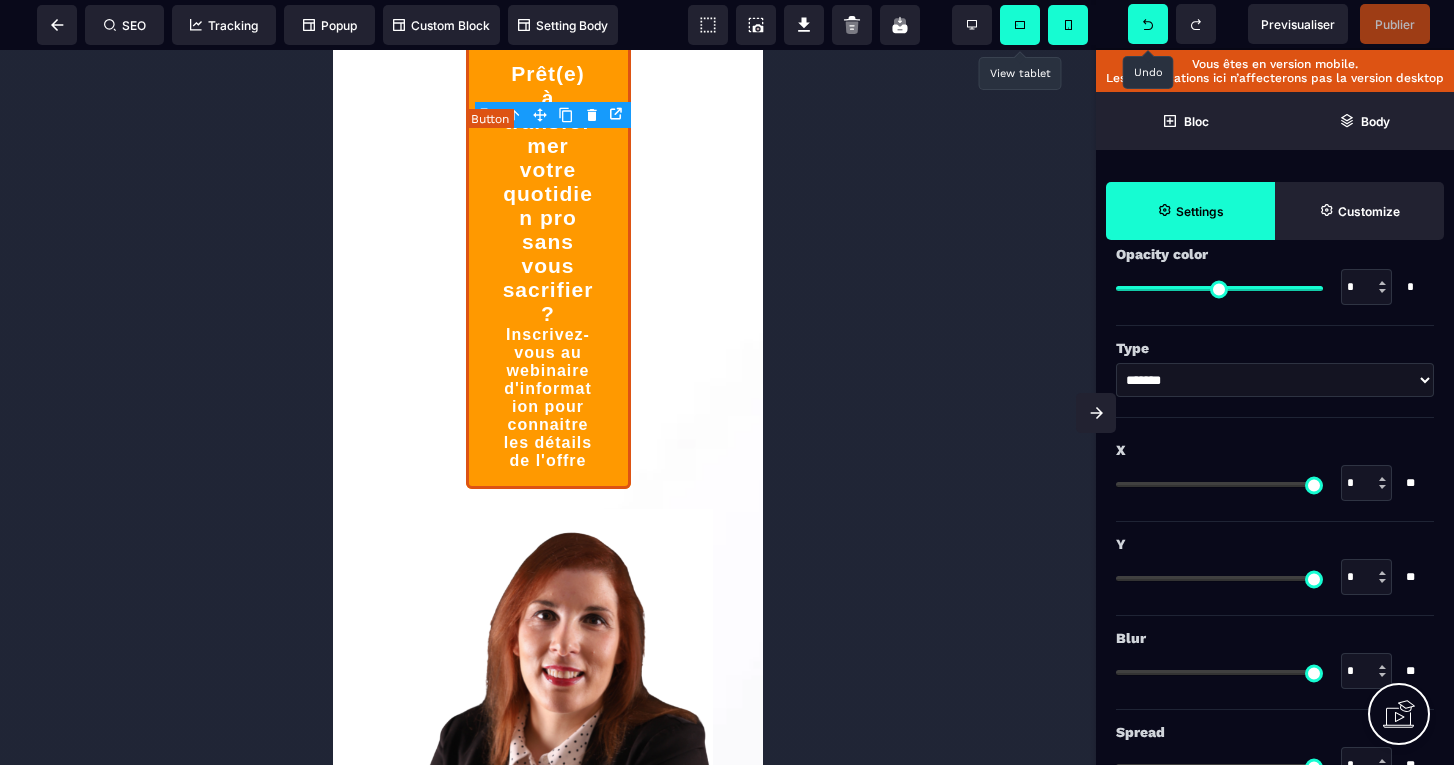 click on "Prêt(e) à transformer votre quotidien pro sans vous sacrifier ?  Inscrivez-vous au webinaire d'information pour connaitre les détails de l'offre" at bounding box center [548, 266] 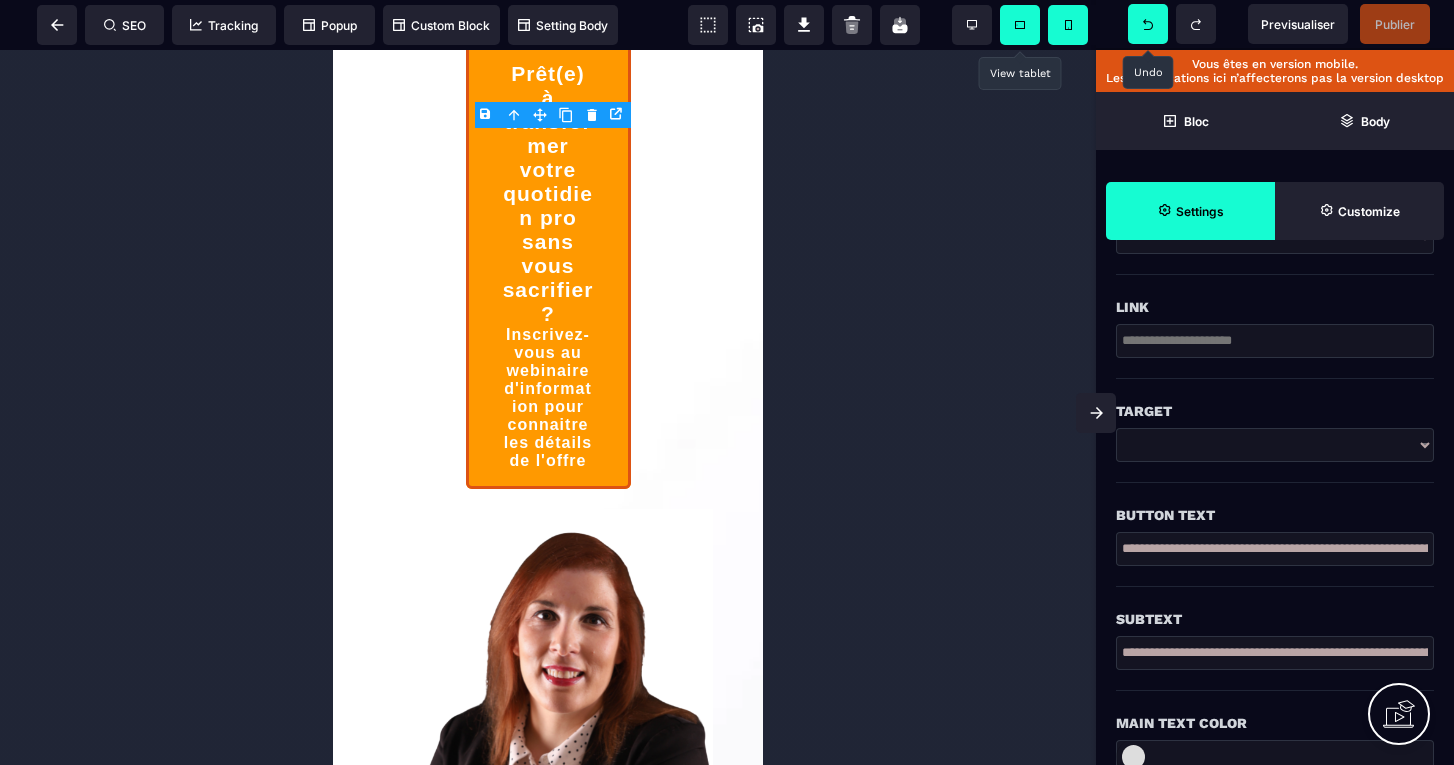 scroll, scrollTop: 637, scrollLeft: 0, axis: vertical 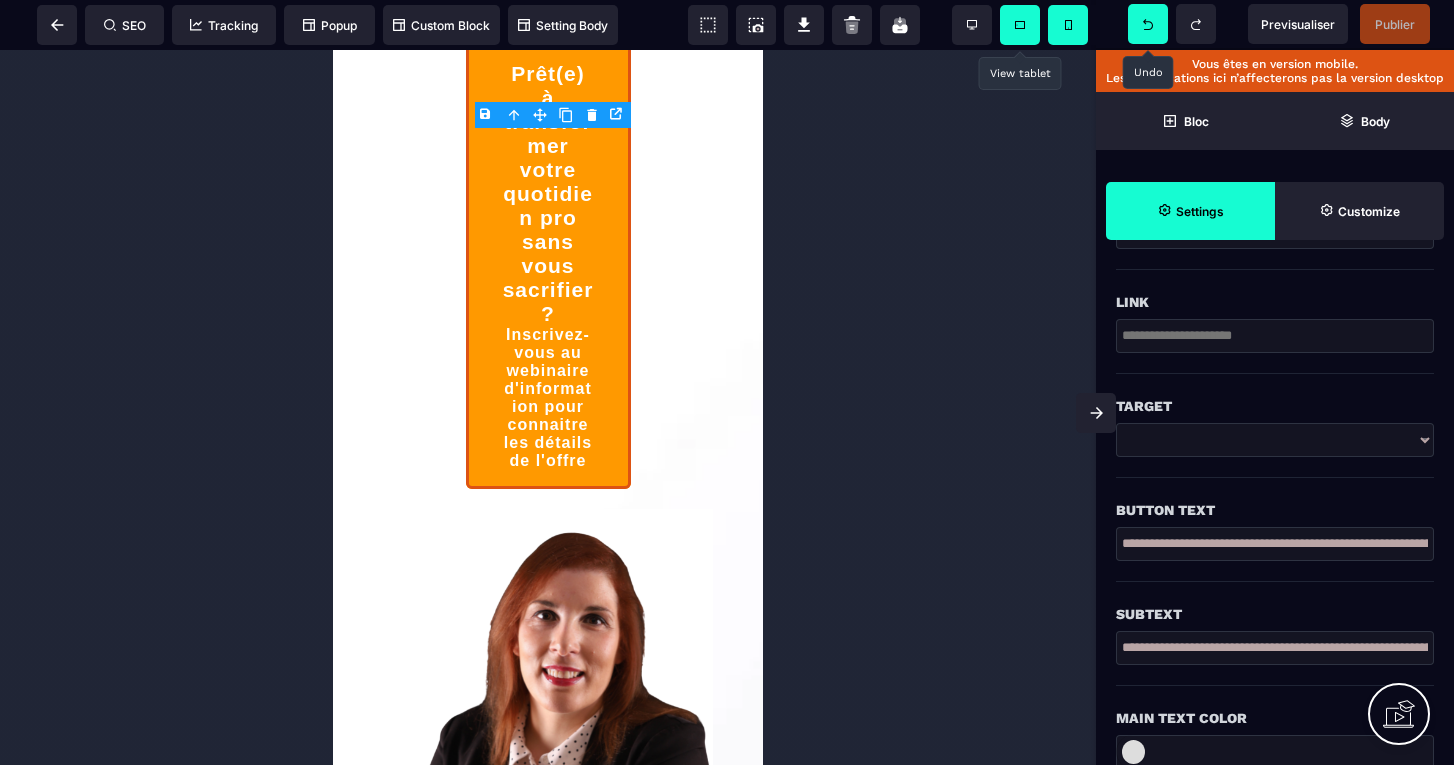 click on "**********" at bounding box center (1275, 544) 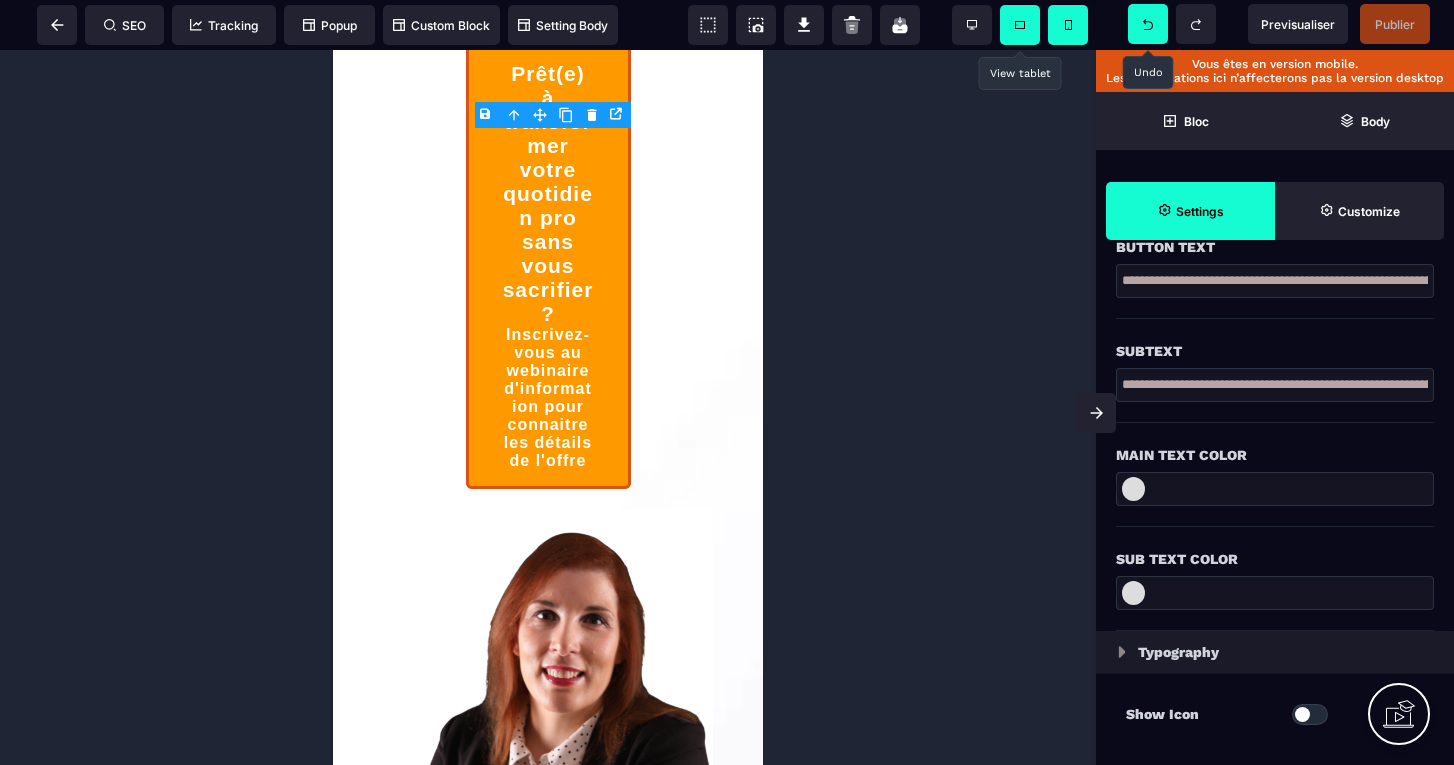 scroll, scrollTop: 906, scrollLeft: 0, axis: vertical 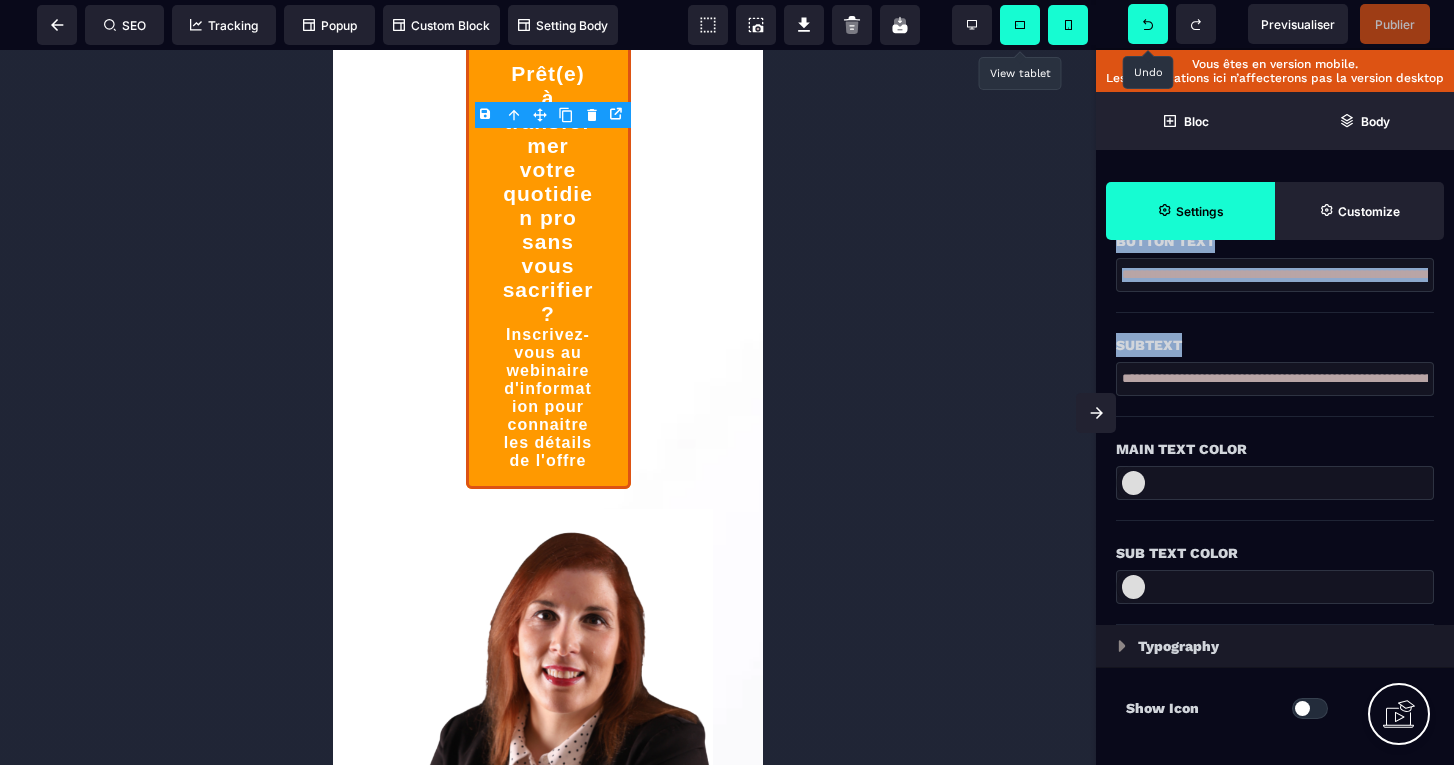 drag, startPoint x: 1124, startPoint y: 375, endPoint x: 1209, endPoint y: 392, distance: 86.683334 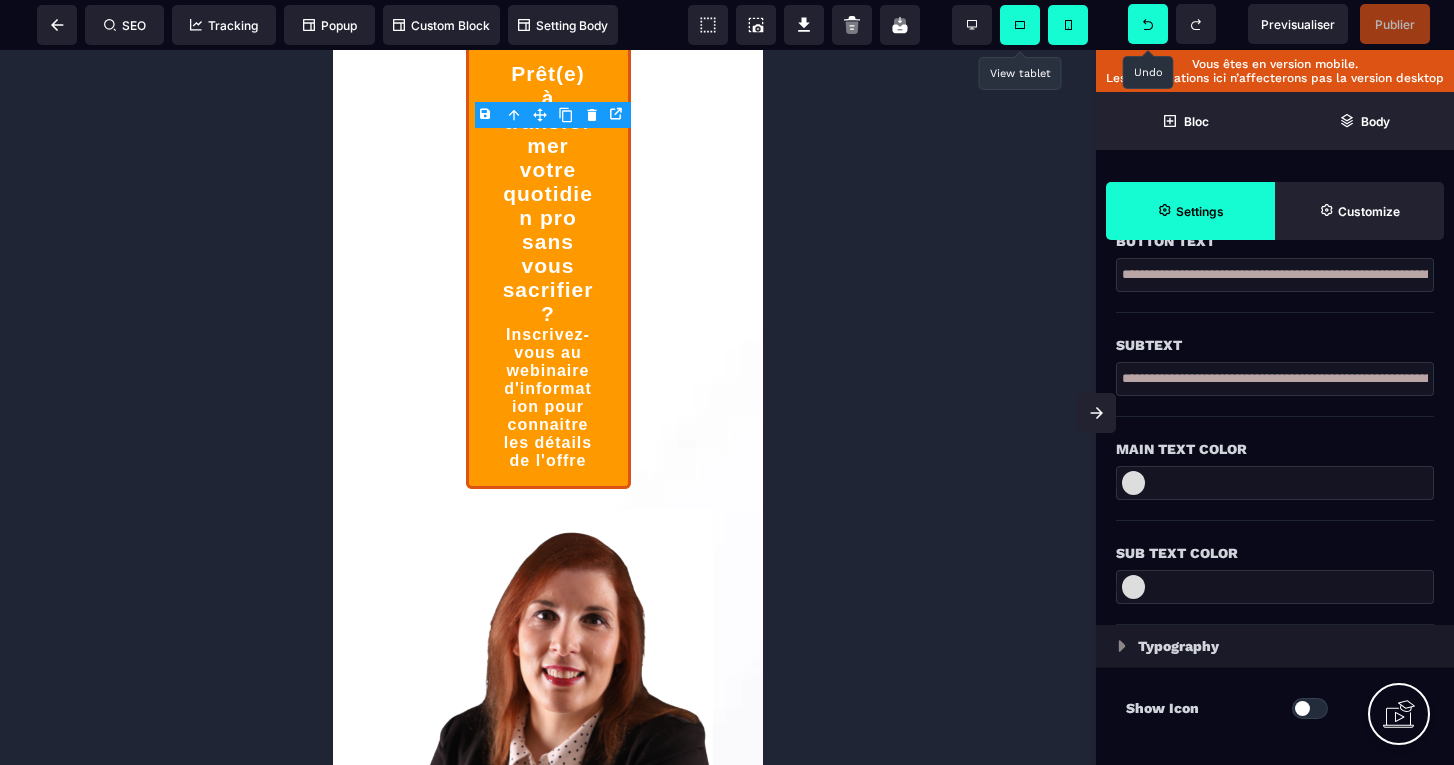click on "**********" at bounding box center [1275, 379] 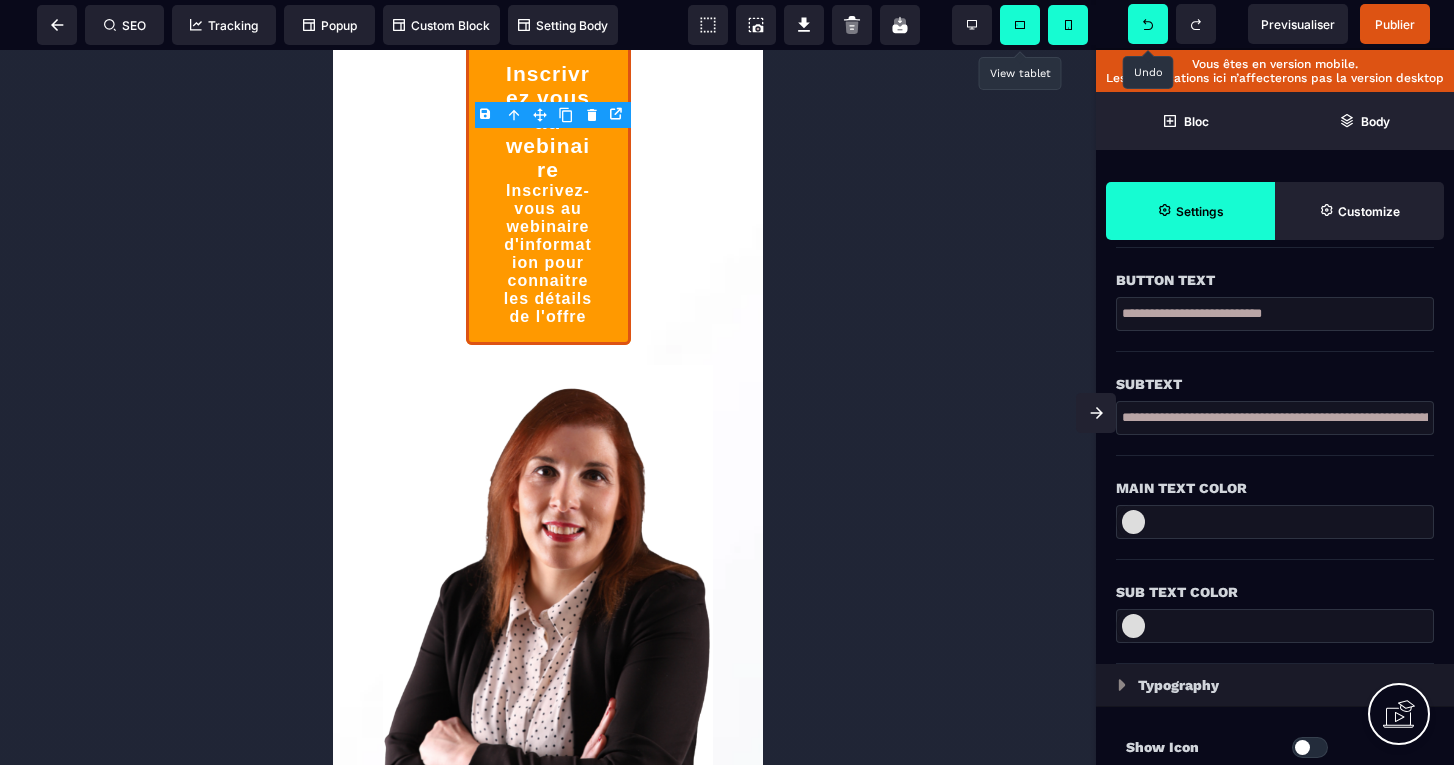 scroll, scrollTop: 860, scrollLeft: 0, axis: vertical 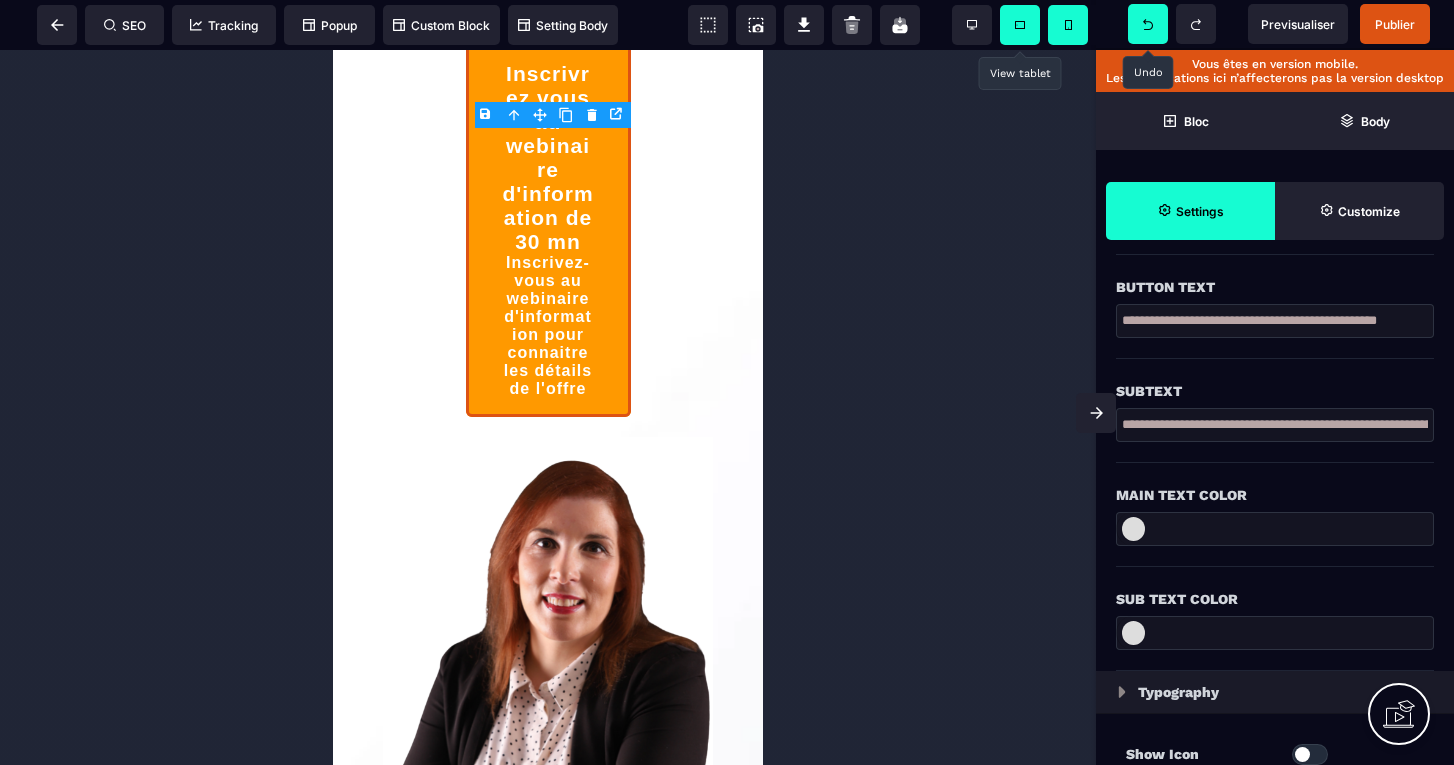 click on "**********" at bounding box center (1275, 425) 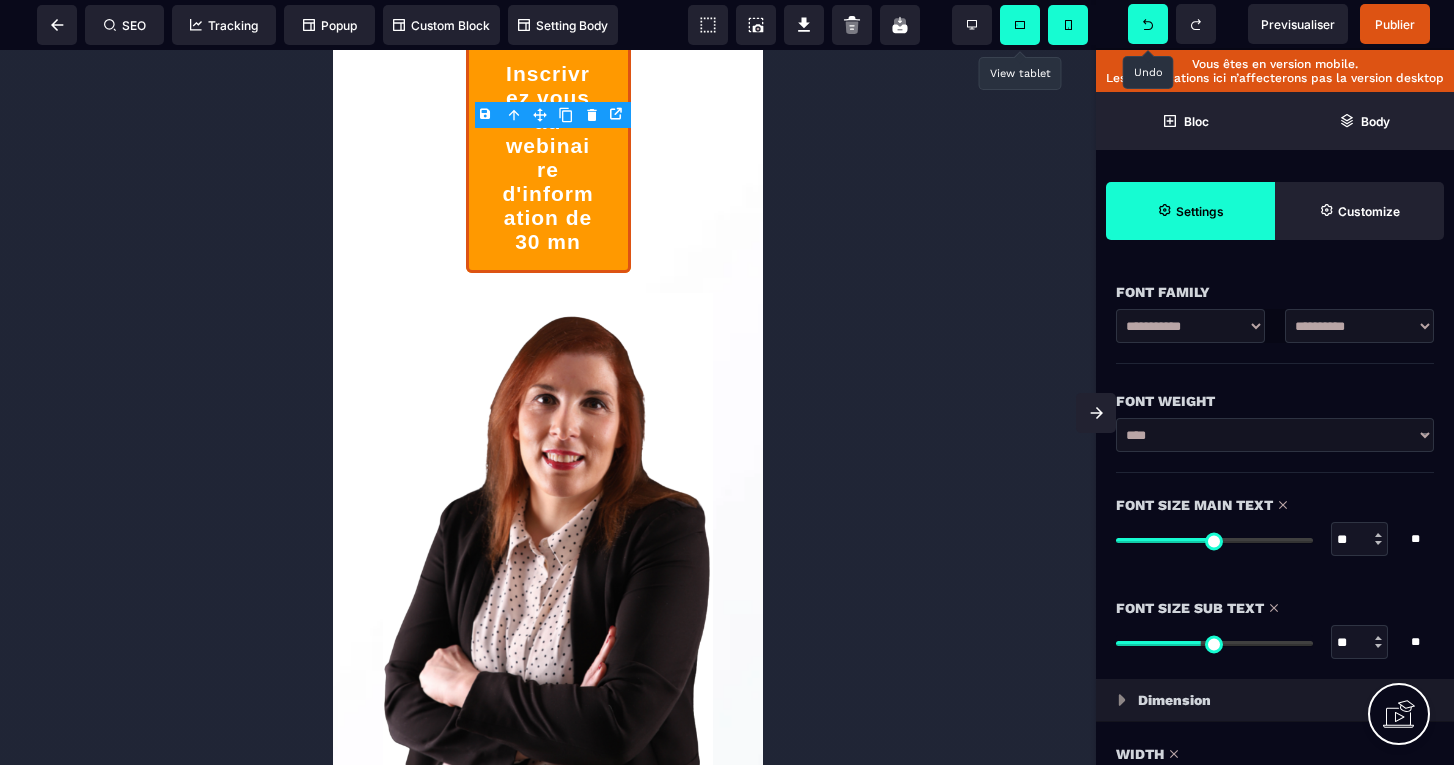 scroll, scrollTop: 1390, scrollLeft: 0, axis: vertical 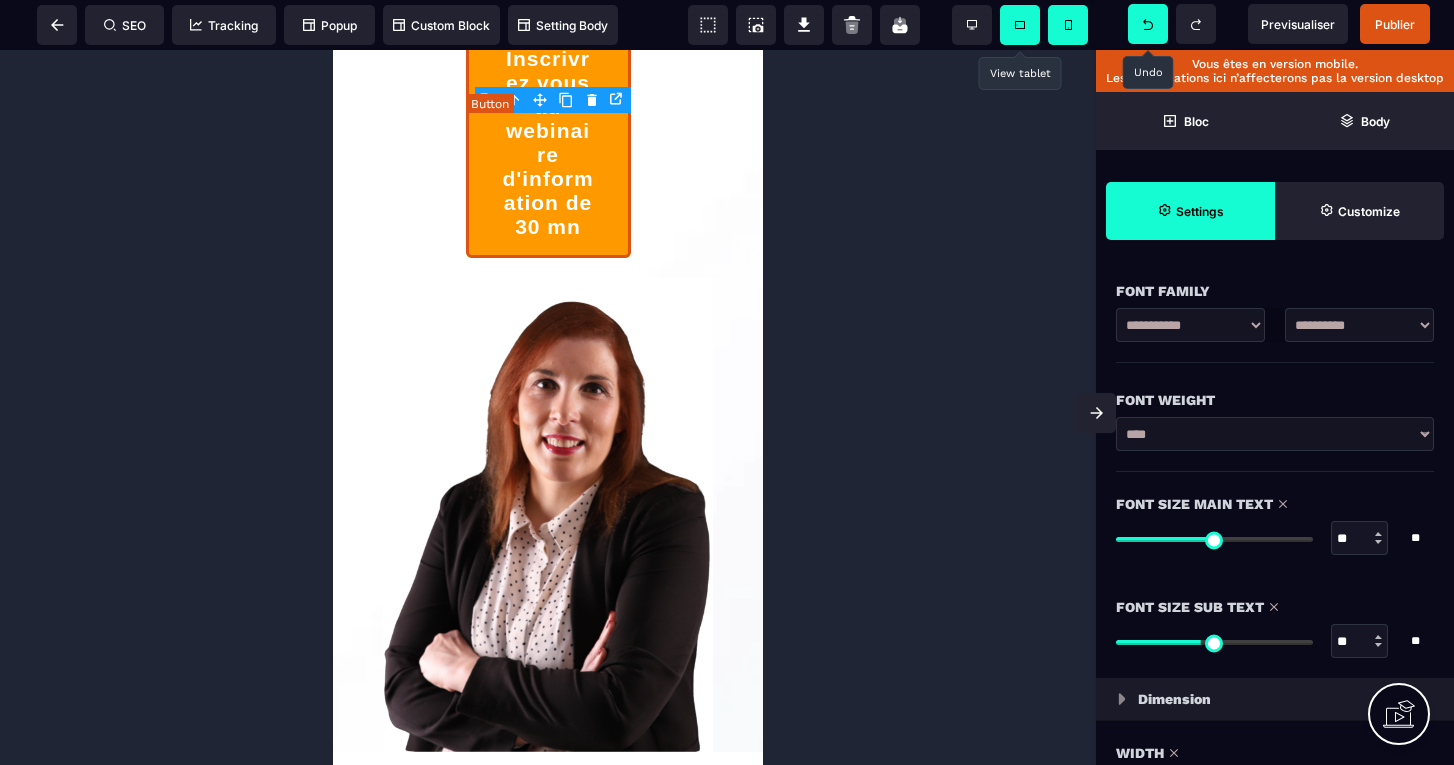 click on "Inscrivrez vous au webinaire d'information de 30 mn" at bounding box center (548, 142) 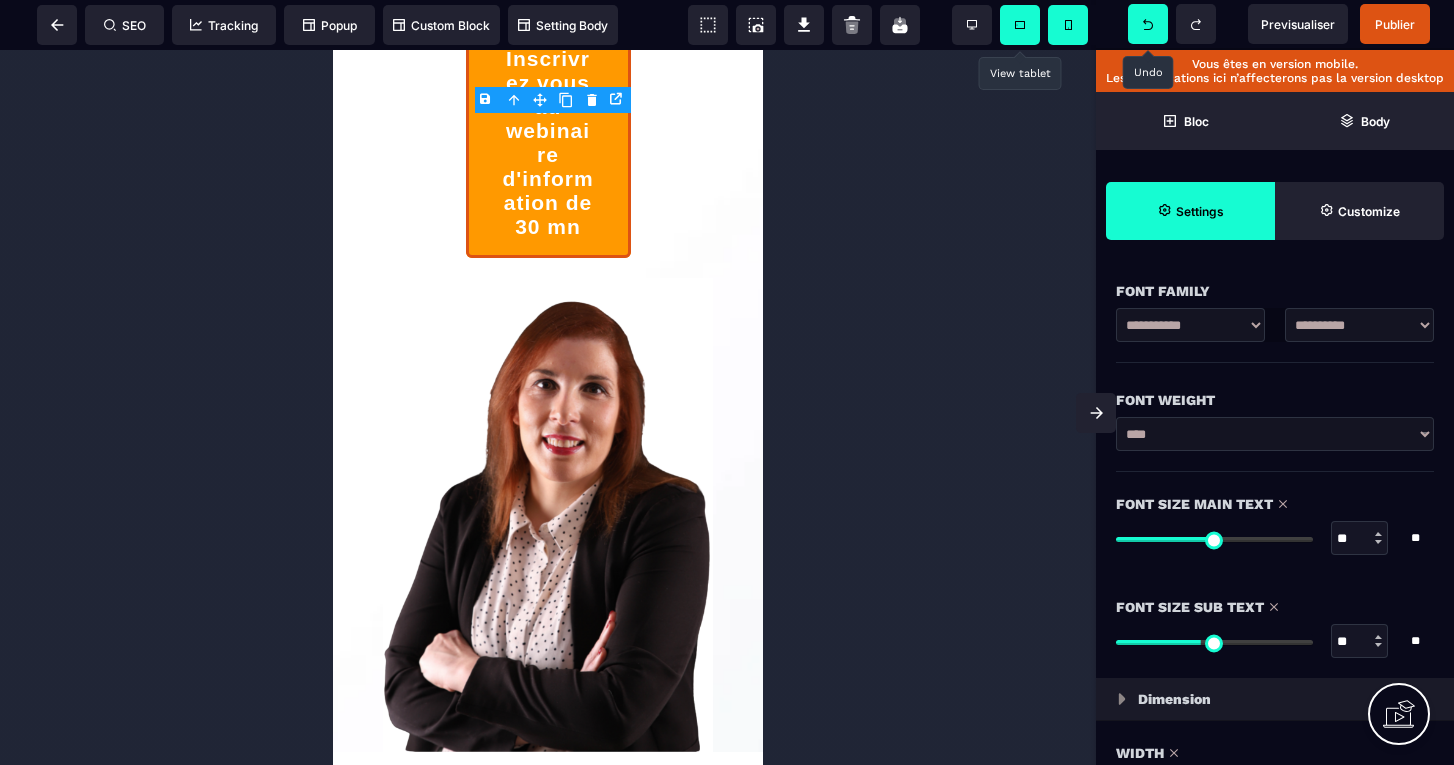 click at bounding box center [1214, 642] 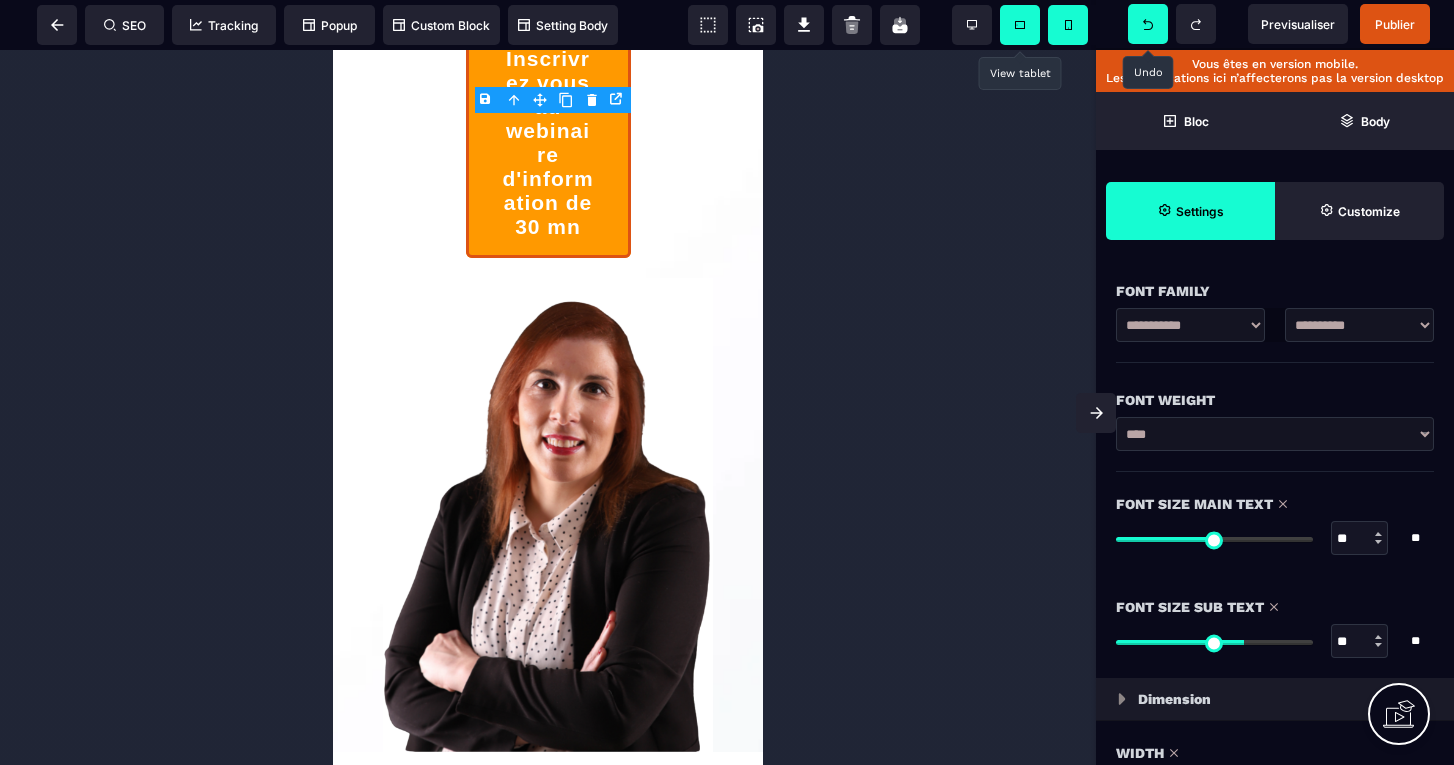 click at bounding box center [1214, 642] 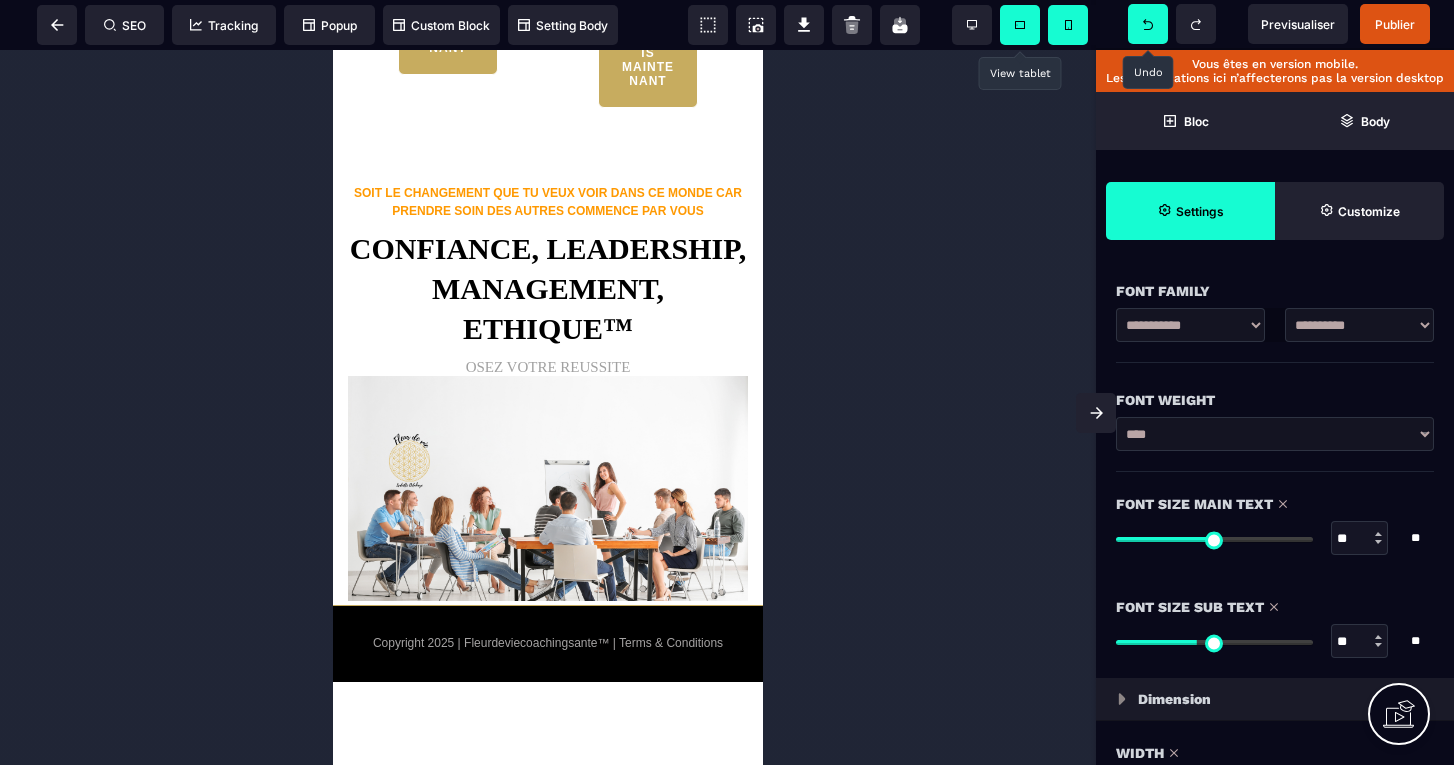 scroll, scrollTop: 6237, scrollLeft: 0, axis: vertical 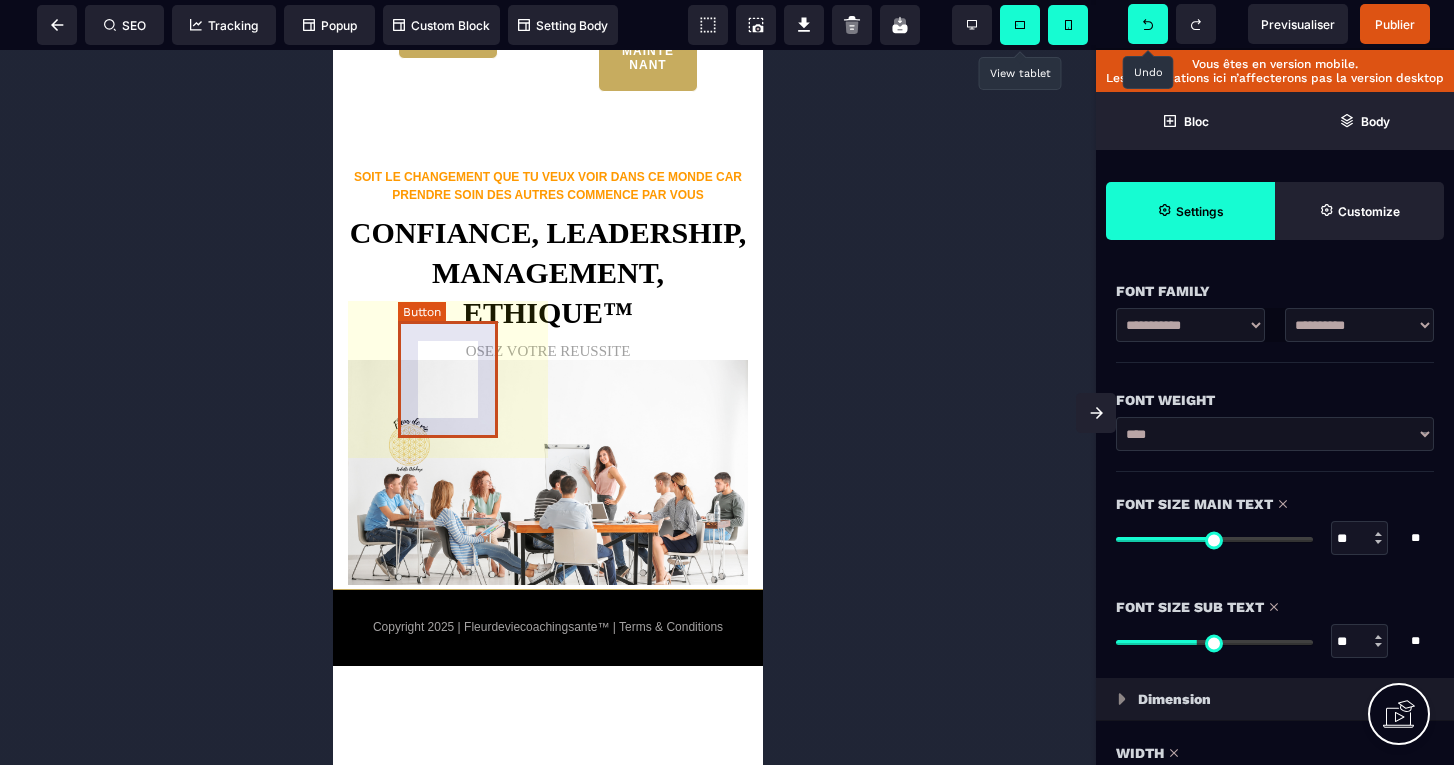click on "JE M'INSCRIS MAINTENANT" at bounding box center (448, 4) 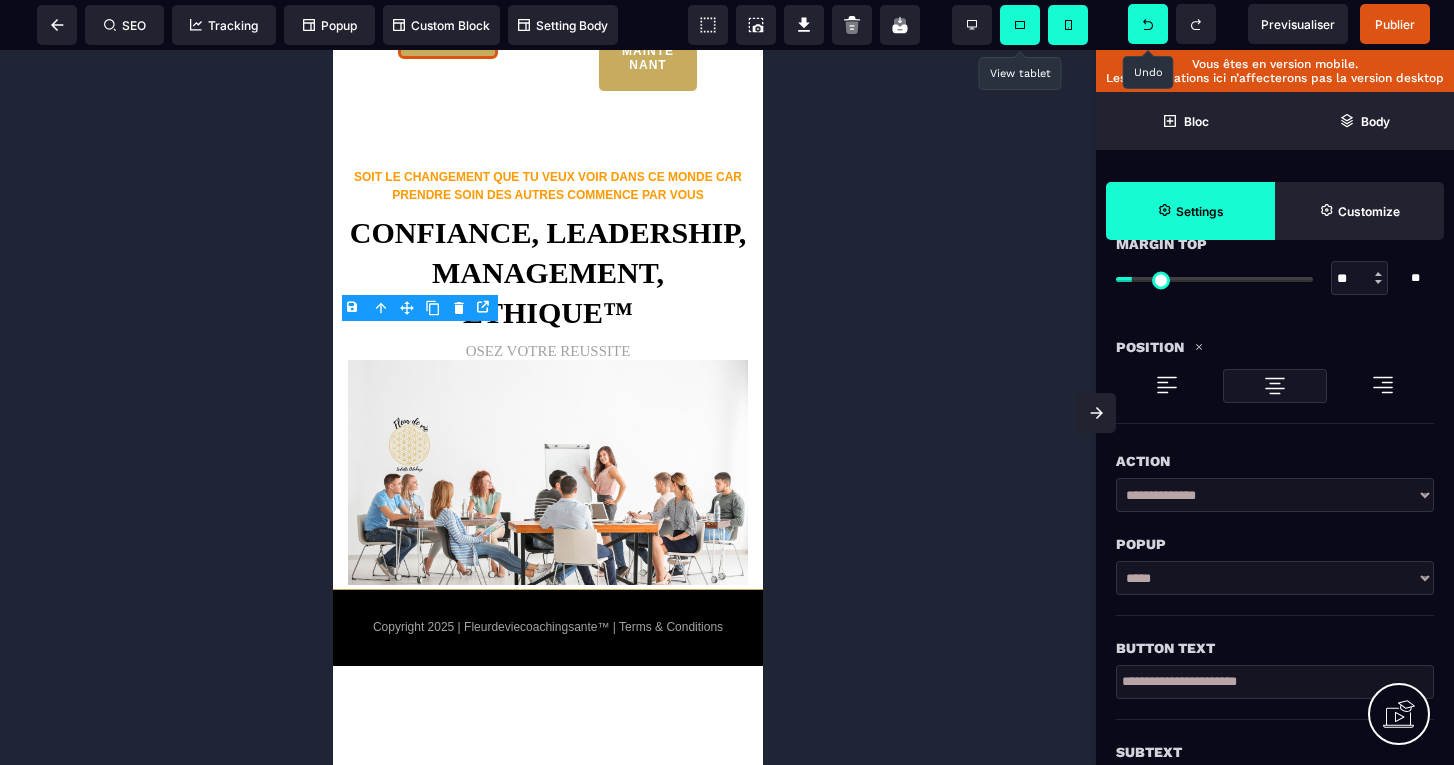 scroll, scrollTop: 156, scrollLeft: 0, axis: vertical 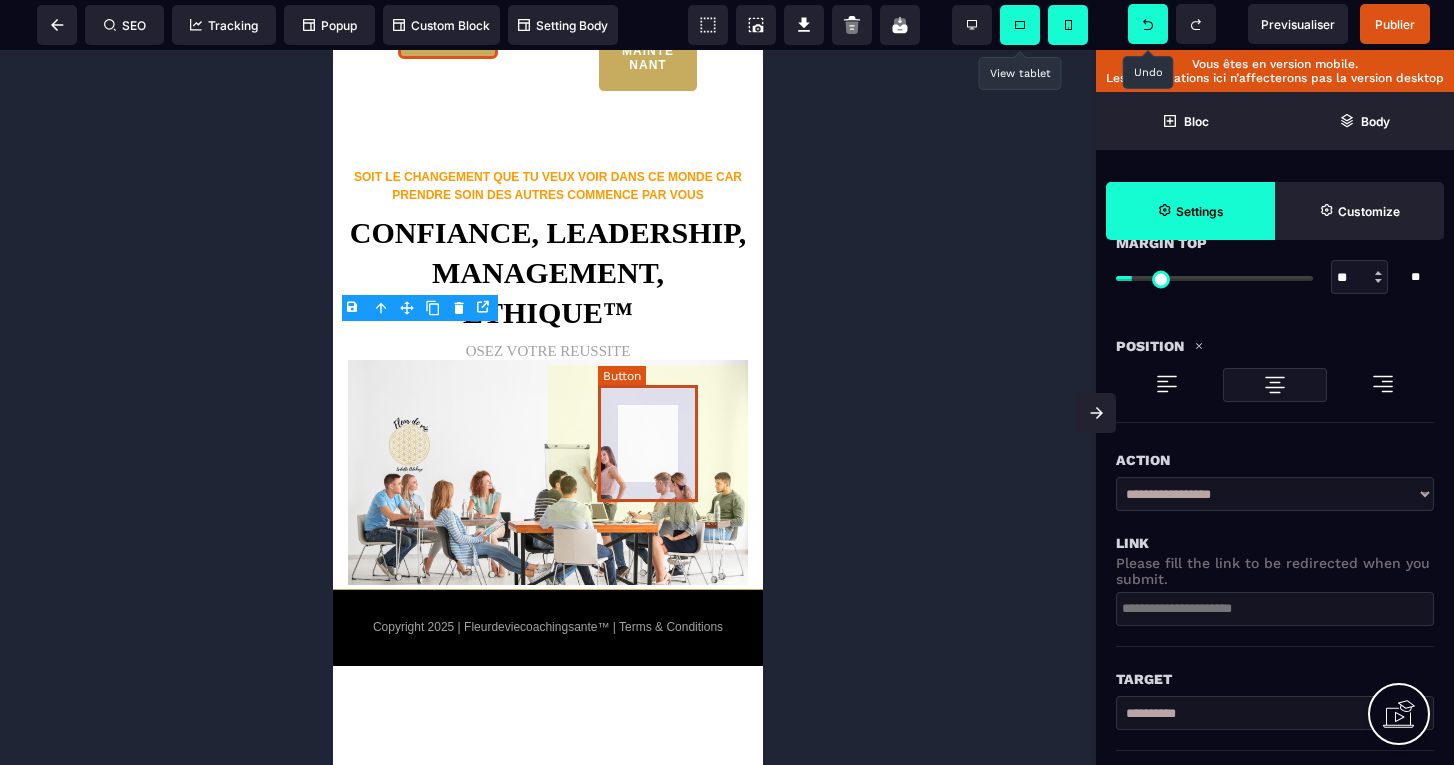 click on "JE M'INSCRIS MAINTENANT" at bounding box center [648, 36] 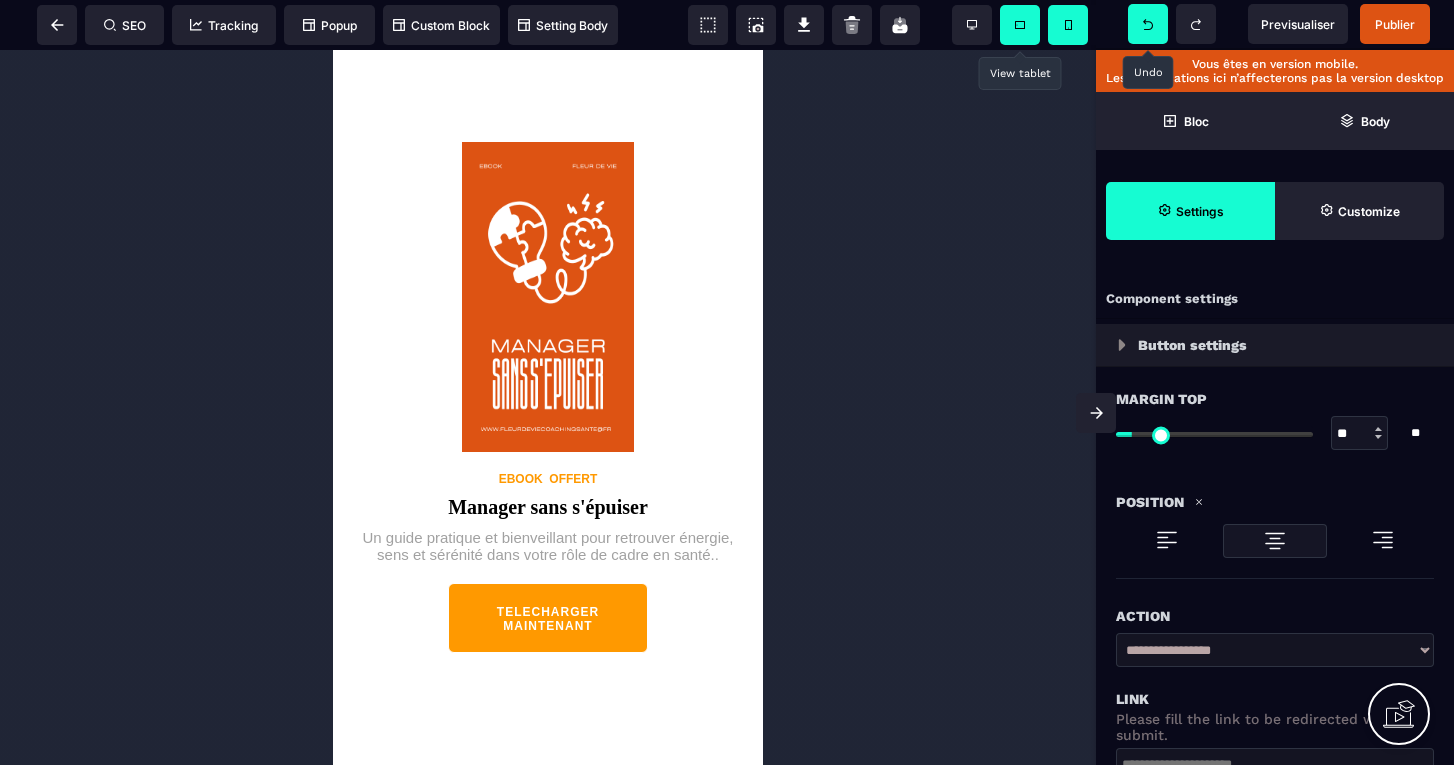 scroll, scrollTop: 4924, scrollLeft: 0, axis: vertical 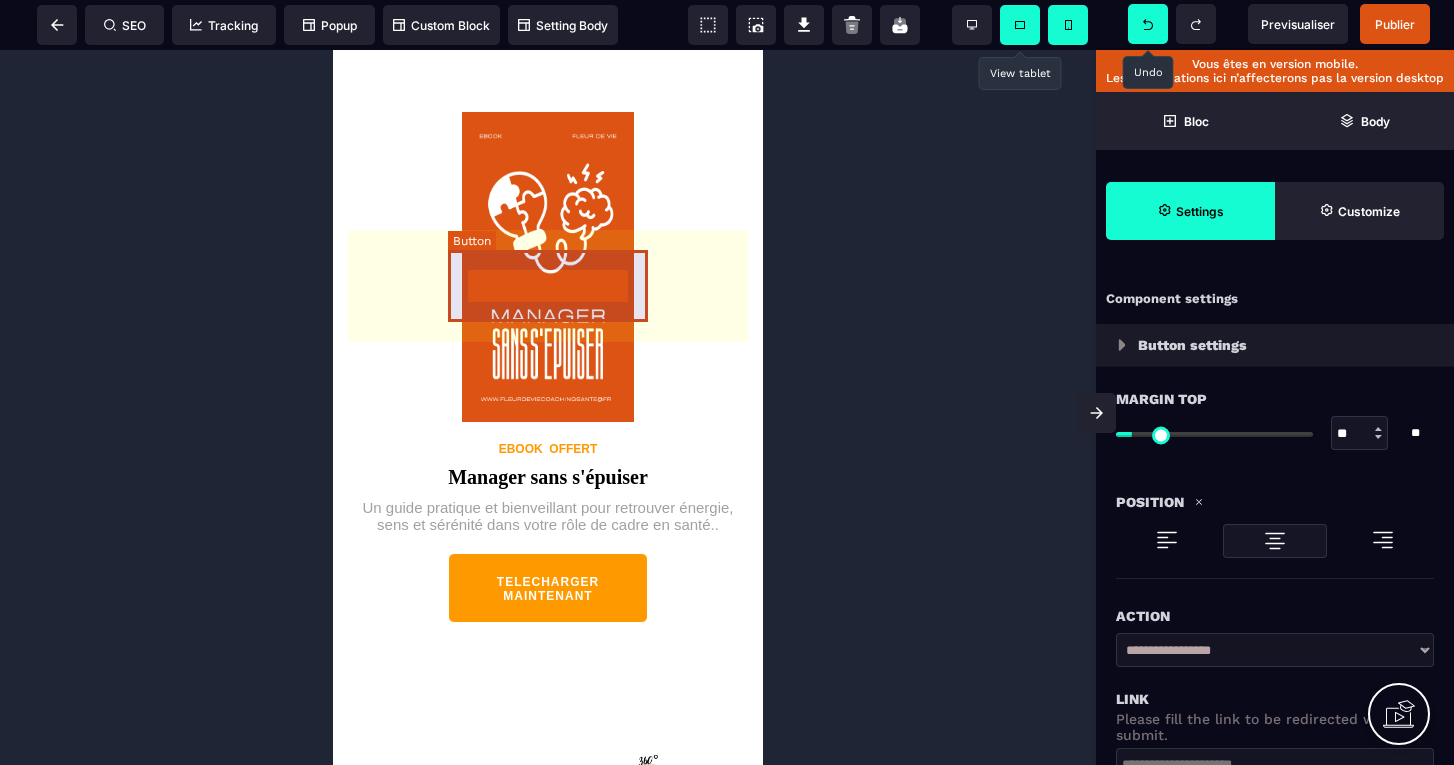 click on "JE M'INSCRIS MAINTENANT" at bounding box center (548, -23) 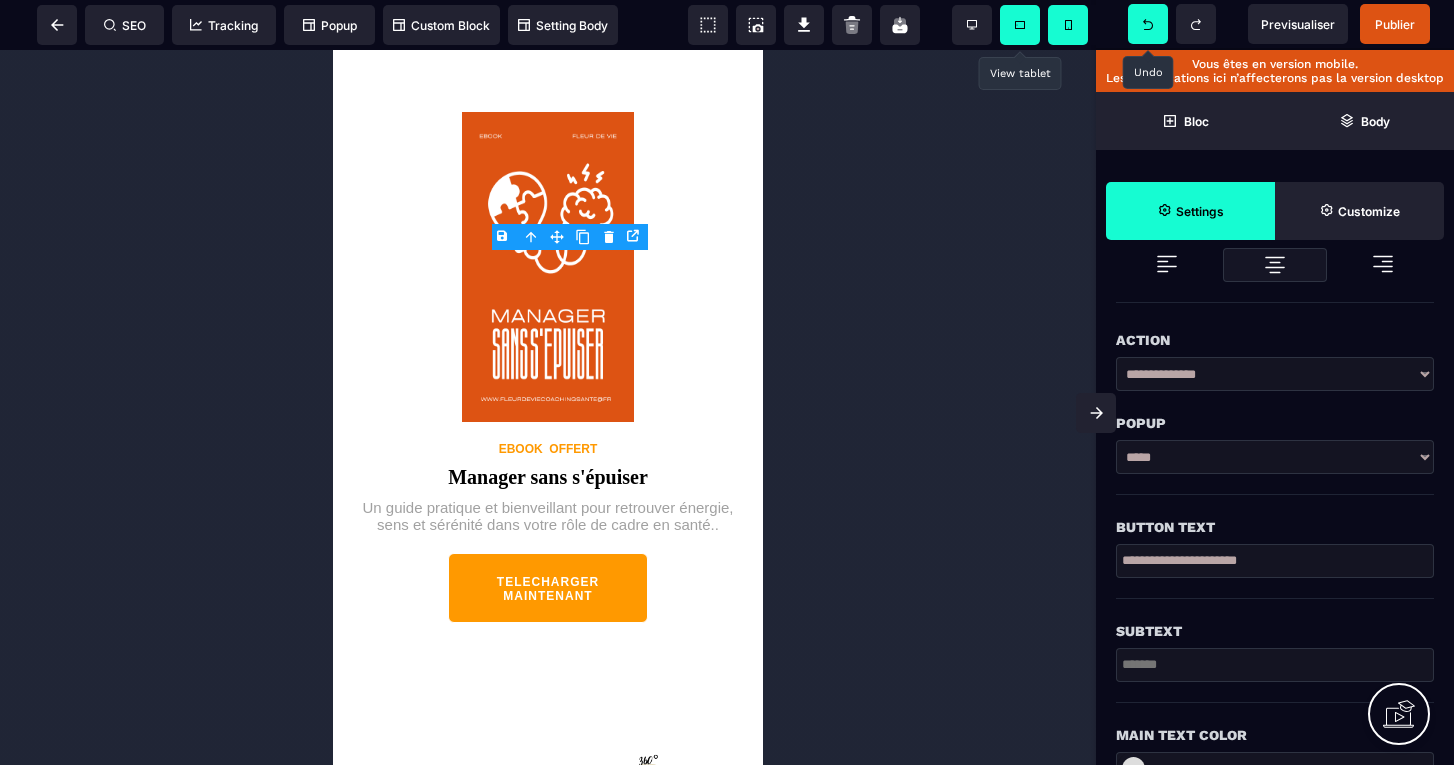 scroll, scrollTop: 279, scrollLeft: 0, axis: vertical 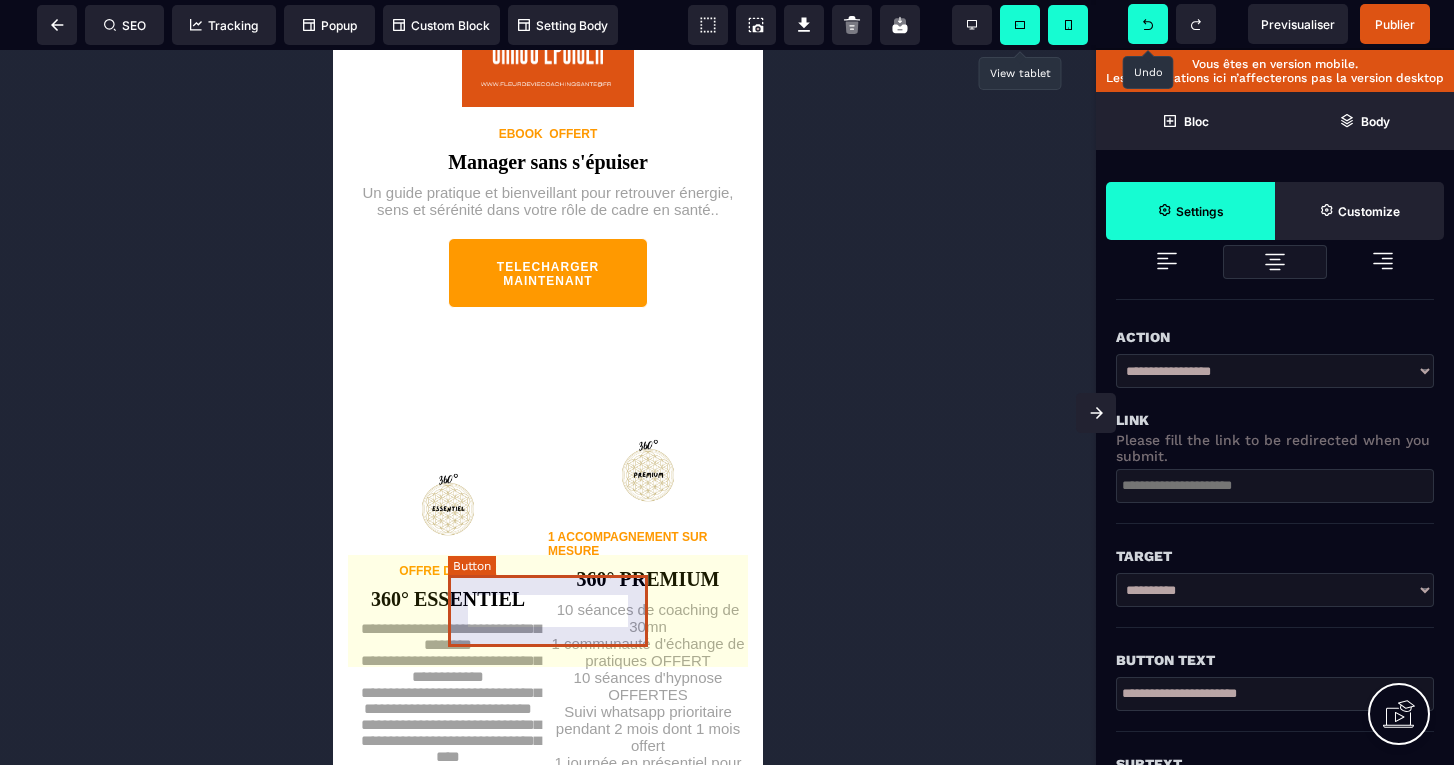 click on "TELECHARGER MAINTENANT" at bounding box center (548, 275) 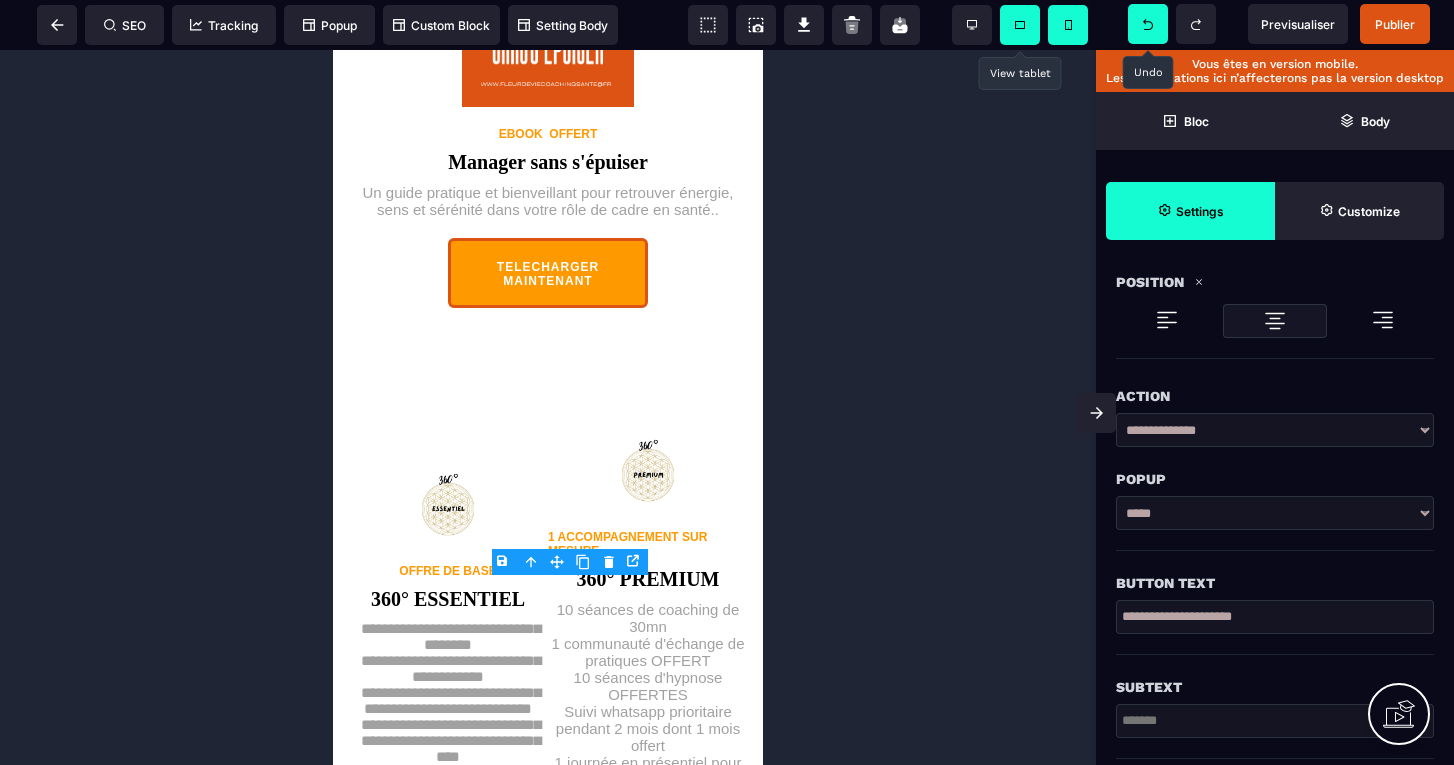 scroll, scrollTop: 331, scrollLeft: 0, axis: vertical 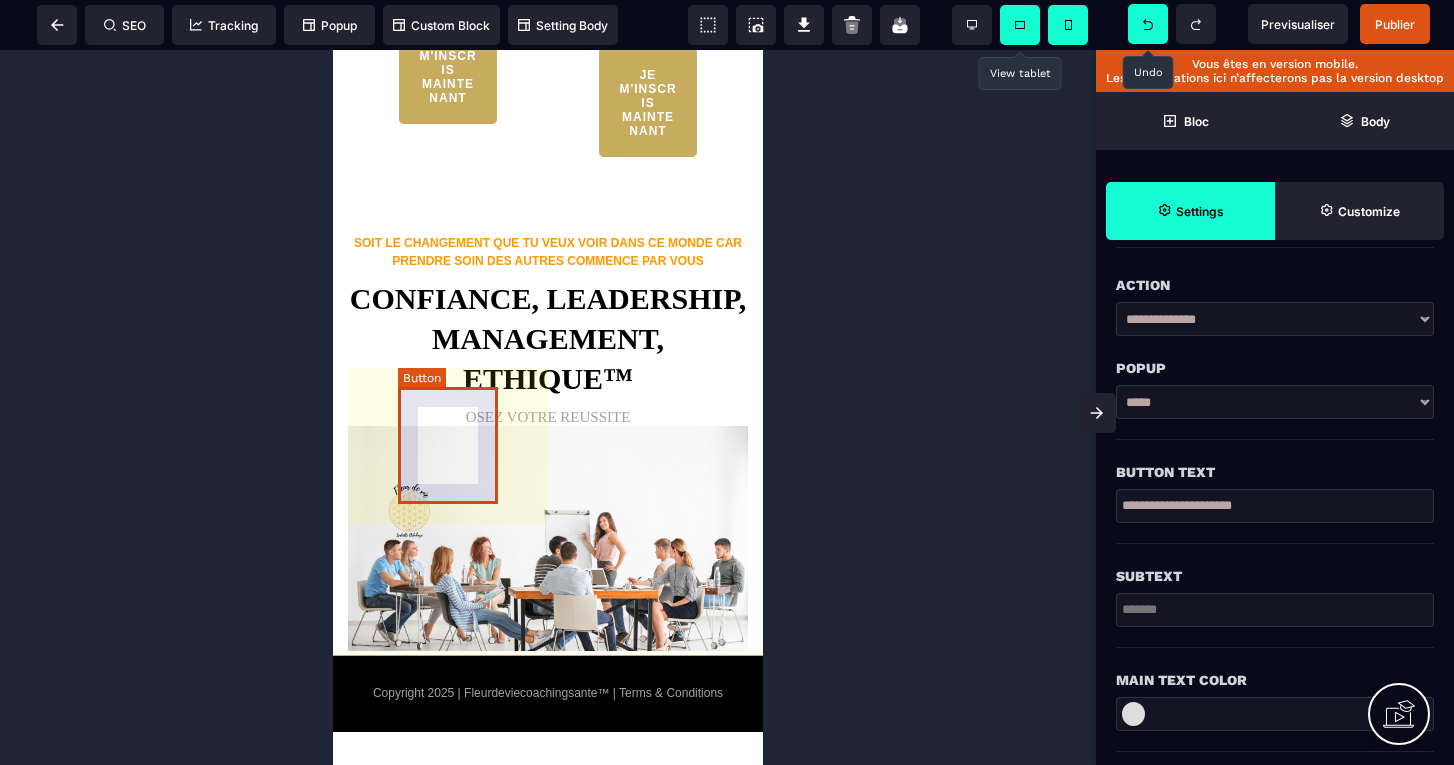 click on "JE M'INSCRIS MAINTENANT" at bounding box center (448, 70) 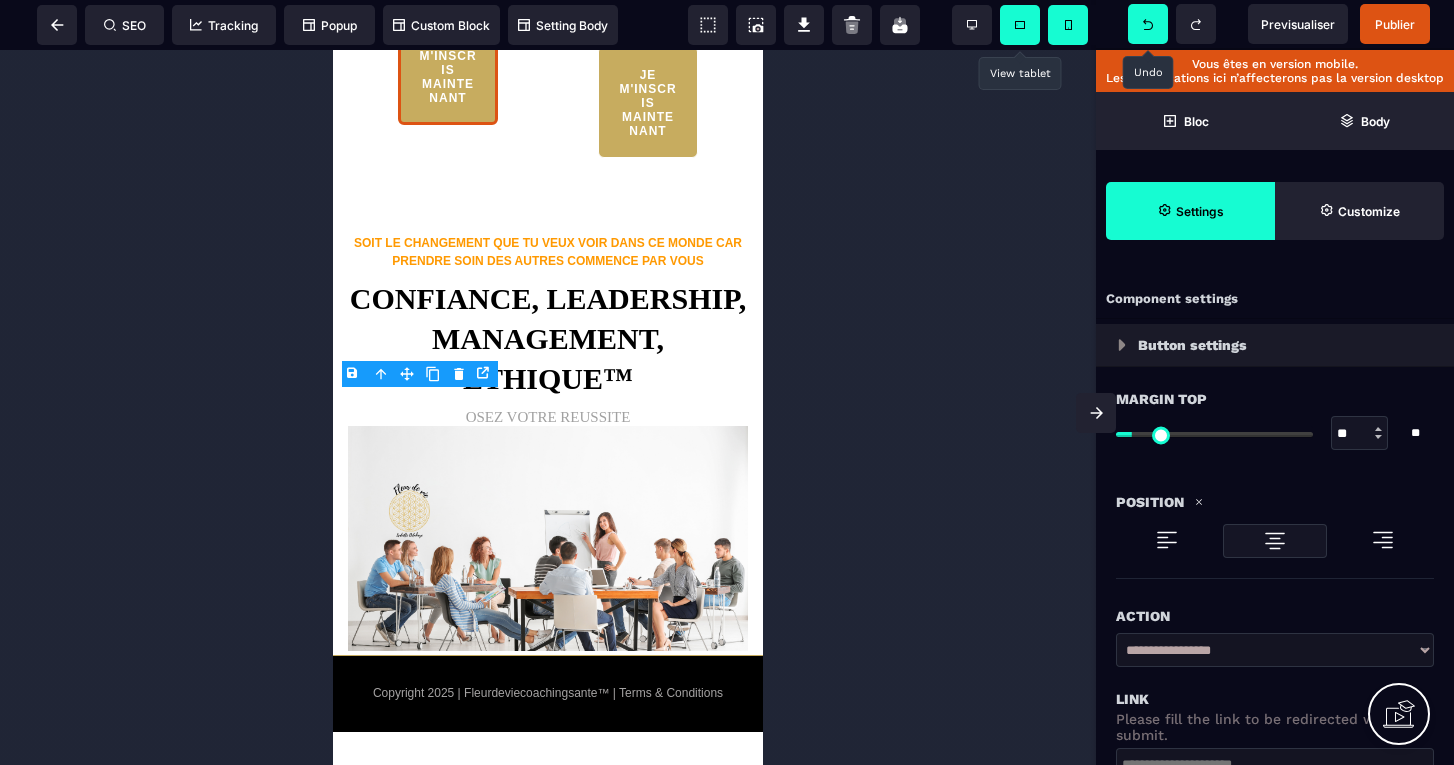 click at bounding box center [1214, 434] 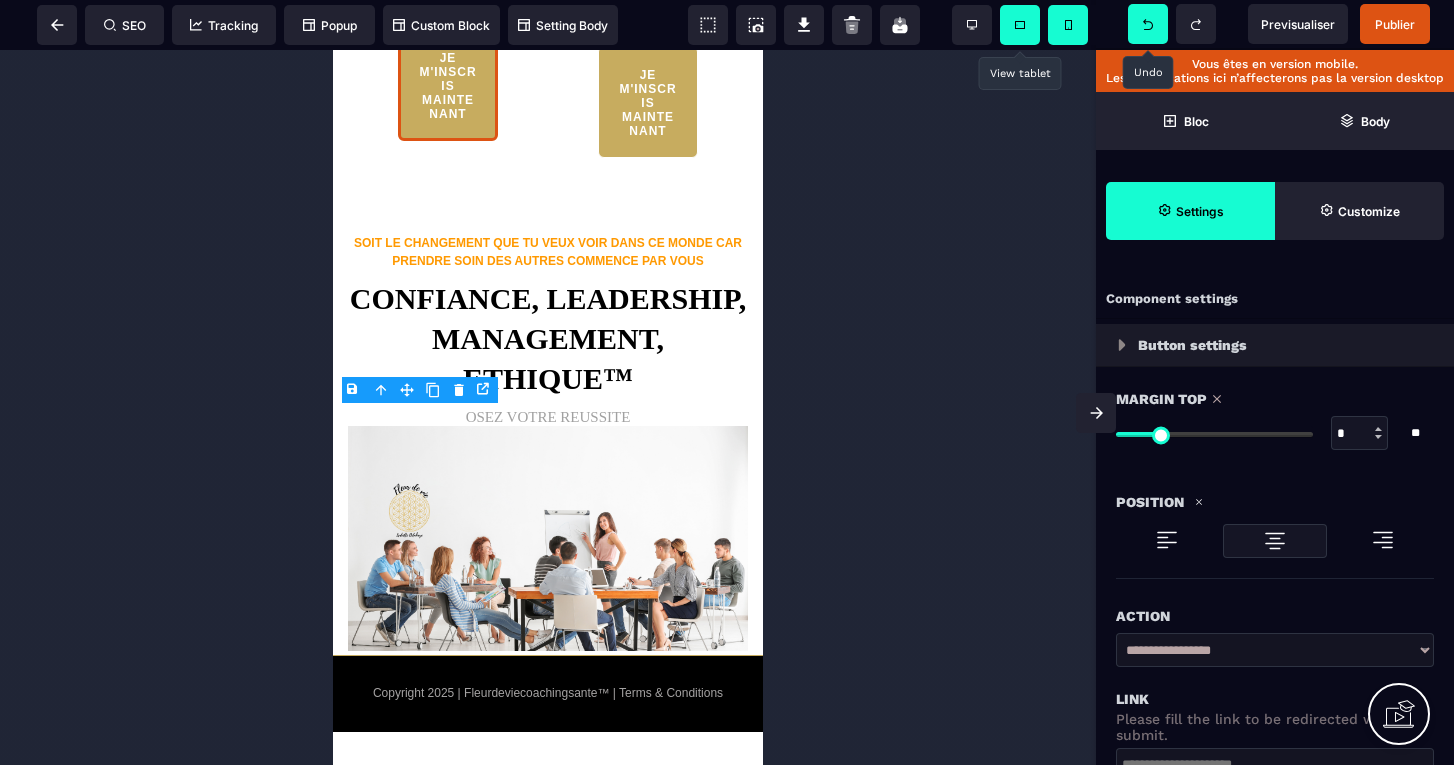 click at bounding box center [1214, 434] 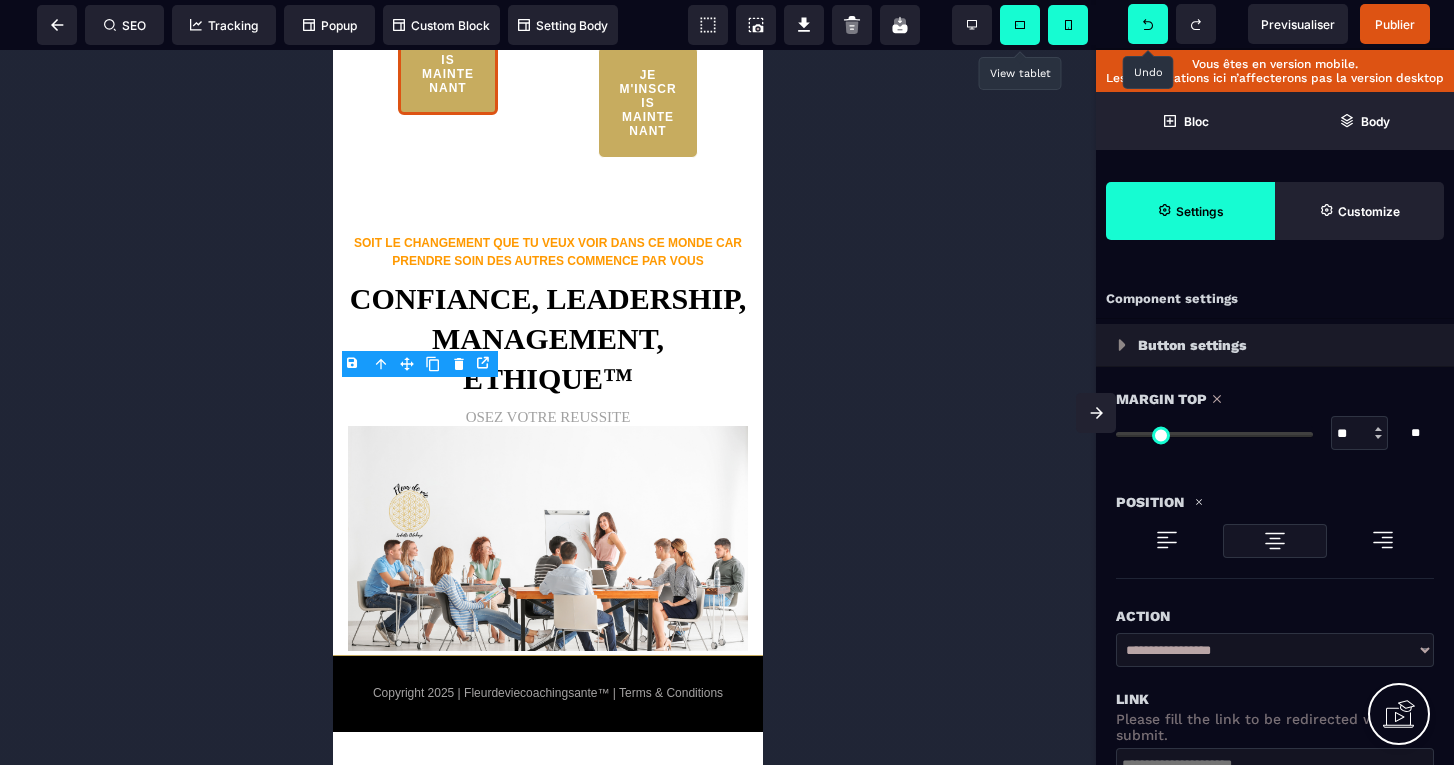 click at bounding box center [1214, 434] 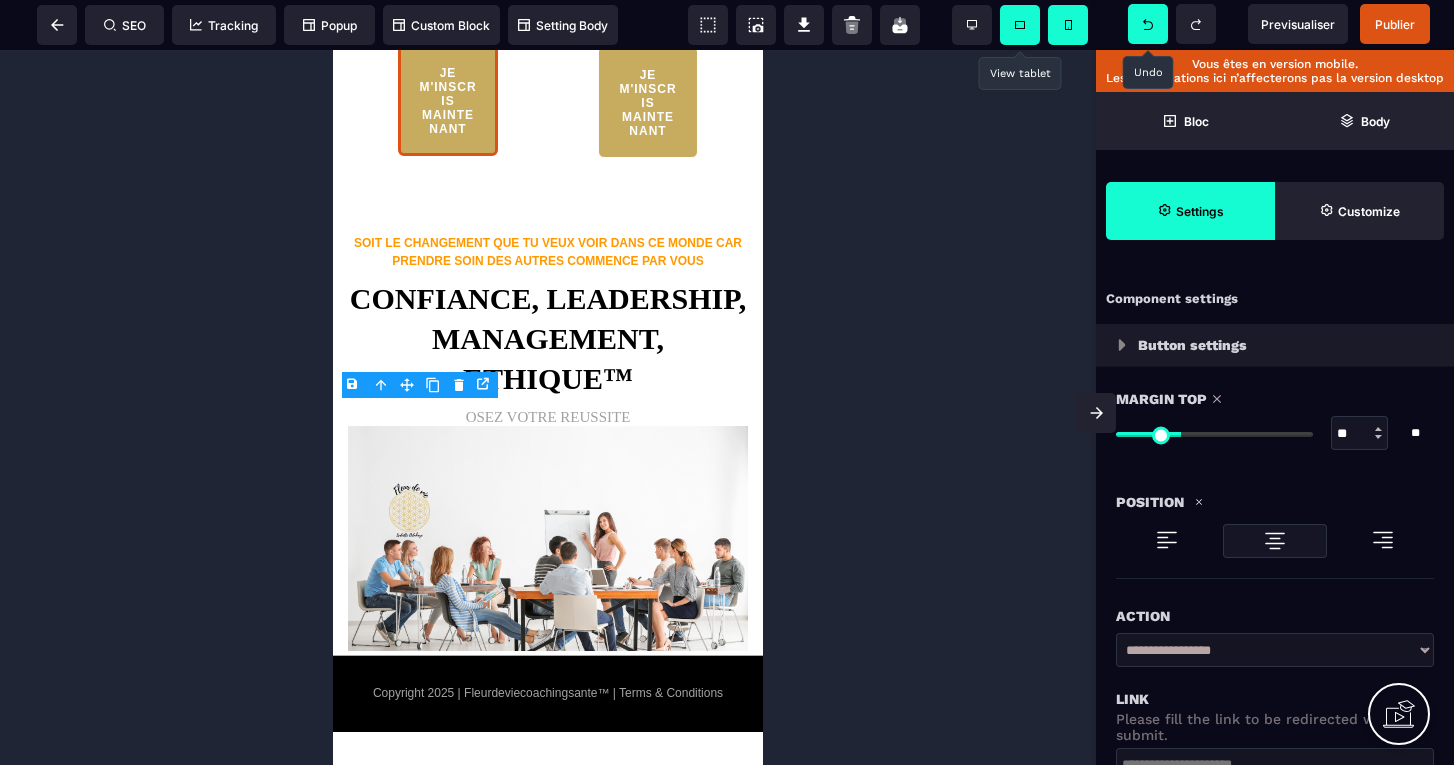 click at bounding box center (1214, 434) 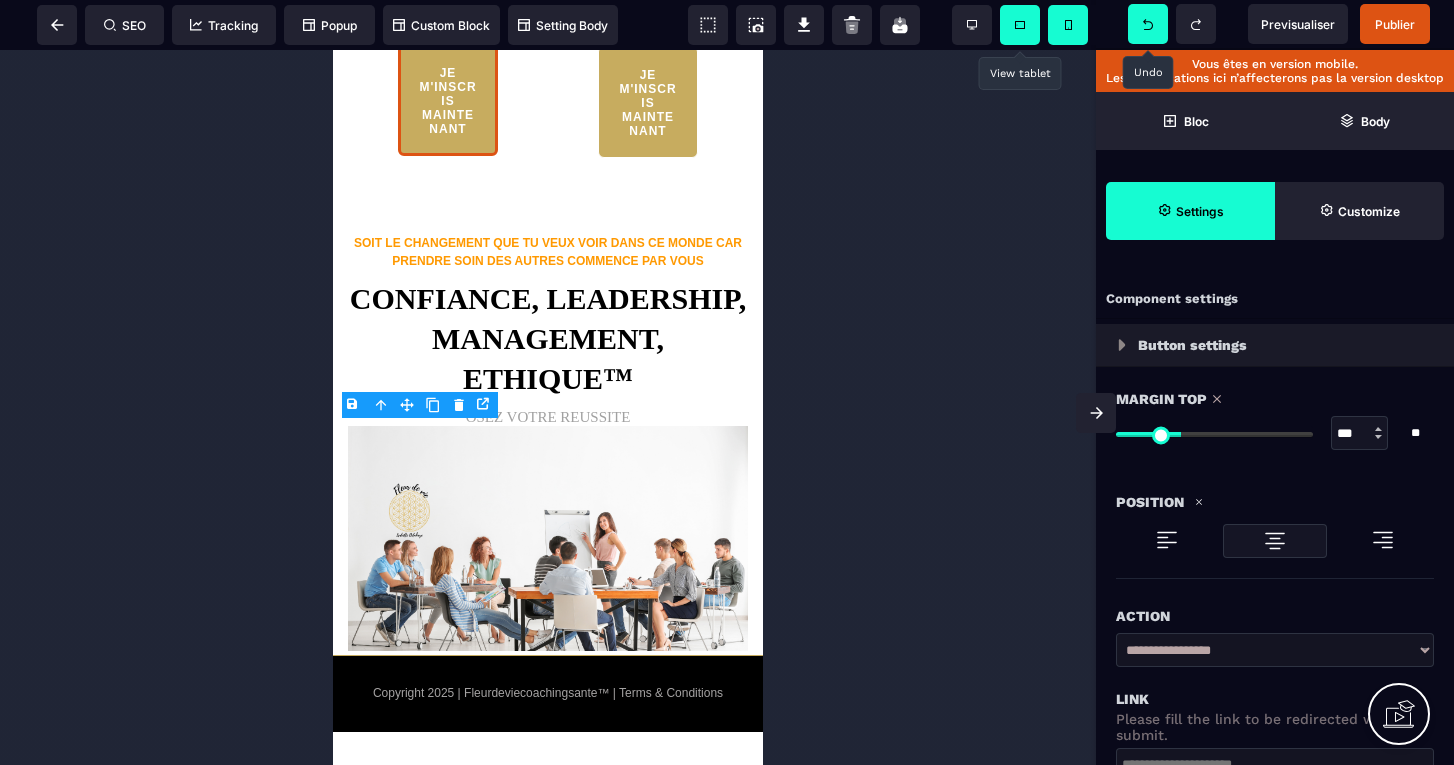 click at bounding box center [1214, 434] 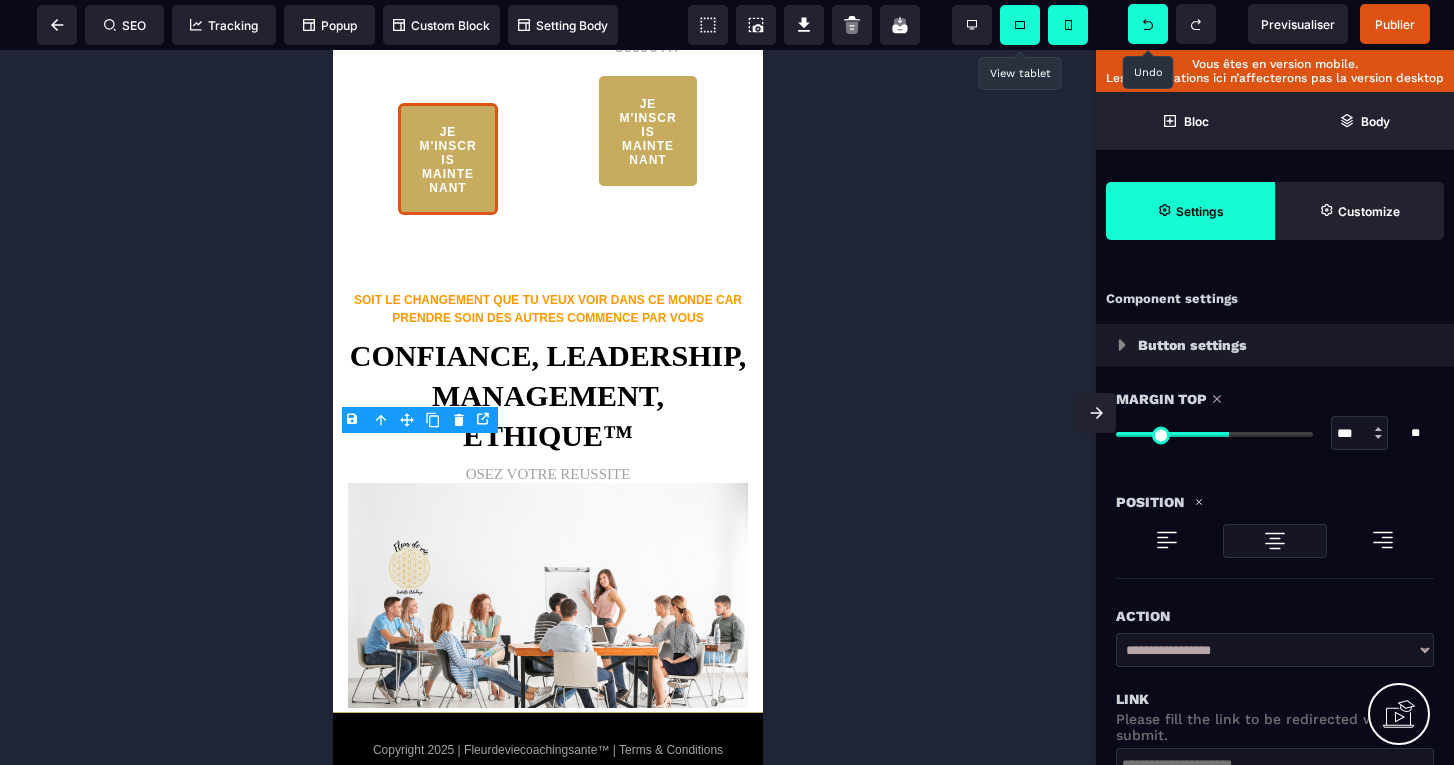 click at bounding box center (1214, 434) 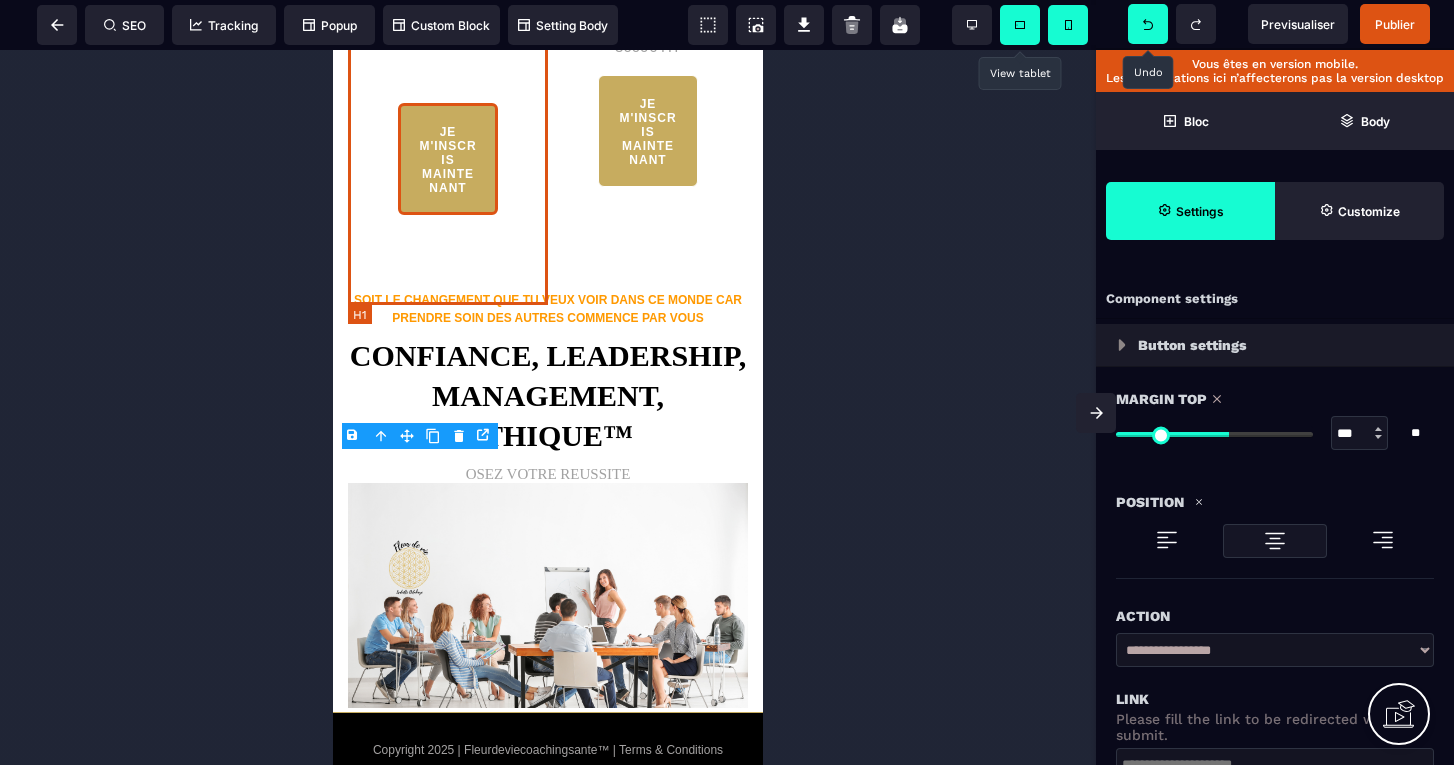 click on "**********" at bounding box center (448, -198) 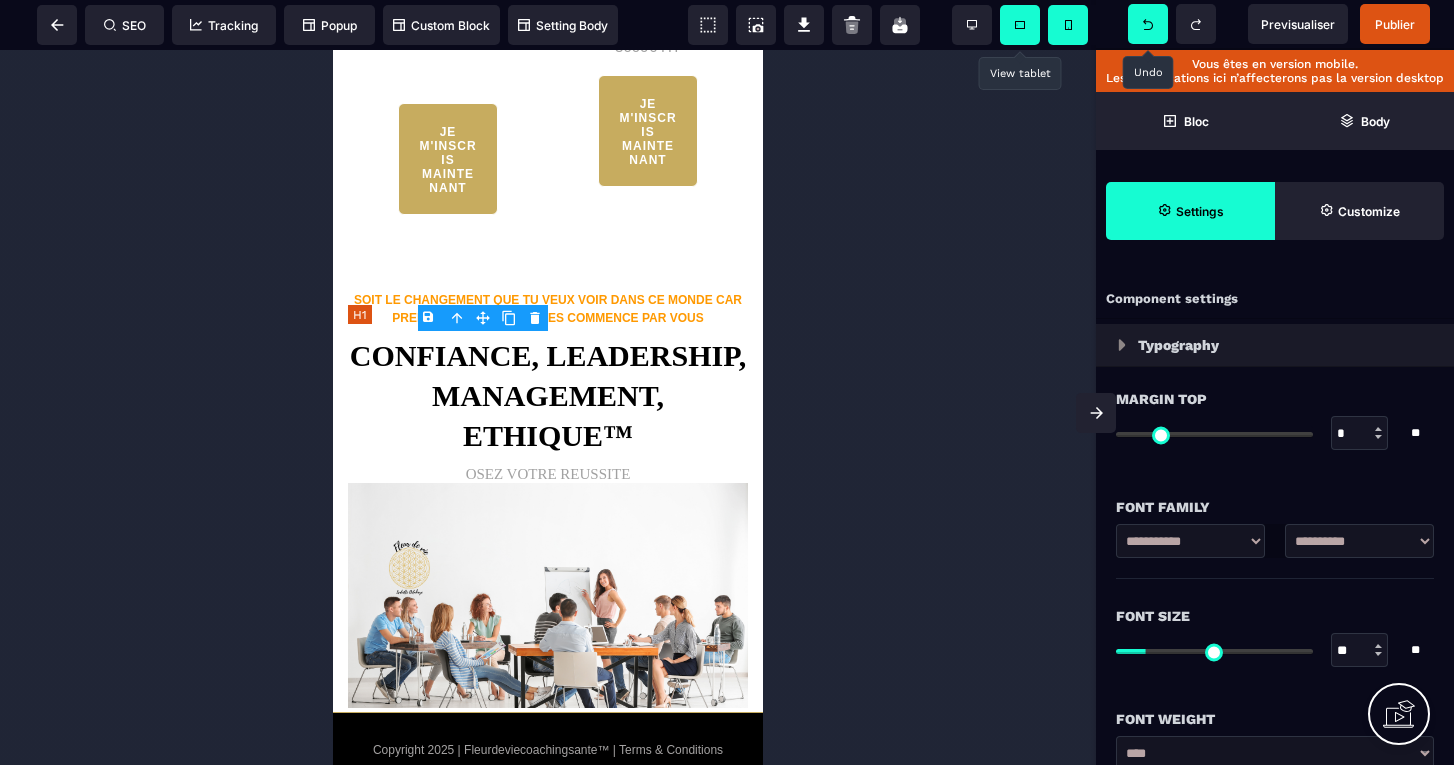 click on "**********" at bounding box center (448, -198) 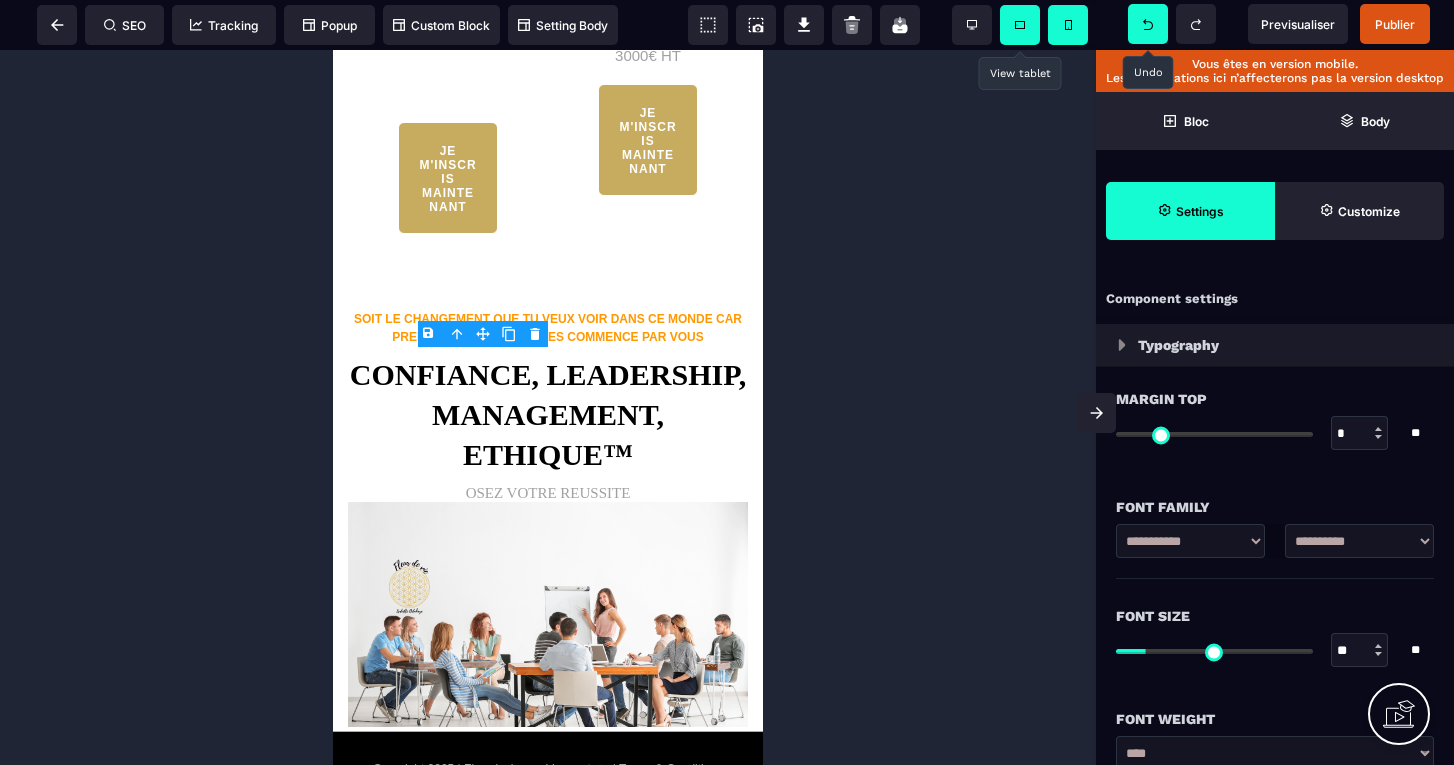 click 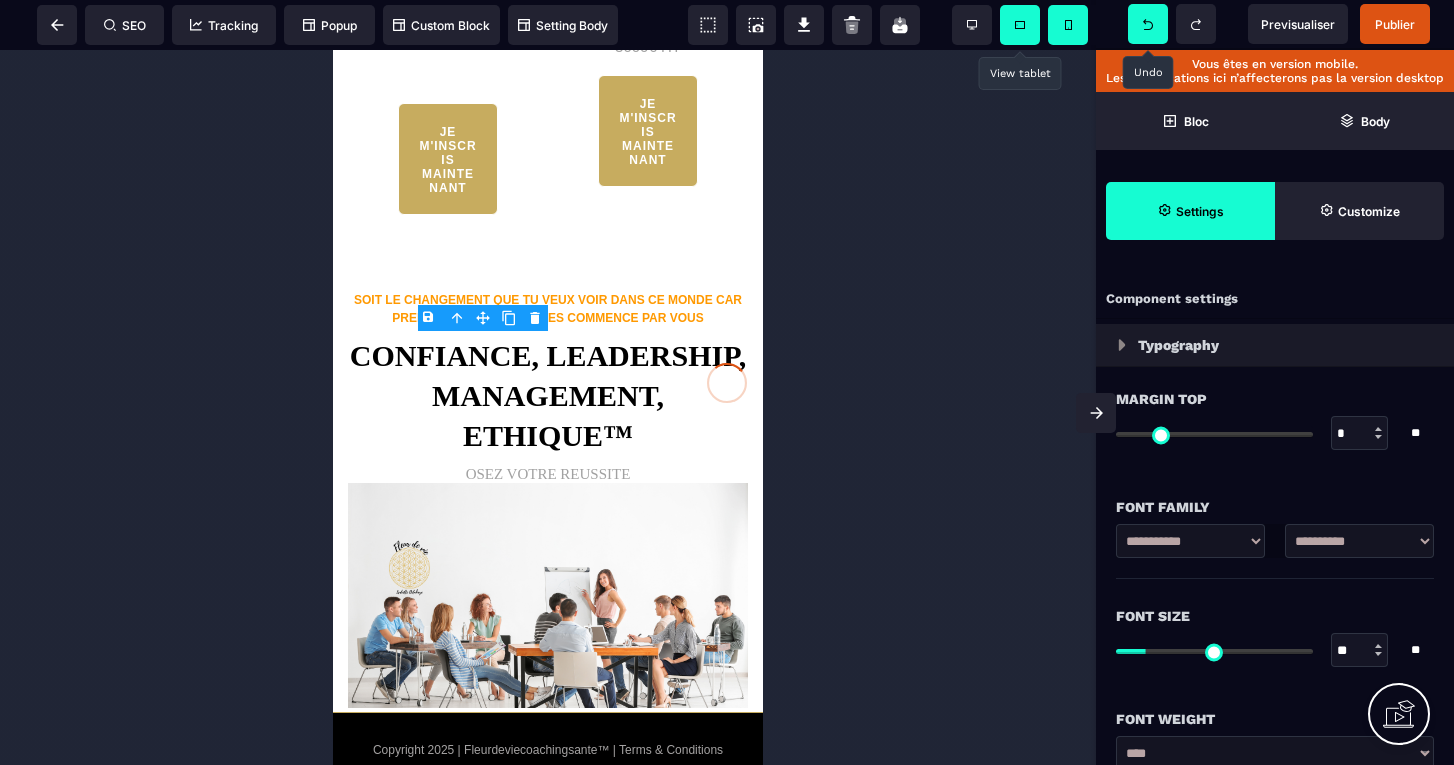 click 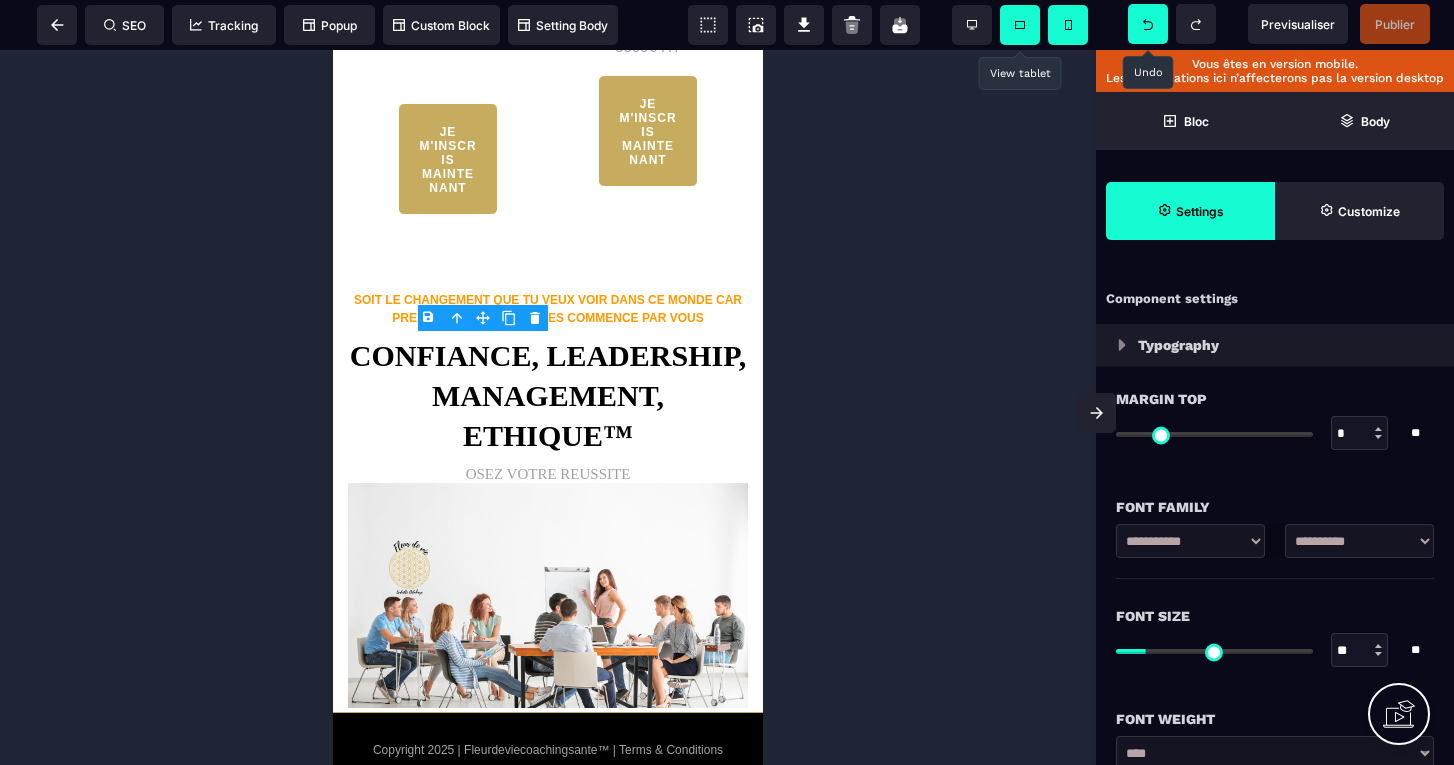 click 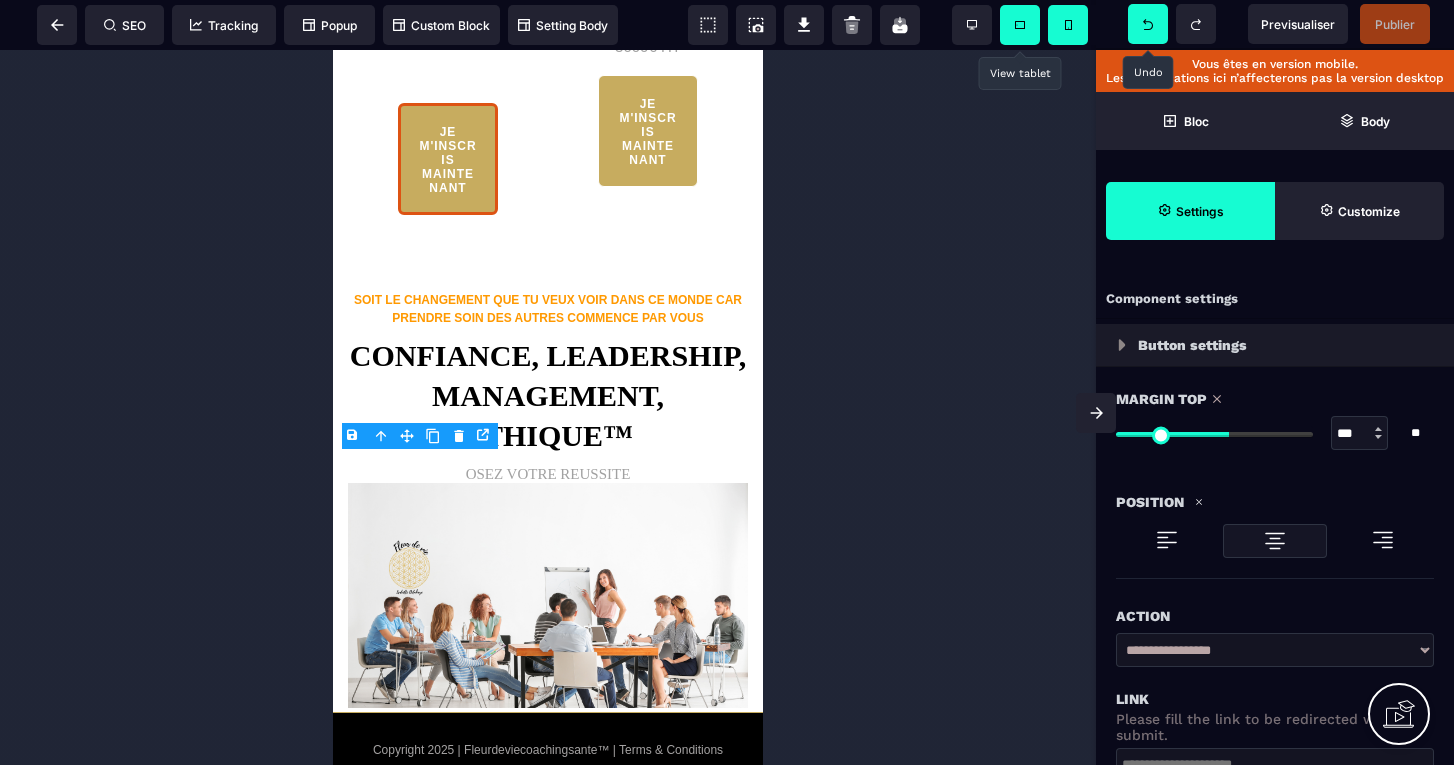 click 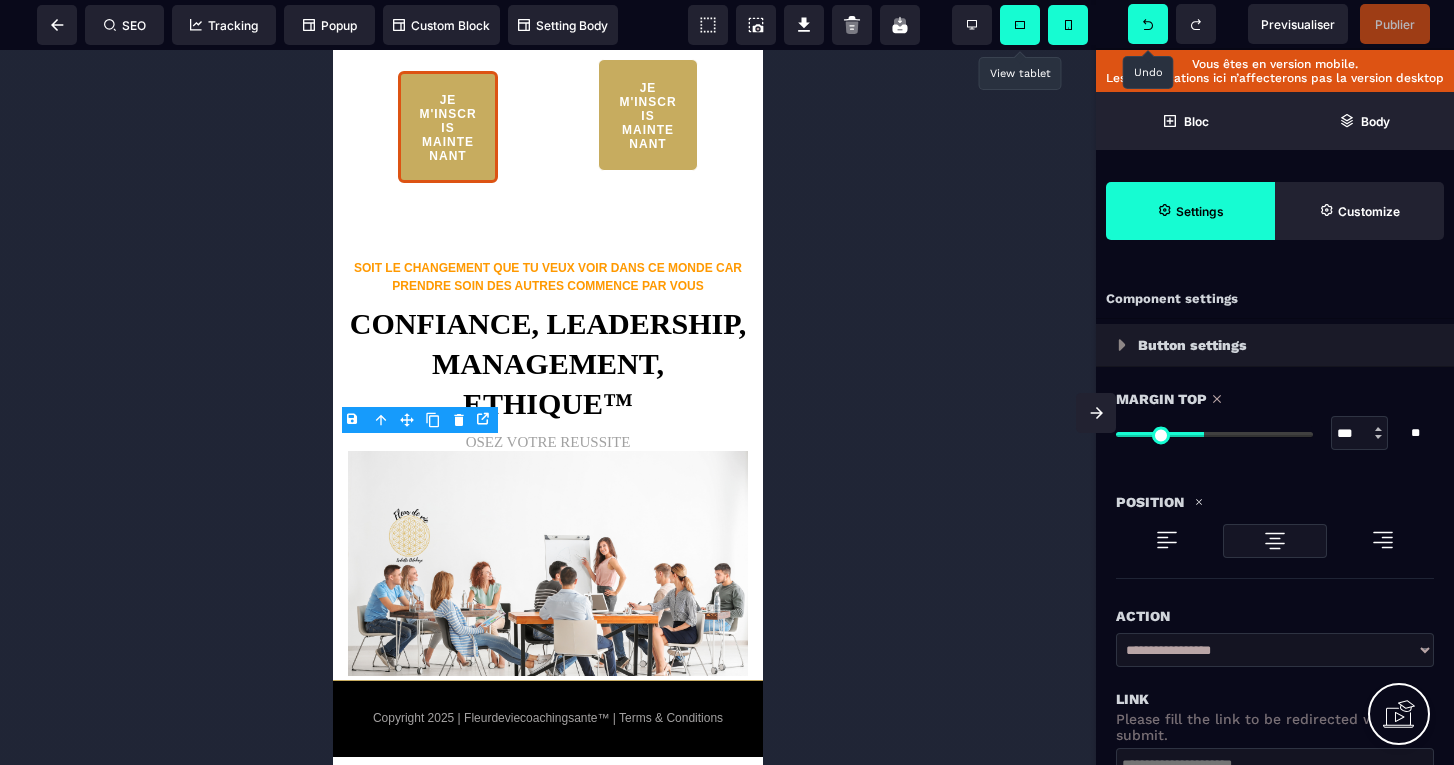 click 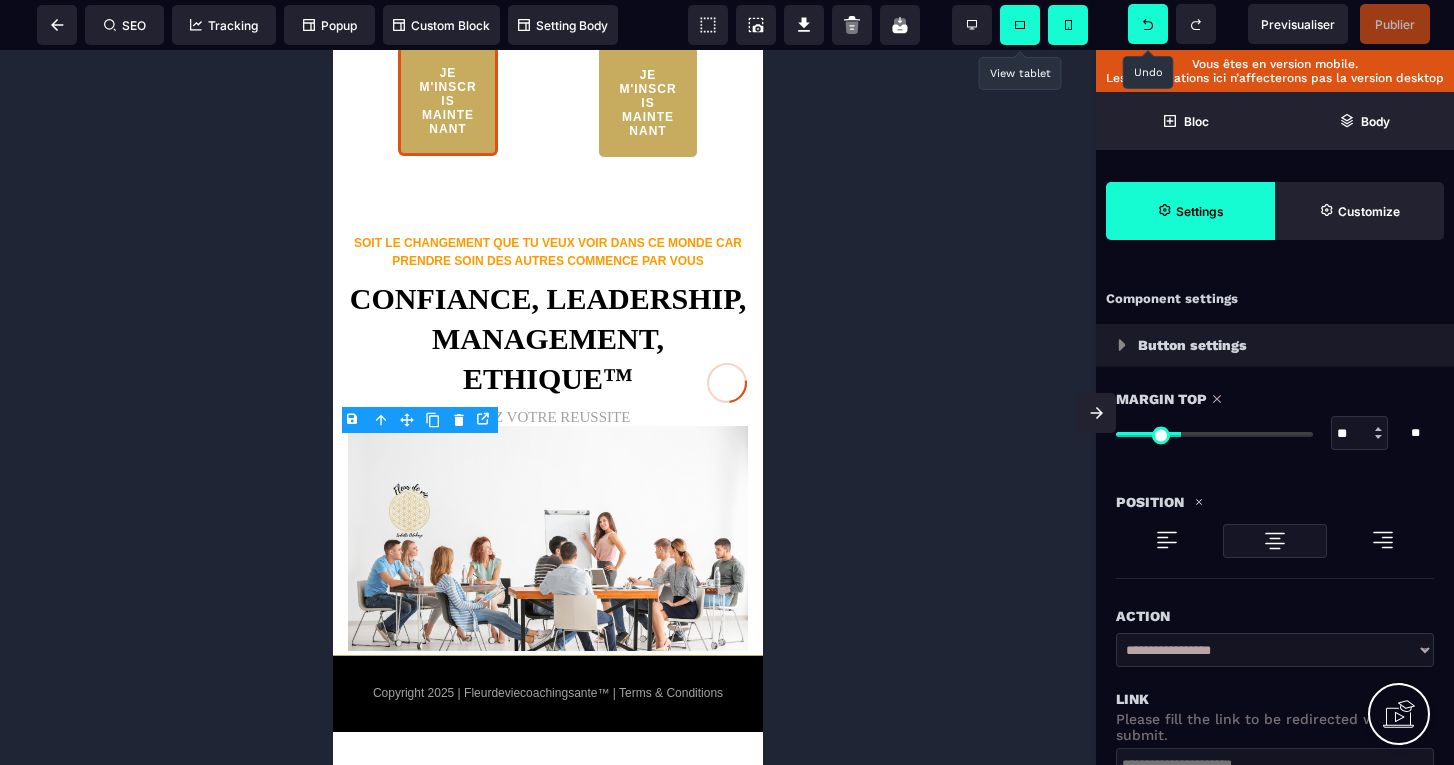click 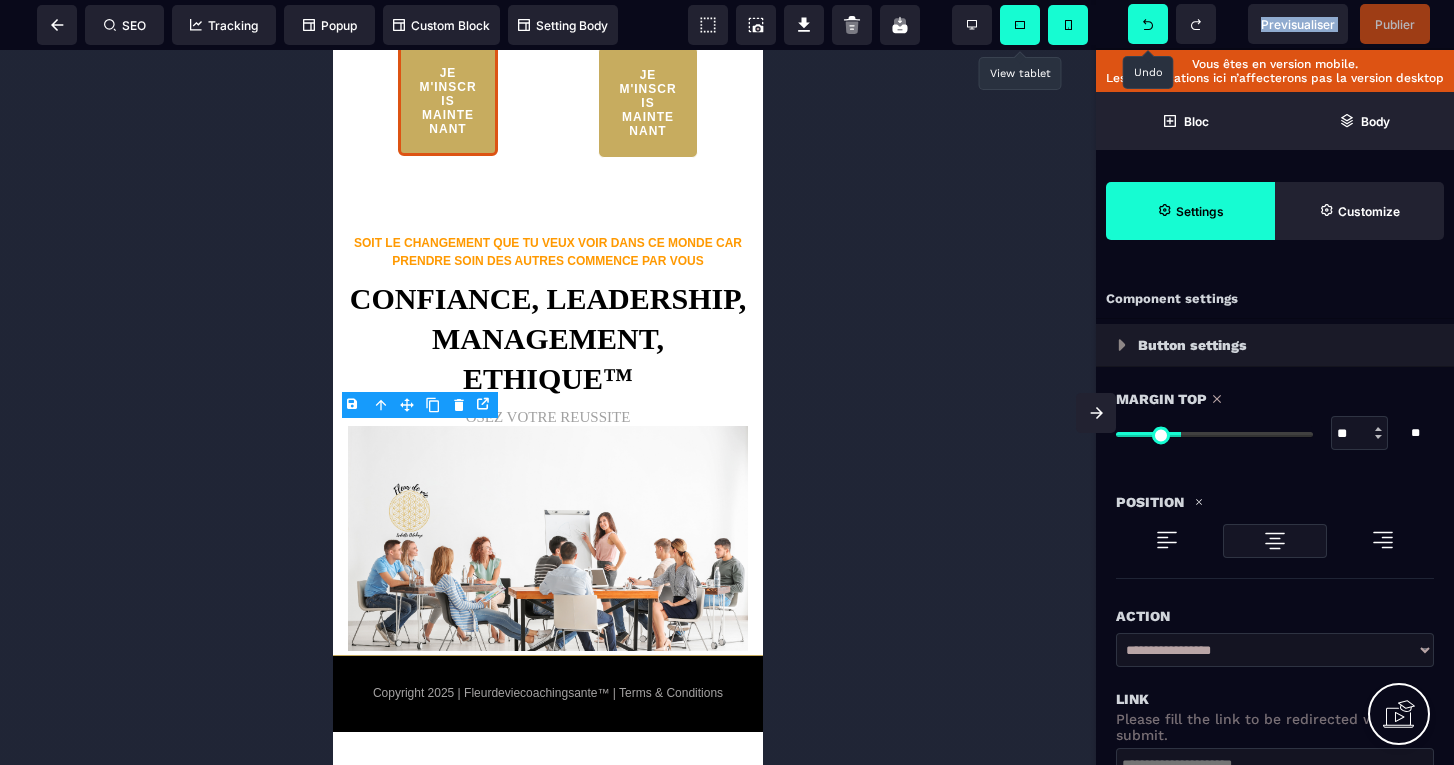 click 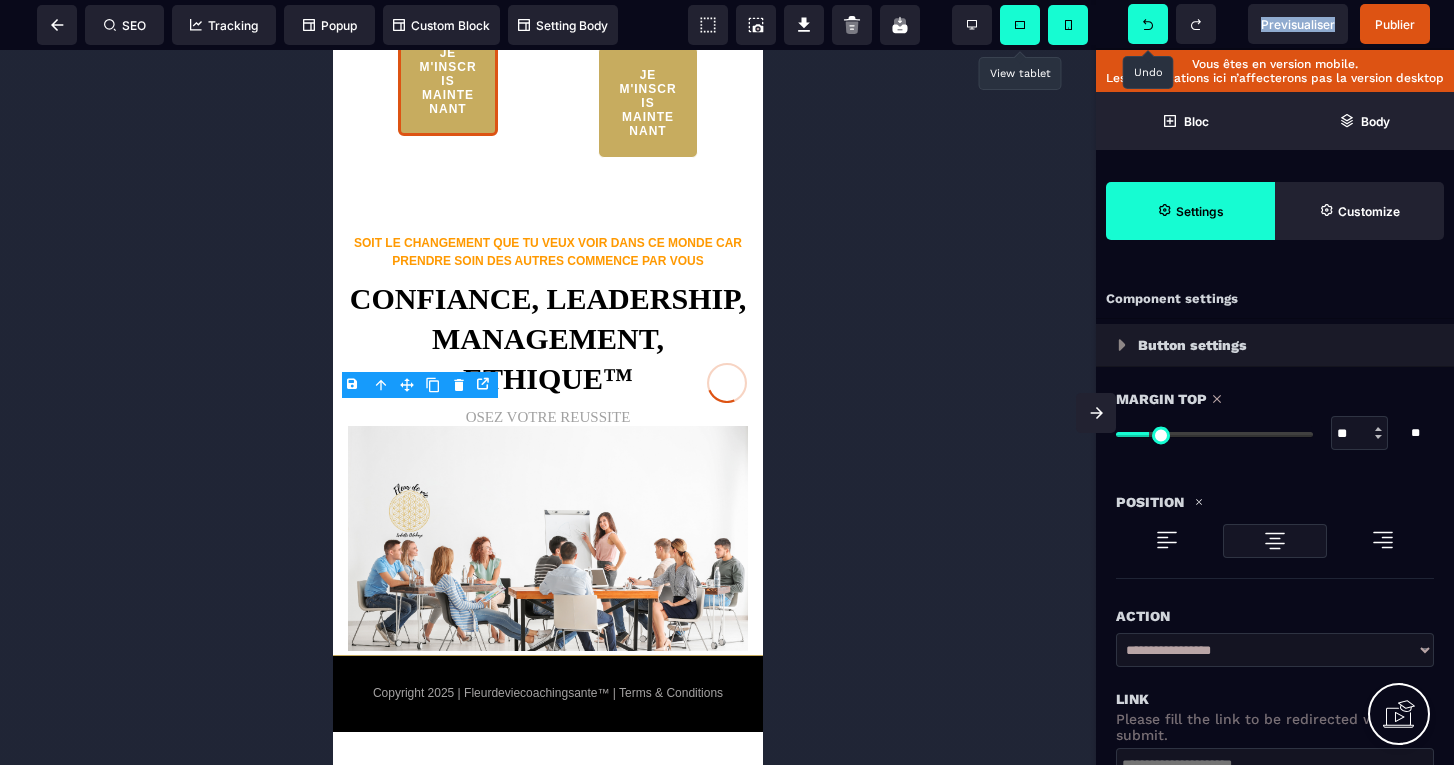 click 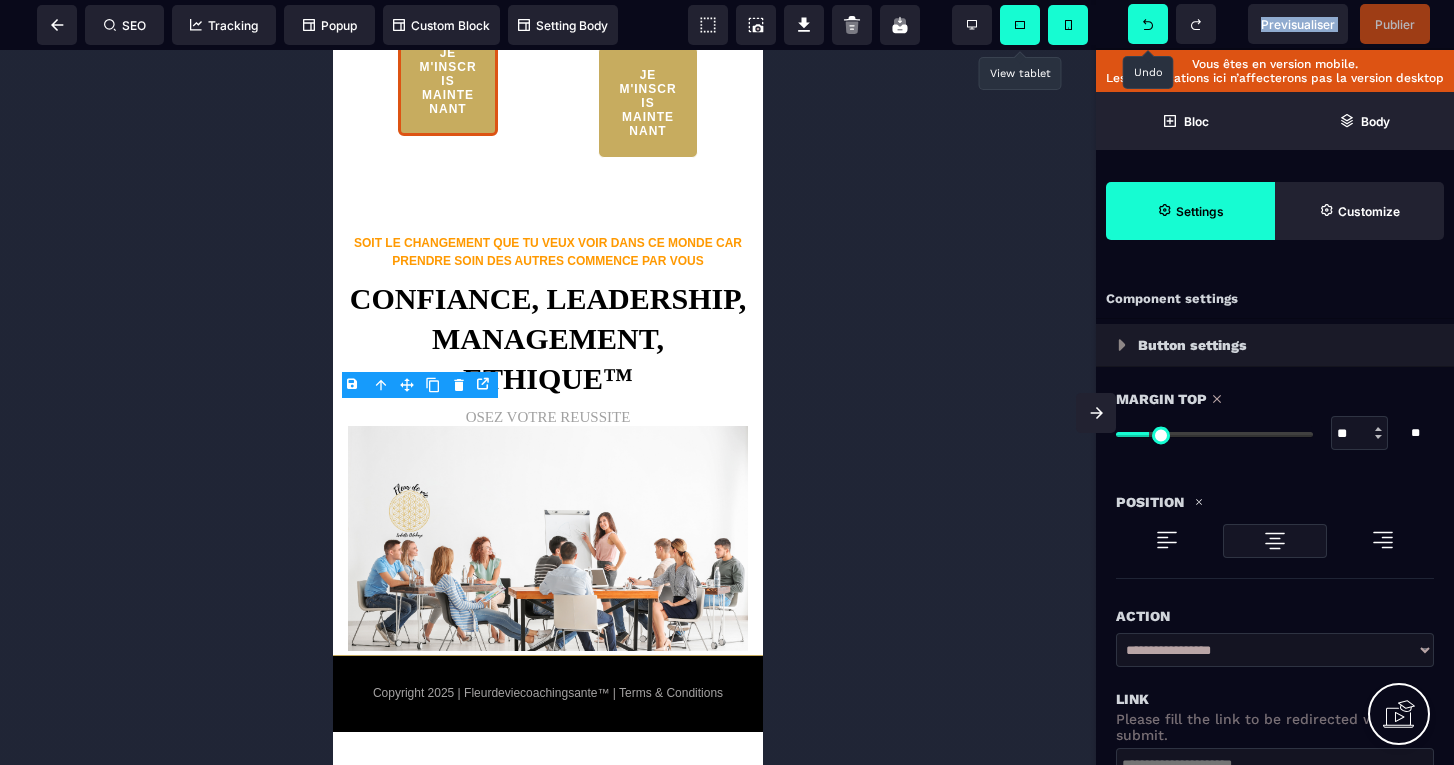 click 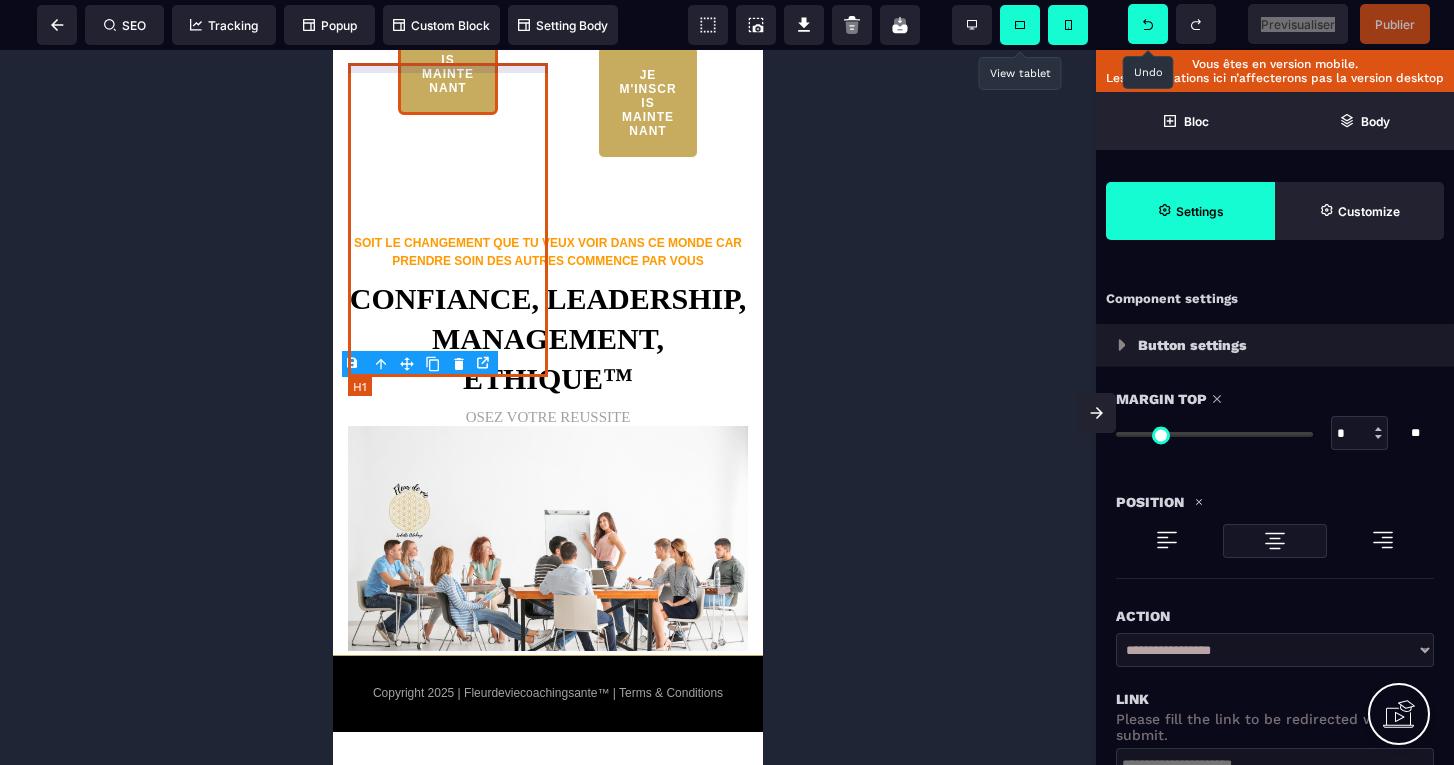 click on "**********" at bounding box center [448, -154] 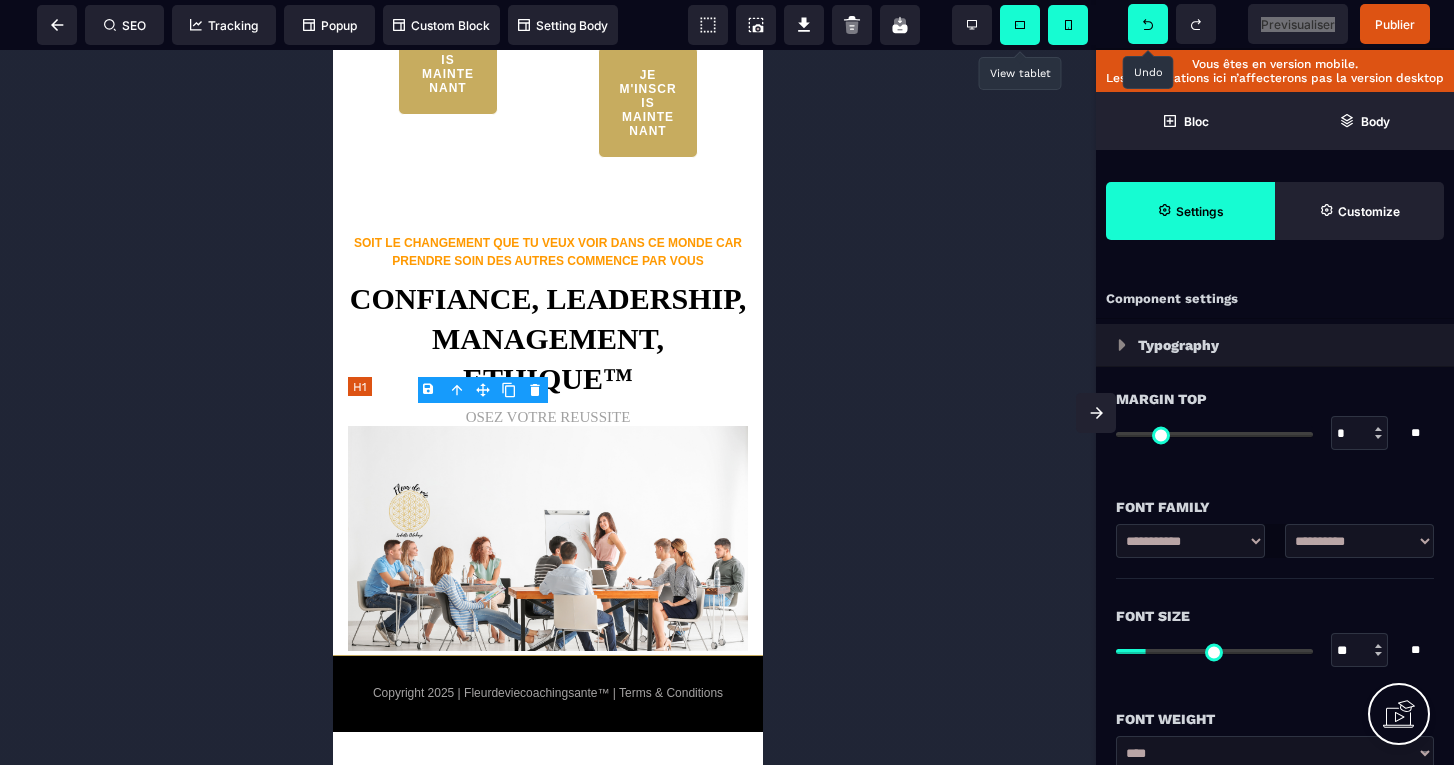 click on "**********" at bounding box center [448, -154] 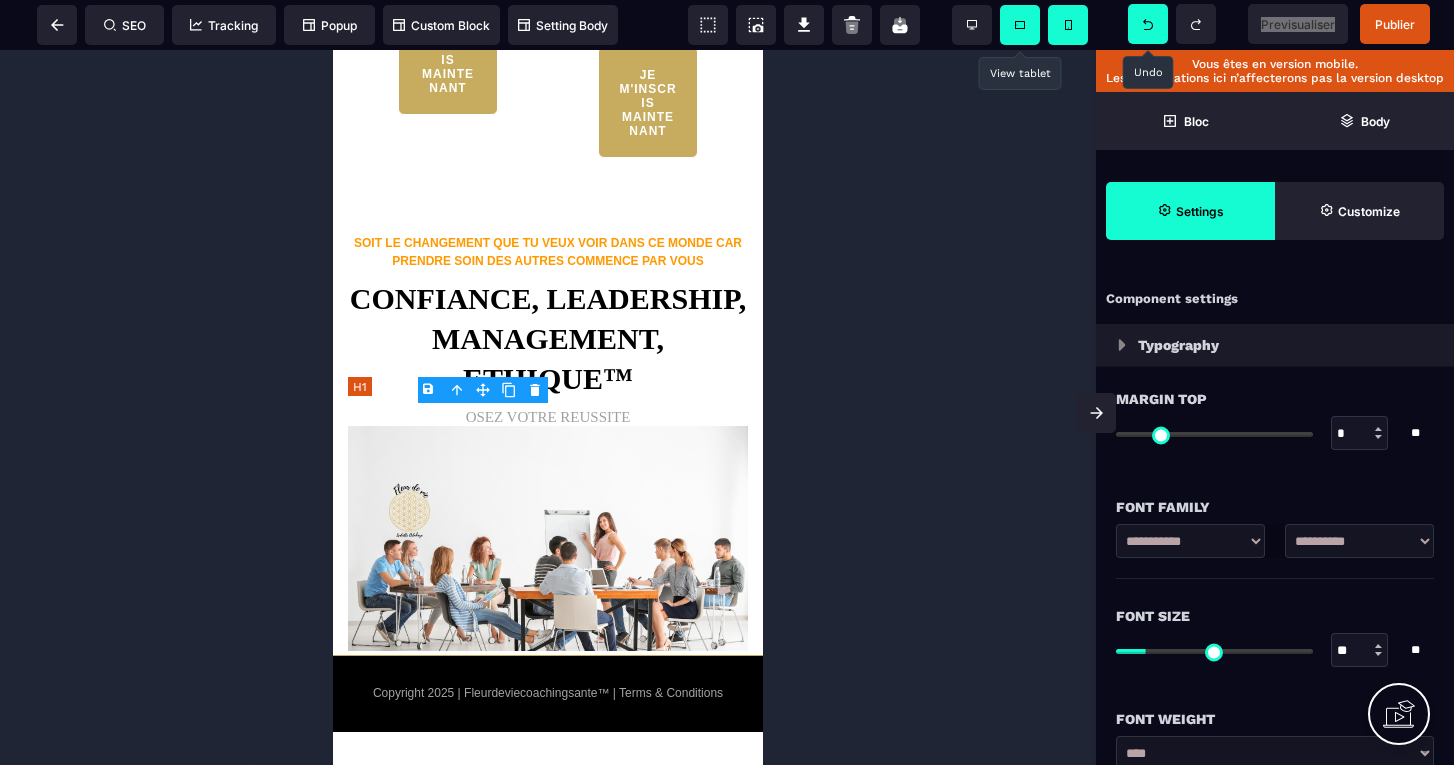 click on "**********" at bounding box center [448, -154] 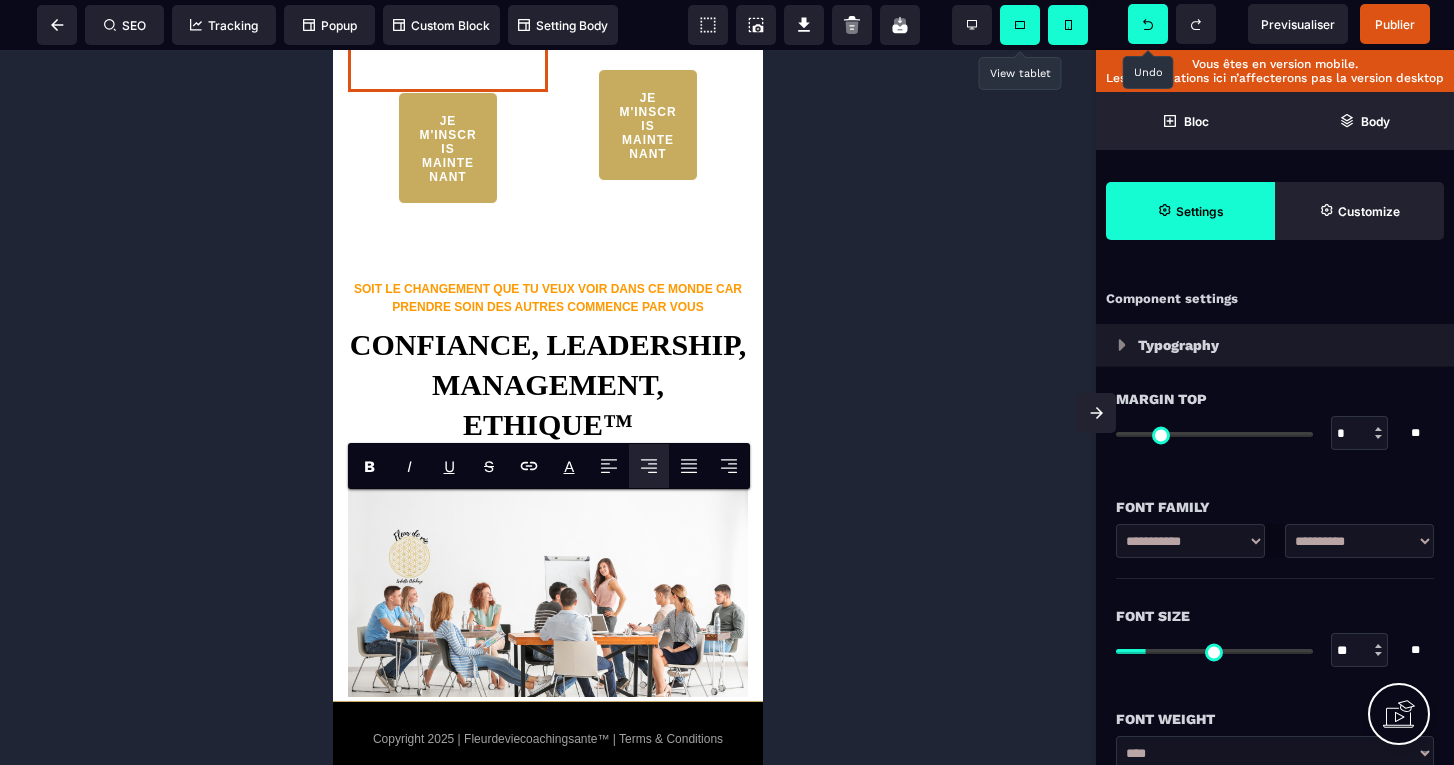 click at bounding box center (548, 407) 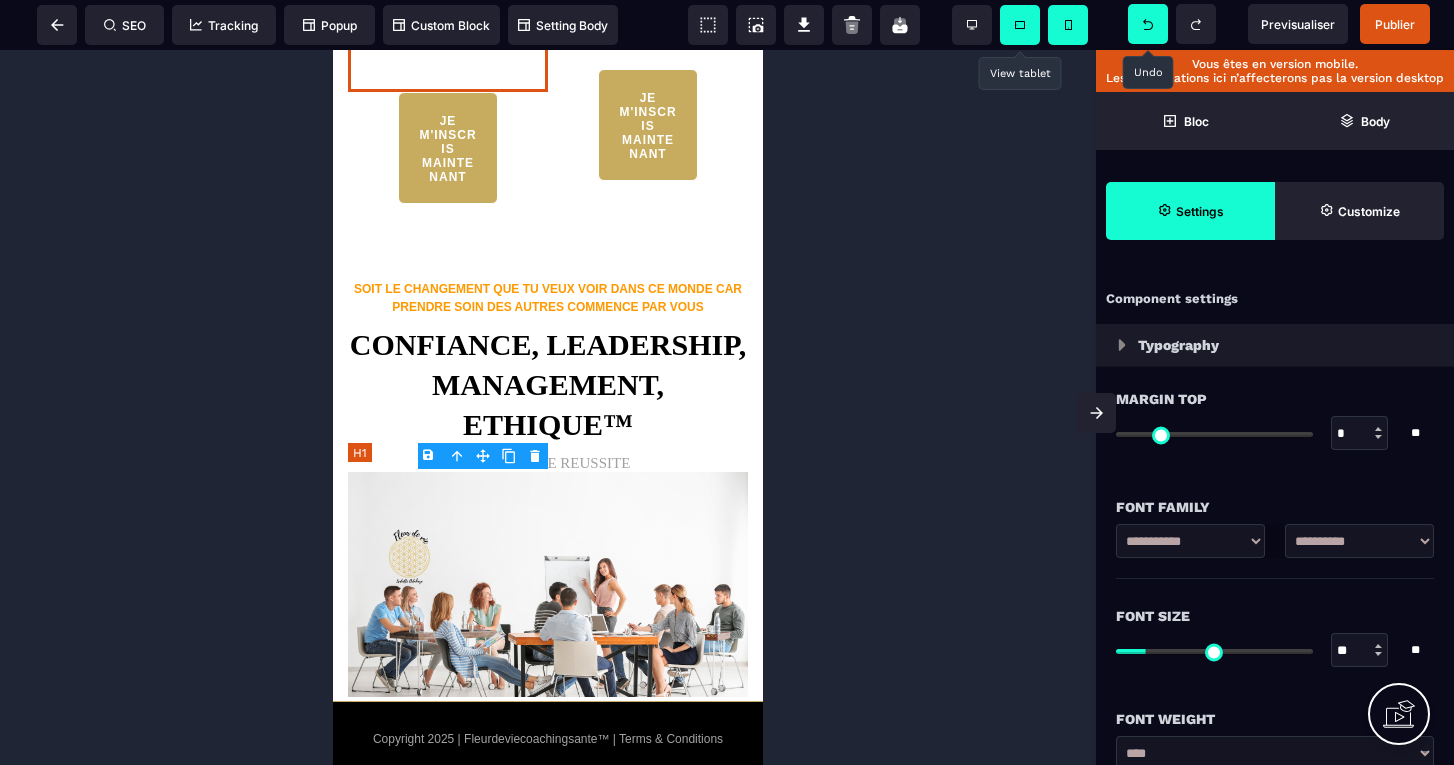 click on "**********" at bounding box center [448, -132] 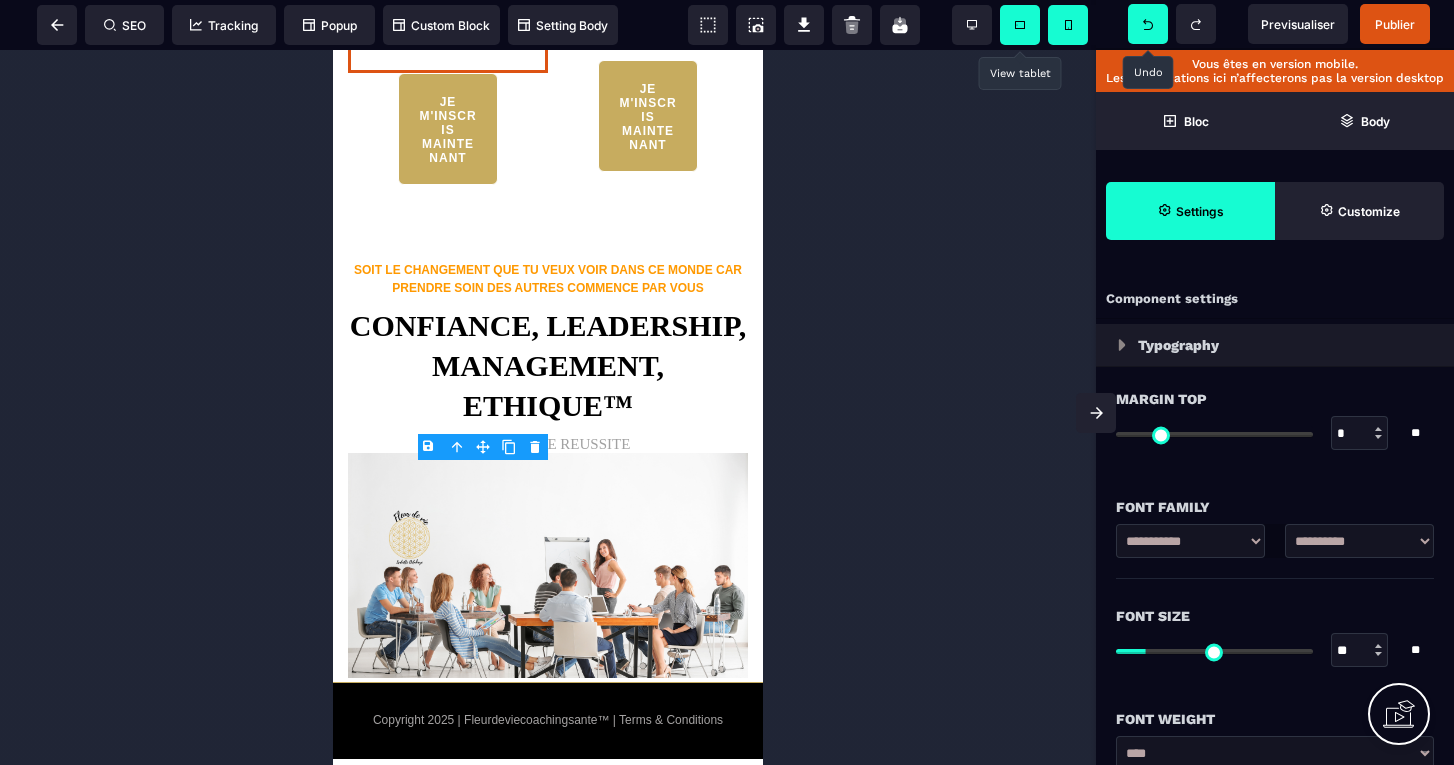 click at bounding box center [548, 407] 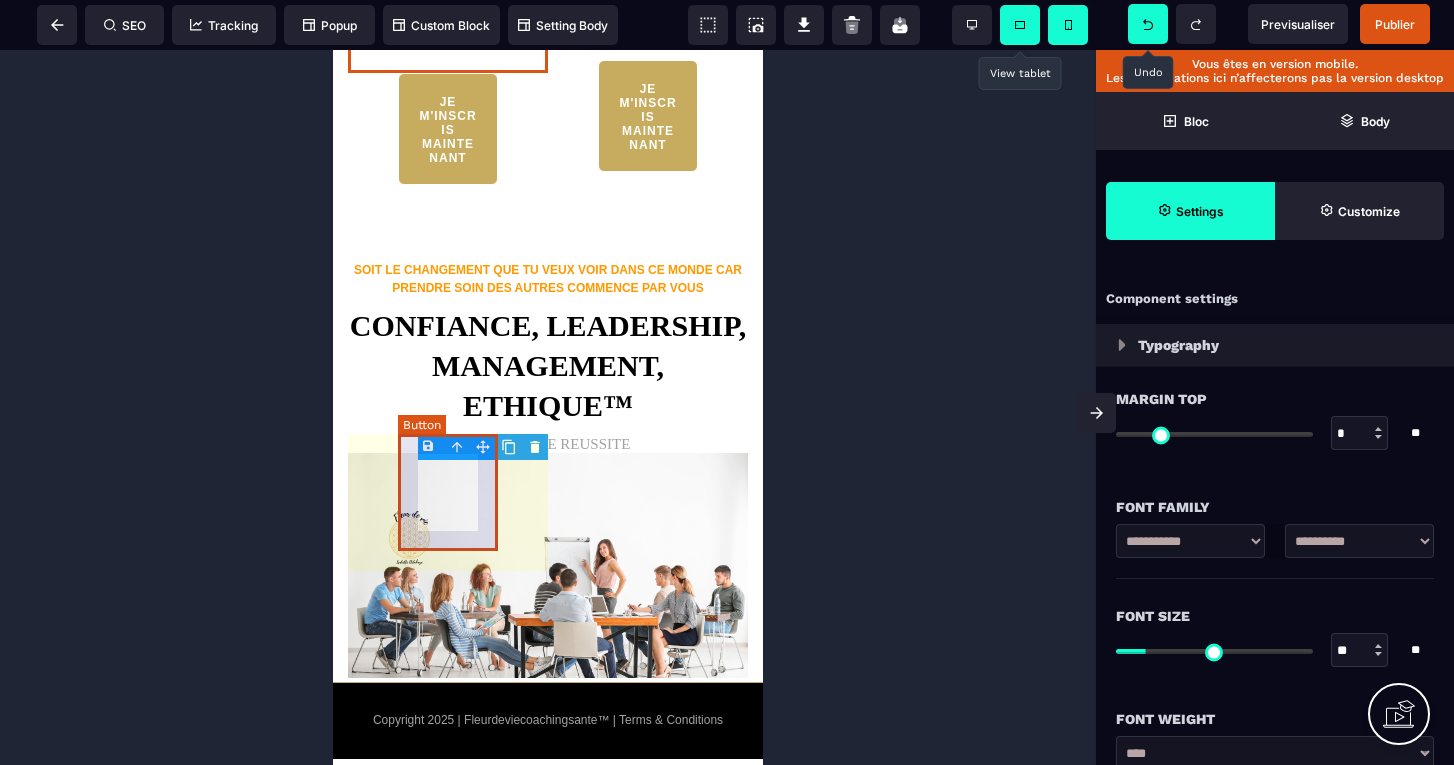 click on "JE M'INSCRIS MAINTENANT" at bounding box center (448, 129) 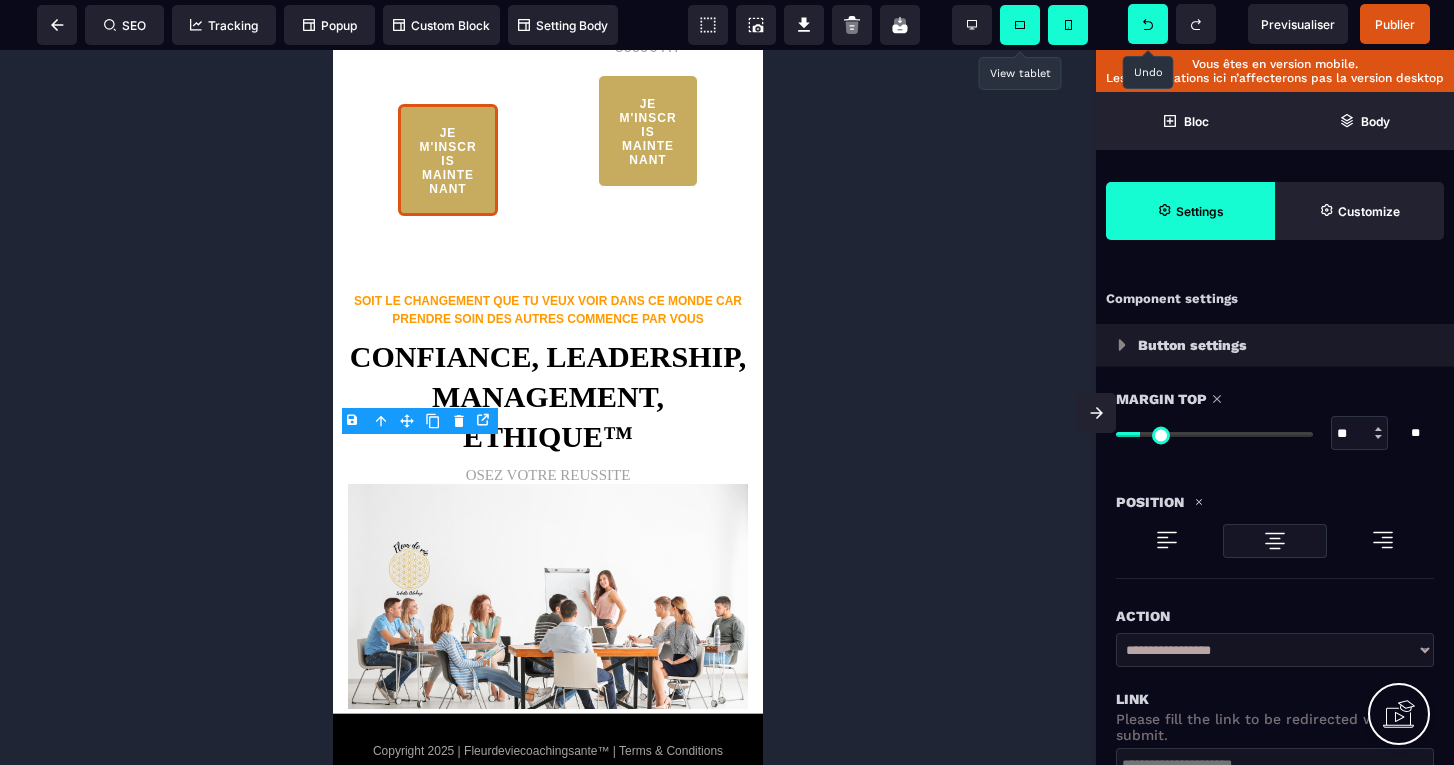 click at bounding box center (1214, 434) 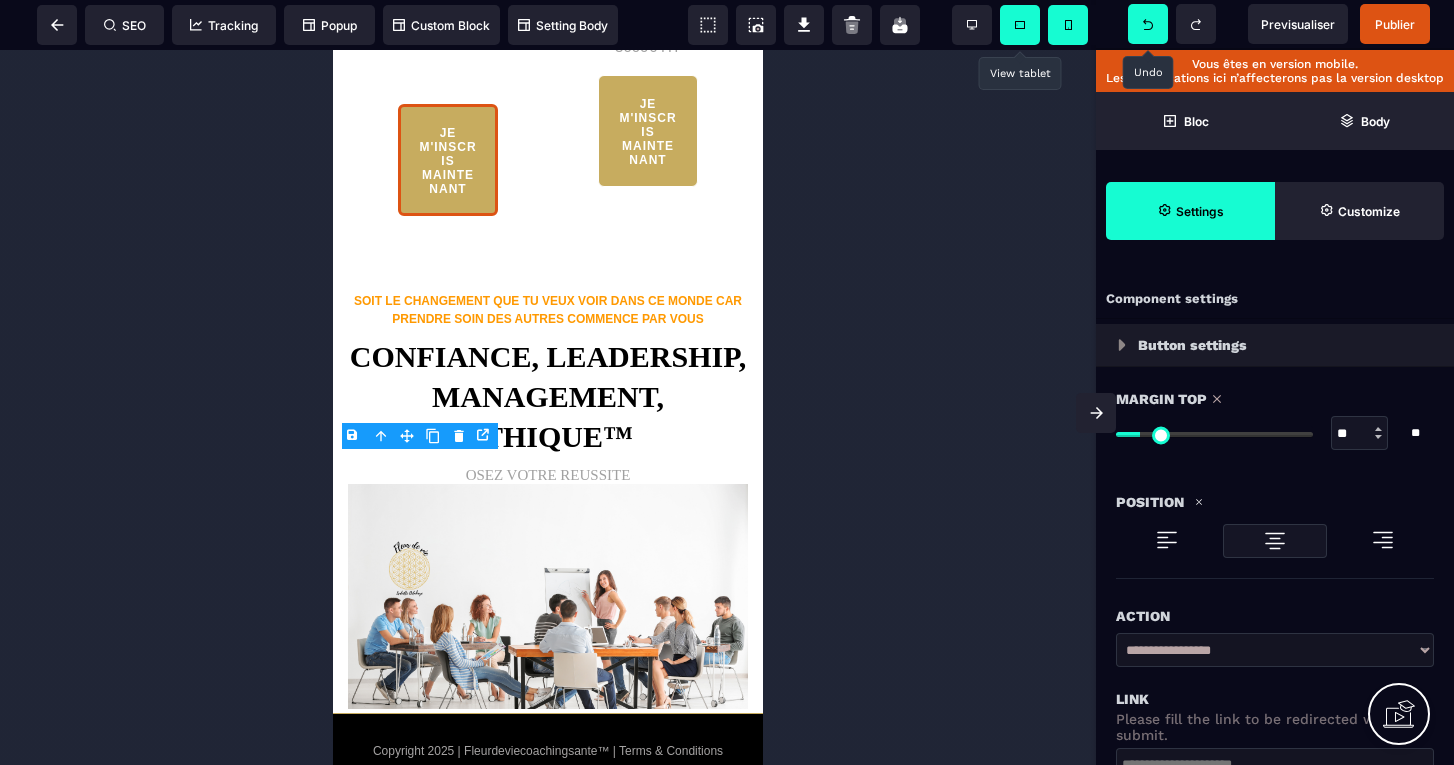 click at bounding box center (1378, 429) 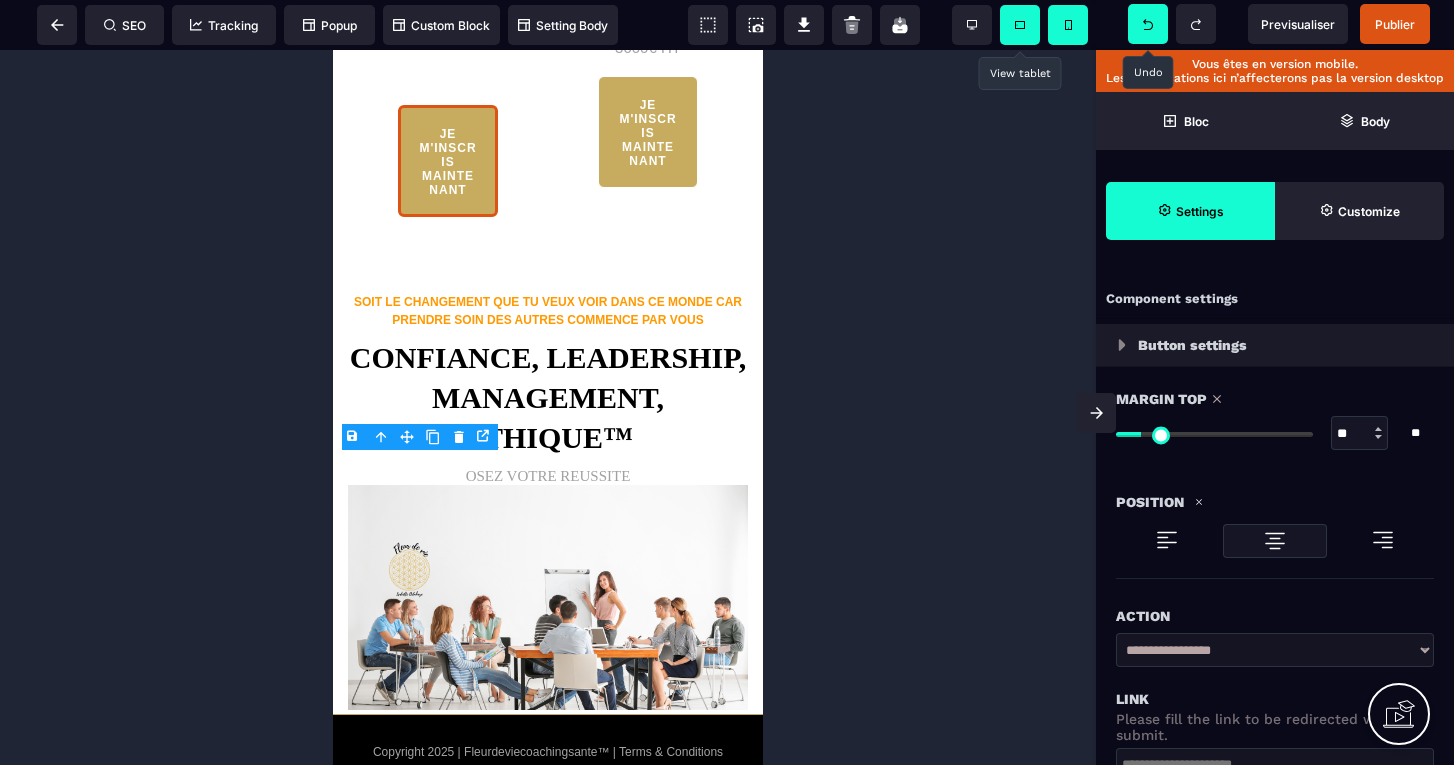 click at bounding box center (548, 407) 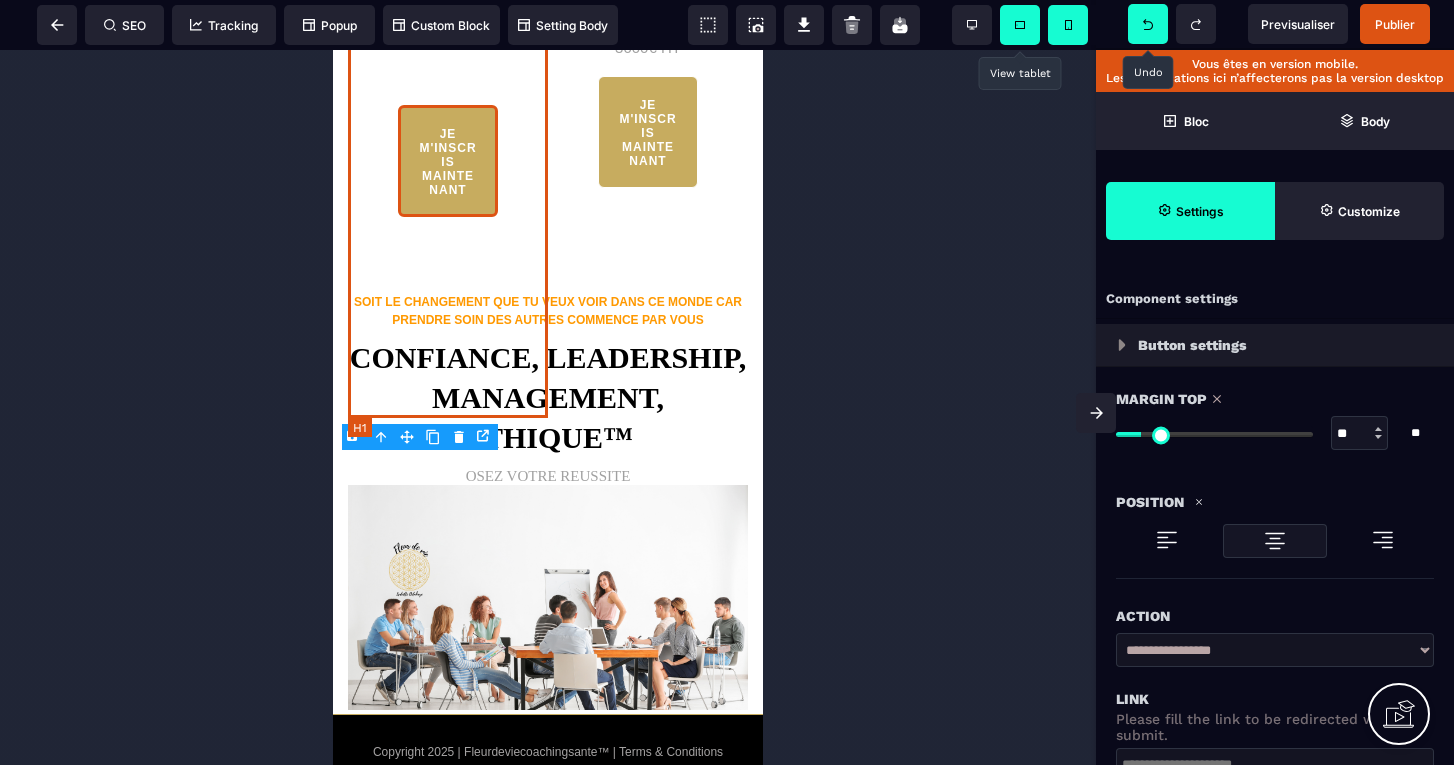 click on "**********" at bounding box center (448, -141) 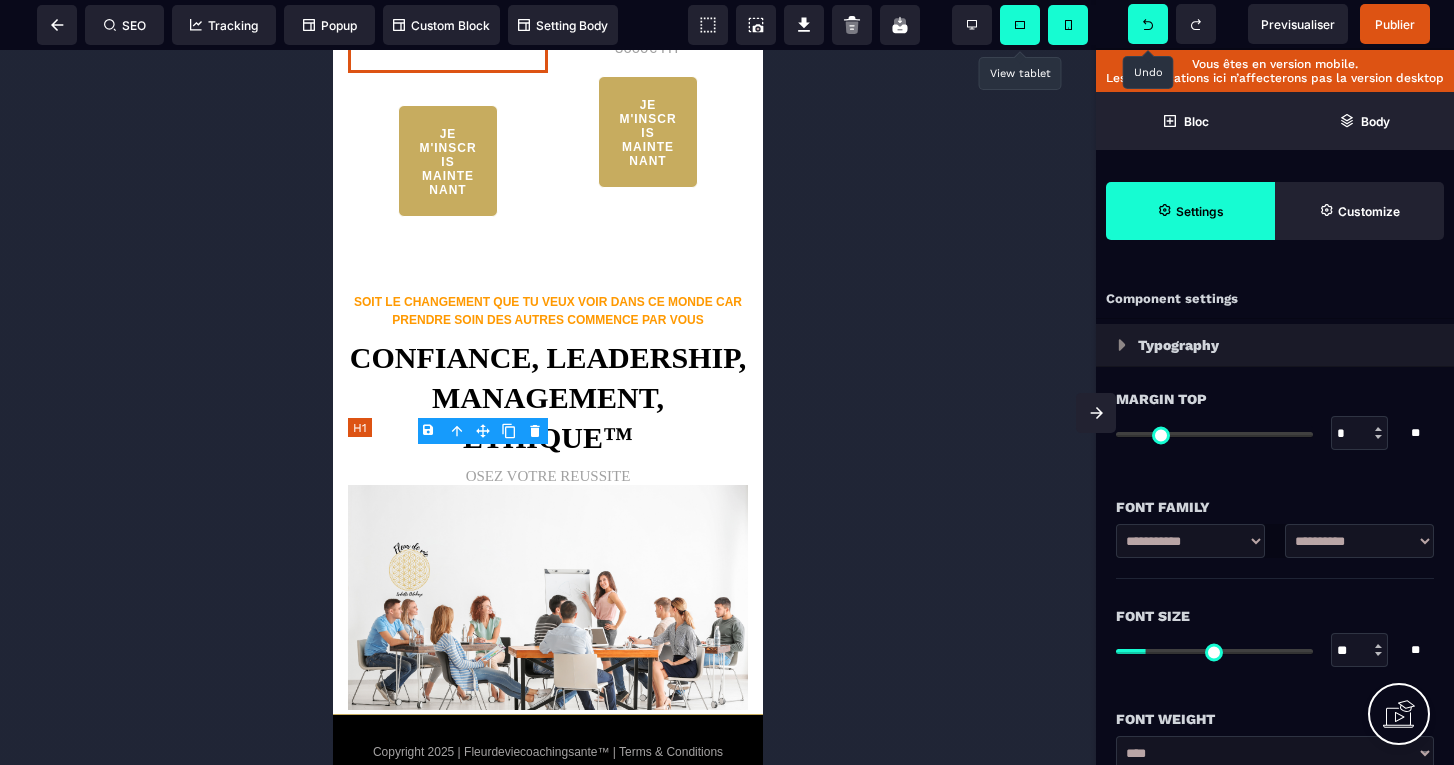 click on "**********" at bounding box center [448, -141] 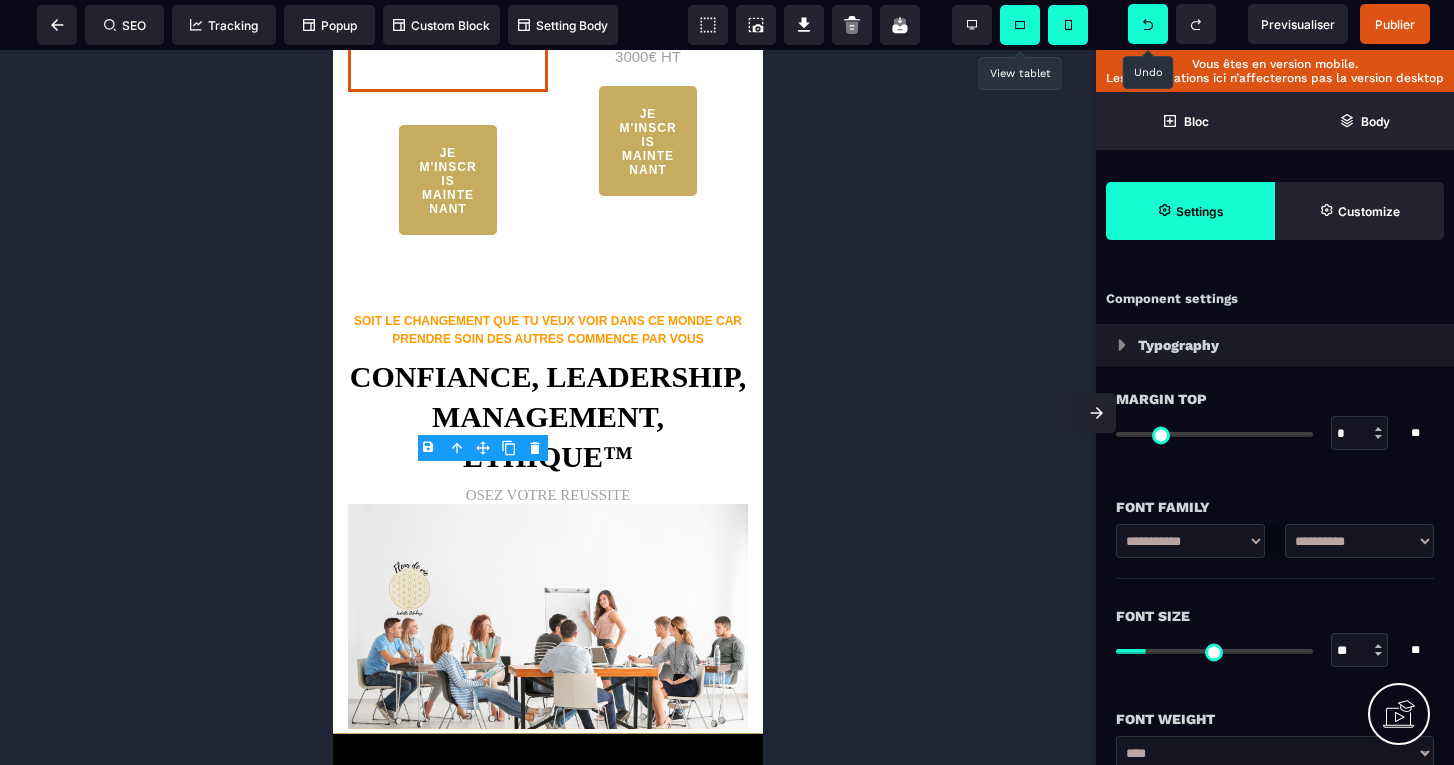click at bounding box center (548, 407) 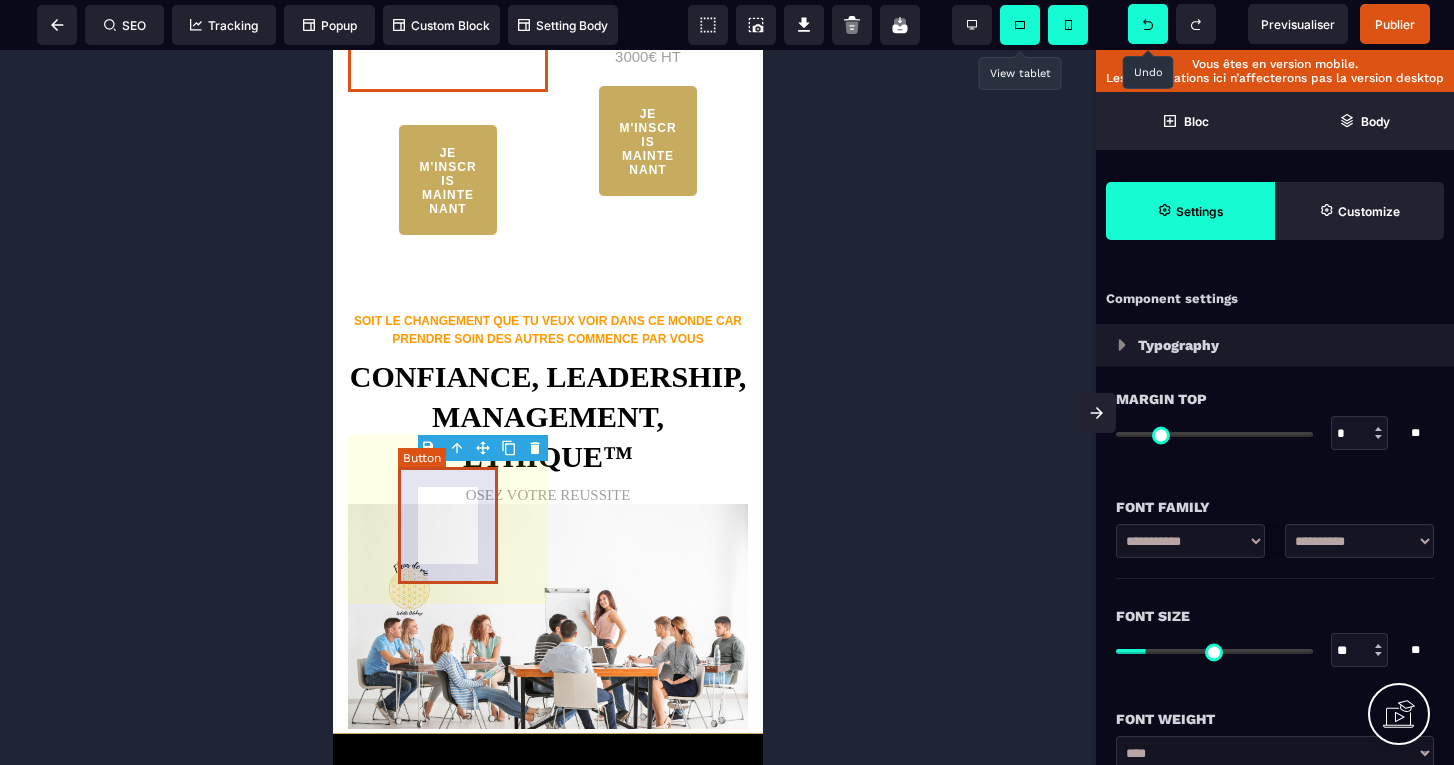 click on "JE M'INSCRIS MAINTENANT" at bounding box center [448, 180] 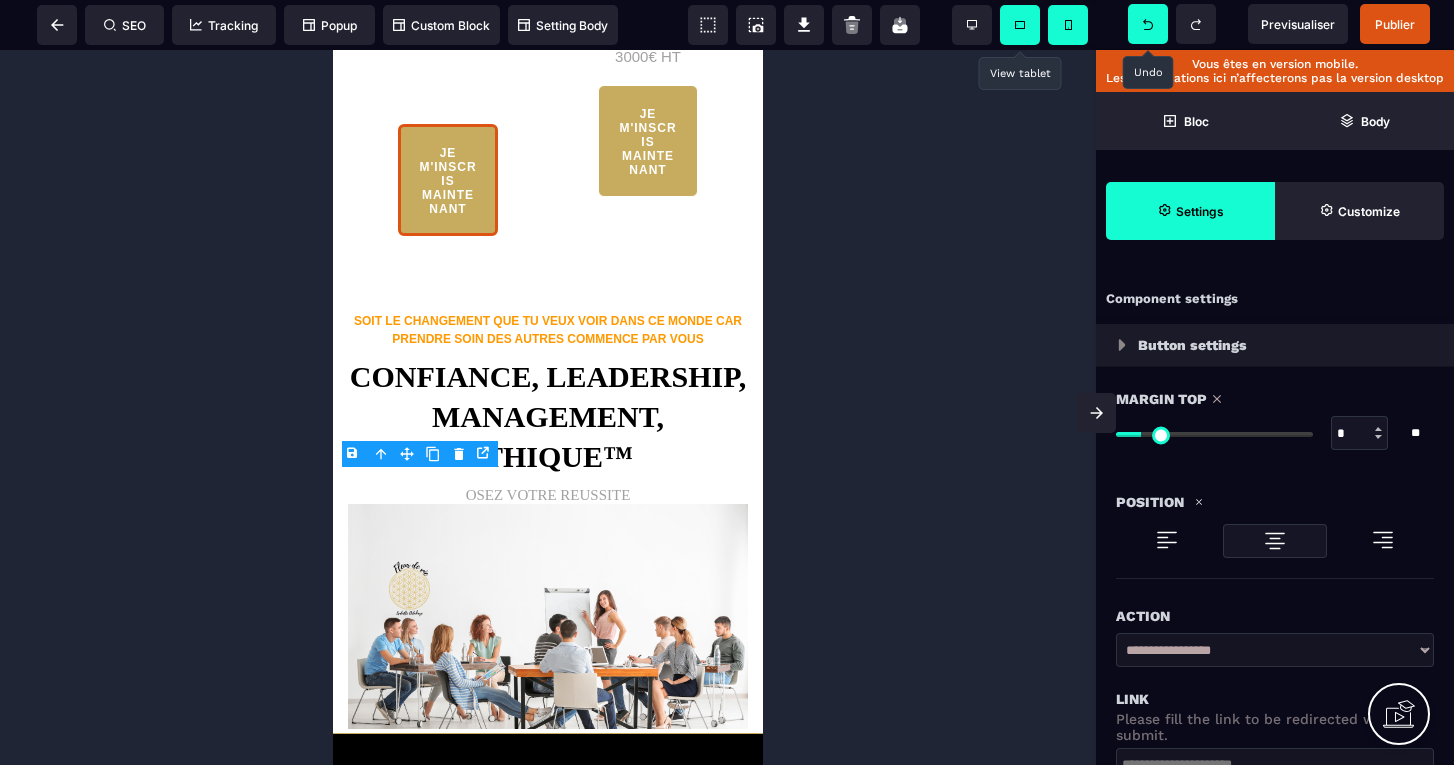 click at bounding box center (1214, 434) 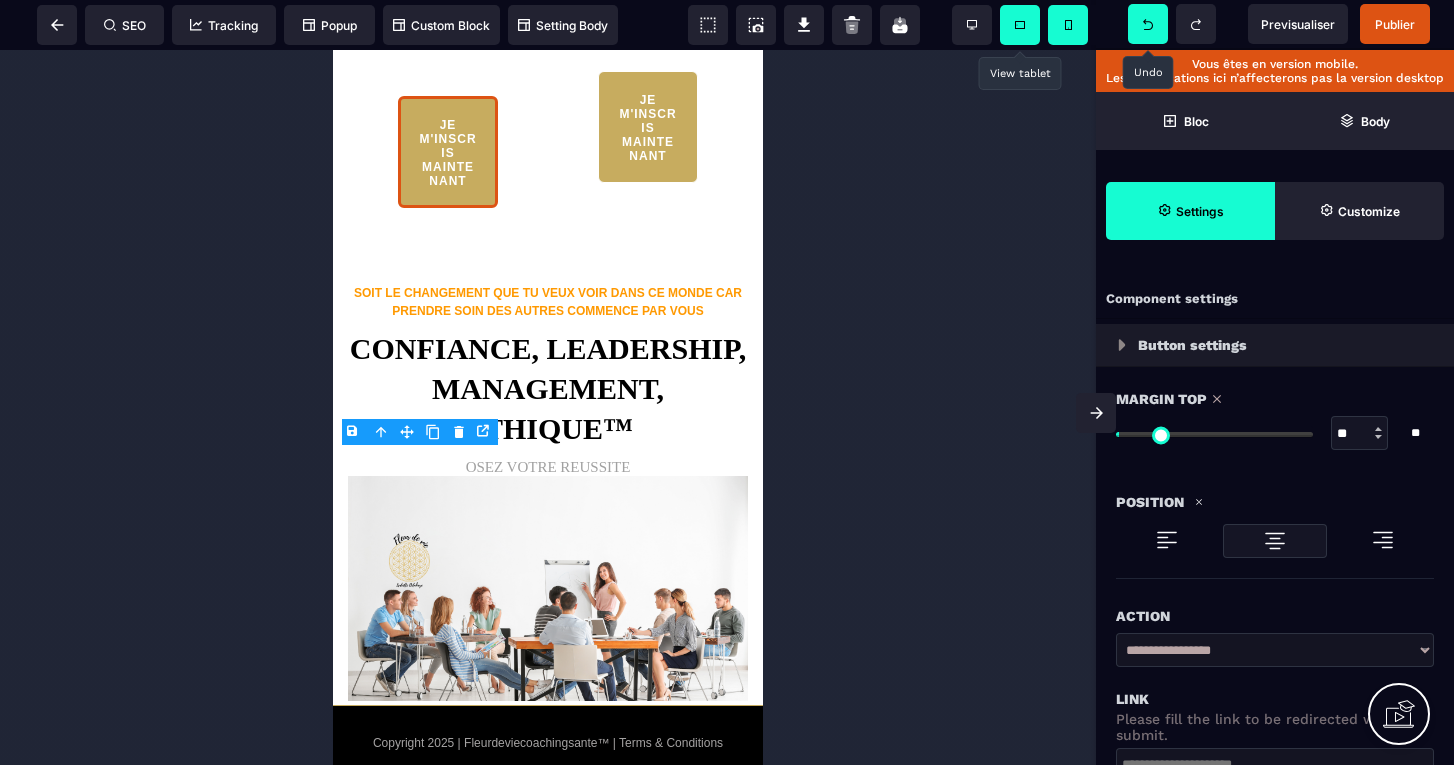 click at bounding box center [1214, 434] 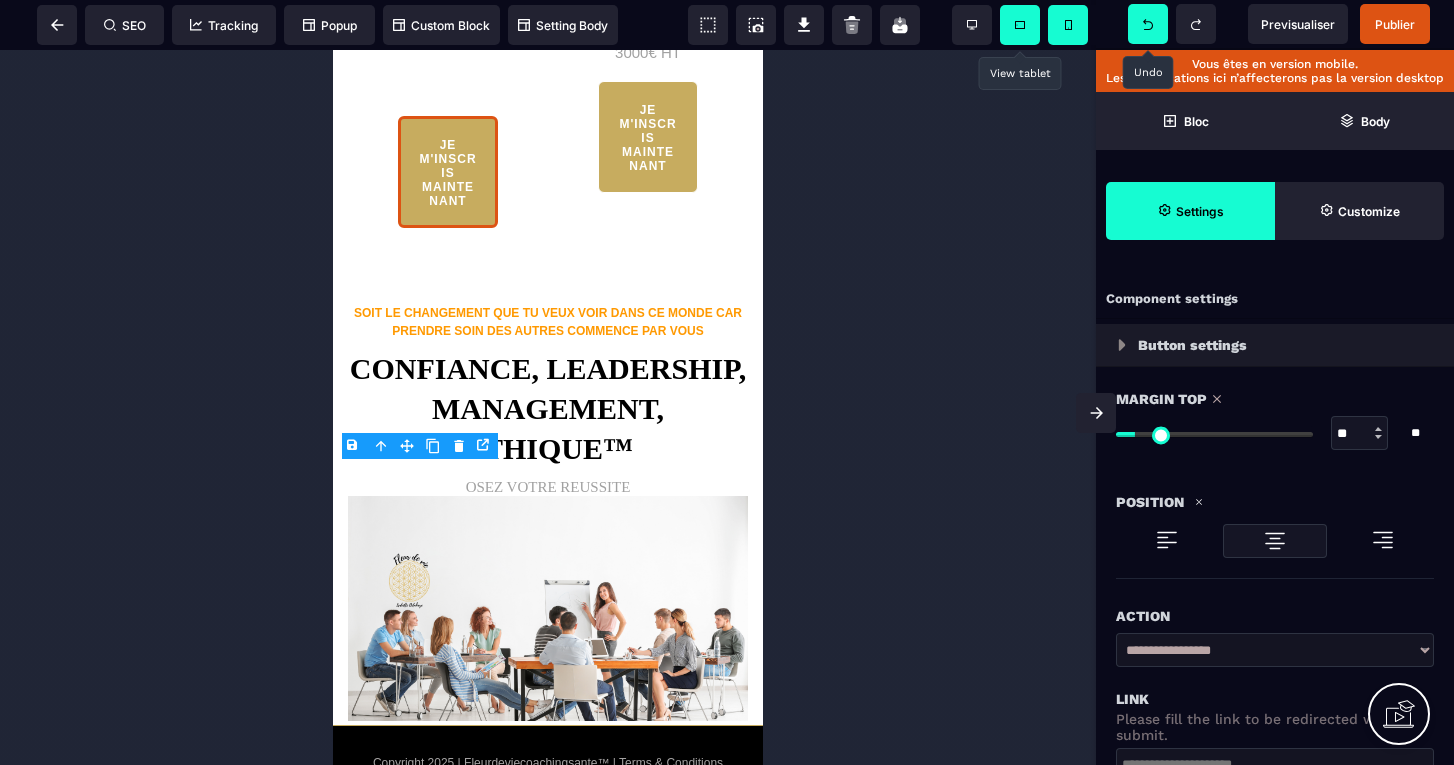 click at bounding box center [1214, 434] 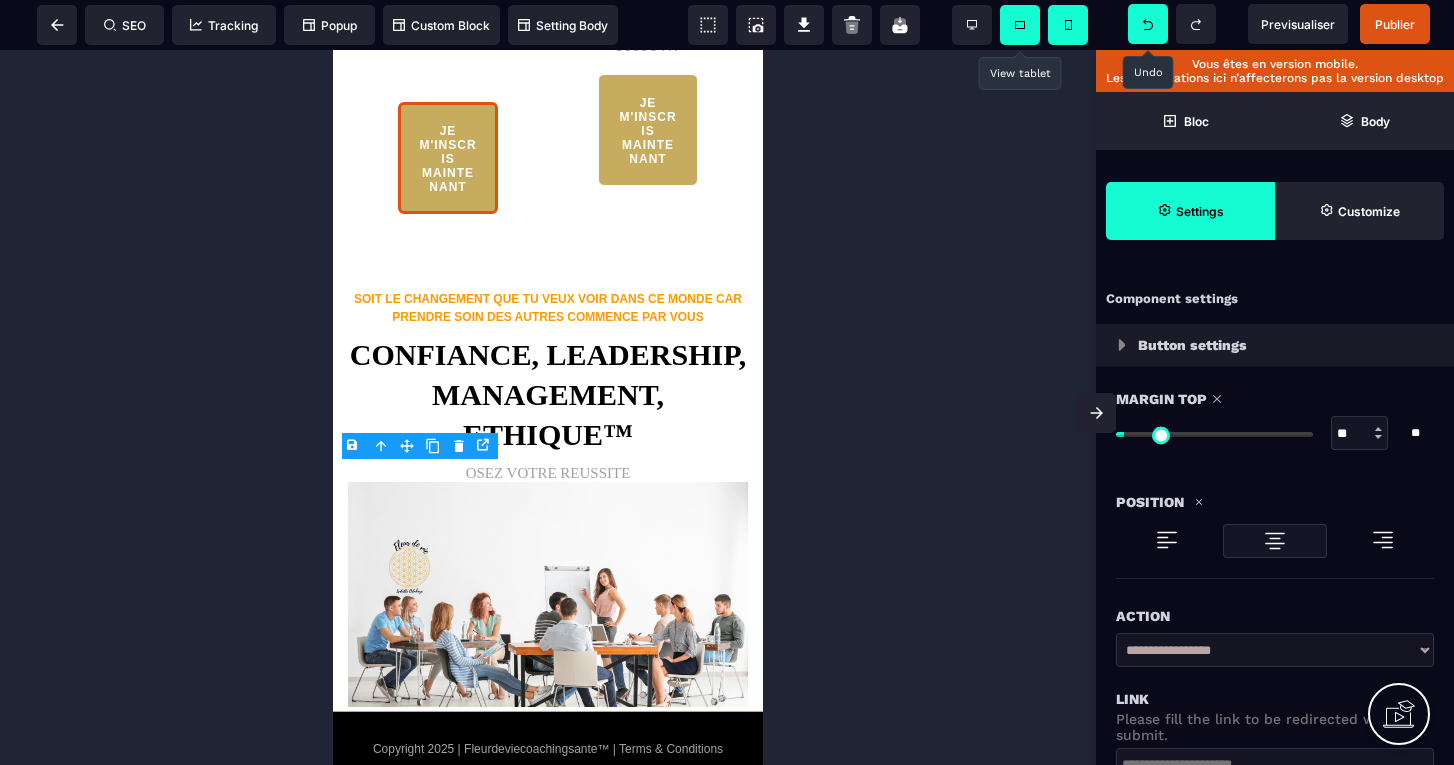 click at bounding box center [1214, 434] 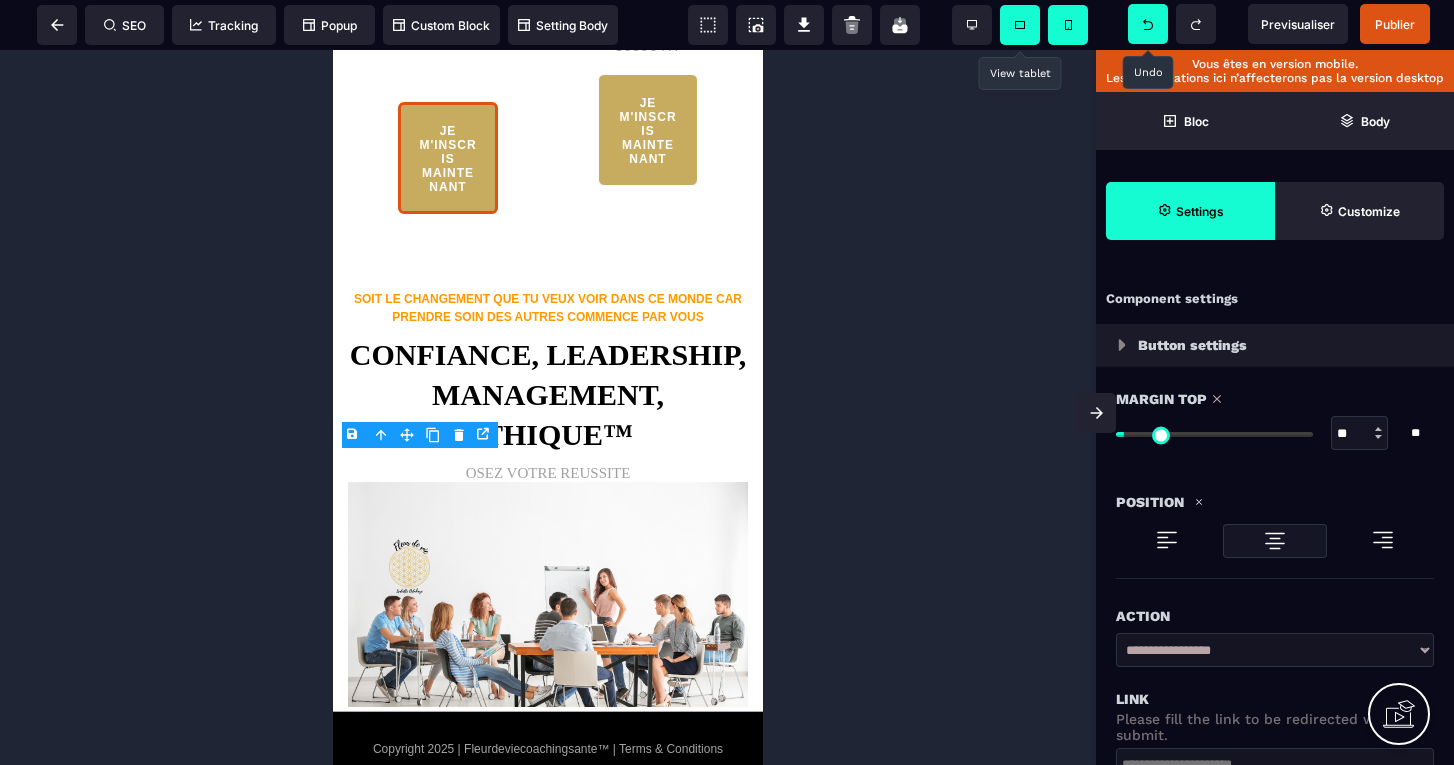 click at bounding box center (548, 407) 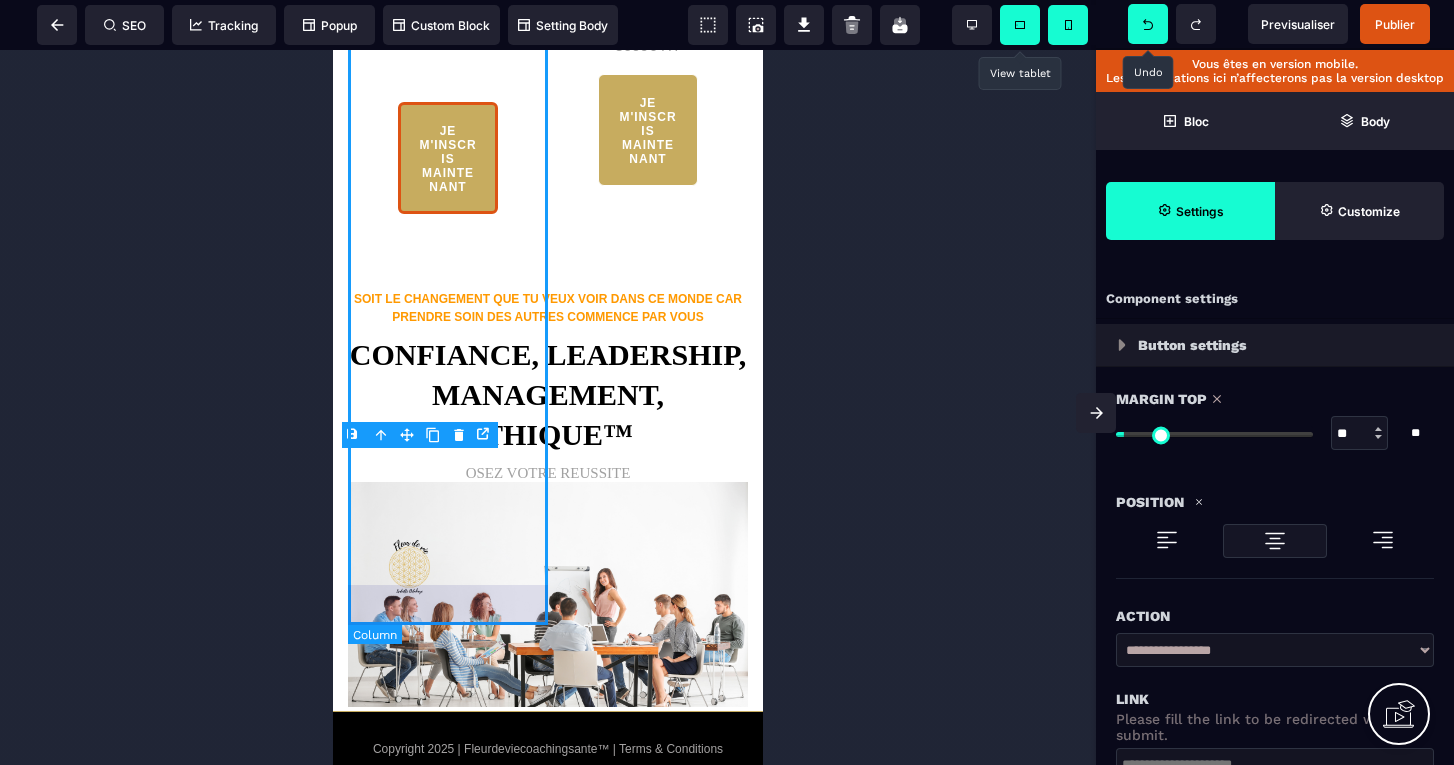 click on "**********" at bounding box center (448, -130) 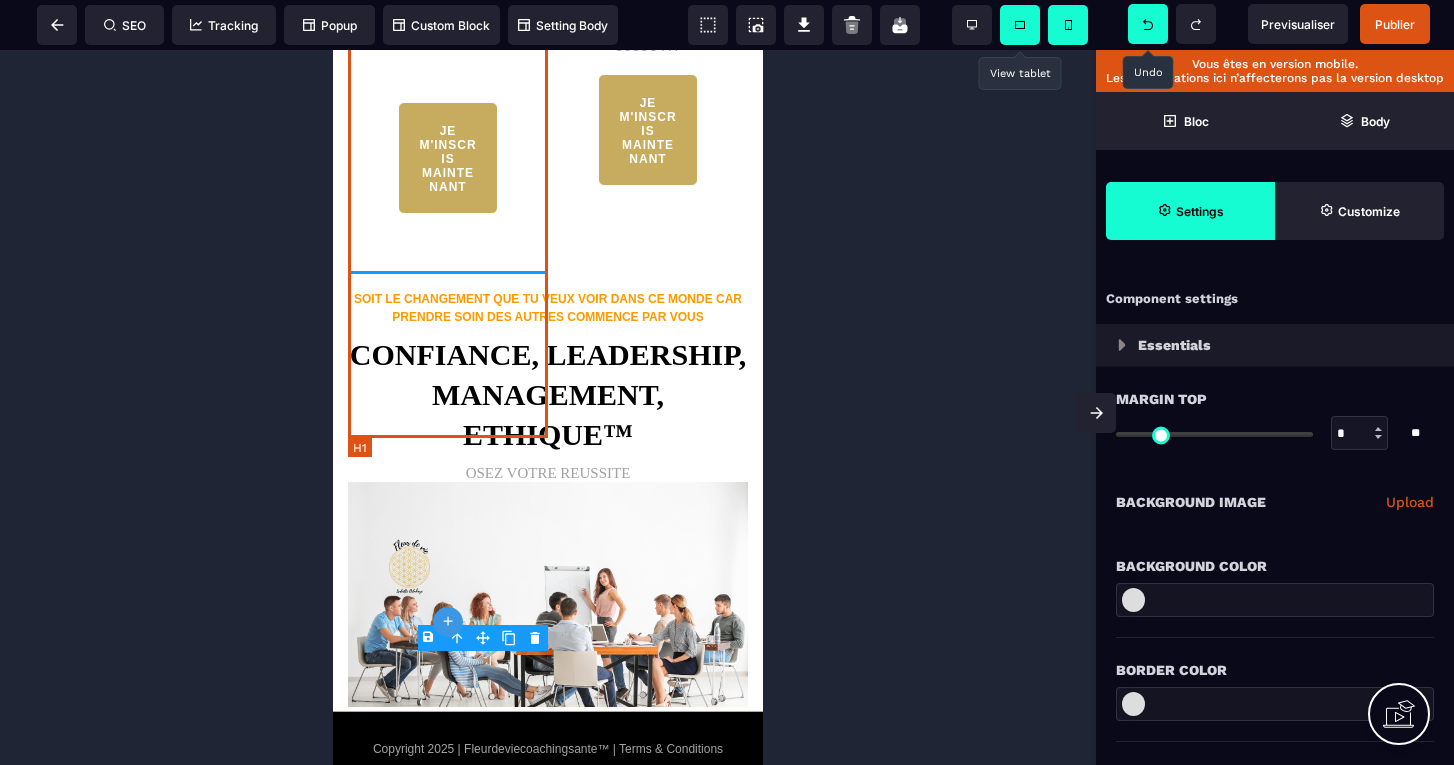 click on "**********" at bounding box center [448, -132] 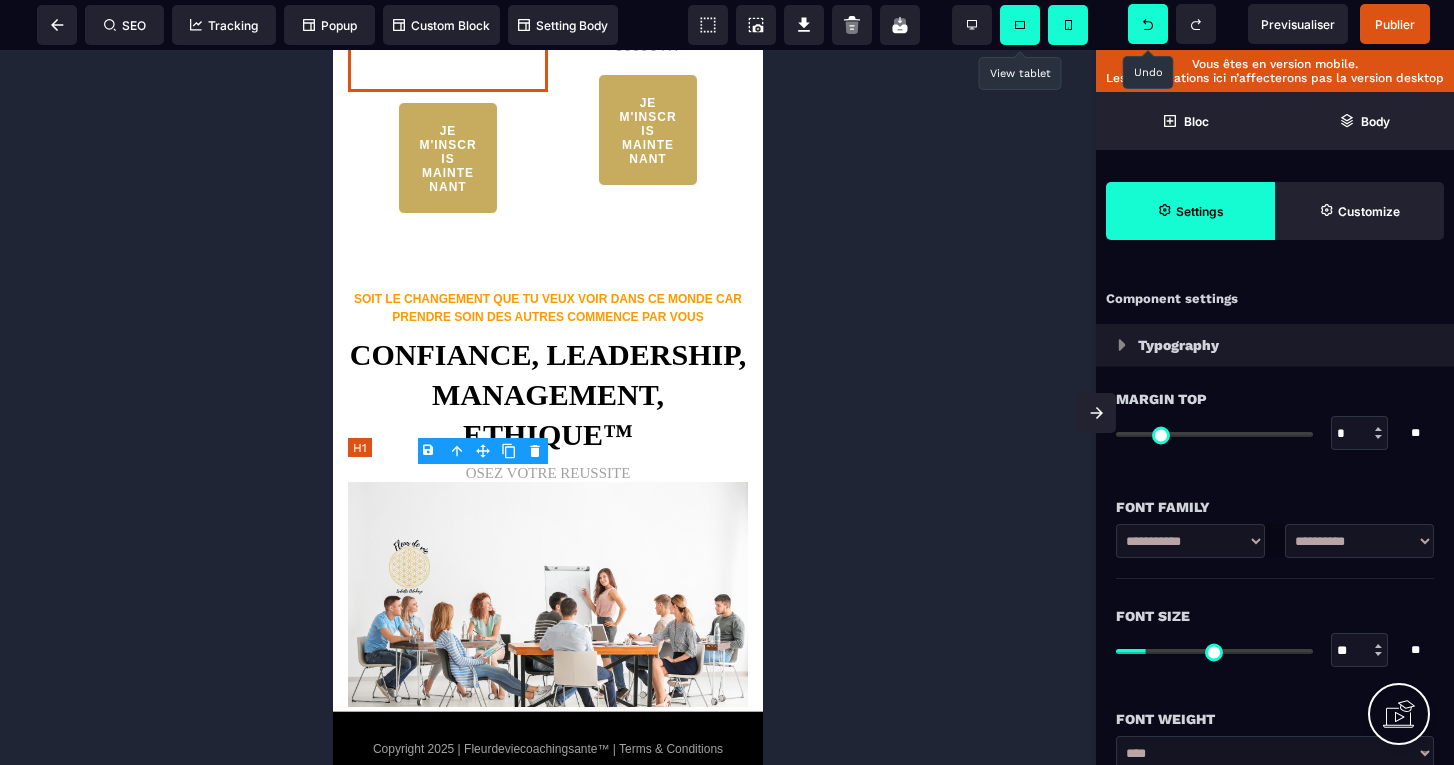 click on "**********" at bounding box center (448, -132) 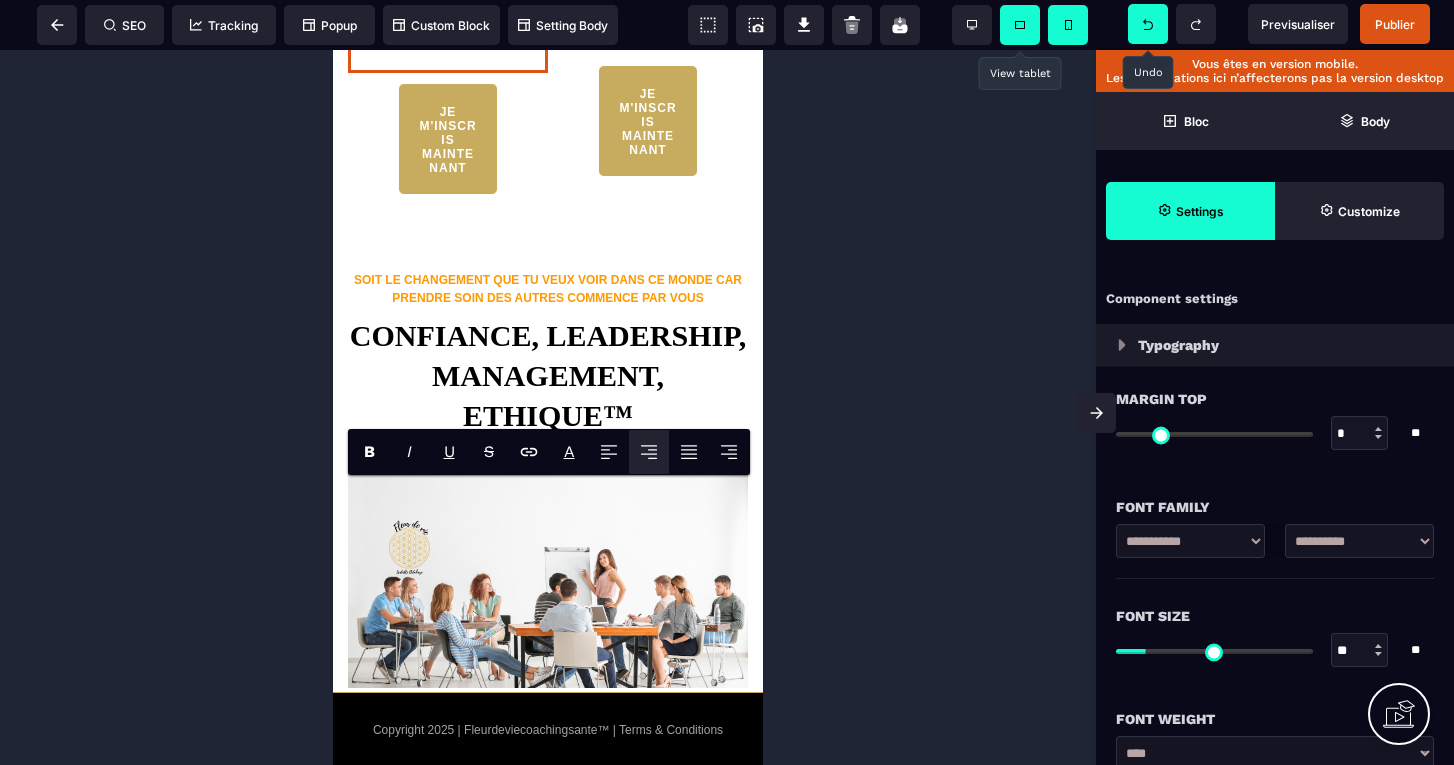 click at bounding box center [548, 407] 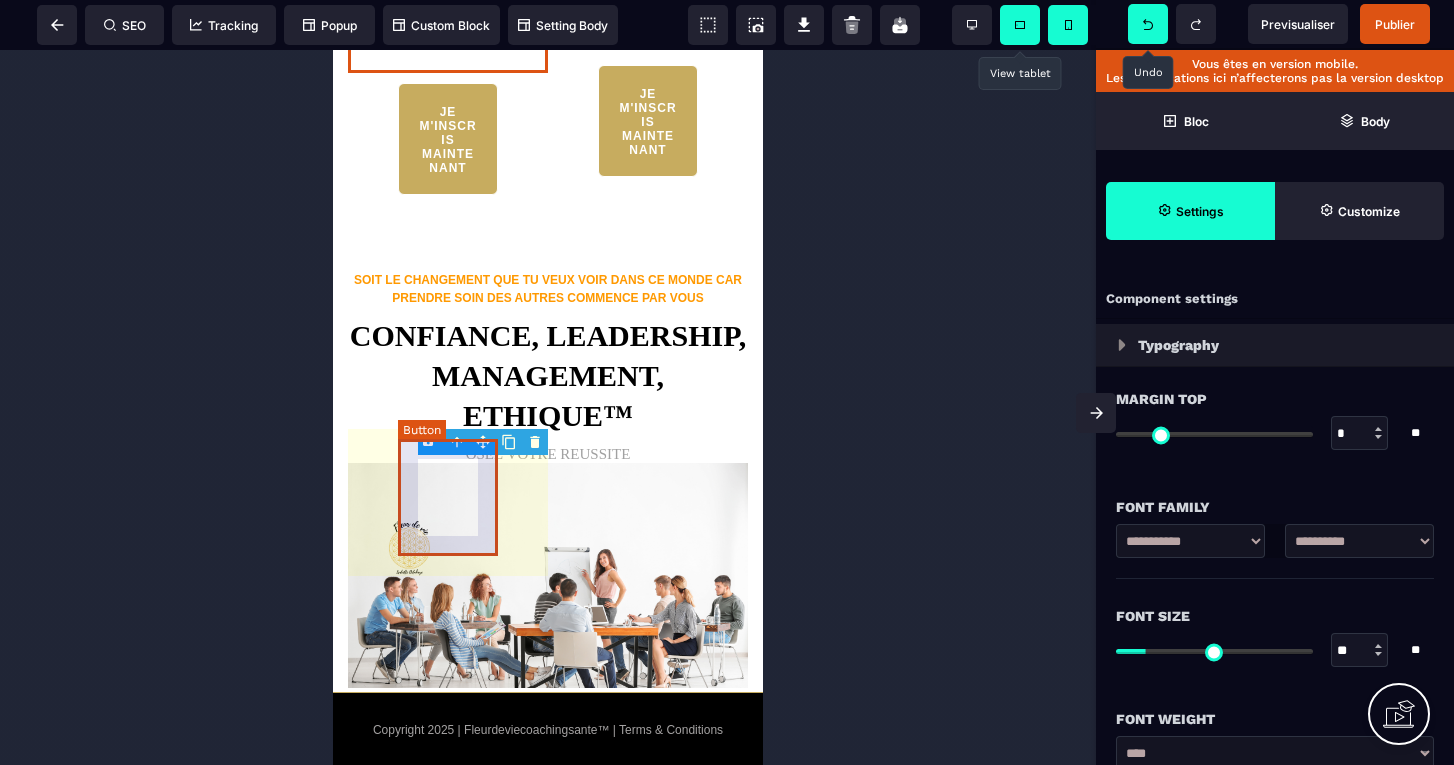 click on "JE M'INSCRIS MAINTENANT" at bounding box center [448, 139] 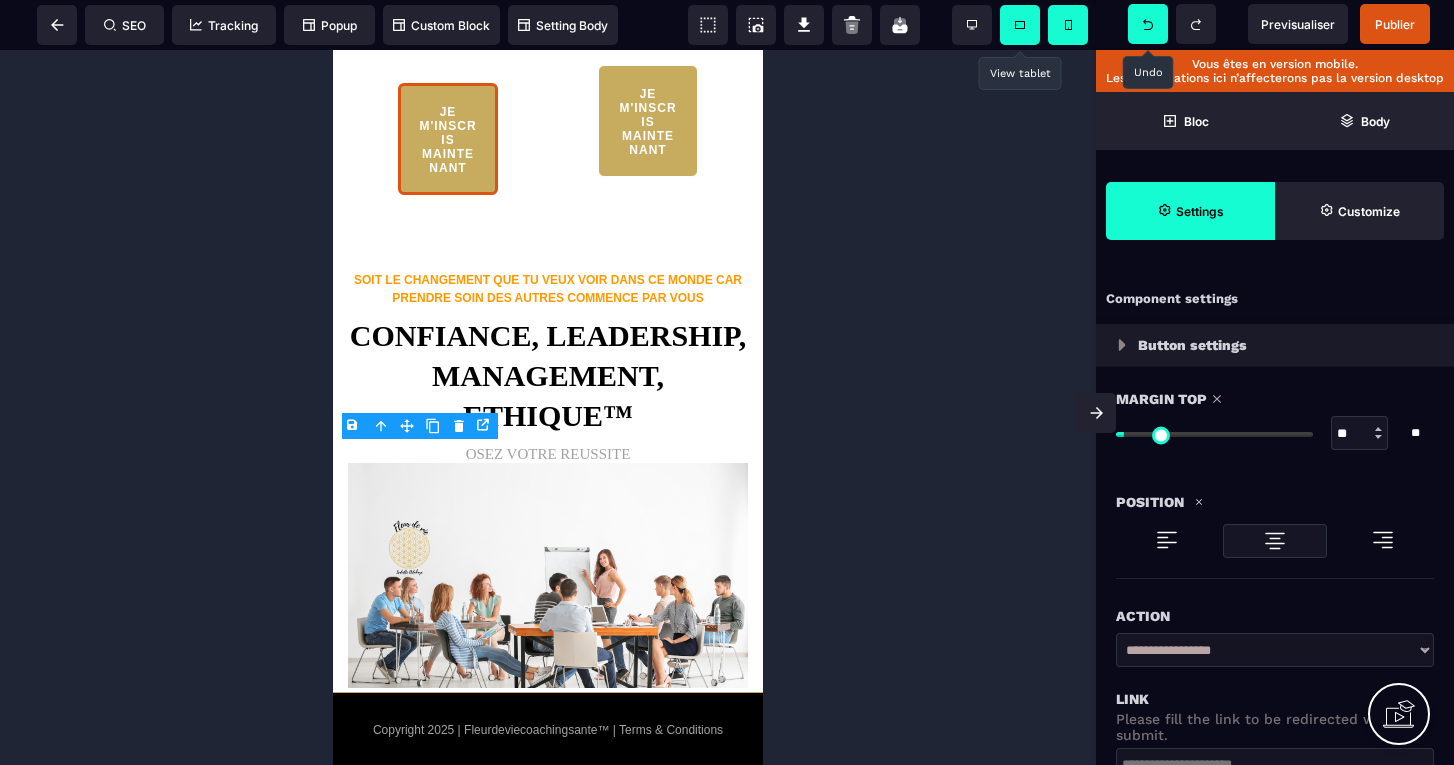 click at bounding box center (1214, 434) 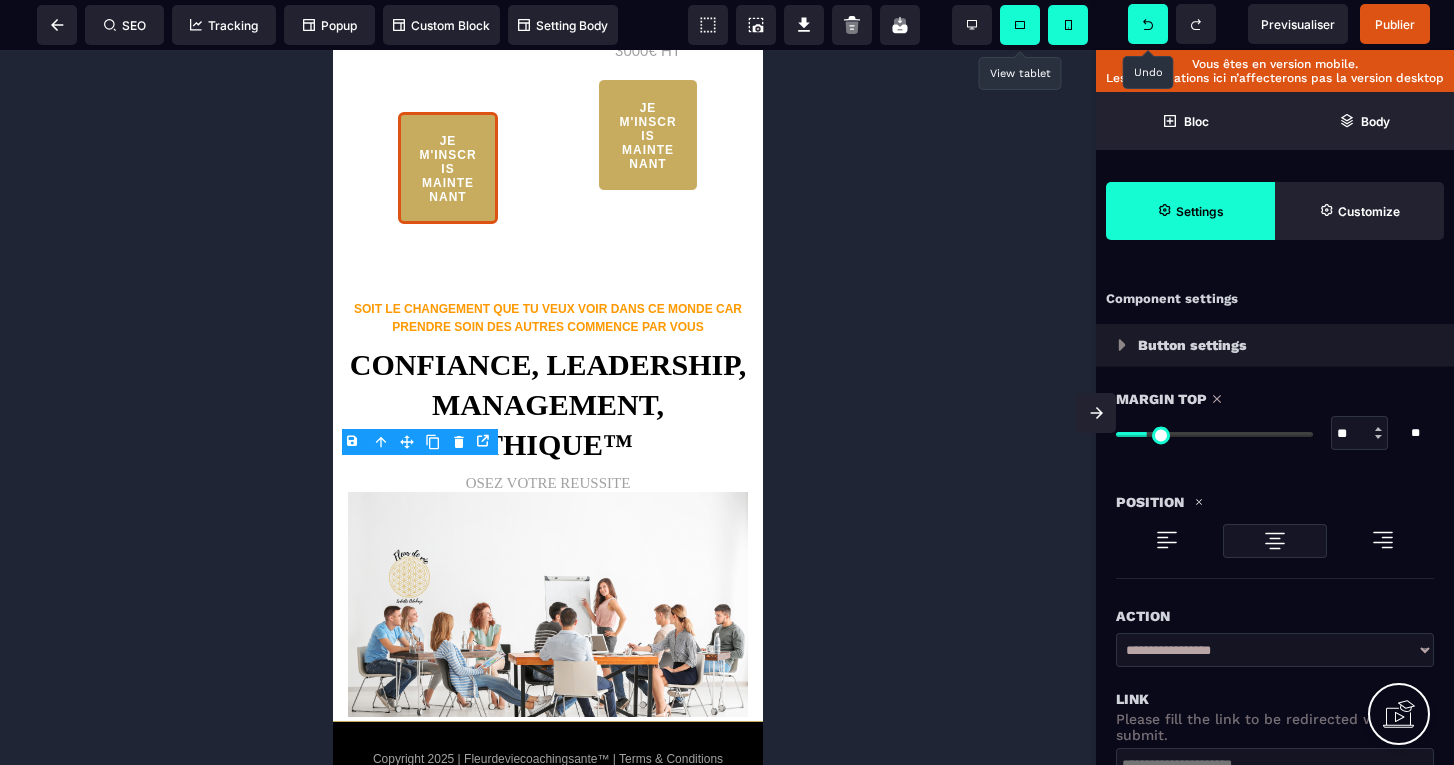 click at bounding box center (548, 407) 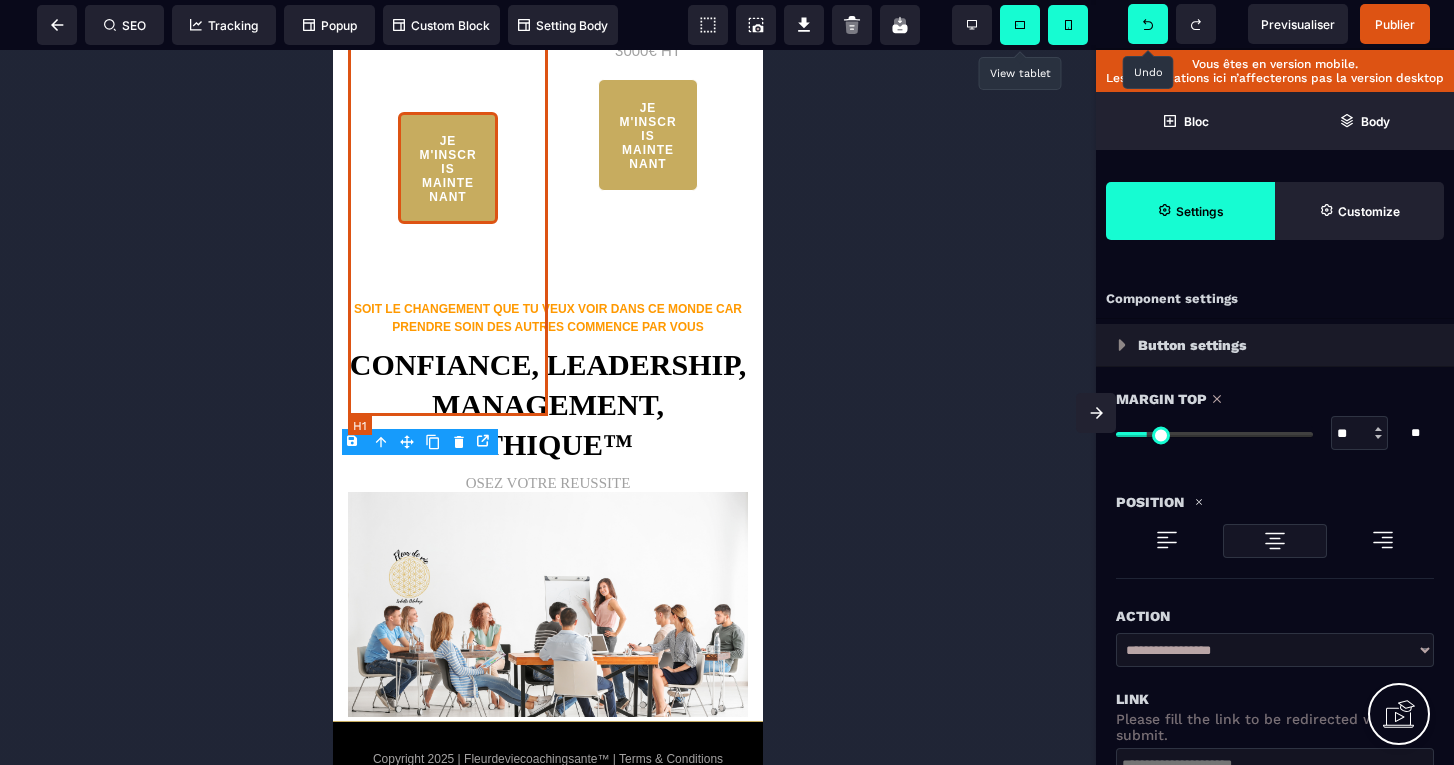 click on "**********" at bounding box center (448, -141) 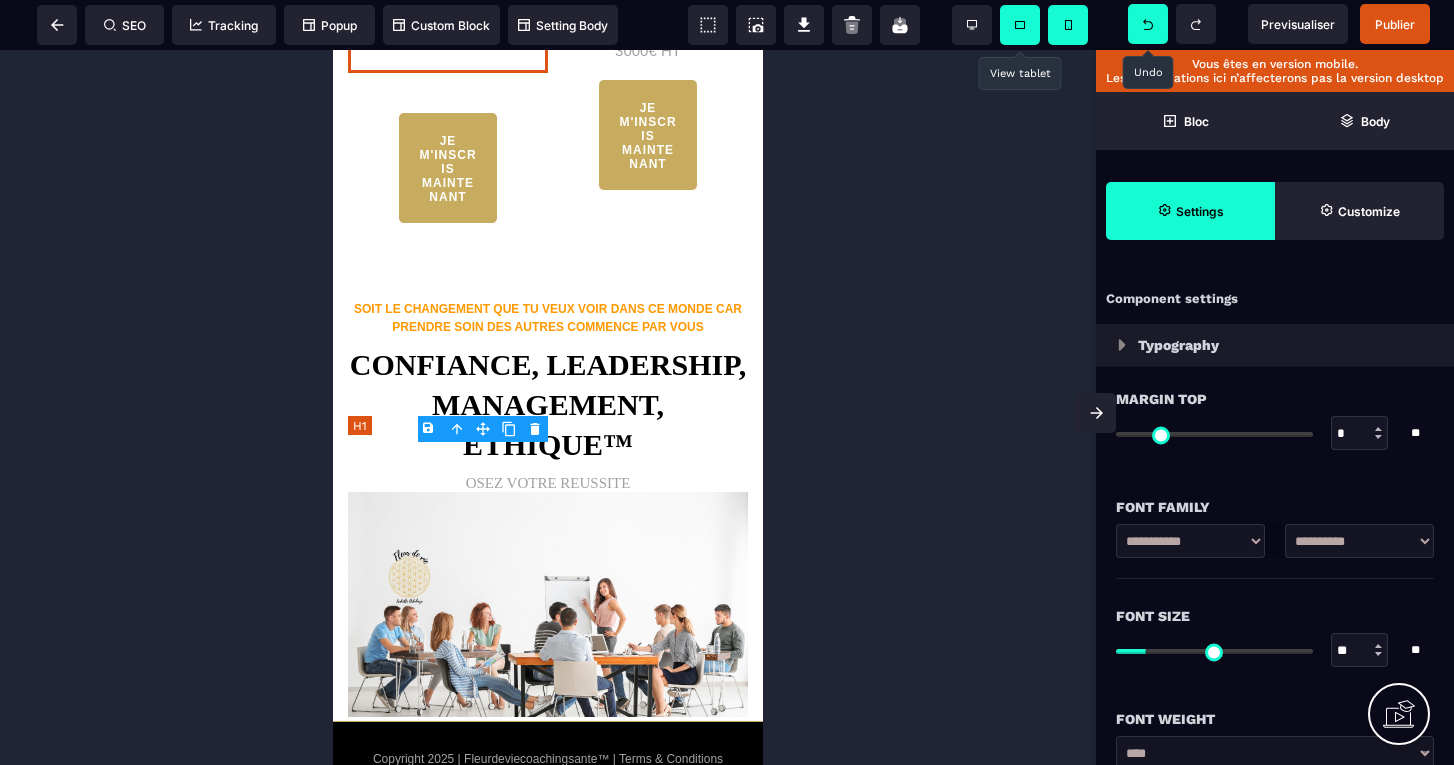 click on "**********" at bounding box center (448, -141) 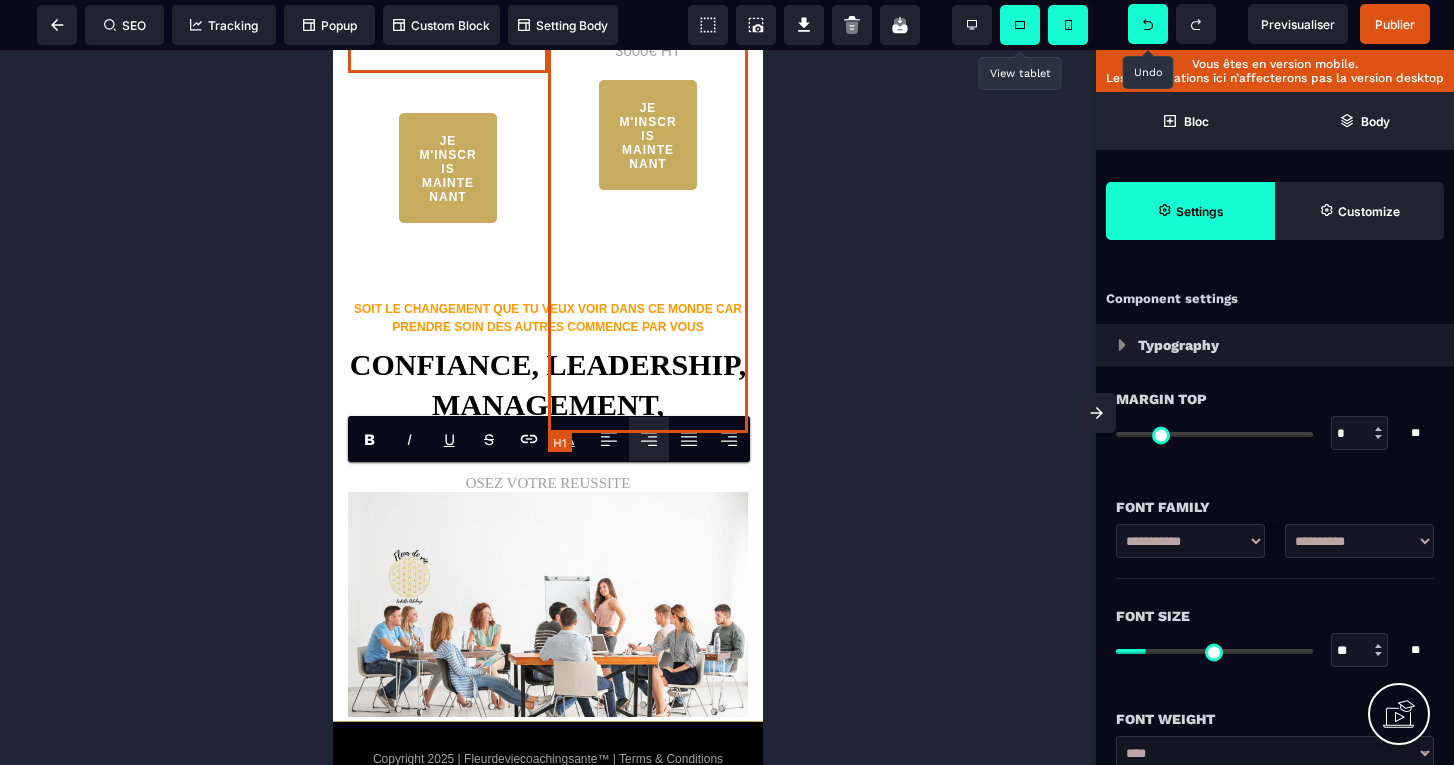 click at bounding box center [548, 407] 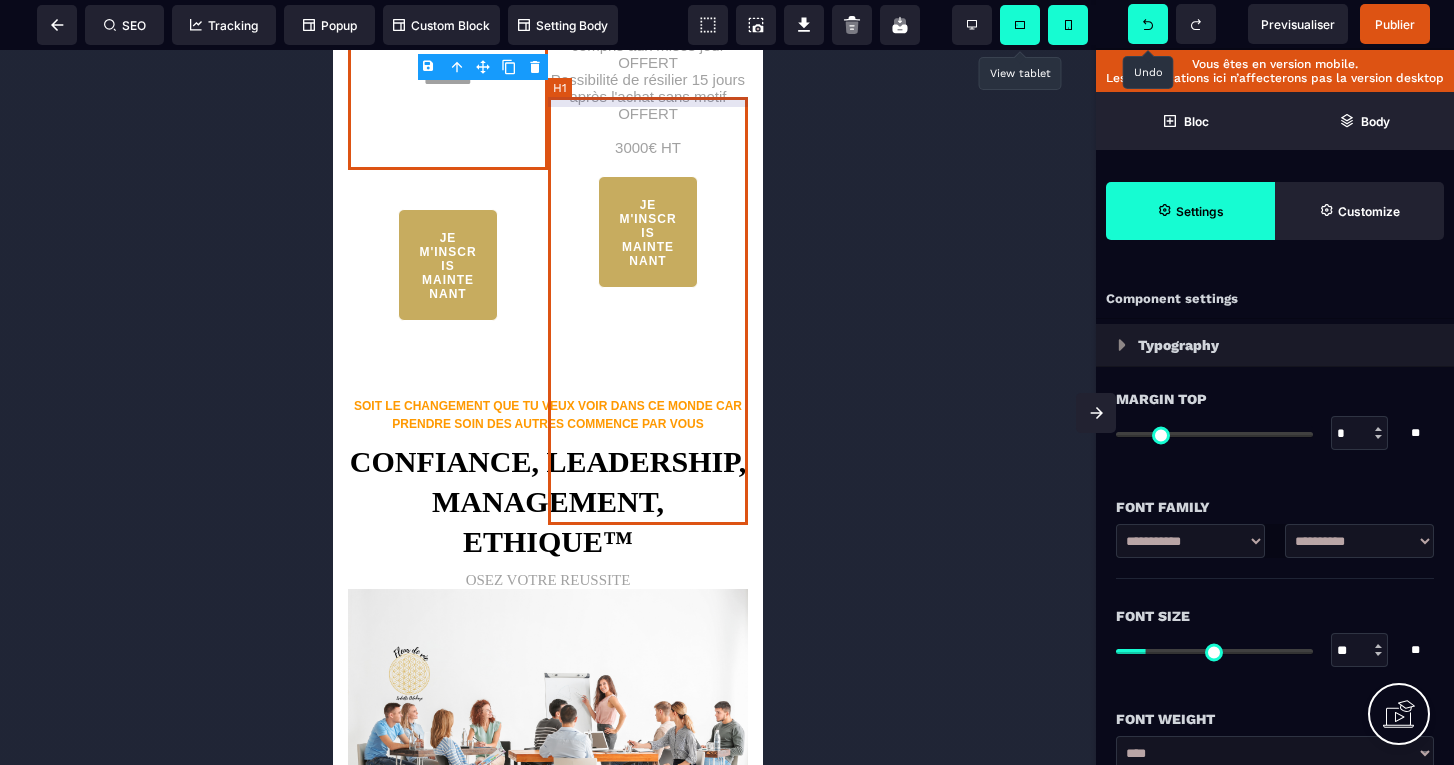 scroll, scrollTop: 6081, scrollLeft: 0, axis: vertical 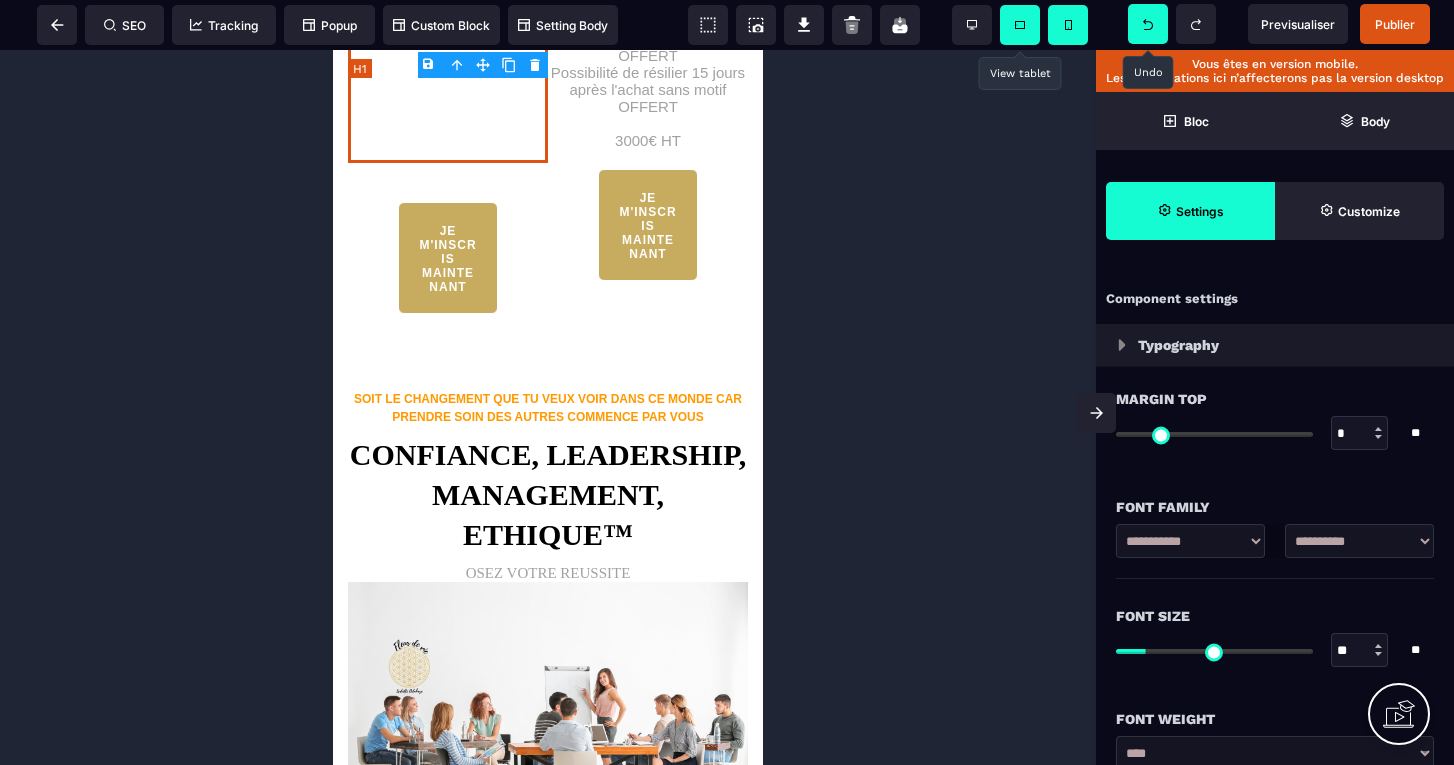 click on "**********" at bounding box center [448, -51] 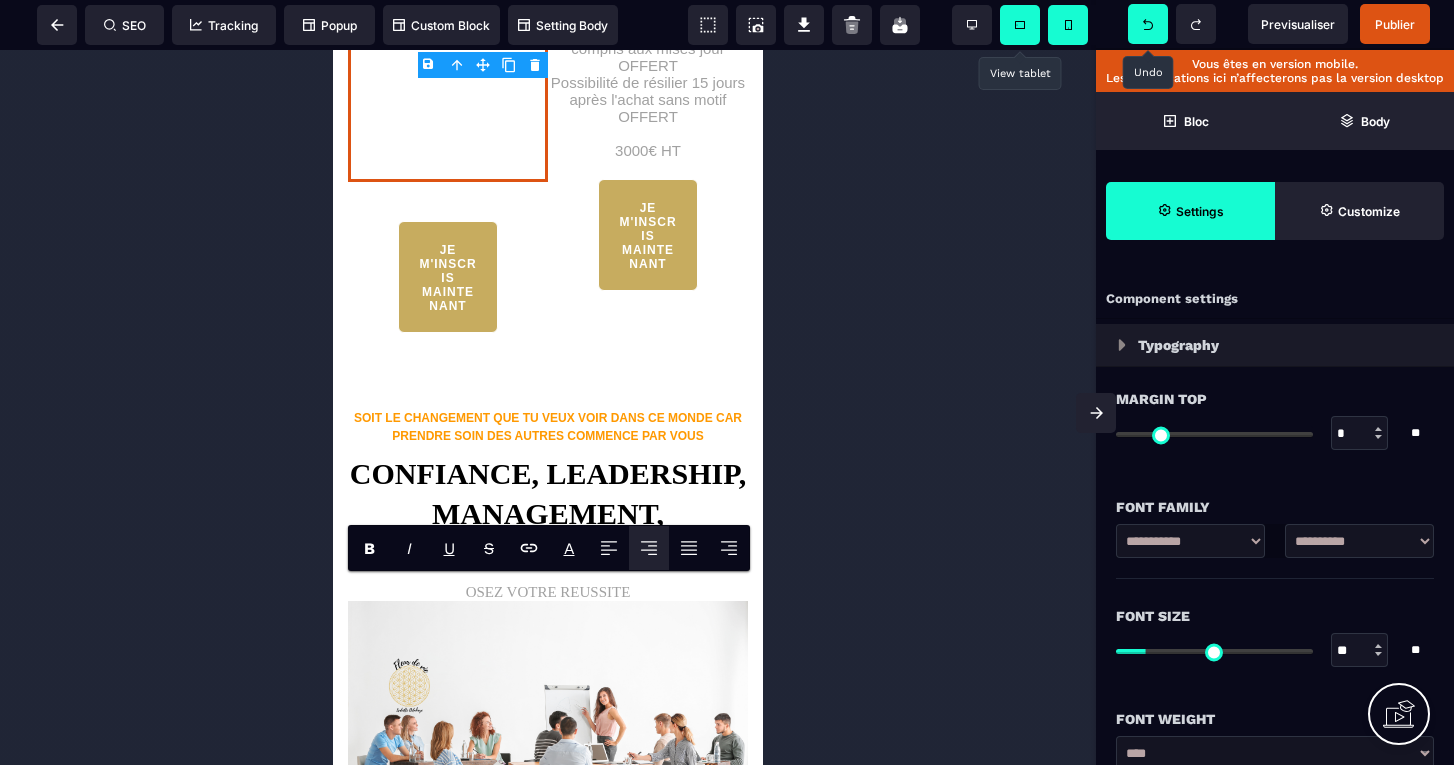 click at bounding box center [548, 407] 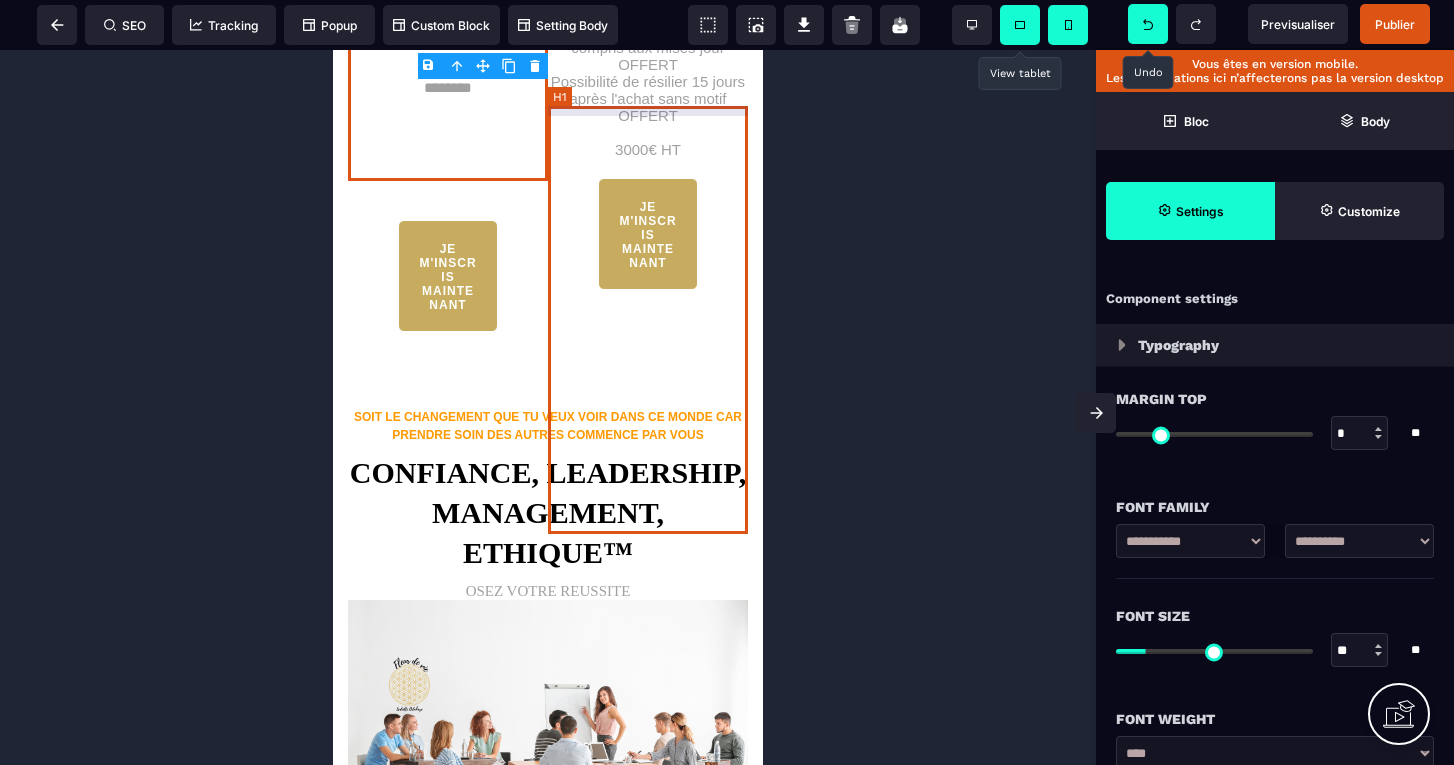 scroll, scrollTop: 6086, scrollLeft: 0, axis: vertical 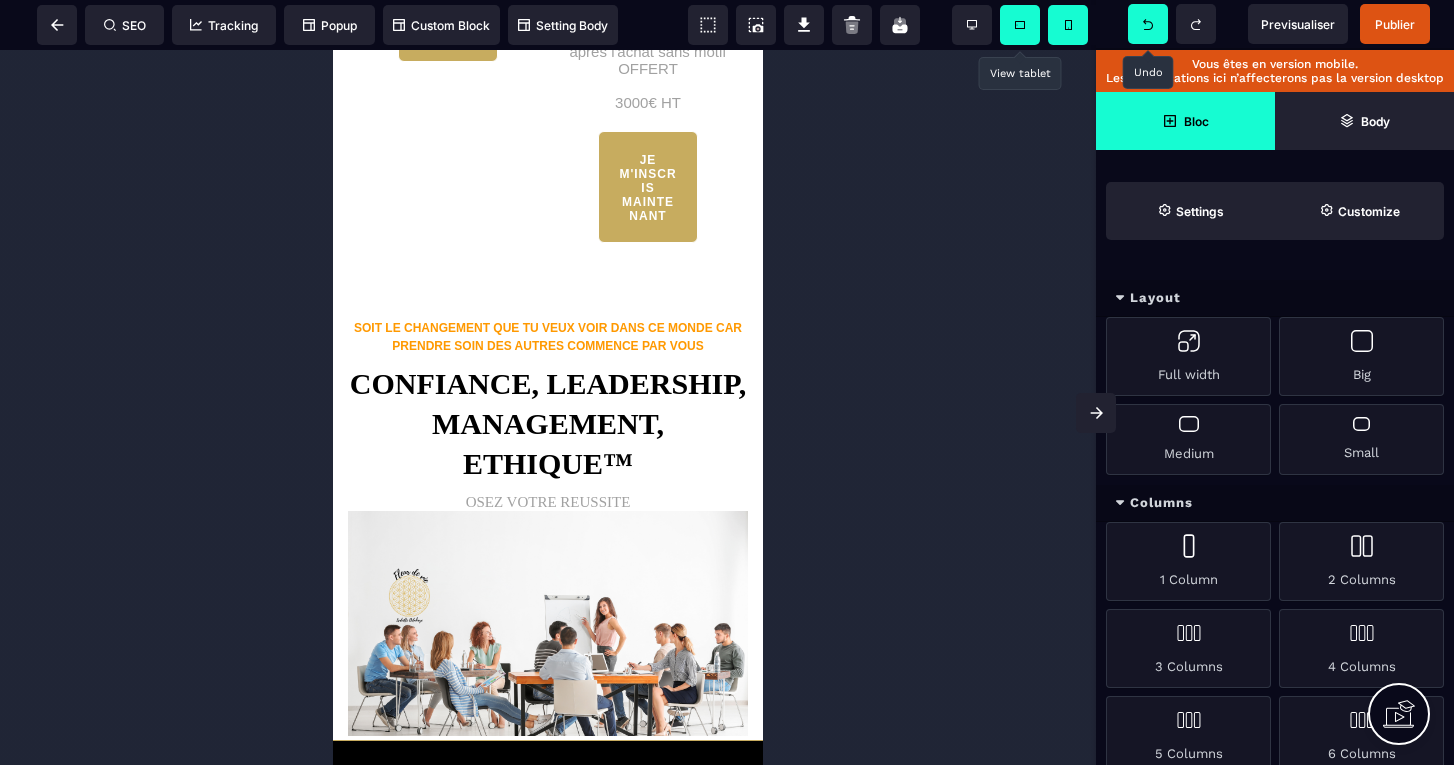 click at bounding box center (1148, 24) 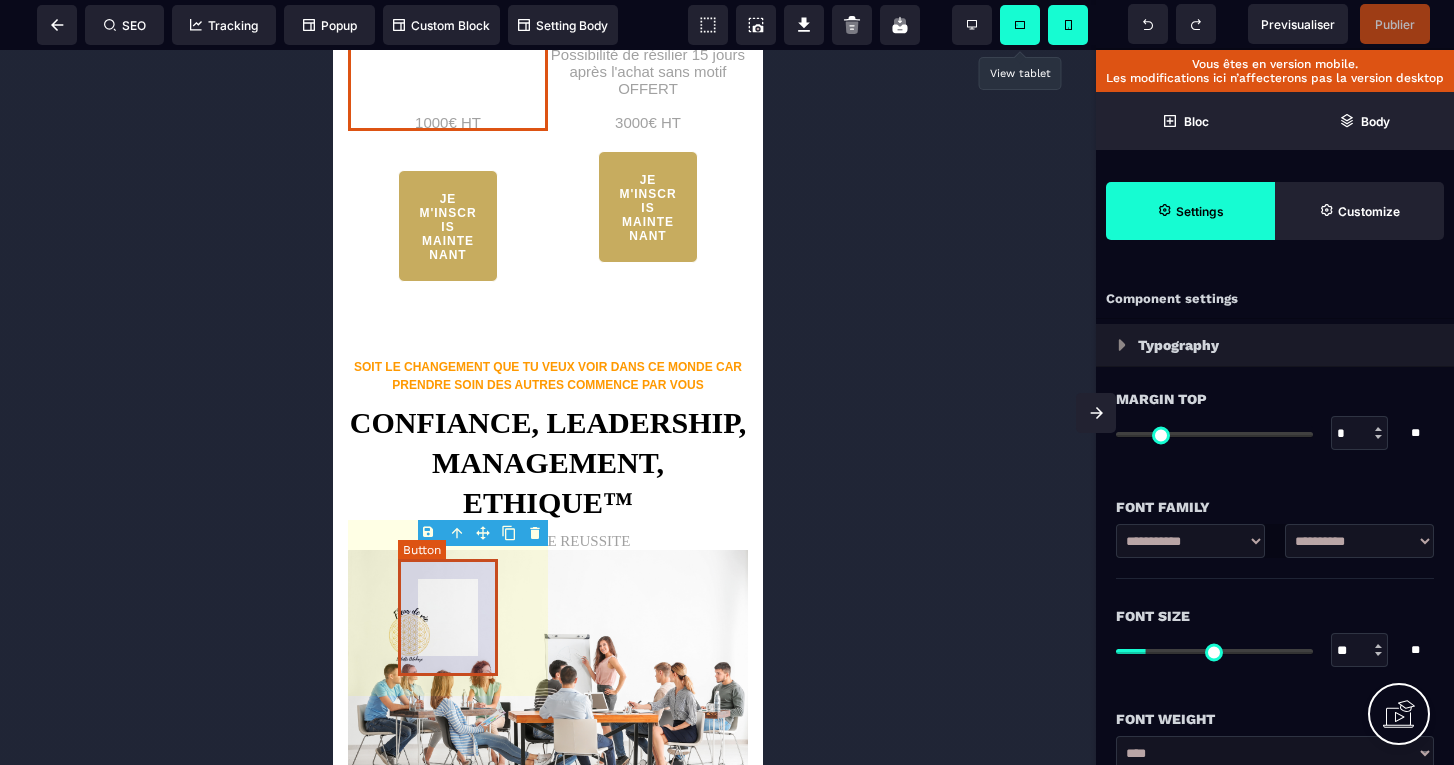 click on "JE M'INSCRIS MAINTENANT" at bounding box center (448, 226) 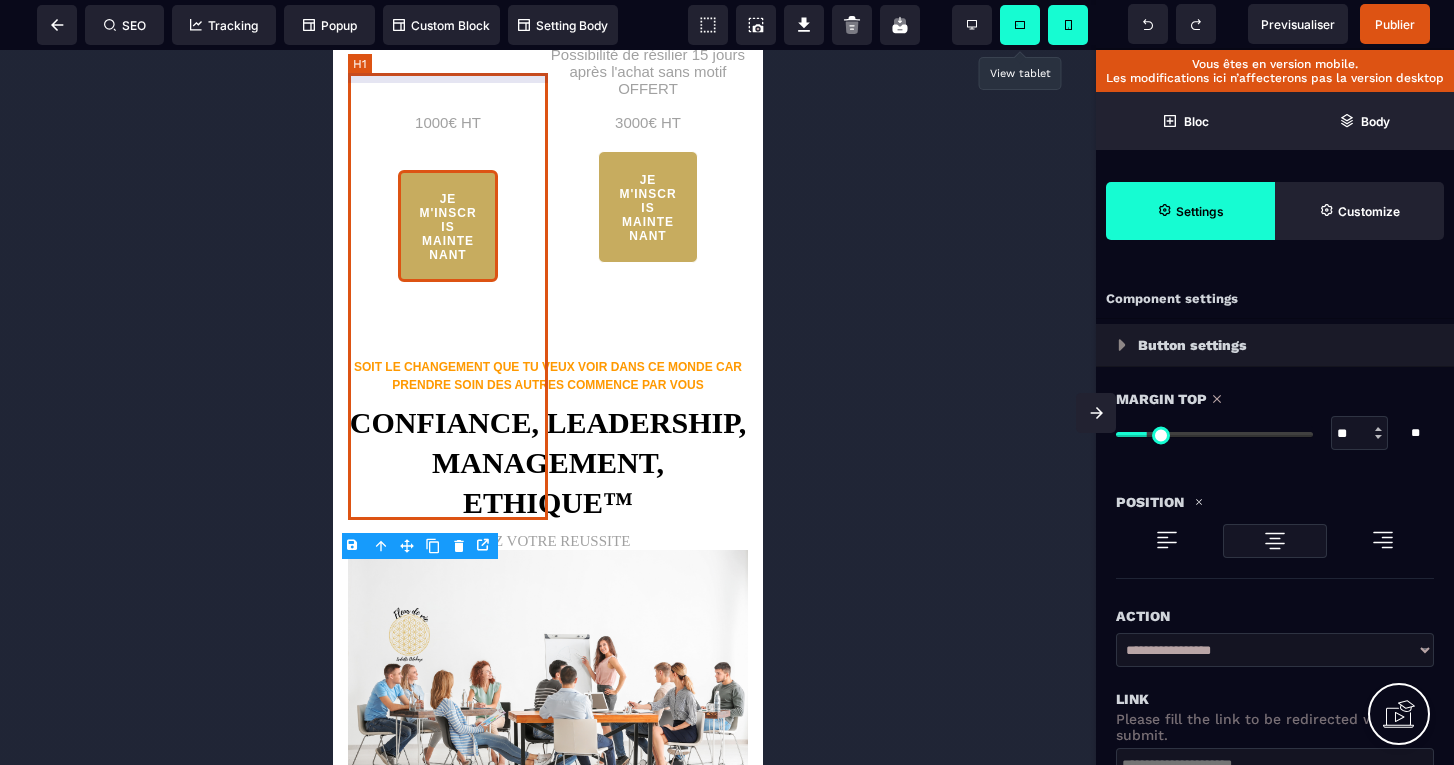 click on "3 séances de coaching de 30mn OFFERTES 1 communauté d'échange de pratiques OFFERT Accès à vie à la formation y compris aux mises jour OFFERT Possibilité de résilier 15 jours après l'achat sans motif OFFERT
1000€ HT" at bounding box center [448, -70] 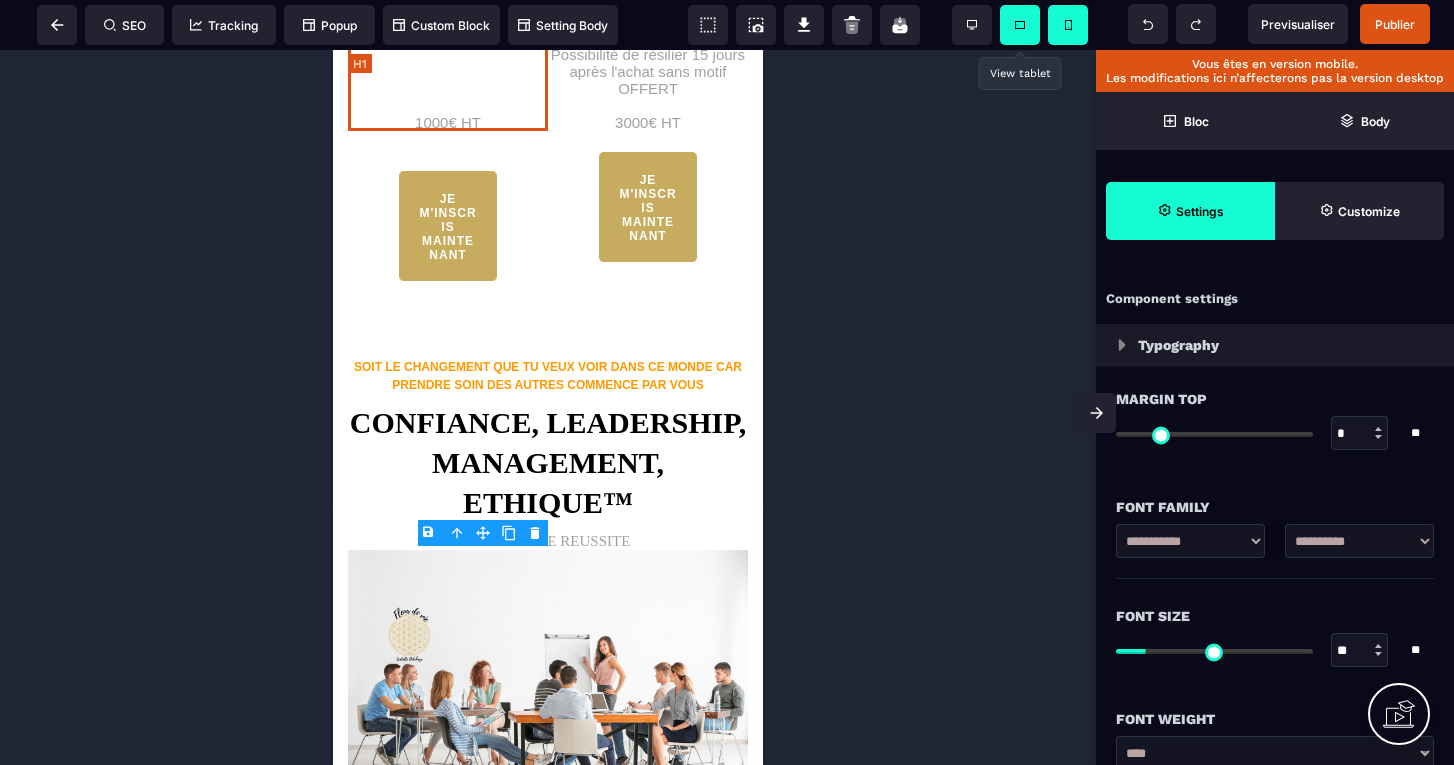 click on "3 séances de coaching de 30mn OFFERTES 1 communauté d'échange de pratiques OFFERT Accès à vie à la formation y compris aux mises jour OFFERT Possibilité de résilier 15 jours après l'achat sans motif OFFERT
1000€ HT" at bounding box center [448, -70] 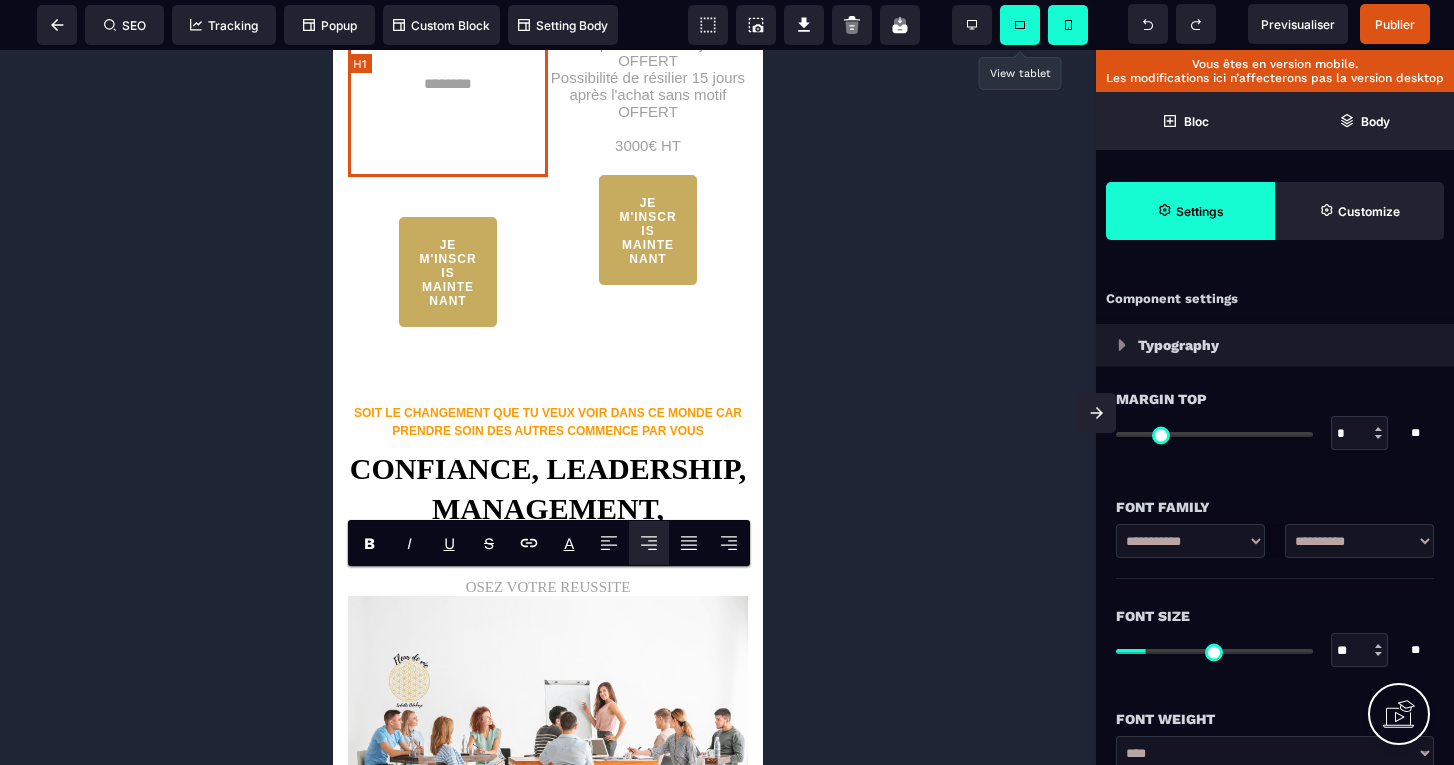 click on "**********" at bounding box center (448, -47) 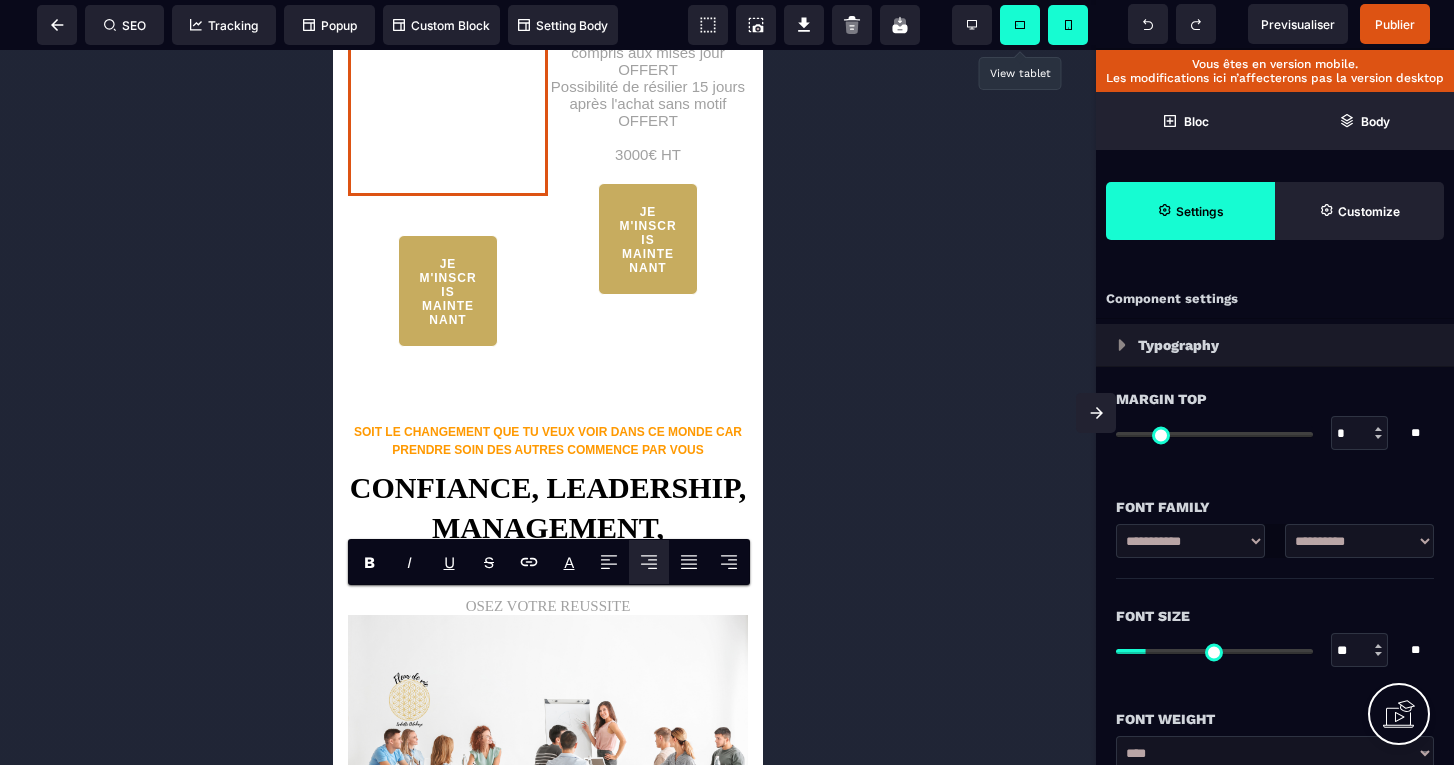 click at bounding box center (548, 407) 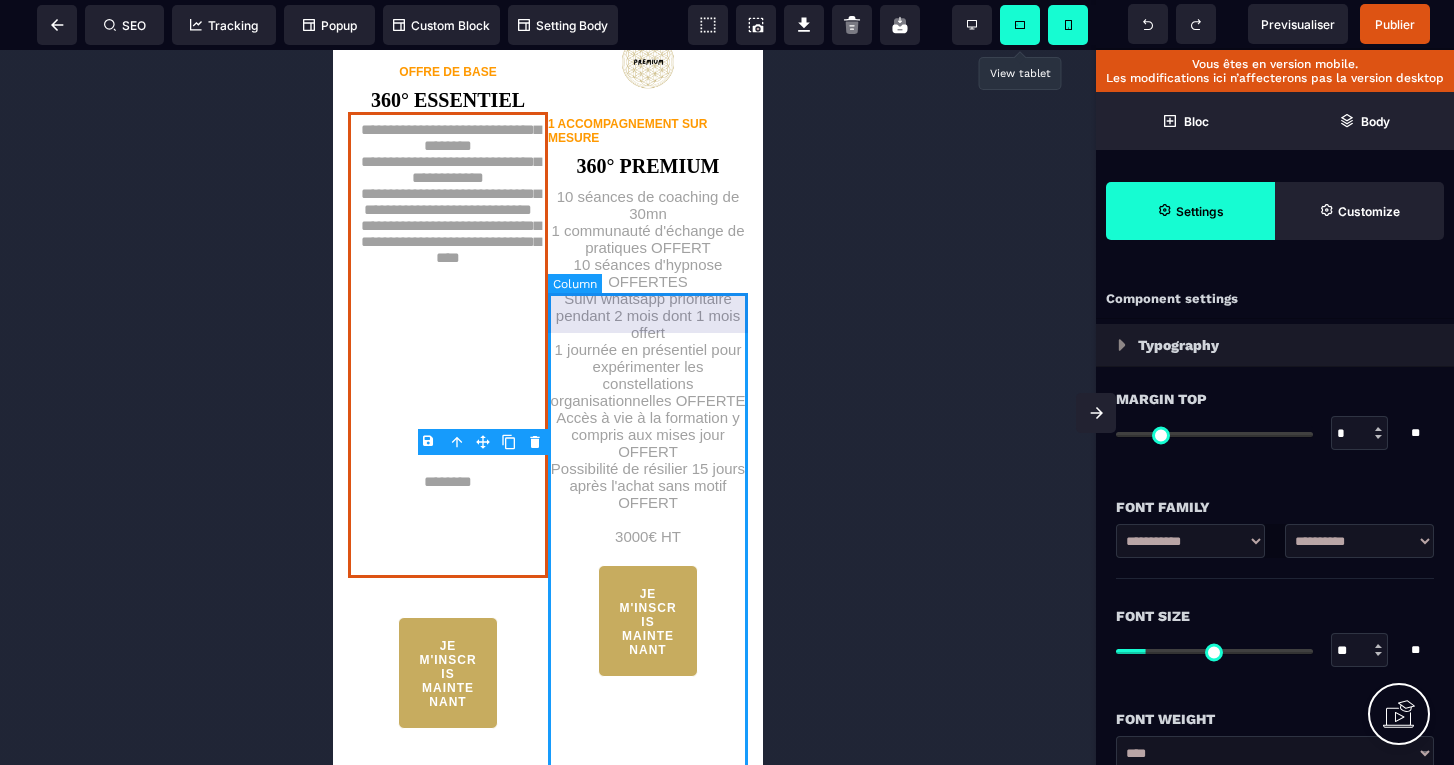 scroll, scrollTop: 5696, scrollLeft: 0, axis: vertical 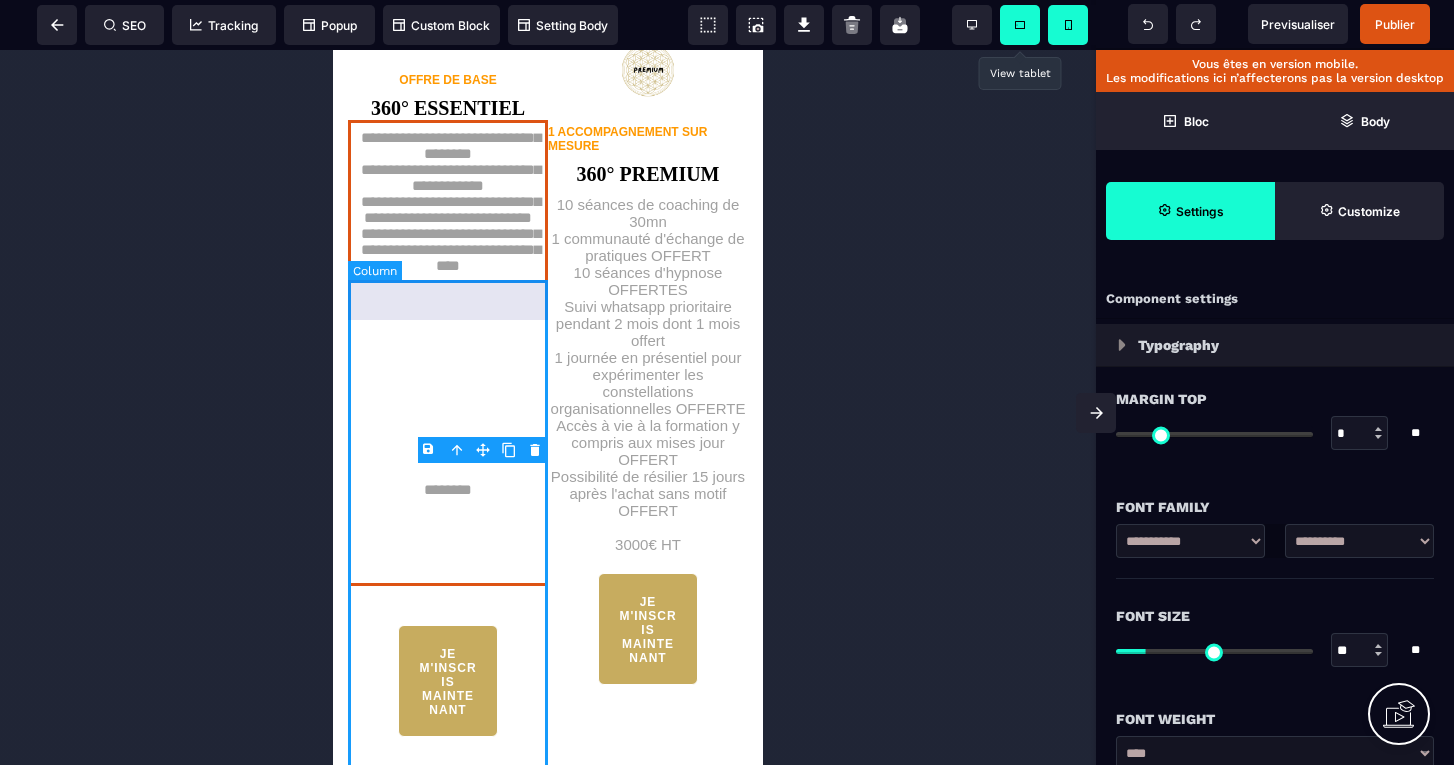 click on "**********" at bounding box center (448, 369) 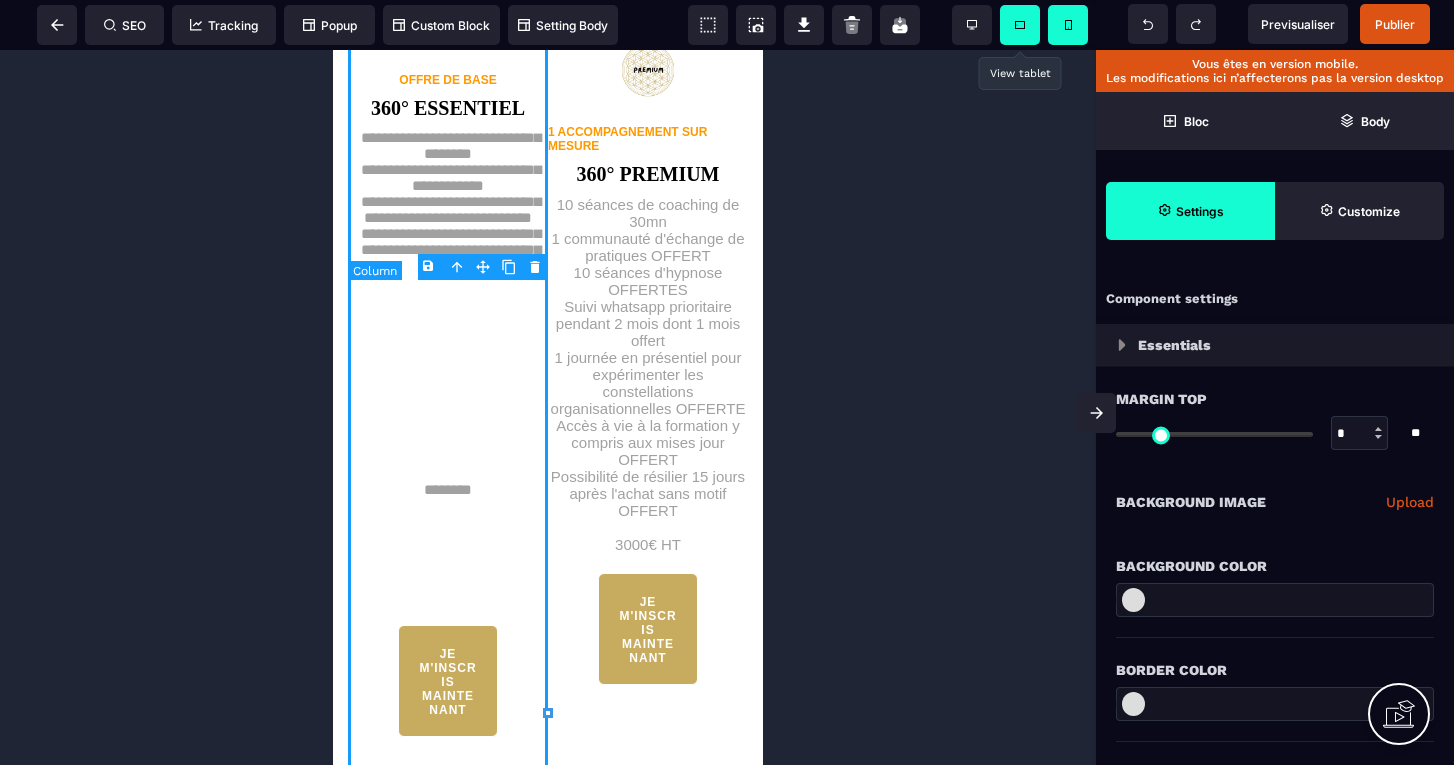 click on "B I U S
A *******
plus
Column
SEO" at bounding box center [727, 382] 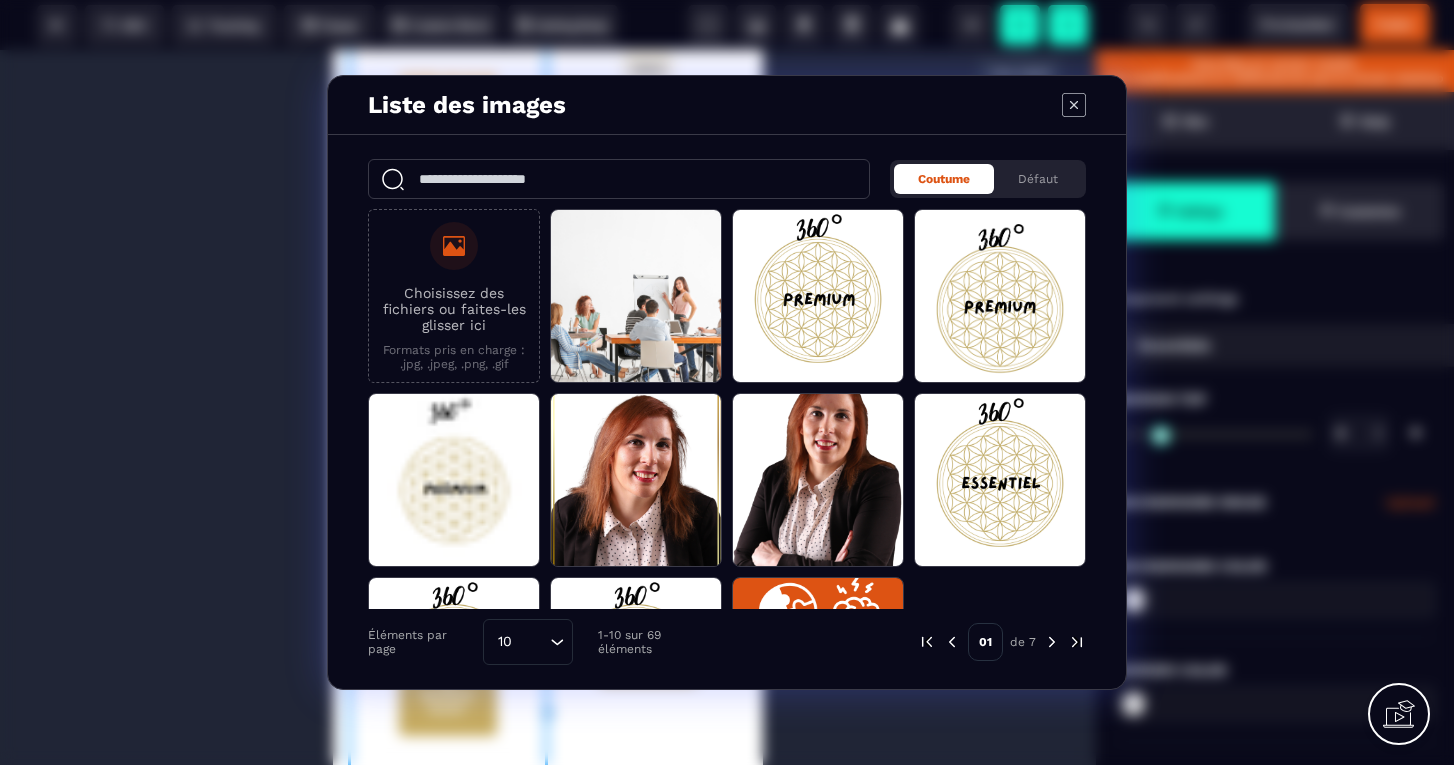 click 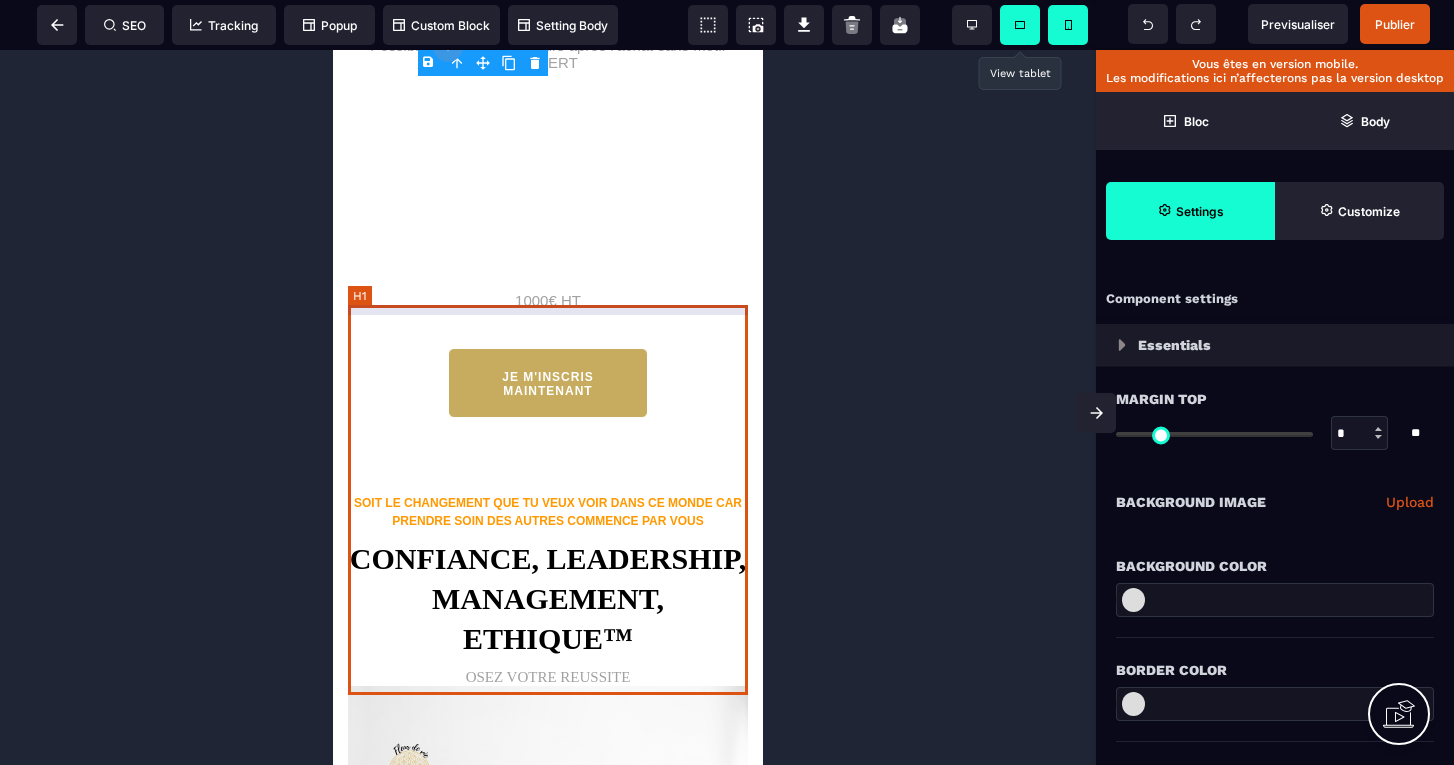 scroll, scrollTop: 6802, scrollLeft: 0, axis: vertical 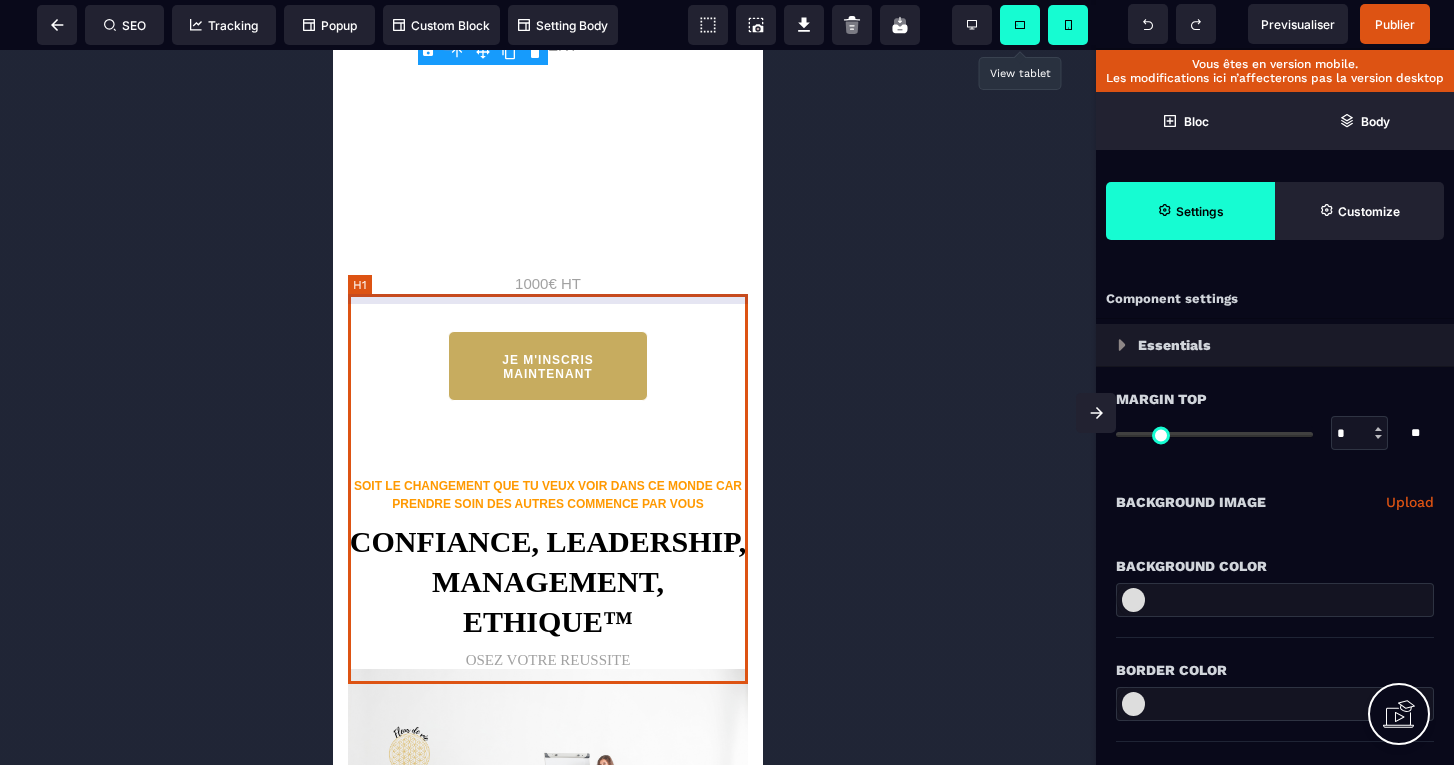 click on "3 séances de coaching de 30mn OFFERTES 1 communauté d'échange de pratiques OFFERT Accès à vie à la formation y compris aux mises jour OFFERT Possibilité de résilier 15 jours après l'achat sans motif OFFERT
1000€ HT" at bounding box center [548, 117] 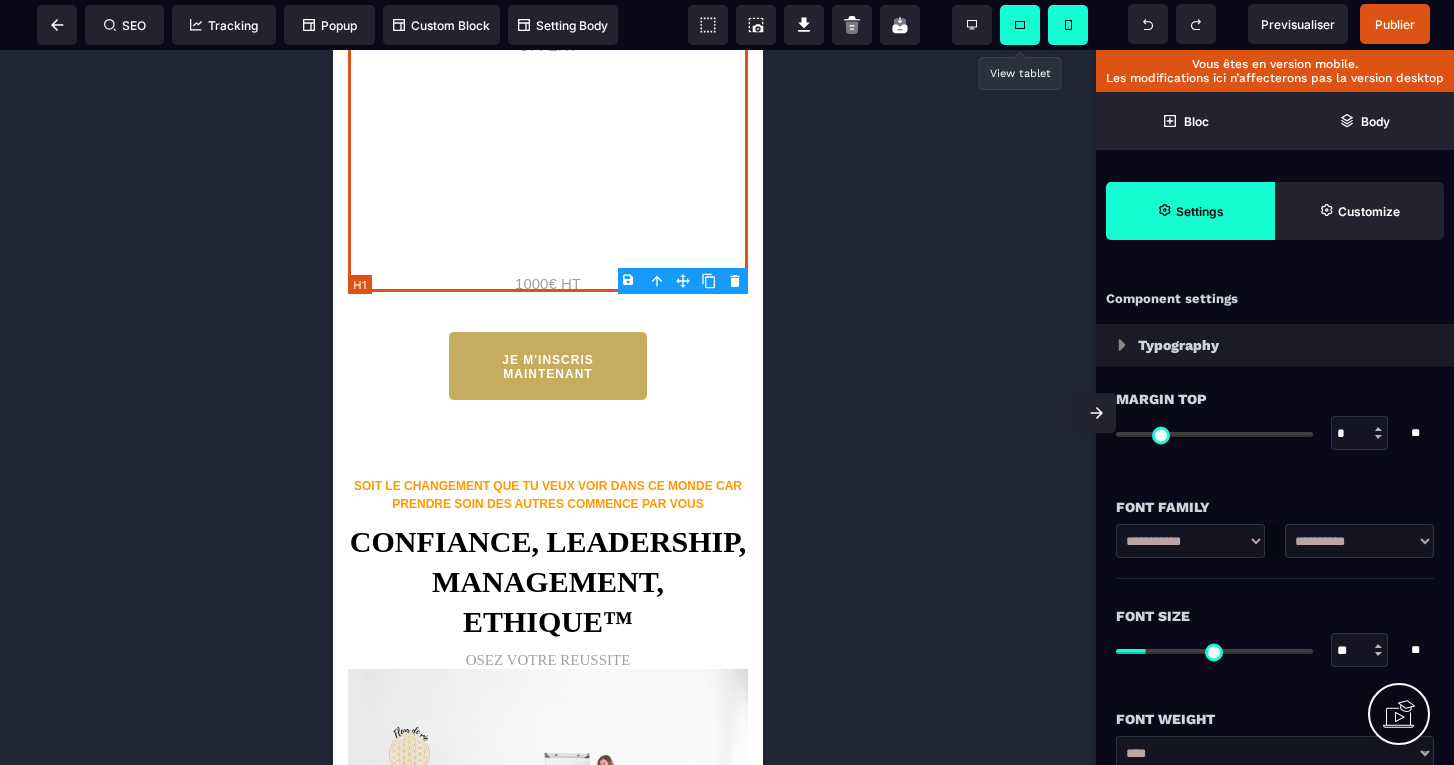click on "3 séances de coaching de 30mn OFFERTES 1 communauté d'échange de pratiques OFFERT Accès à vie à la formation y compris aux mises jour OFFERT Possibilité de résilier 15 jours après l'achat sans motif OFFERT
1000€ HT" at bounding box center [548, 117] 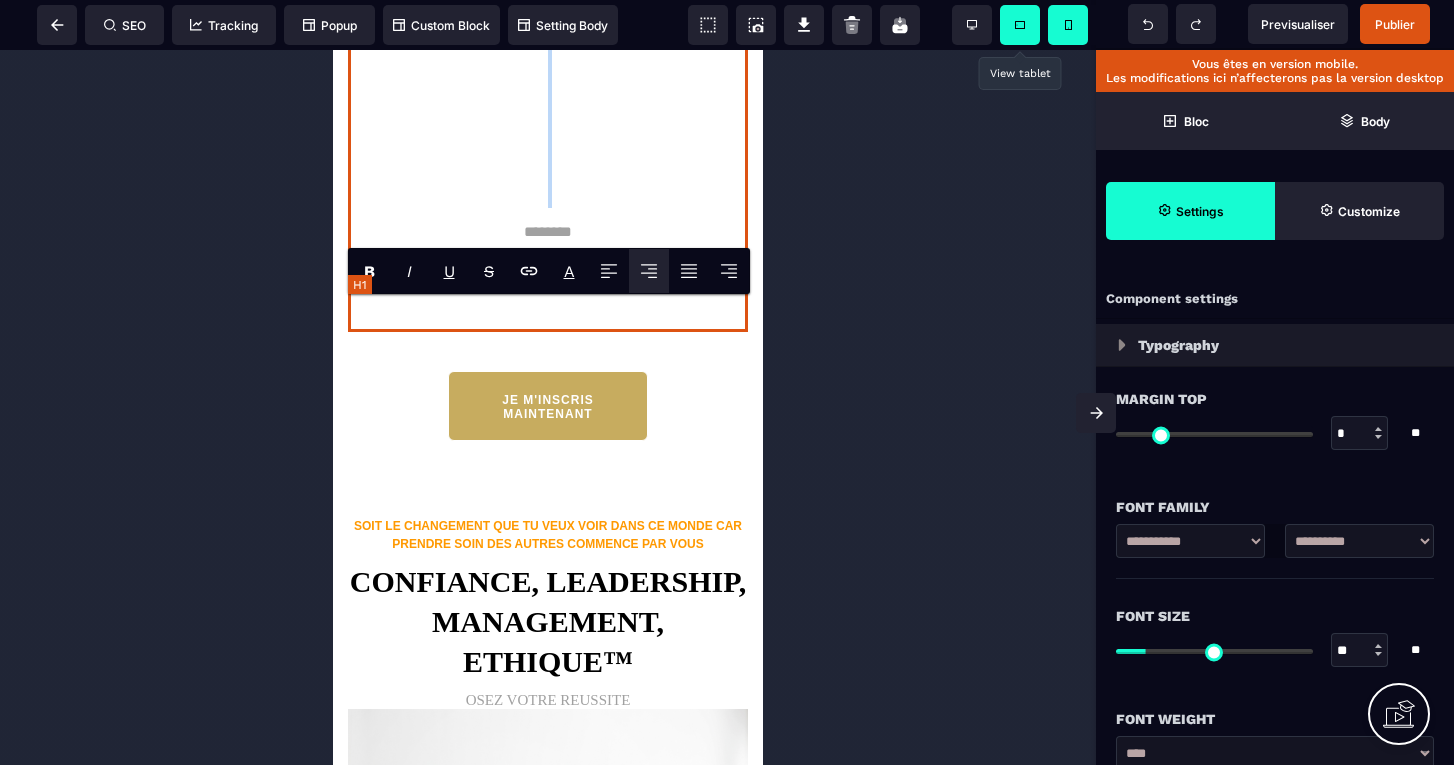 drag, startPoint x: 543, startPoint y: 650, endPoint x: 547, endPoint y: 418, distance: 232.03448 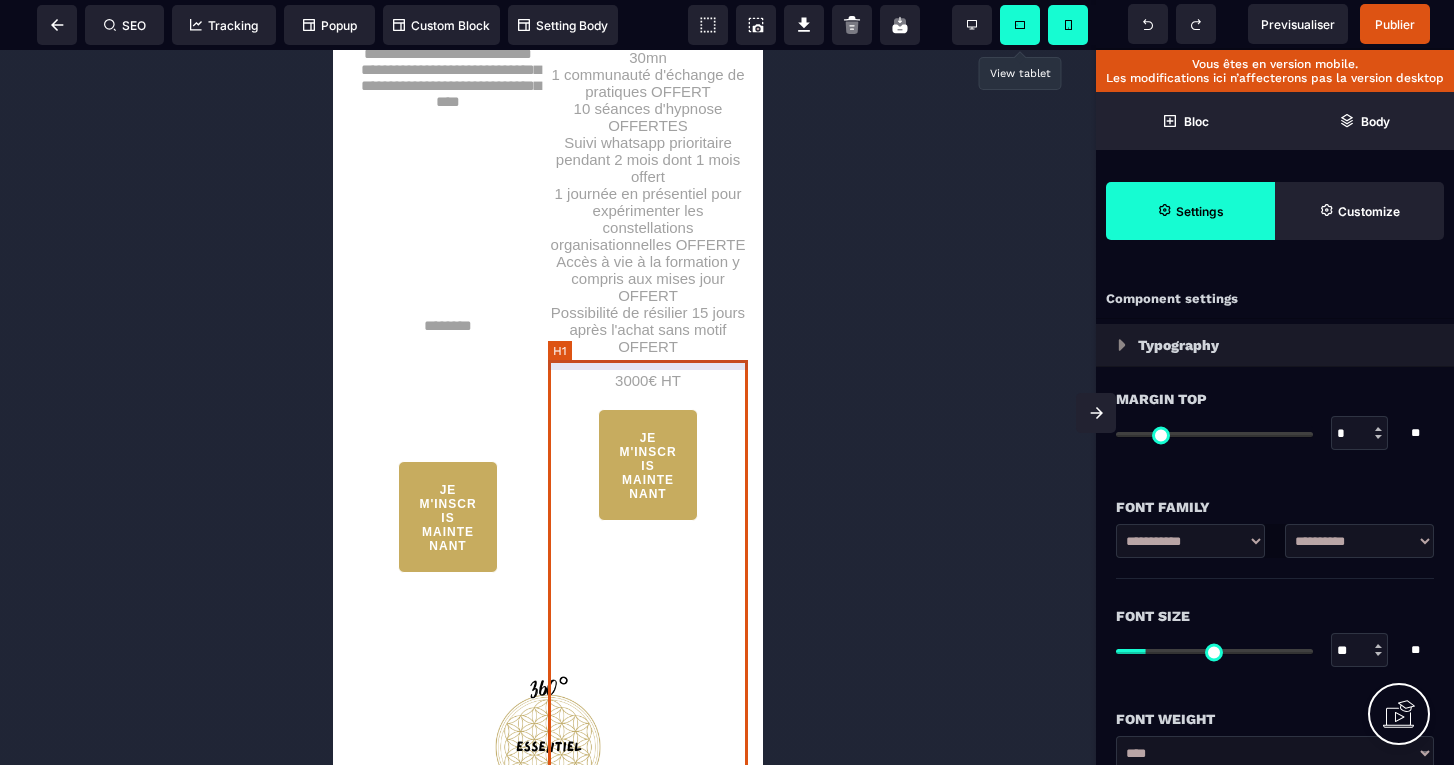 scroll, scrollTop: 5824, scrollLeft: 0, axis: vertical 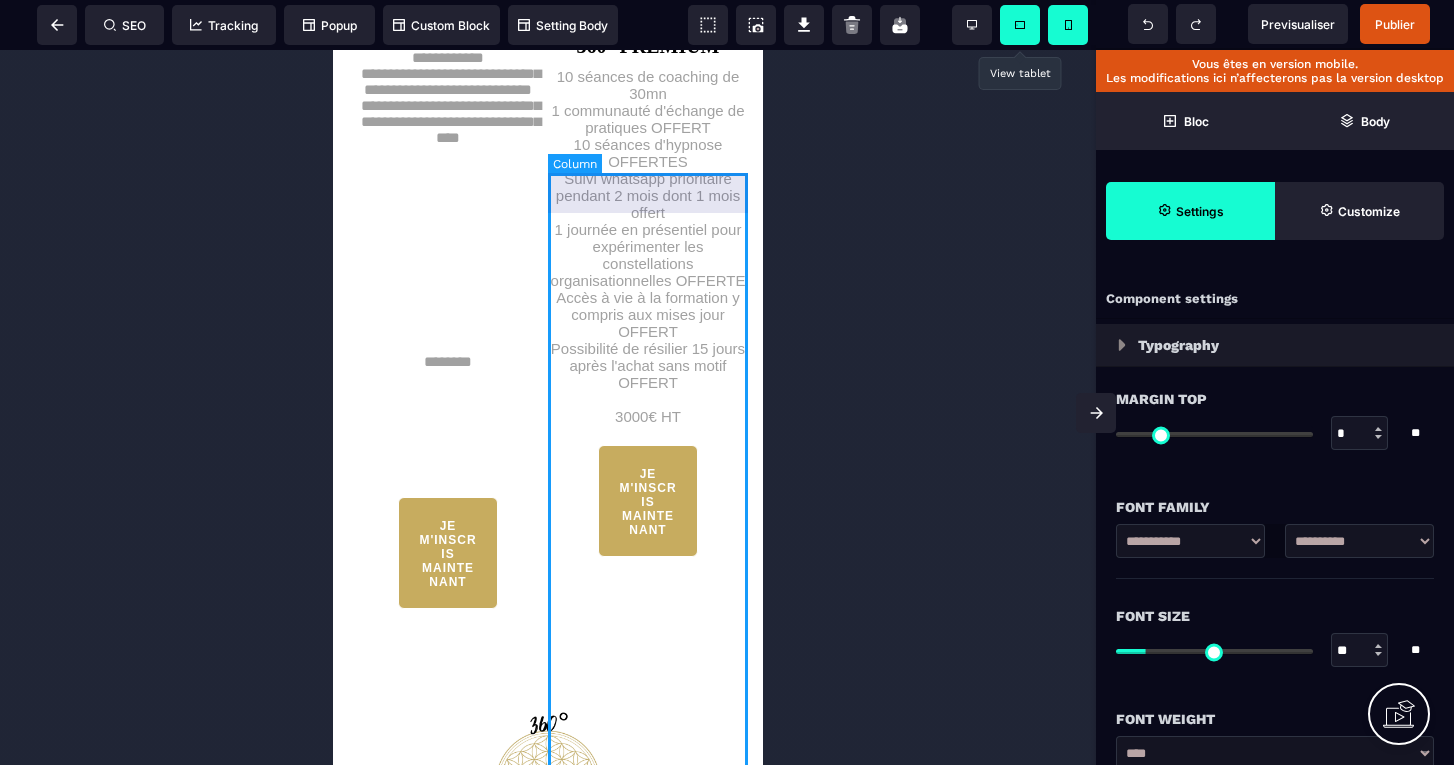 click on "1 ACCOMPAGNEMENT SUR MESURE  360° PREMIUM 10 séances de coaching de 30mn 1 communauté d'échange de pratiques OFFERT  10 séances d'hypnose OFFERTES Suivi whatsapp prioritaire pendant 2 mois dont 1 mois offert 1 journée en présentiel pour expérimenter les constellations organisationnelles OFFERTE Accès à vie à la formation y compris aux mises jour OFFERT Possibilité de résilier 15 jours après l'achat sans motif OFFERT
3000€ HT JE M'INSCRIS MAINTENANT" at bounding box center [648, 241] 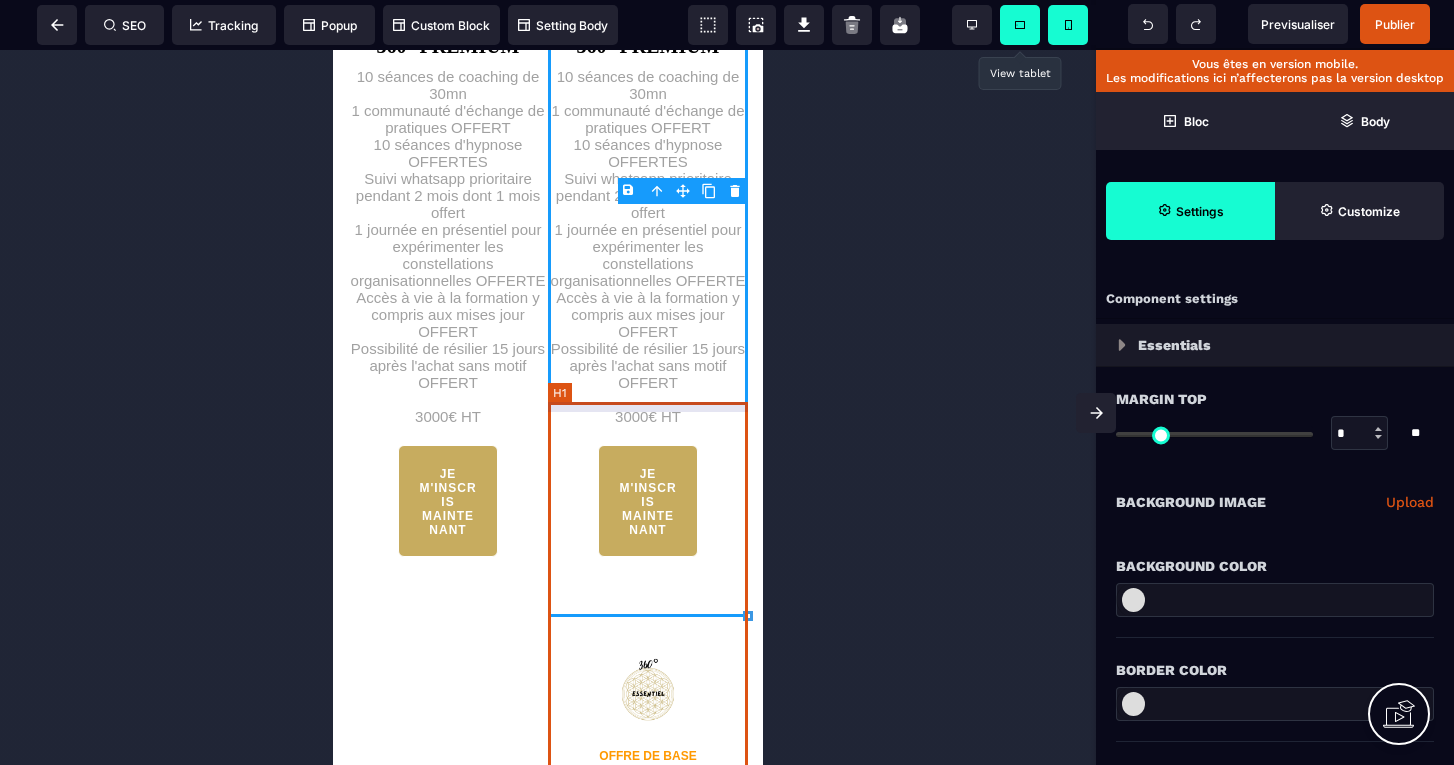 scroll, scrollTop: 5770, scrollLeft: 0, axis: vertical 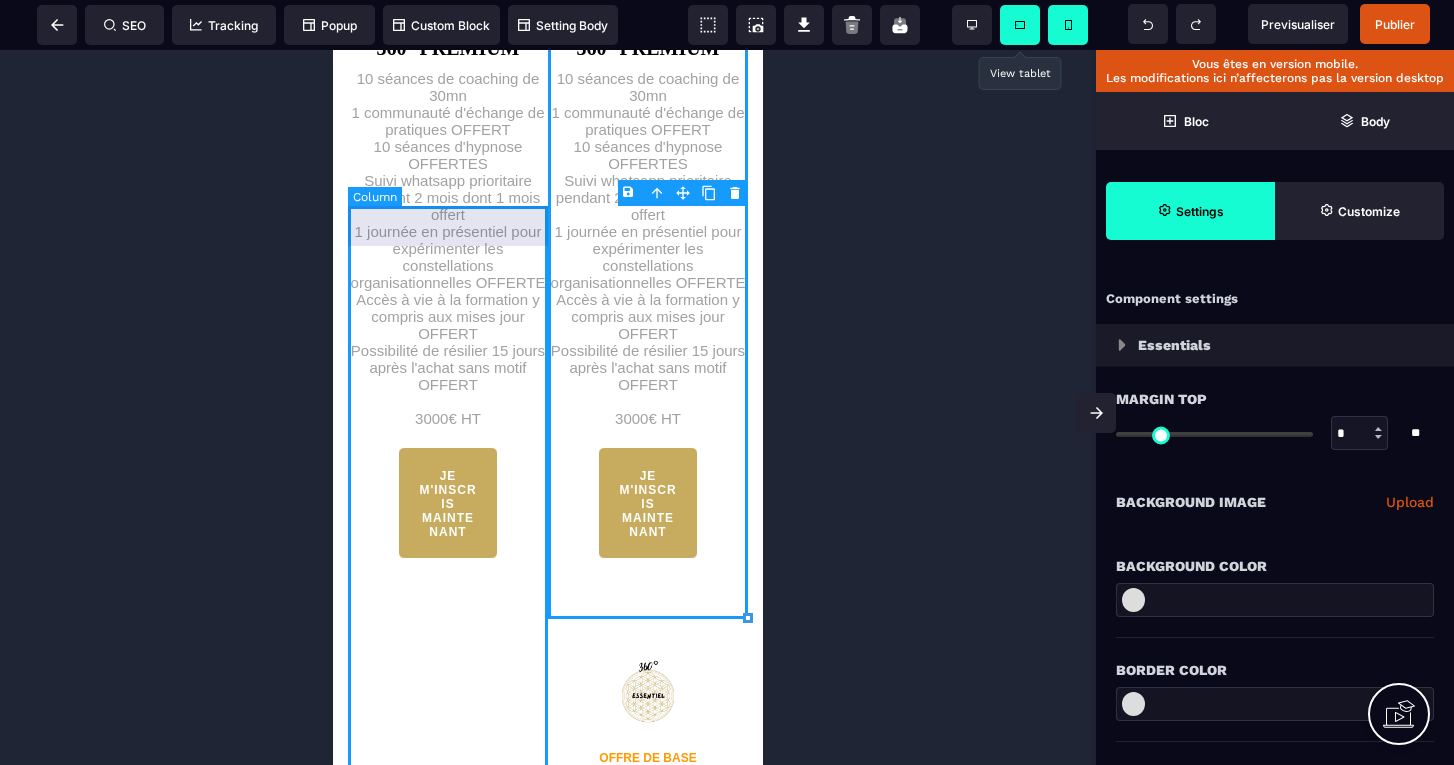 click on "1 ACCOMPAGNEMENT SUR MESURE  360° PREMIUM 10 séances de coaching de 30mn 1 communauté d'échange de pratiques OFFERT  10 séances d'hypnose OFFERTES Suivi whatsapp prioritaire pendant 2 mois dont 1 mois offert 1 journée en présentiel pour expérimenter les constellations organisationnelles OFFERTE Accès à vie à la formation y compris aux mises jour OFFERT Possibilité de résilier 15 jours après l'achat sans motif OFFERT
3000€ HT JE M'INSCRIS MAINTENANT" at bounding box center [448, 243] 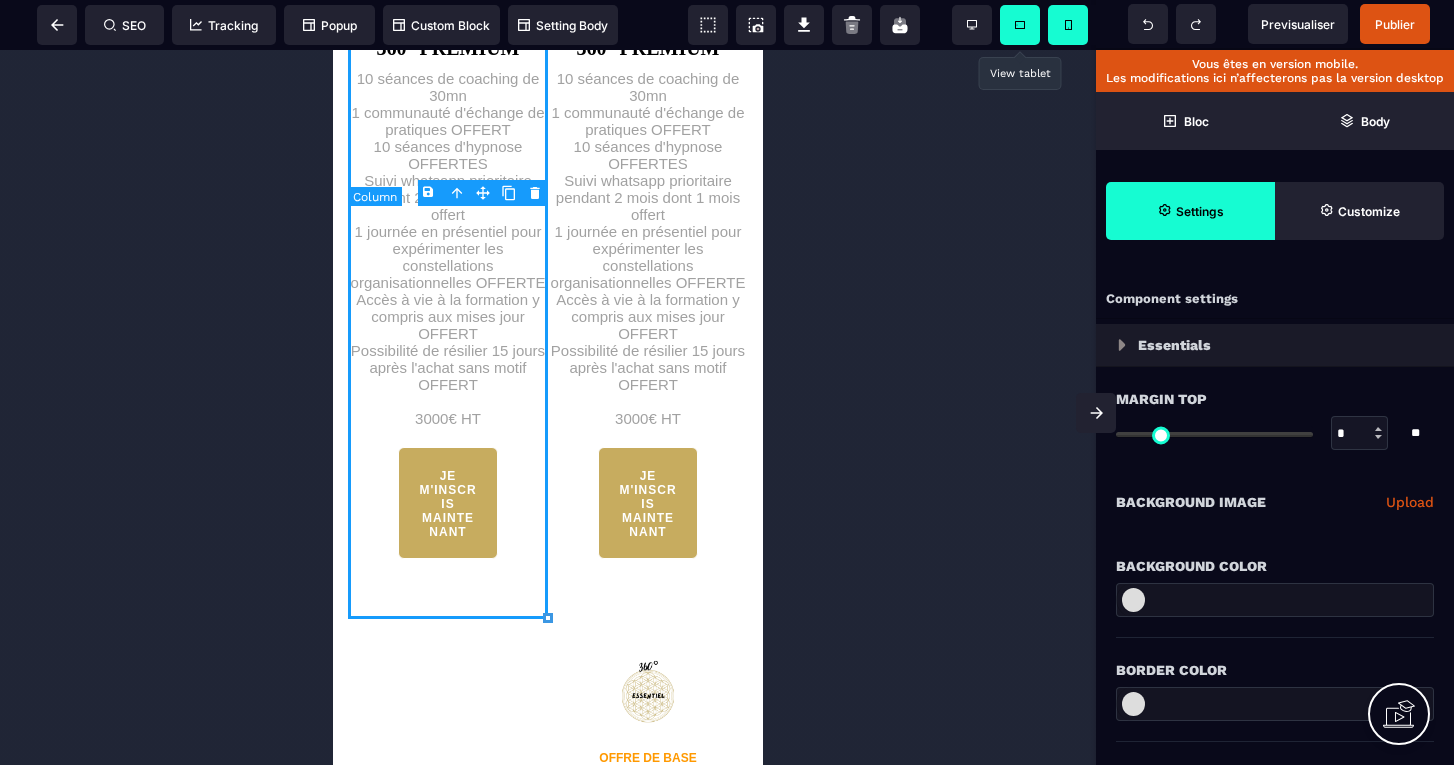 click on "B I U S
A *******
plus
Column
SEO" at bounding box center (727, 382) 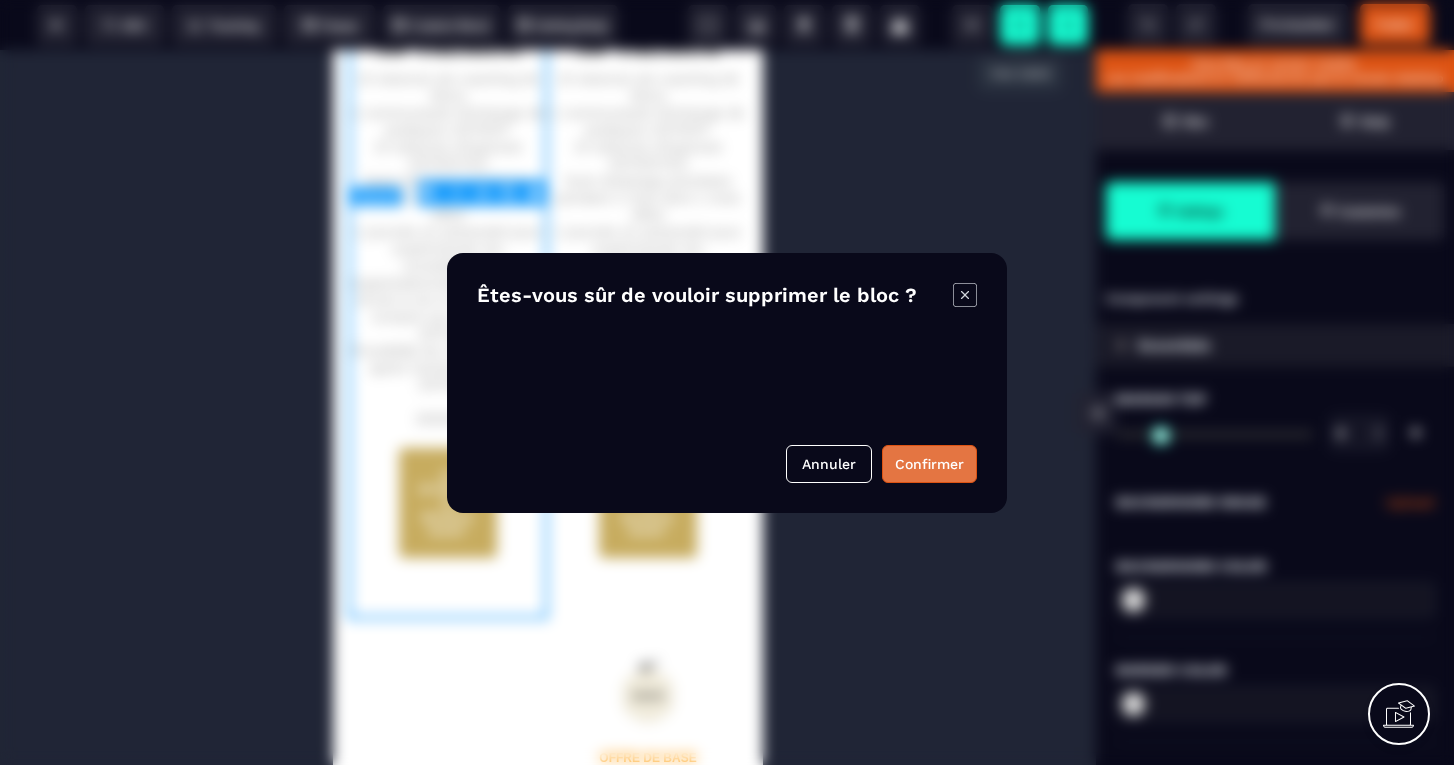 click on "Confirmer" at bounding box center [929, 464] 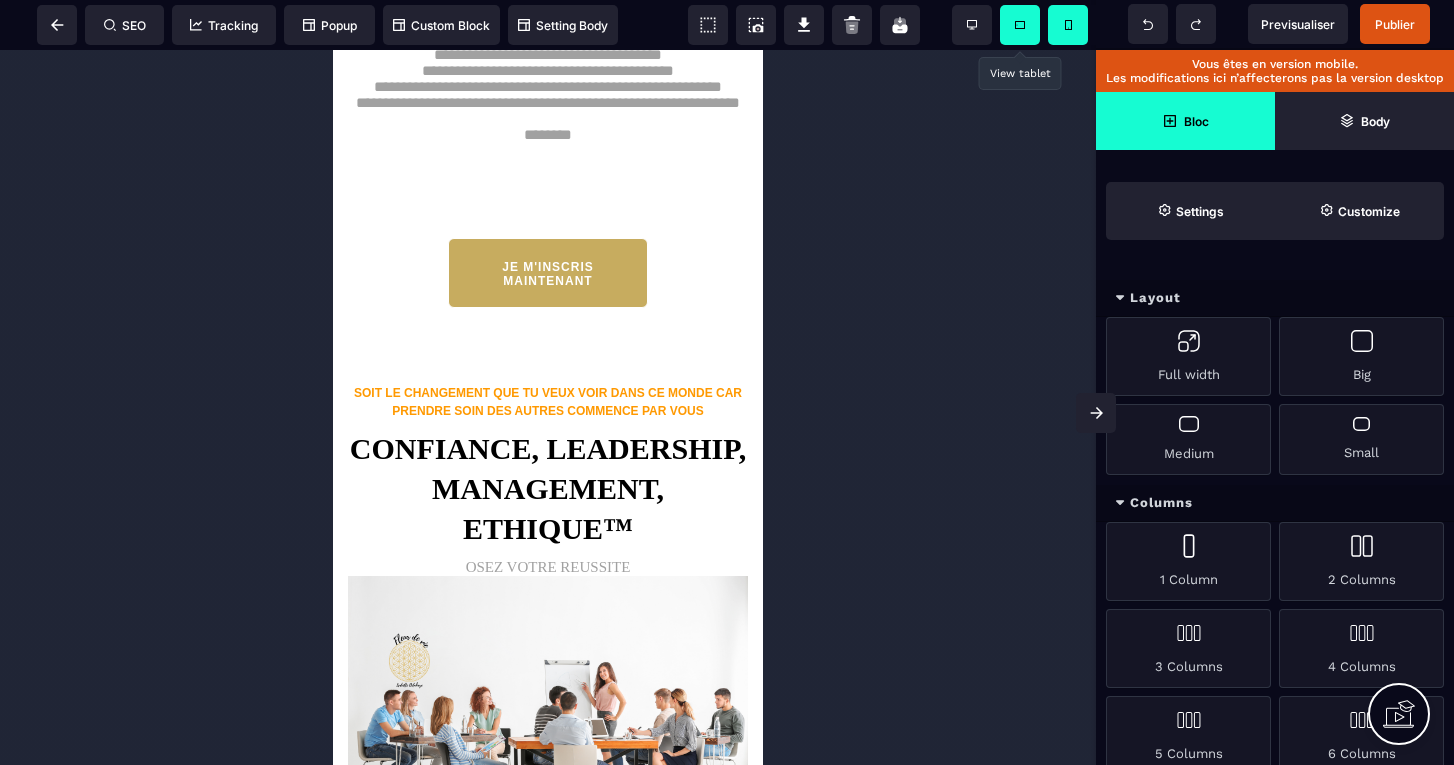 scroll, scrollTop: 6713, scrollLeft: 0, axis: vertical 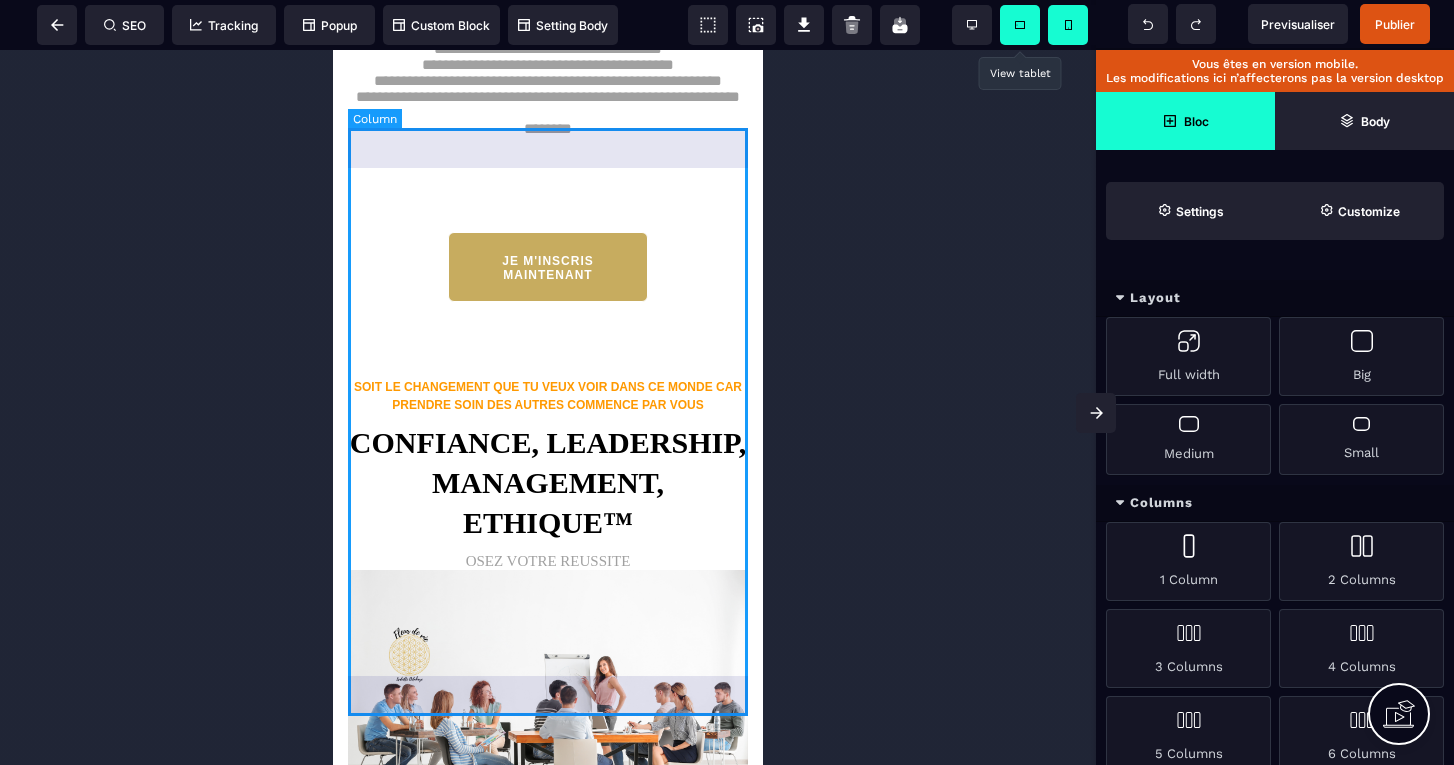click on "**********" at bounding box center (548, 71) 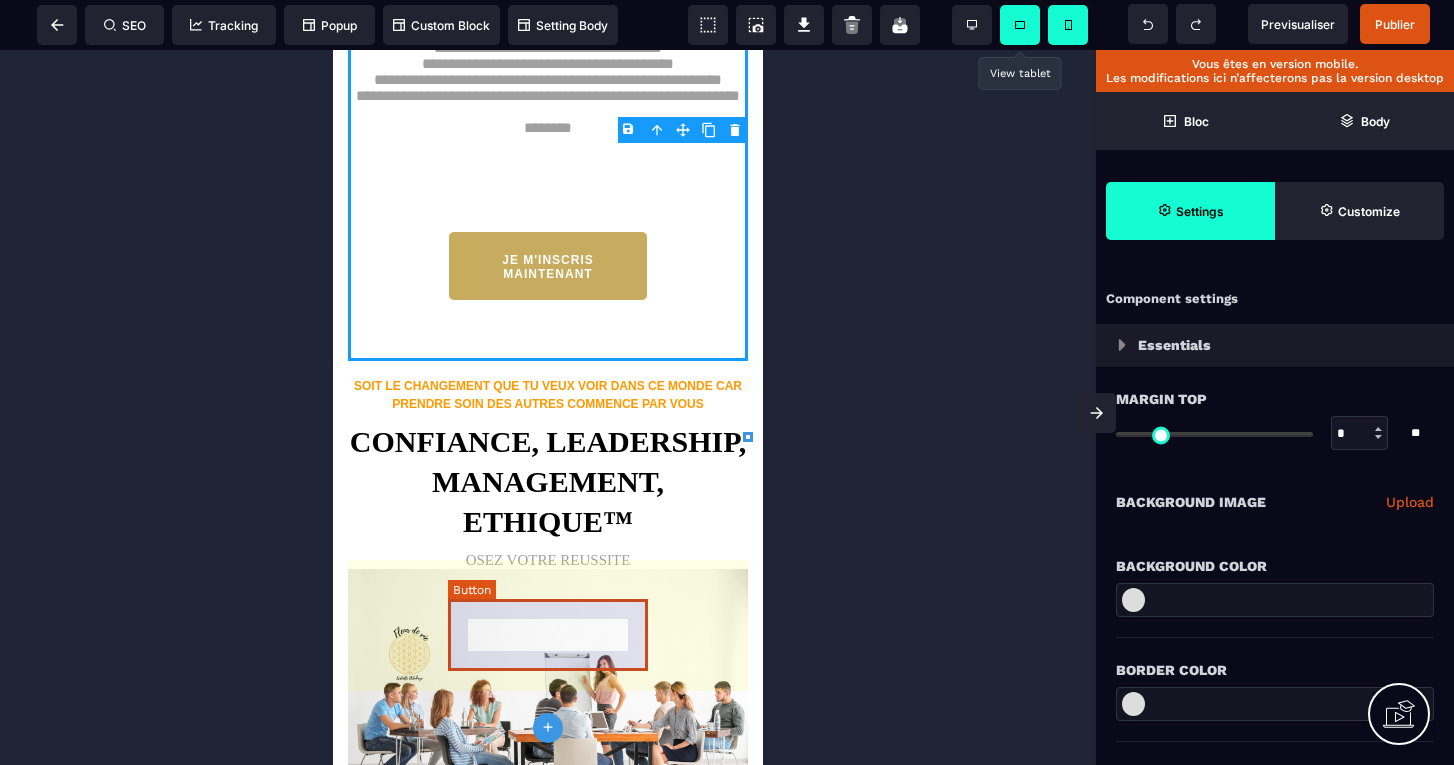 scroll, scrollTop: 6716, scrollLeft: 0, axis: vertical 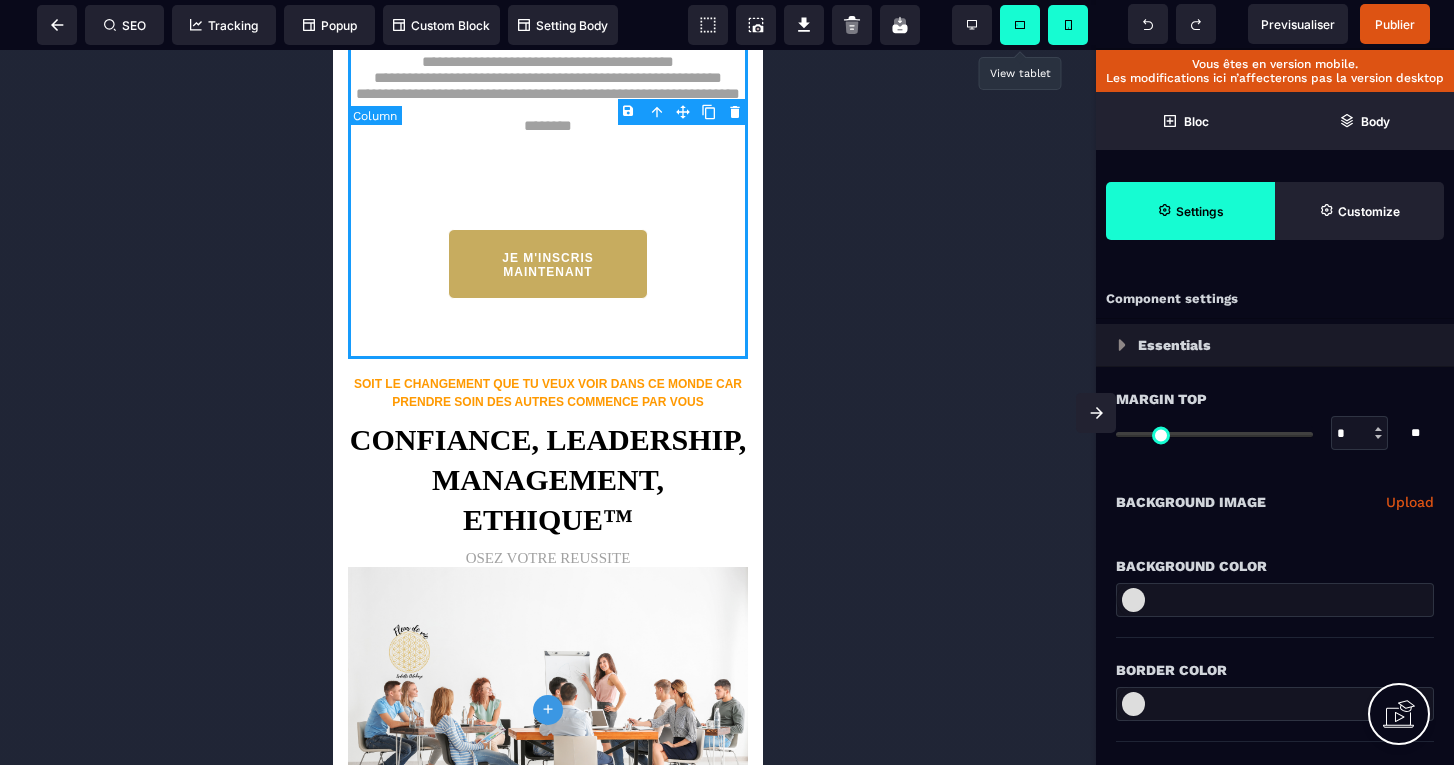 click 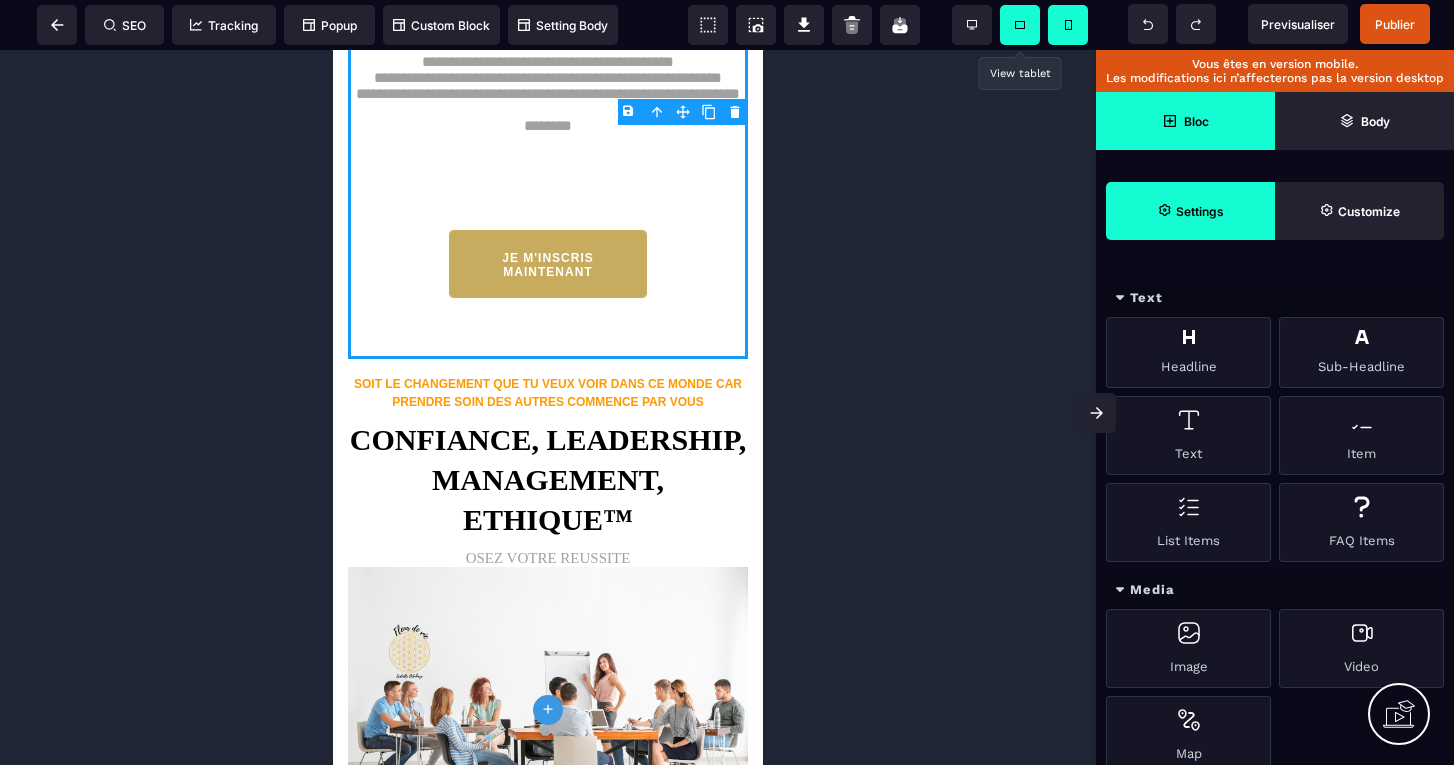 scroll, scrollTop: 0, scrollLeft: 0, axis: both 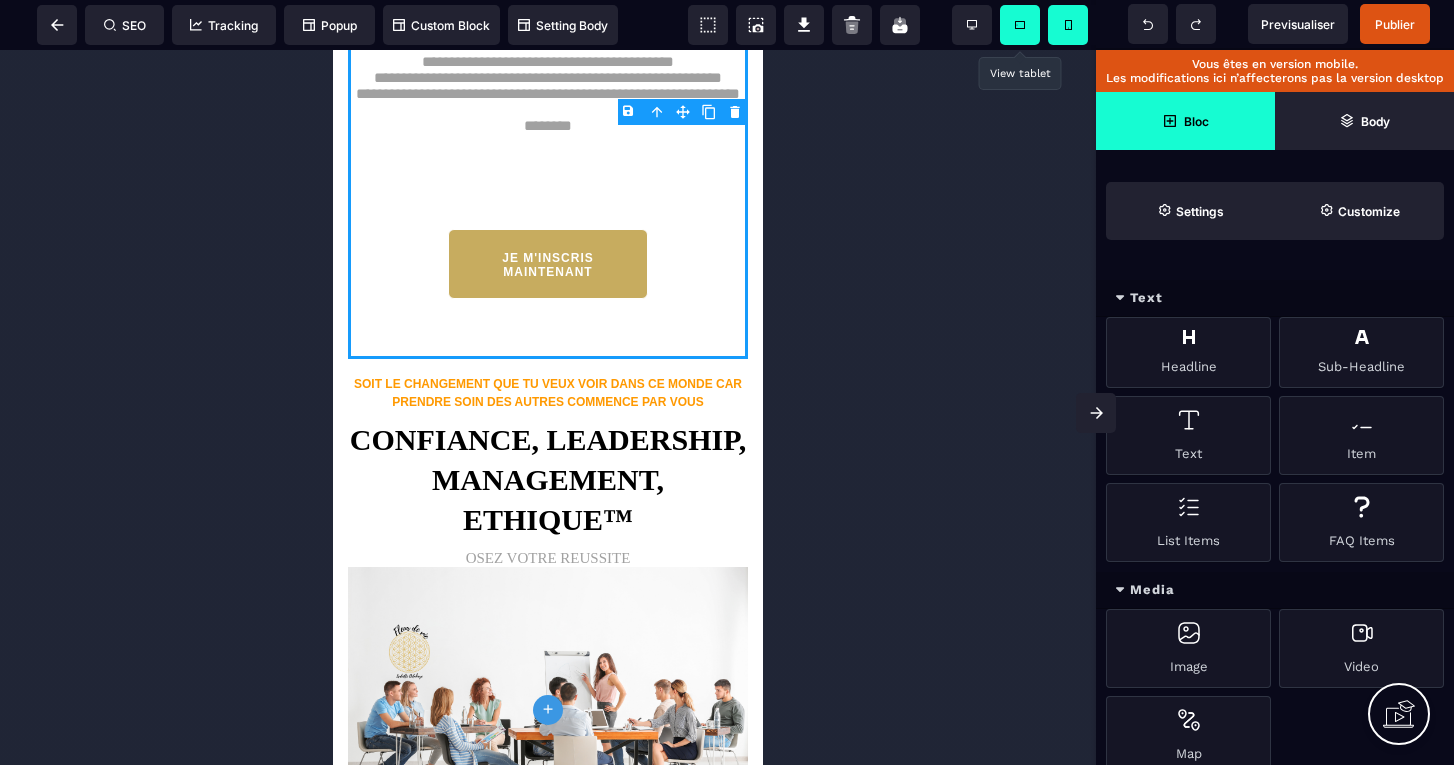 click on "Bloc" at bounding box center (1185, 121) 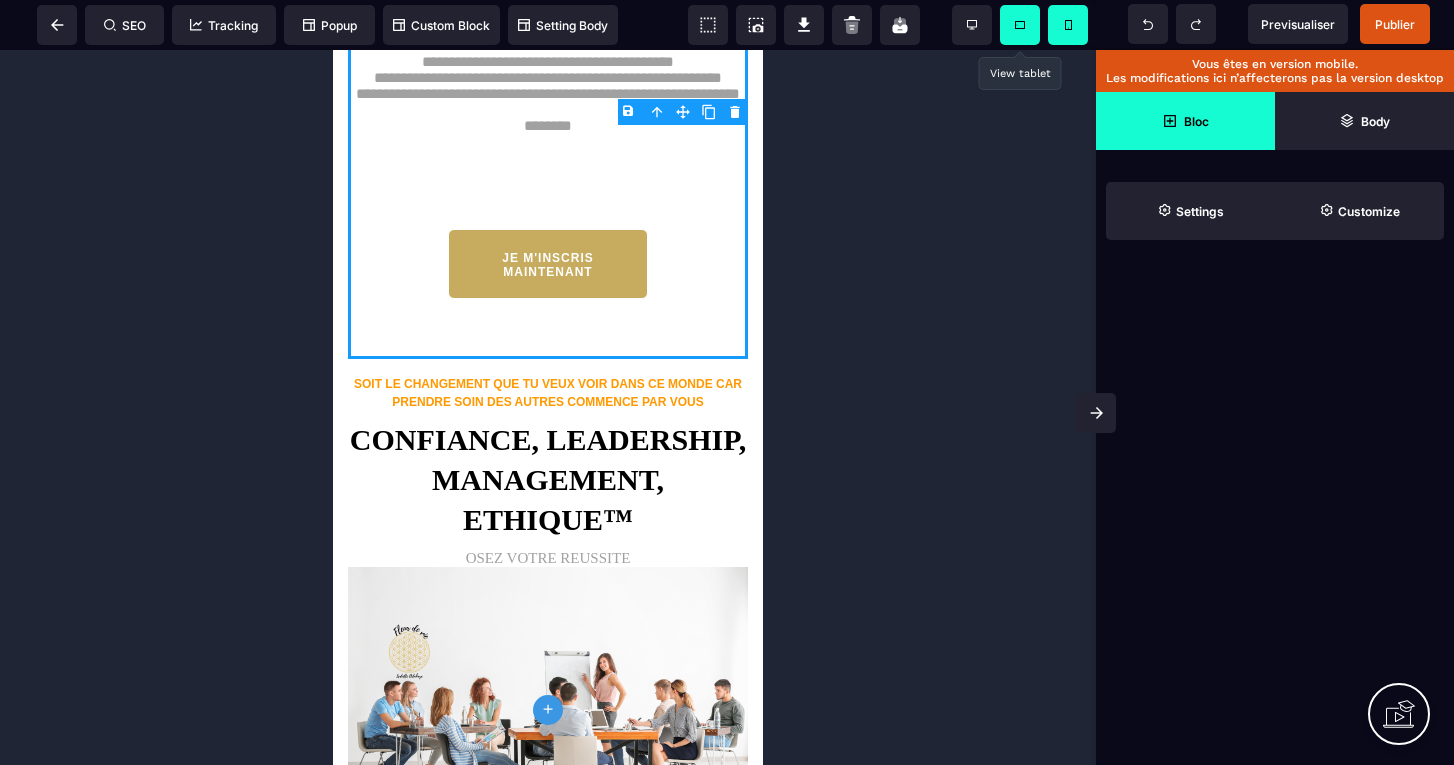 click 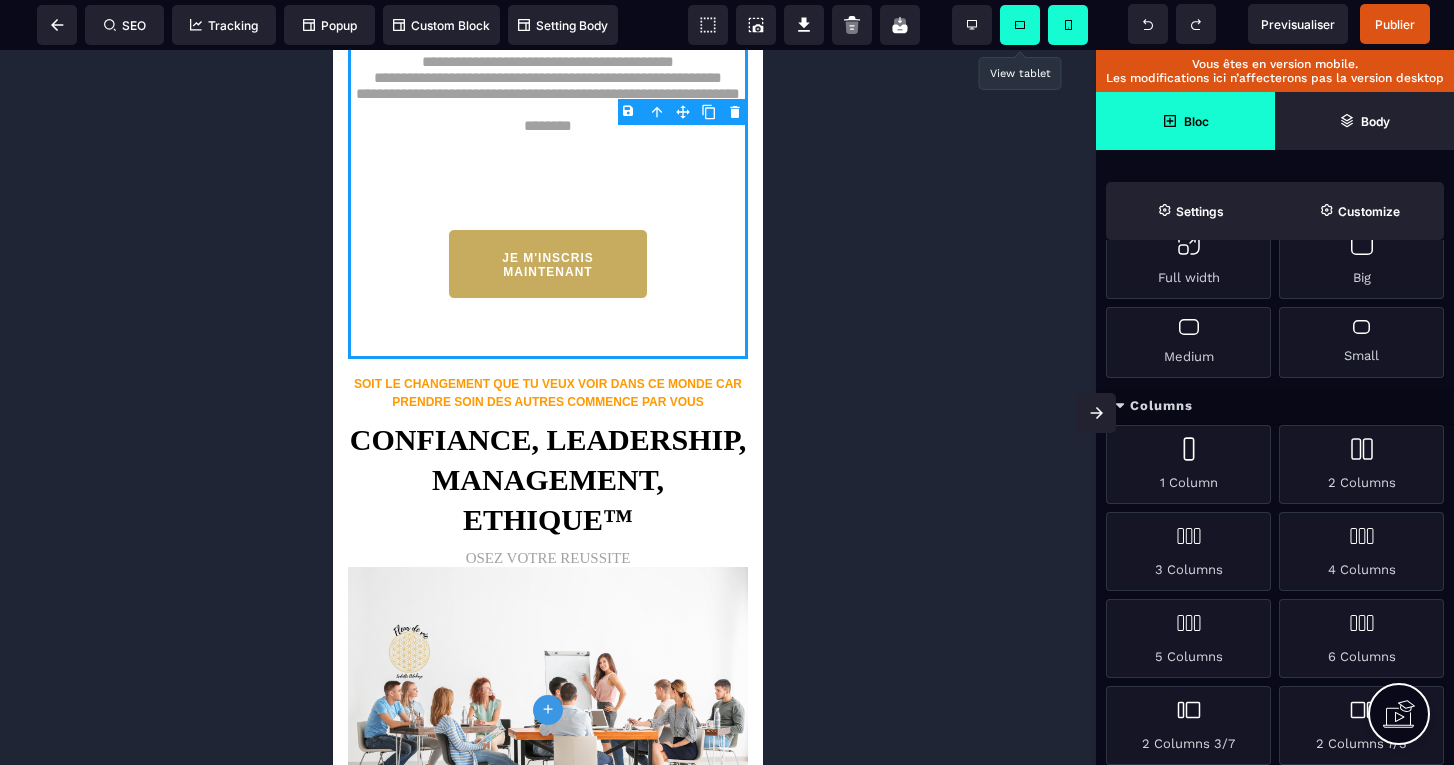 scroll, scrollTop: 102, scrollLeft: 0, axis: vertical 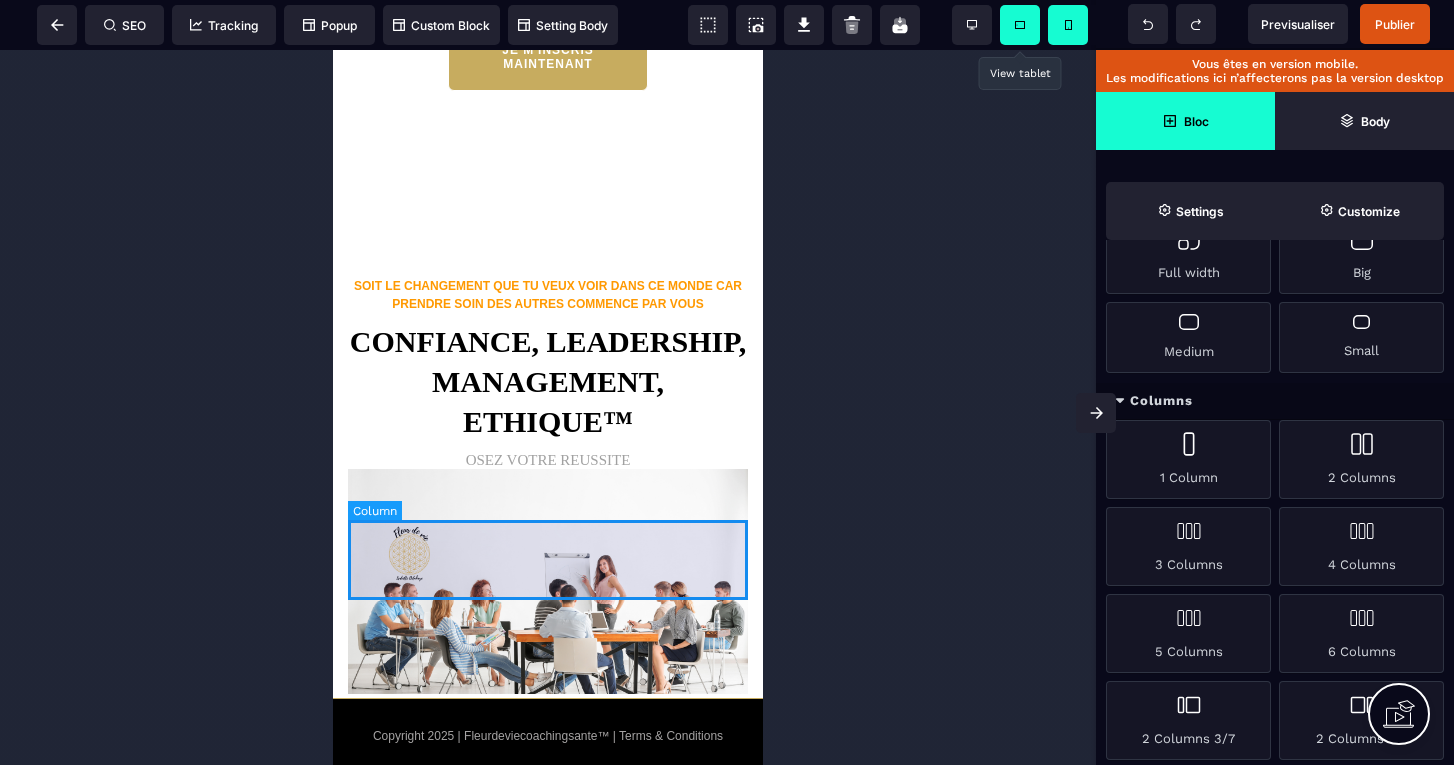 click at bounding box center [548, 206] 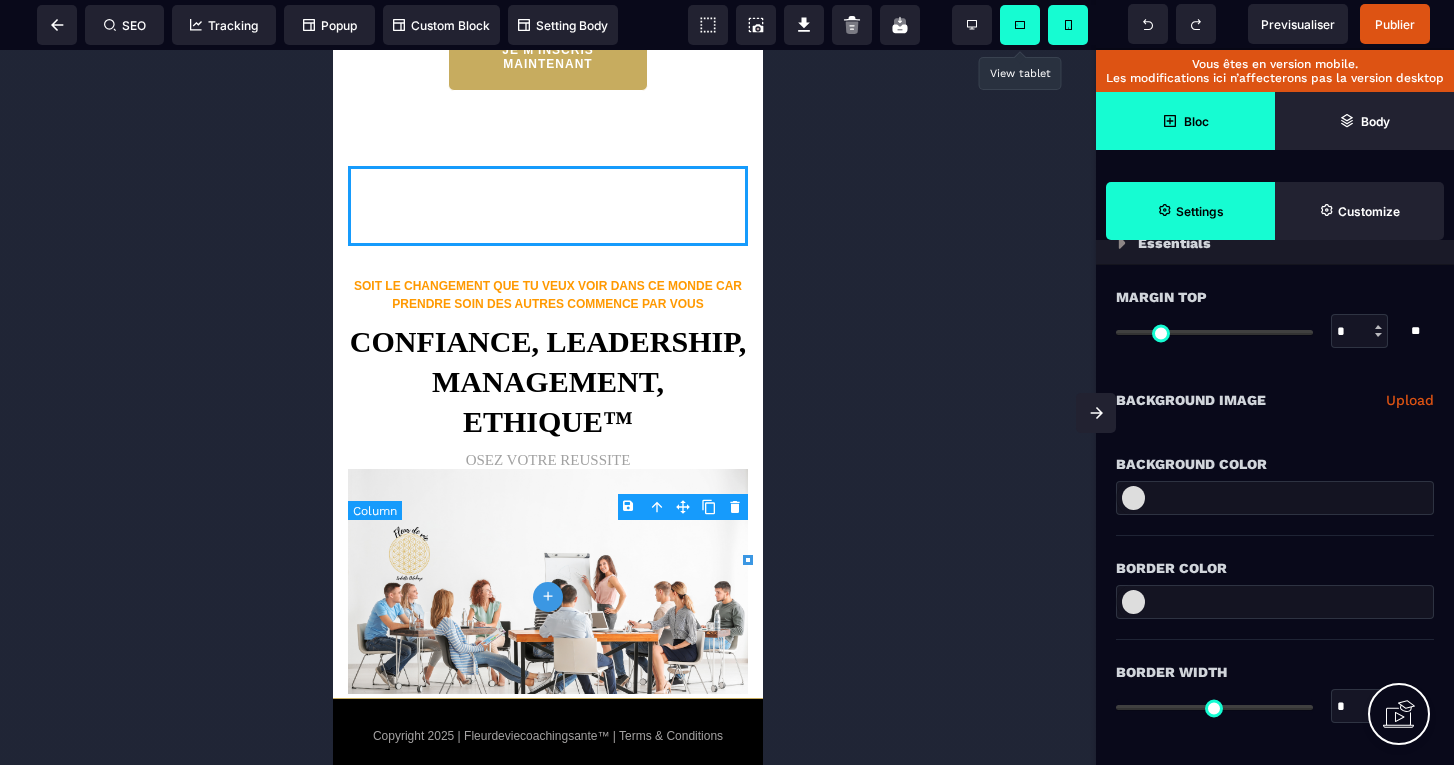 scroll, scrollTop: 0, scrollLeft: 0, axis: both 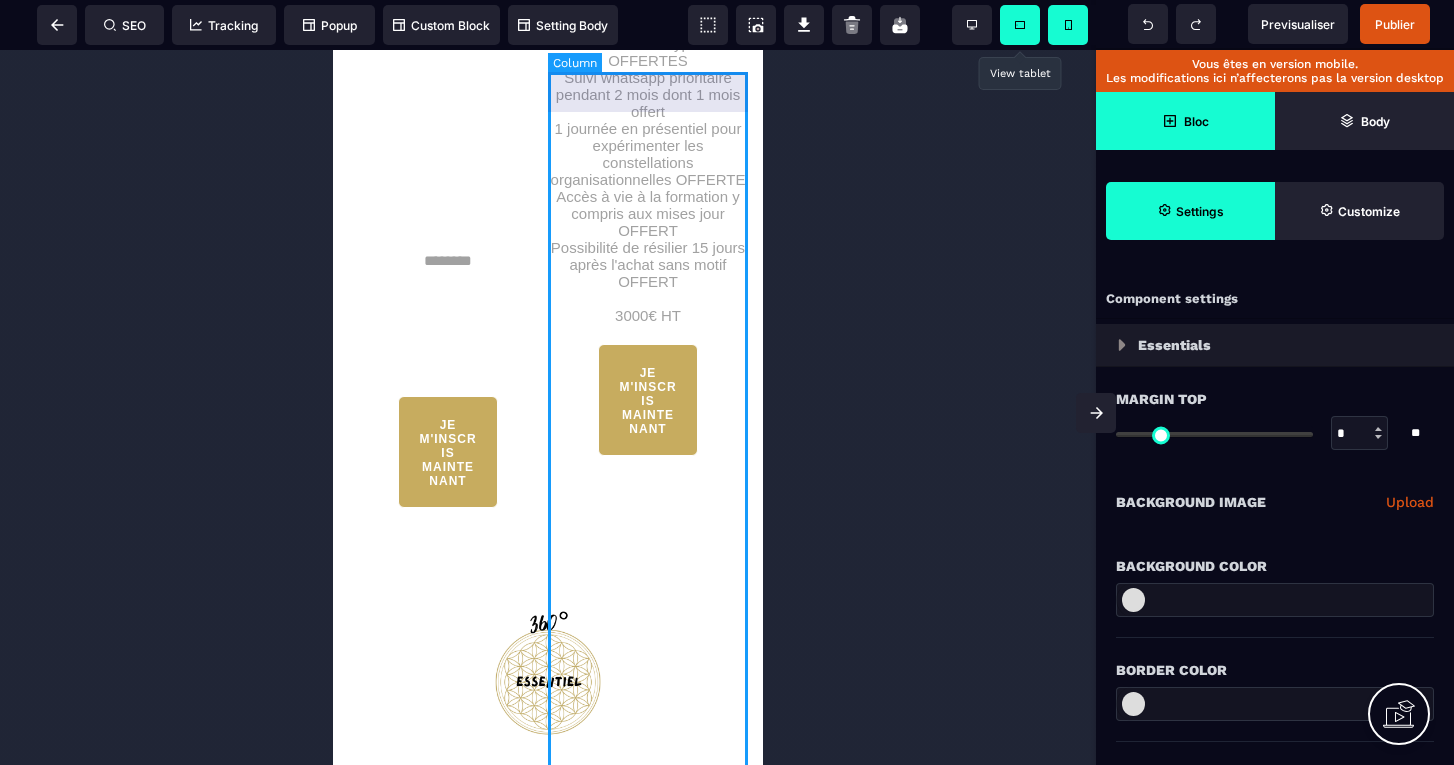 click on "1 ACCOMPAGNEMENT SUR MESURE  360° PREMIUM 10 séances de coaching de 30mn 1 communauté d'échange de pratiques OFFERT  10 séances d'hypnose OFFERTES Suivi whatsapp prioritaire pendant 2 mois dont 1 mois offert 1 journée en présentiel pour expérimenter les constellations organisationnelles OFFERTE Accès à vie à la formation y compris aux mises jour OFFERT Possibilité de résilier 15 jours après l'achat sans motif OFFERT
3000€ HT JE M'INSCRIS MAINTENANT" at bounding box center [648, 140] 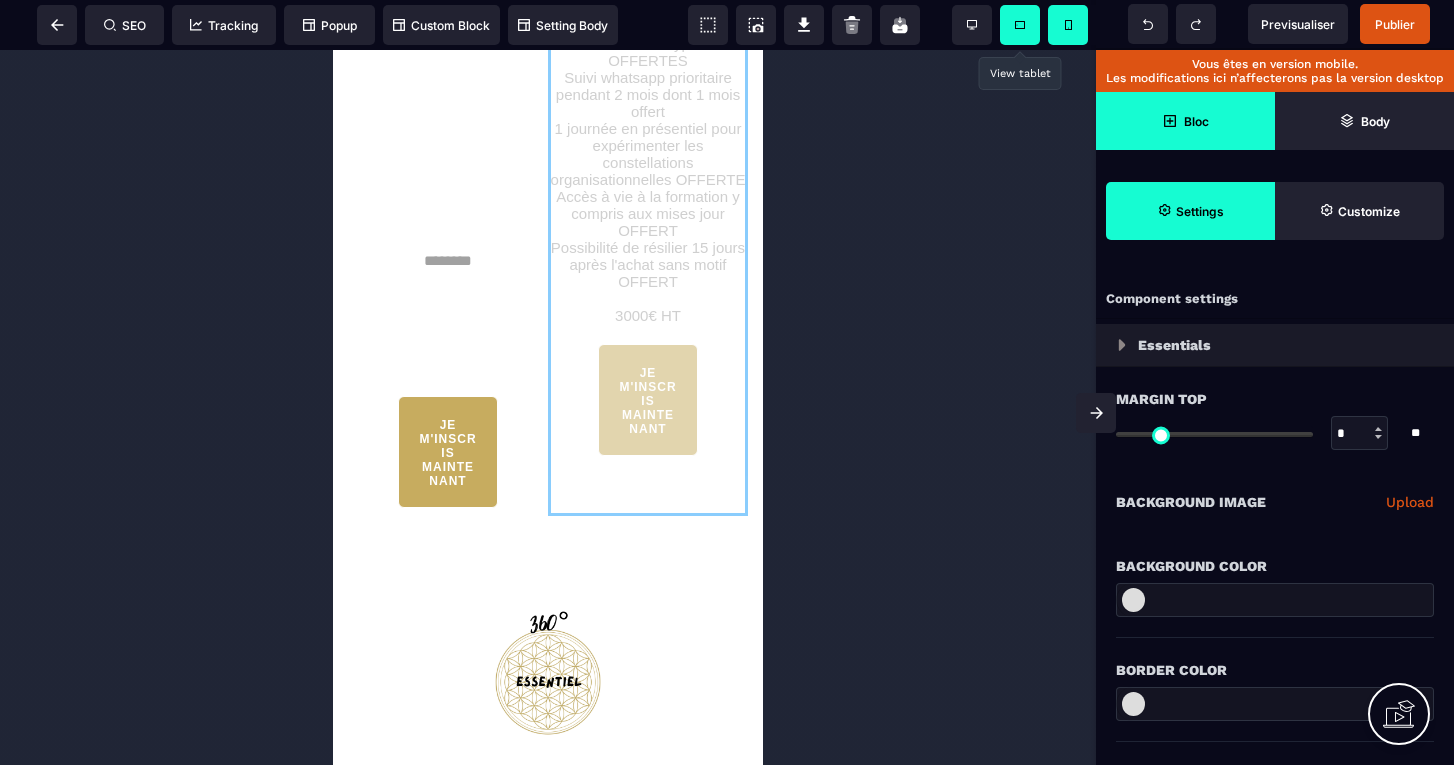 scroll, scrollTop: 5924, scrollLeft: 0, axis: vertical 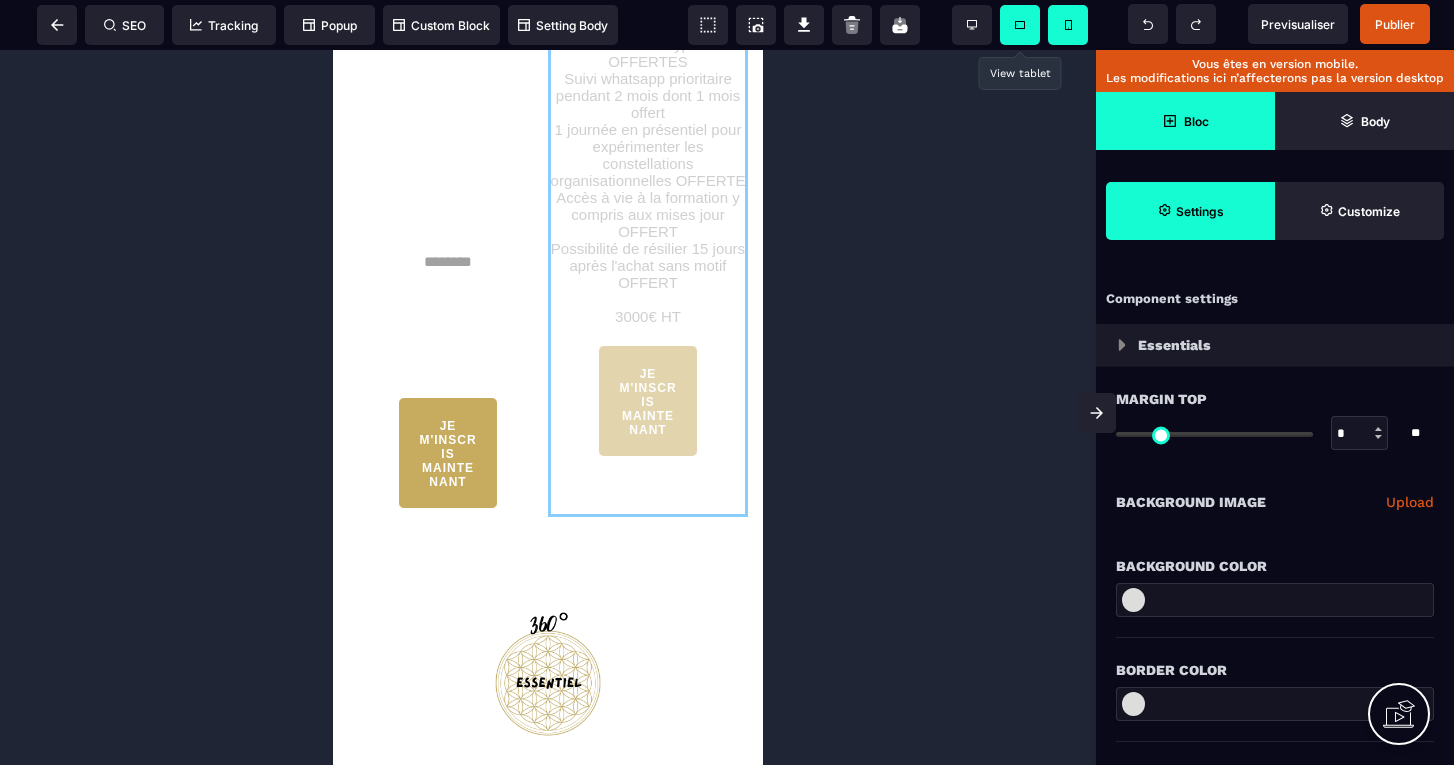 drag, startPoint x: 589, startPoint y: 88, endPoint x: 640, endPoint y: 403, distance: 319.10187 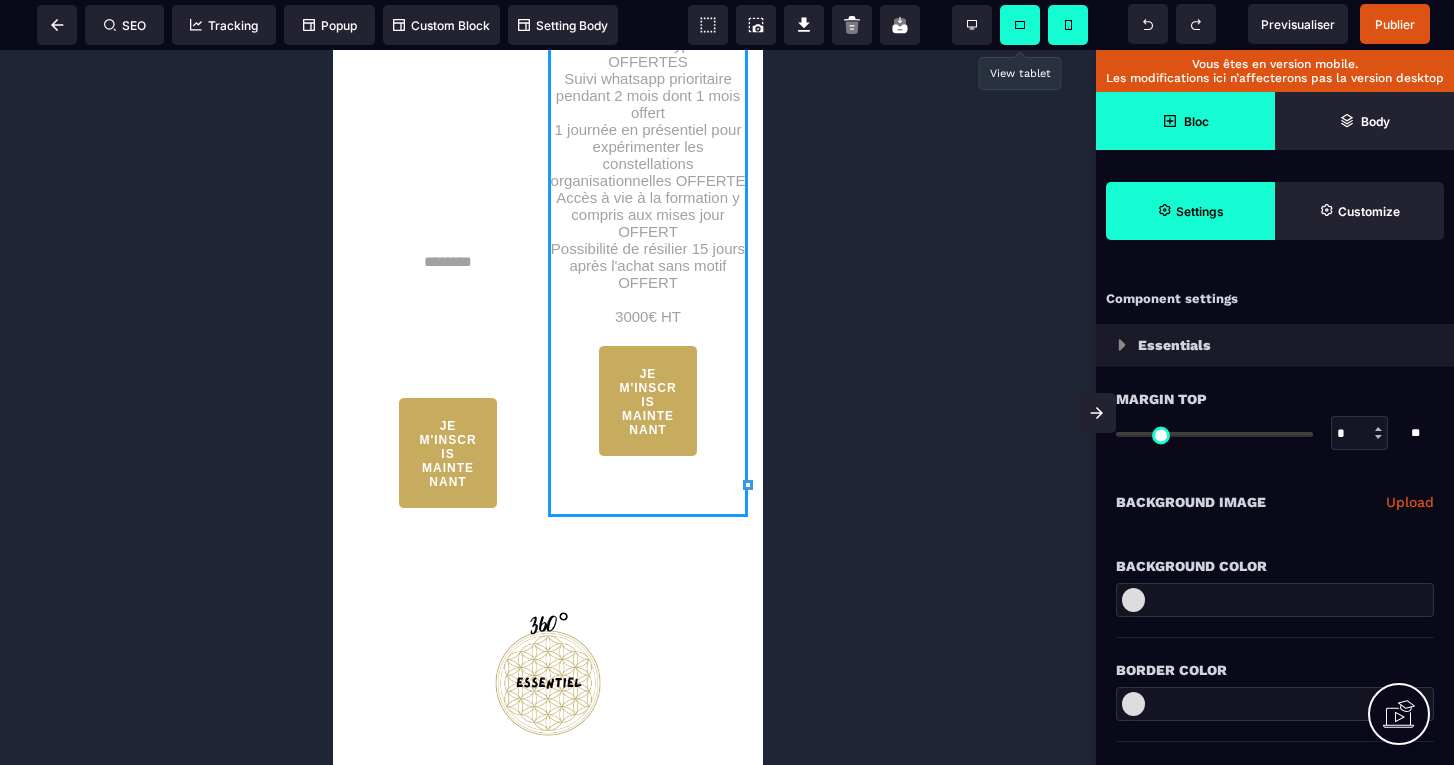 click at bounding box center [548, 407] 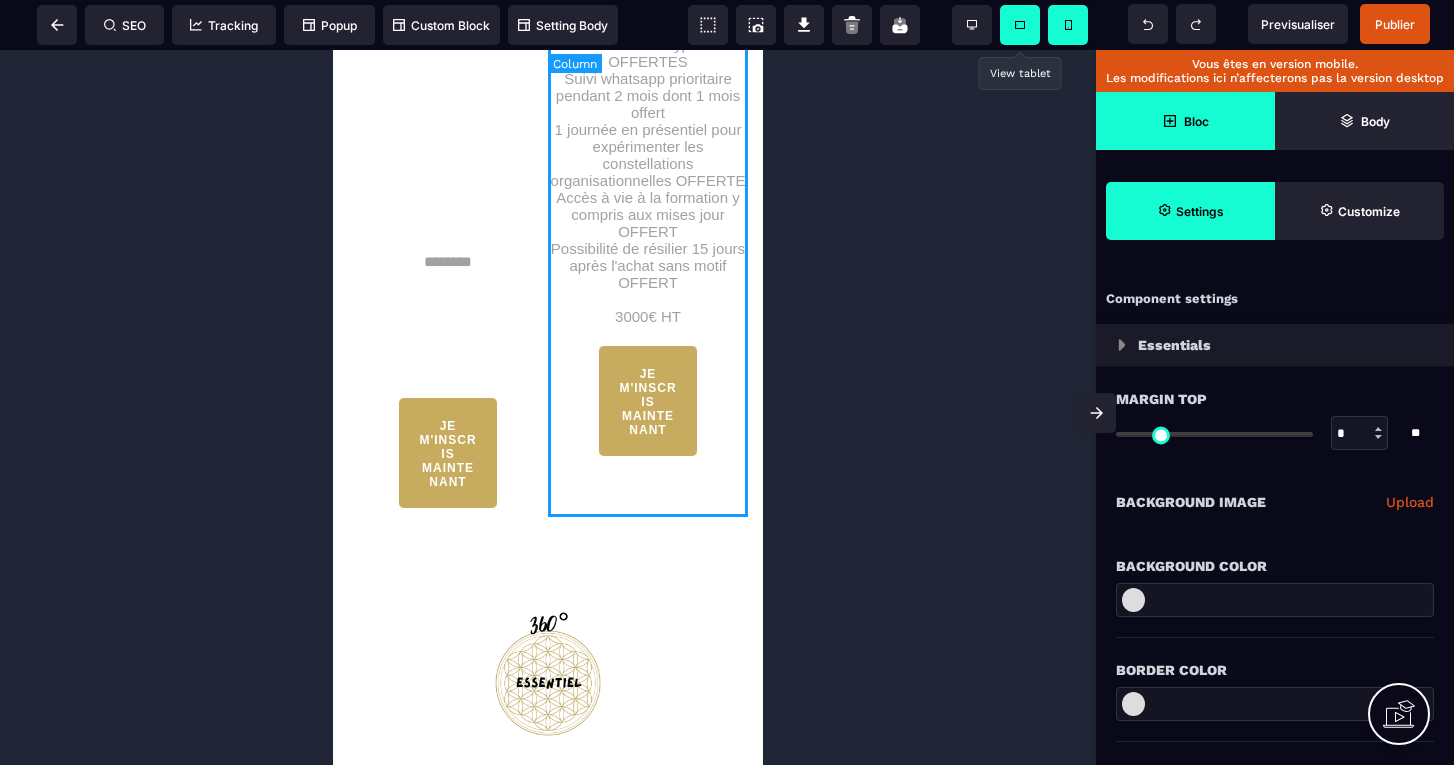 click on "1 ACCOMPAGNEMENT SUR MESURE  360° PREMIUM 10 séances de coaching de 30mn 1 communauté d'échange de pratiques OFFERT  10 séances d'hypnose OFFERTES Suivi whatsapp prioritaire pendant 2 mois dont 1 mois offert 1 journée en présentiel pour expérimenter les constellations organisationnelles OFFERTE Accès à vie à la formation y compris aux mises jour OFFERT Possibilité de résilier 15 jours après l'achat sans motif OFFERT
3000€ HT JE M'INSCRIS MAINTENANT" at bounding box center (648, 141) 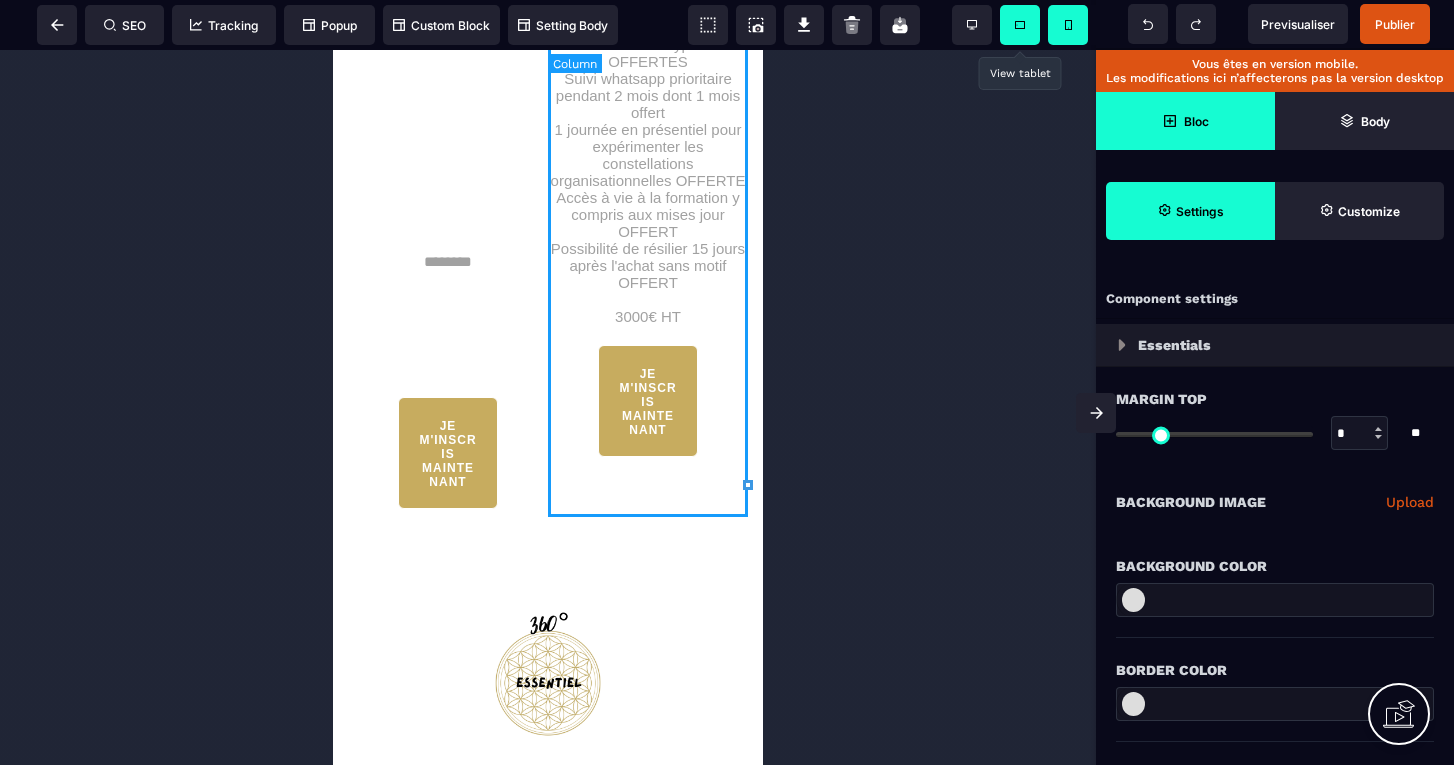 click on "1 ACCOMPAGNEMENT SUR MESURE  360° PREMIUM 10 séances de coaching de 30mn 1 communauté d'échange de pratiques OFFERT  10 séances d'hypnose OFFERTES Suivi whatsapp prioritaire pendant 2 mois dont 1 mois offert 1 journée en présentiel pour expérimenter les constellations organisationnelles OFFERTE Accès à vie à la formation y compris aux mises jour OFFERT Possibilité de résilier 15 jours après l'achat sans motif OFFERT
3000€ HT JE M'INSCRIS MAINTENANT" at bounding box center [648, 141] 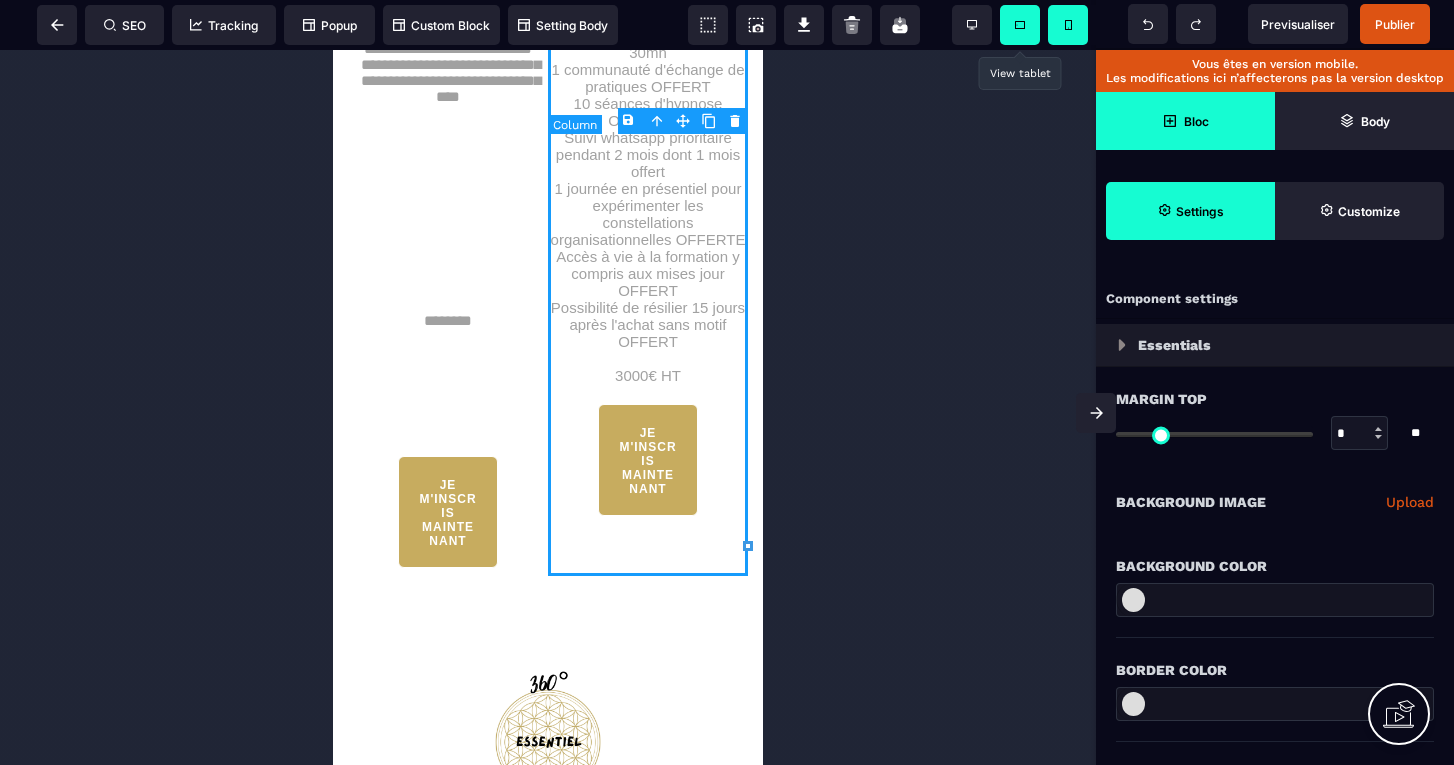 scroll, scrollTop: 5859, scrollLeft: 0, axis: vertical 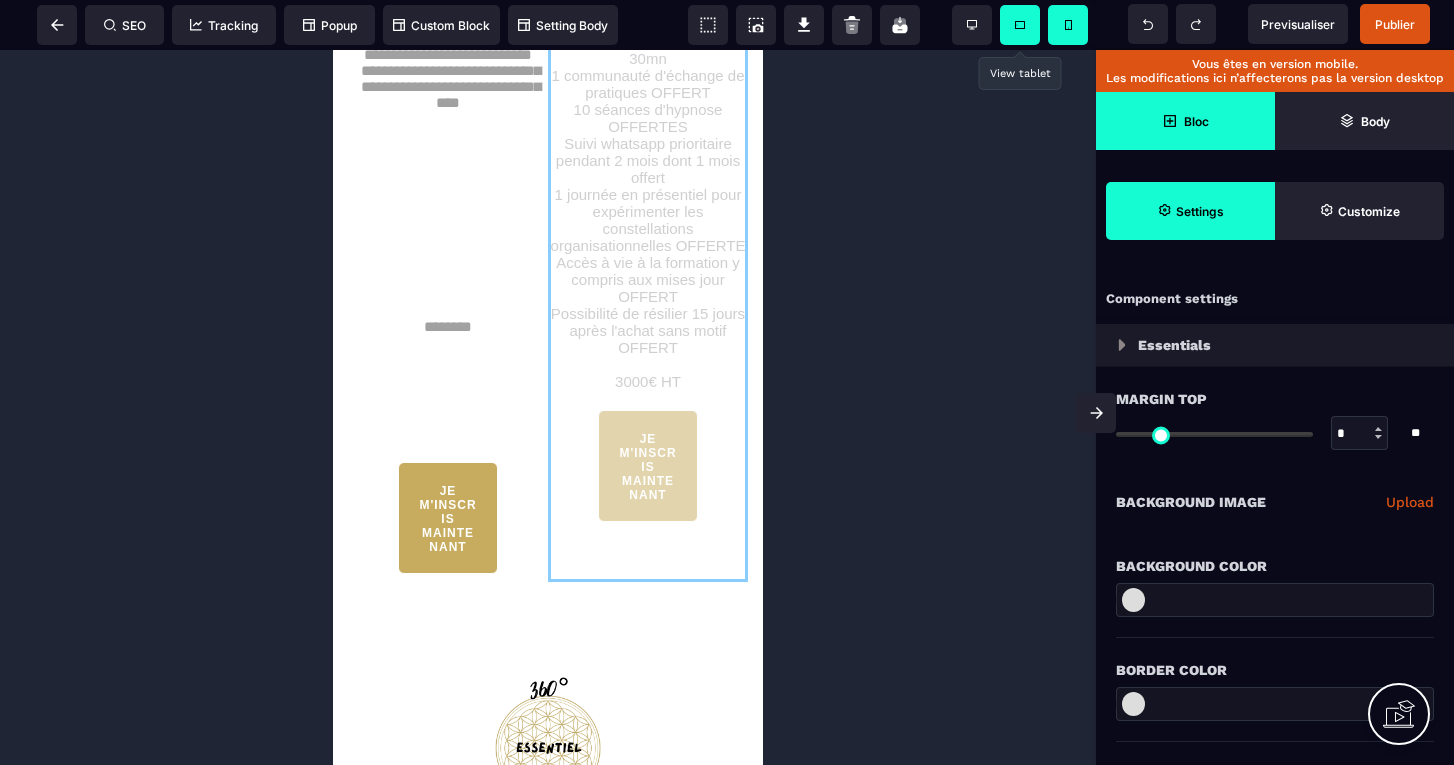 drag, startPoint x: 1015, startPoint y: 171, endPoint x: 690, endPoint y: 554, distance: 502.30865 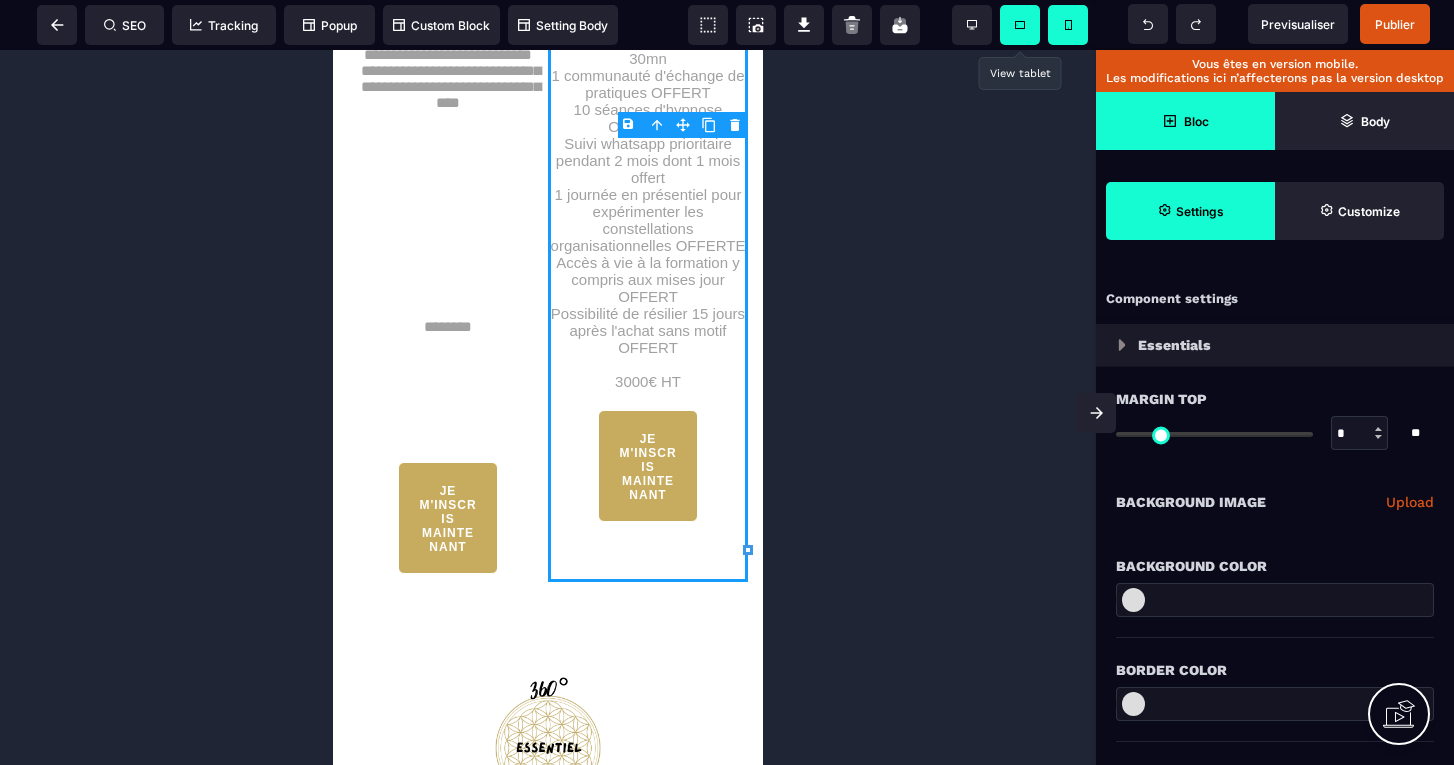 click at bounding box center (548, 407) 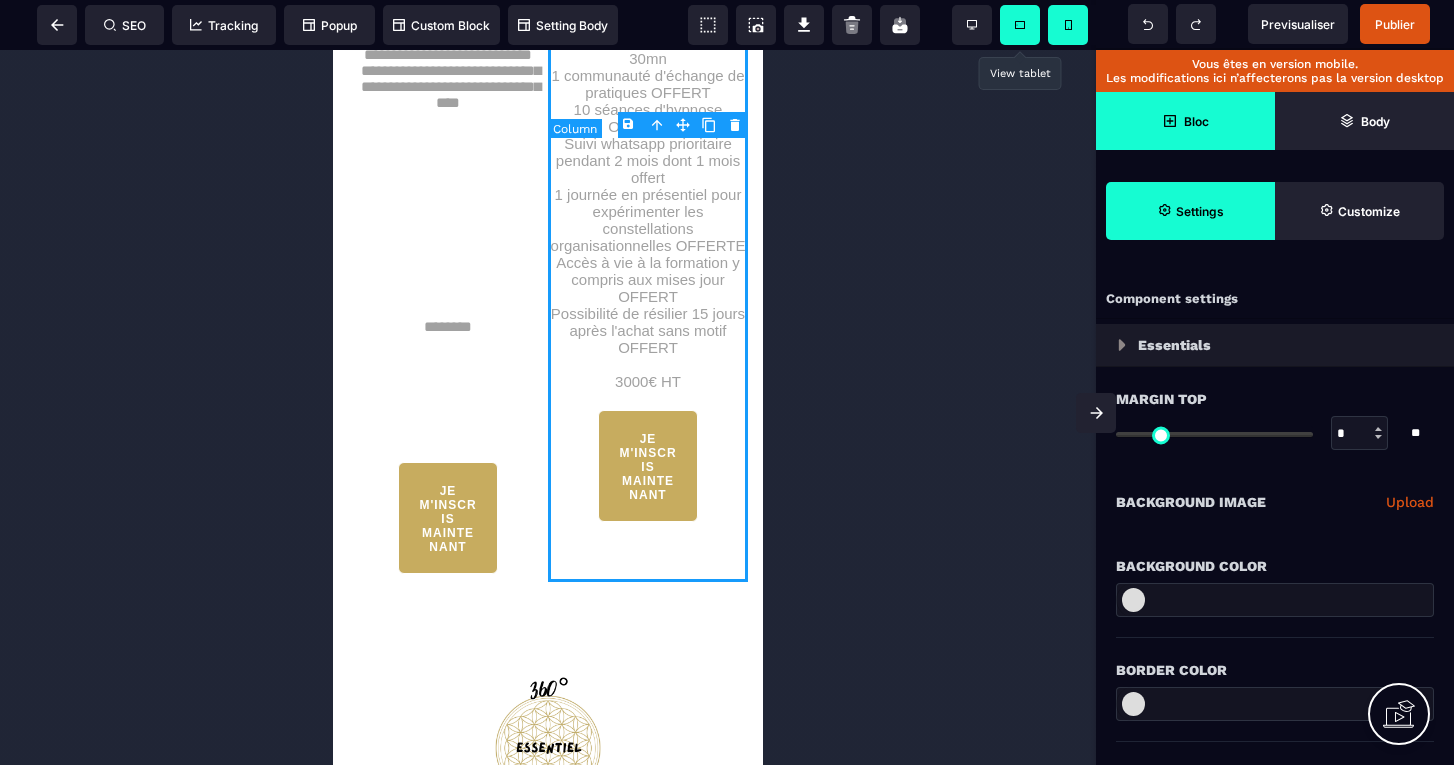 click on "1 ACCOMPAGNEMENT SUR MESURE  360° PREMIUM 10 séances de coaching de 30mn 1 communauté d'échange de pratiques OFFERT  10 séances d'hypnose OFFERTES Suivi whatsapp prioritaire pendant 2 mois dont 1 mois offert 1 journée en présentiel pour expérimenter les constellations organisationnelles OFFERTE Accès à vie à la formation y compris aux mises jour OFFERT Possibilité de résilier 15 jours après l'achat sans motif OFFERT
3000€ HT JE M'INSCRIS MAINTENANT" at bounding box center (648, 206) 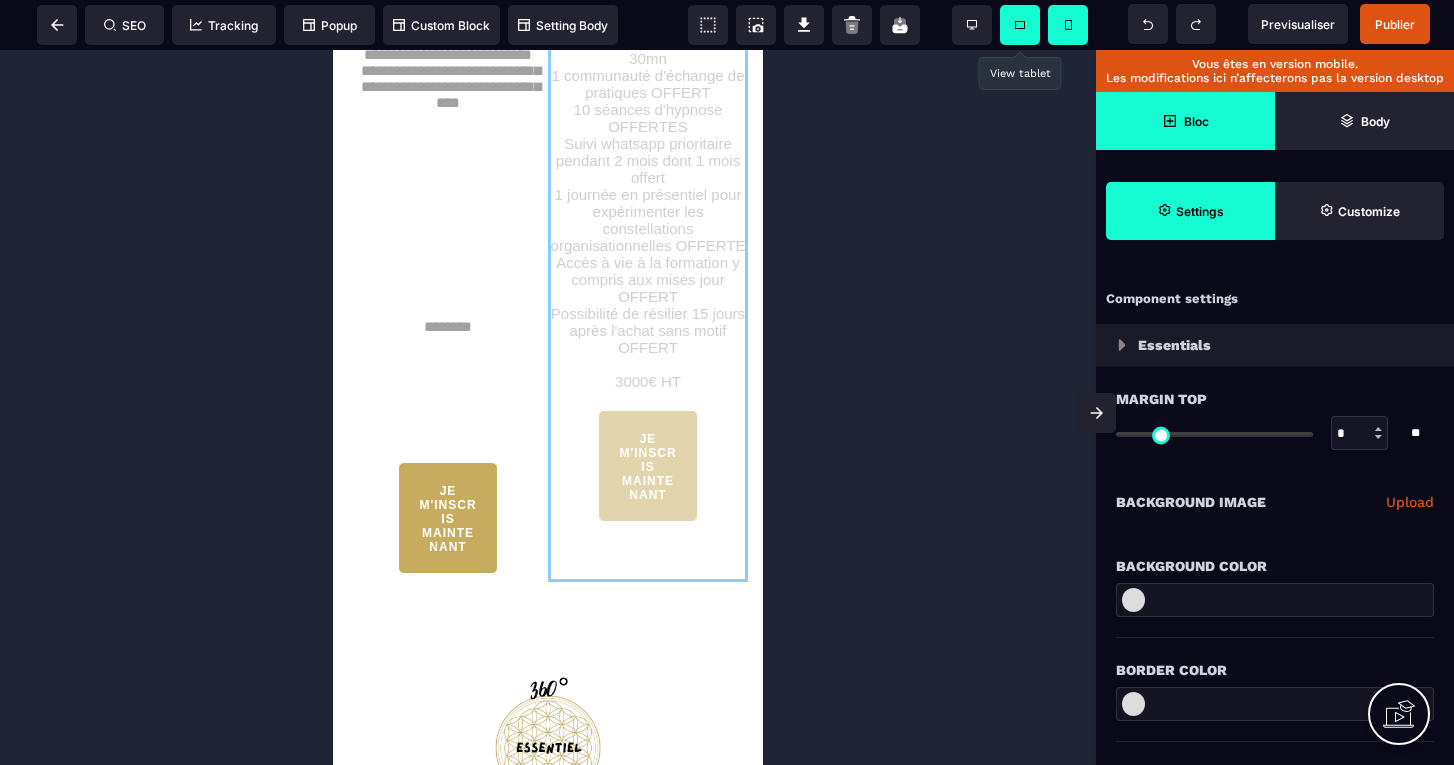 drag, startPoint x: 1017, startPoint y: 173, endPoint x: 677, endPoint y: 329, distance: 374.0802 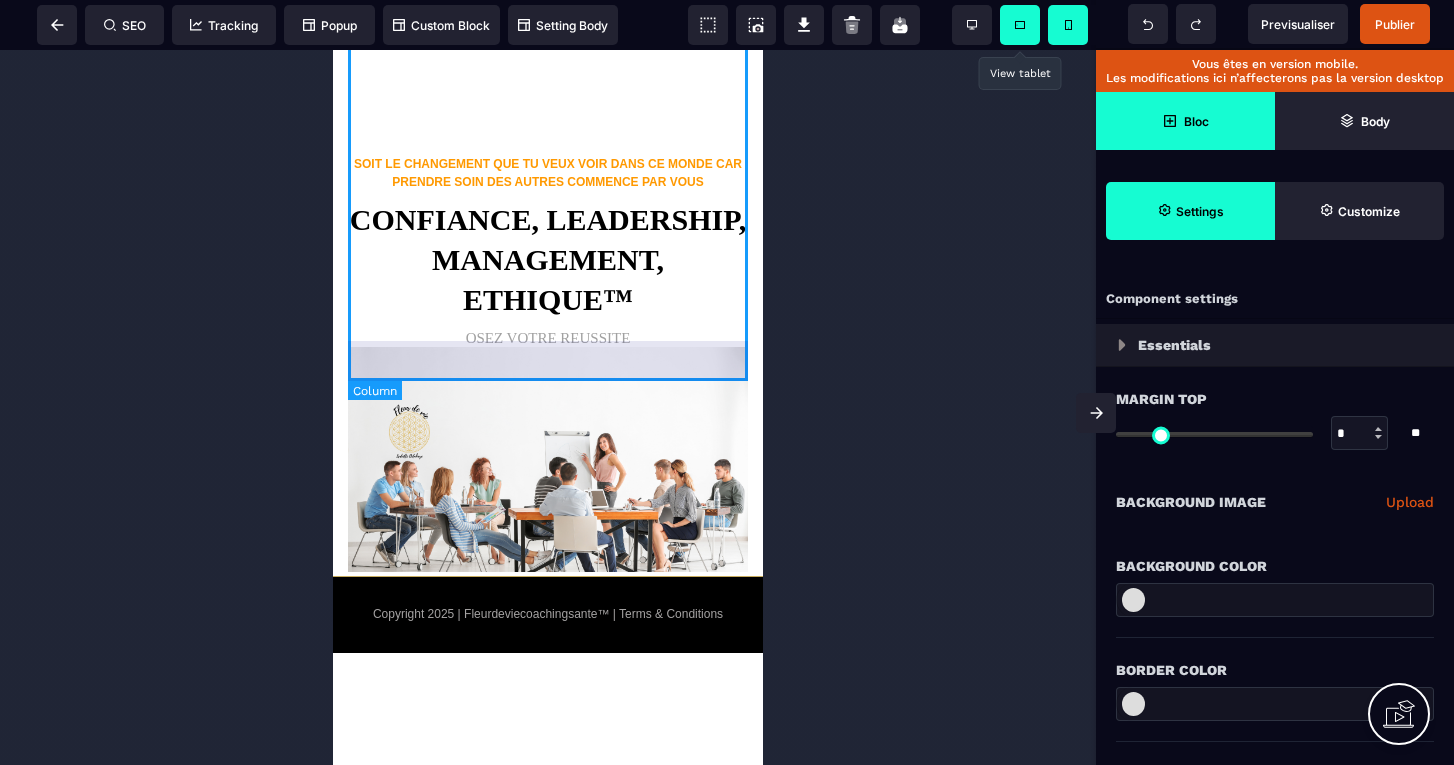 scroll, scrollTop: 7048, scrollLeft: 0, axis: vertical 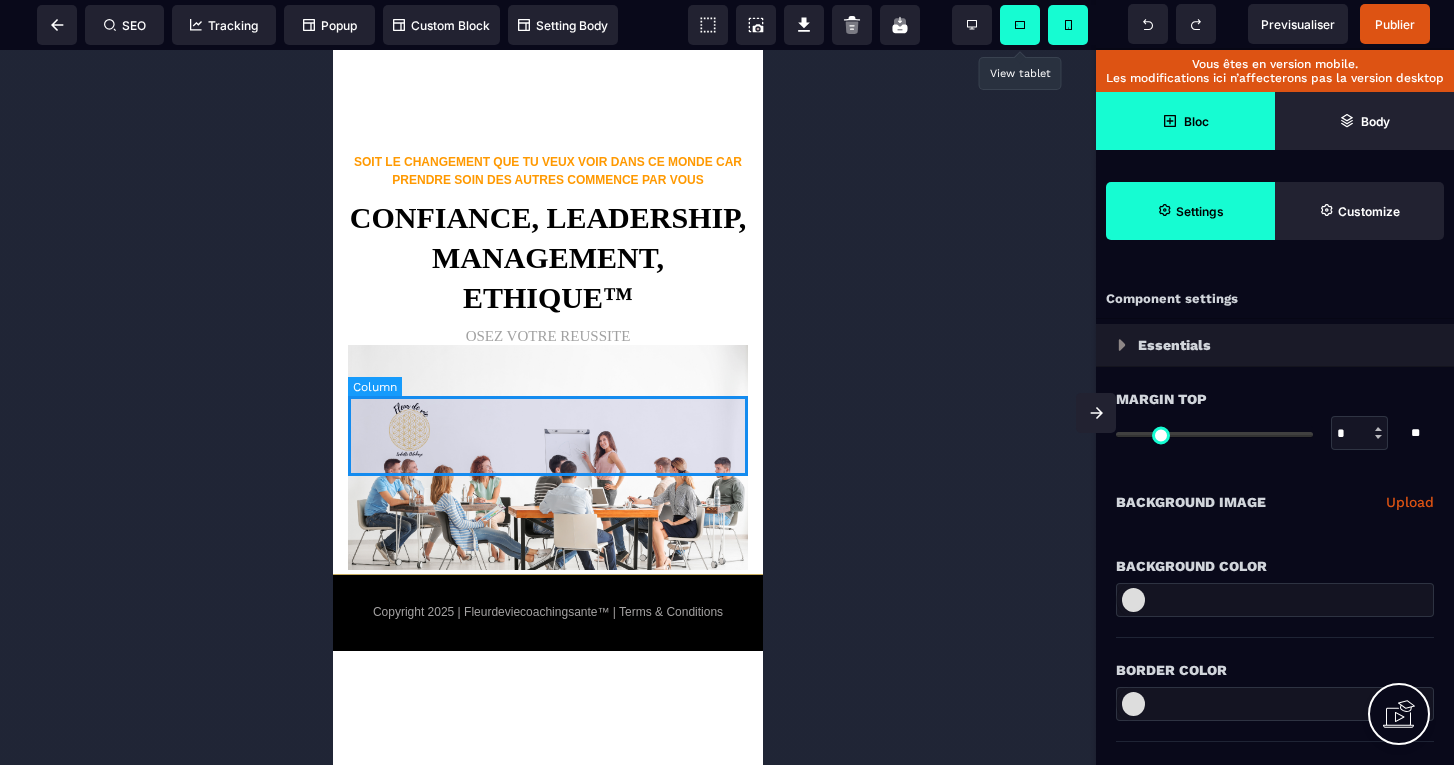 click at bounding box center (548, 82) 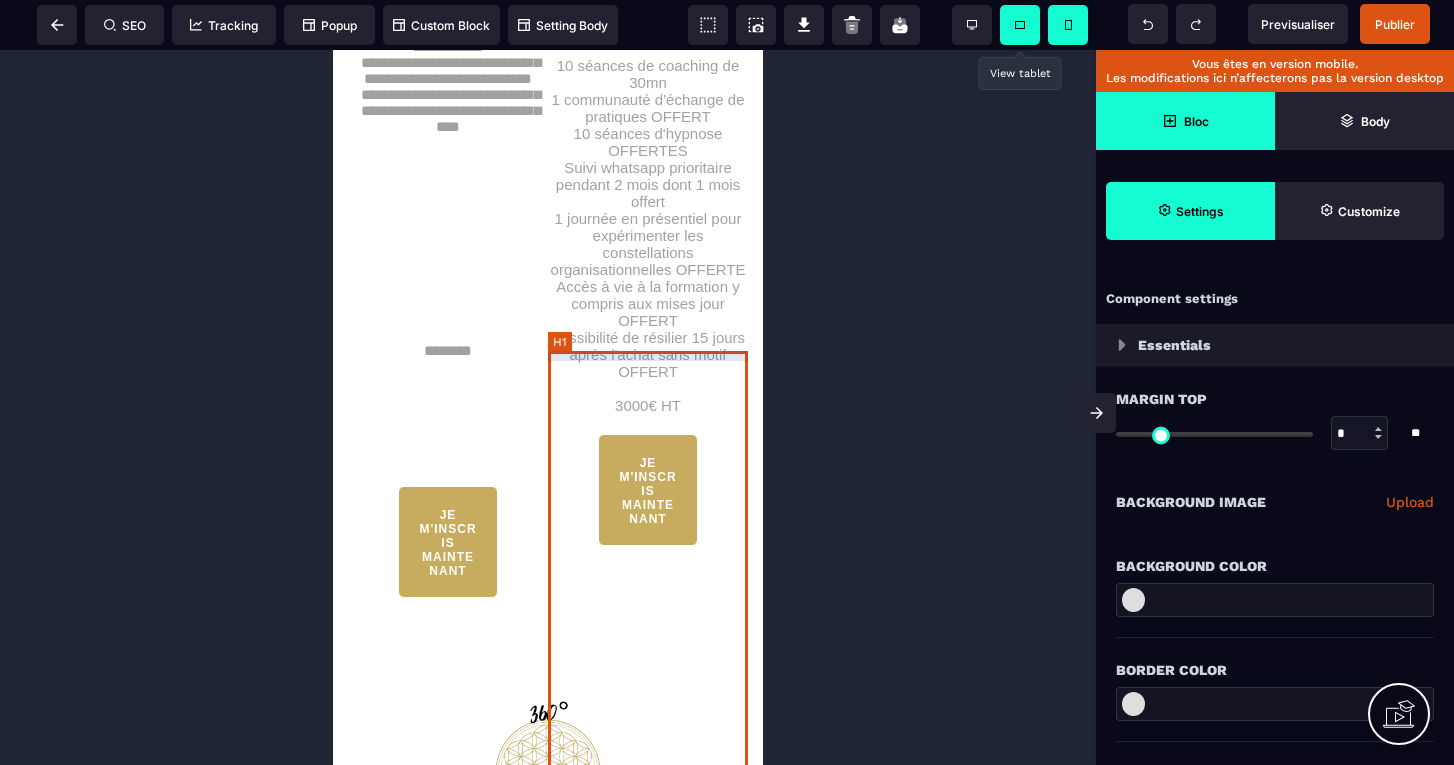 scroll, scrollTop: 5830, scrollLeft: 0, axis: vertical 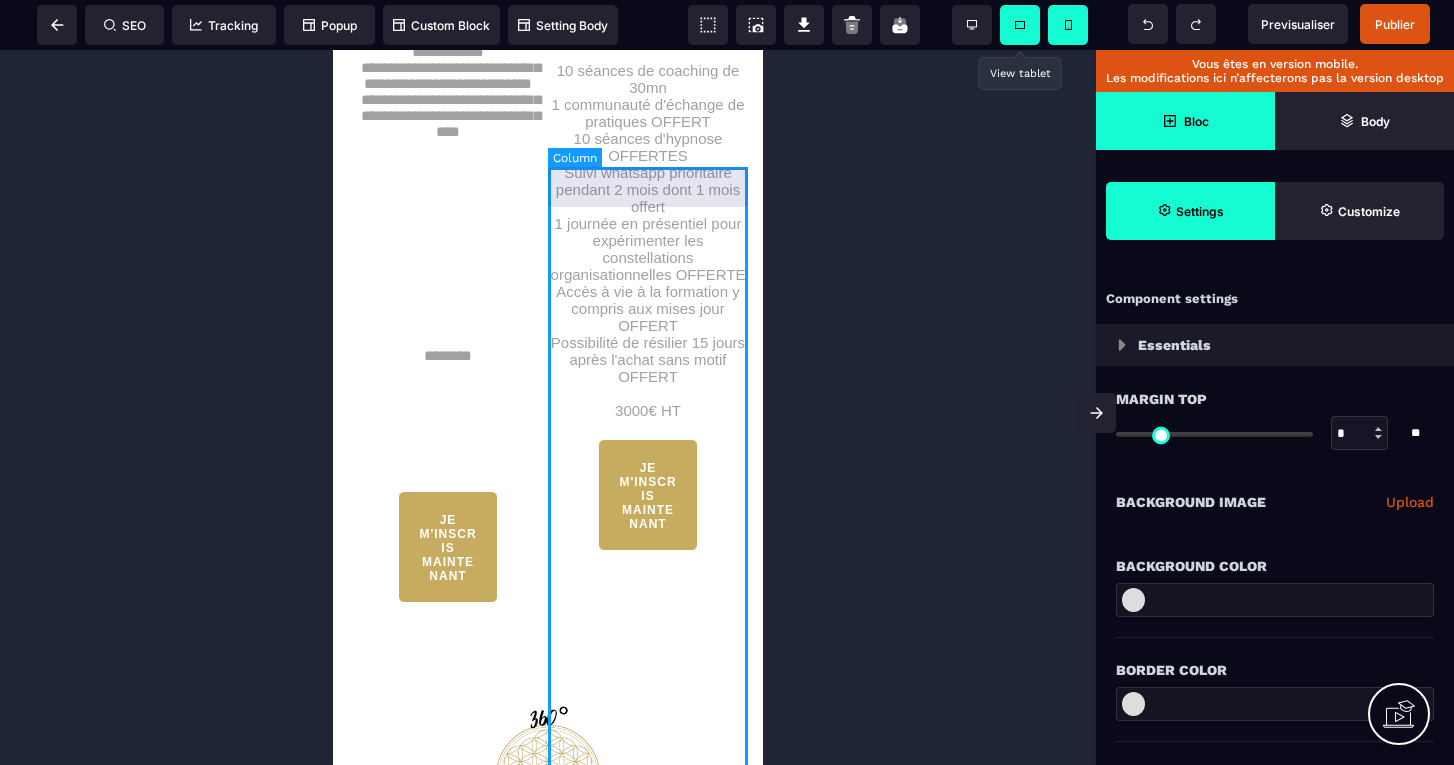 click on "1 ACCOMPAGNEMENT SUR MESURE  360° PREMIUM 10 séances de coaching de 30mn 1 communauté d'échange de pratiques OFFERT  10 séances d'hypnose OFFERTES Suivi whatsapp prioritaire pendant 2 mois dont 1 mois offert 1 journée en présentiel pour expérimenter les constellations organisationnelles OFFERTE Accès à vie à la formation y compris aux mises jour OFFERT Possibilité de résilier 15 jours après l'achat sans motif OFFERT
3000€ HT JE M'INSCRIS MAINTENANT" at bounding box center [648, 235] 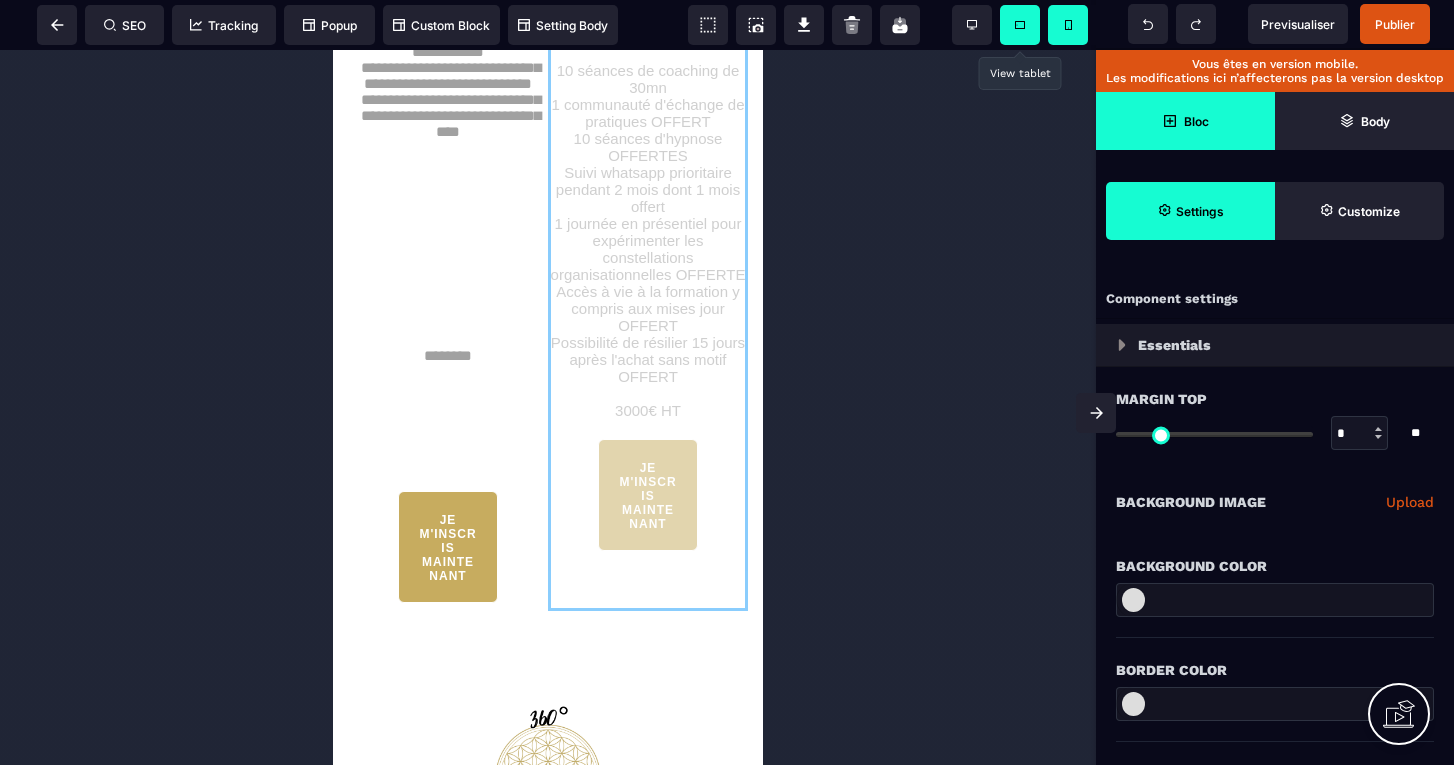 drag, startPoint x: 1013, startPoint y: 202, endPoint x: 690, endPoint y: 457, distance: 411.52643 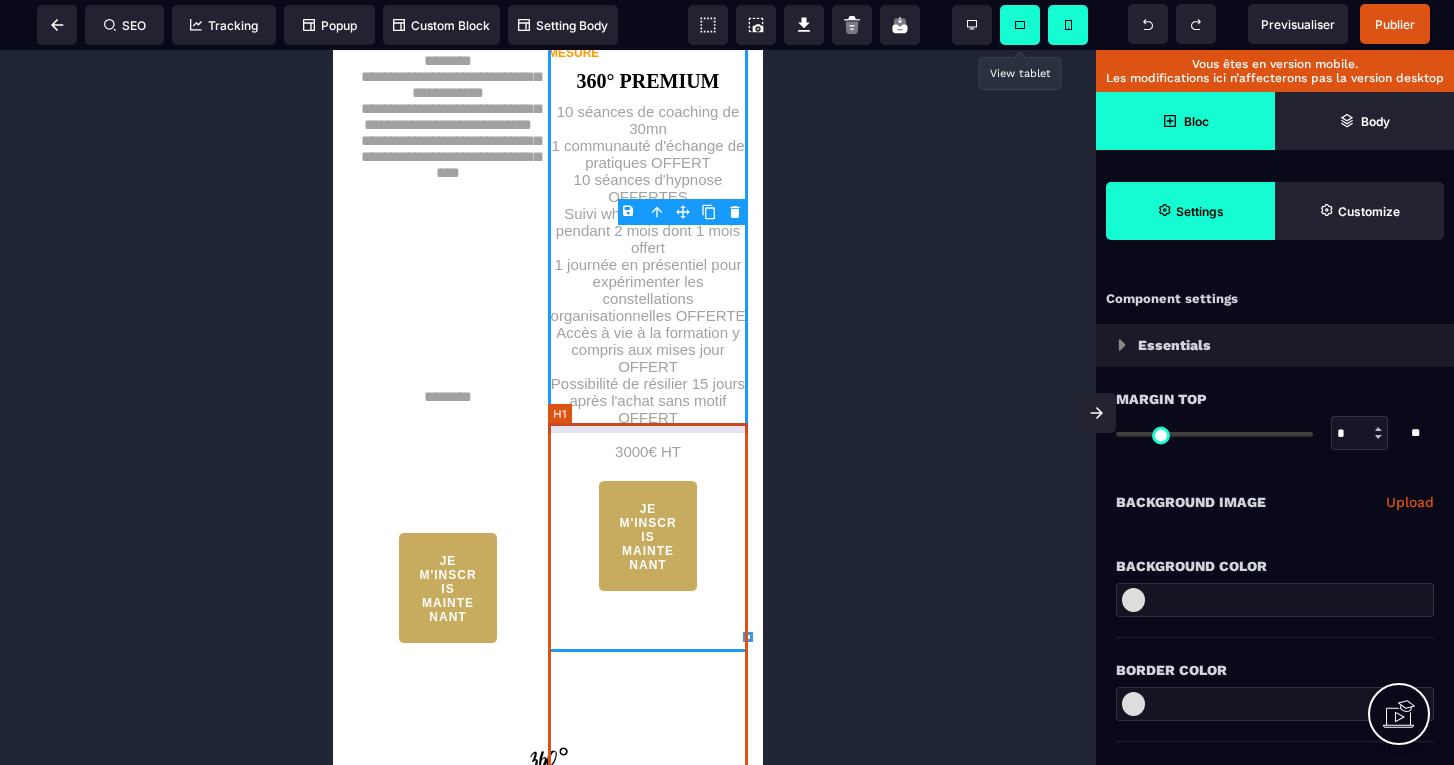 scroll, scrollTop: 5771, scrollLeft: 0, axis: vertical 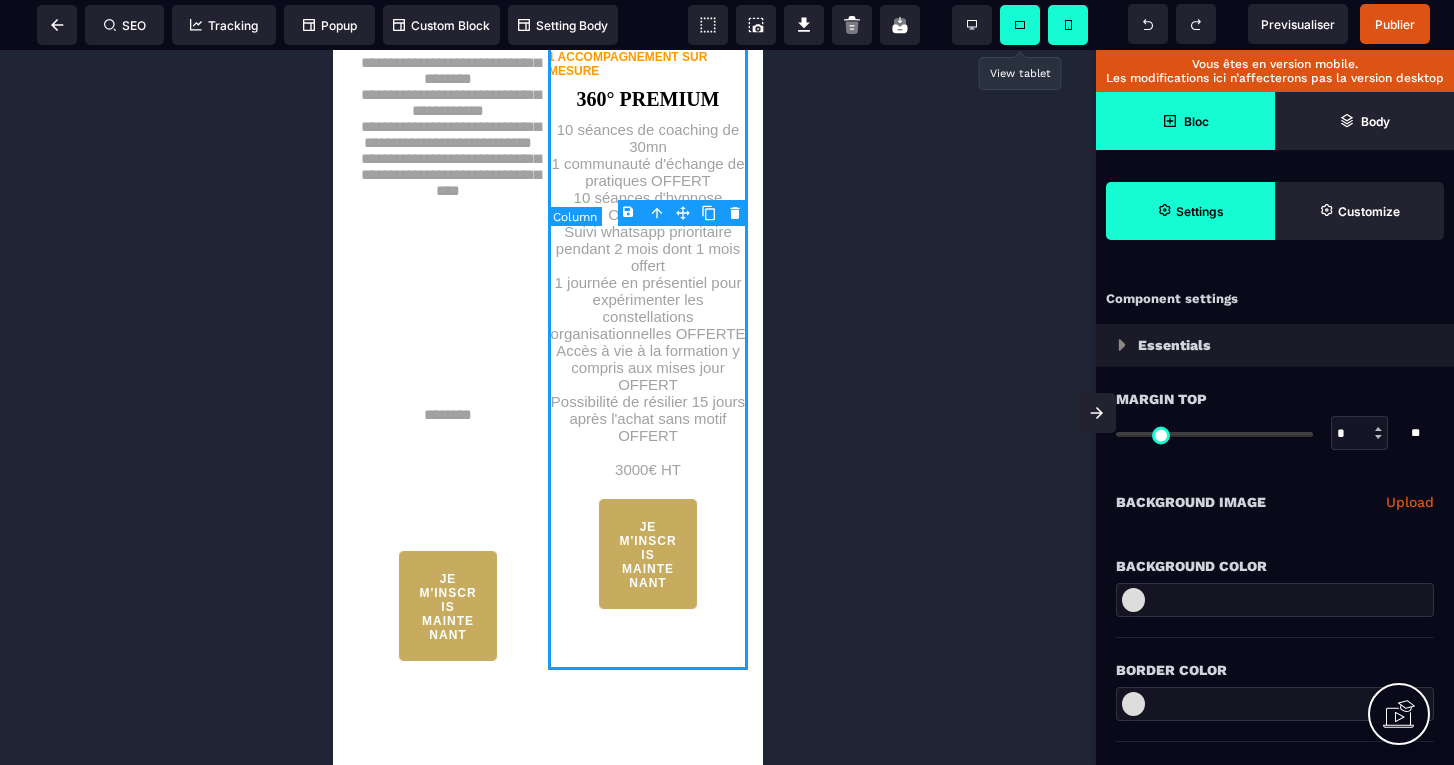 click on "1 ACCOMPAGNEMENT SUR MESURE  360° PREMIUM 10 séances de coaching de 30mn 1 communauté d'échange de pratiques OFFERT  10 séances d'hypnose OFFERTES Suivi whatsapp prioritaire pendant 2 mois dont 1 mois offert 1 journée en présentiel pour expérimenter les constellations organisationnelles OFFERTE Accès à vie à la formation y compris aux mises jour OFFERT Possibilité de résilier 15 jours après l'achat sans motif OFFERT
3000€ HT JE M'INSCRIS MAINTENANT" at bounding box center (648, 294) 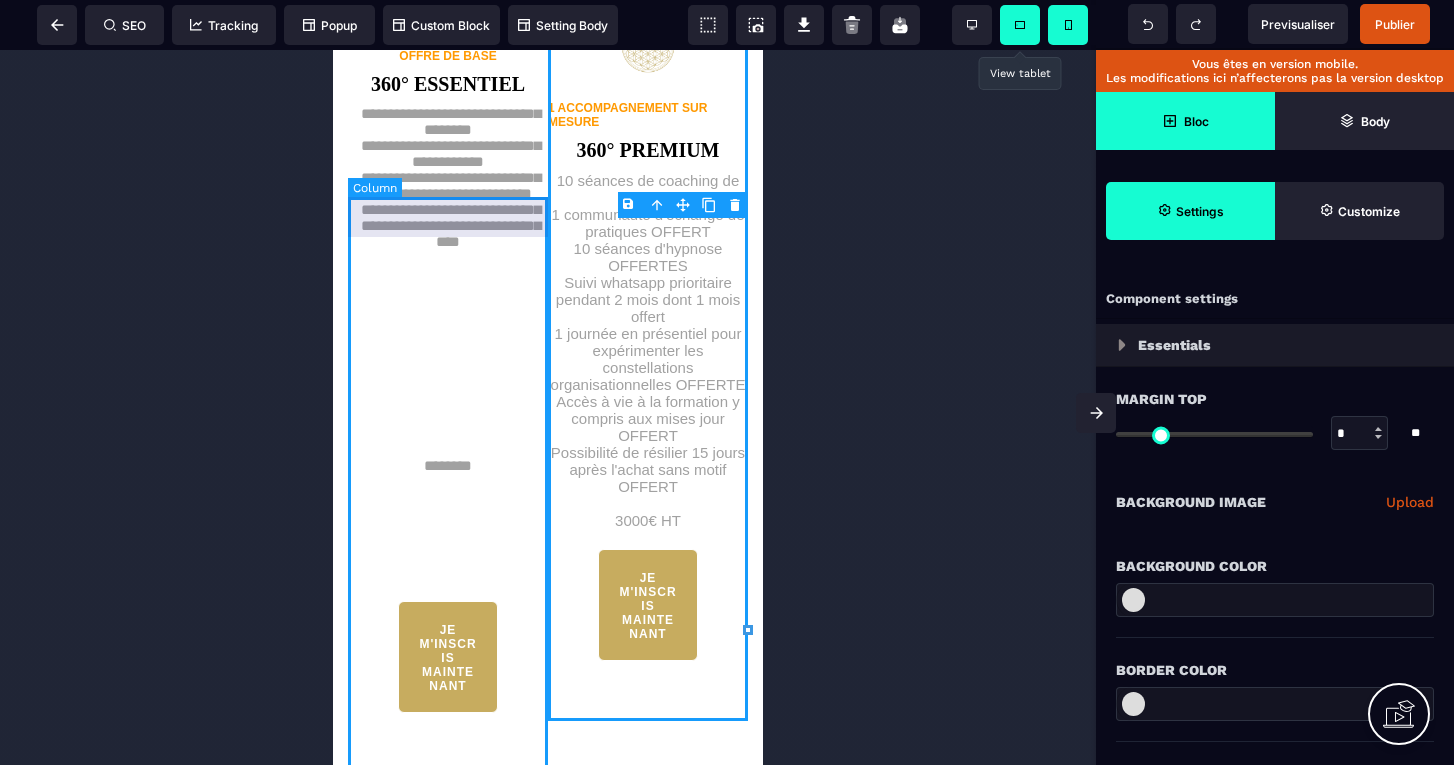 scroll, scrollTop: 5704, scrollLeft: 0, axis: vertical 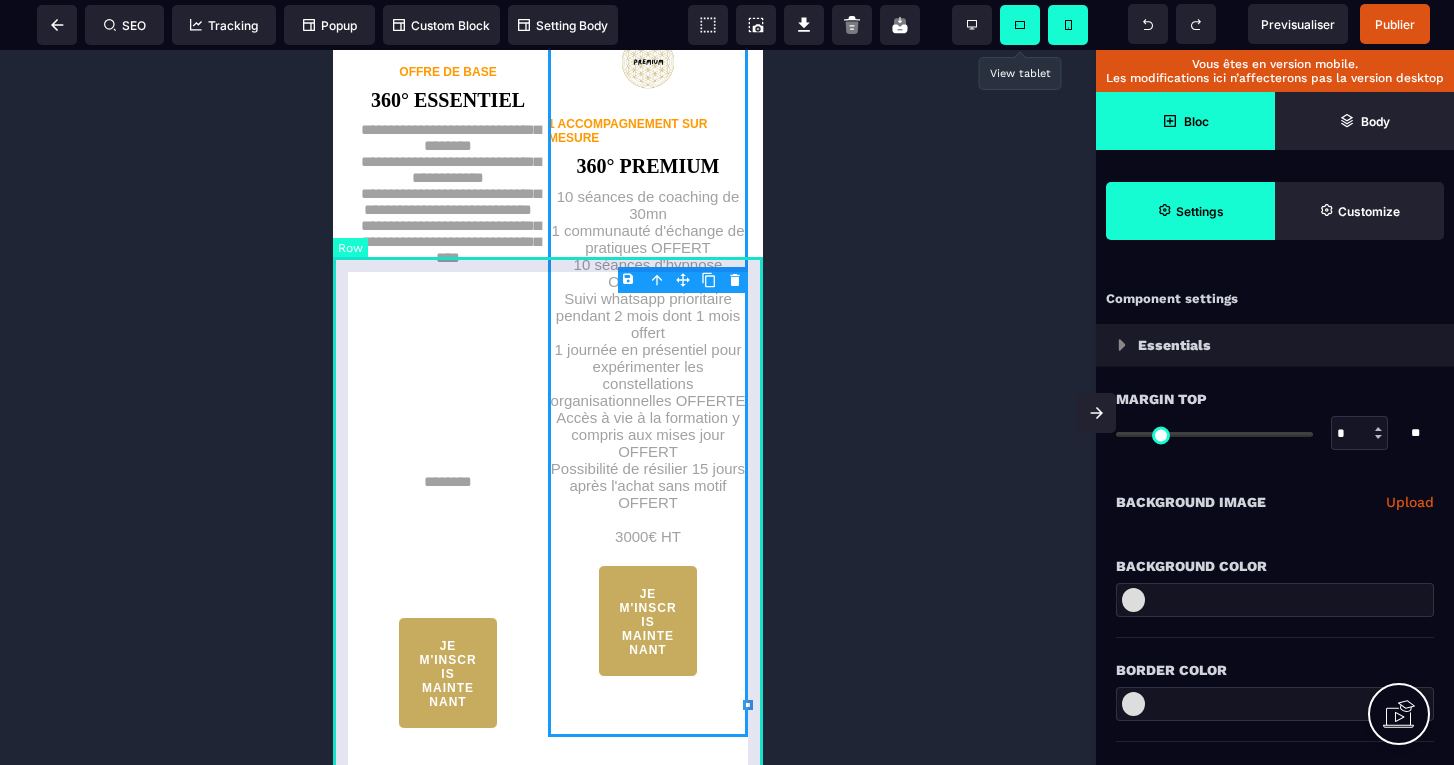 click on "**********" at bounding box center (548, 644) 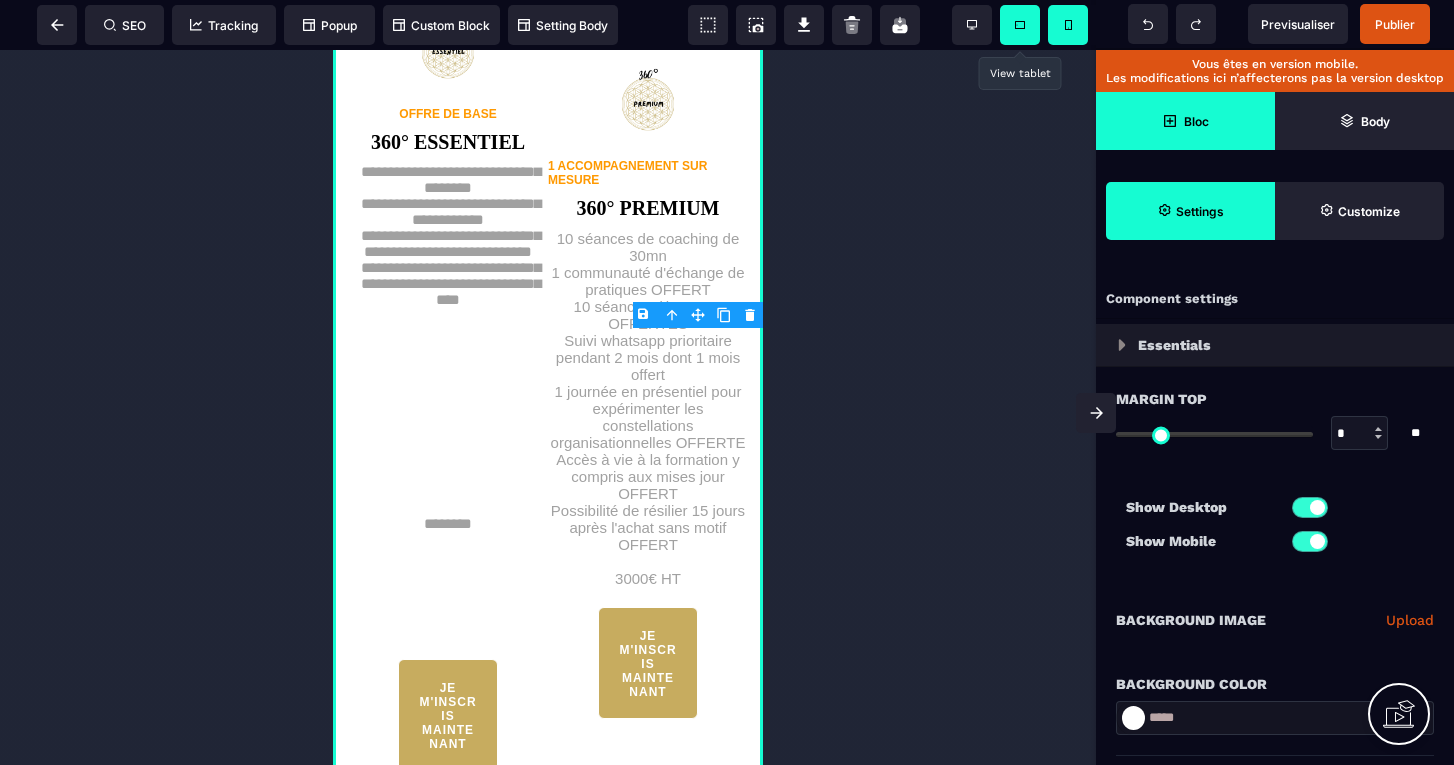 scroll, scrollTop: 5678, scrollLeft: 0, axis: vertical 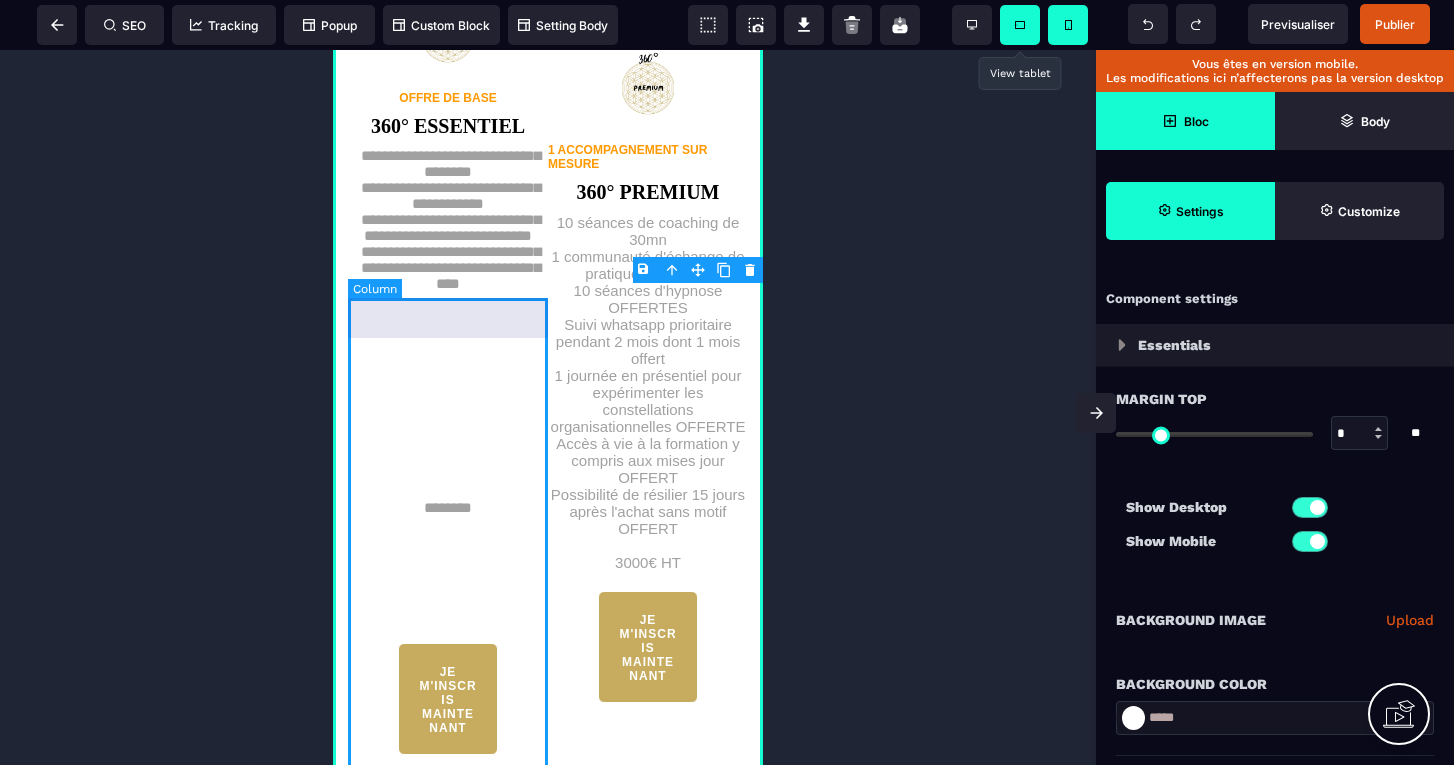 click on "**********" at bounding box center (448, 387) 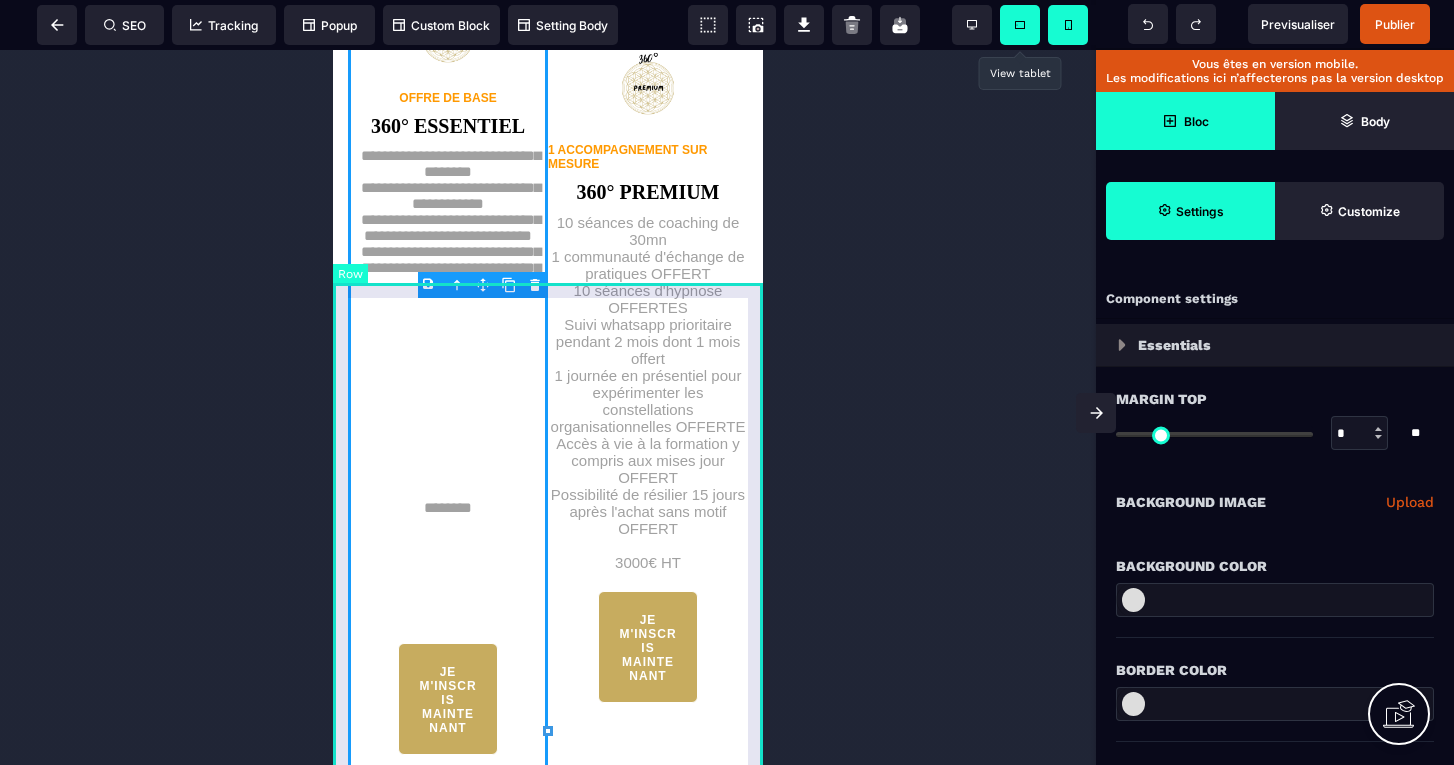 click on "B I U S
A *******
plus
Row
SEO
Big" at bounding box center [727, 382] 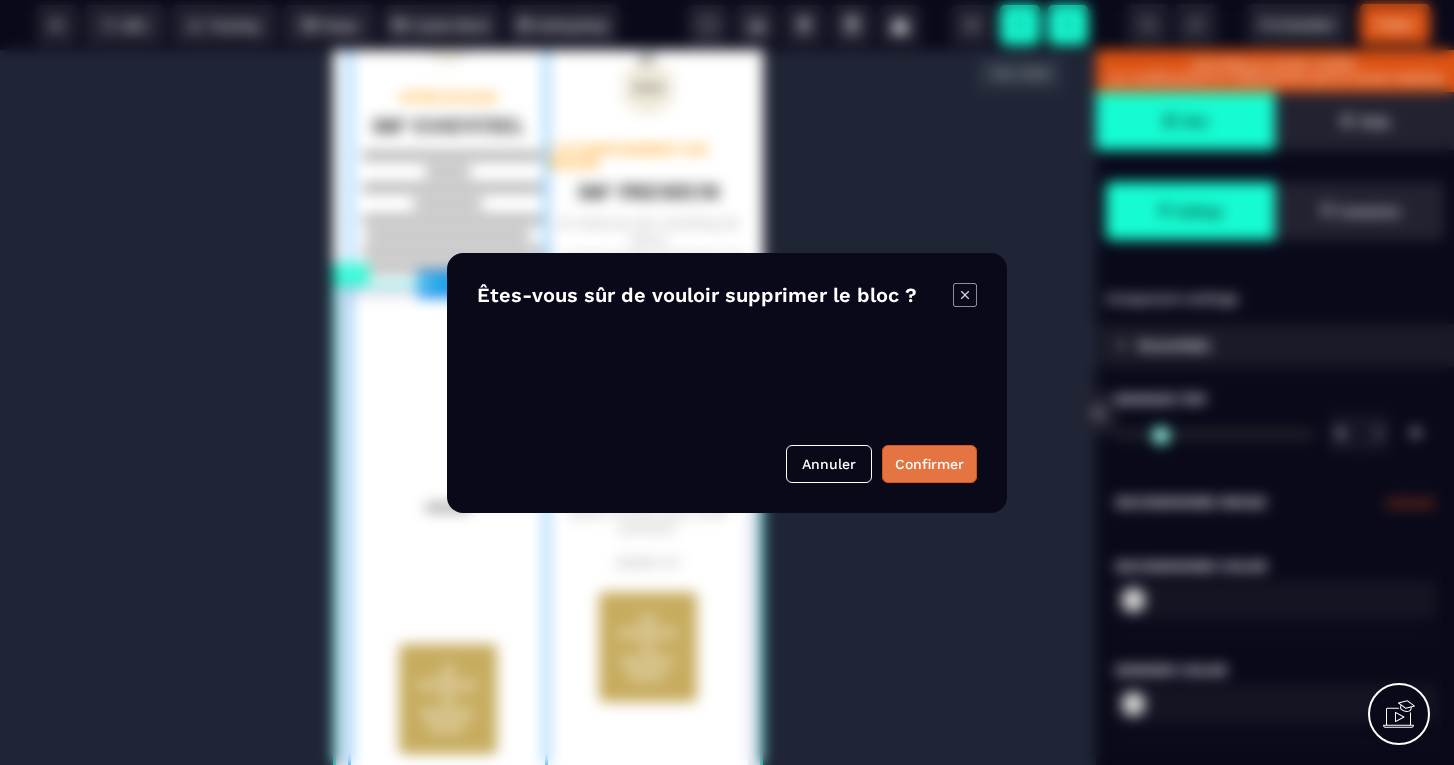 click on "Confirmer" at bounding box center [929, 464] 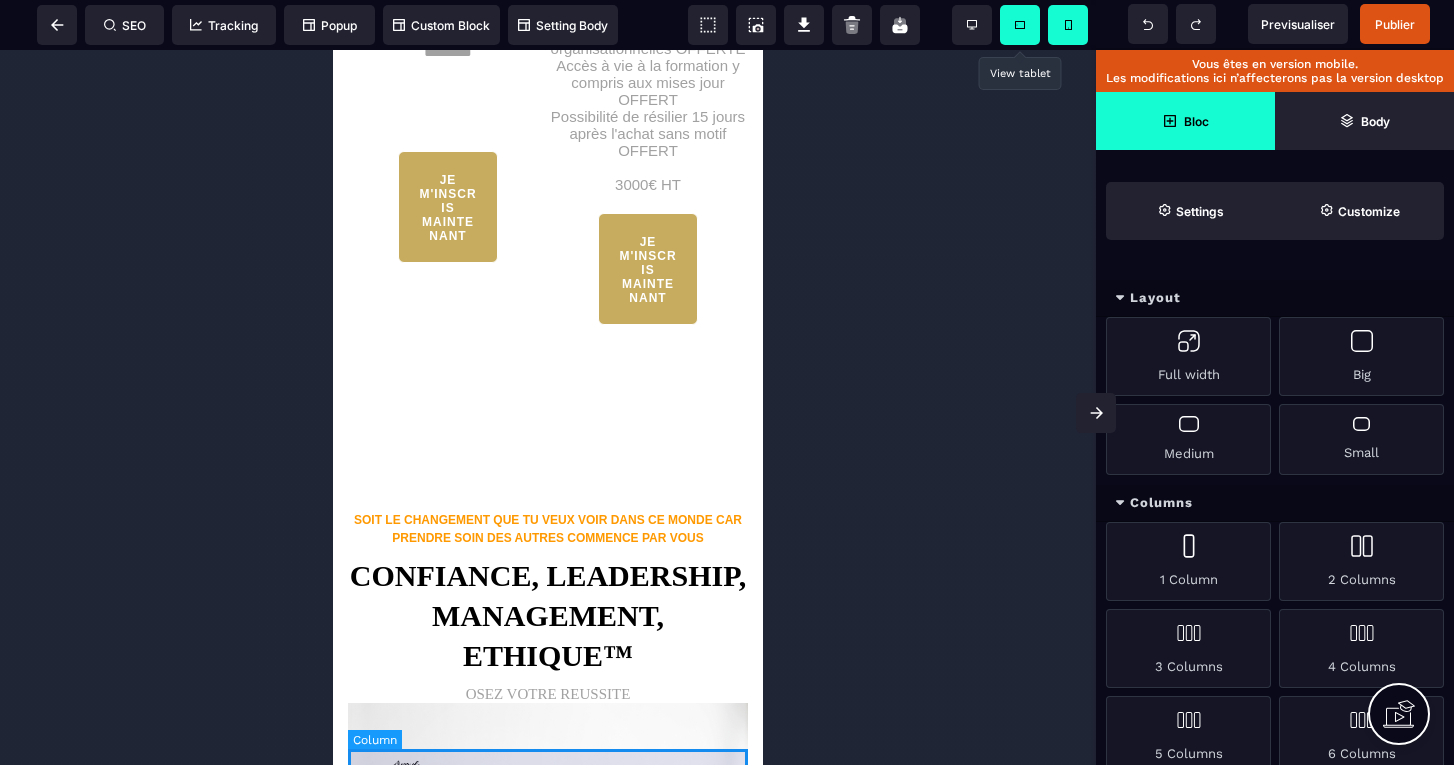 scroll, scrollTop: 5996, scrollLeft: 0, axis: vertical 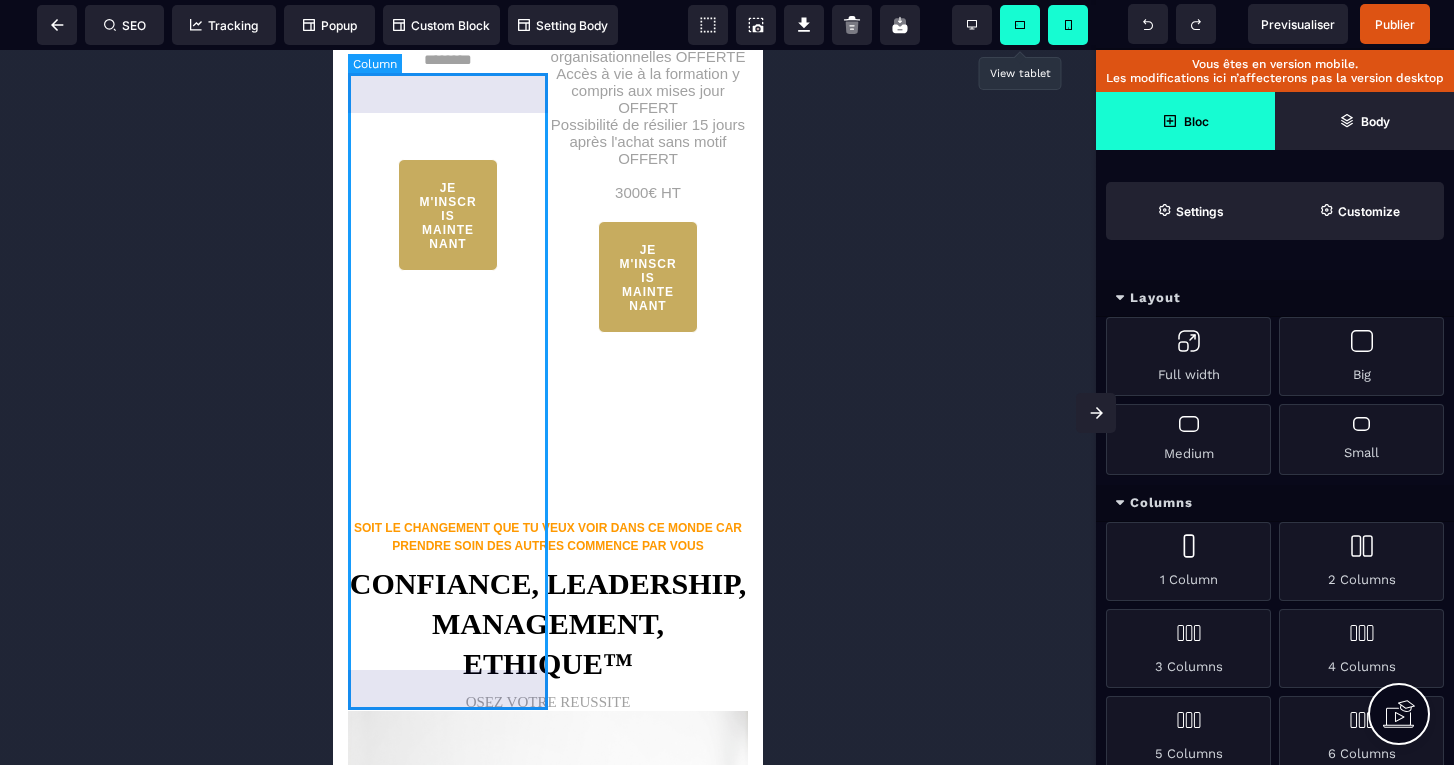 click on "**********" at bounding box center [448, 17] 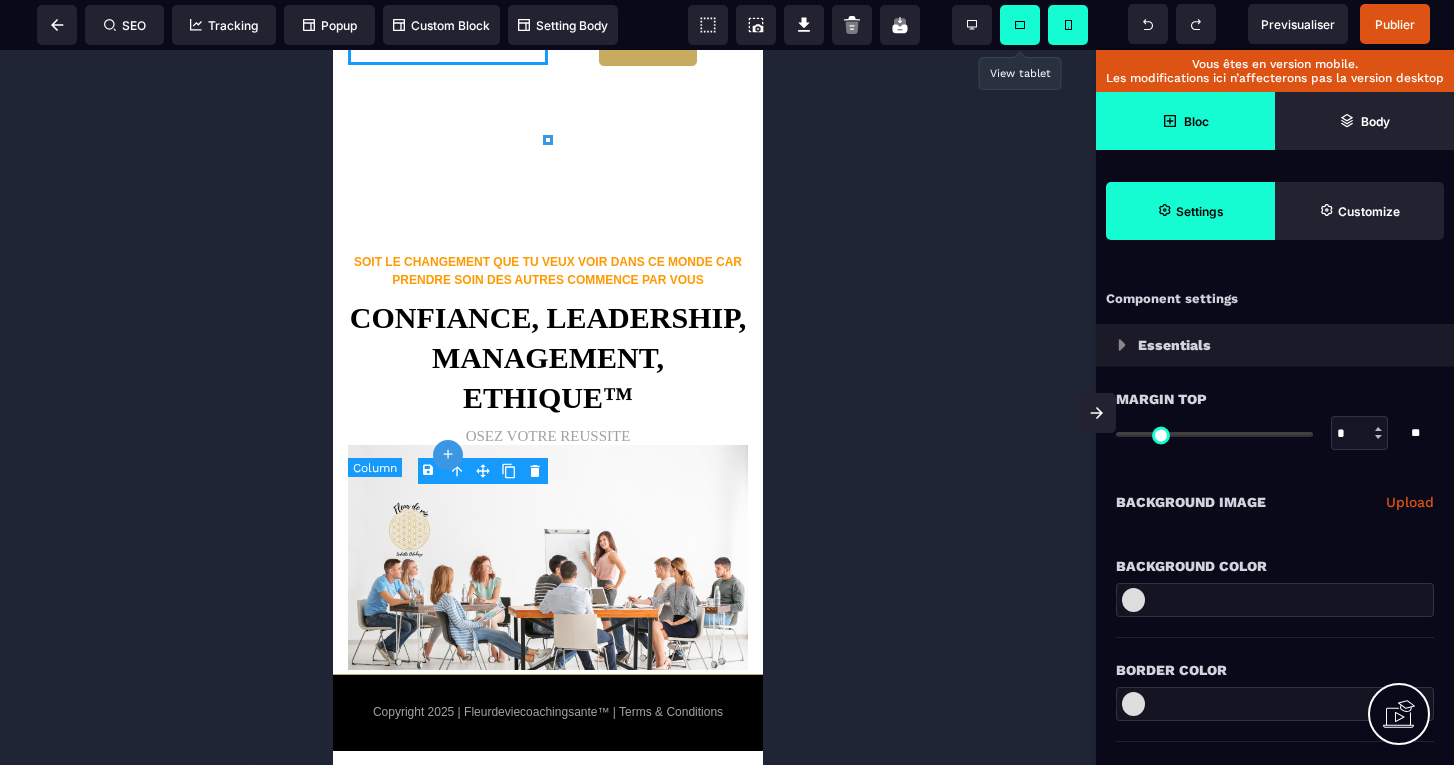 scroll, scrollTop: 6265, scrollLeft: 0, axis: vertical 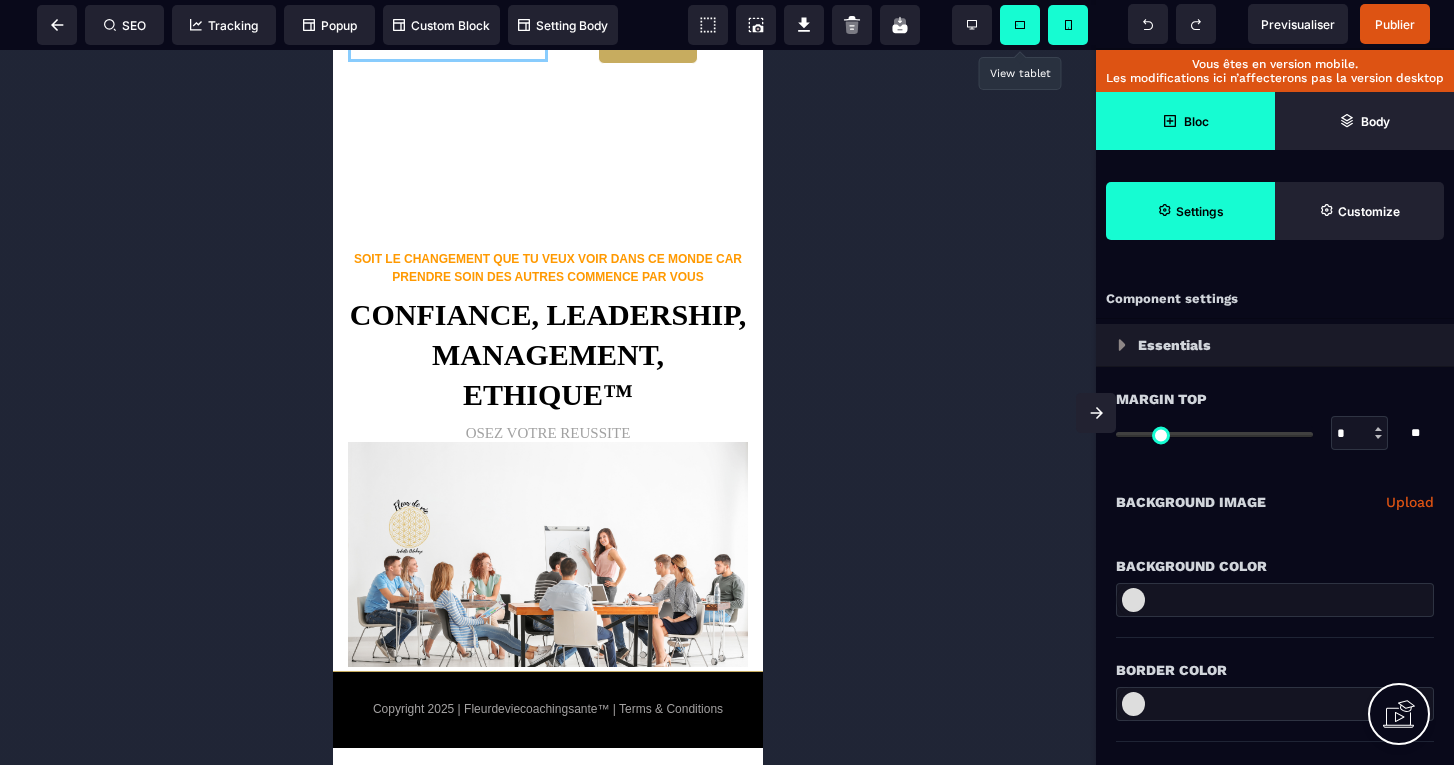 drag, startPoint x: 820, startPoint y: 498, endPoint x: 536, endPoint y: 537, distance: 286.6653 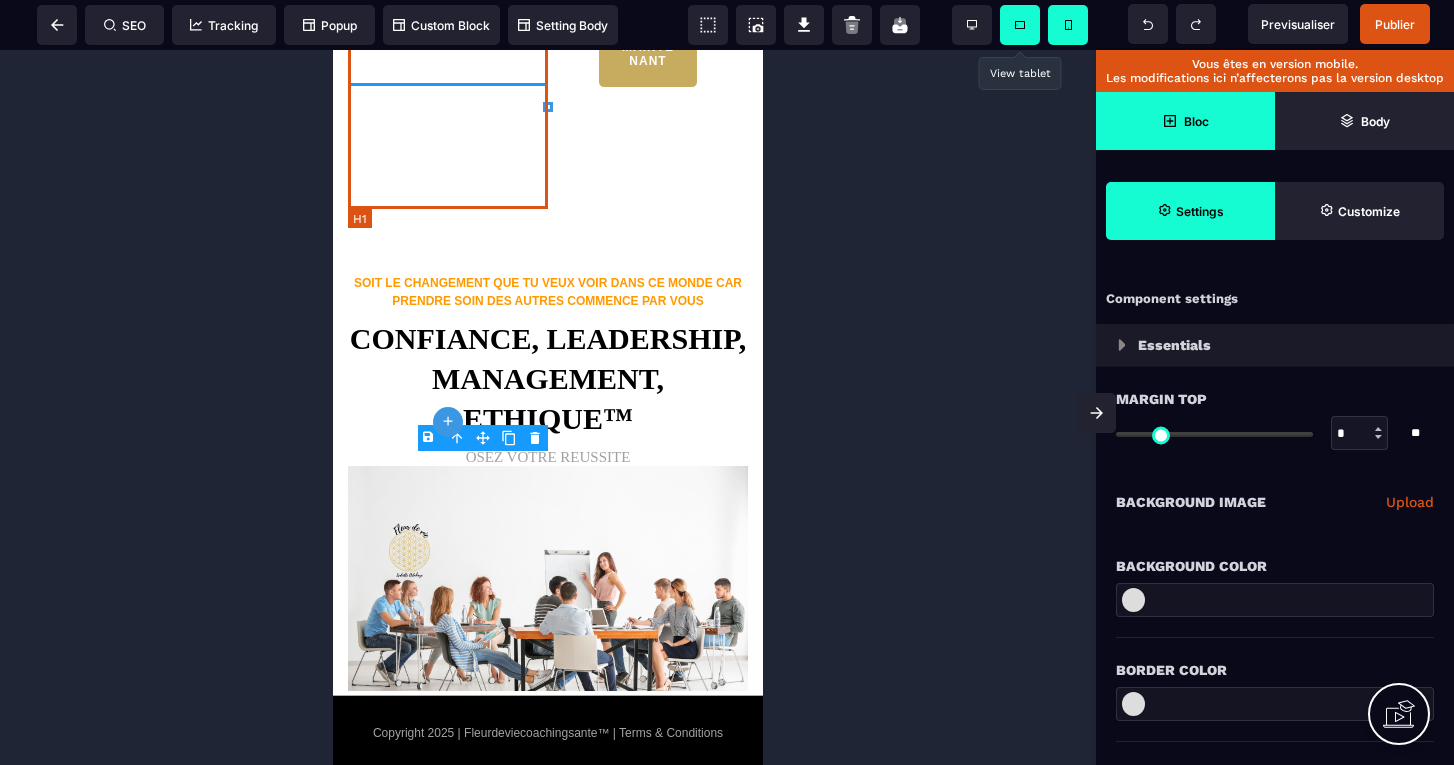 scroll, scrollTop: 6287, scrollLeft: 0, axis: vertical 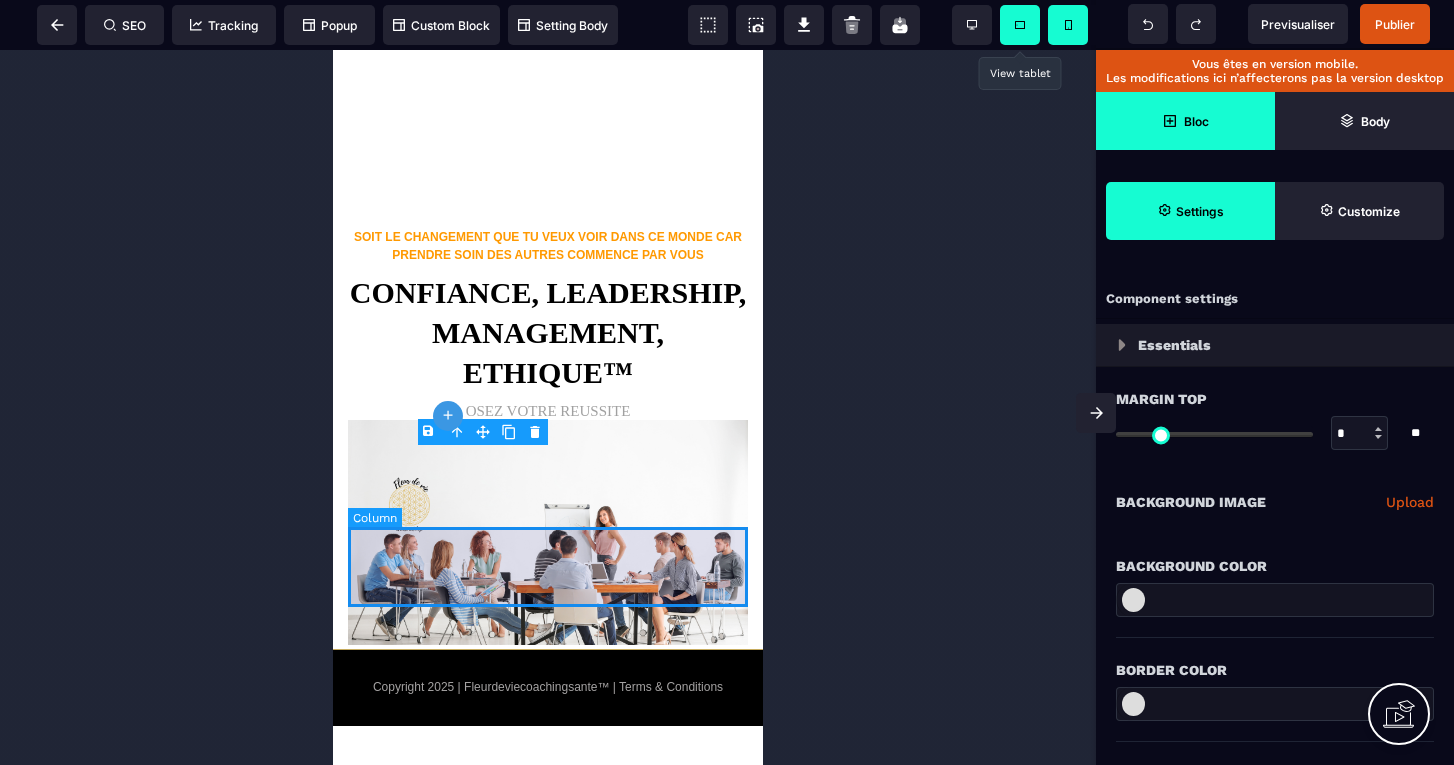 click at bounding box center [548, 157] 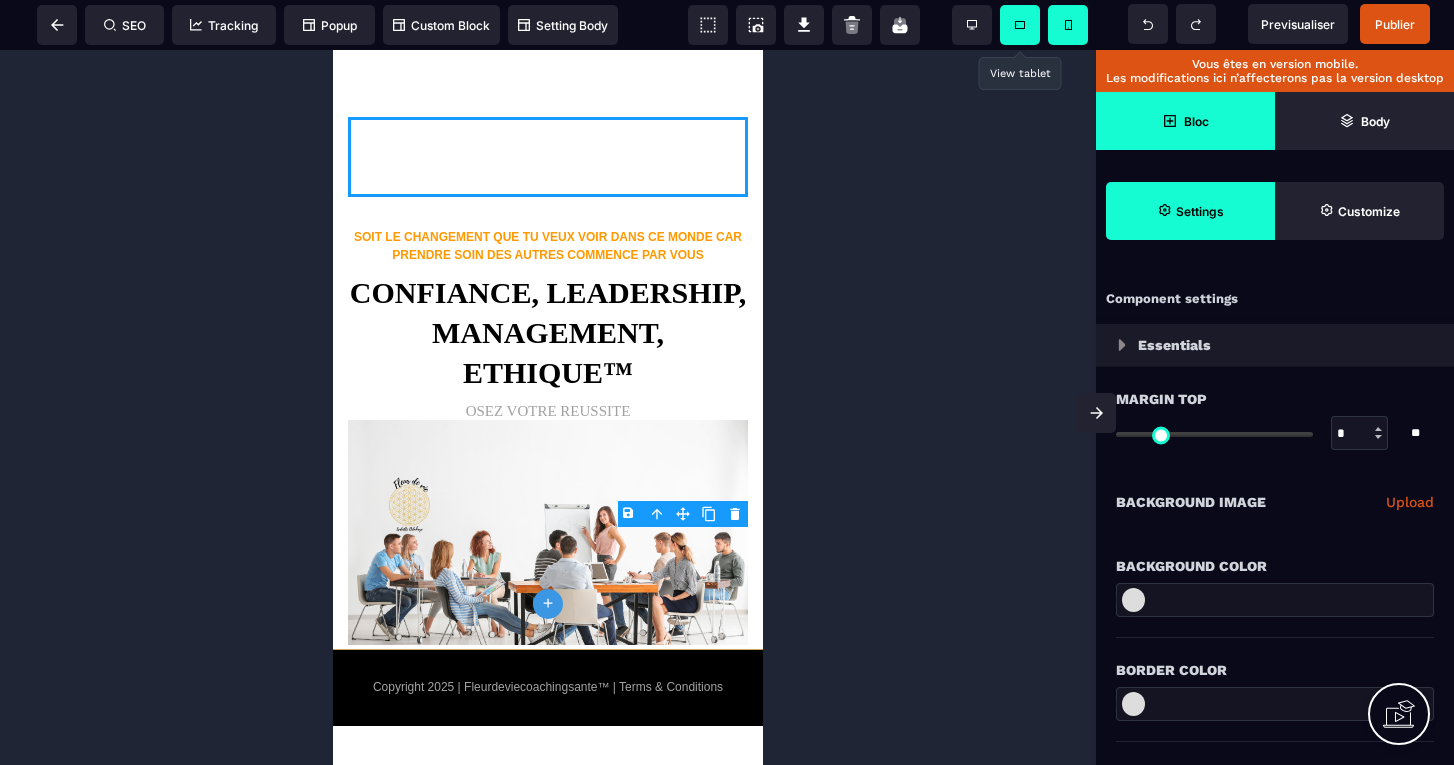click on "Bloc" at bounding box center (1185, 121) 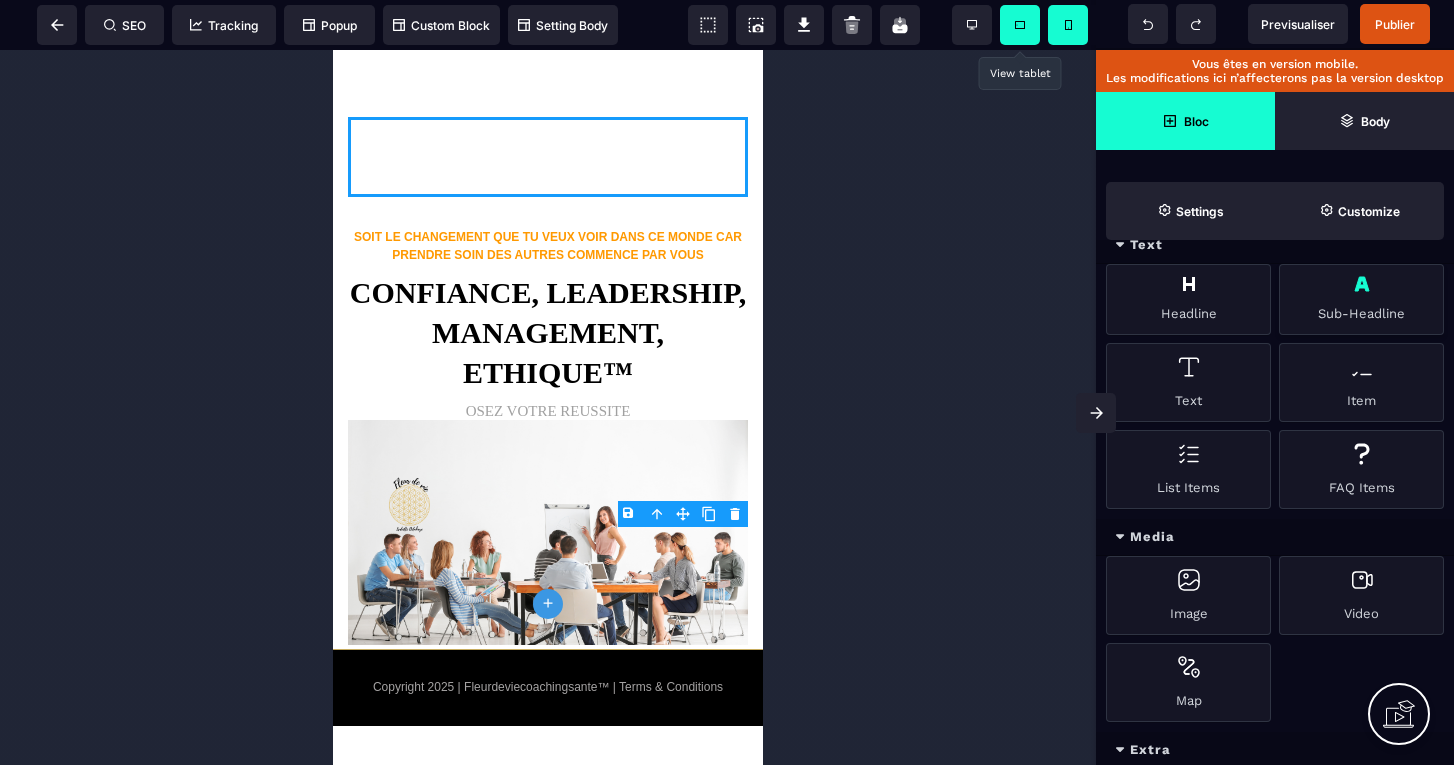 scroll, scrollTop: 746, scrollLeft: 0, axis: vertical 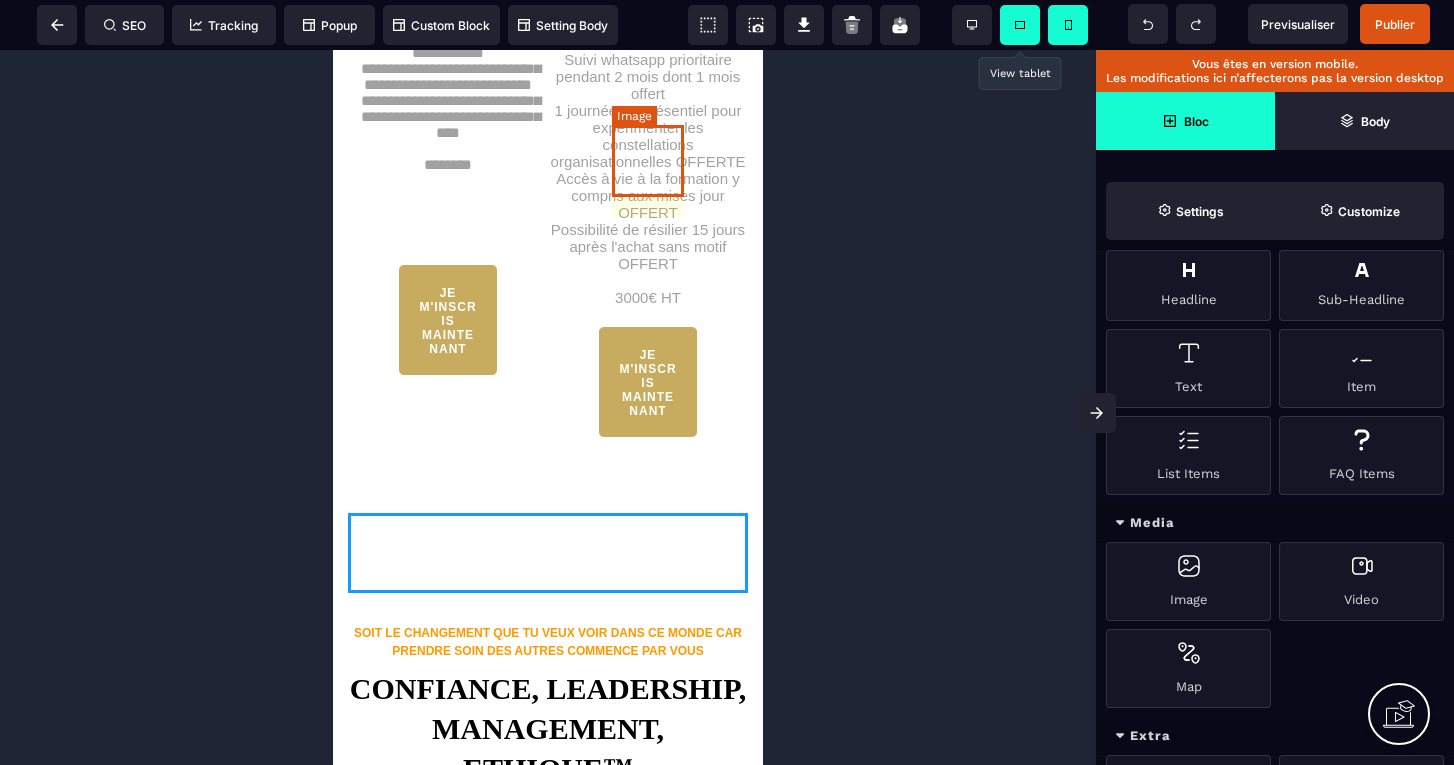 click at bounding box center (648, -178) 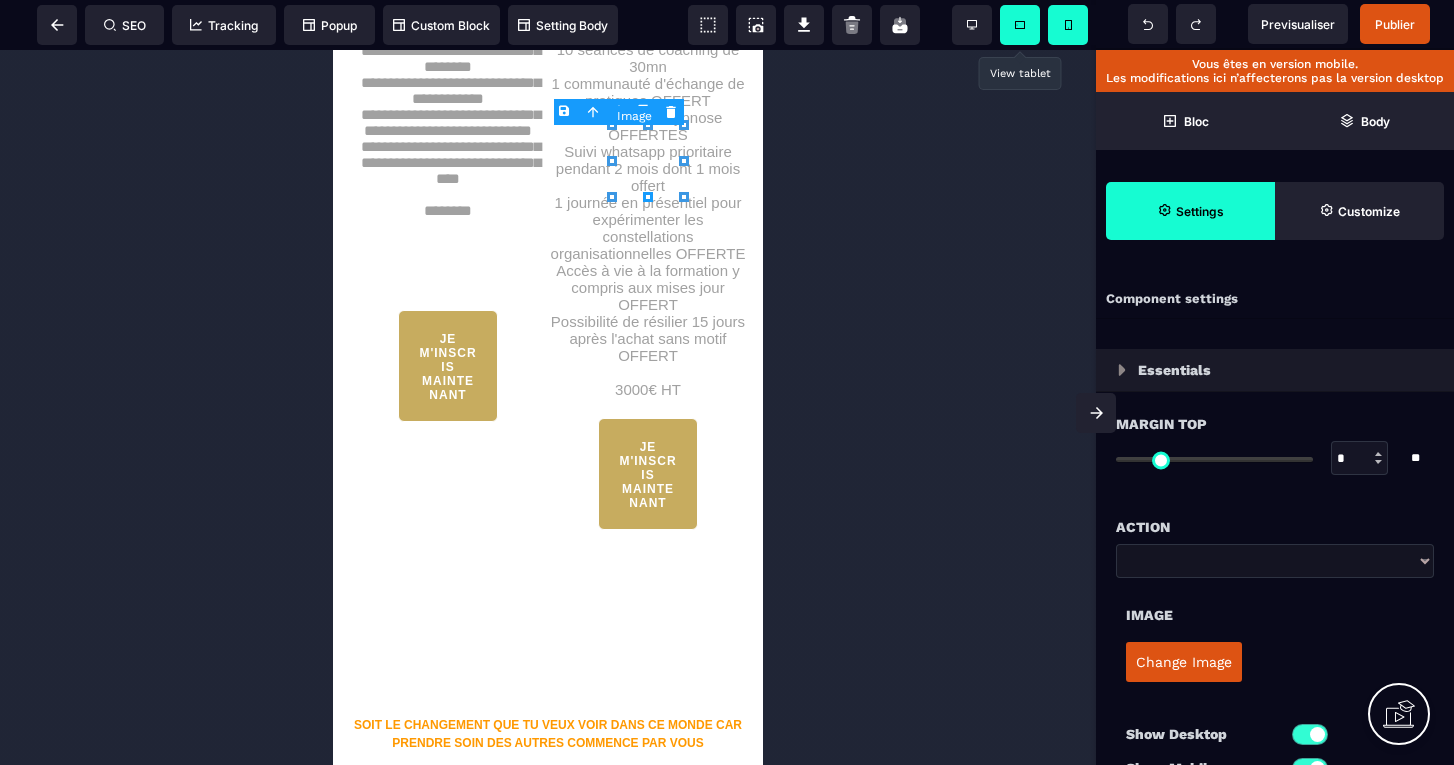 click 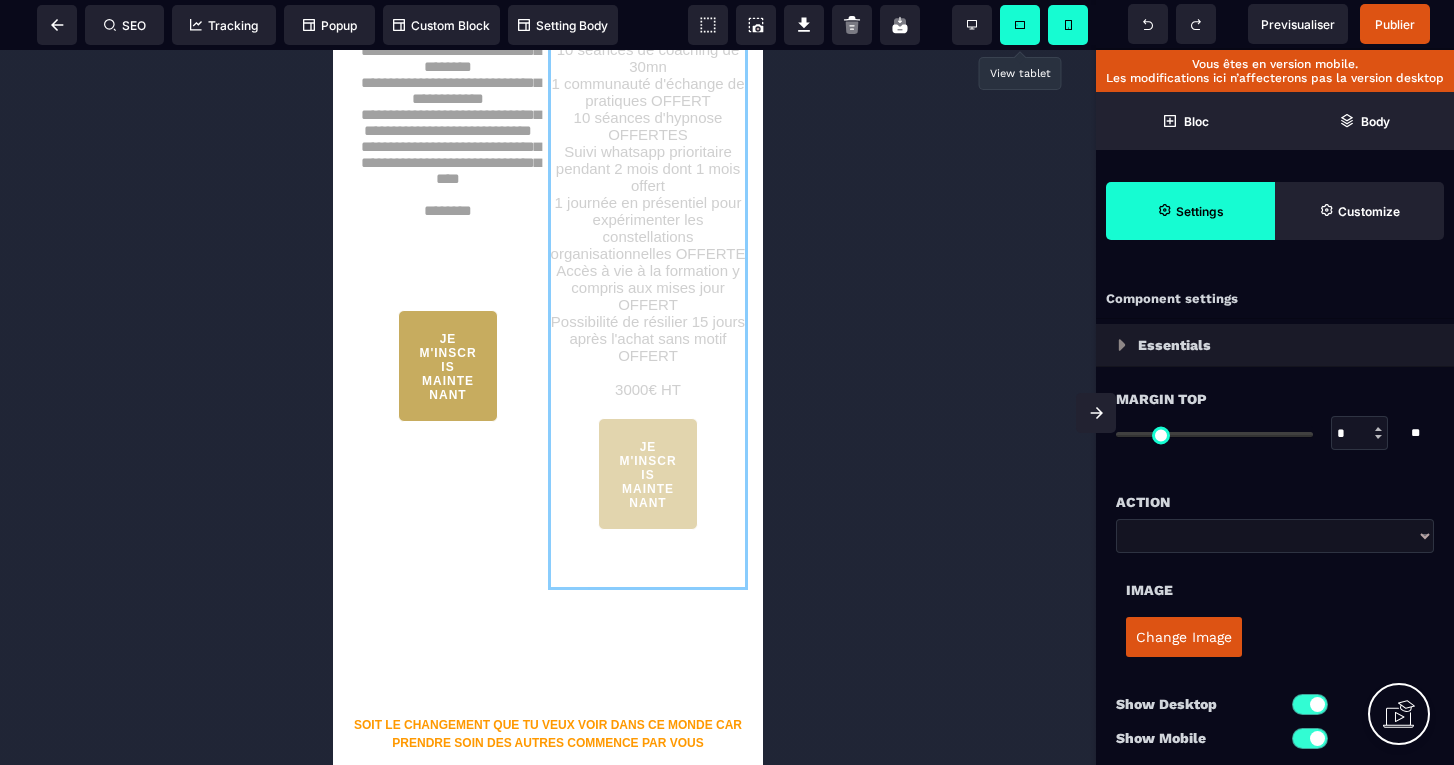drag, startPoint x: 656, startPoint y: 240, endPoint x: 600, endPoint y: 569, distance: 333.73193 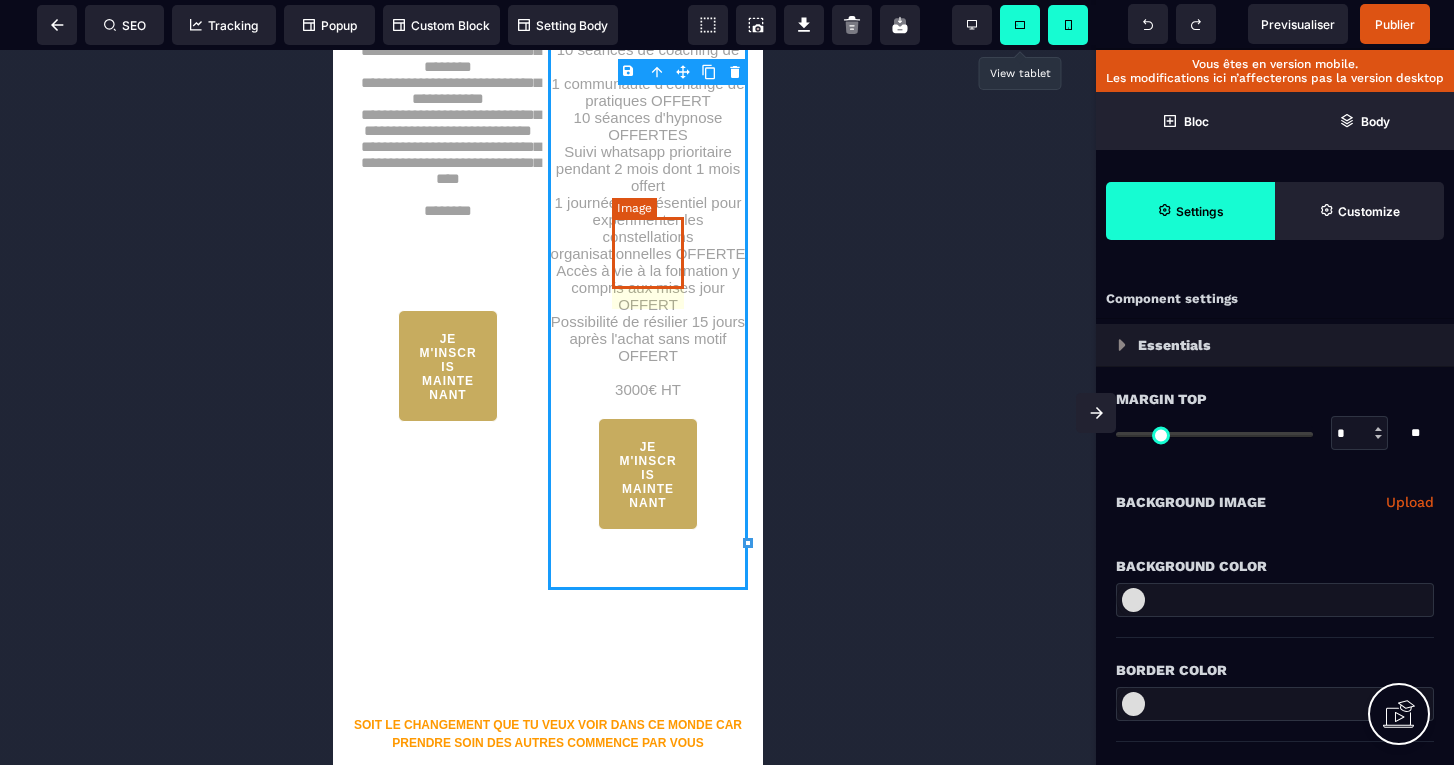 click at bounding box center (648, -86) 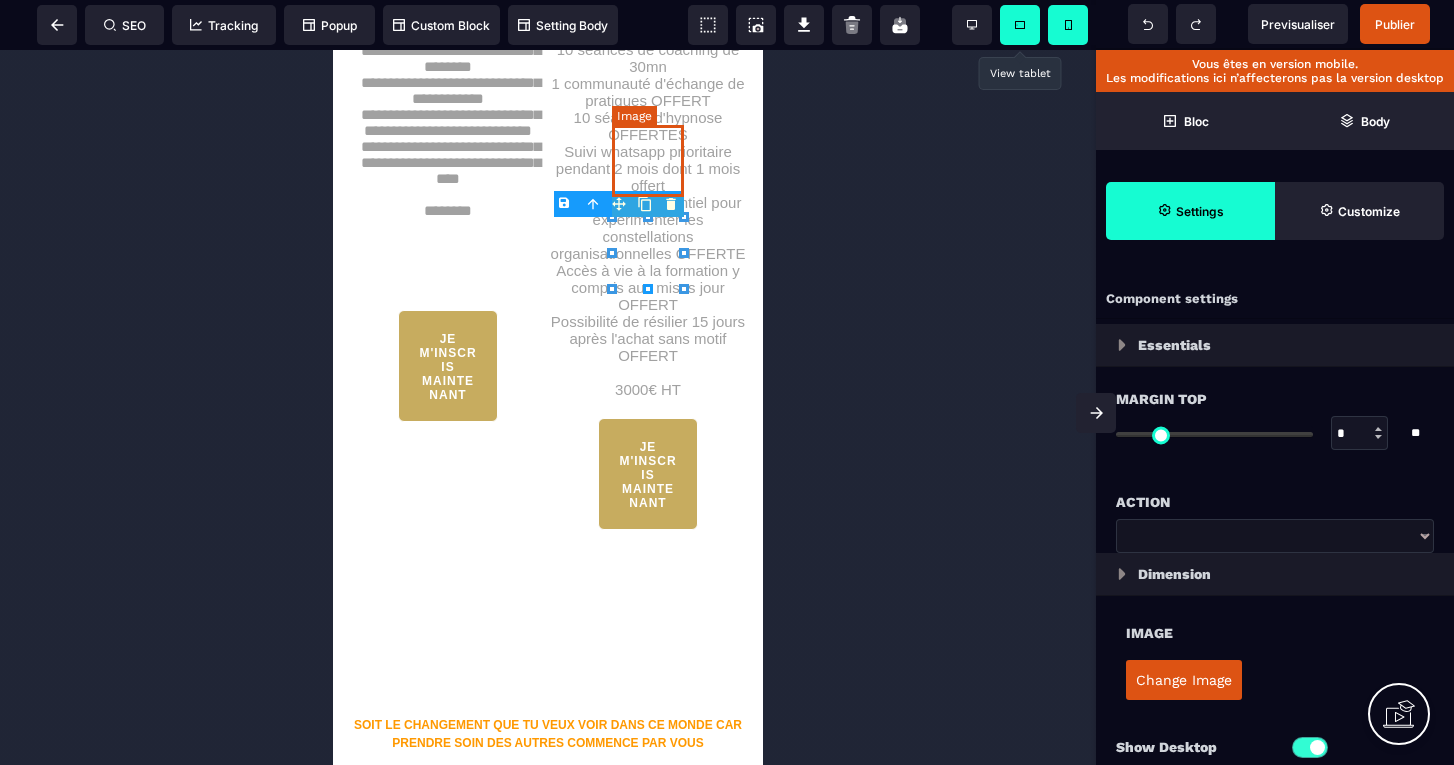 click on "B I U S
A *******
Image
SEO
Tracking
Popup" at bounding box center [727, 382] 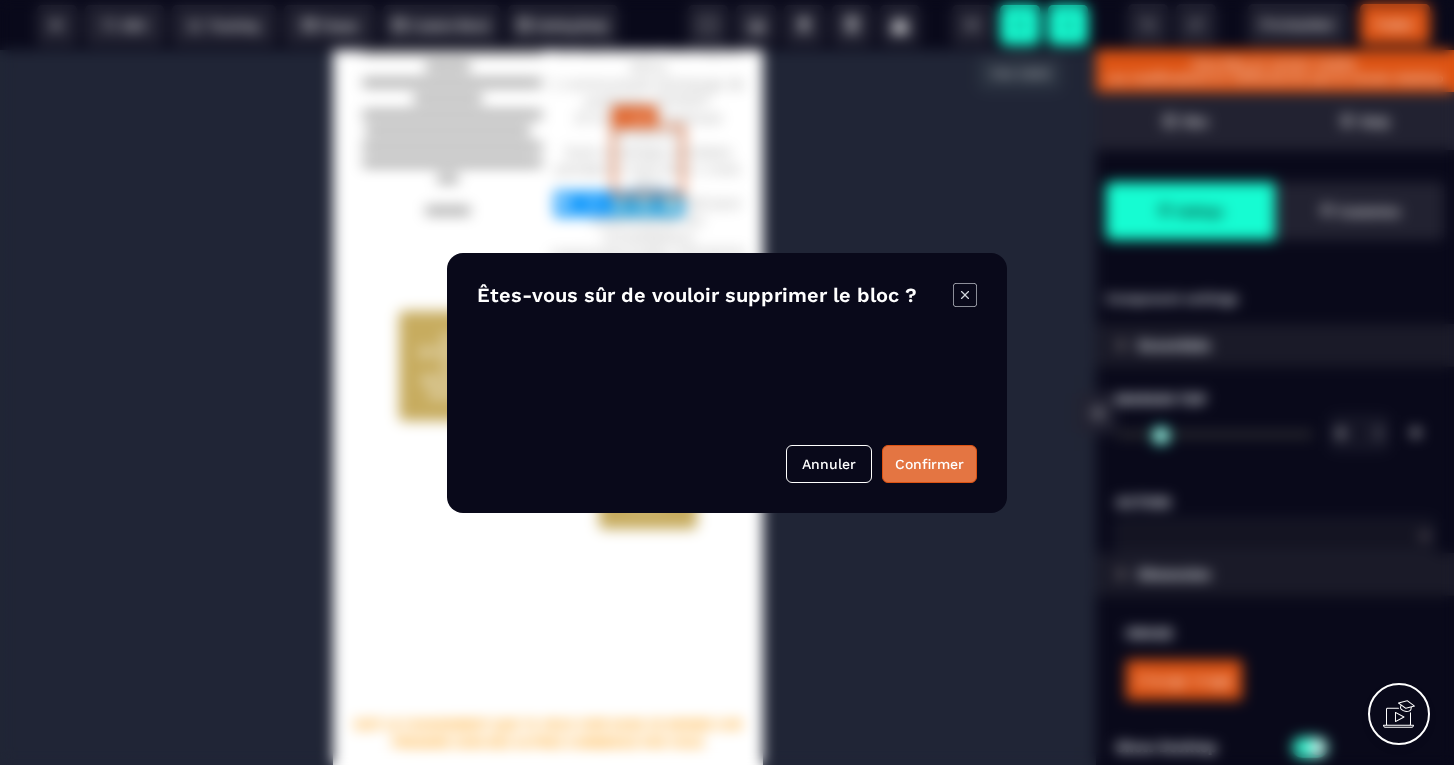 click on "Confirmer" at bounding box center [929, 464] 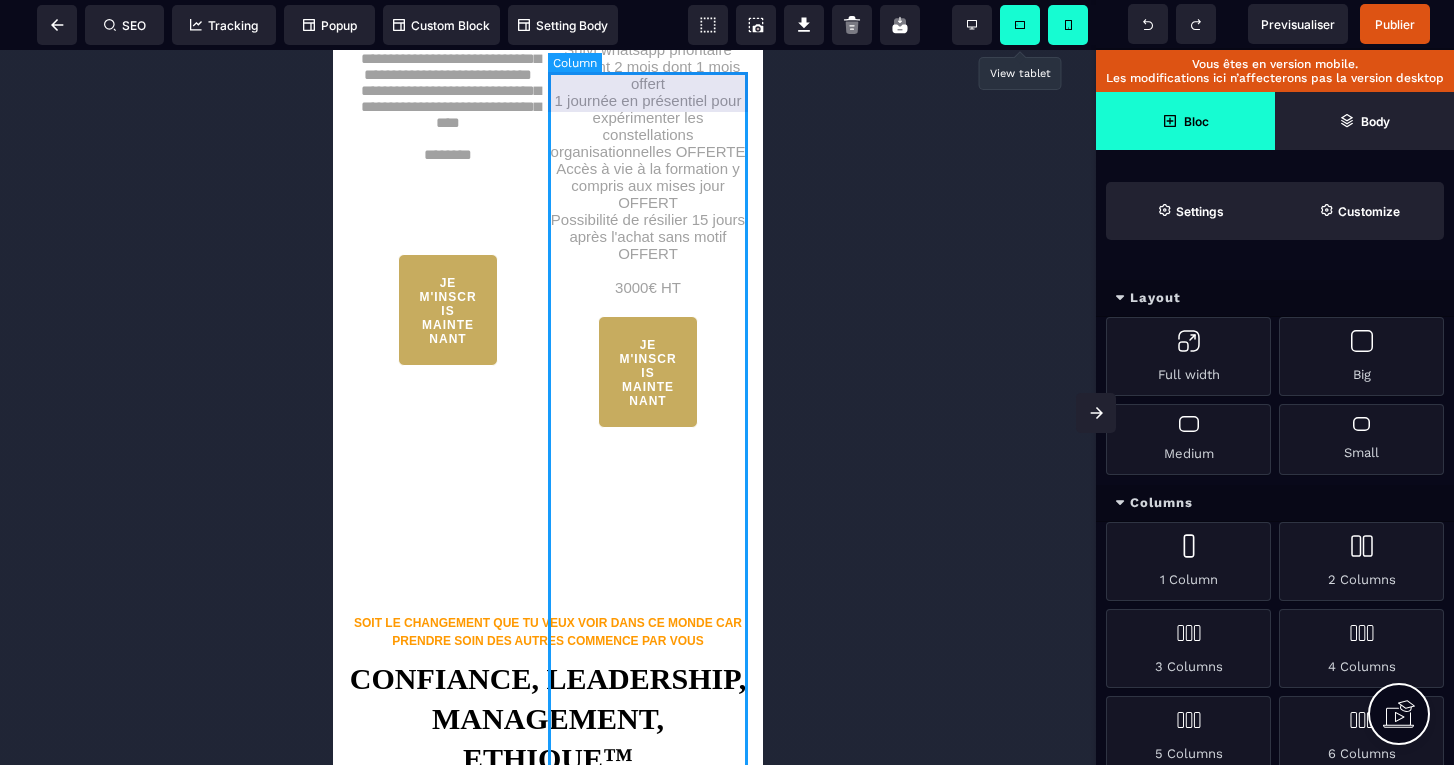 scroll, scrollTop: 5909, scrollLeft: 0, axis: vertical 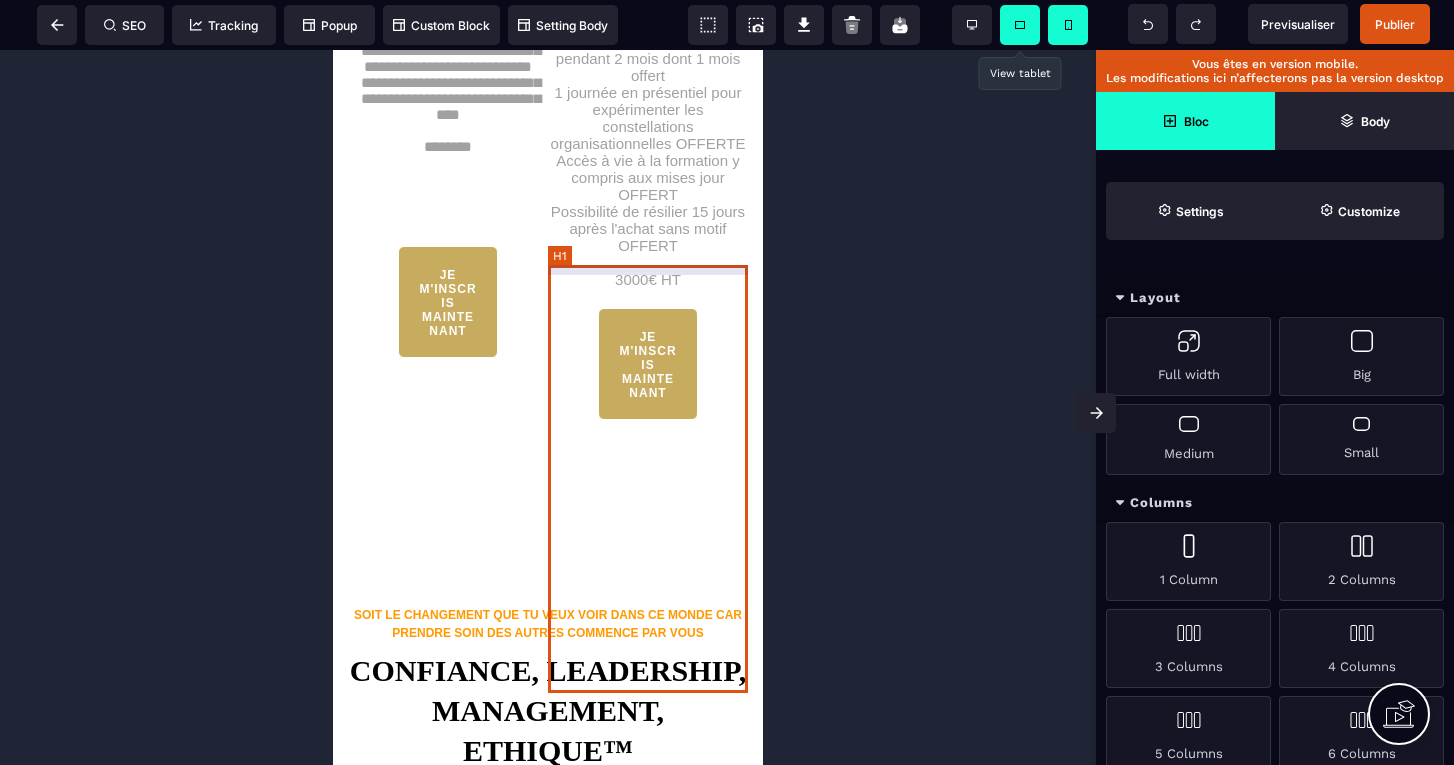 click on "10 séances de coaching de 30mn 1 communauté d'échange de pratiques OFFERT  10 séances d'hypnose OFFERTES Suivi whatsapp prioritaire pendant 2 mois dont 1 mois offert 1 journée en présentiel pour expérimenter les constellations organisationnelles OFFERTE Accès à vie à la formation y compris aux mises jour OFFERT Possibilité de résilier 15 jours après l'achat sans motif OFFERT
3000€ HT" at bounding box center (648, 104) 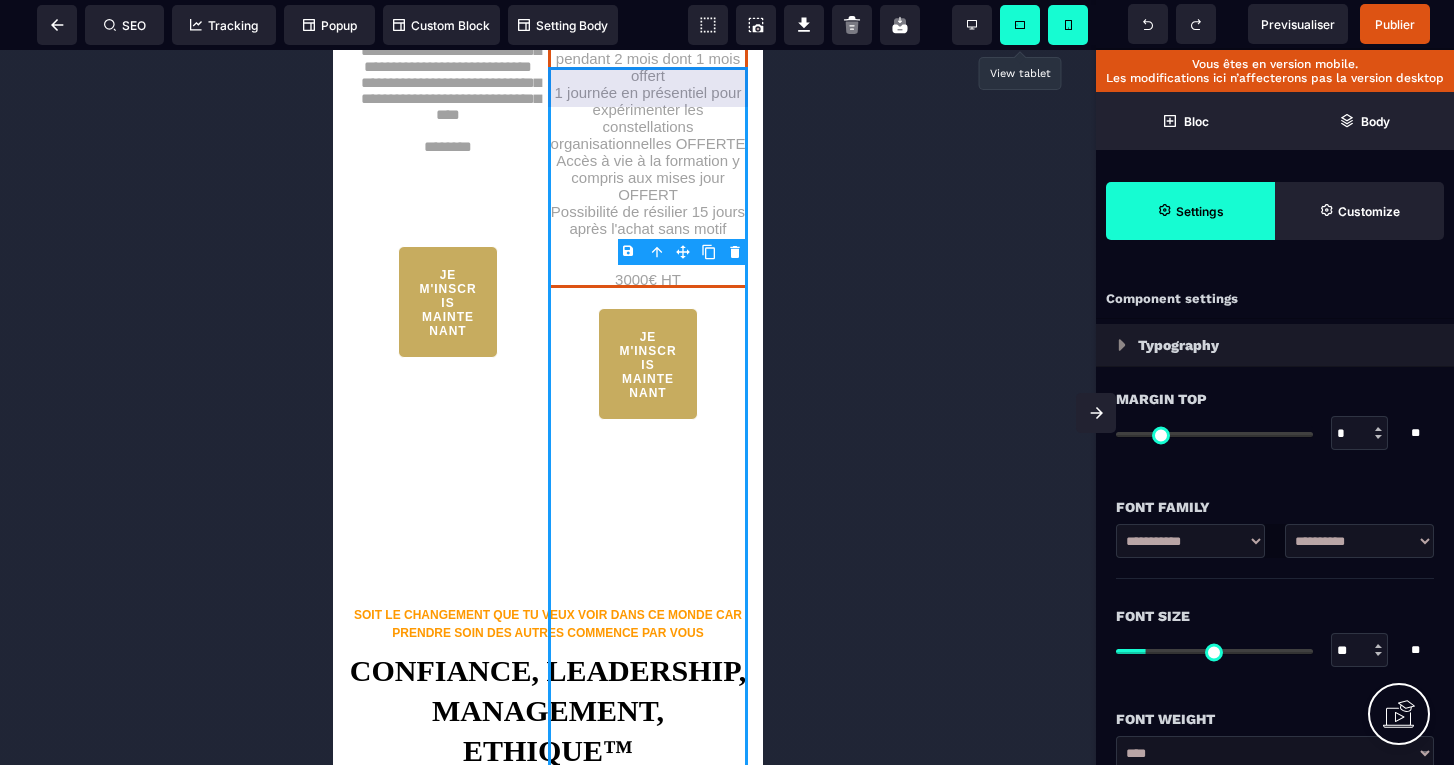 click on "1 ACCOMPAGNEMENT SUR MESURE  360° PREMIUM 10 séances de coaching de 30mn 1 communauté d'échange de pratiques OFFERT  10 séances d'hypnose OFFERTES Suivi whatsapp prioritaire pendant 2 mois dont 1 mois offert 1 journée en présentiel pour expérimenter les constellations organisationnelles OFFERTE Accès à vie à la formation y compris aux mises jour OFFERT Possibilité de résilier 15 jours après l'achat sans motif OFFERT
3000€ HT JE M'INSCRIS MAINTENANT" at bounding box center (648, 104) 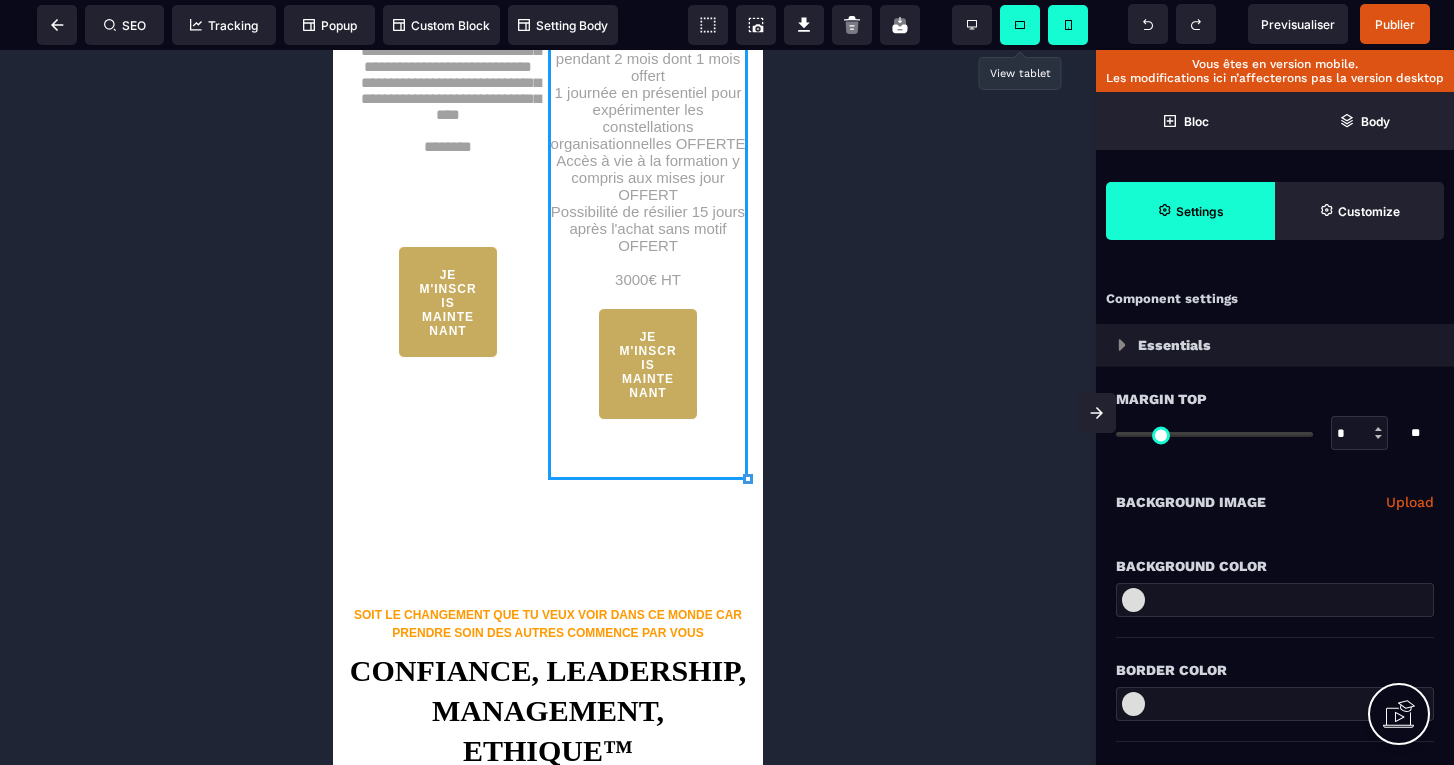 click on "1 ACCOMPAGNEMENT SUR MESURE  360° PREMIUM 10 séances de coaching de 30mn 1 communauté d'échange de pratiques OFFERT  10 séances d'hypnose OFFERTES Suivi whatsapp prioritaire pendant 2 mois dont 1 mois offert 1 journée en présentiel pour expérimenter les constellations organisationnelles OFFERTE Accès à vie à la formation y compris aux mises jour OFFERT Possibilité de résilier 15 jours après l'achat sans motif OFFERT
3000€ HT JE M'INSCRIS MAINTENANT" at bounding box center (648, 104) 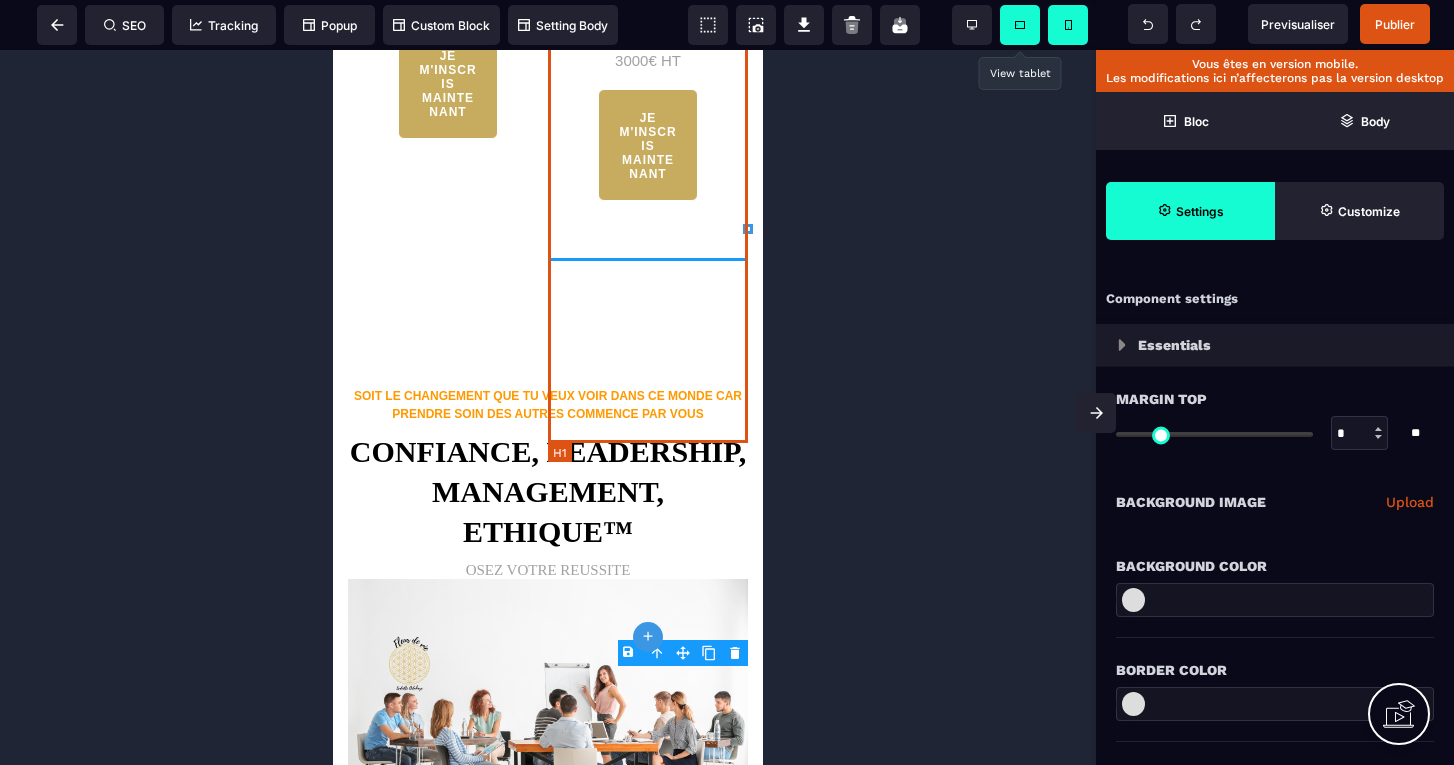 scroll, scrollTop: 6175, scrollLeft: 0, axis: vertical 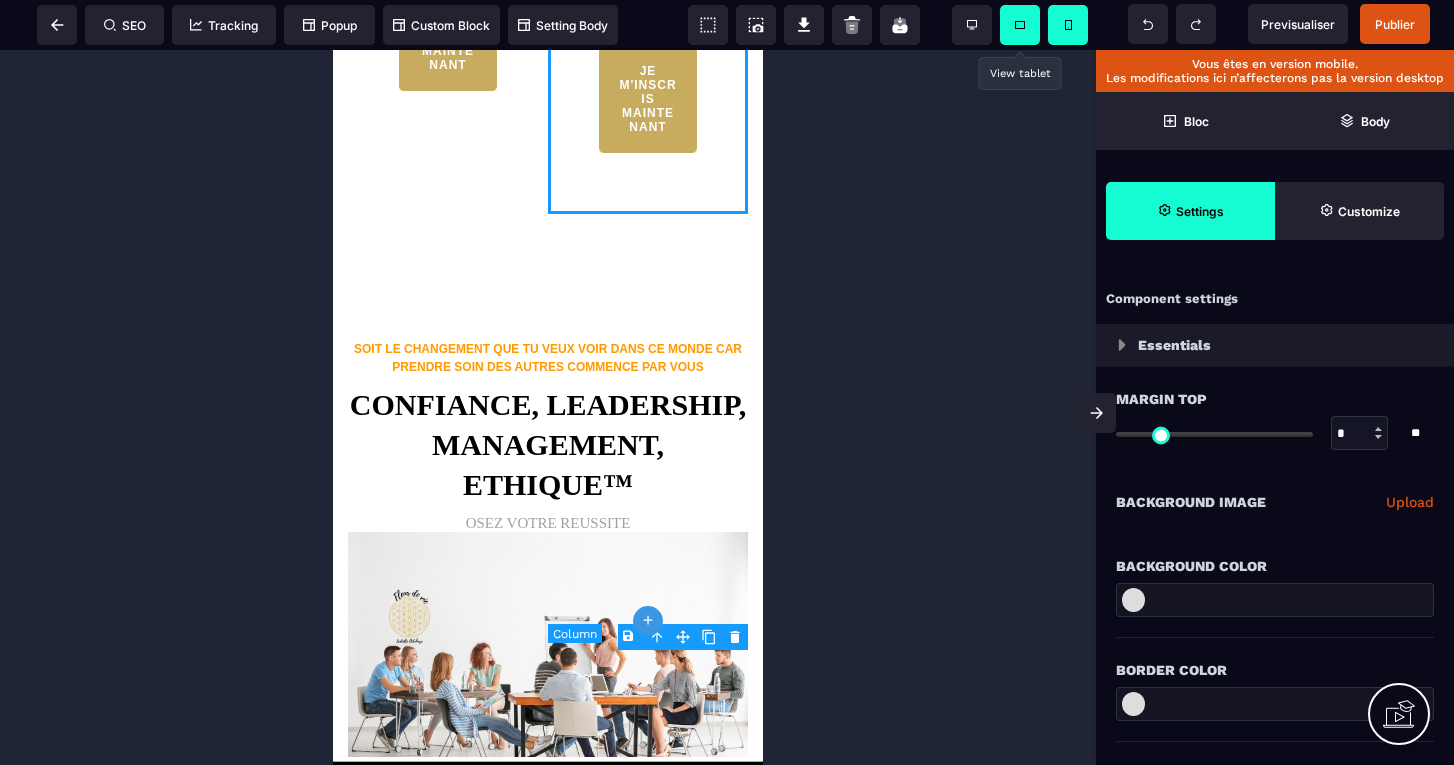 click on "1 ACCOMPAGNEMENT SUR MESURE  360° PREMIUM 10 séances de coaching de 30mn 1 communauté d'échange de pratiques OFFERT  10 séances d'hypnose OFFERTES Suivi whatsapp prioritaire pendant 2 mois dont 1 mois offert 1 journée en présentiel pour expérimenter les constellations organisationnelles OFFERTE Accès à vie à la formation y compris aux mises jour OFFERT Possibilité de résilier 15 jours après l'achat sans motif OFFERT
3000€ HT JE M'INSCRIS MAINTENANT" at bounding box center [648, -162] 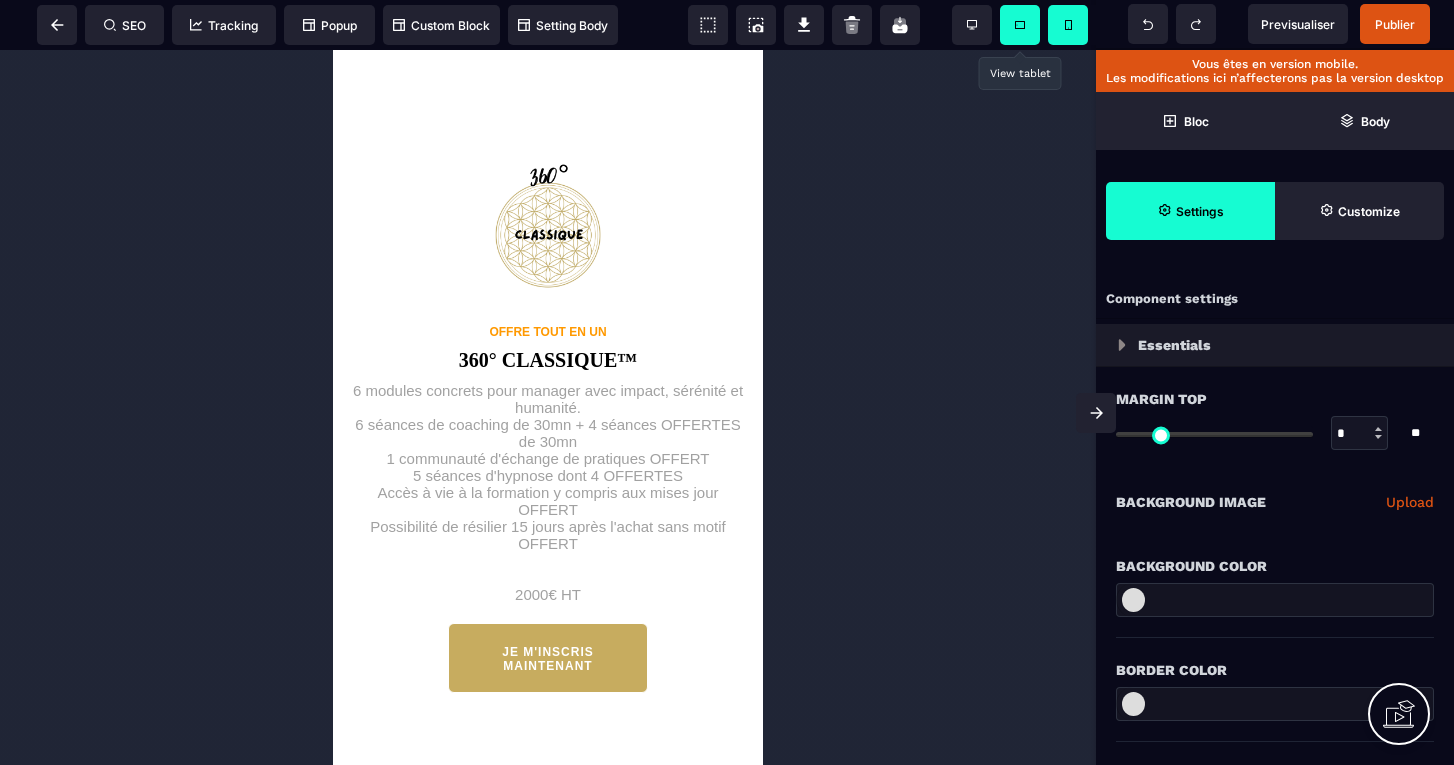 scroll, scrollTop: 4244, scrollLeft: 0, axis: vertical 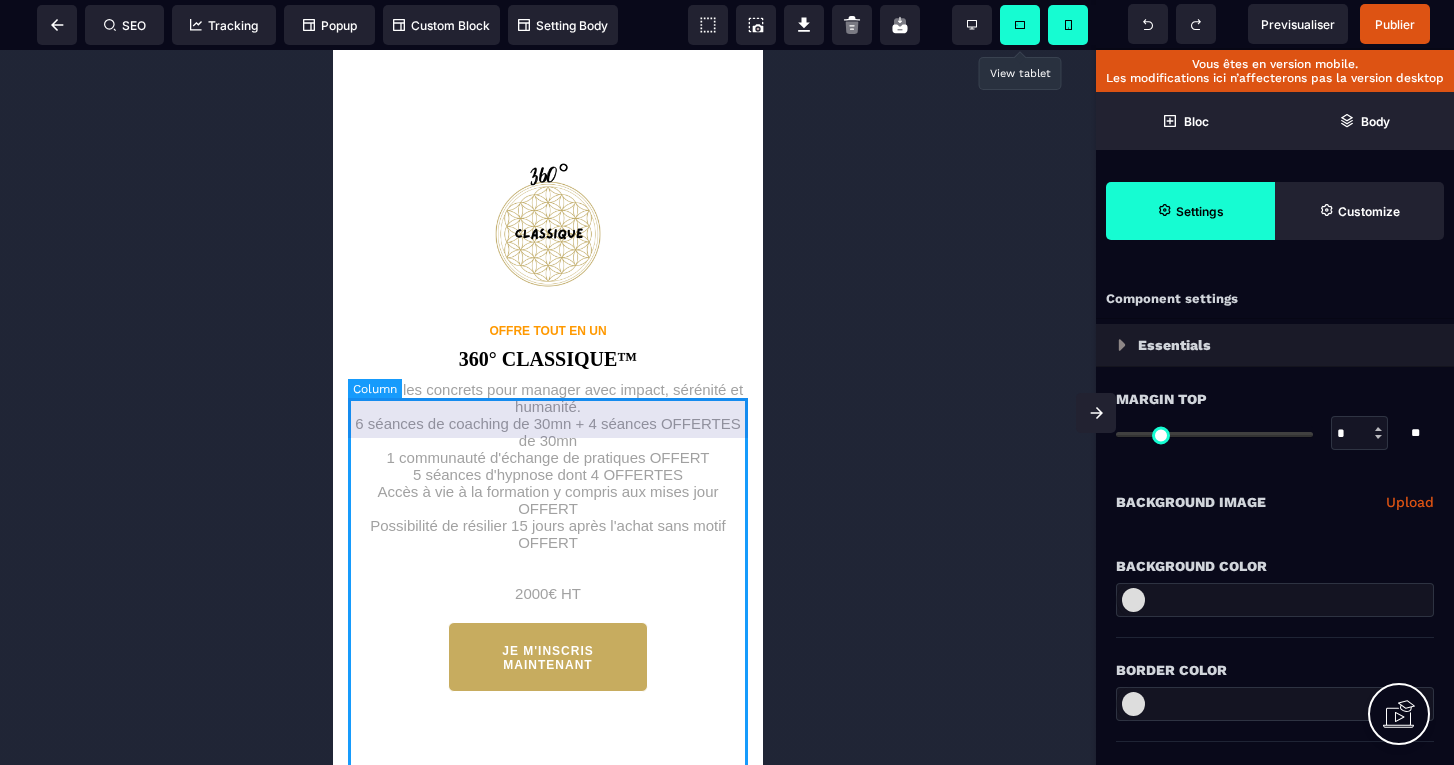 click on "OFFRE TOUT EN UN 360° CLASSIQUE™ 6 modules concrets pour manager avec impact, sérénité et humanité. 6 séances de coaching de 30mn + 4 séances OFFERTES de 30mn  1 communauté d'échange de pratiques OFFERT 5 séances d'hypnose dont 4 OFFERTES Accès à vie à la formation y compris aux mises jour OFFERT Possibilité de résilier 15 jours après l'achat sans motif OFFERT
2000€ HT JE M'INSCRIS MAINTENANT" at bounding box center [548, 436] 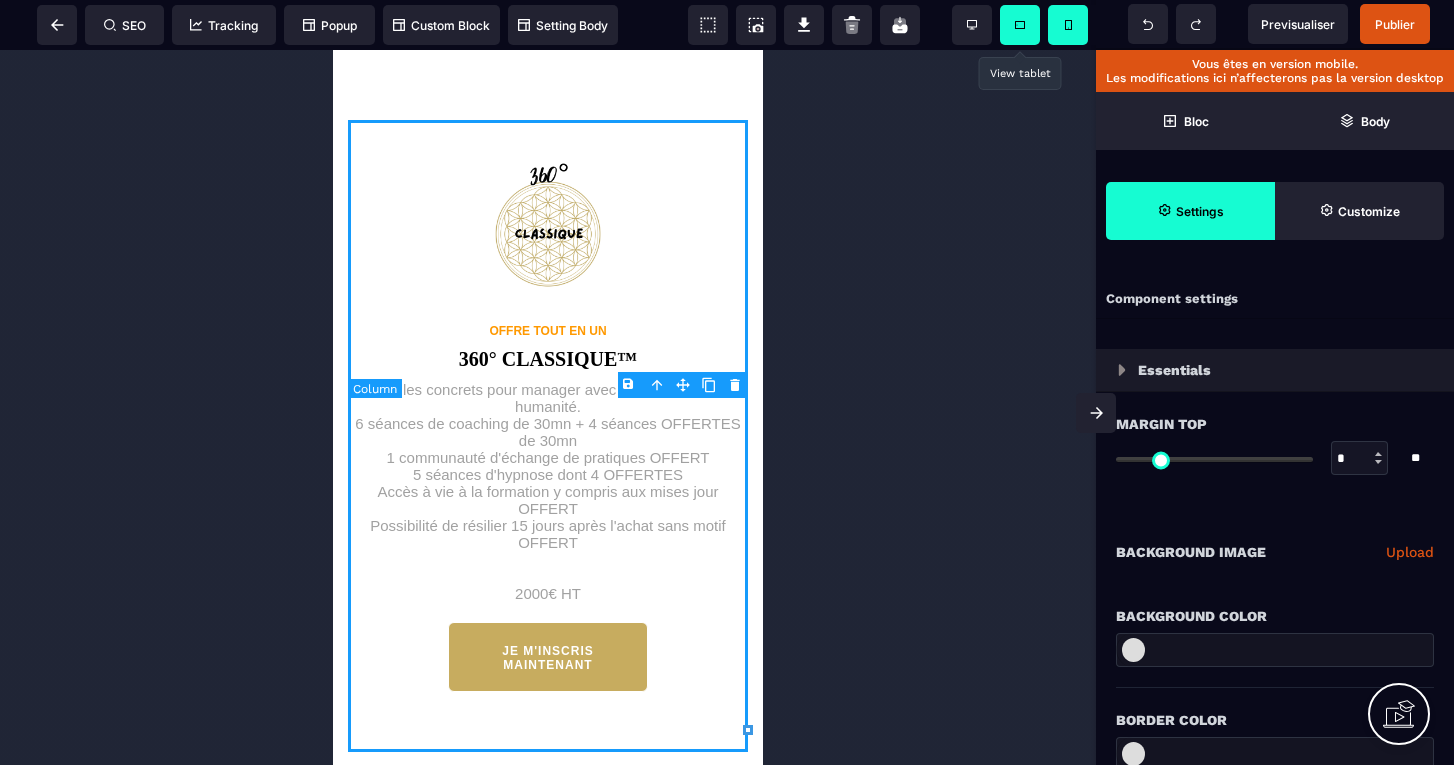 click 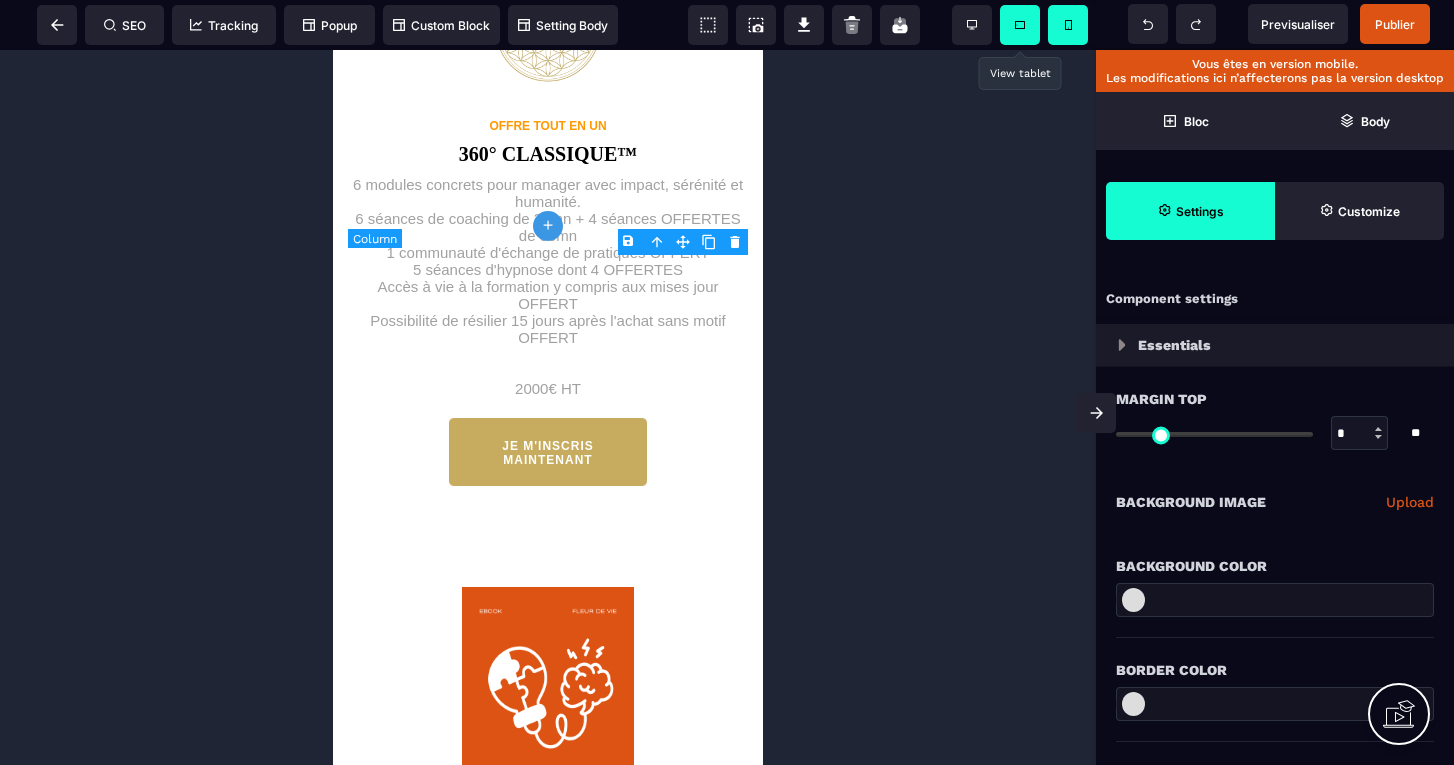scroll, scrollTop: 5114, scrollLeft: 0, axis: vertical 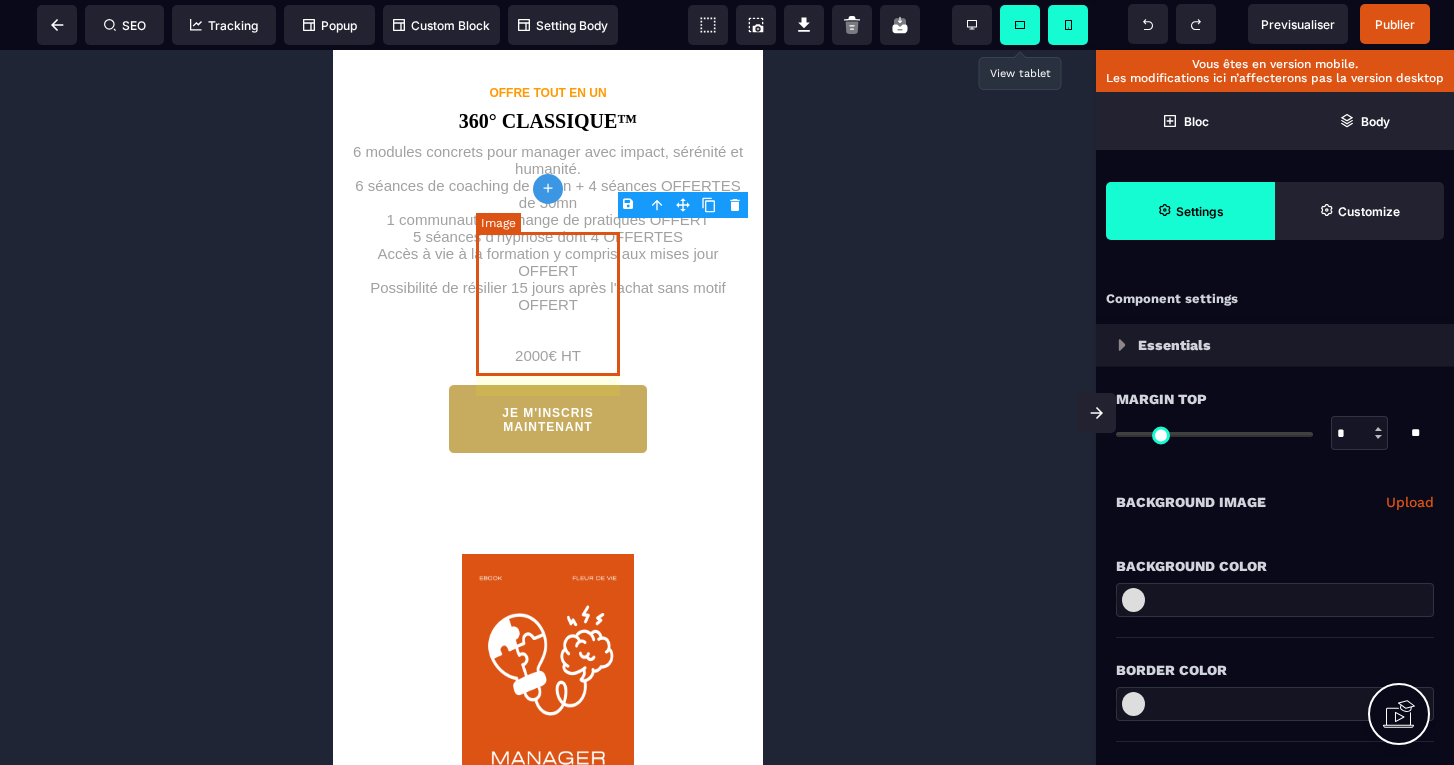 click at bounding box center (548, -6) 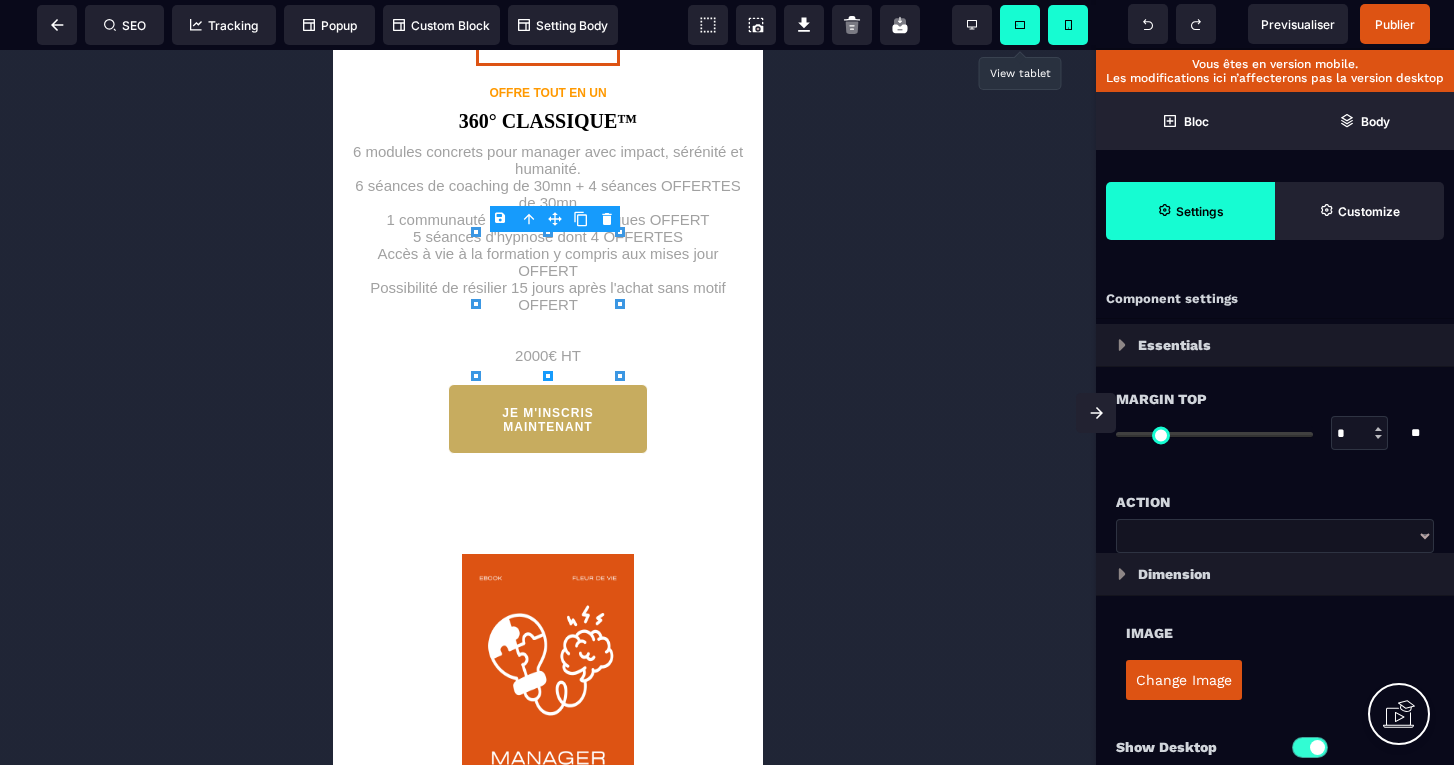 click on "Change Image" at bounding box center (1184, 680) 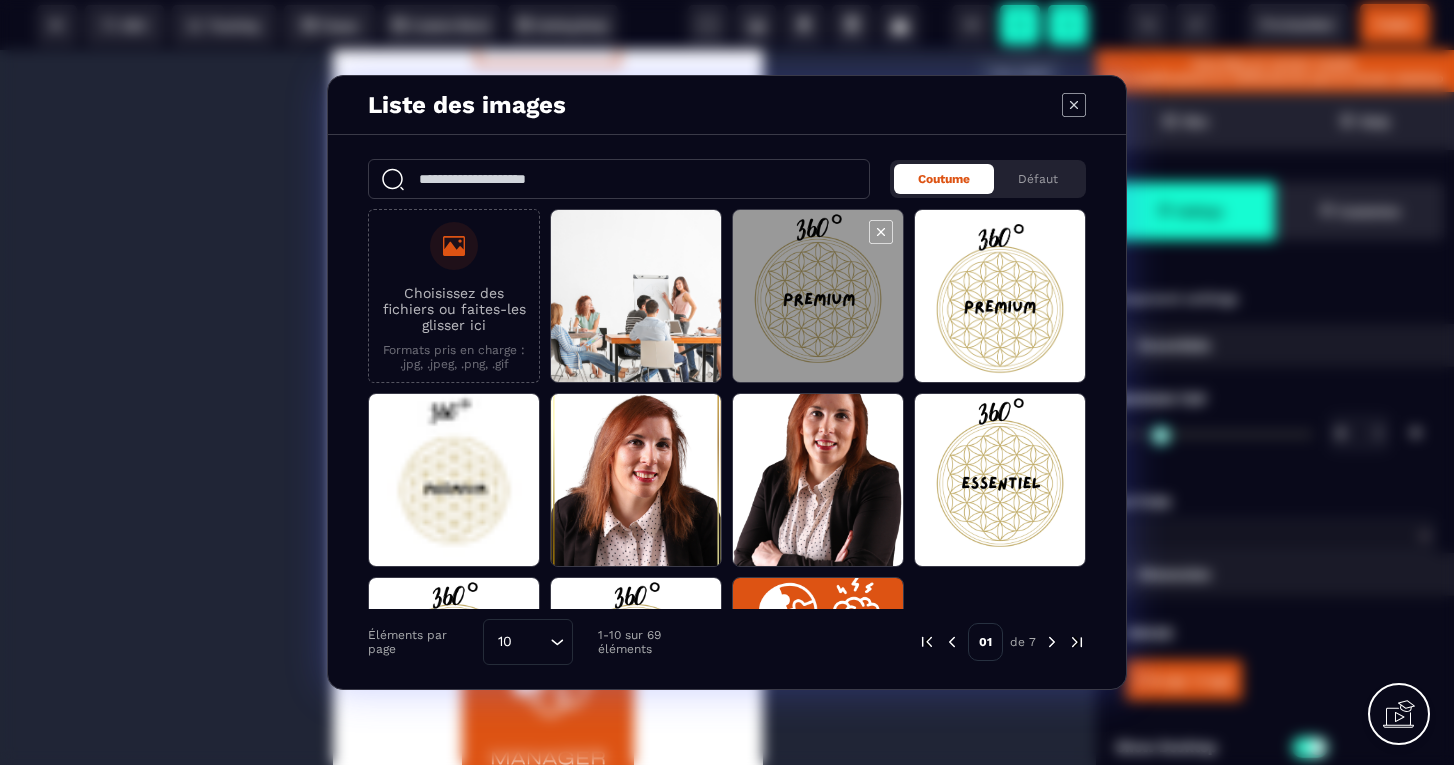 click at bounding box center [818, 297] 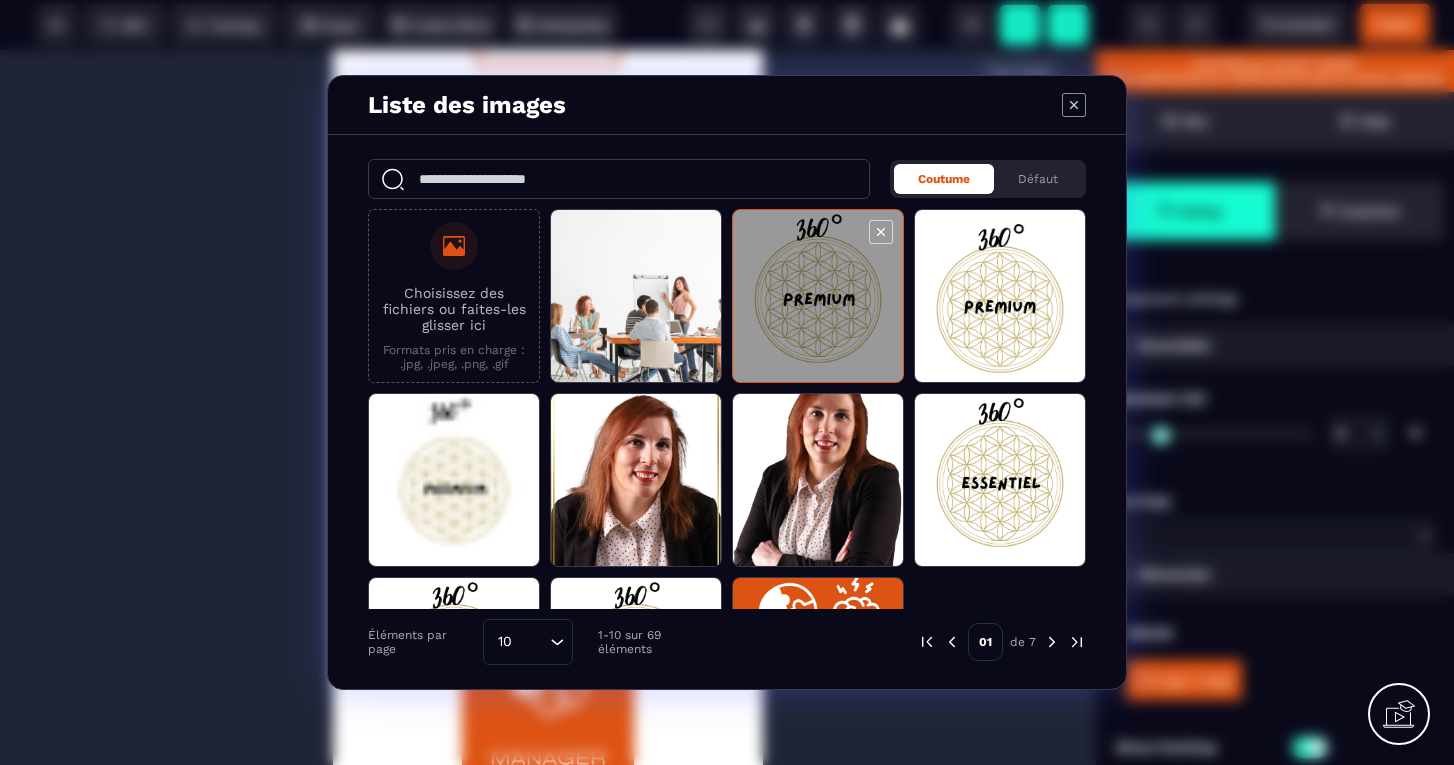click at bounding box center (818, 297) 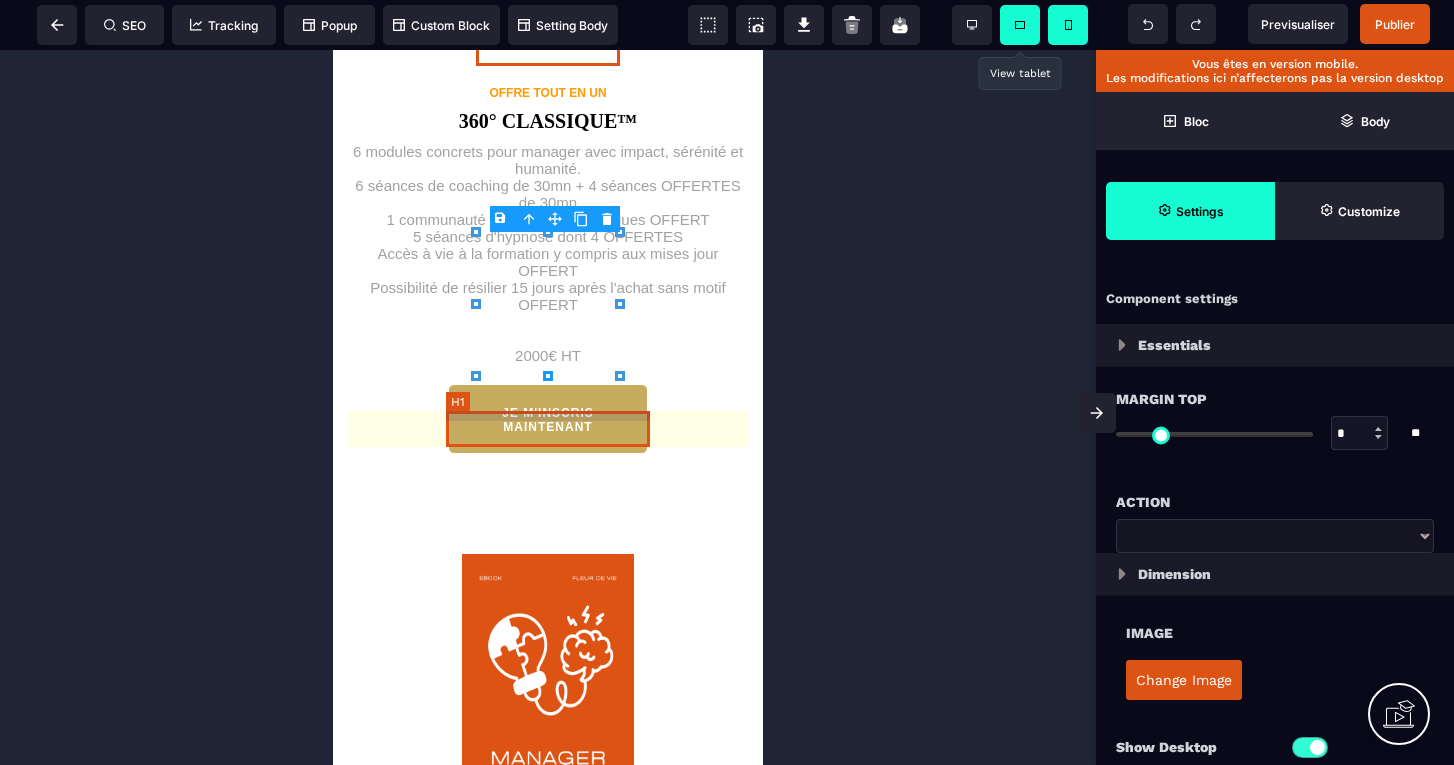 click on "360° CLASSIQUE™" at bounding box center [548, 116] 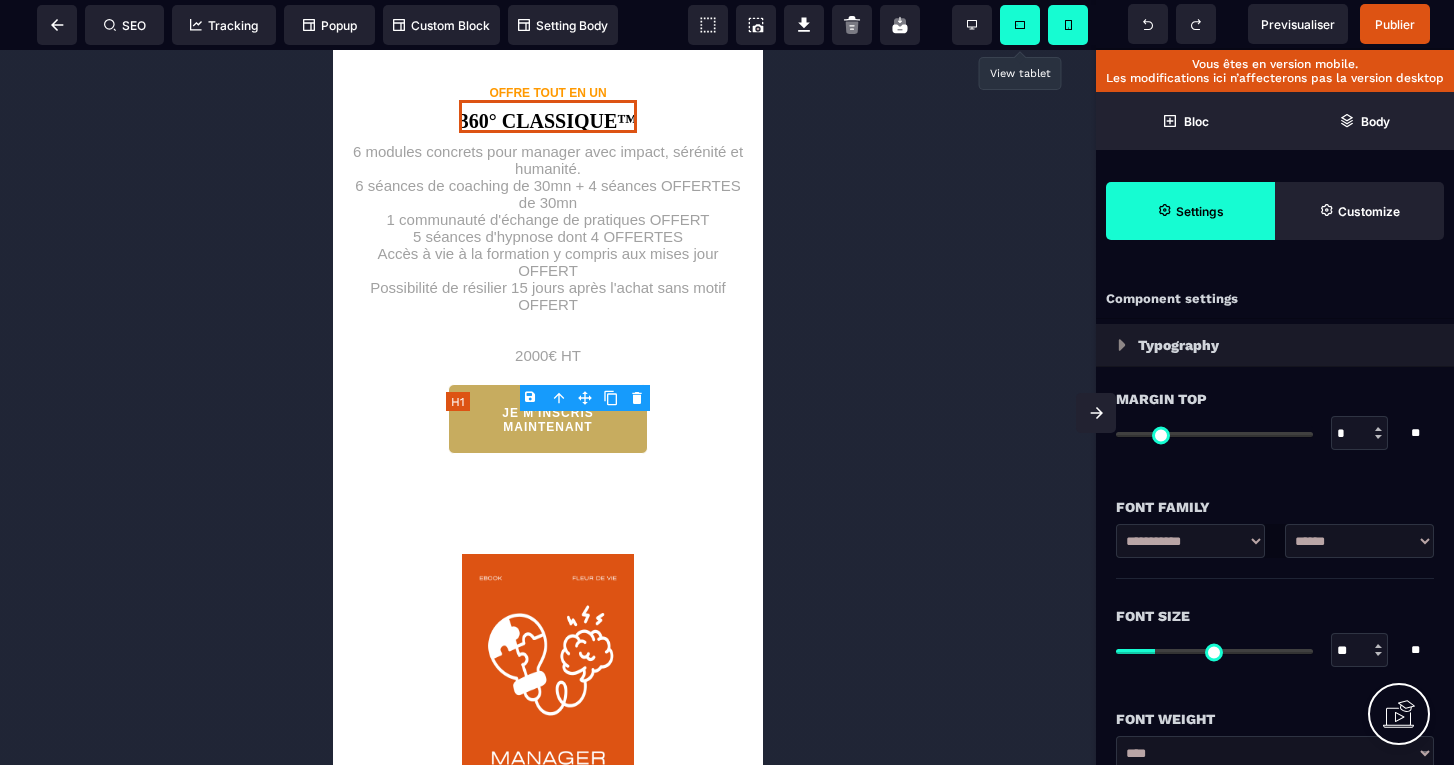 click on "360° CLASSIQUE™" at bounding box center [548, 116] 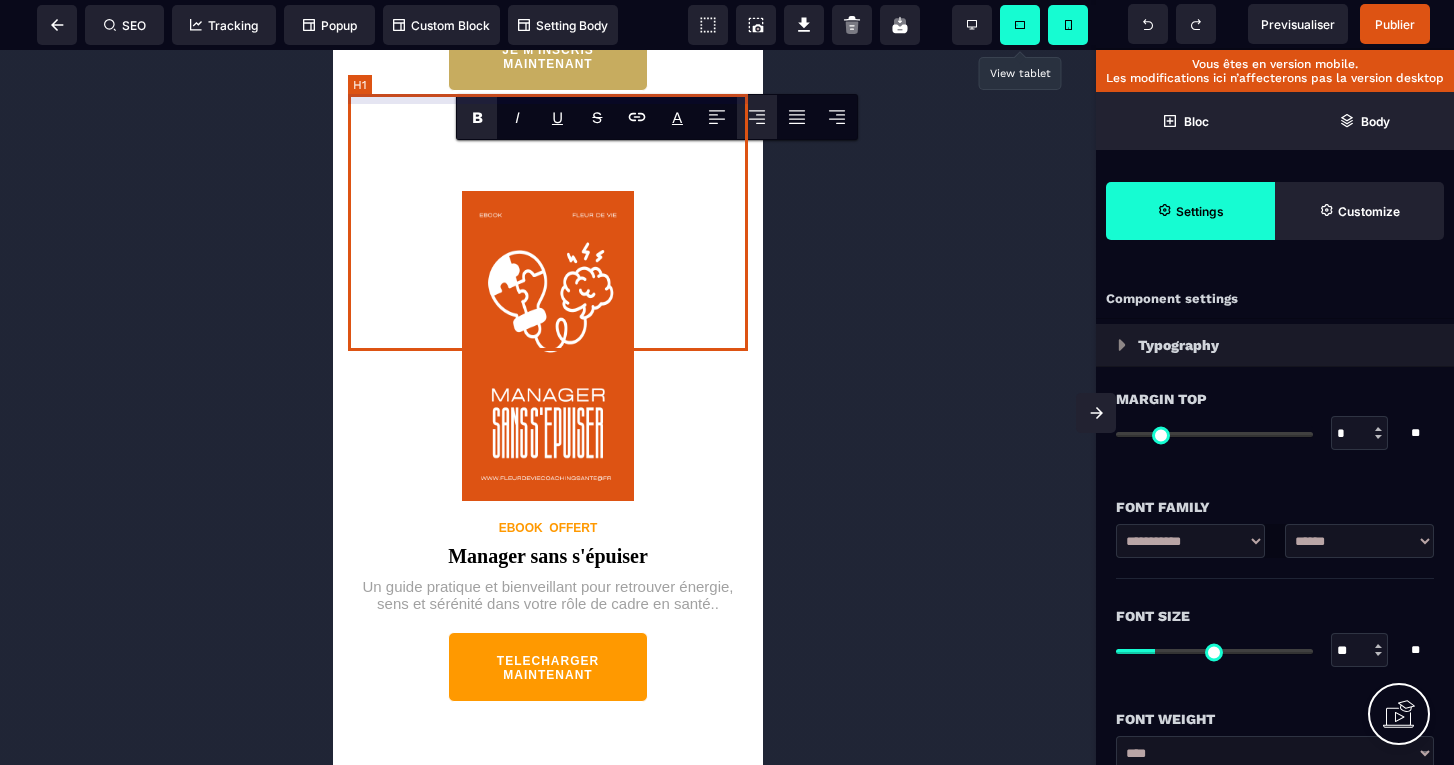 scroll, scrollTop: 5481, scrollLeft: 0, axis: vertical 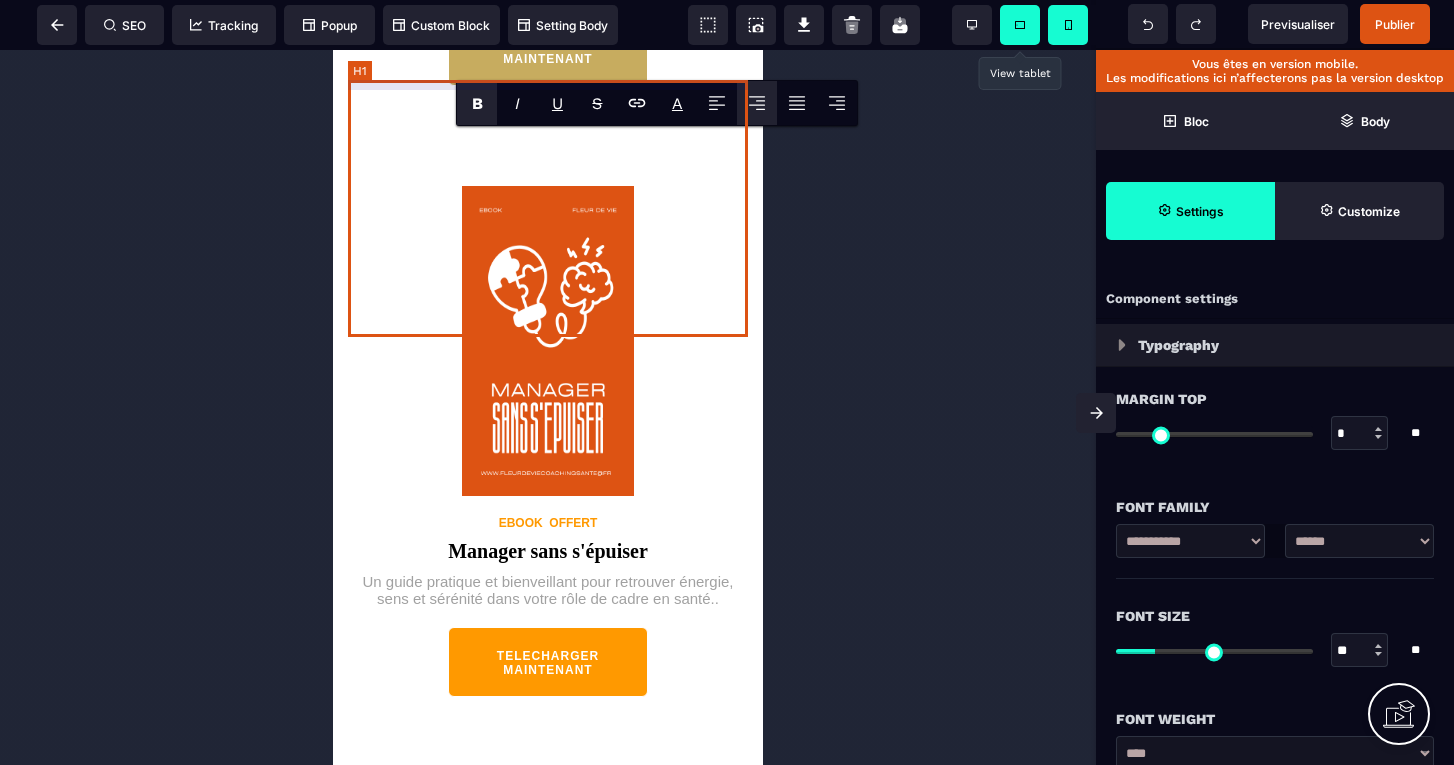 click on "6 modules concrets pour manager avec impact, sérénité et humanité. 6 séances de coaching de 30mn + 4 séances OFFERTES de 30mn  1 communauté d'échange de pratiques OFFERT 5 séances d'hypnose dont 4 OFFERTES Accès à vie à la formation y compris aux mises jour OFFERT Possibilité de résilier 15 jours après l'achat sans motif OFFERT
2000€ HT" at bounding box center [548, -120] 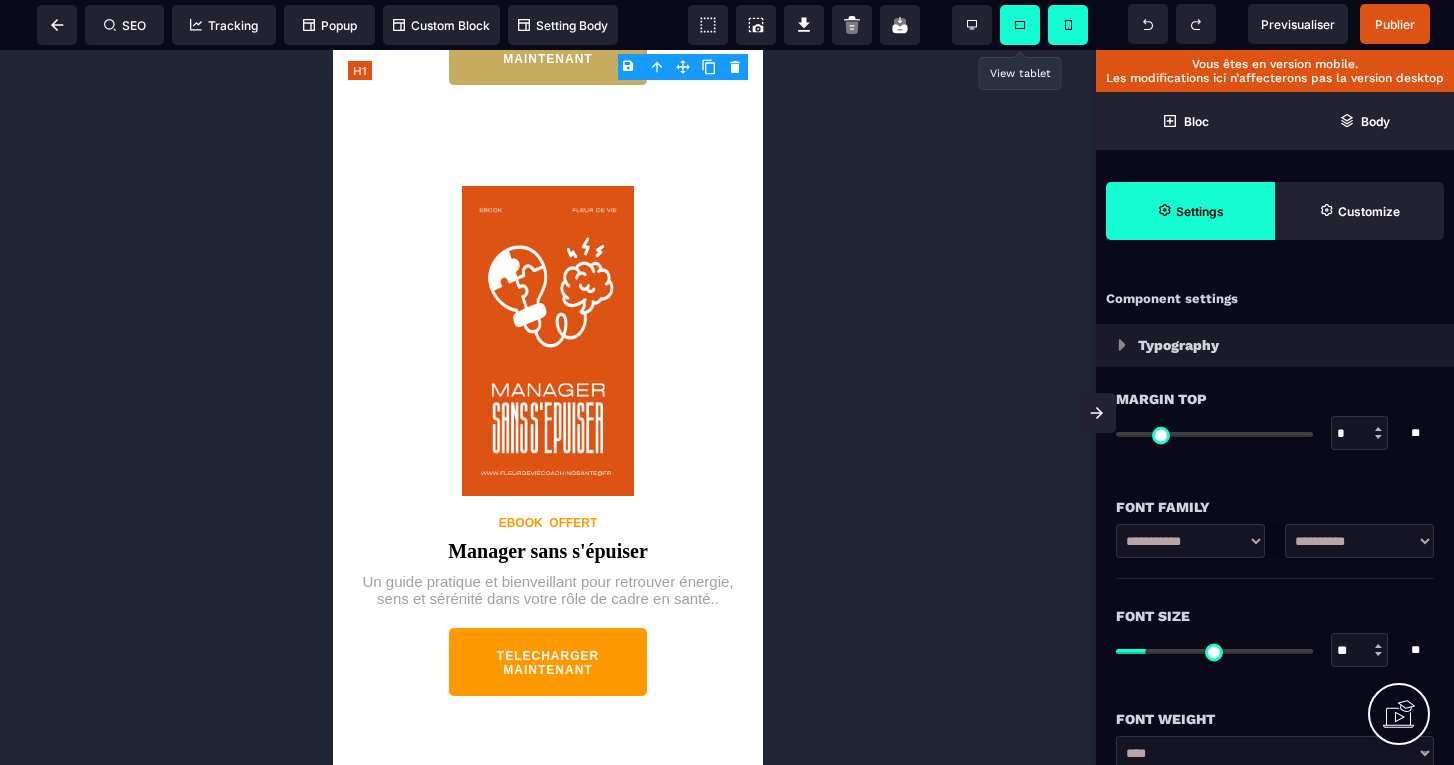 click on "6 modules concrets pour manager avec impact, sérénité et humanité. 6 séances de coaching de 30mn + 4 séances OFFERTES de 30mn  1 communauté d'échange de pratiques OFFERT 5 séances d'hypnose dont 4 OFFERTES Accès à vie à la formation y compris aux mises jour OFFERT Possibilité de résilier 15 jours après l'achat sans motif OFFERT
2000€ HT" at bounding box center (548, -120) 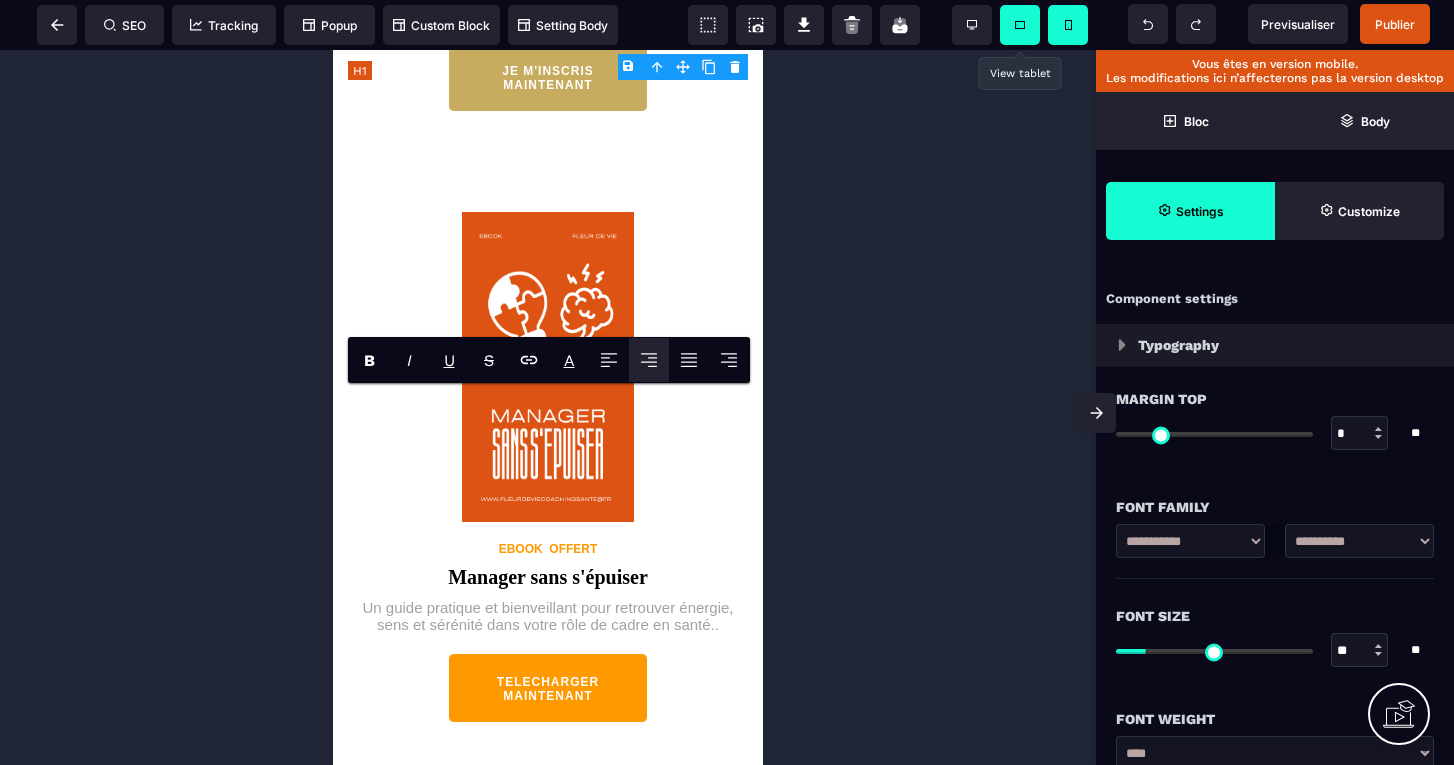 click on "**********" at bounding box center [548, -107] 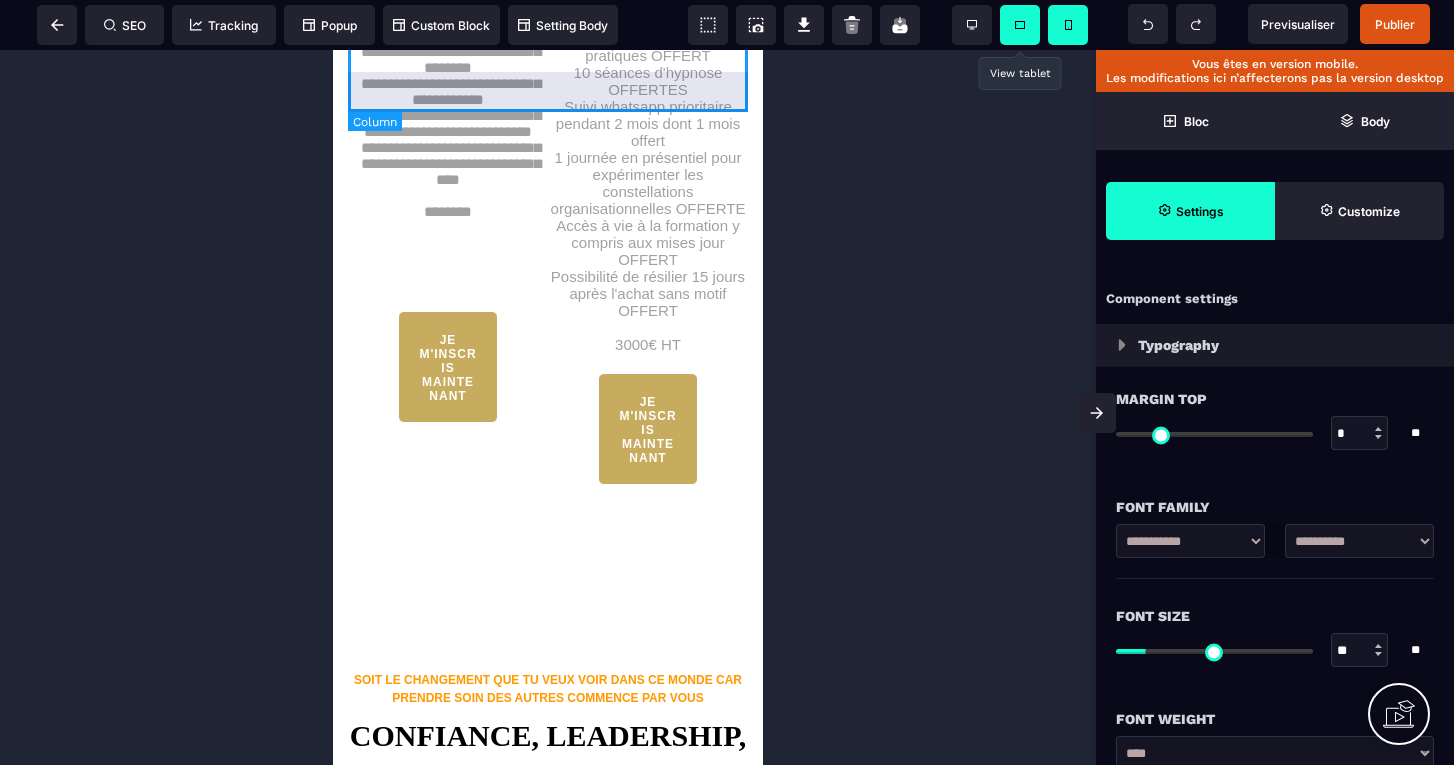 scroll, scrollTop: 6512, scrollLeft: 0, axis: vertical 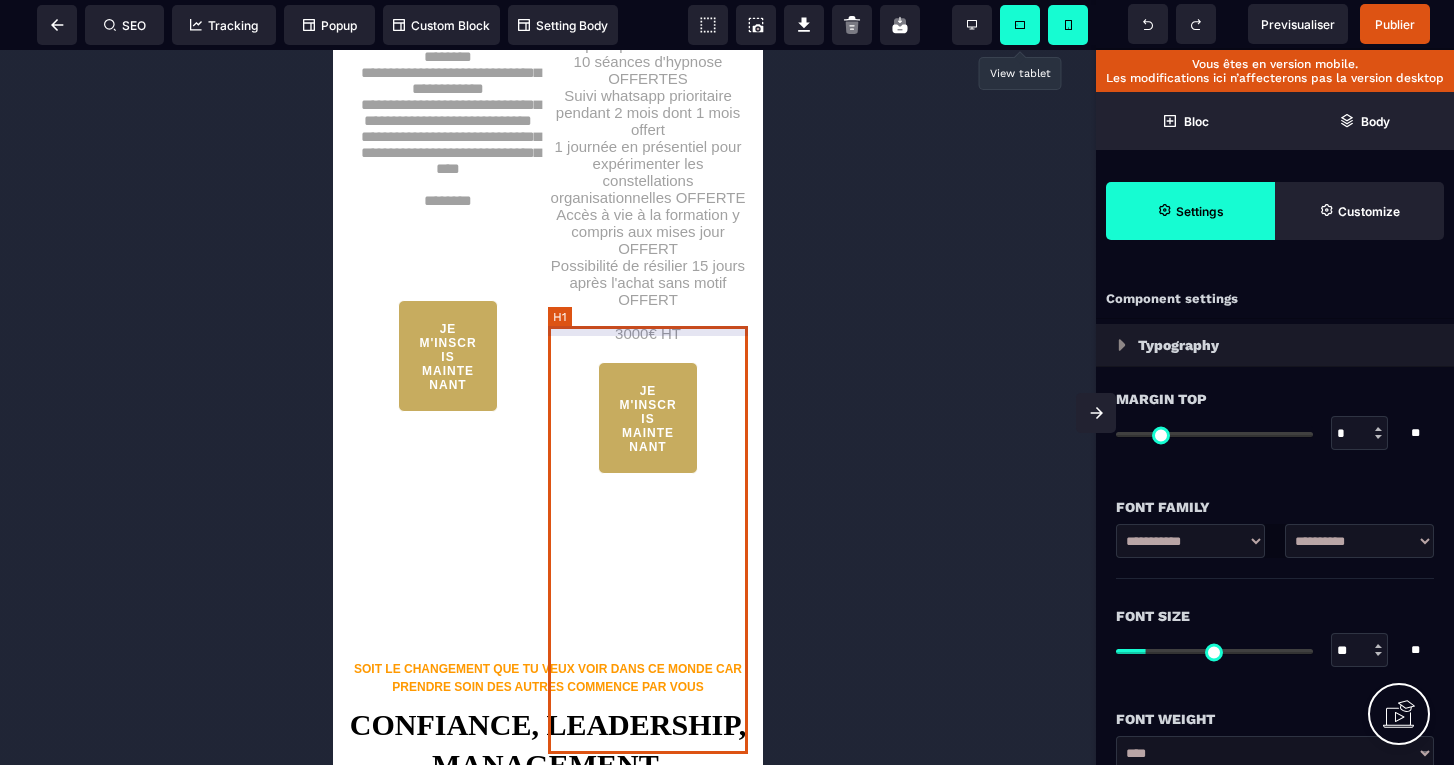 click on "10 séances de coaching de 30mn 1 communauté d'échange de pratiques OFFERT  10 séances d'hypnose OFFERTES Suivi whatsapp prioritaire pendant 2 mois dont 1 mois offert 1 journée en présentiel pour expérimenter les constellations organisationnelles OFFERTE Accès à vie à la formation y compris aux mises jour OFFERT Possibilité de résilier 15 jours après l'achat sans motif OFFERT
3000€ HT" at bounding box center [648, 158] 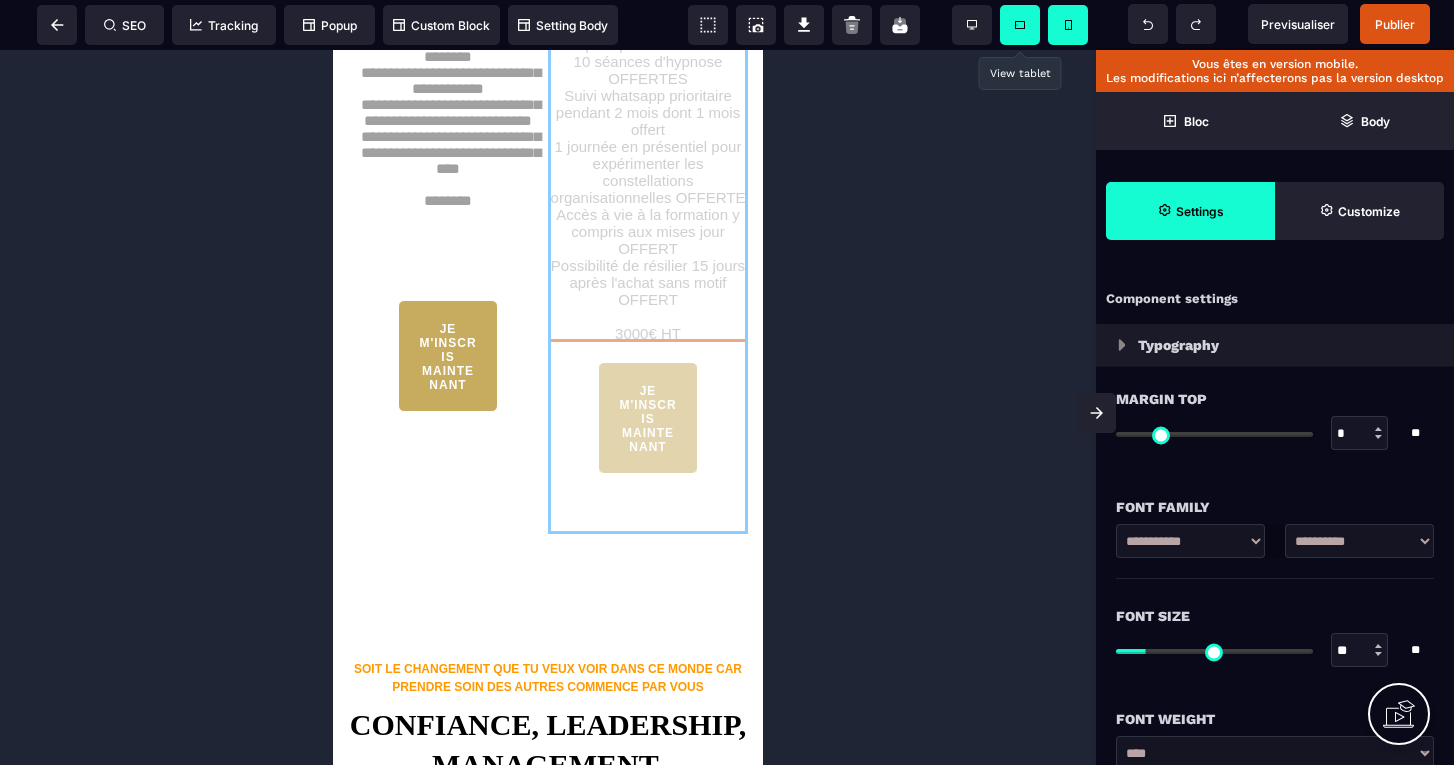 drag, startPoint x: 561, startPoint y: 343, endPoint x: 701, endPoint y: 591, distance: 284.78763 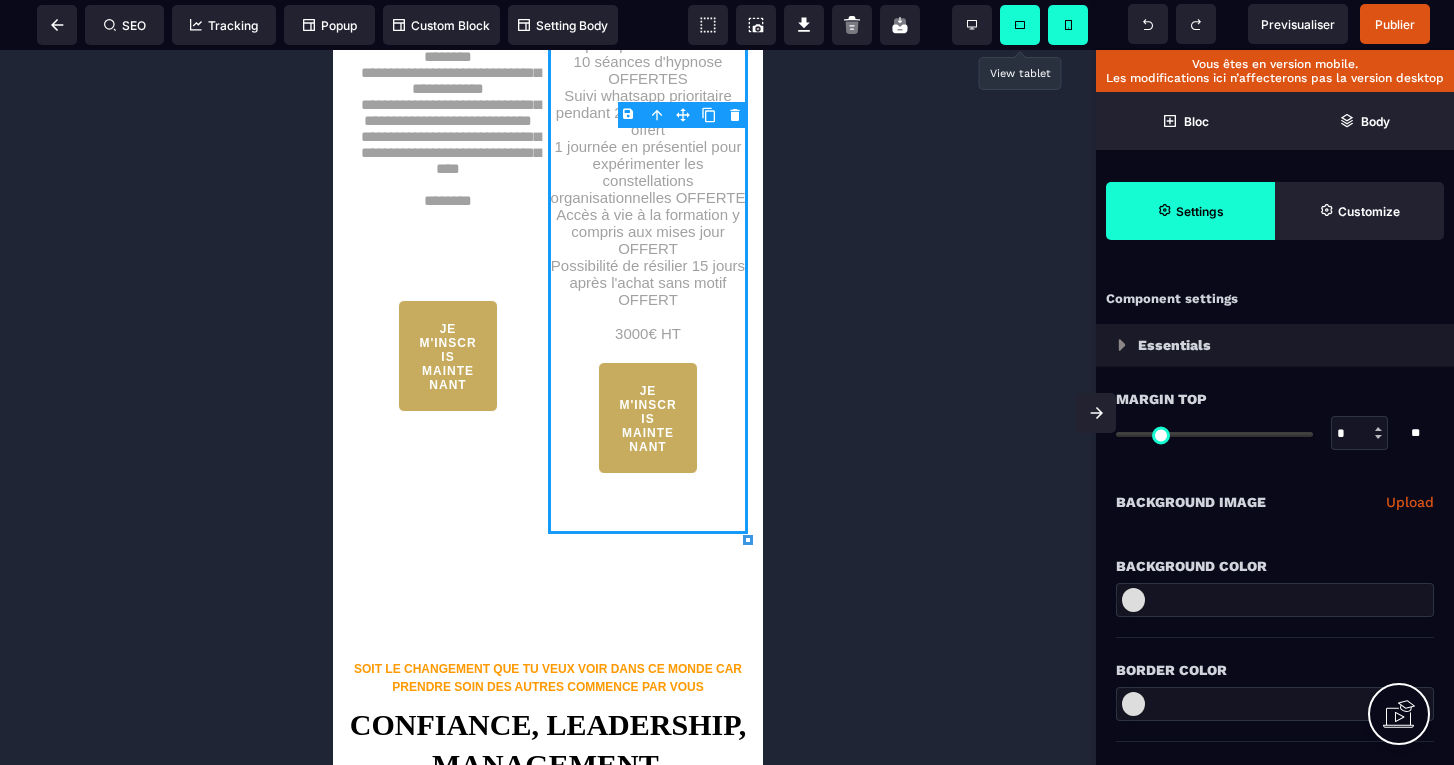 click on "10 séances de coaching de 30mn 1 communauté d'échange de pratiques OFFERT  10 séances d'hypnose OFFERTES Suivi whatsapp prioritaire pendant 2 mois dont 1 mois offert 1 journée en présentiel pour expérimenter les constellations organisationnelles OFFERTE Accès à vie à la formation y compris aux mises jour OFFERT Possibilité de résilier 15 jours après l'achat sans motif OFFERT
3000€ HT" at bounding box center [648, 158] 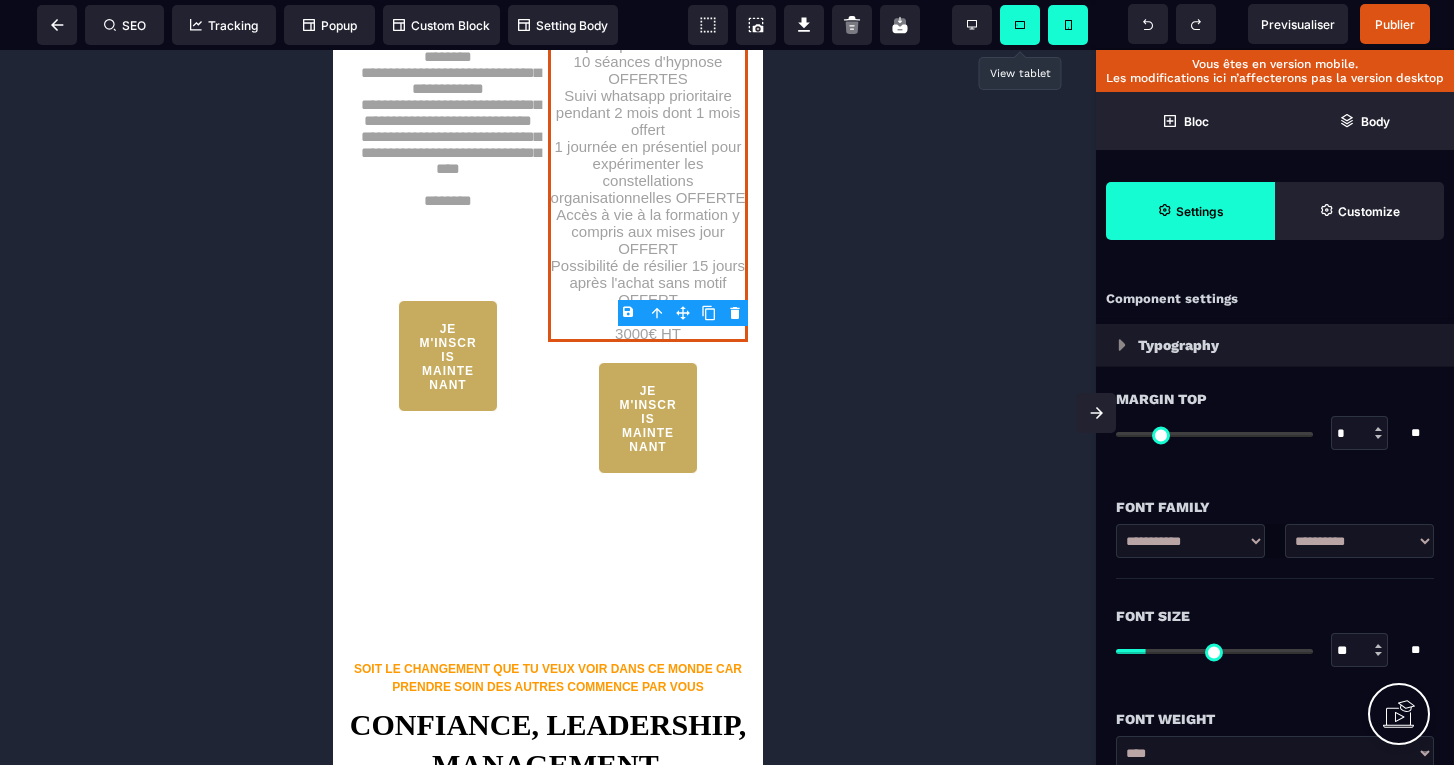 click on "10 séances de coaching de 30mn 1 communauté d'échange de pratiques OFFERT  10 séances d'hypnose OFFERTES Suivi whatsapp prioritaire pendant 2 mois dont 1 mois offert 1 journée en présentiel pour expérimenter les constellations organisationnelles OFFERTE Accès à vie à la formation y compris aux mises jour OFFERT Possibilité de résilier 15 jours après l'achat sans motif OFFERT
3000€ HT" at bounding box center [648, 158] 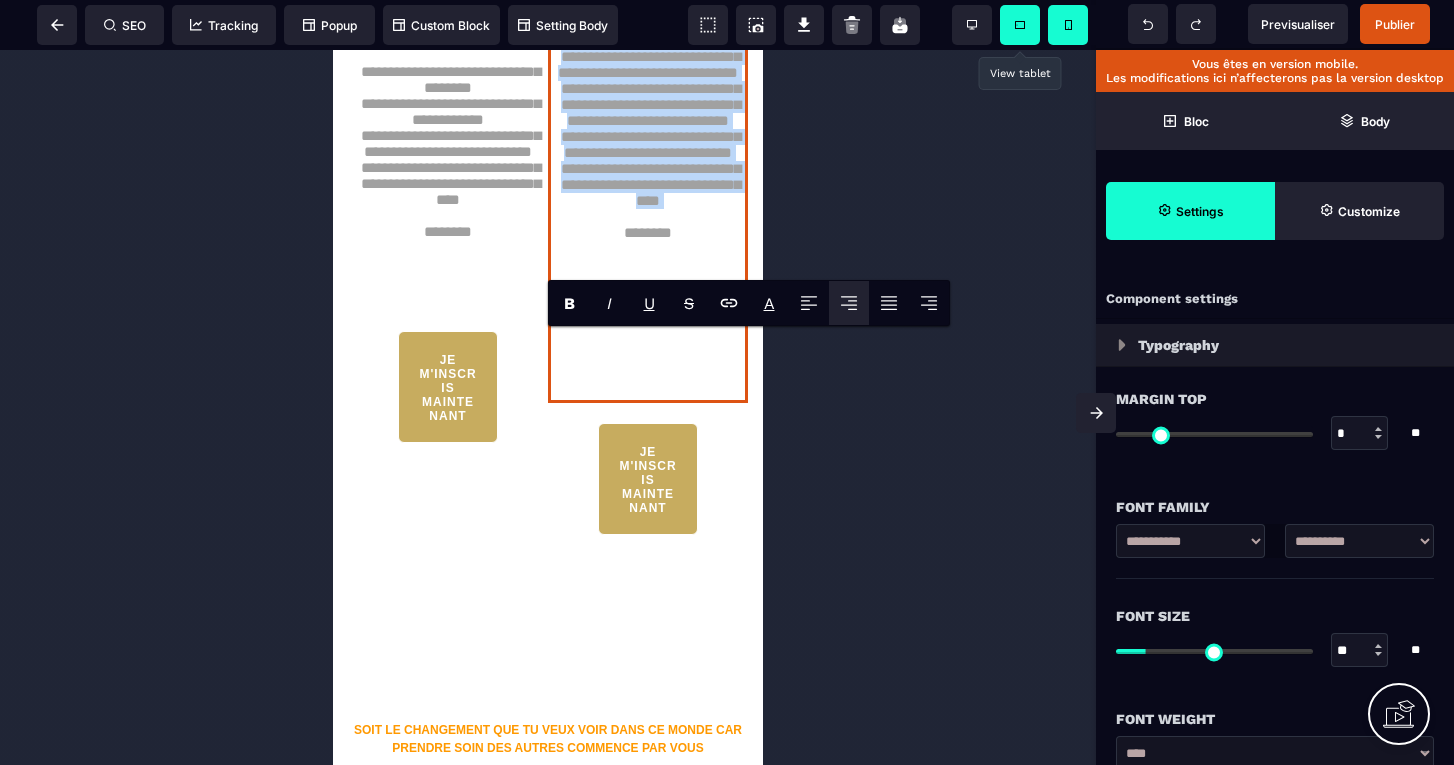 drag, startPoint x: 560, startPoint y: 343, endPoint x: 714, endPoint y: 722, distance: 409.0929 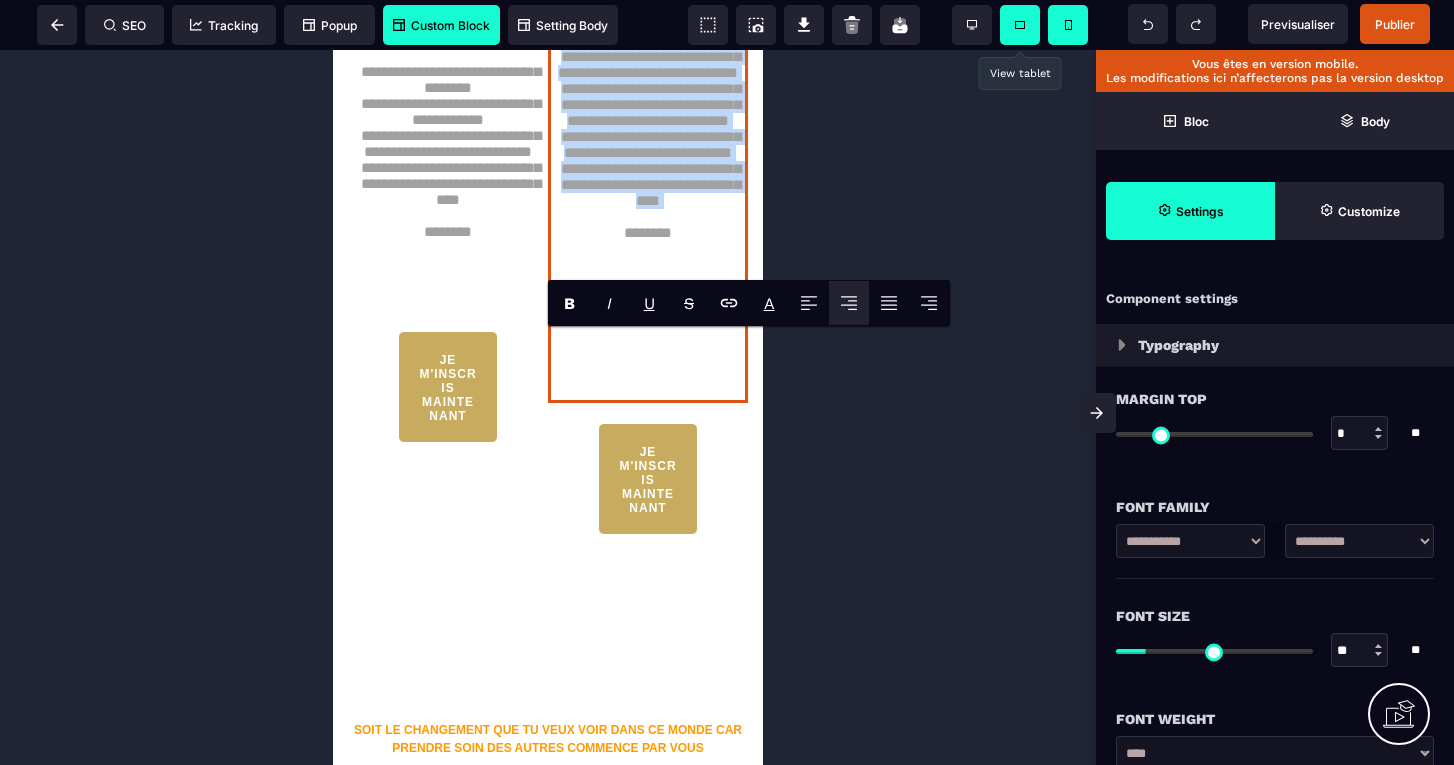 copy on "**********" 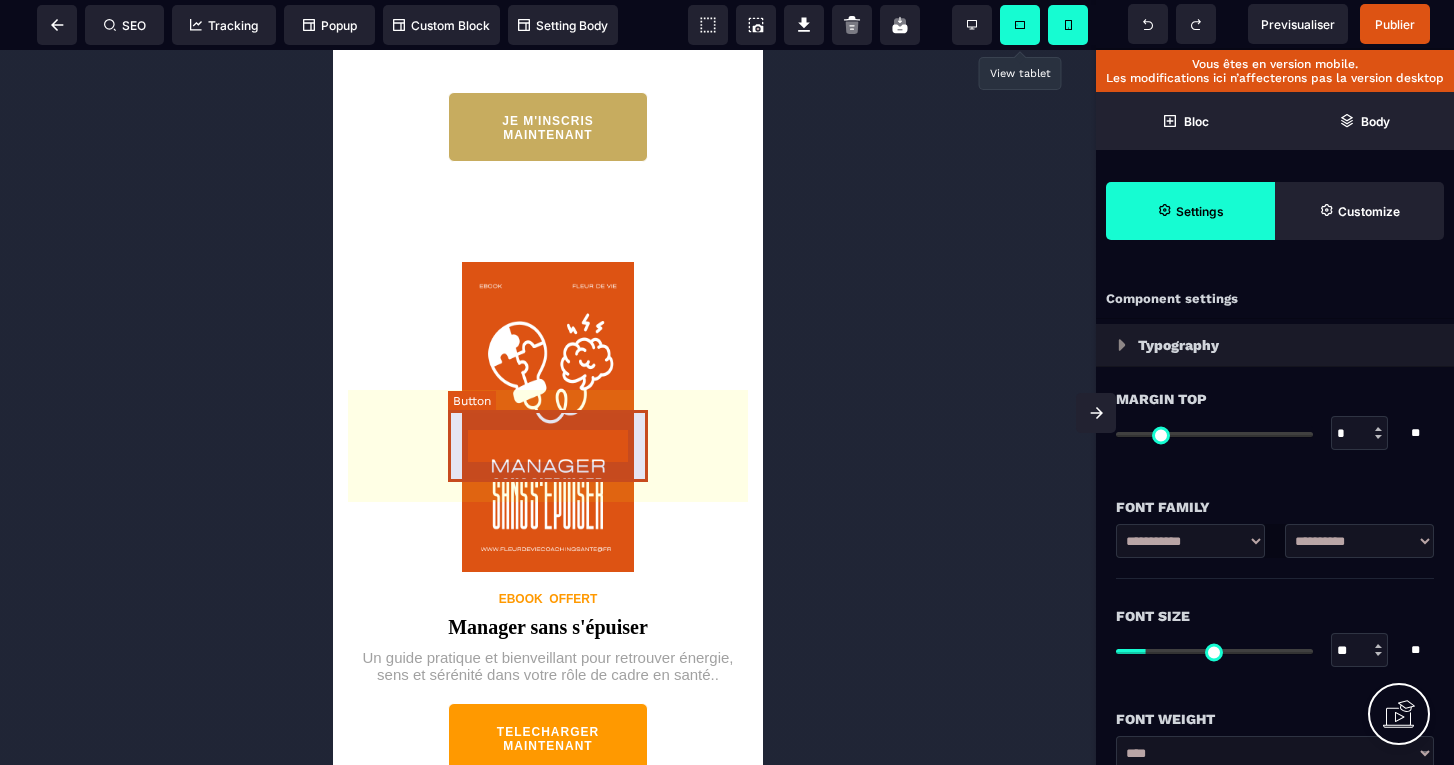 scroll, scrollTop: 5423, scrollLeft: 0, axis: vertical 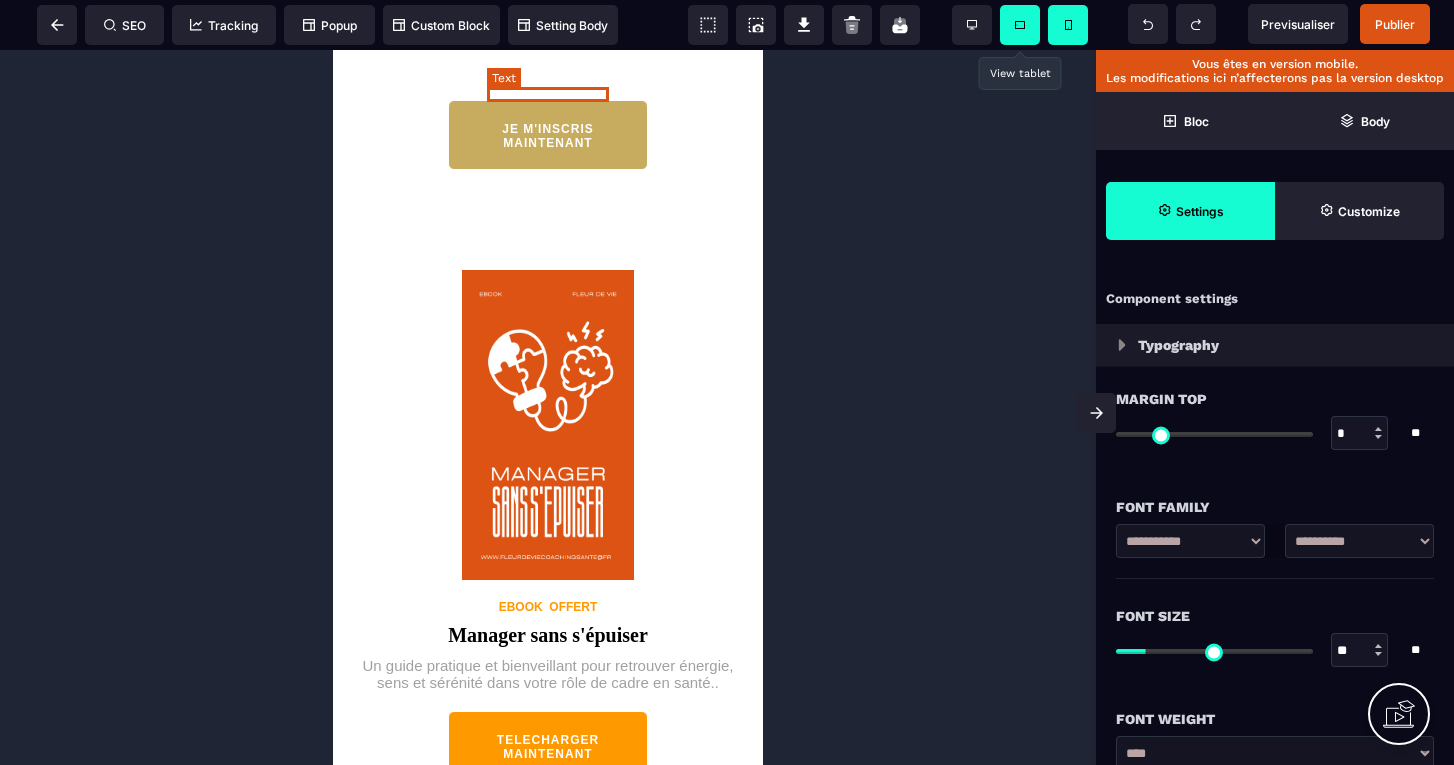 click on "OFFRE TOUT EN UN" at bounding box center [547, -216] 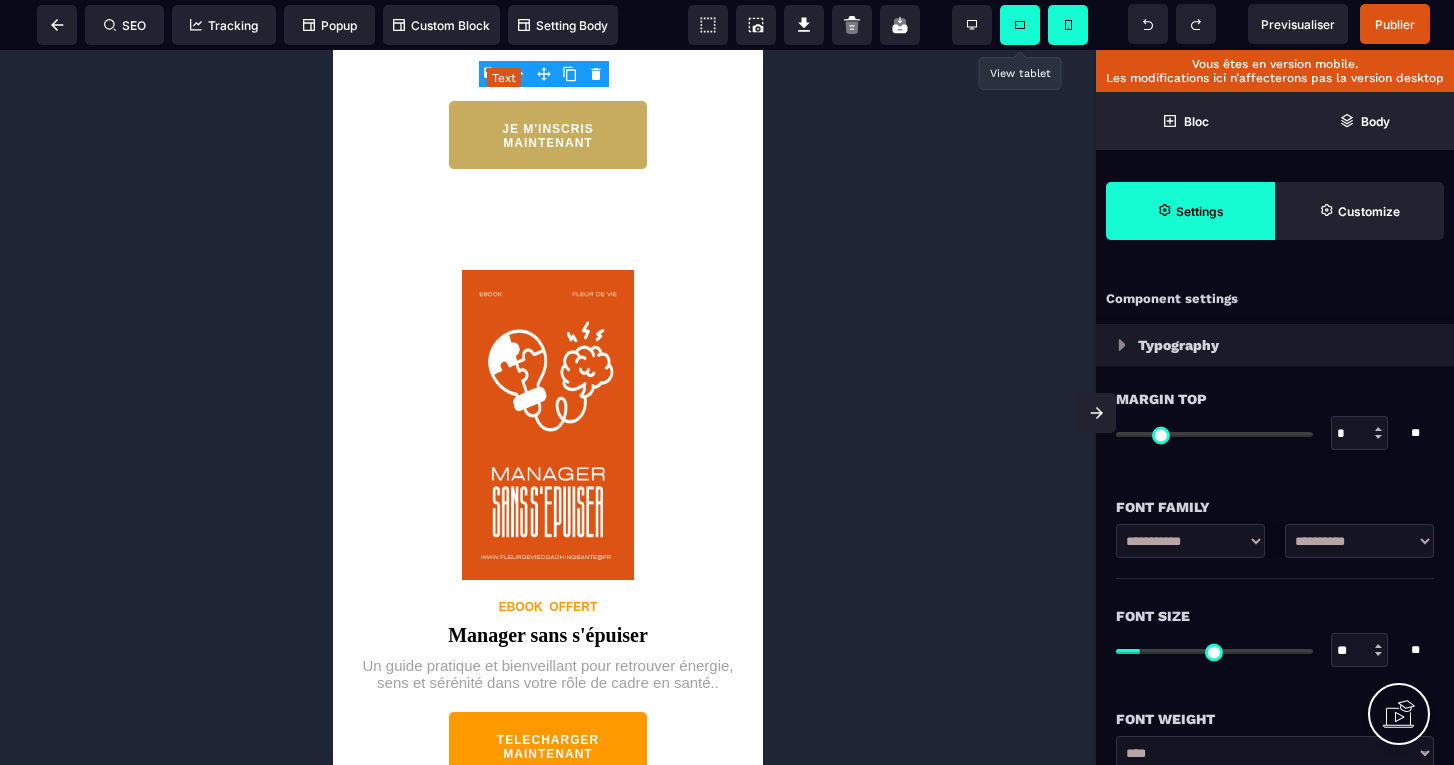 click on "OFFRE TOUT EN UN" at bounding box center (547, -216) 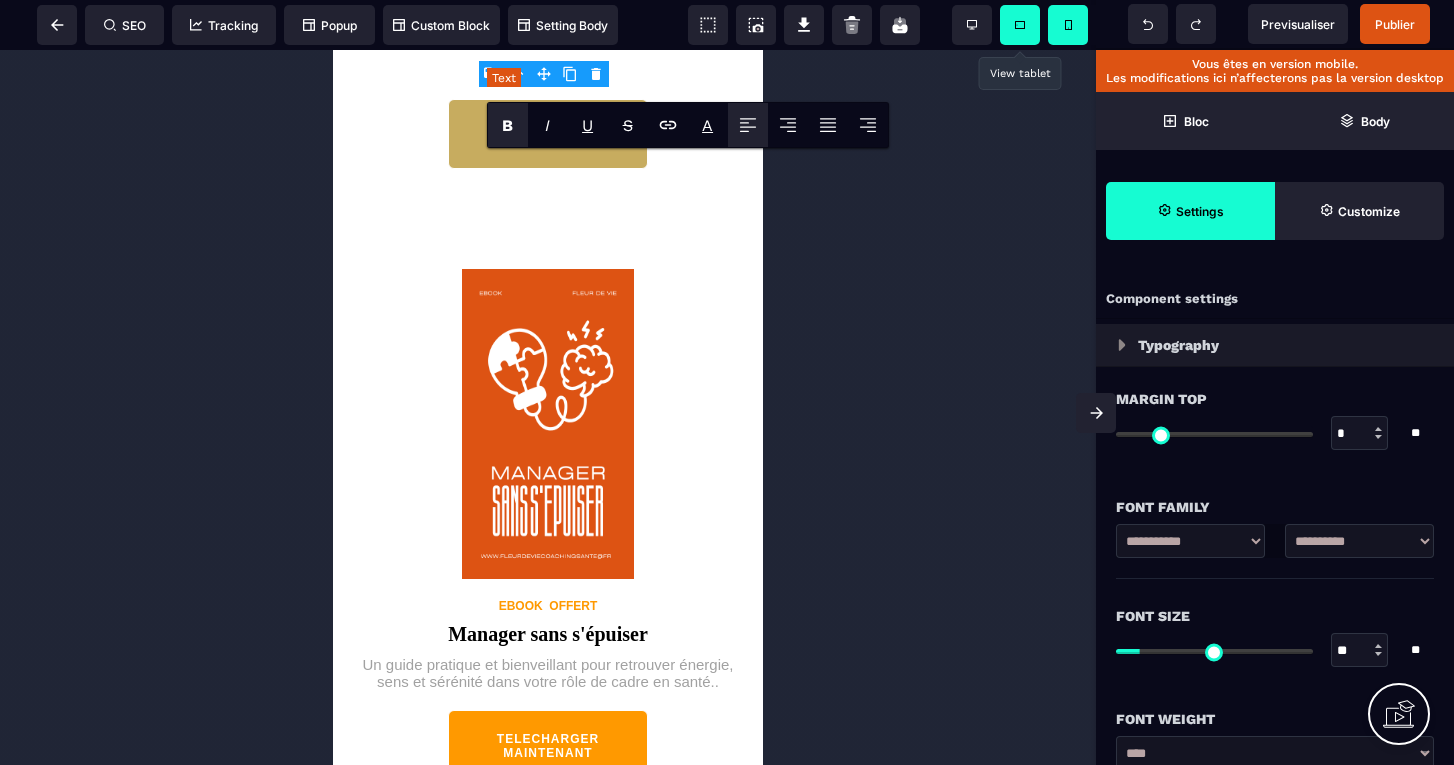 click on "**********" at bounding box center (548, -217) 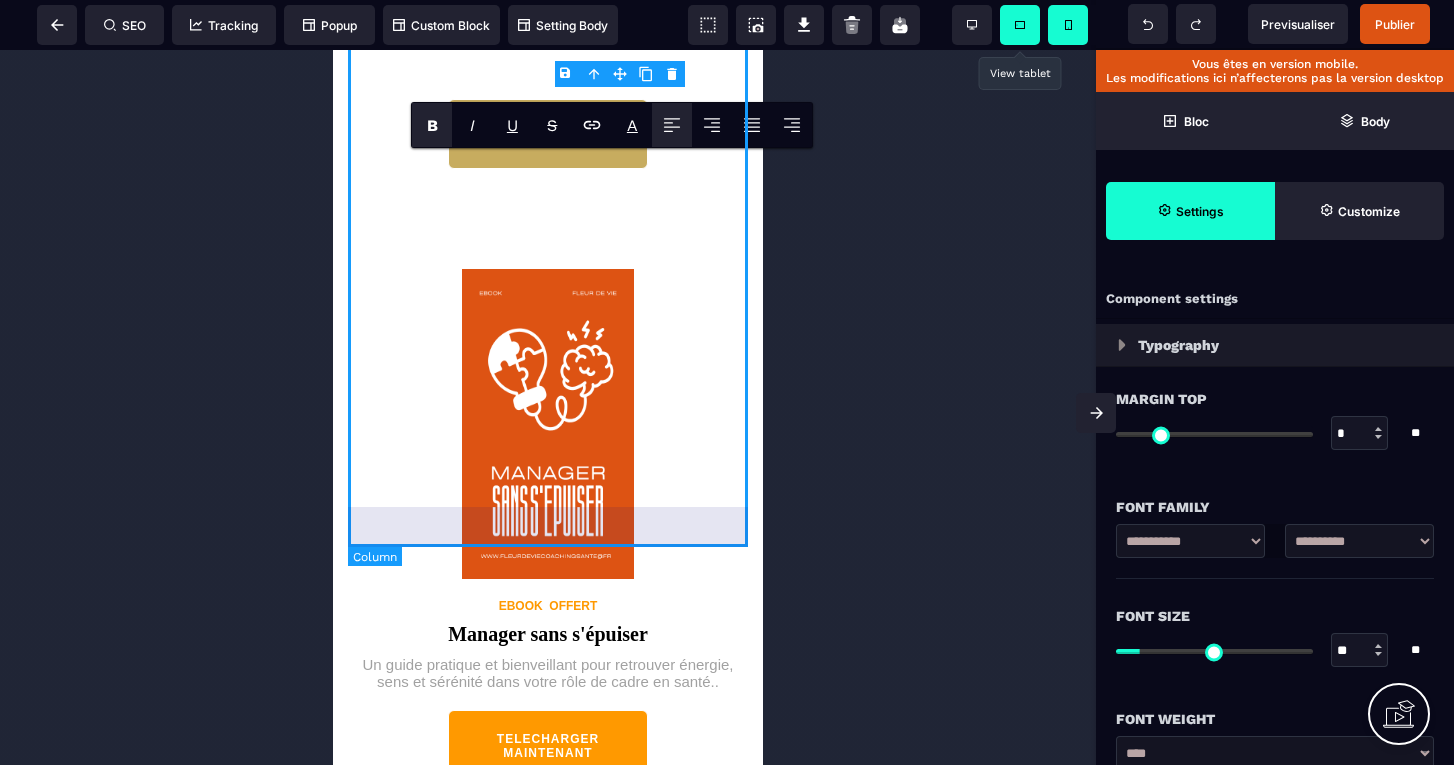 drag, startPoint x: 667, startPoint y: 94, endPoint x: 691, endPoint y: 95, distance: 24.020824 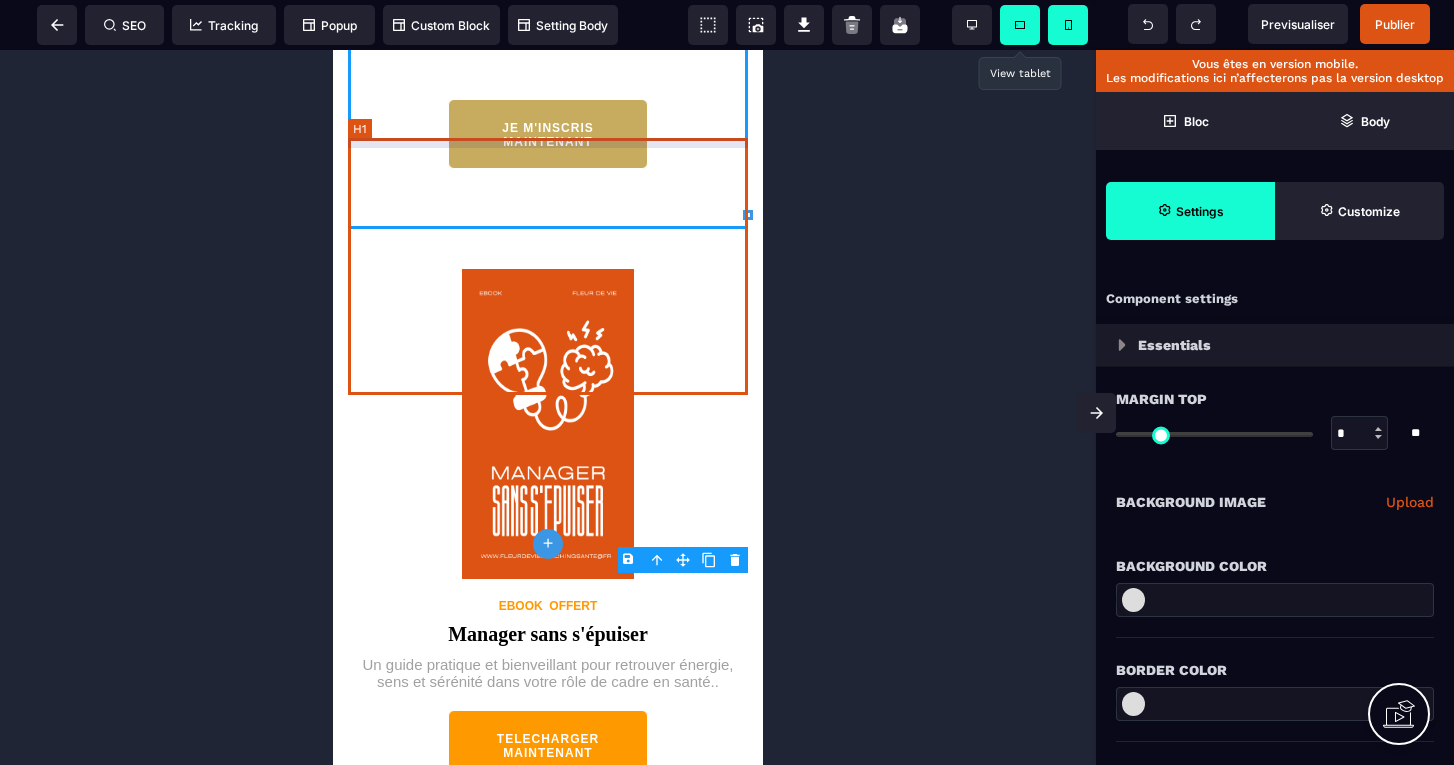 click on "**********" at bounding box center (548, -50) 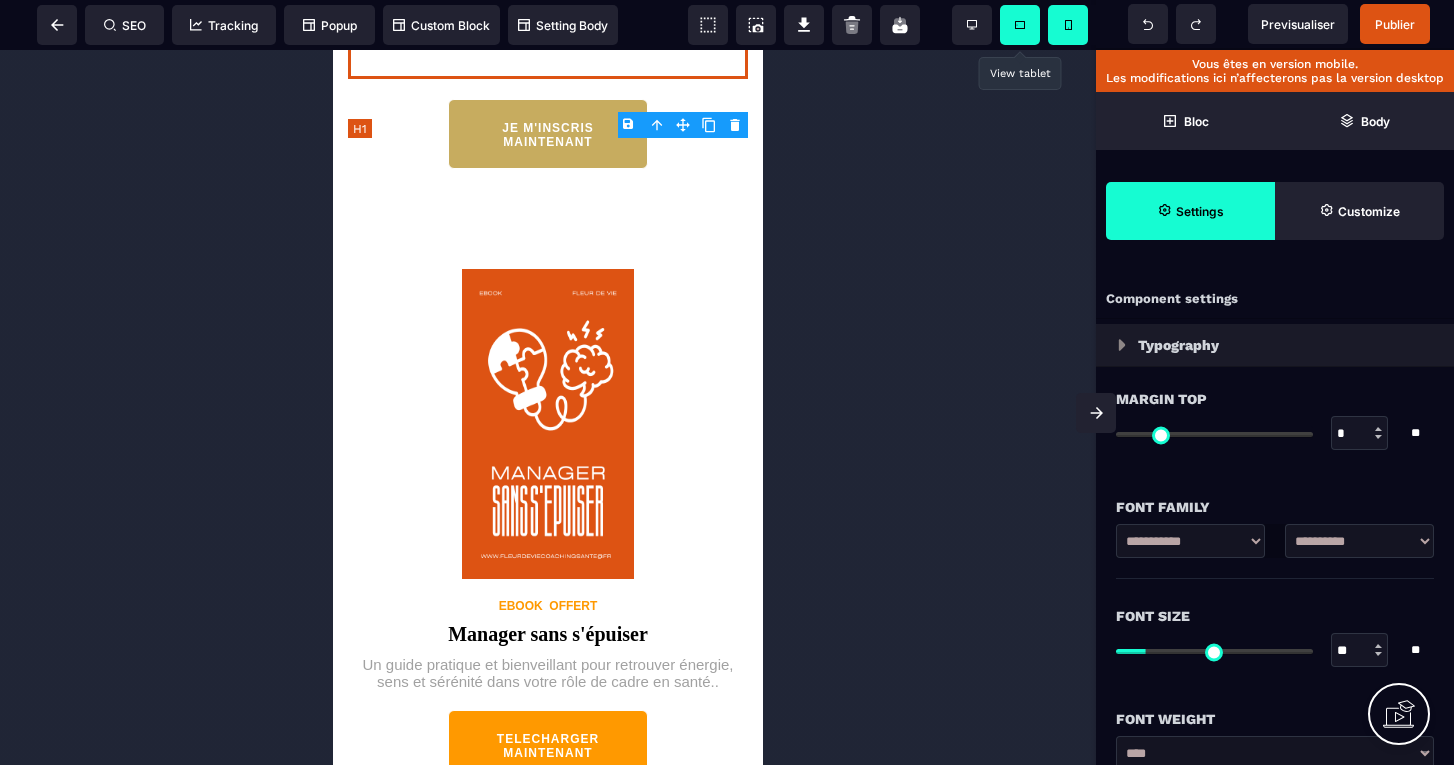 click on "**********" at bounding box center (548, -50) 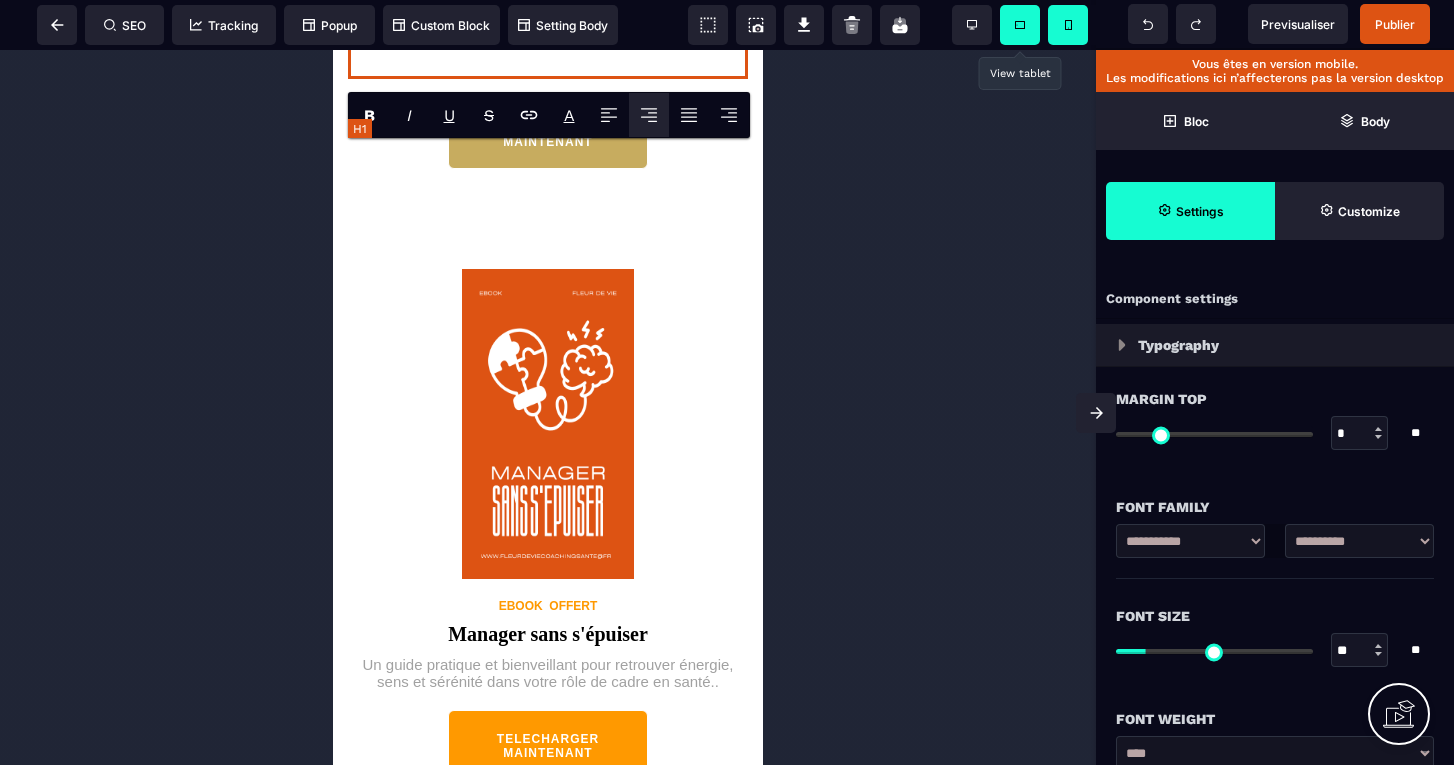 drag, startPoint x: 581, startPoint y: 326, endPoint x: 367, endPoint y: 161, distance: 270.22397 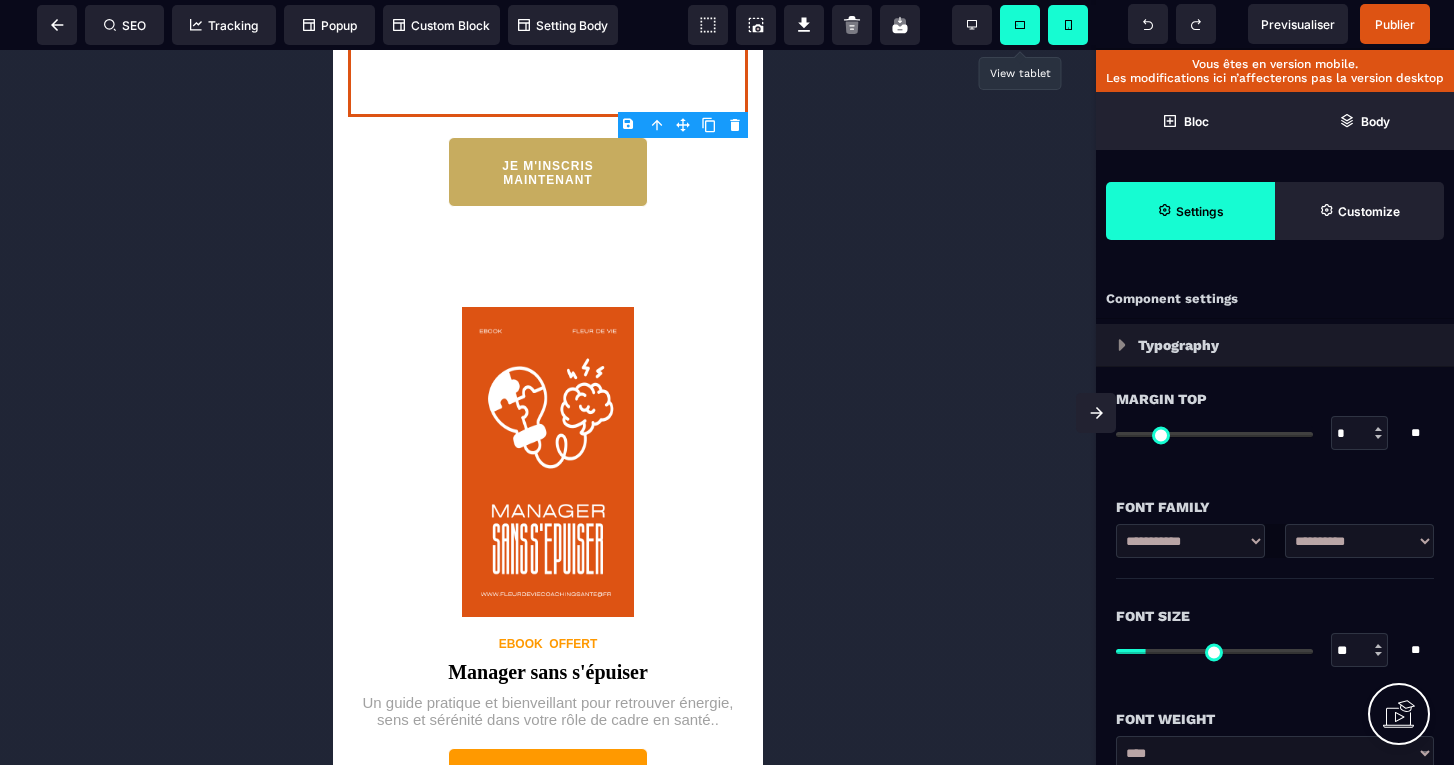 click at bounding box center [548, 407] 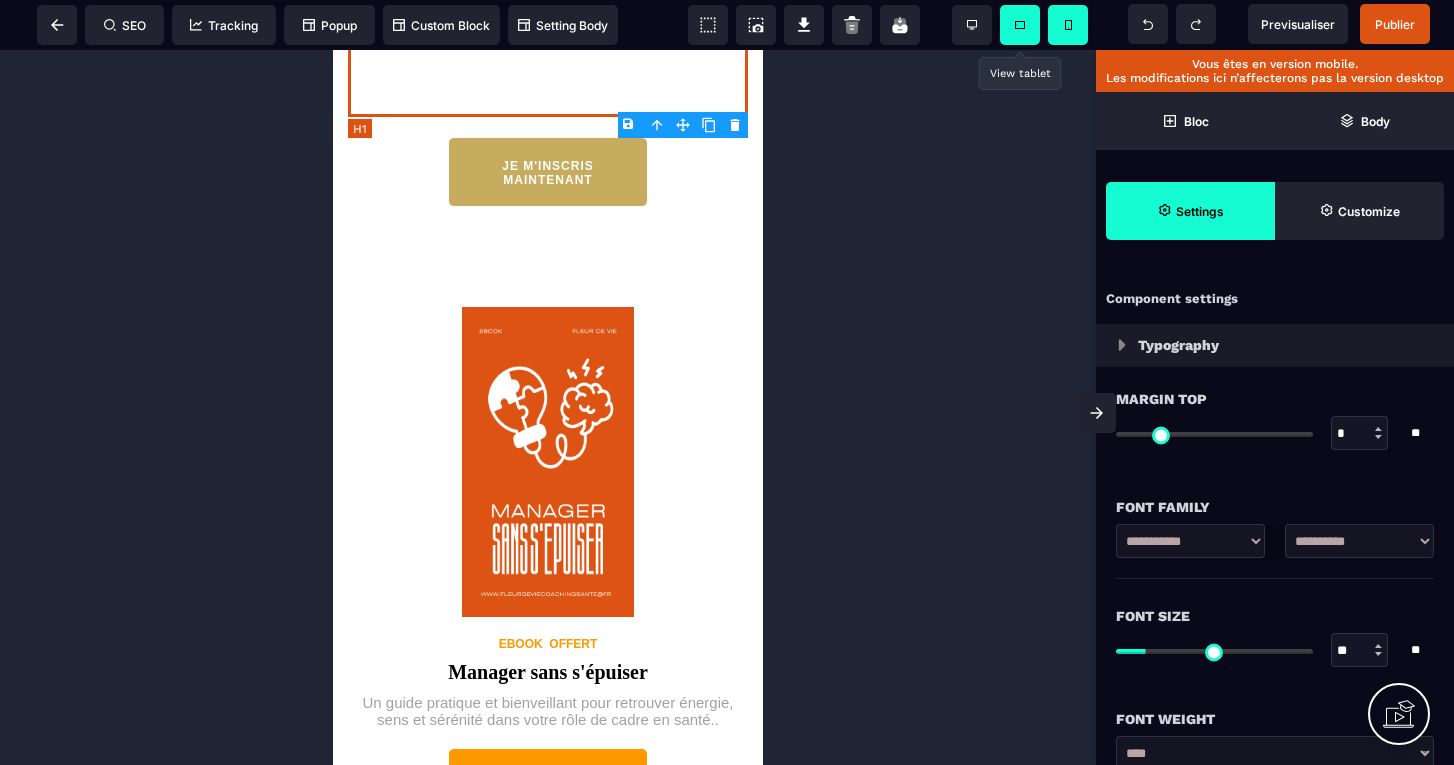 click on "**********" at bounding box center (548, -31) 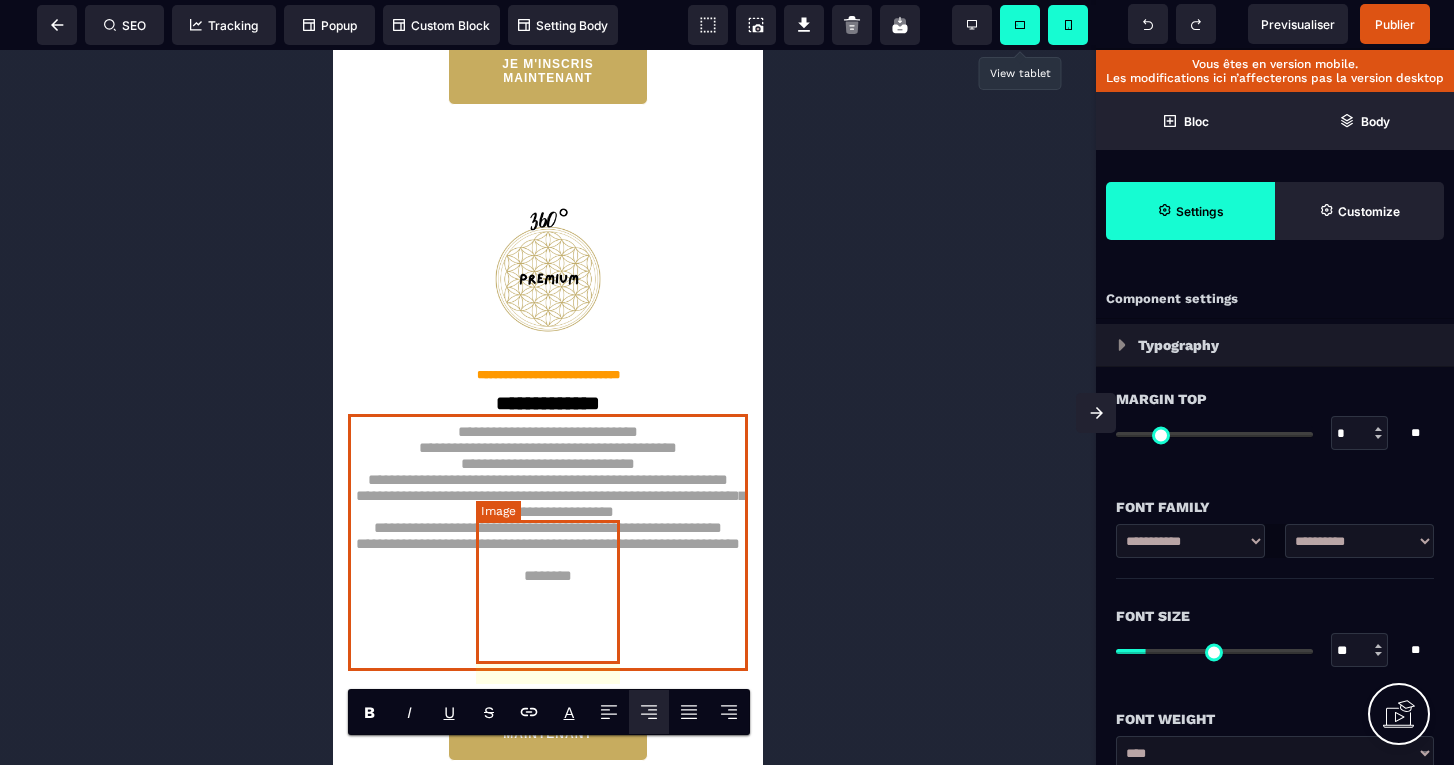 scroll, scrollTop: 4826, scrollLeft: 0, axis: vertical 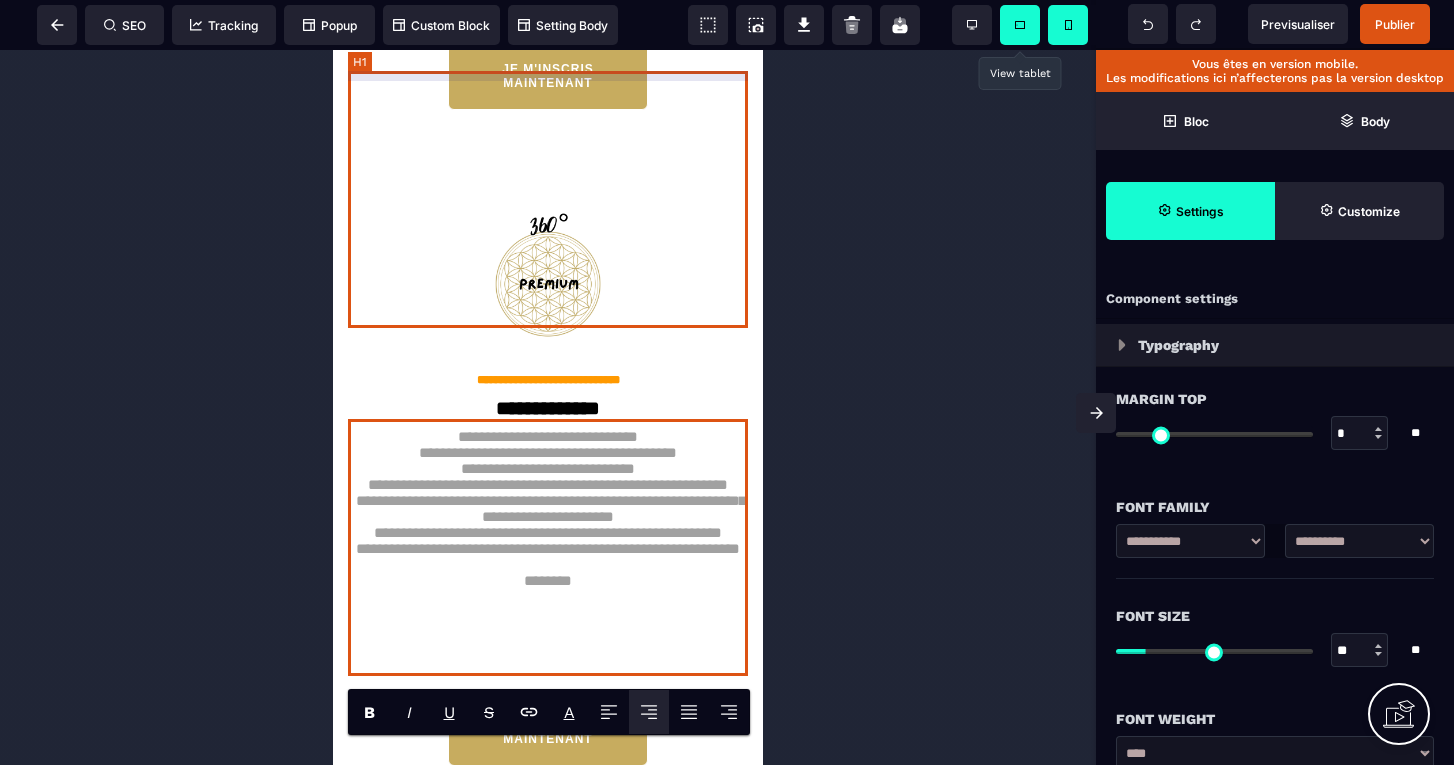 click on "6 modules concrets pour manager avec impact, sérénité et humanité. 6 séances de coaching de 30mn + 4 séances OFFERTES de 30mn  1 communauté d'échange de pratiques OFFERT 5 séances d'hypnose dont 4 OFFERTES Accès à vie à la formation y compris aux mises jour OFFERT Possibilité de résilier 15 jours après l'achat sans motif OFFERT
2000€ HT" at bounding box center (548, -96) 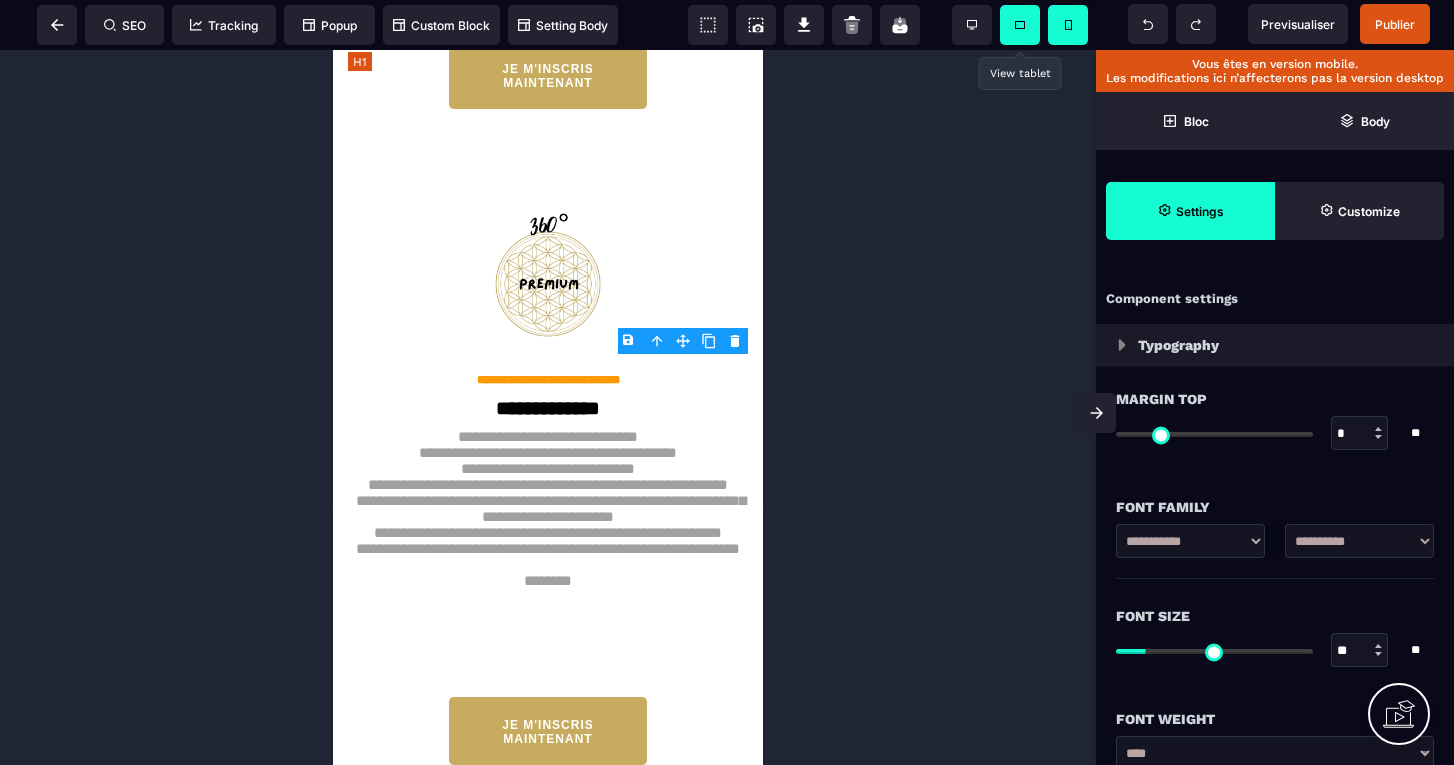 click on "6 modules concrets pour manager avec impact, sérénité et humanité. 6 séances de coaching de 30mn + 4 séances OFFERTES de 30mn  1 communauté d'échange de pratiques OFFERT 5 séances d'hypnose dont 4 OFFERTES Accès à vie à la formation y compris aux mises jour OFFERT Possibilité de résilier 15 jours après l'achat sans motif OFFERT
2000€ HT" at bounding box center [548, -96] 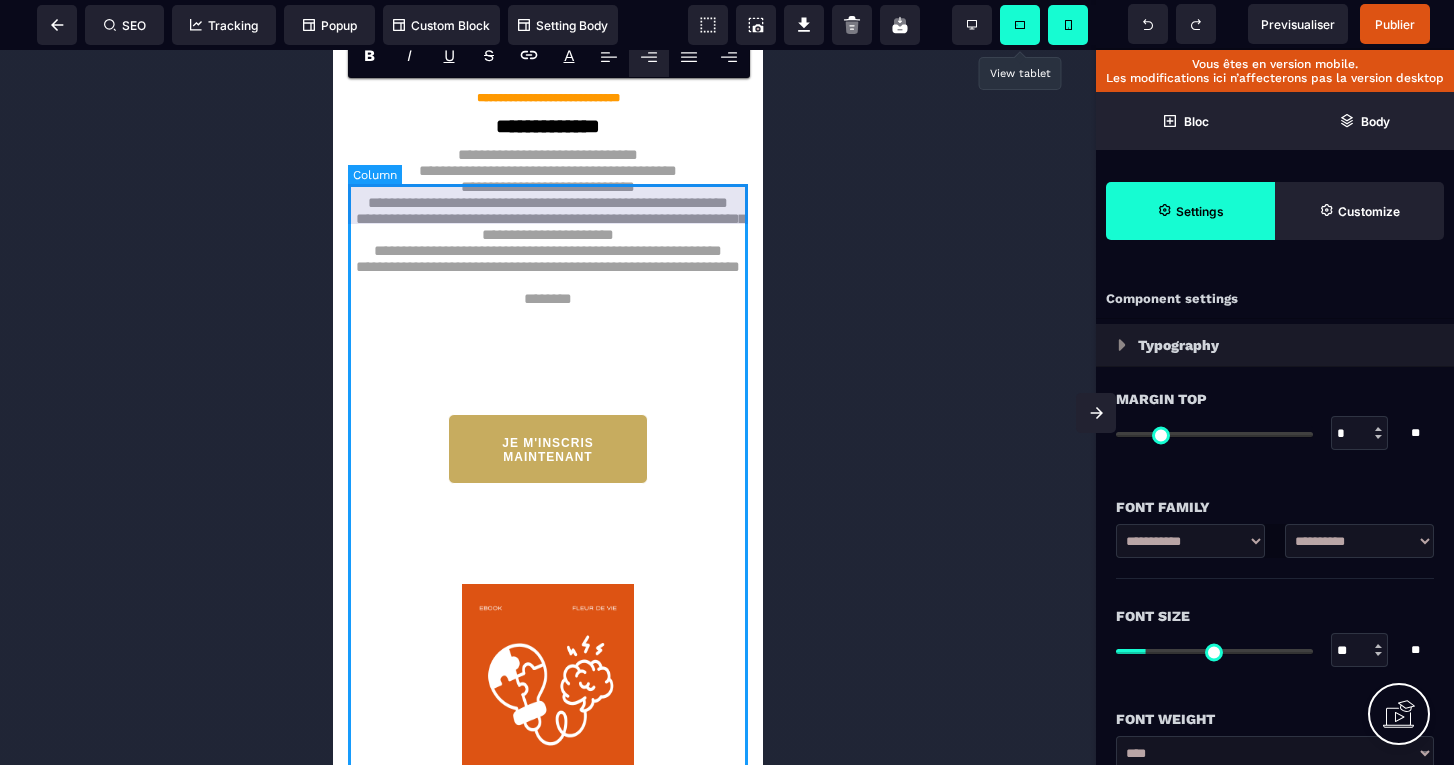 scroll, scrollTop: 5103, scrollLeft: 0, axis: vertical 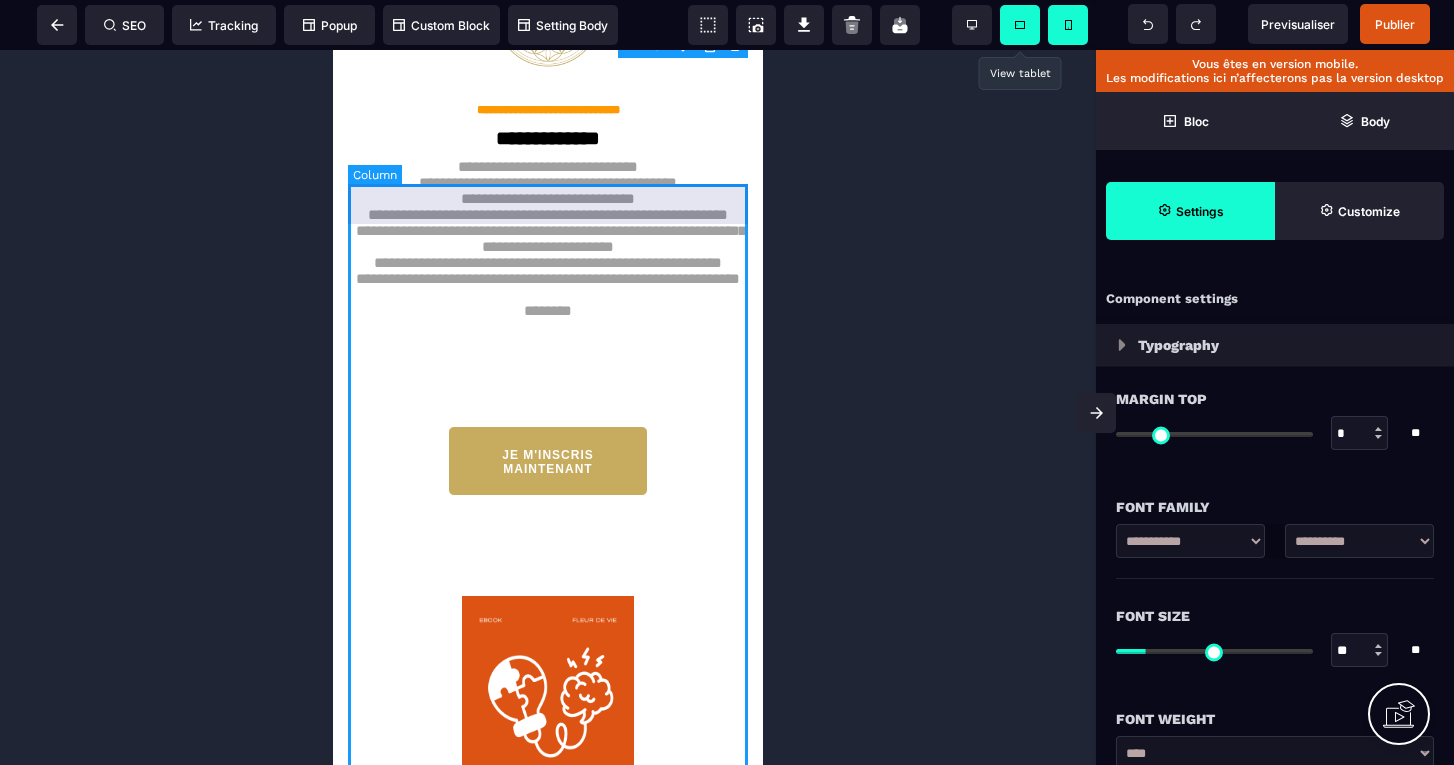 click on "**********" at bounding box center (548, 228) 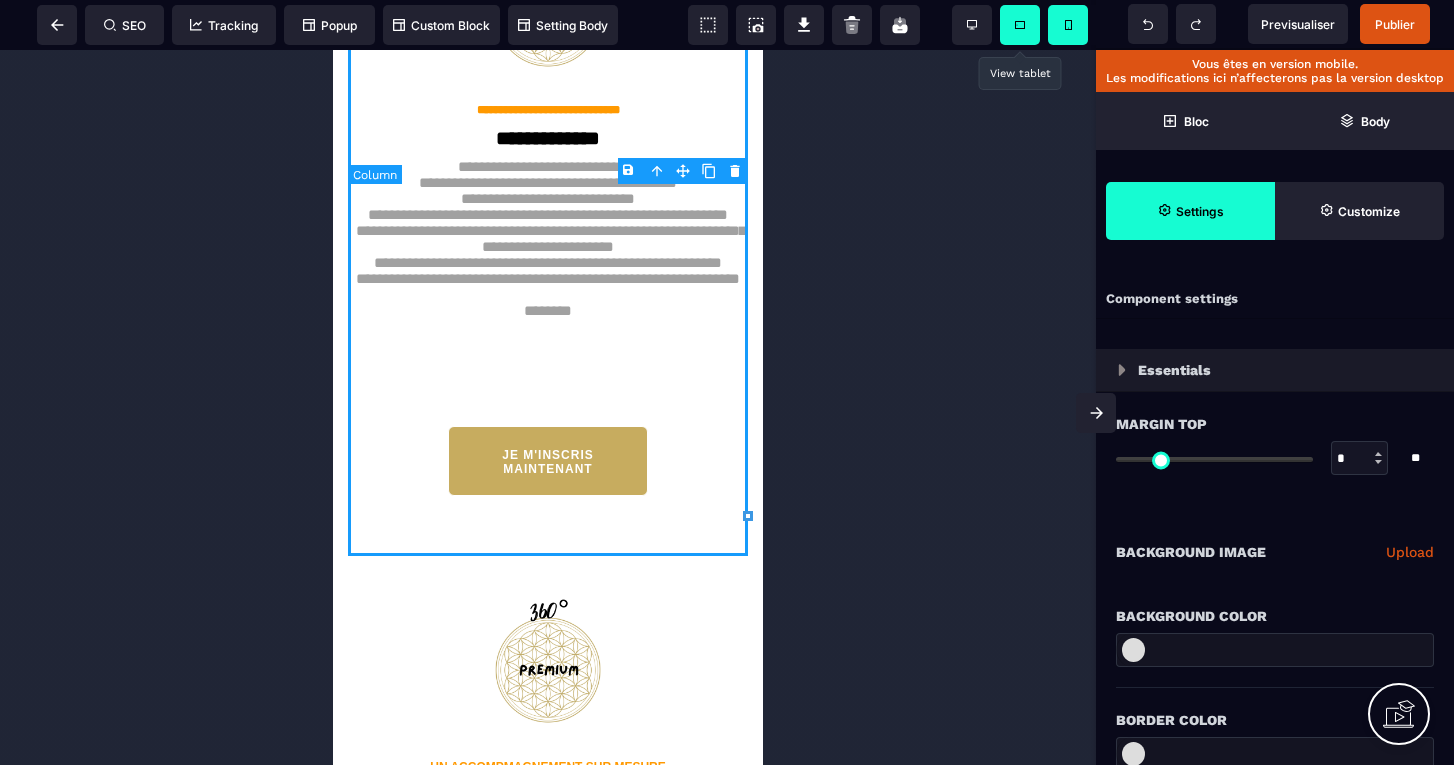 click 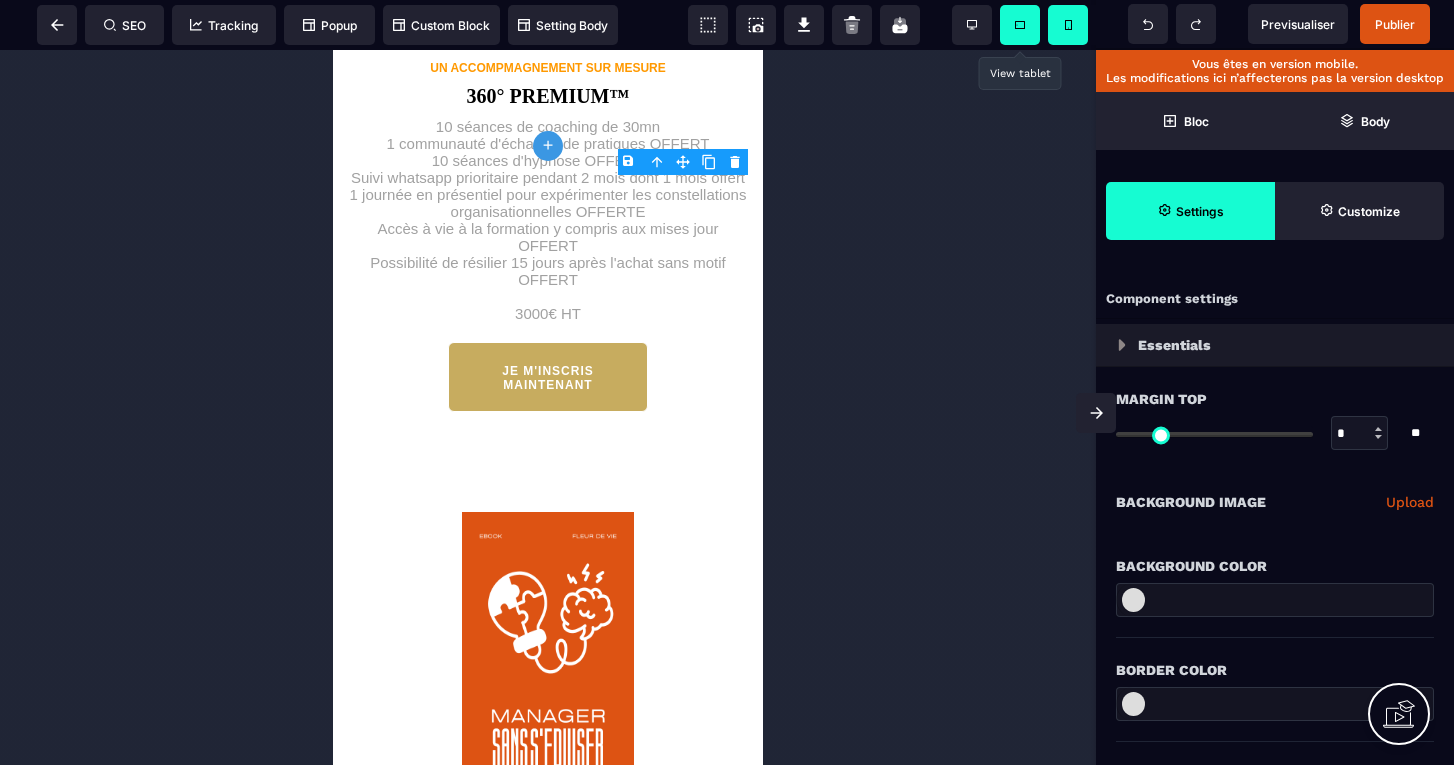 scroll, scrollTop: 5807, scrollLeft: 0, axis: vertical 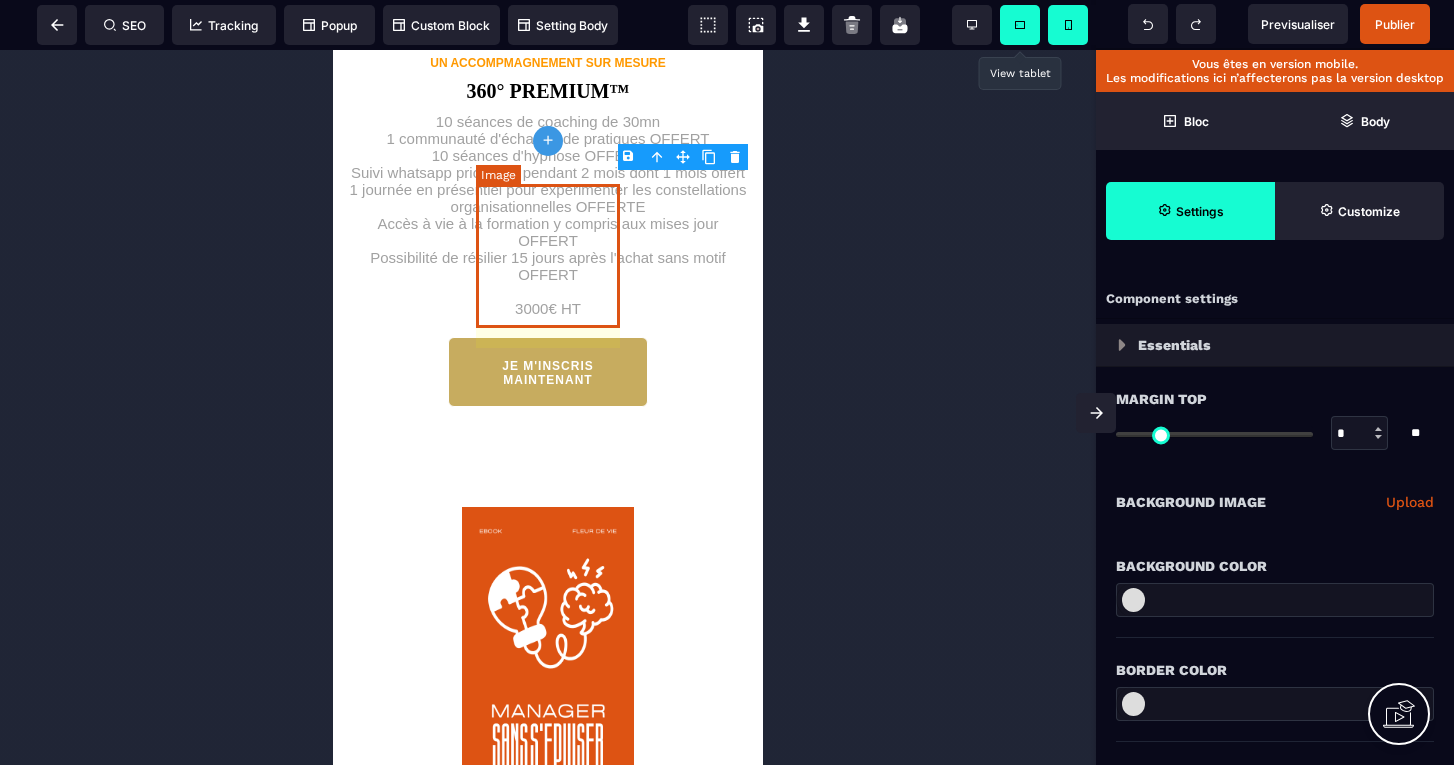 click at bounding box center (548, -36) 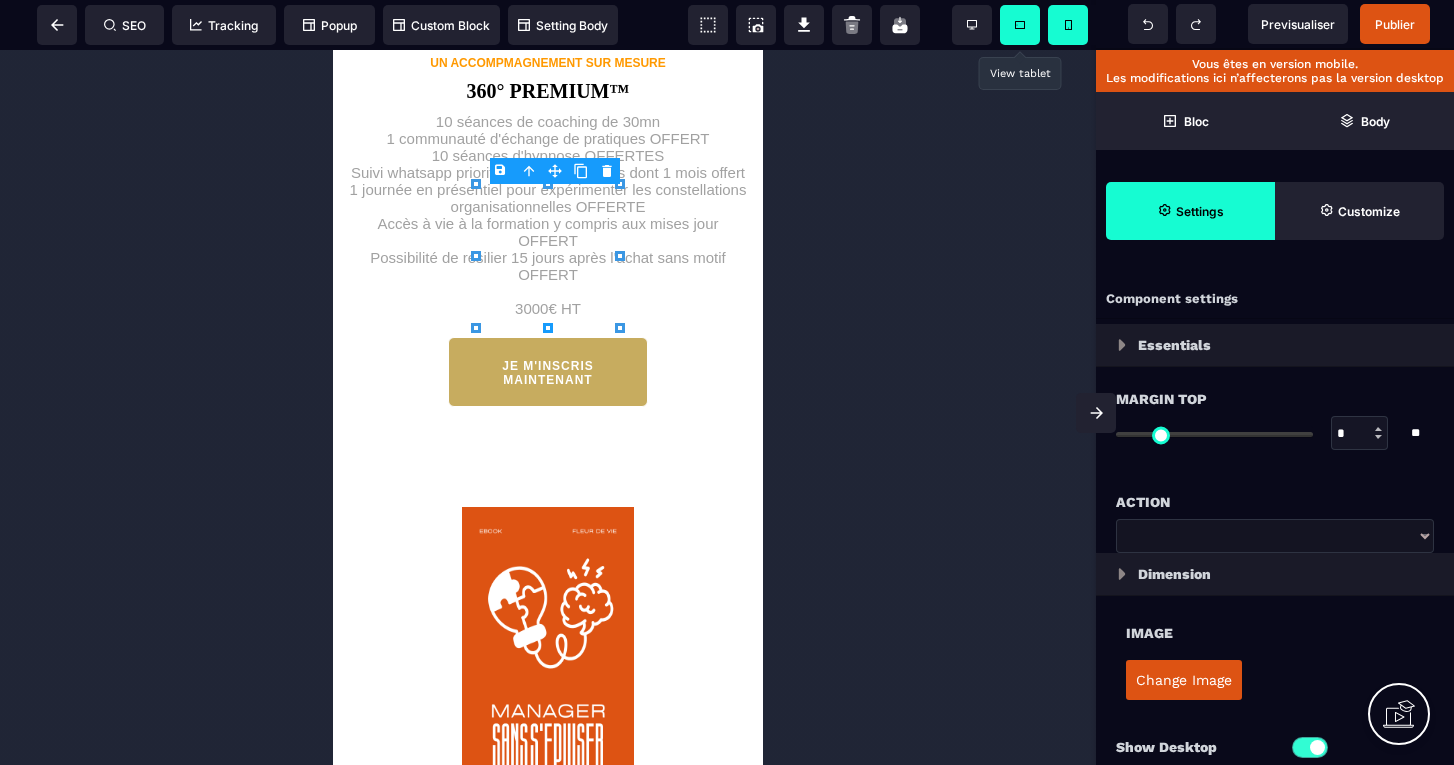 click on "Change Image" at bounding box center [1184, 680] 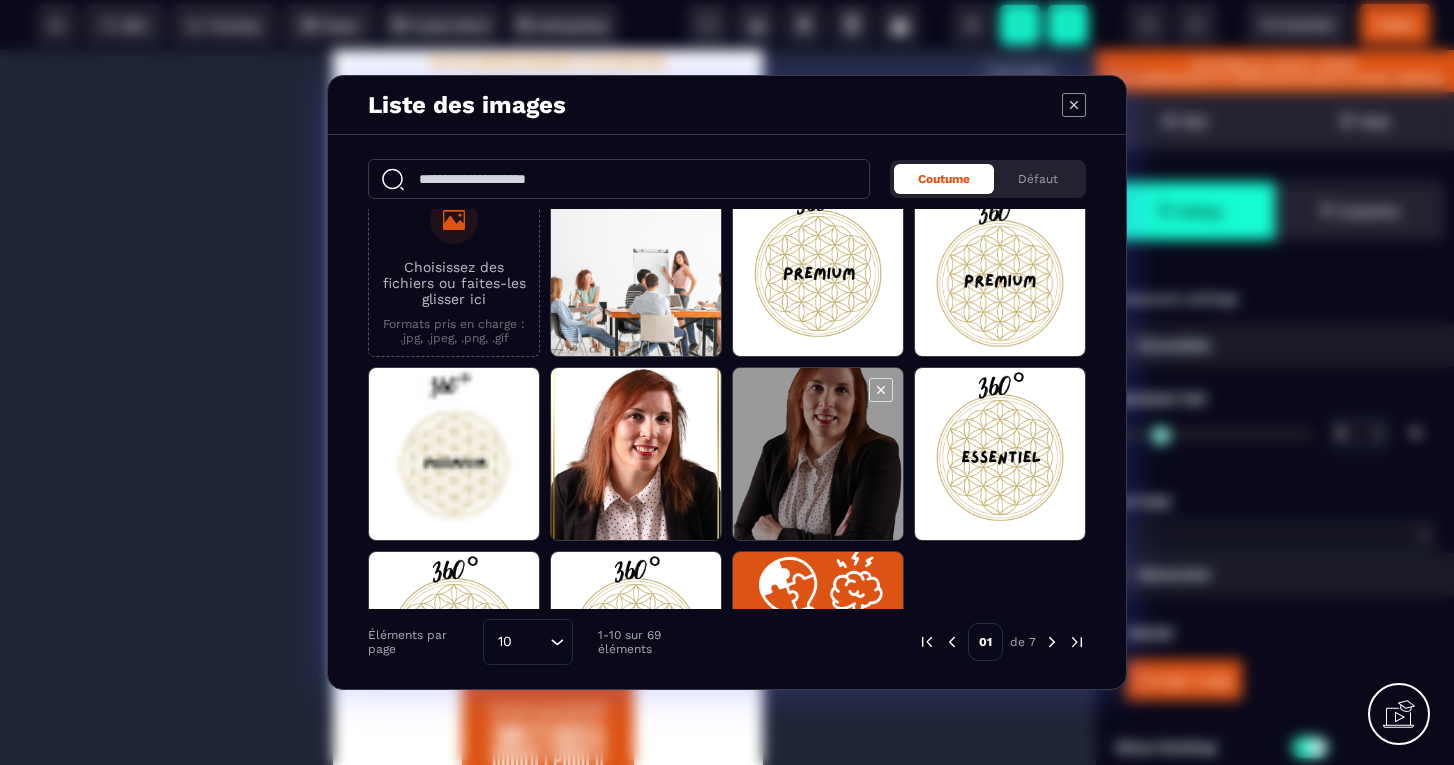 scroll, scrollTop: 28, scrollLeft: 0, axis: vertical 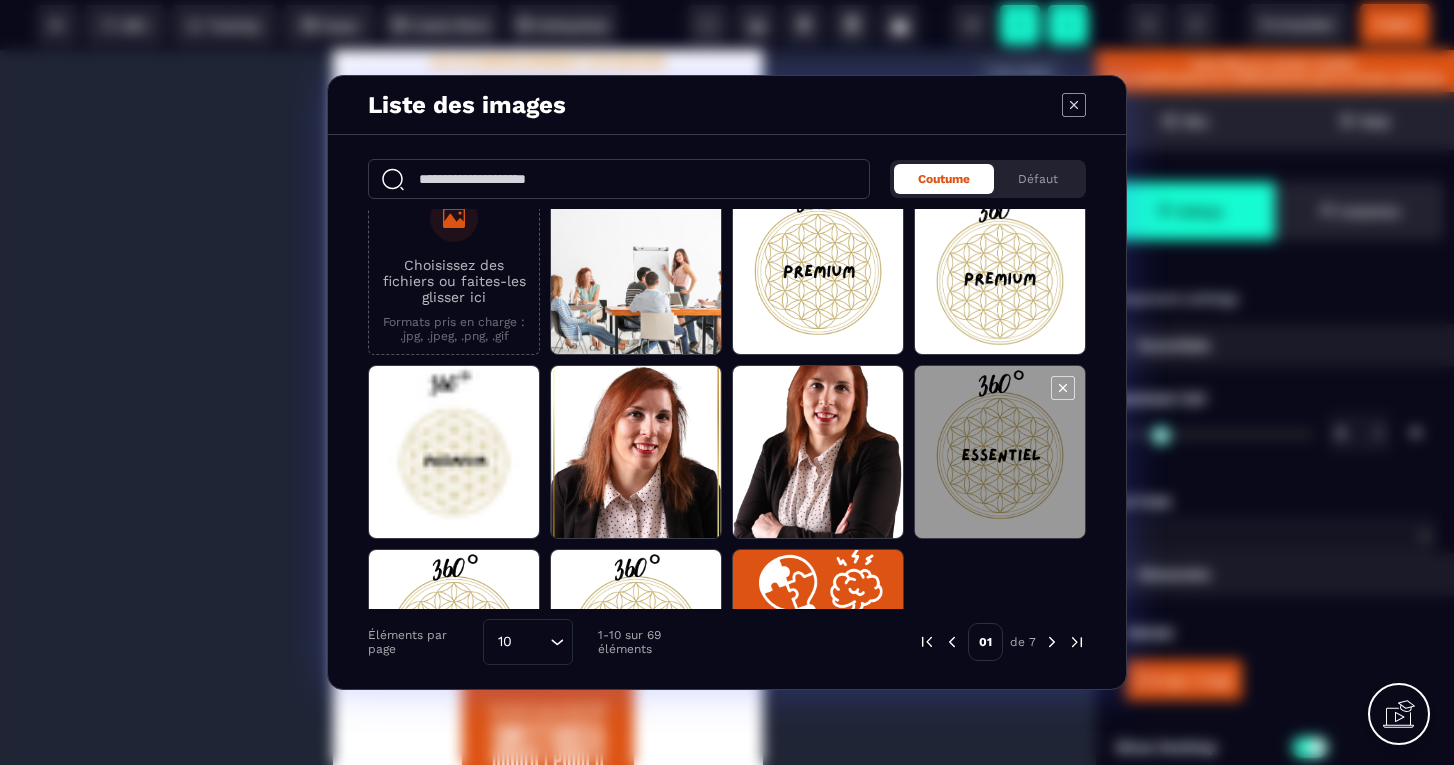 click at bounding box center (1000, 453) 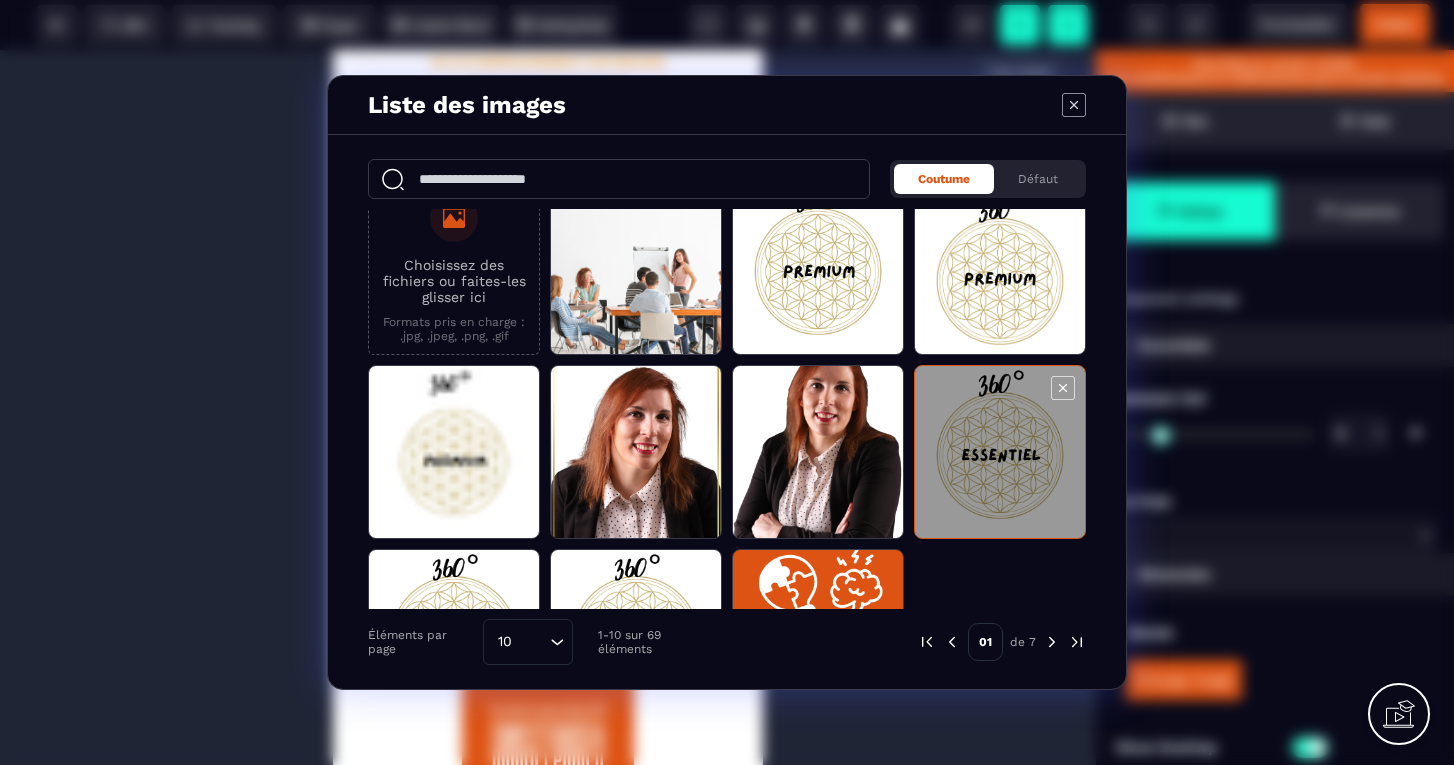 click at bounding box center (1000, 453) 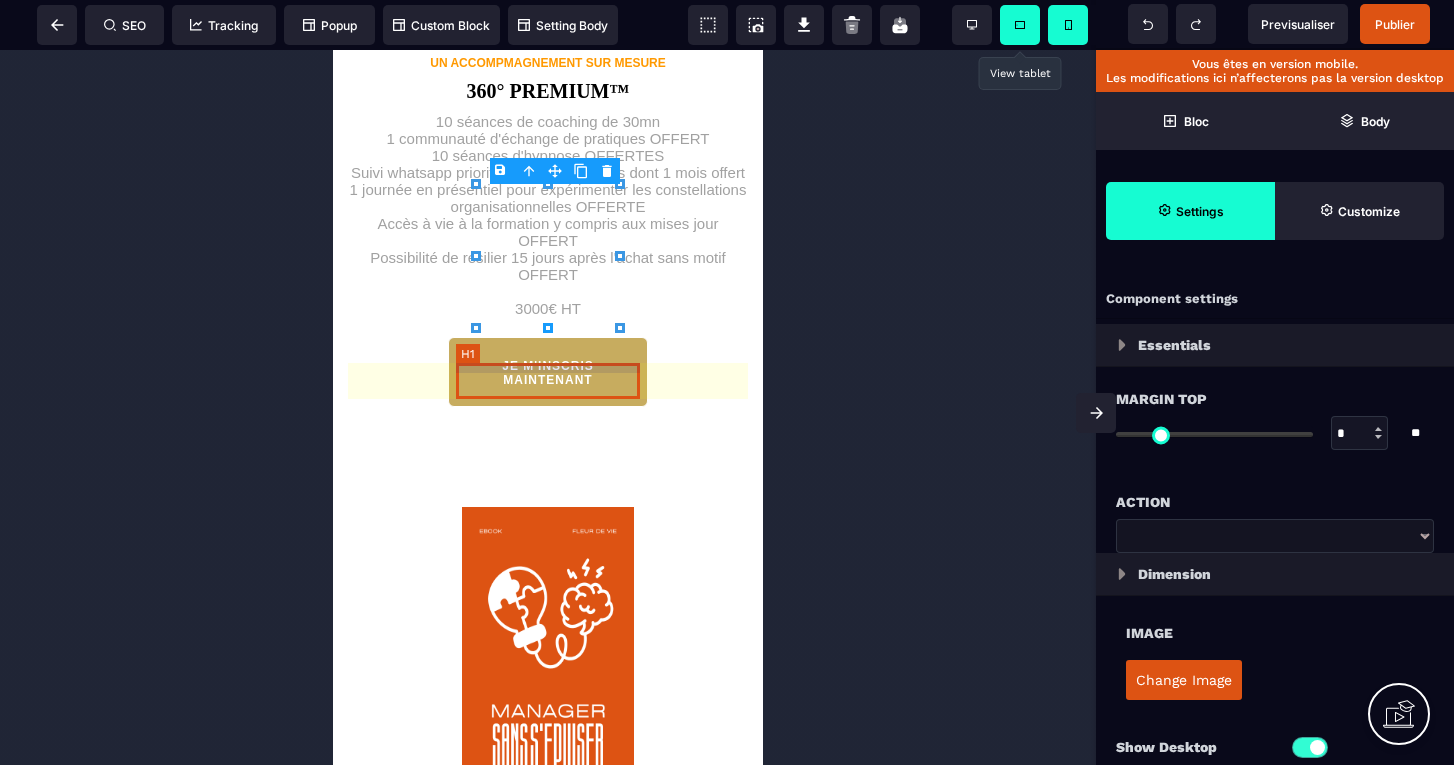 click on "360° PREMIUM™" at bounding box center [548, 86] 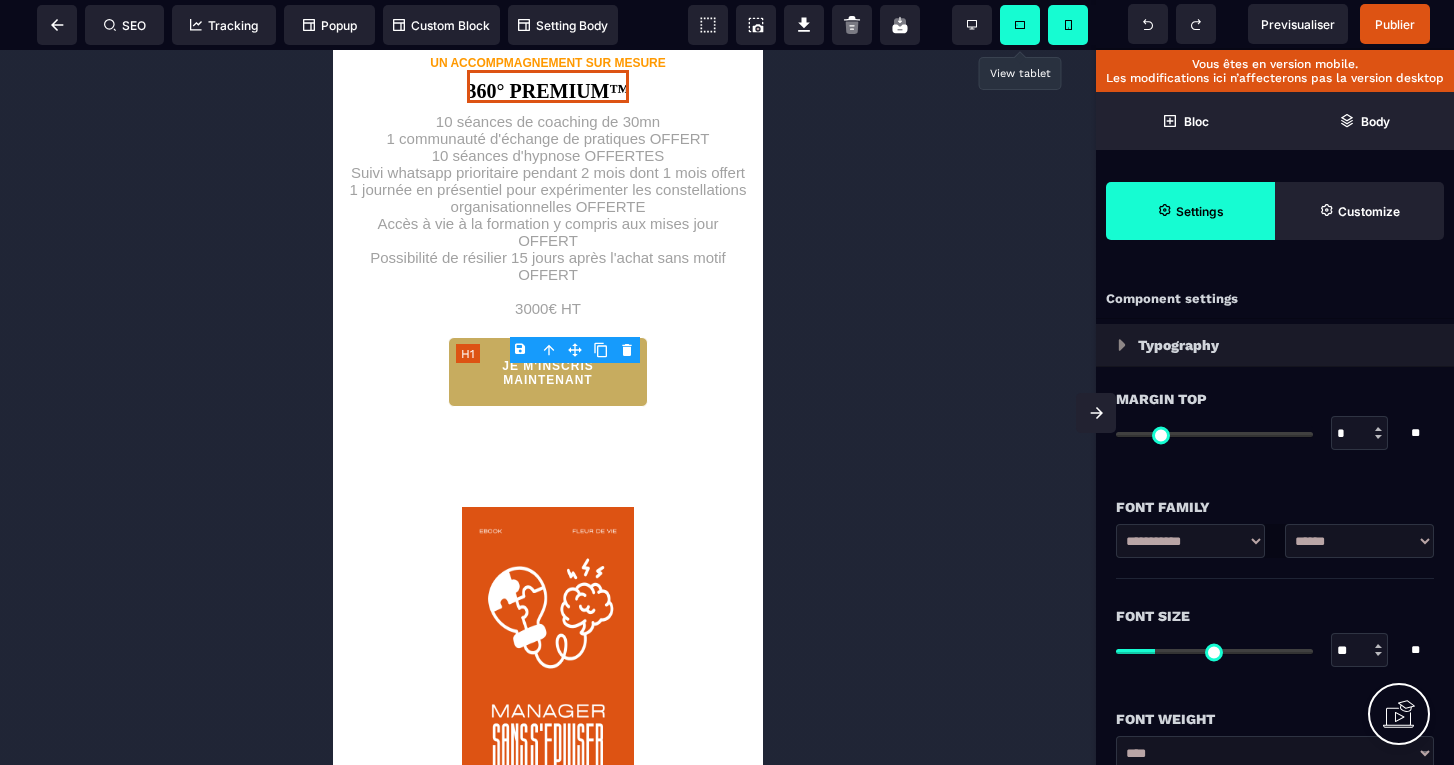 click on "360° PREMIUM™" at bounding box center (548, 86) 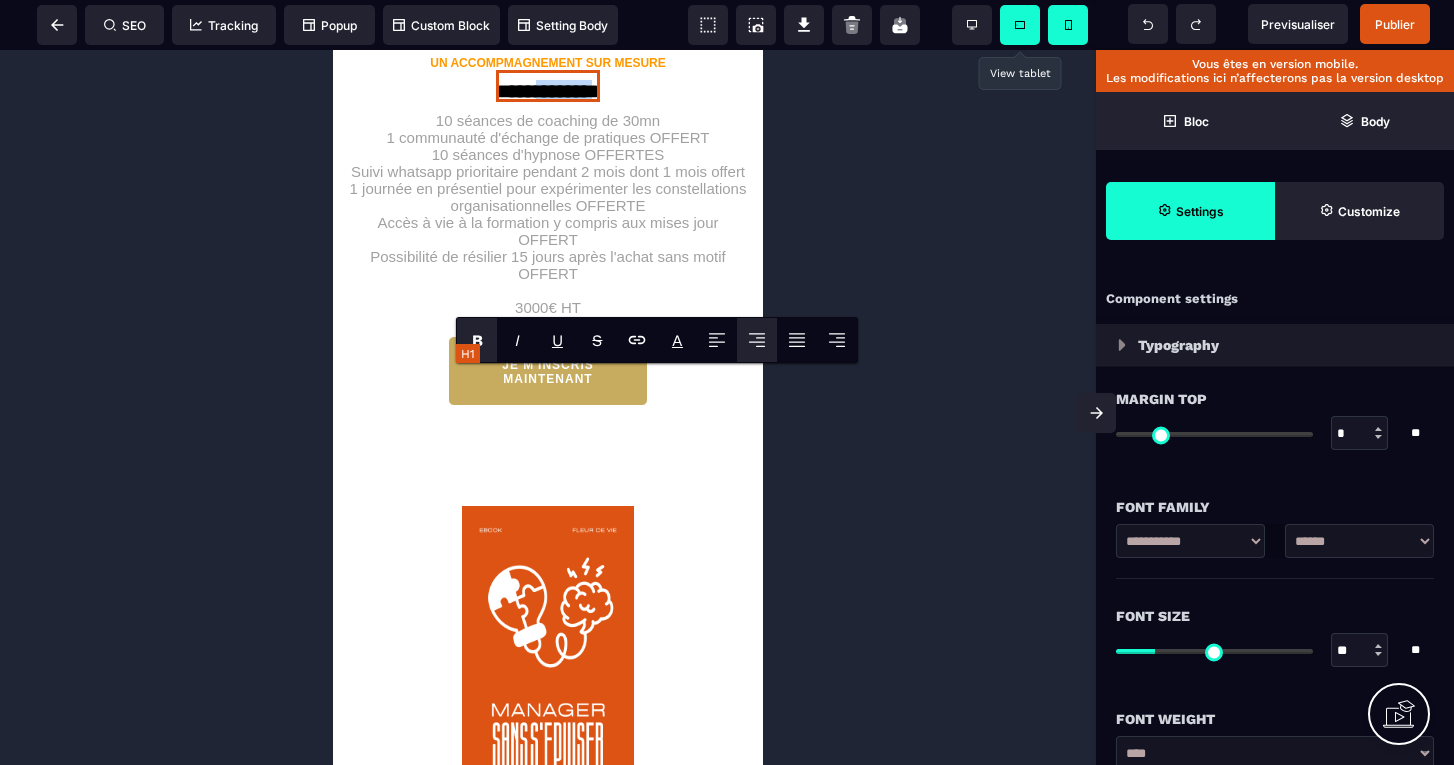 drag, startPoint x: 615, startPoint y: 383, endPoint x: 515, endPoint y: 386, distance: 100.04499 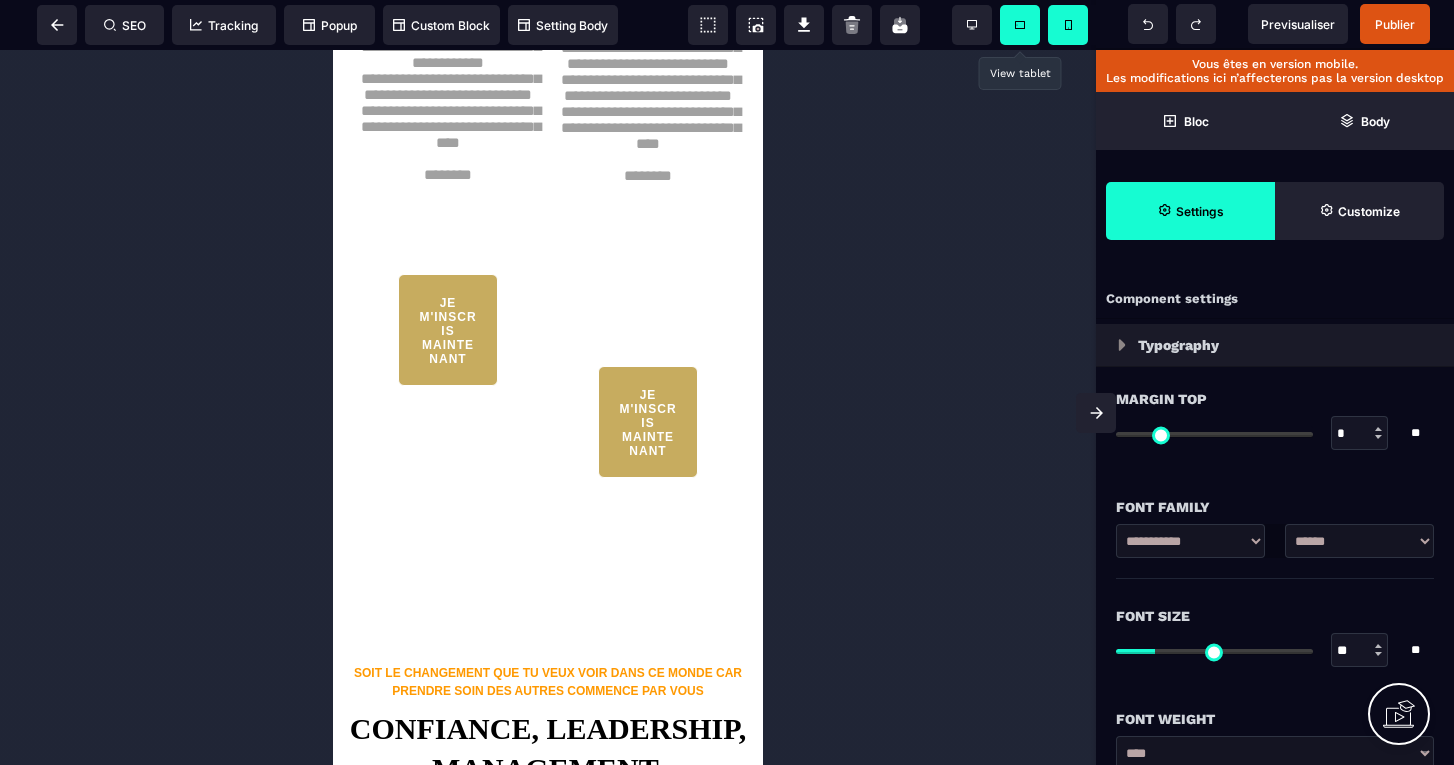 scroll, scrollTop: 7203, scrollLeft: 0, axis: vertical 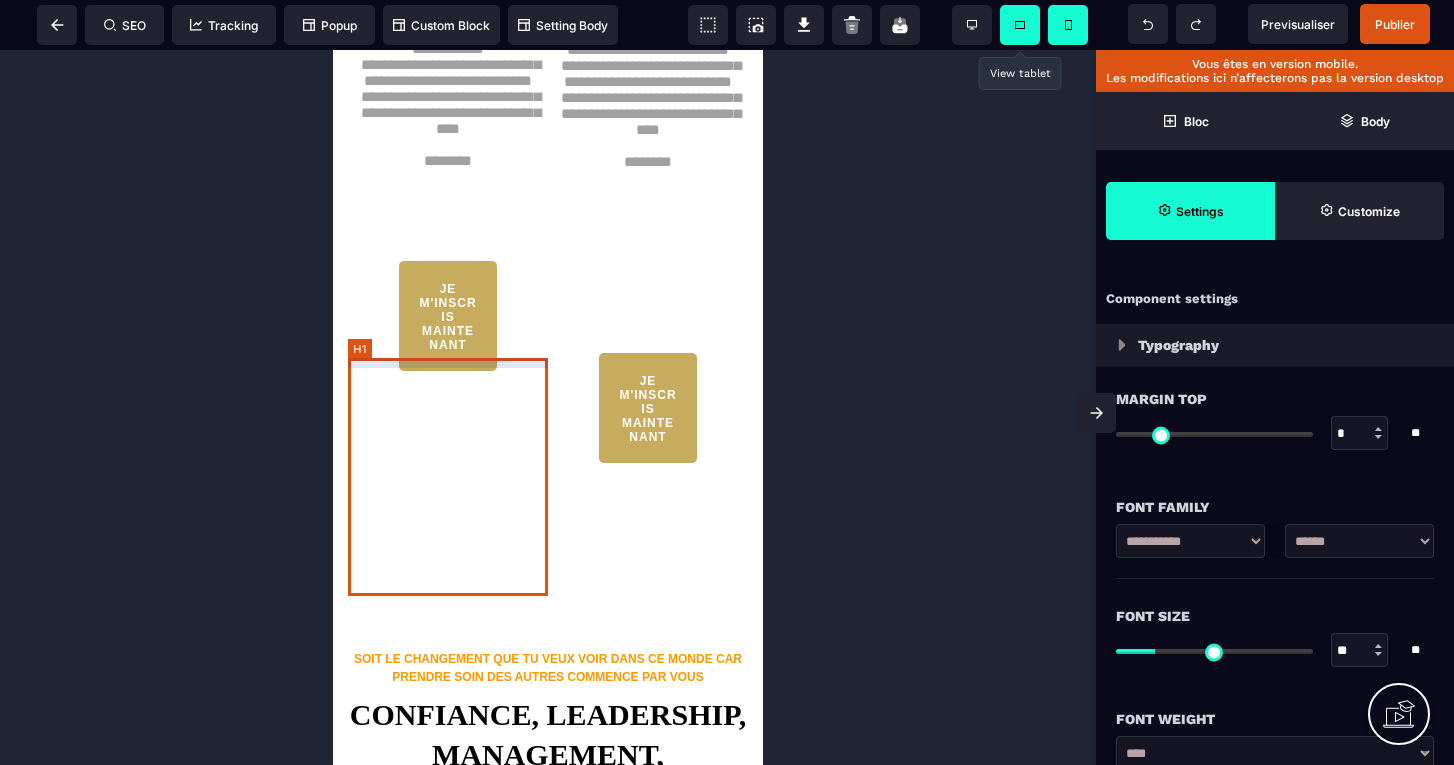 click on "**********" at bounding box center (448, 102) 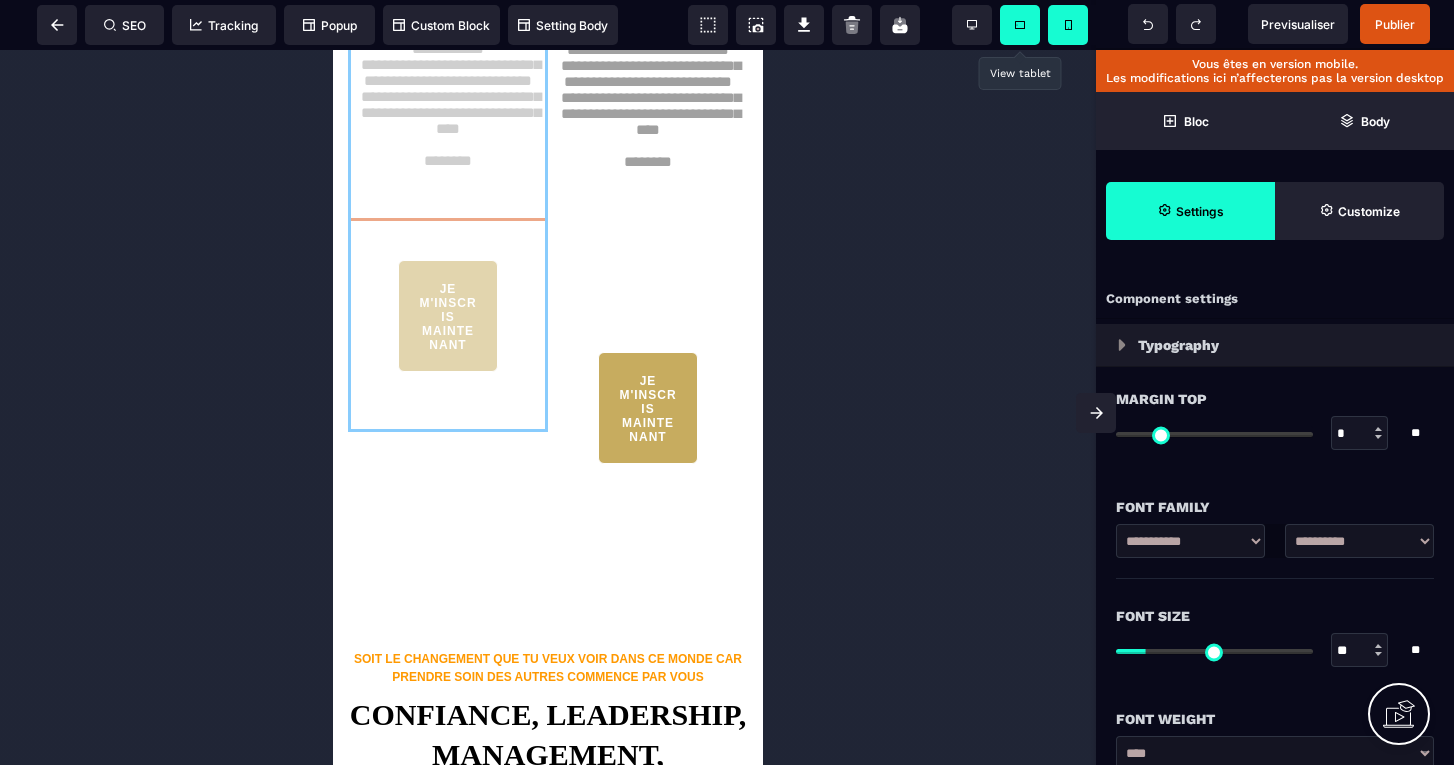 drag, startPoint x: 352, startPoint y: 373, endPoint x: 422, endPoint y: 410, distance: 79.17702 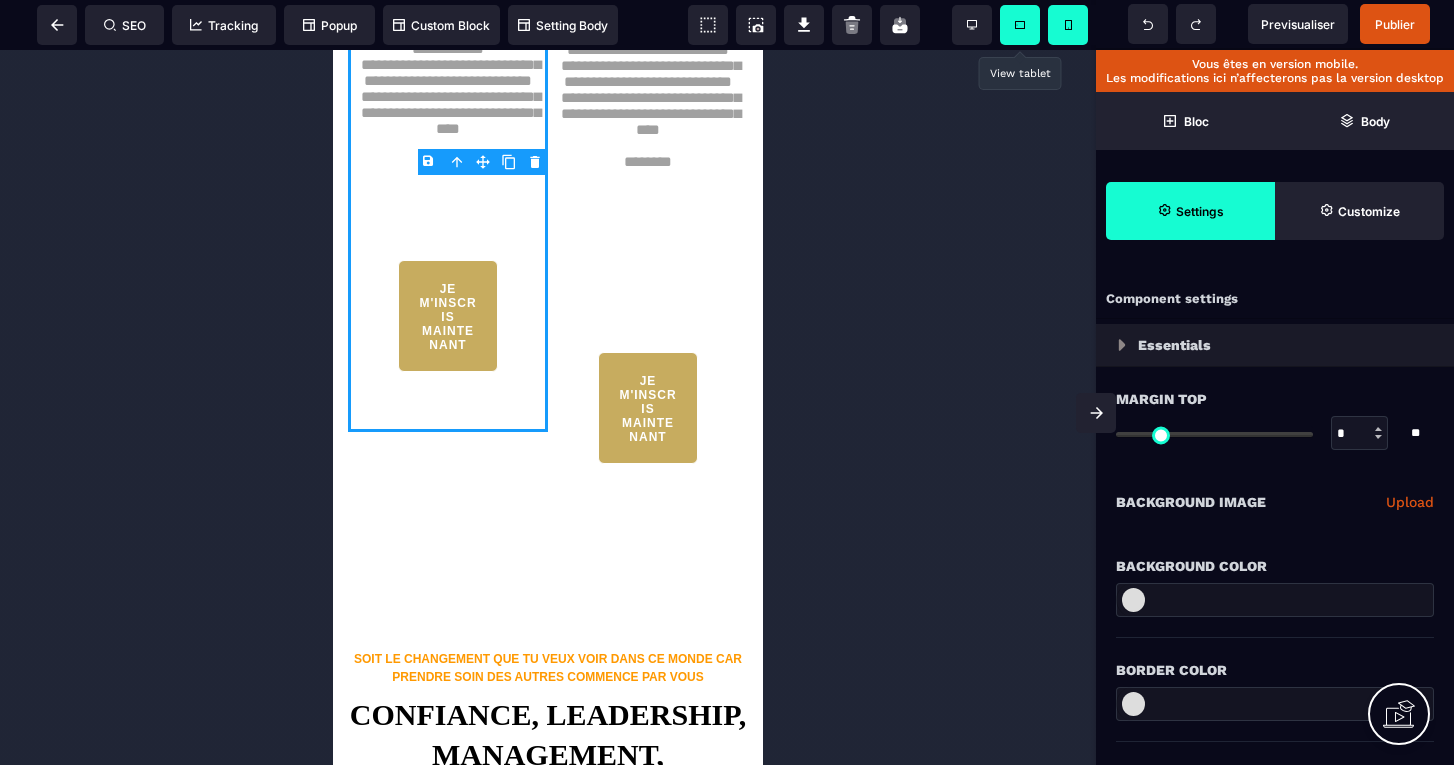 click on "**********" at bounding box center [448, 102] 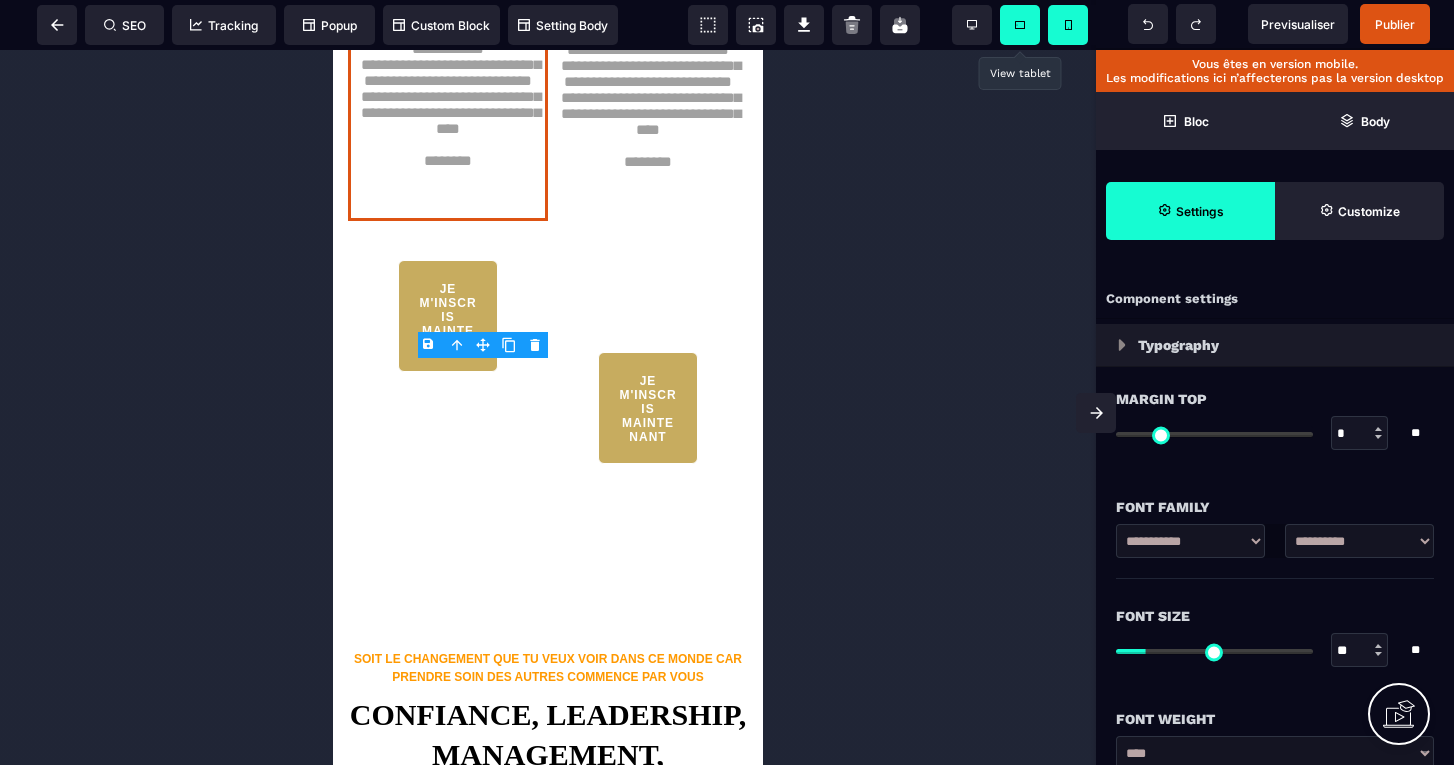 click on "**********" at bounding box center (448, 102) 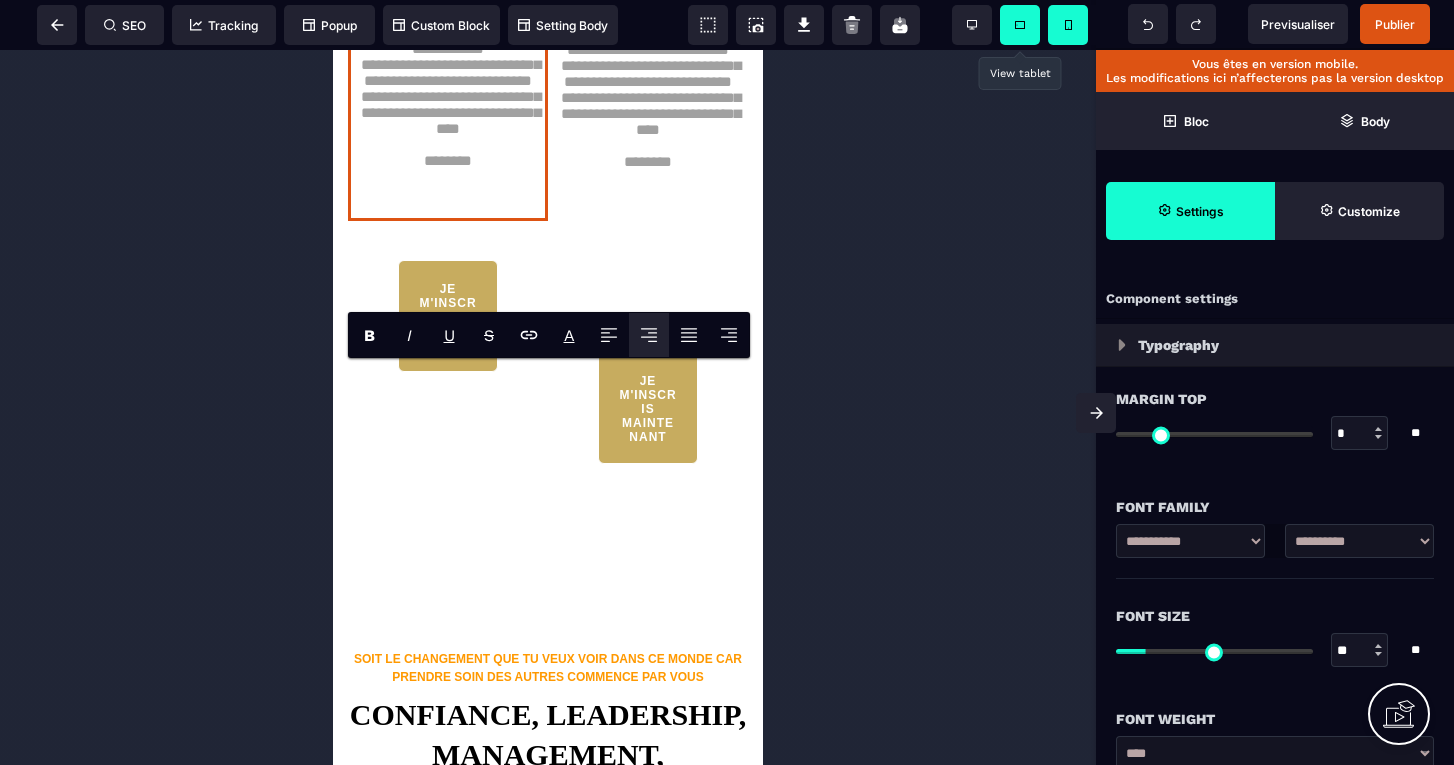 click on "**********" at bounding box center [448, 102] 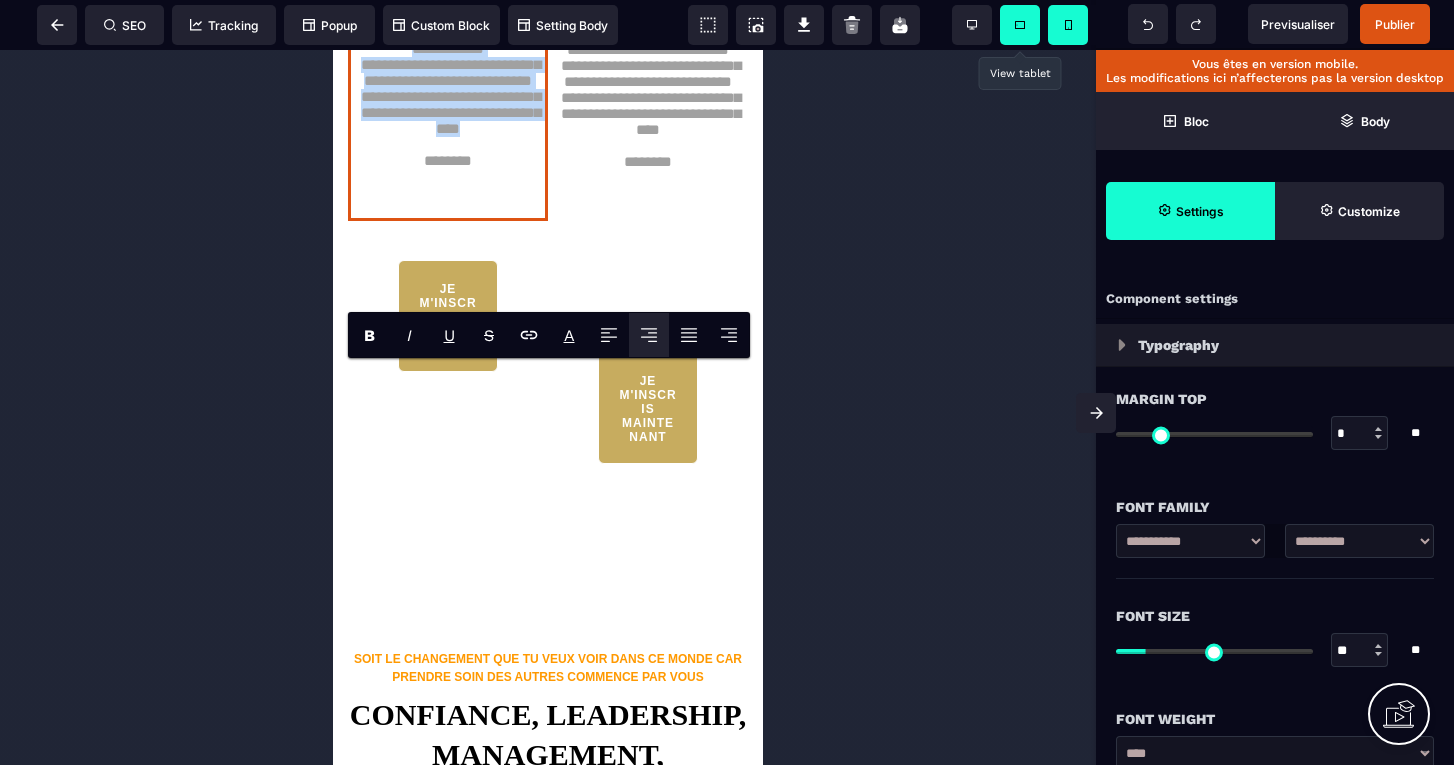 drag, startPoint x: 506, startPoint y: 546, endPoint x: 354, endPoint y: 376, distance: 228.04385 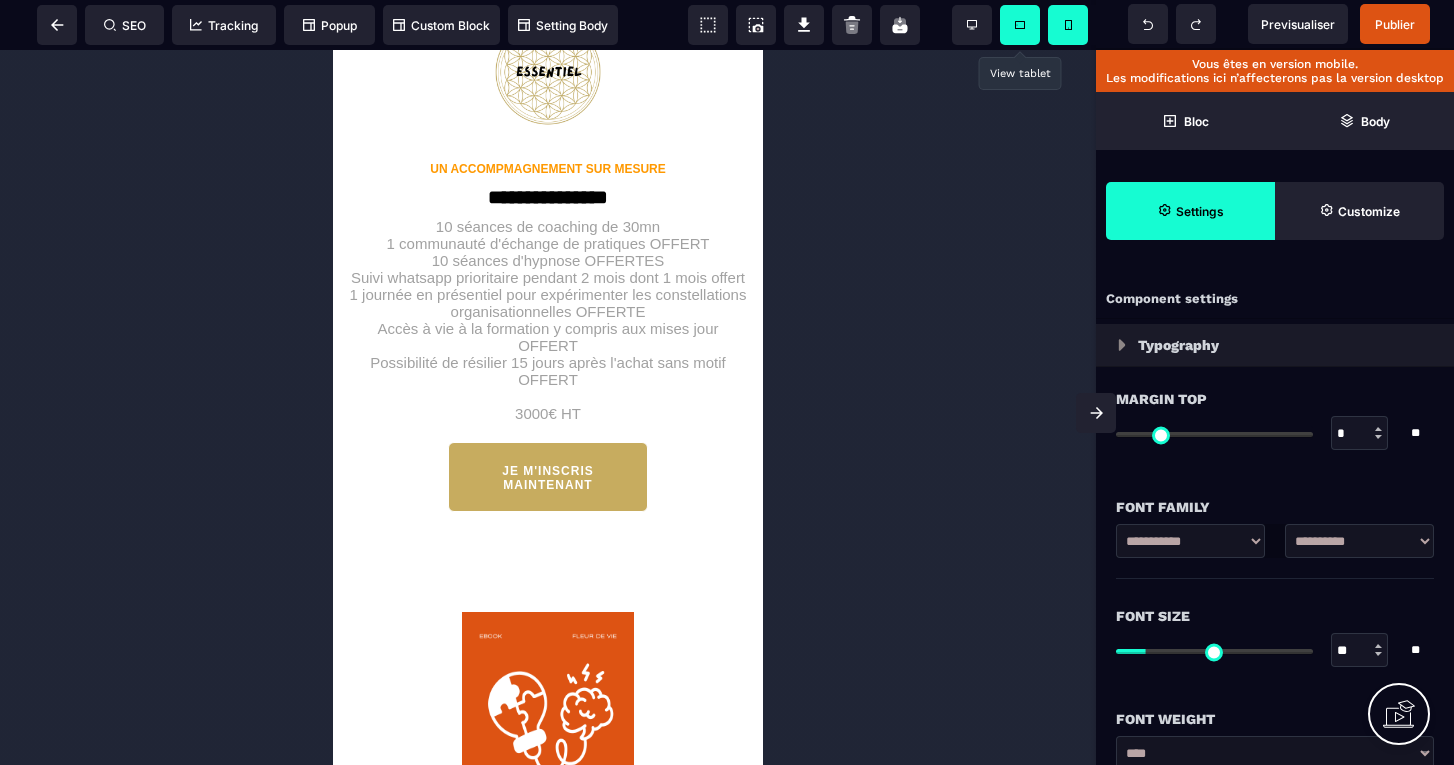 scroll, scrollTop: 5716, scrollLeft: 0, axis: vertical 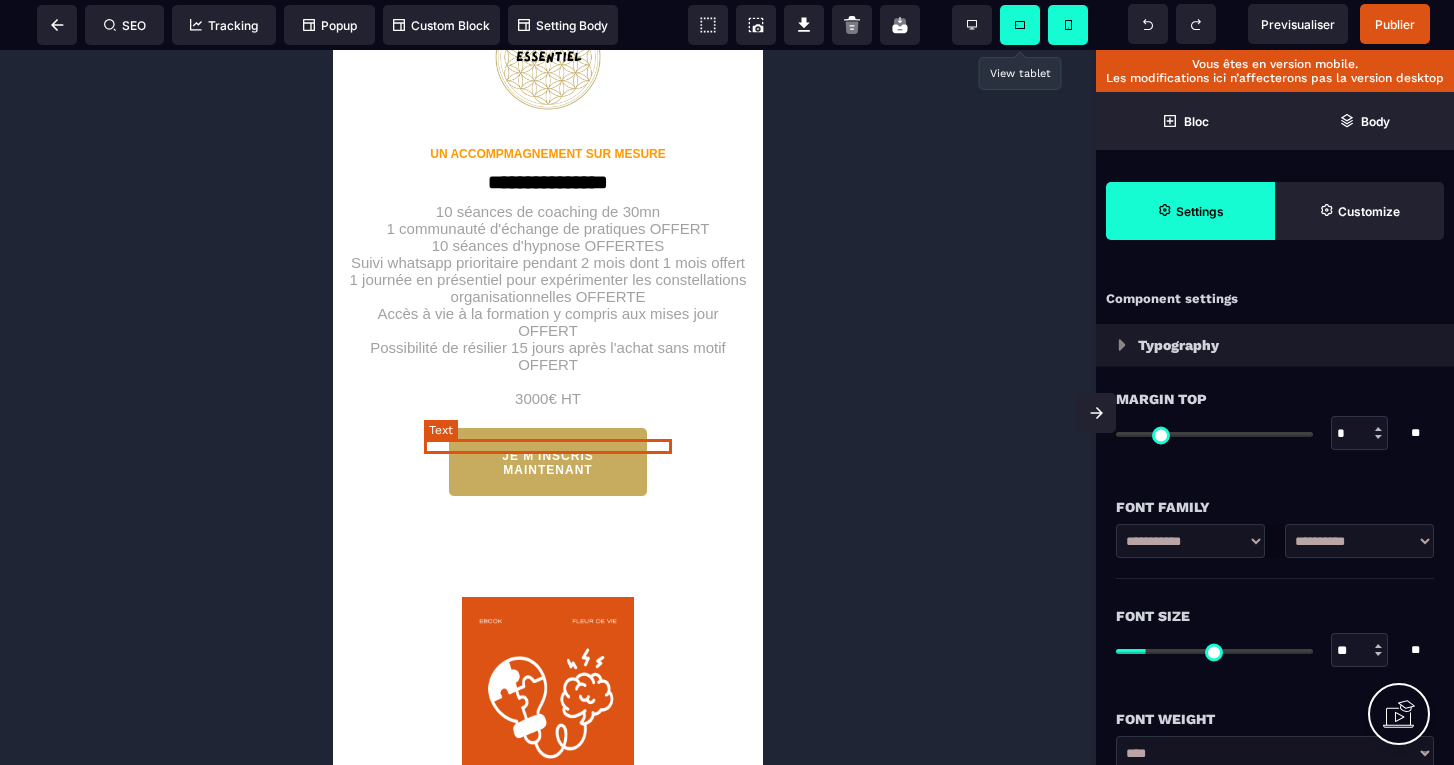 click on "UN ACCOMPMAGNEMENT SUR MESURE" at bounding box center (548, 154) 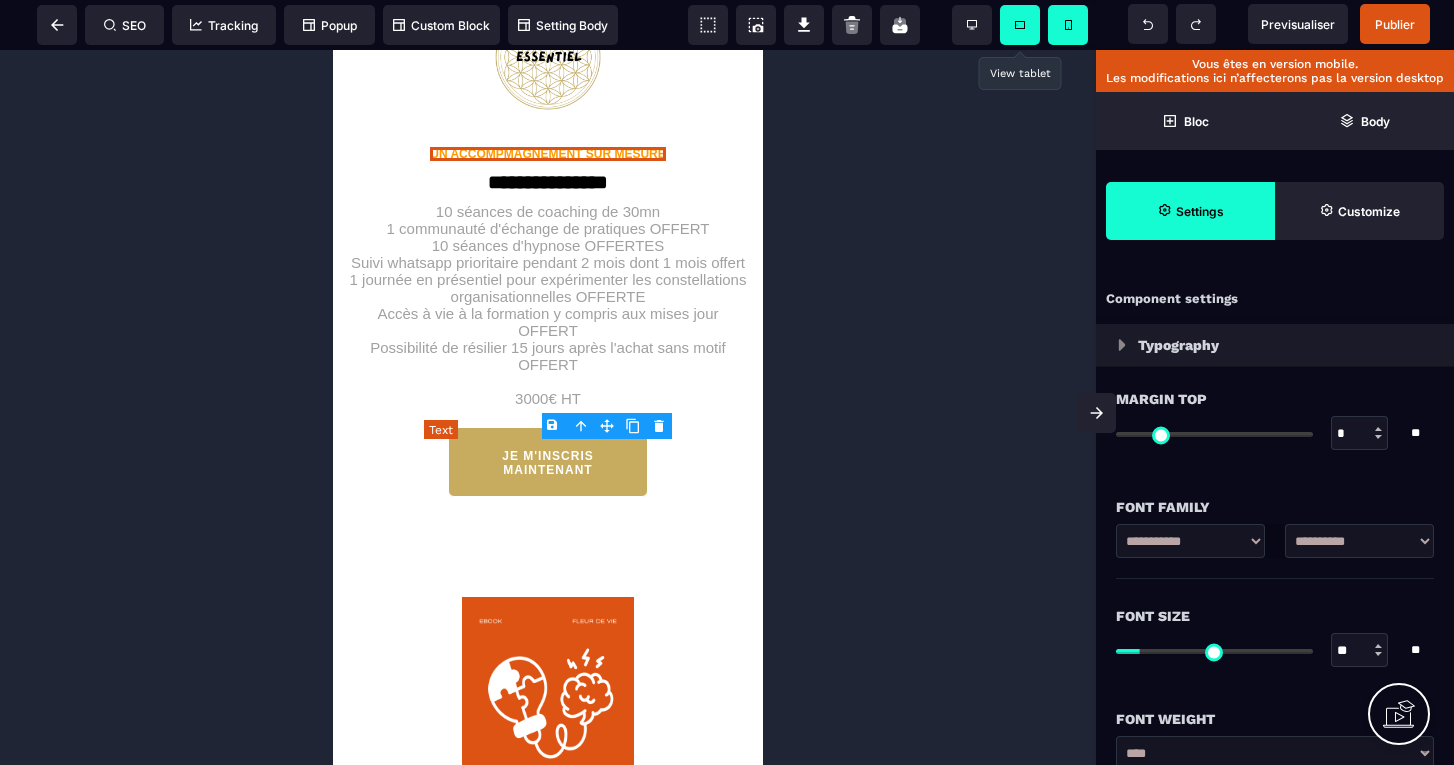 click on "UN ACCOMPMAGNEMENT SUR MESURE" at bounding box center [548, 154] 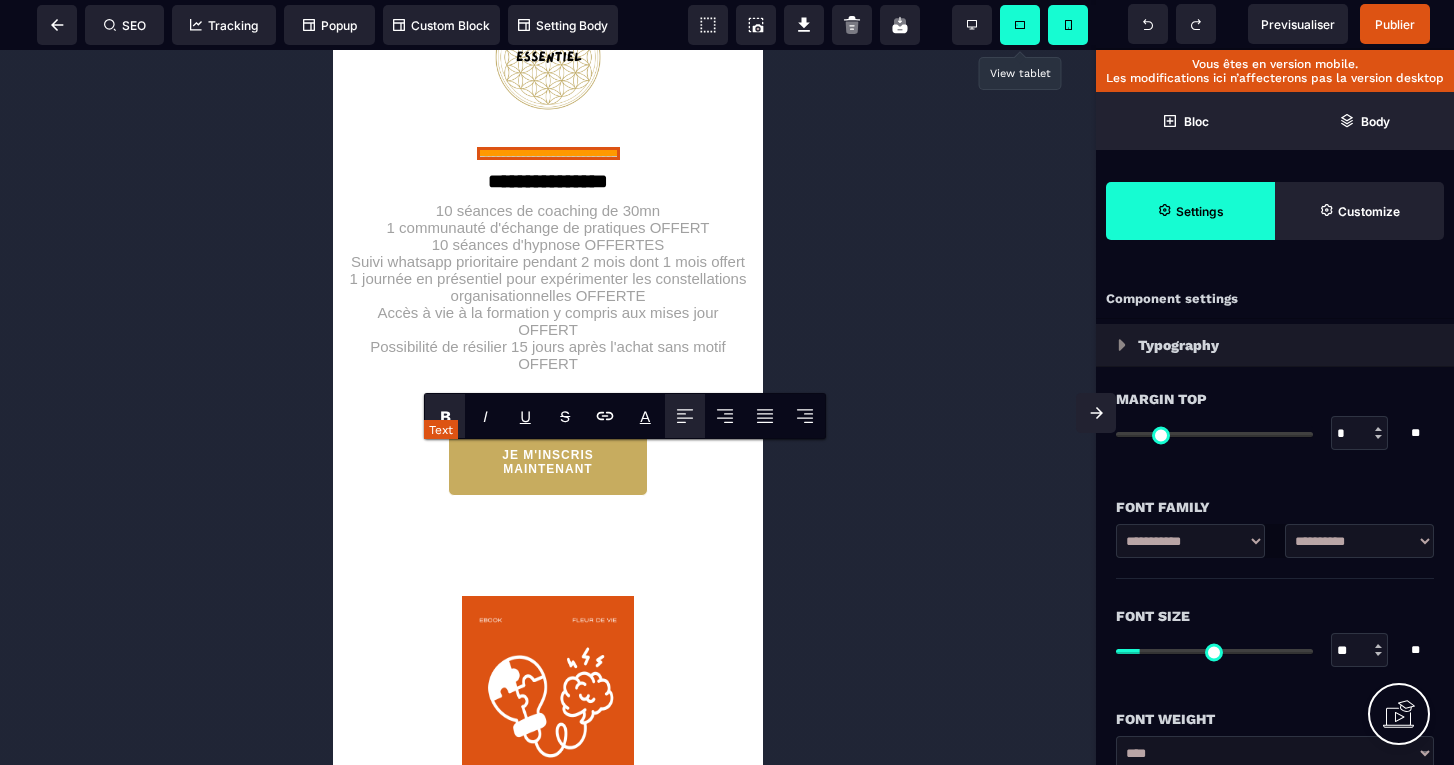 click on "**********" at bounding box center (548, 153) 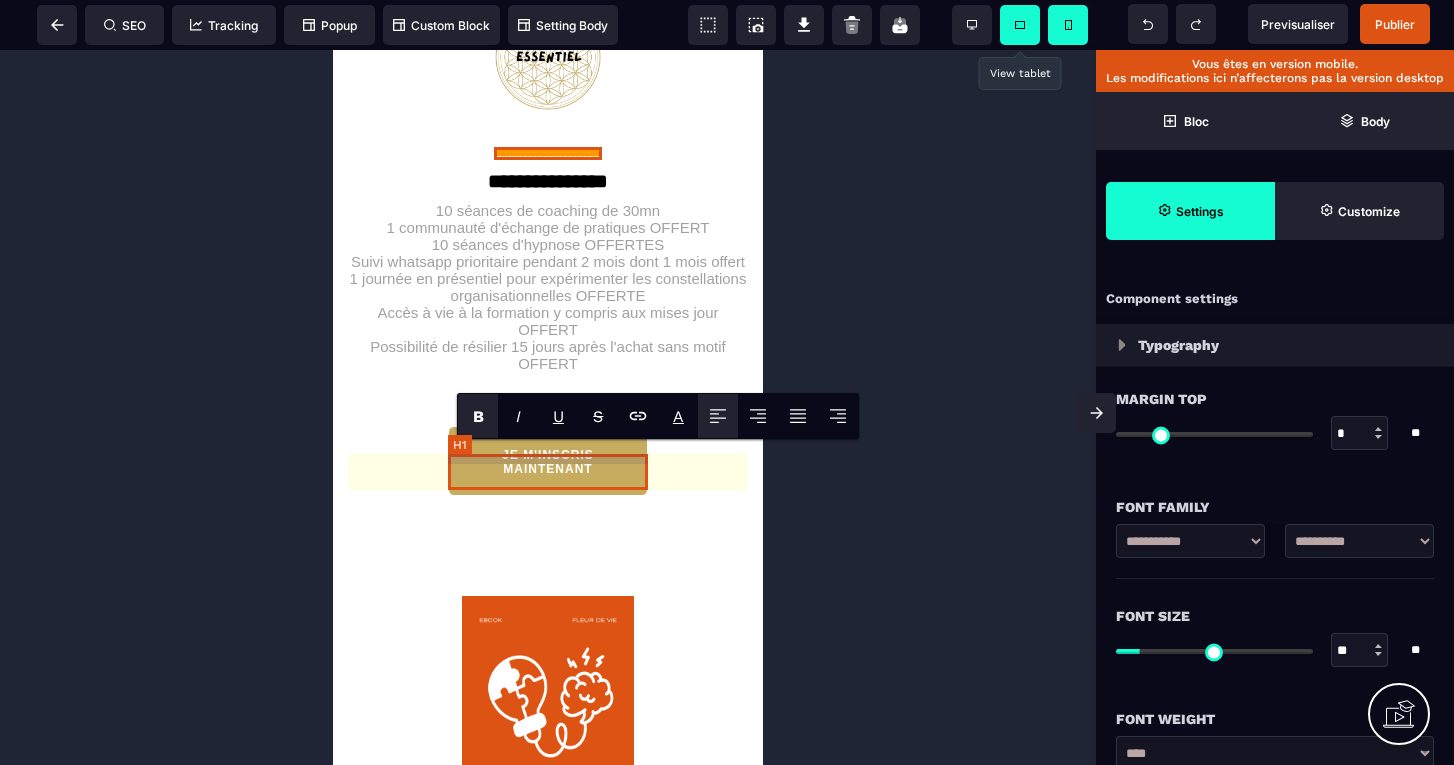 click on "**********" at bounding box center (548, 176) 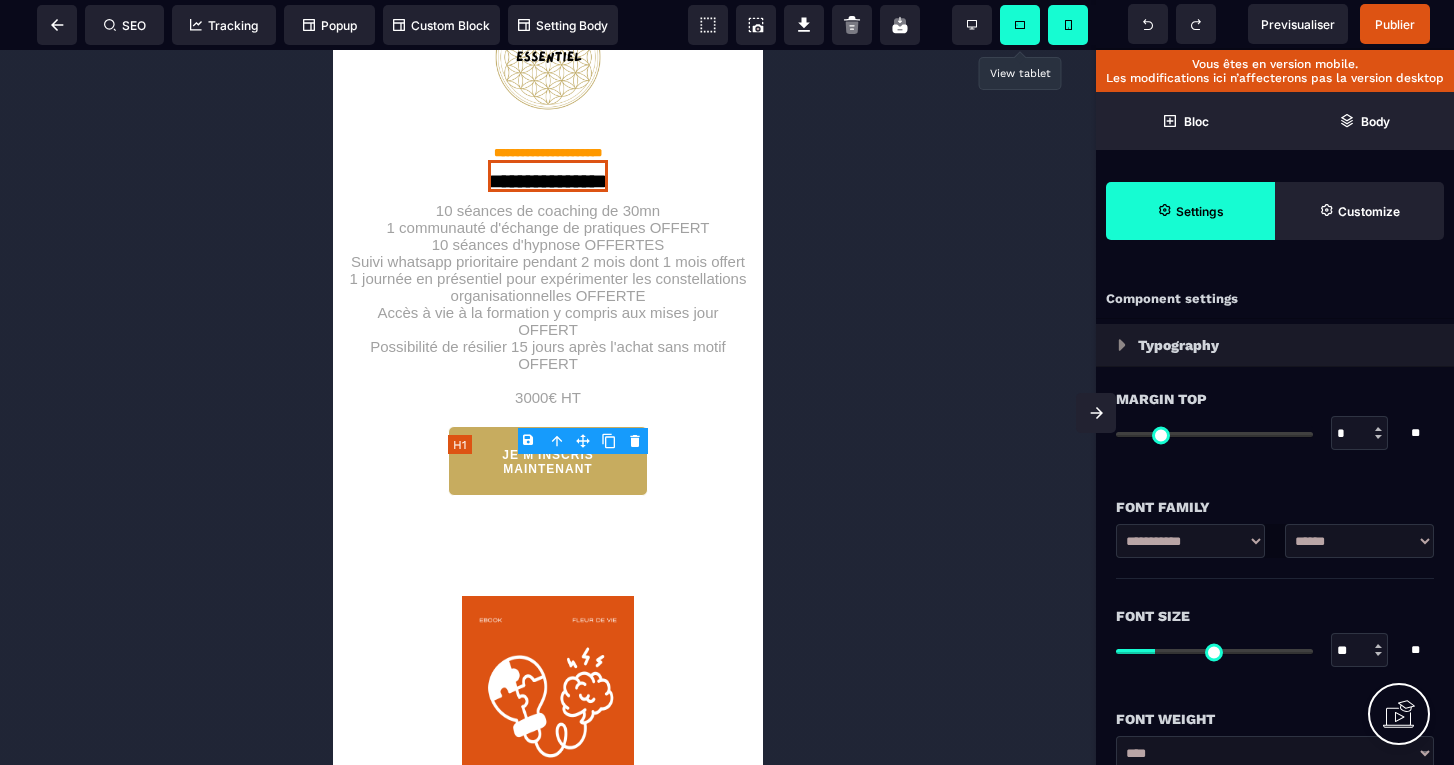 click on "**********" at bounding box center [548, 176] 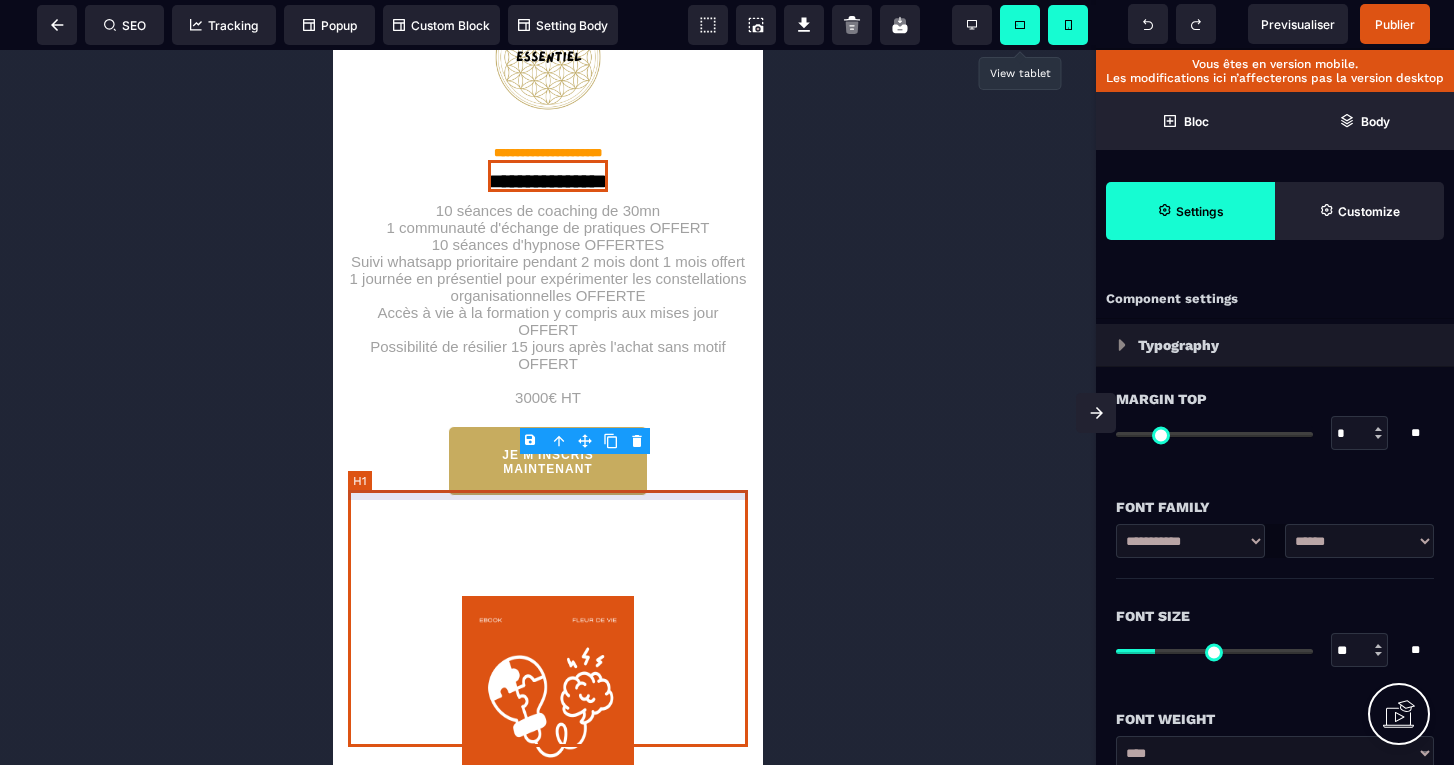 click on "10 séances de coaching de 30mn 1 communauté d'échange de pratiques OFFERT  10 séances d'hypnose OFFERTES Suivi whatsapp prioritaire pendant 2 mois dont 1 mois offert 1 journée en présentiel pour expérimenter les constellations organisationnelles OFFERTE Accès à vie à la formation y compris aux mises jour OFFERT Possibilité de résilier 15 jours après l'achat sans motif OFFERT 3000€ HT" at bounding box center [548, 299] 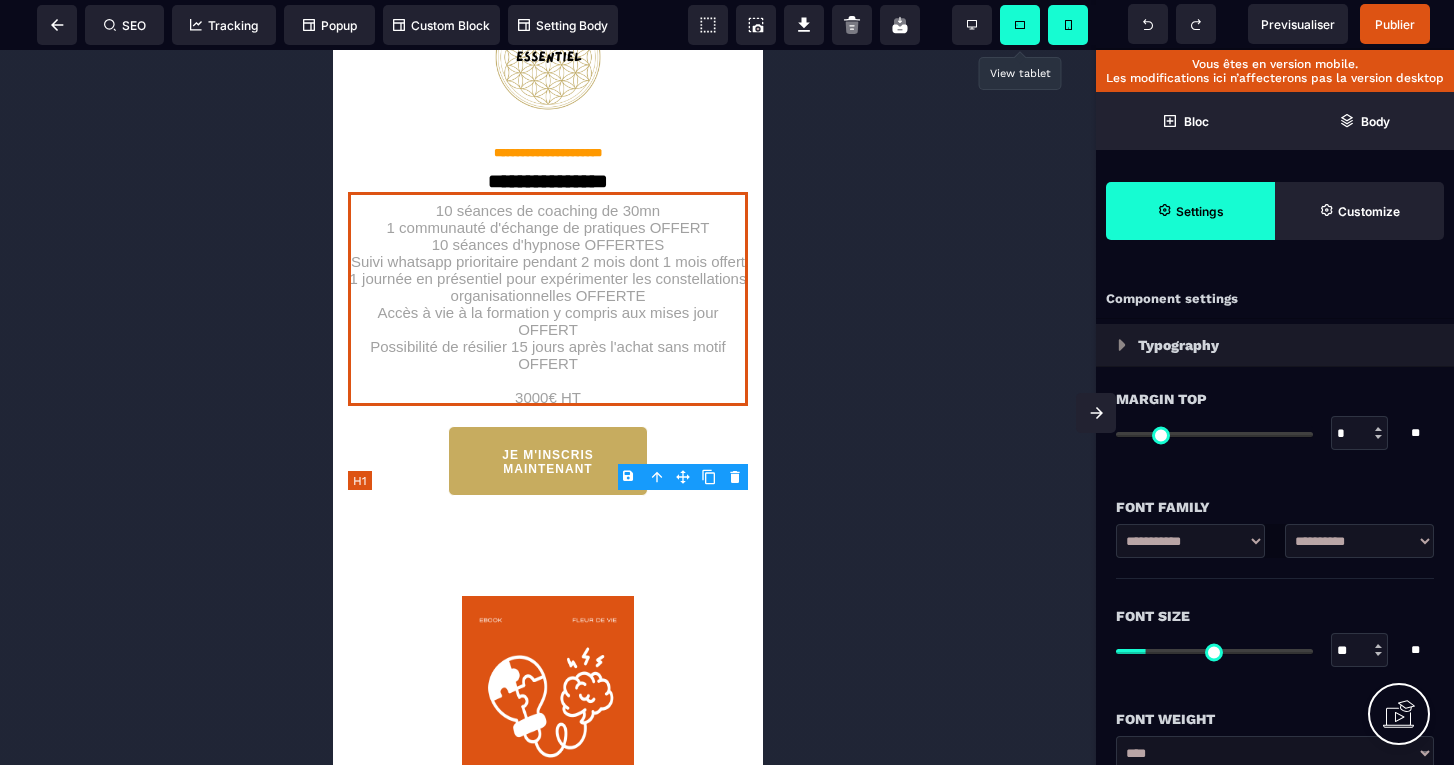 click on "10 séances de coaching de 30mn 1 communauté d'échange de pratiques OFFERT  10 séances d'hypnose OFFERTES Suivi whatsapp prioritaire pendant 2 mois dont 1 mois offert 1 journée en présentiel pour expérimenter les constellations organisationnelles OFFERTE Accès à vie à la formation y compris aux mises jour OFFERT Possibilité de résilier 15 jours après l'achat sans motif OFFERT 3000€ HT" at bounding box center (548, 299) 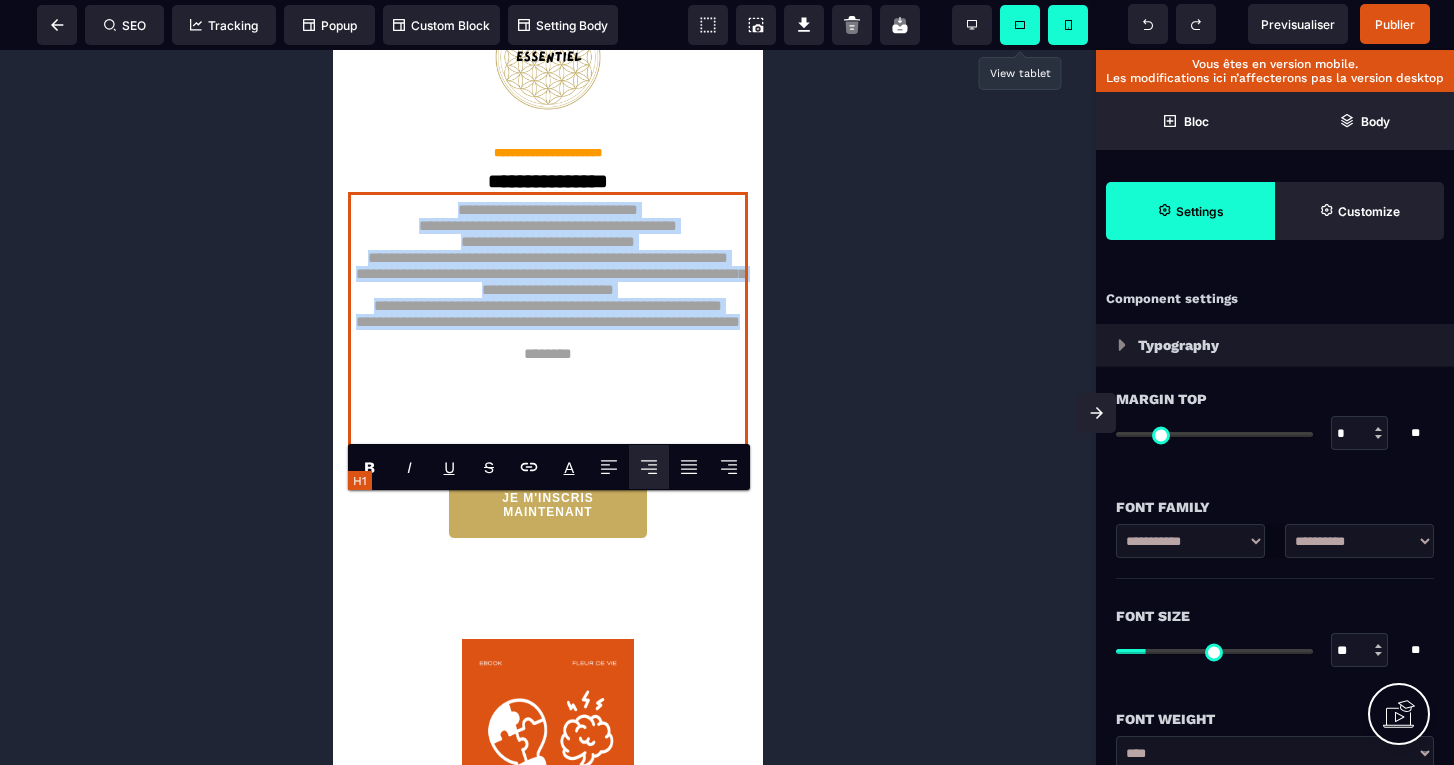 drag, startPoint x: 576, startPoint y: 697, endPoint x: 425, endPoint y: 506, distance: 243.47896 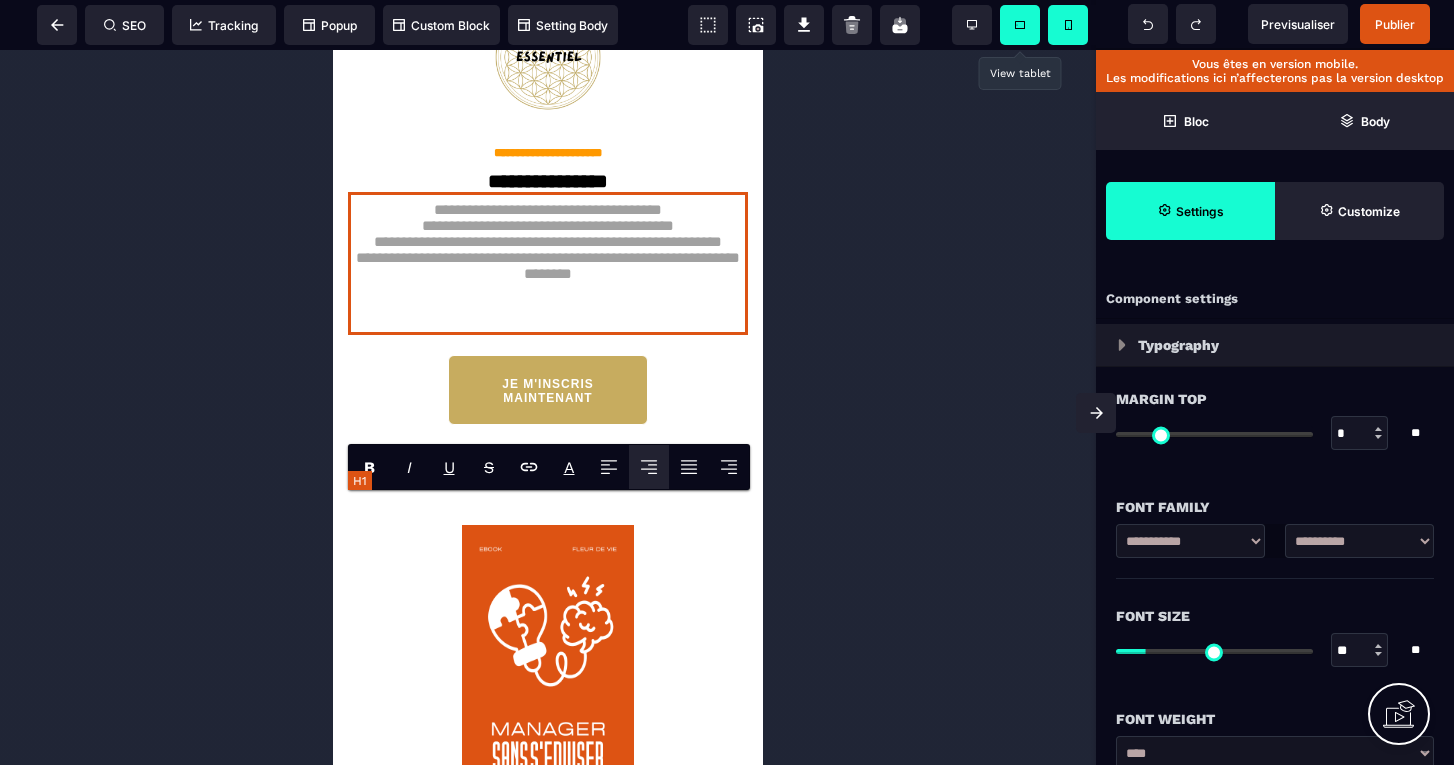 click on "**********" at bounding box center (548, 263) 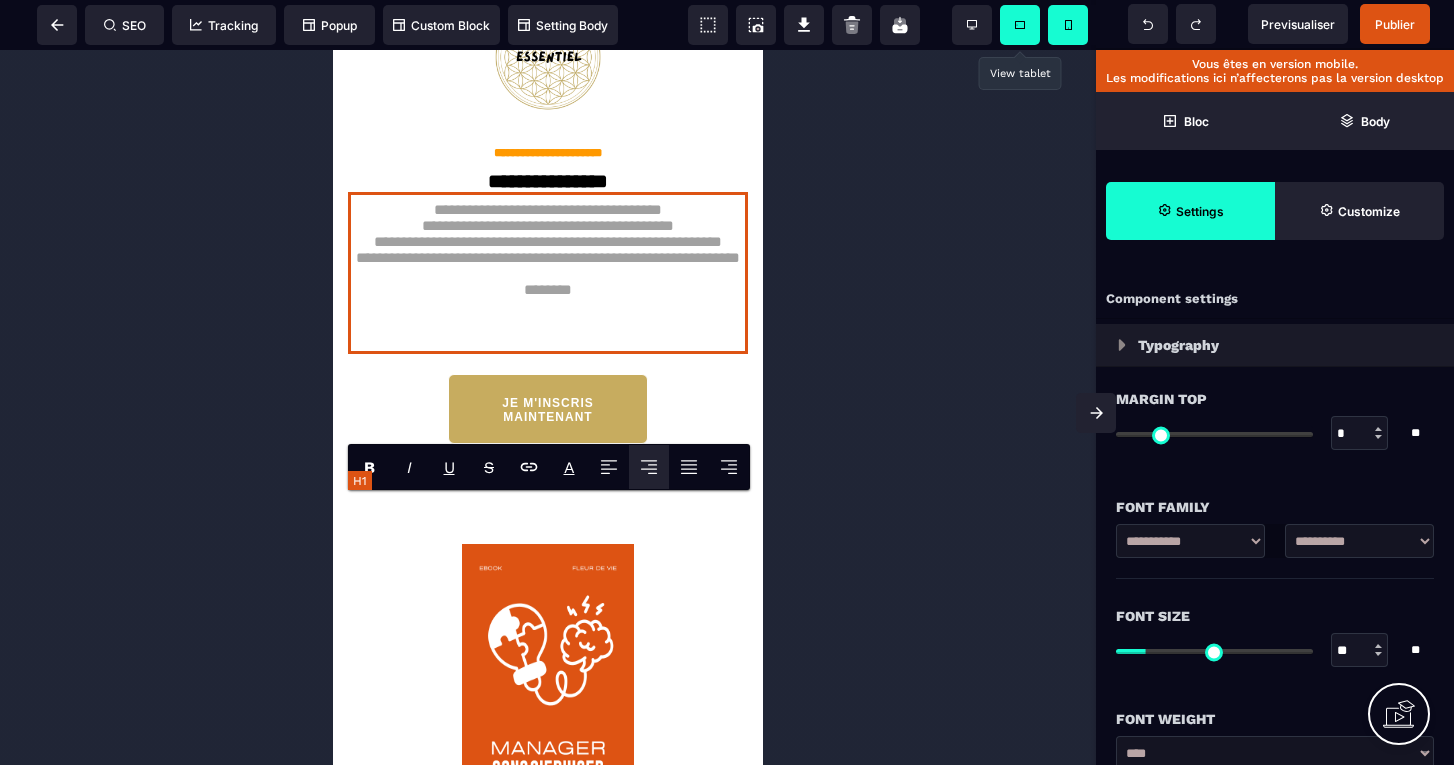 click on "**********" at bounding box center (548, 273) 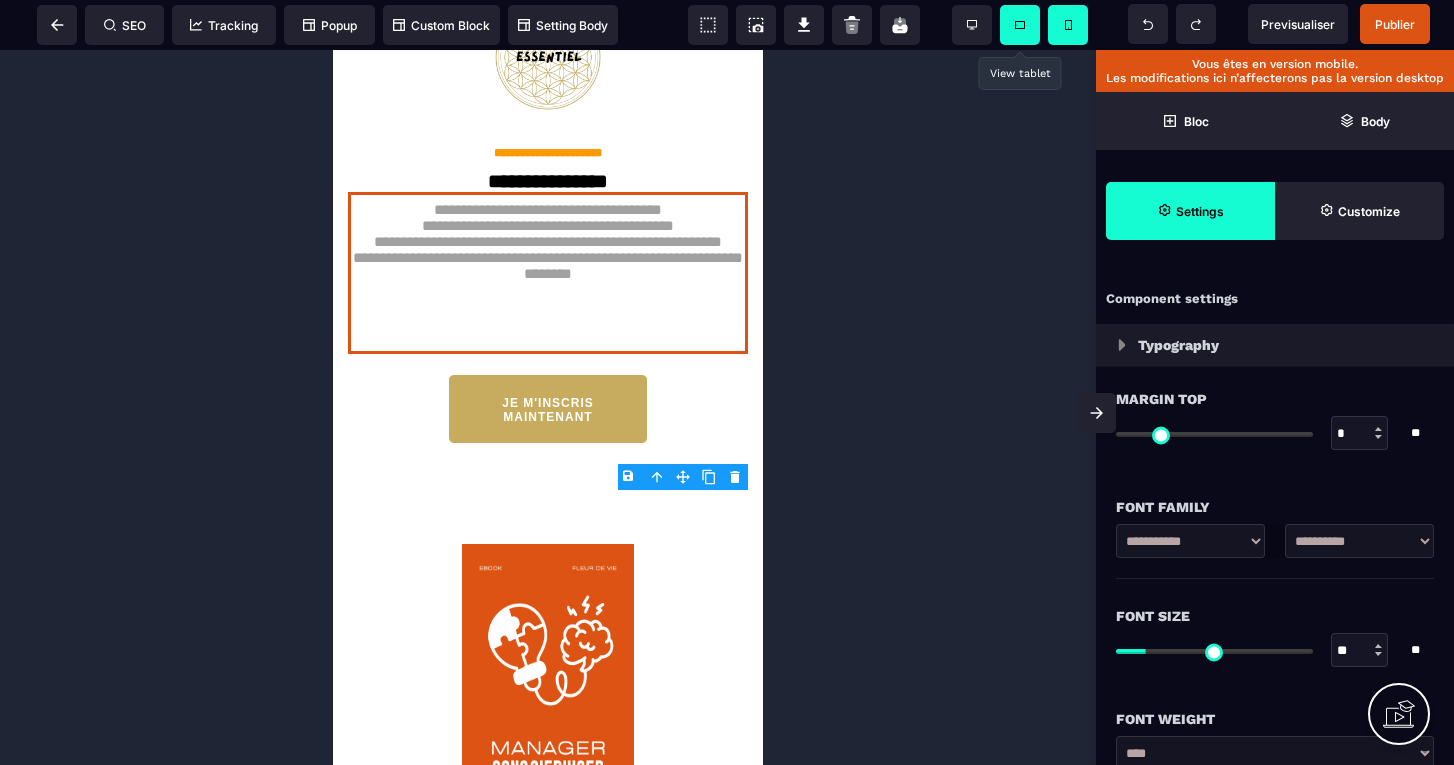 click at bounding box center (548, 407) 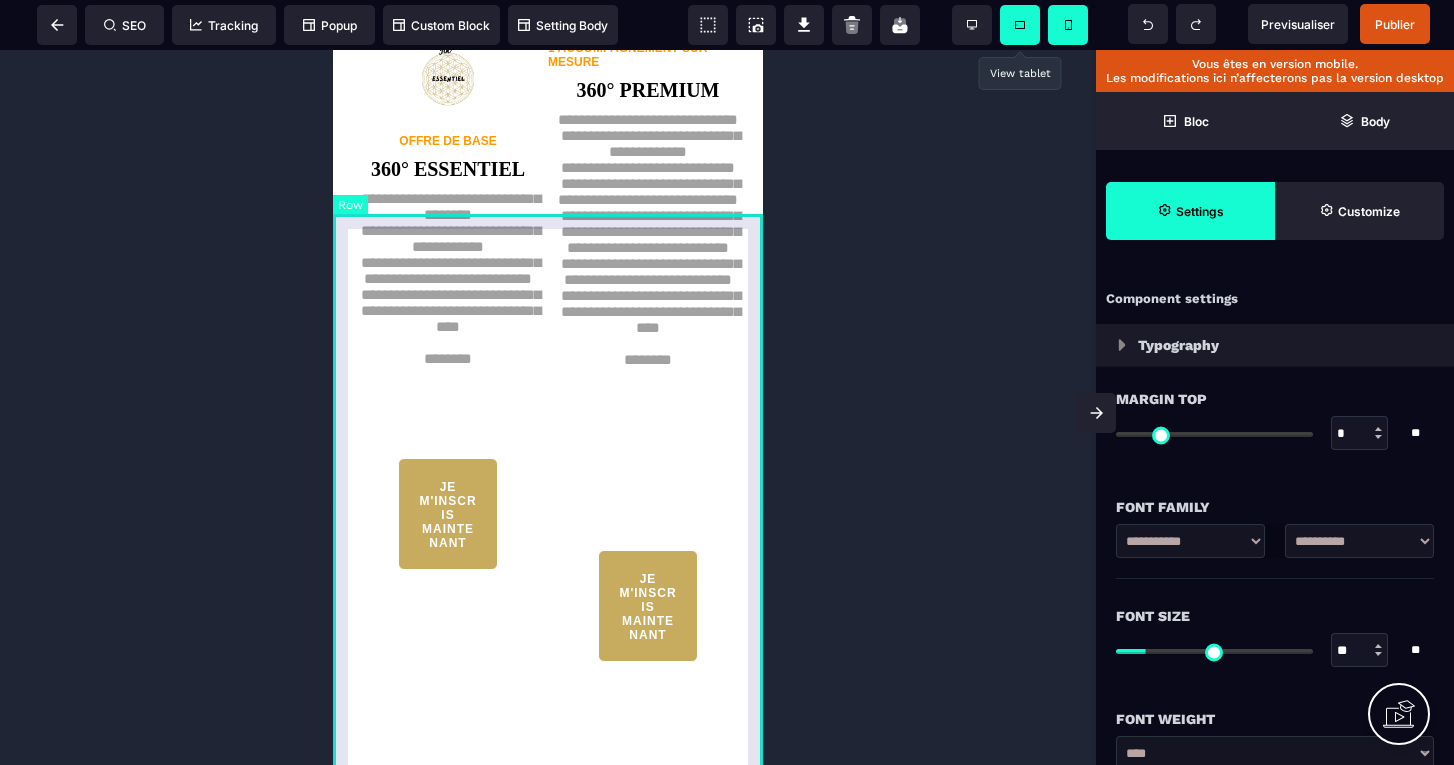 scroll, scrollTop: 6928, scrollLeft: 0, axis: vertical 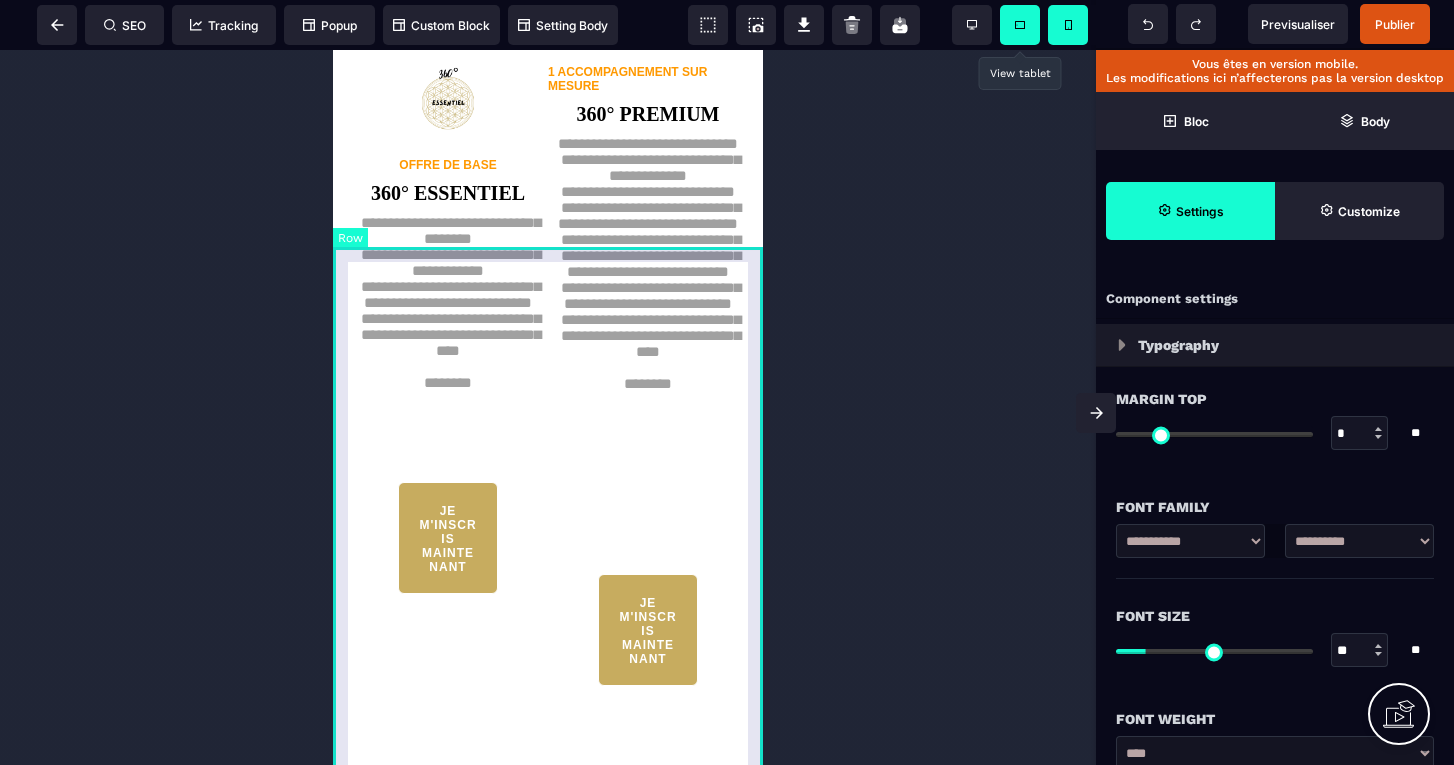 click on "**********" at bounding box center (548, 332) 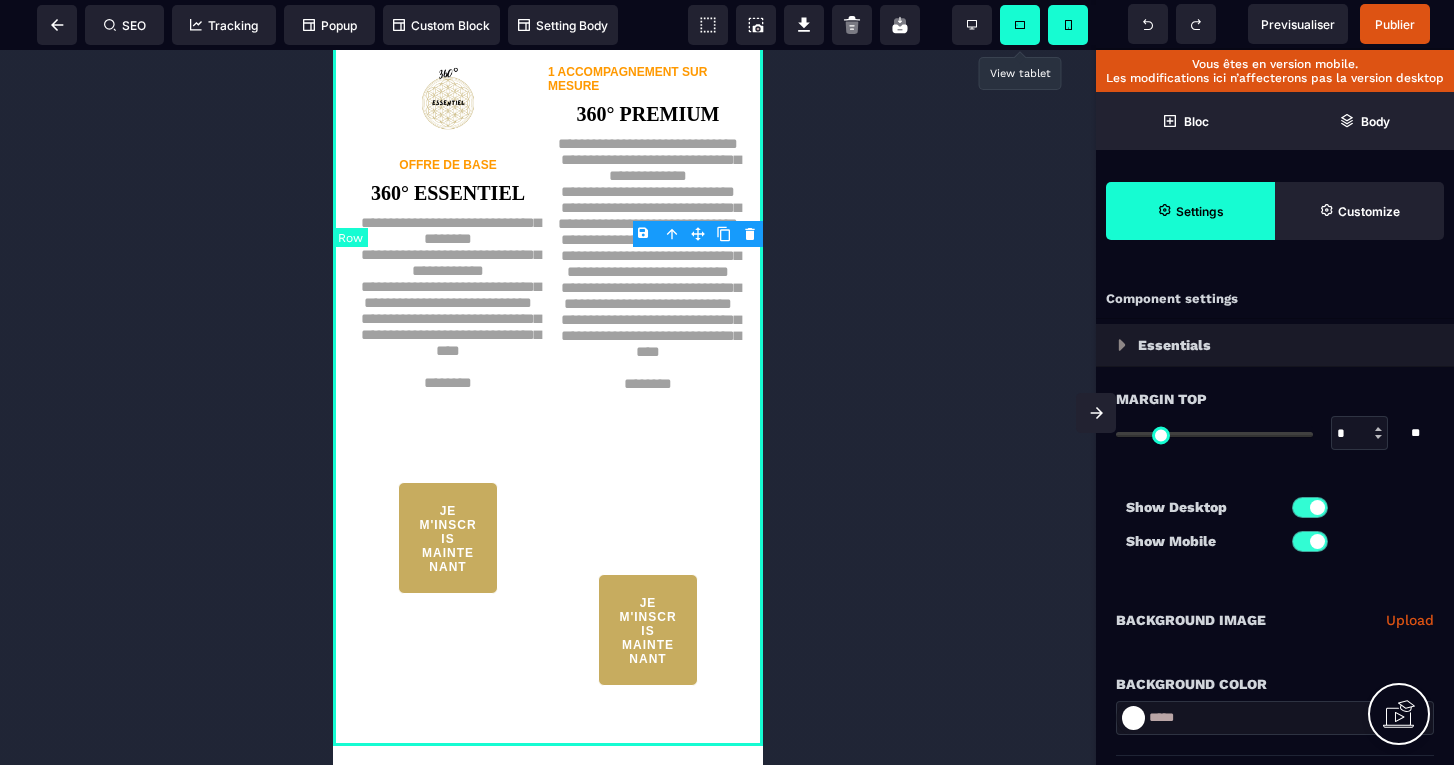 click on "B I U S
A *******
plus
Row
SEO
Big" at bounding box center [727, 382] 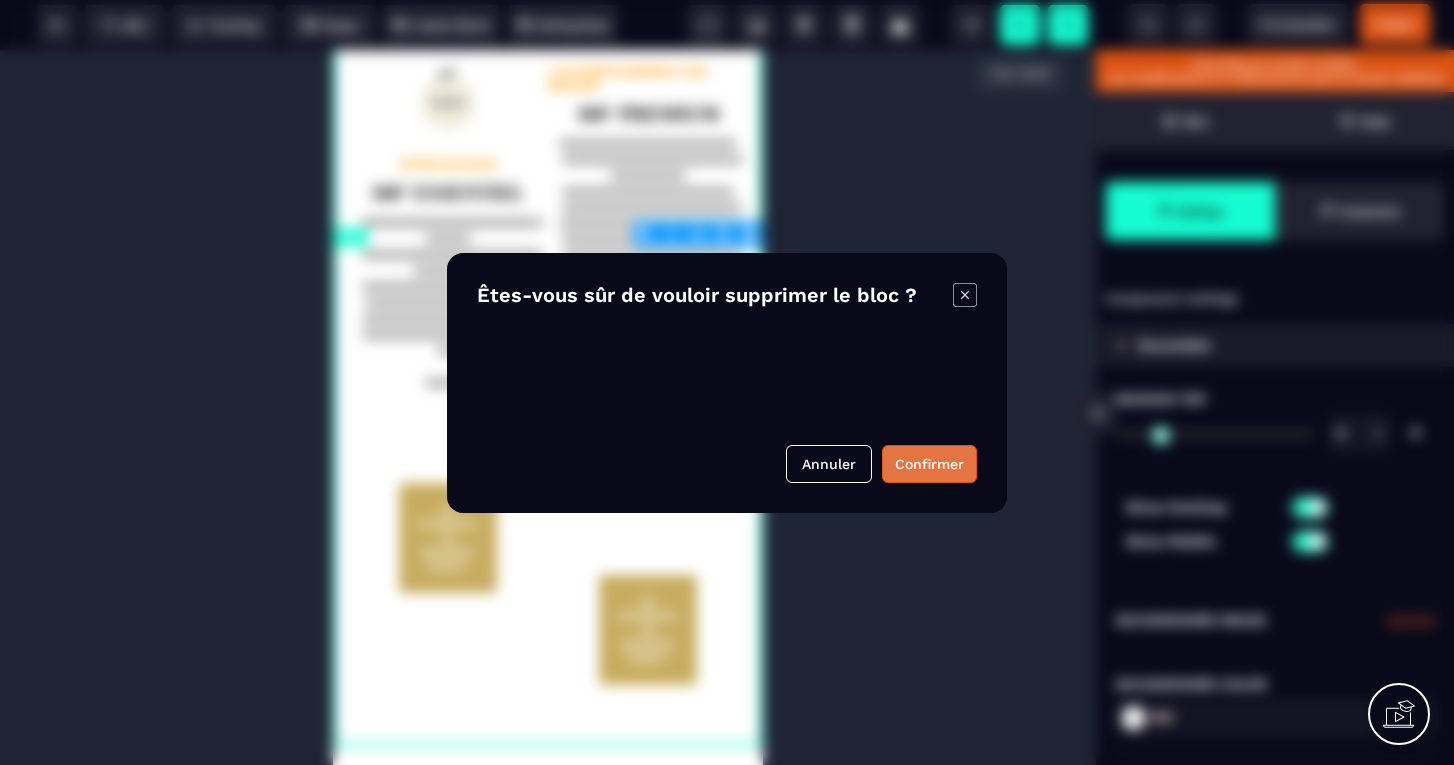 click on "Confirmer" at bounding box center [929, 464] 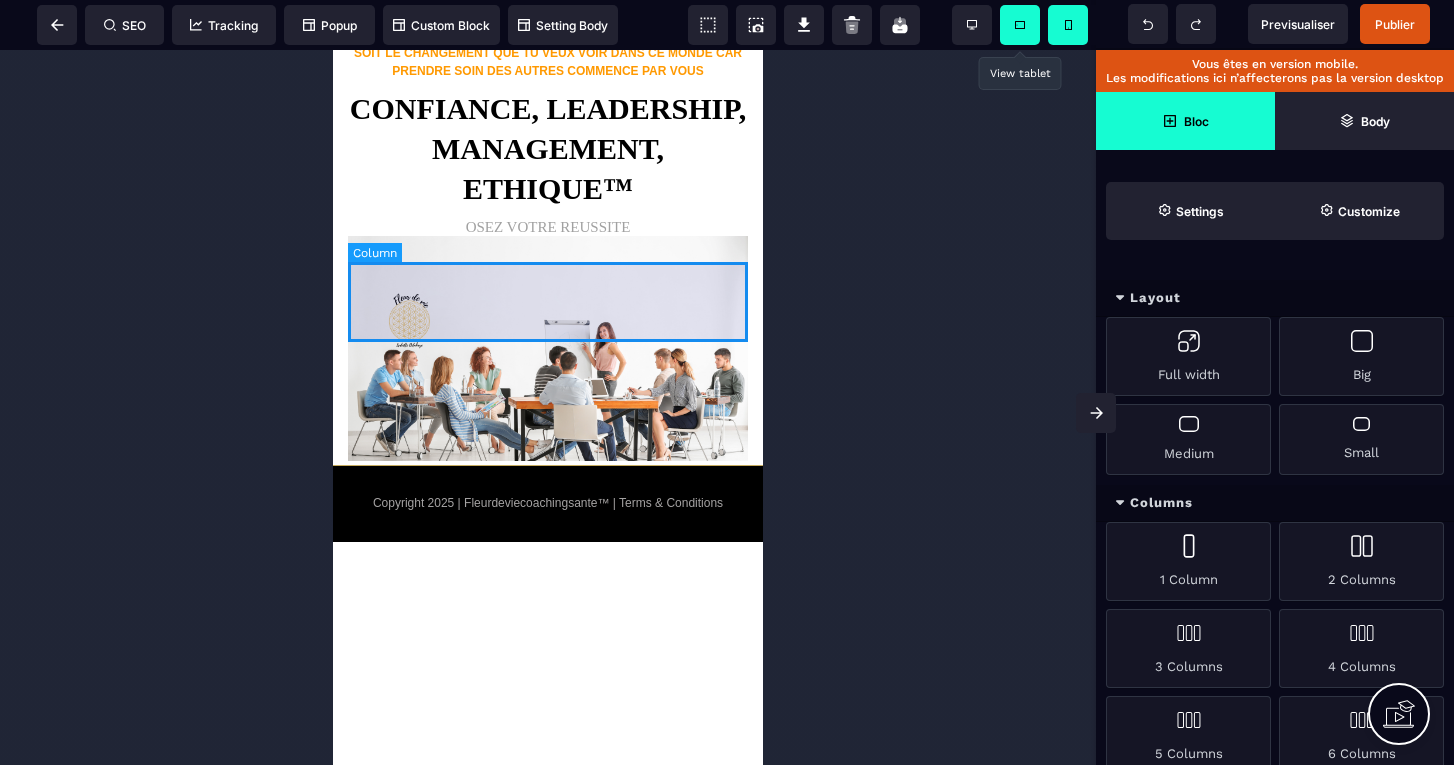 click at bounding box center [548, -27] 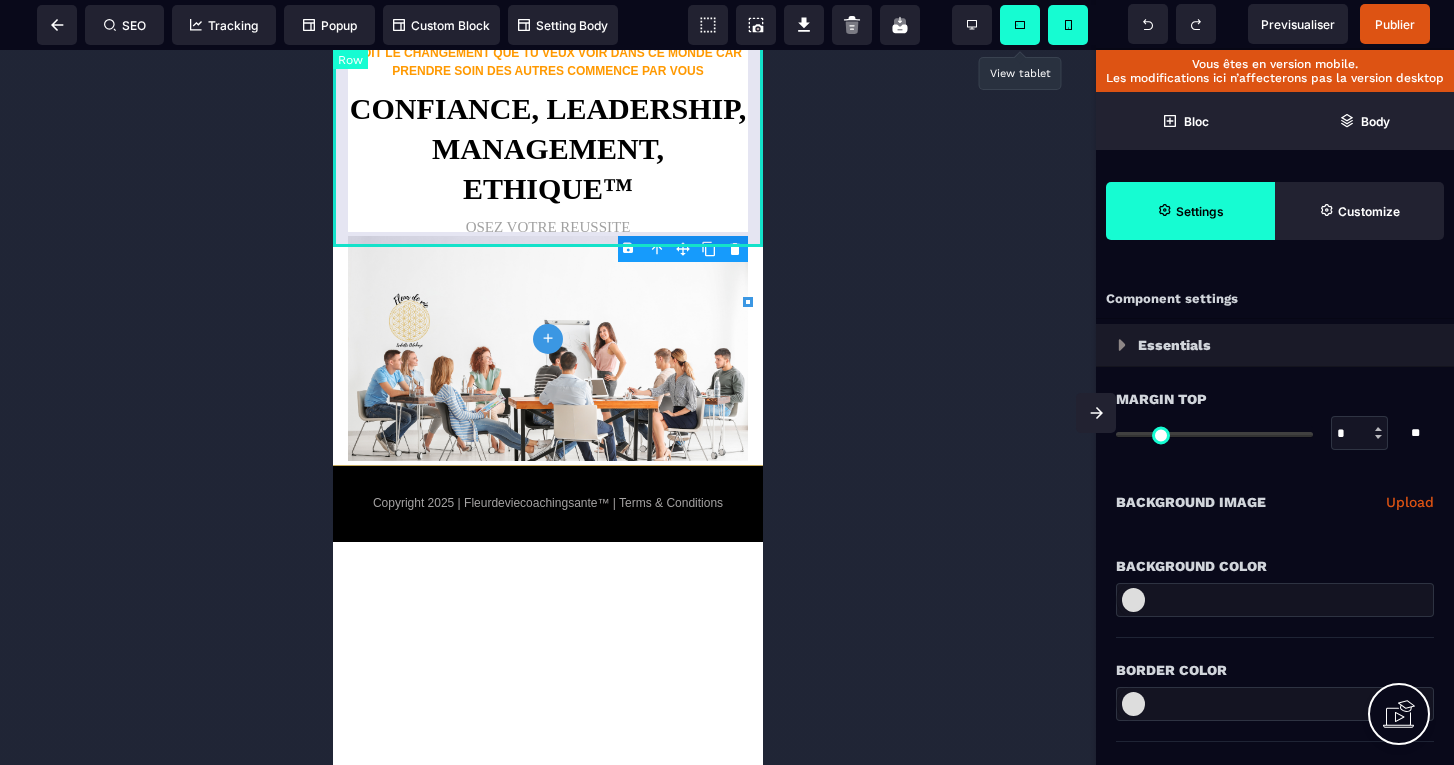 click on "B I U S
A *******
plus
Row
SEO
Big" at bounding box center [727, 382] 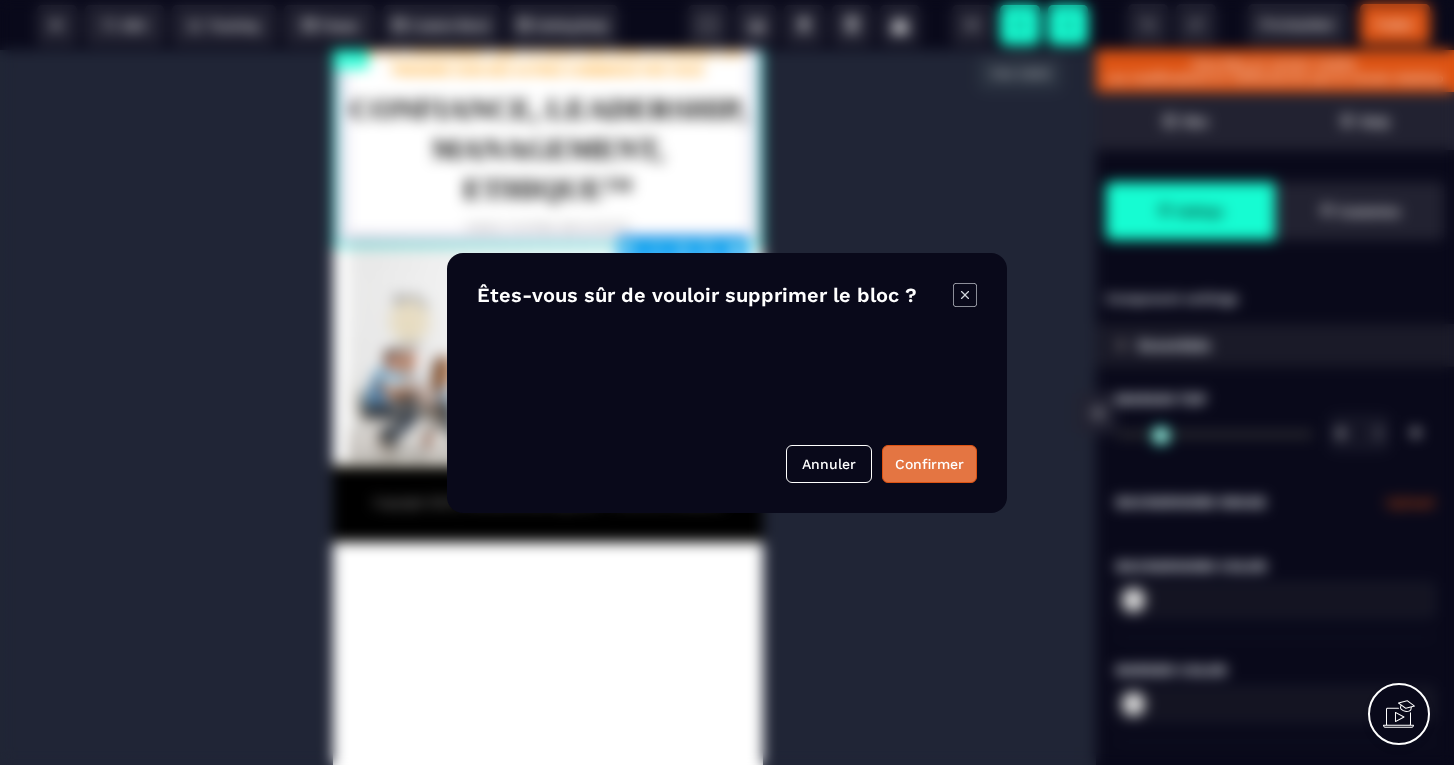 click on "Confirmer" at bounding box center [929, 464] 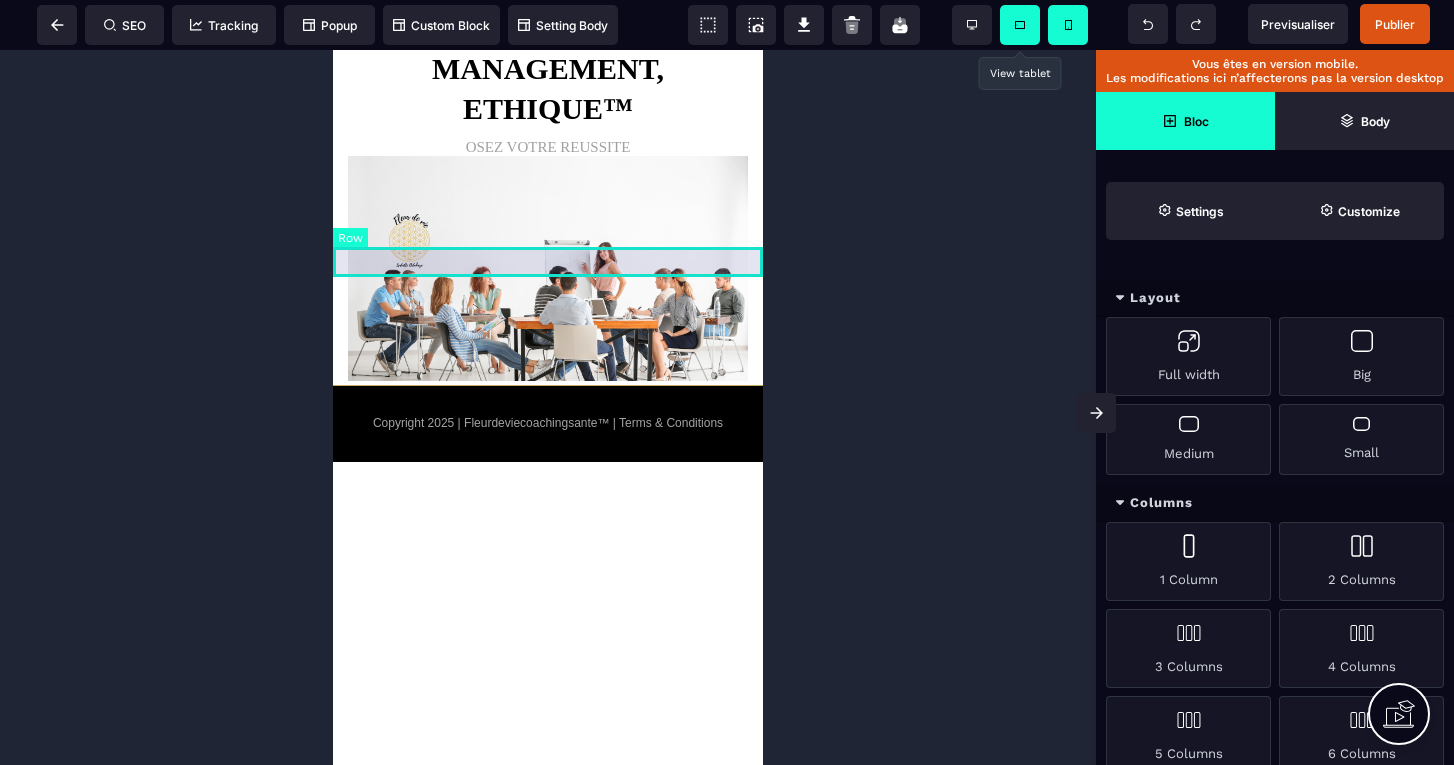 click at bounding box center (548, -67) 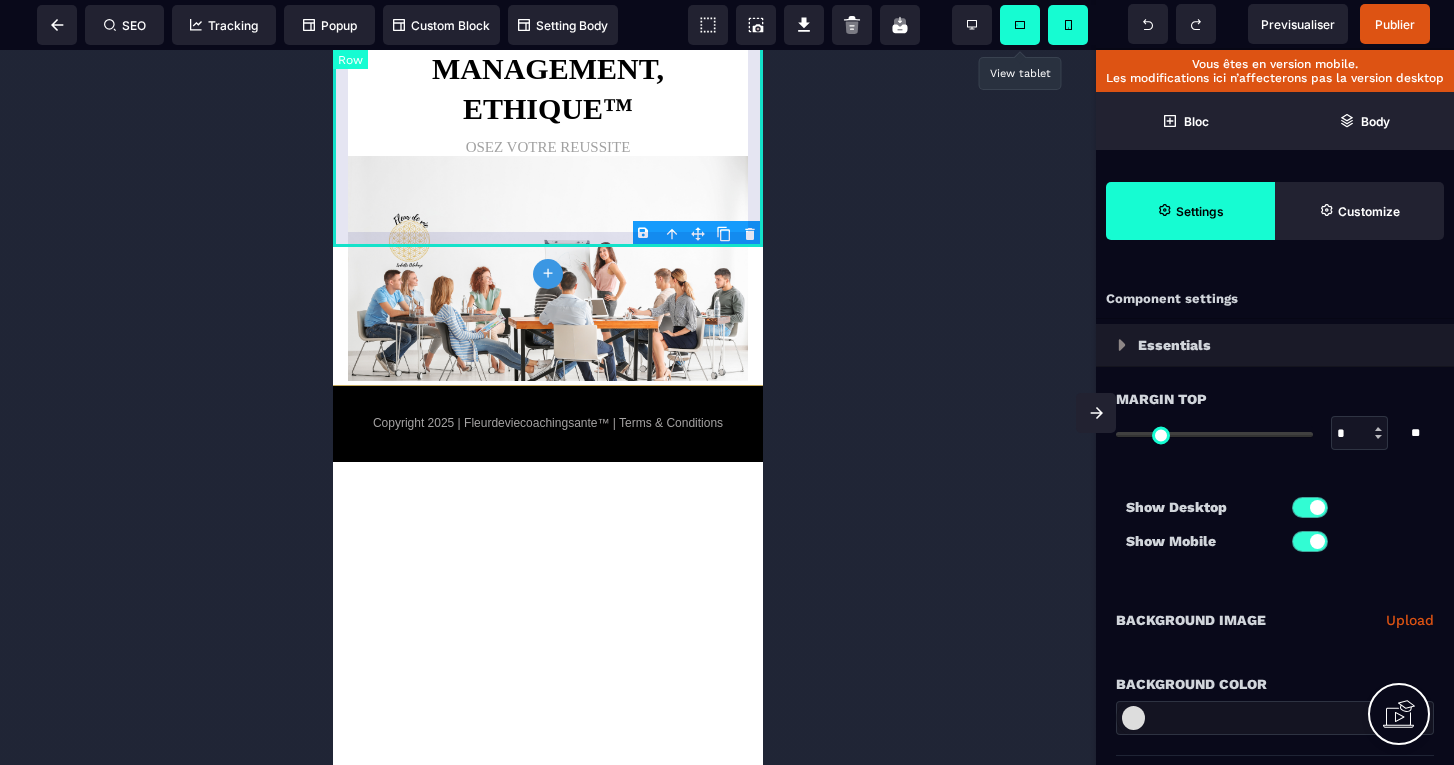 click on "B I U S
A *******
plus
Row
SEO
Big" at bounding box center [727, 382] 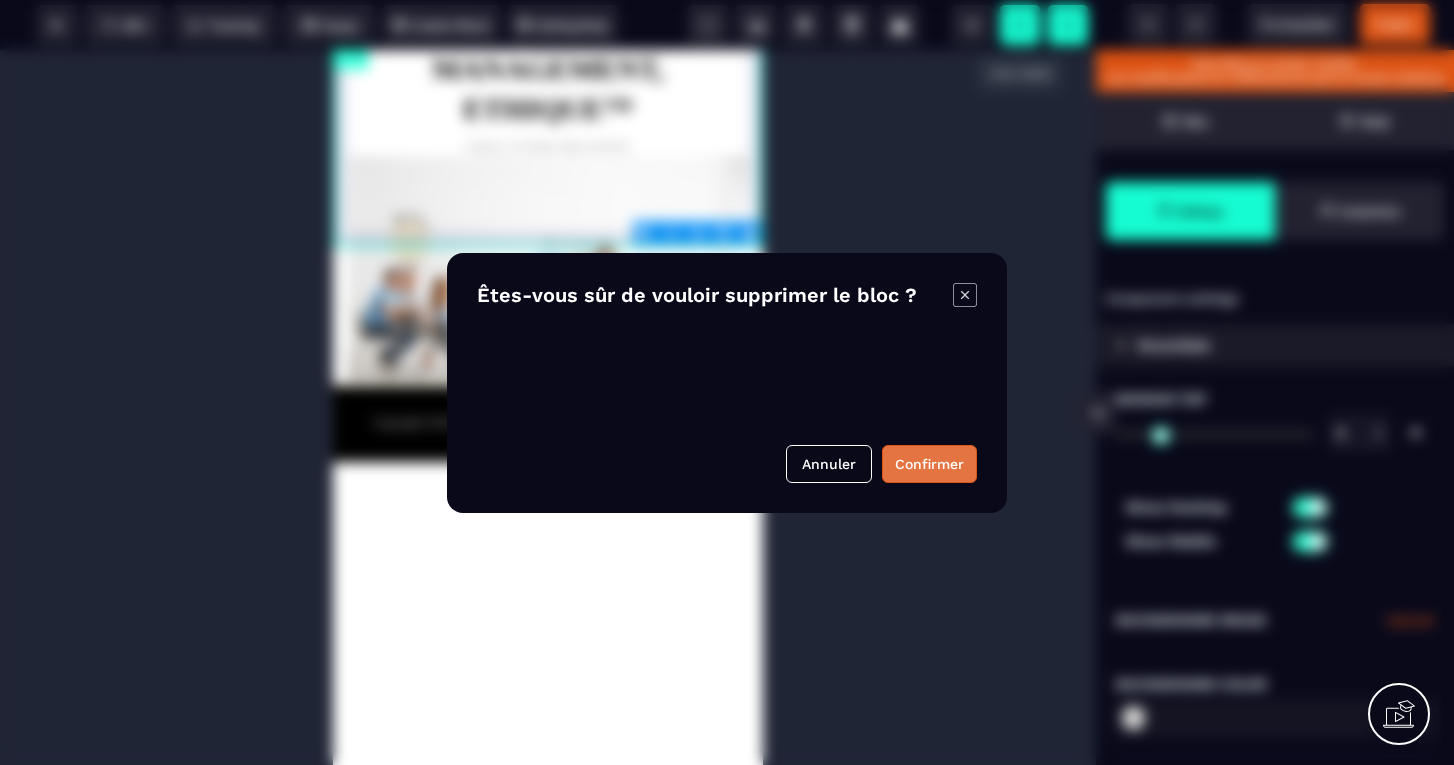 click on "Confirmer" at bounding box center [929, 464] 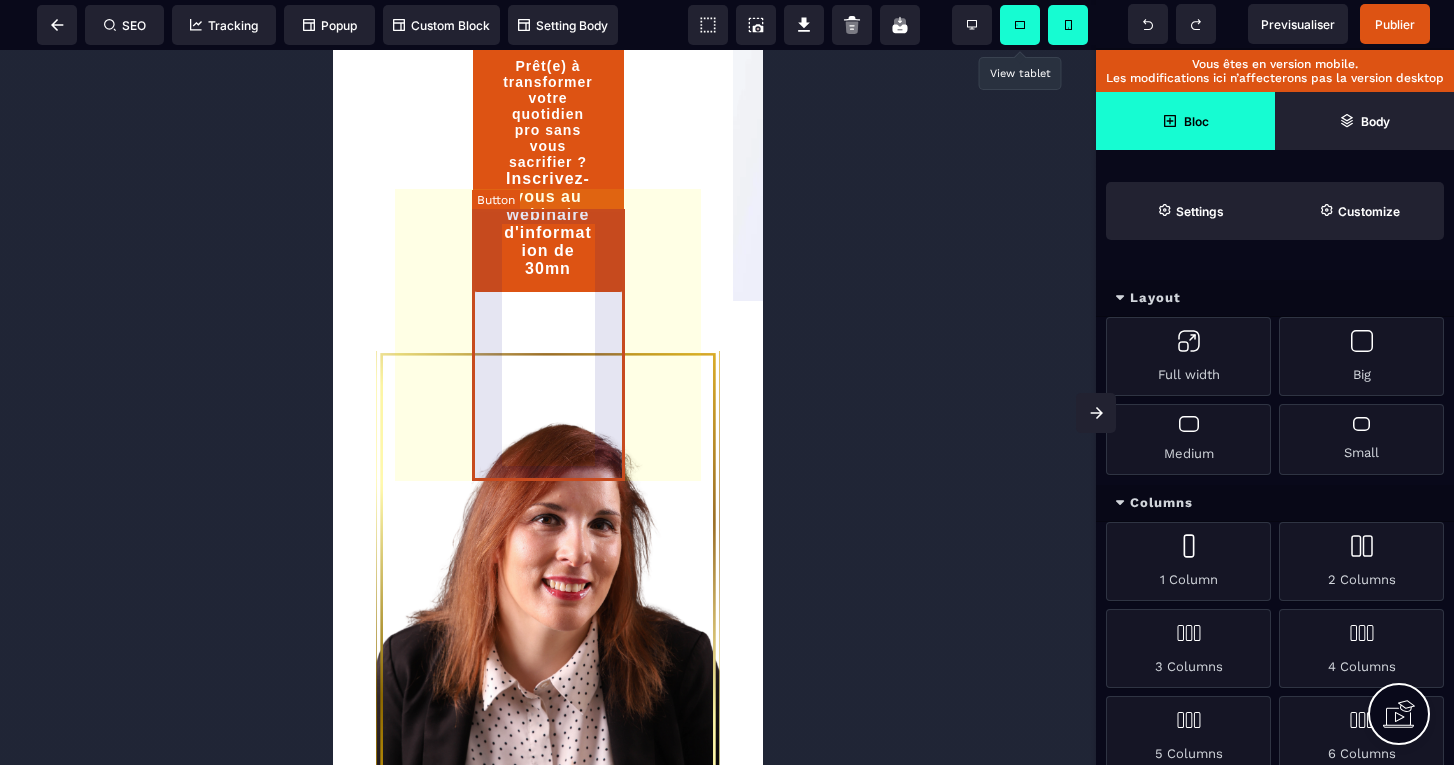 scroll, scrollTop: 2730, scrollLeft: 0, axis: vertical 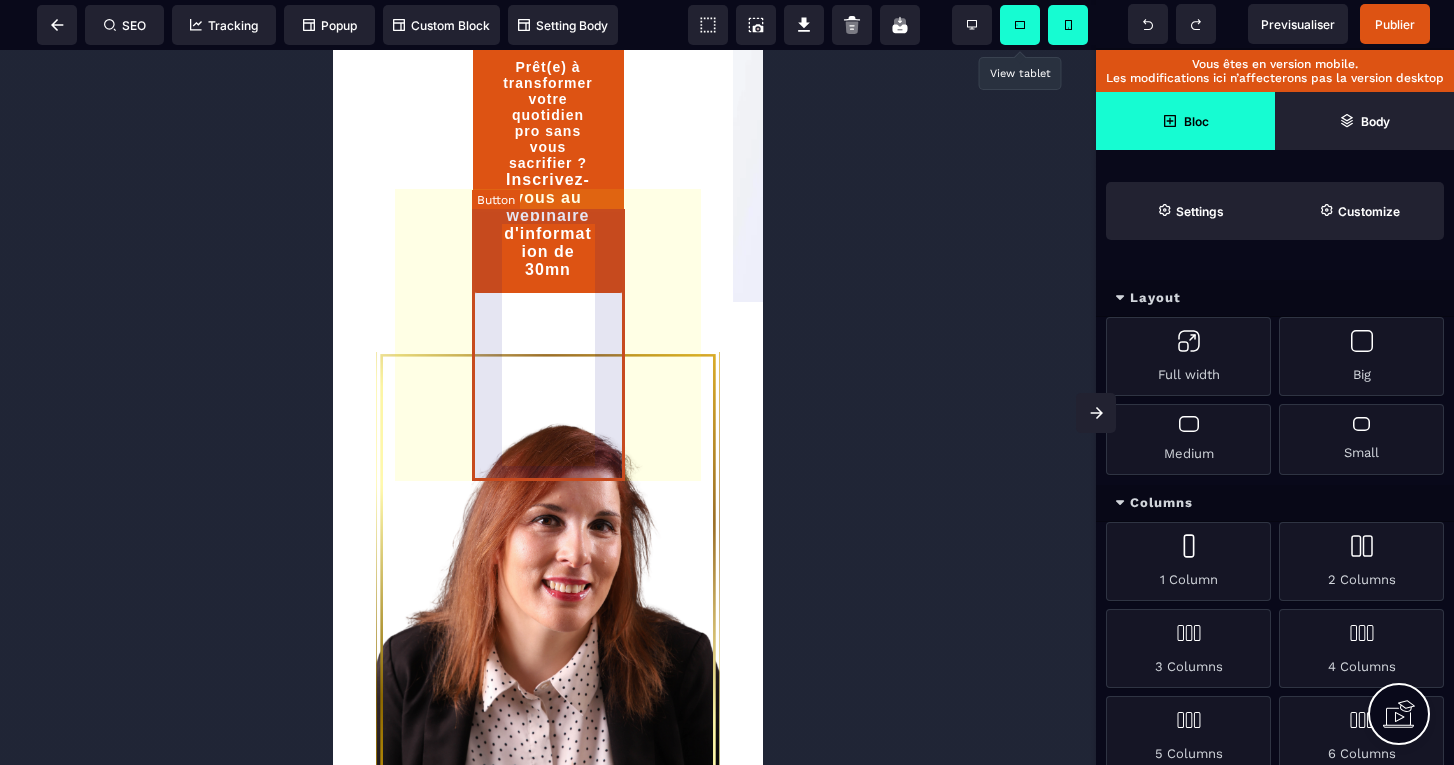 click on "Prêt(e) à transformer votre quotidien pro sans vous sacrifier ?  Inscrivez-vous au webinaire d'information de 30mn" at bounding box center [548, 168] 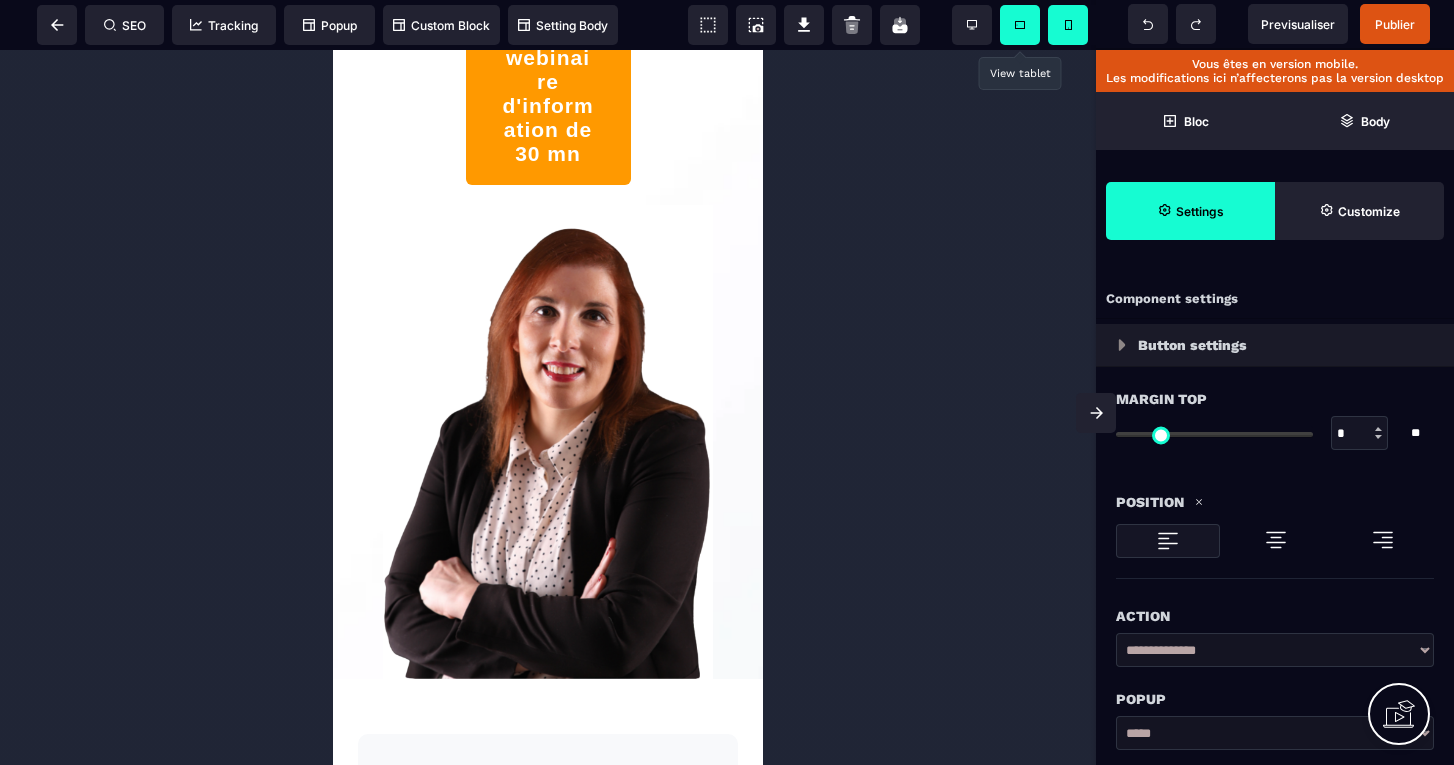 scroll, scrollTop: 738, scrollLeft: 0, axis: vertical 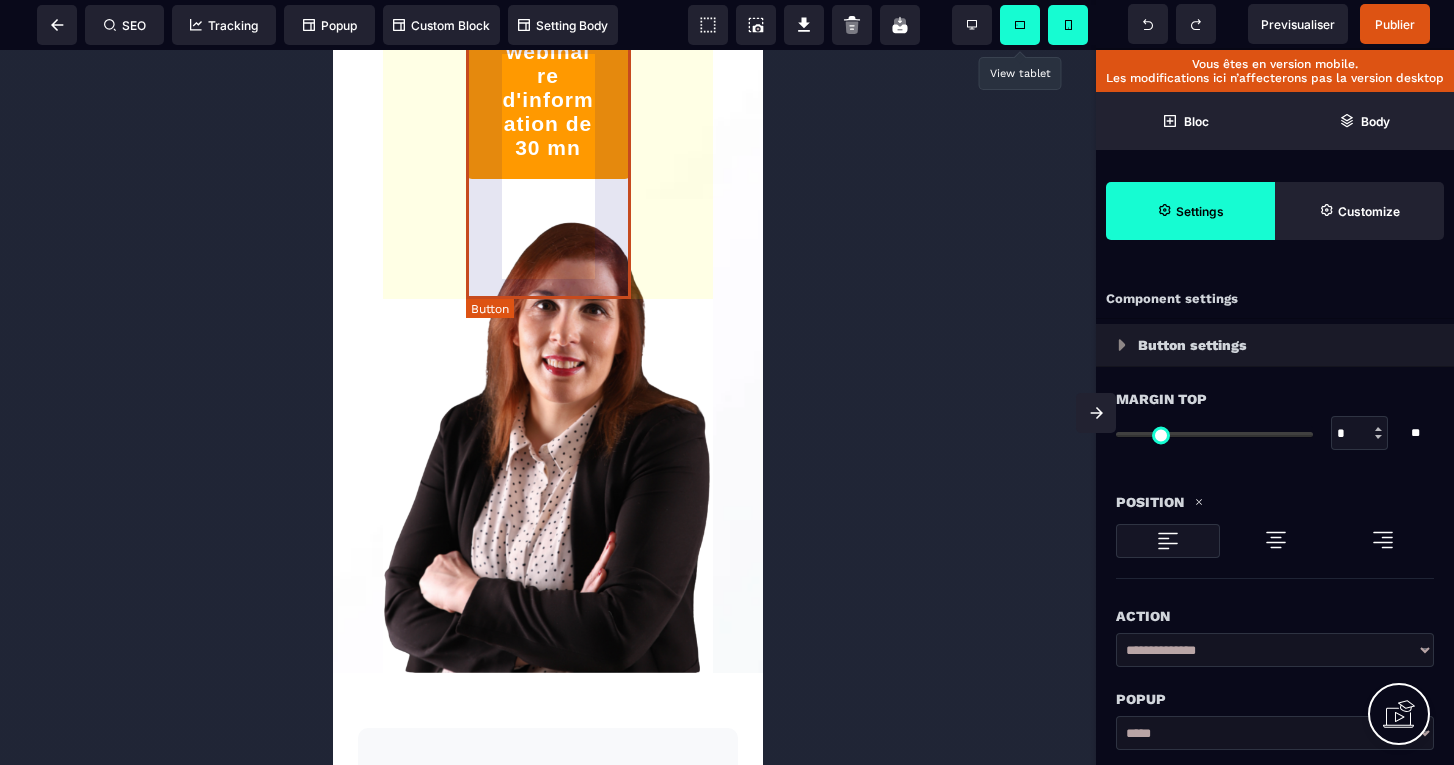 click on "Inscrivrez vous au webinaire d'information de 30 mn" at bounding box center (548, 64) 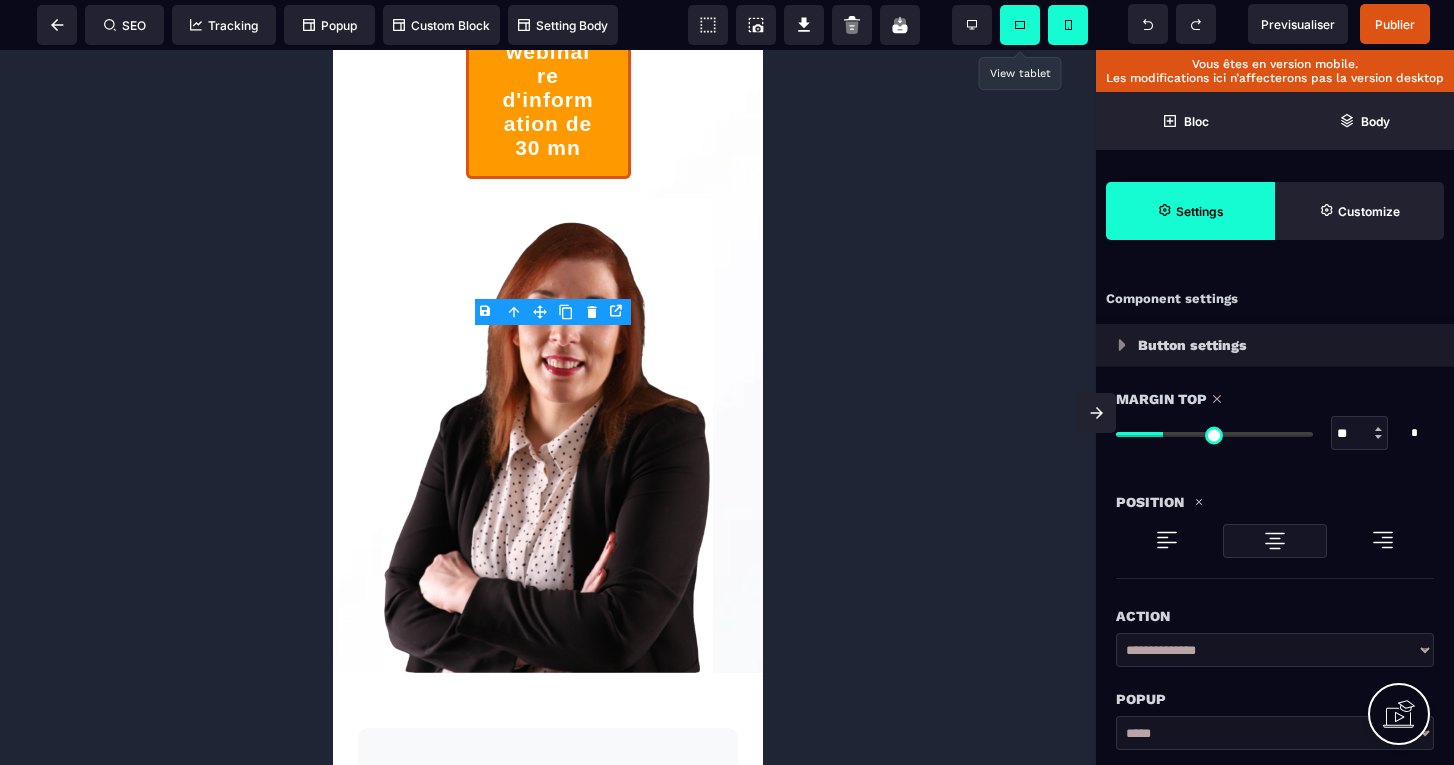 click at bounding box center [1214, 434] 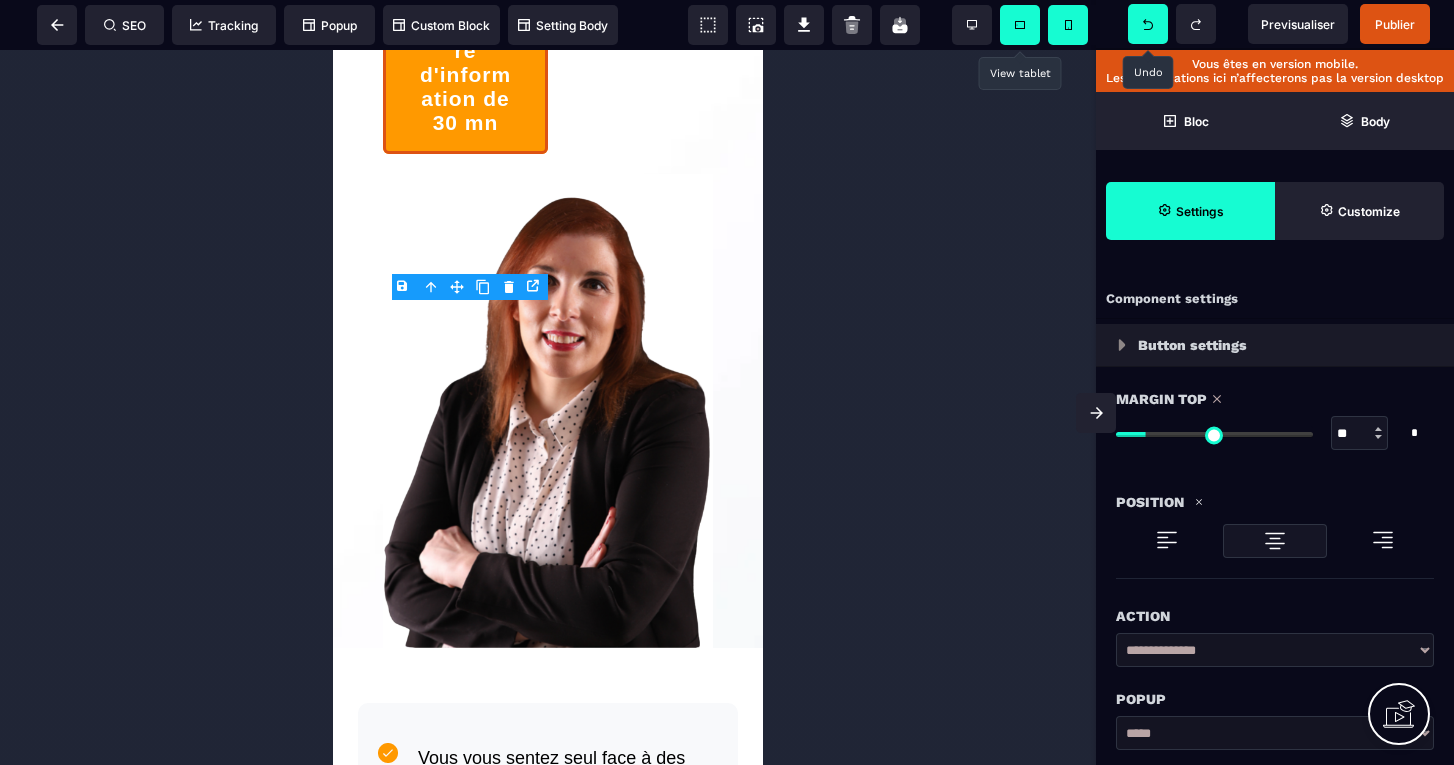 click at bounding box center (1148, 24) 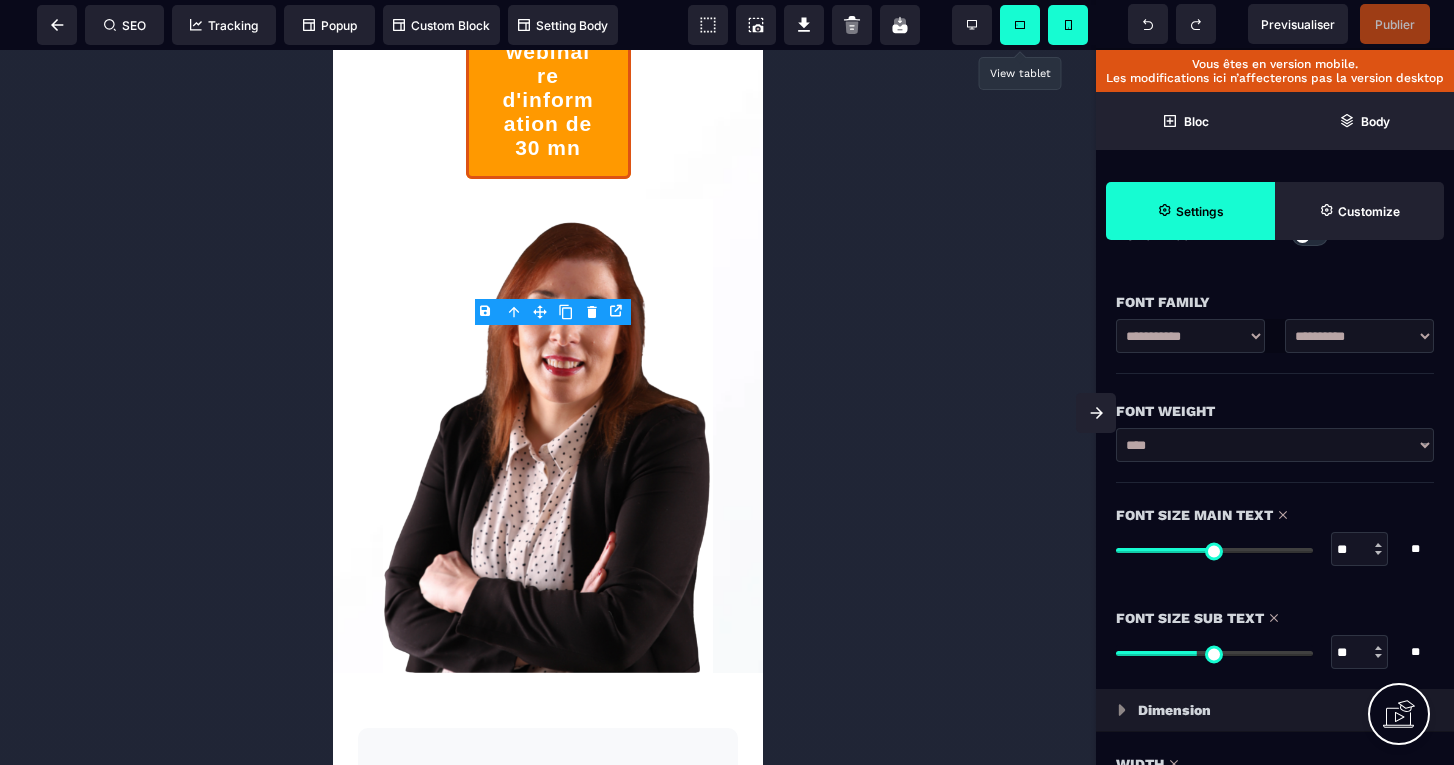 scroll, scrollTop: 1381, scrollLeft: 0, axis: vertical 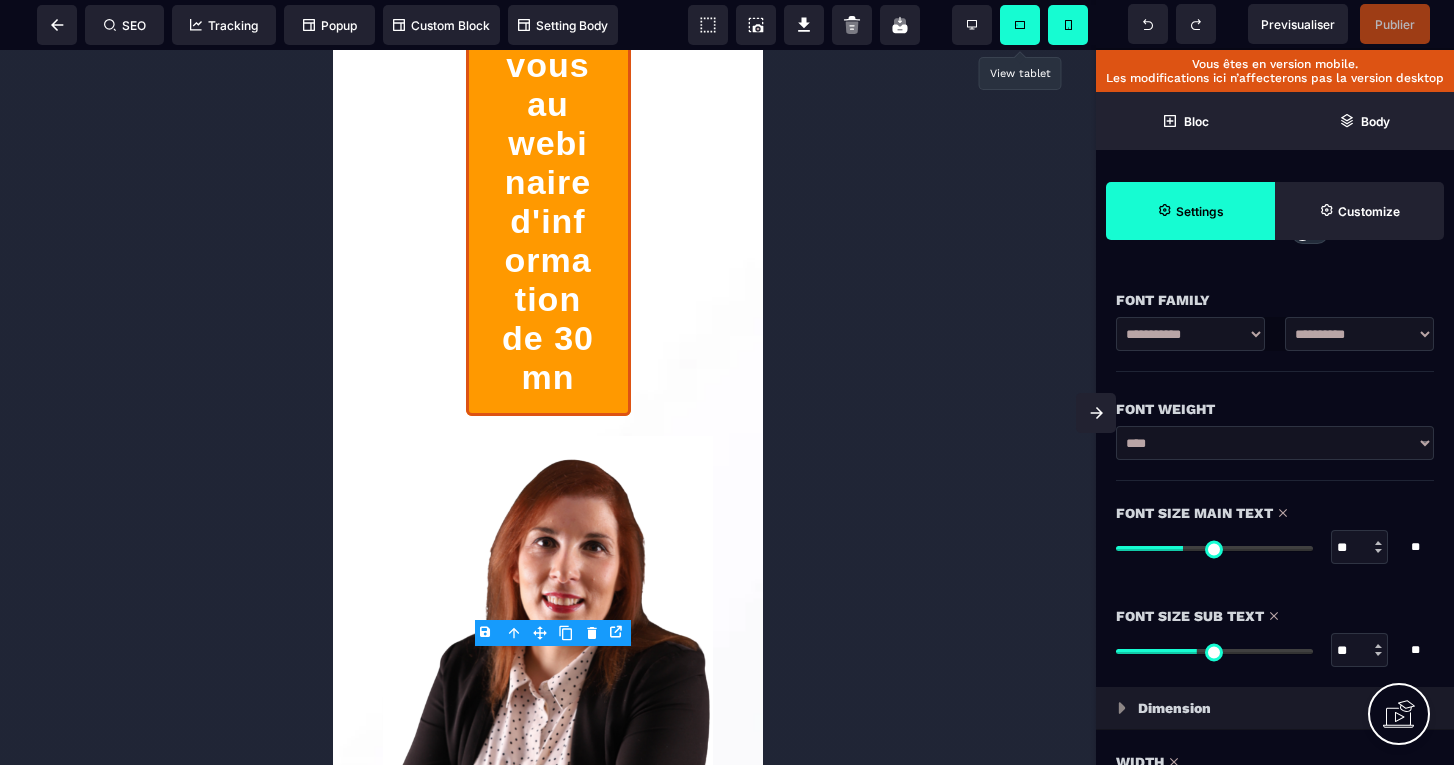 click at bounding box center (1214, 548) 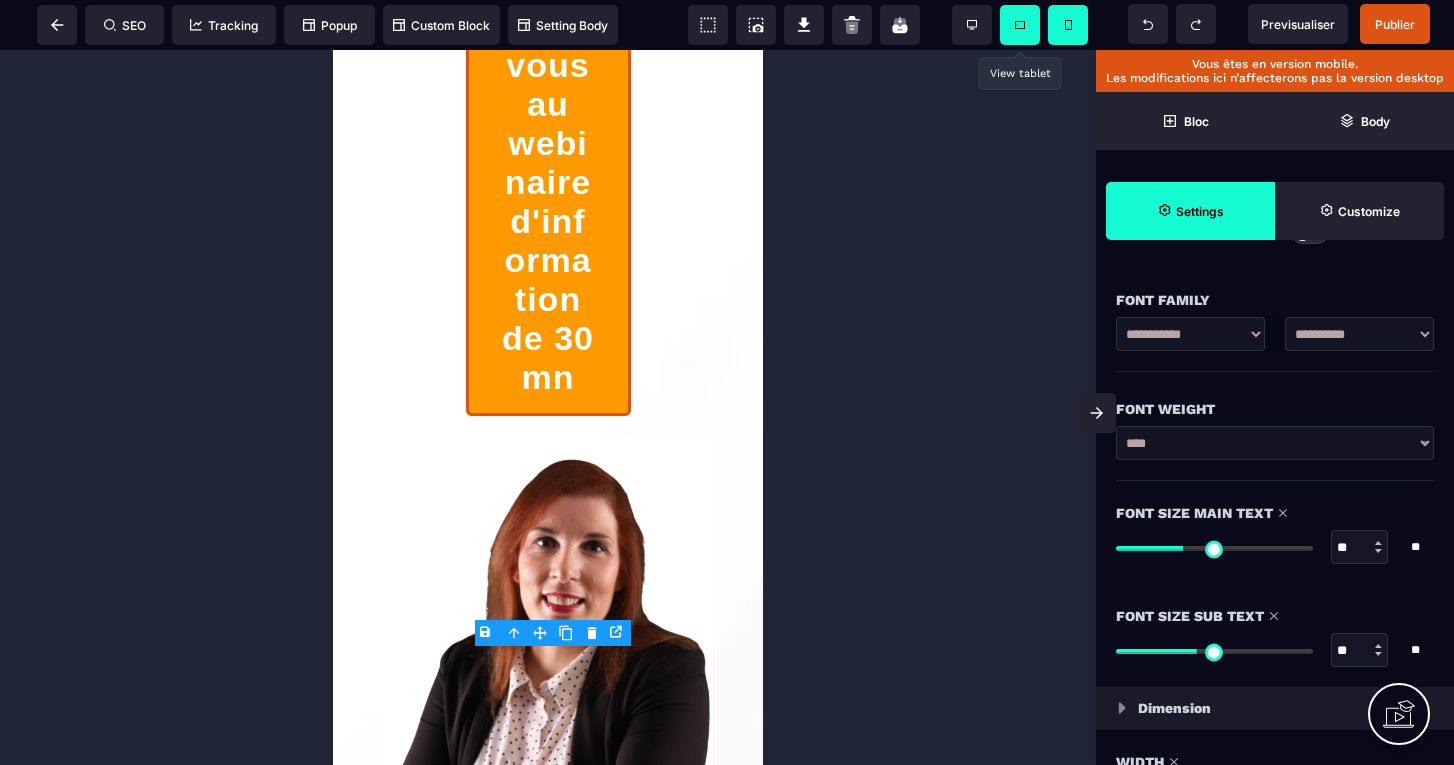 click at bounding box center (1214, 548) 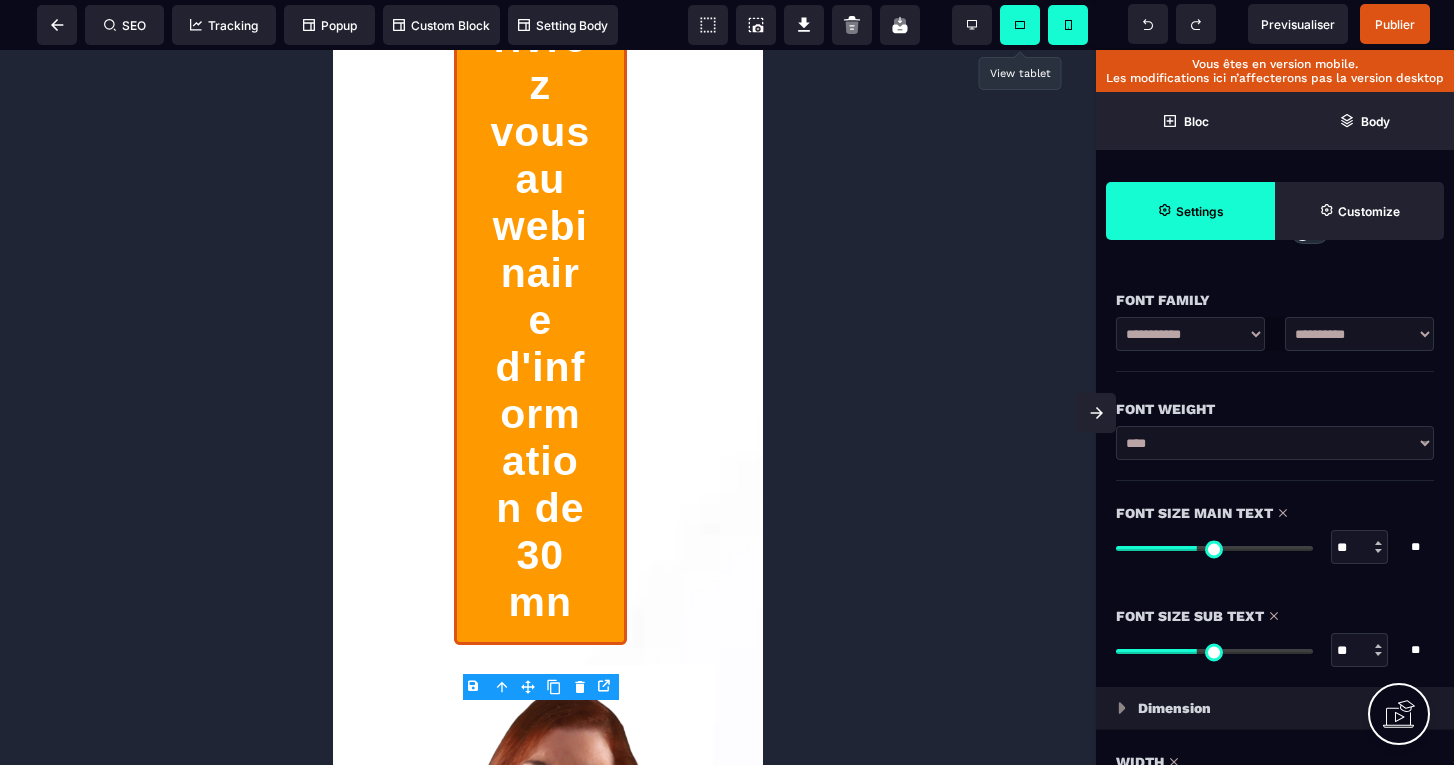click at bounding box center (1214, 548) 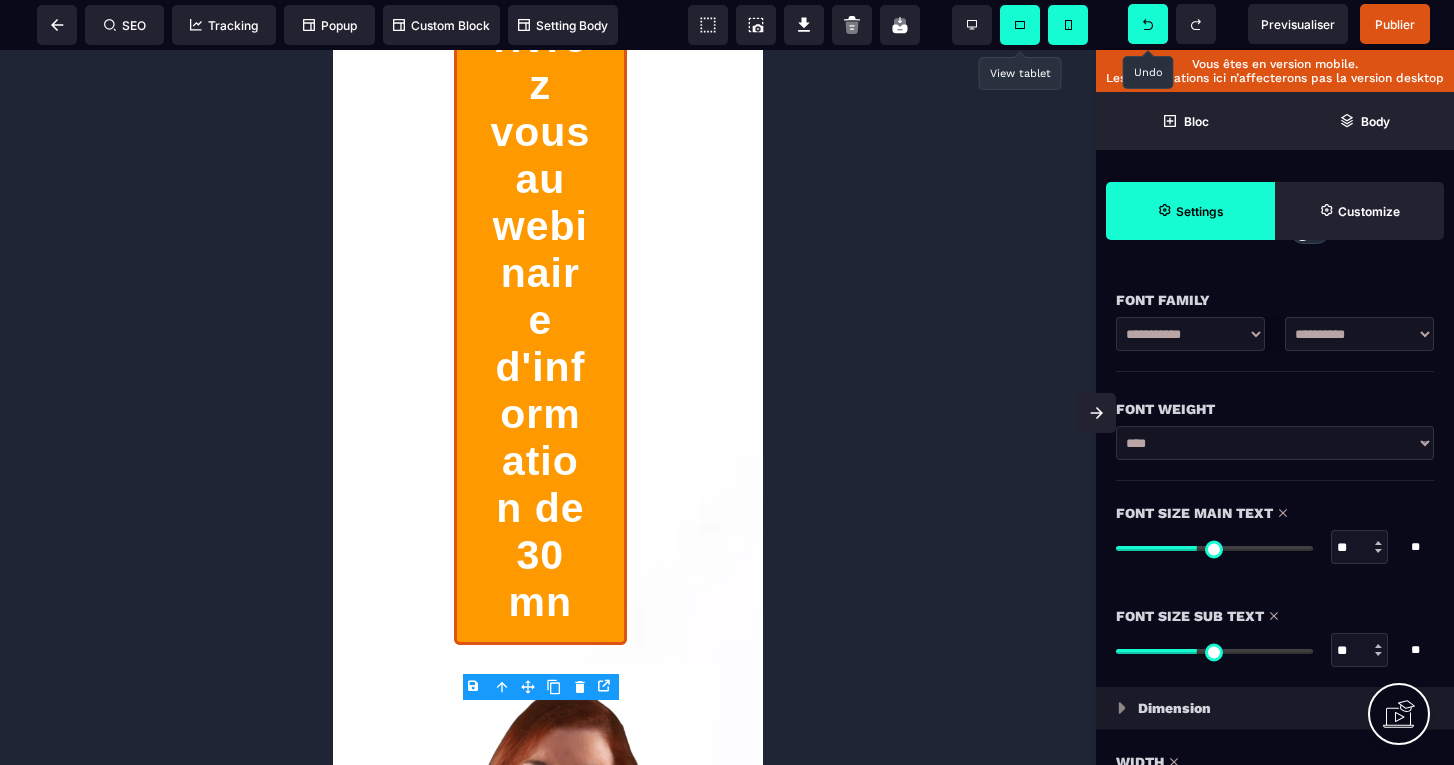 click 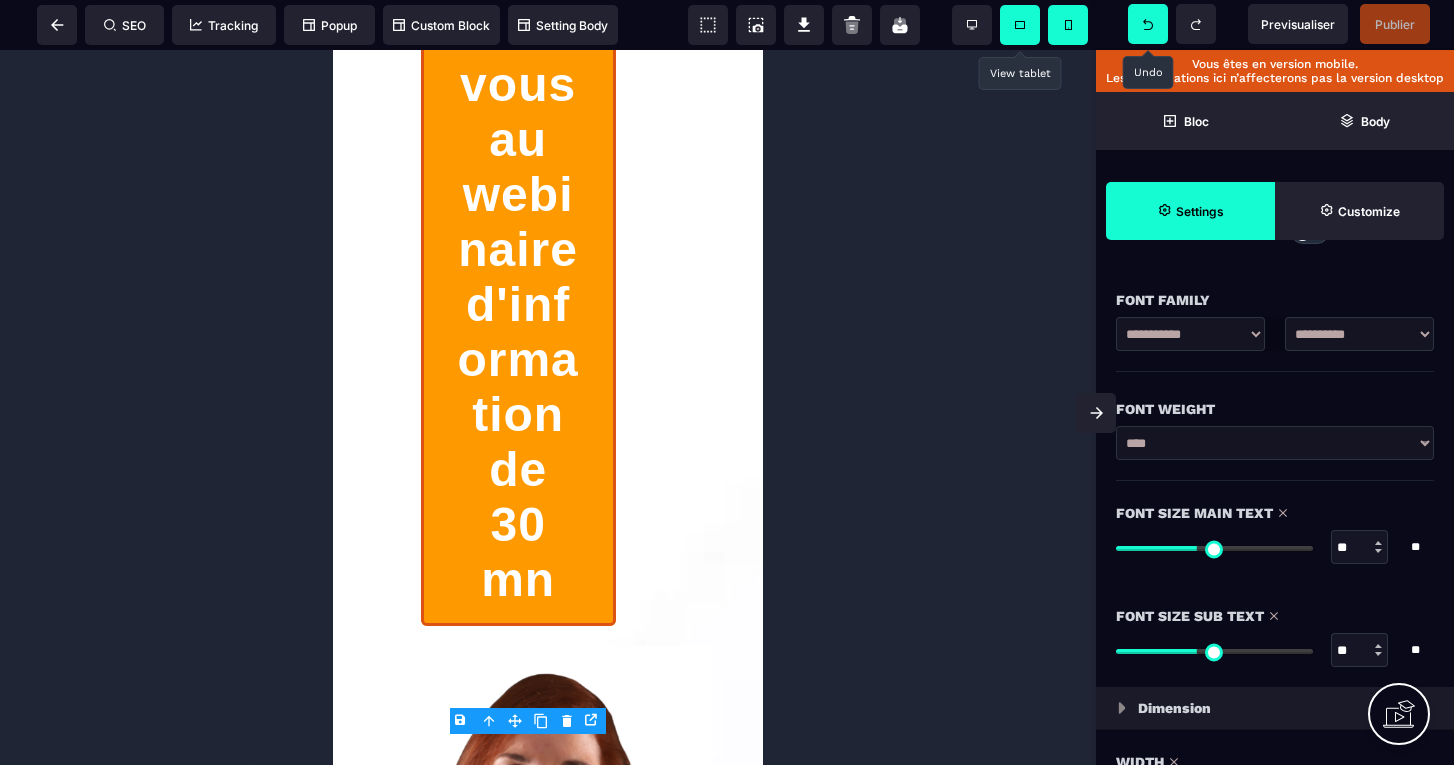 click 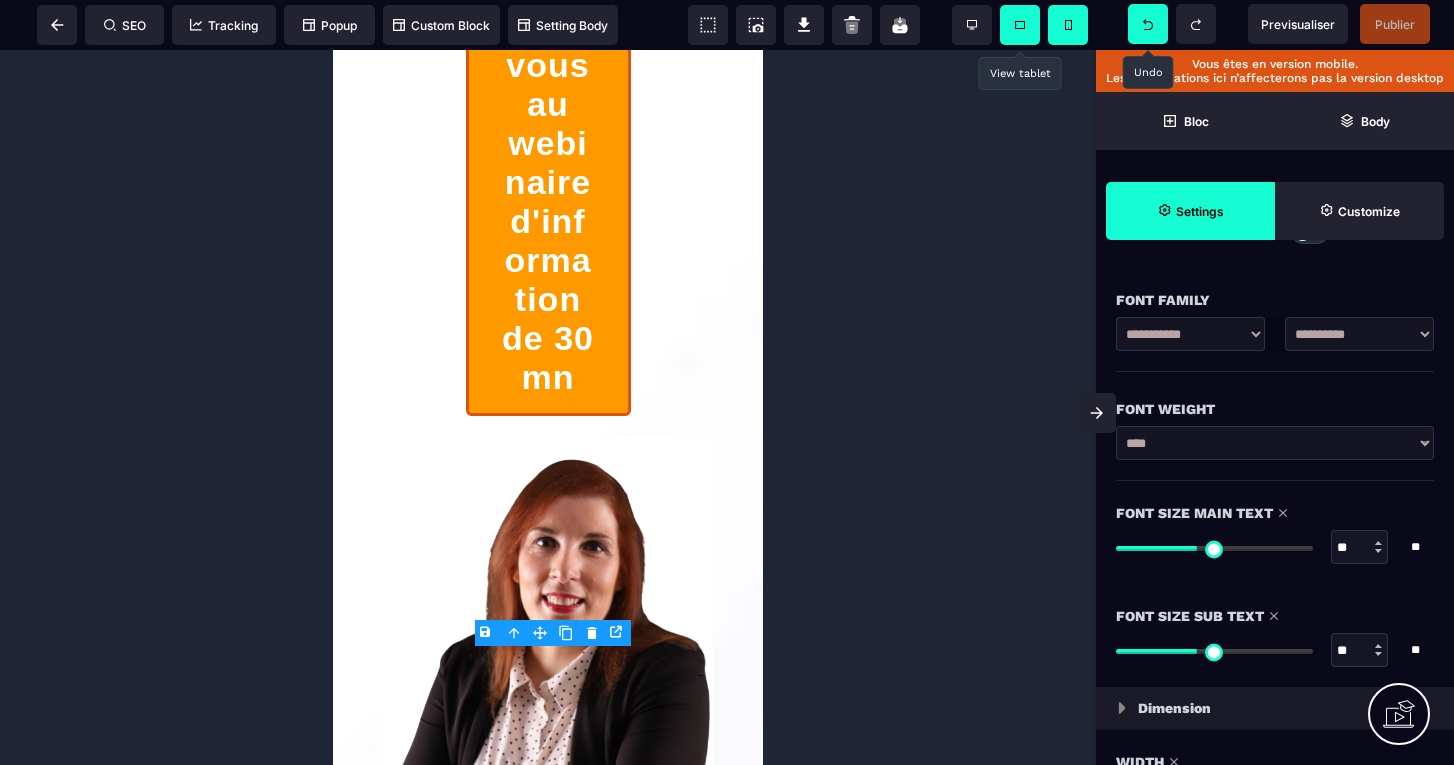click 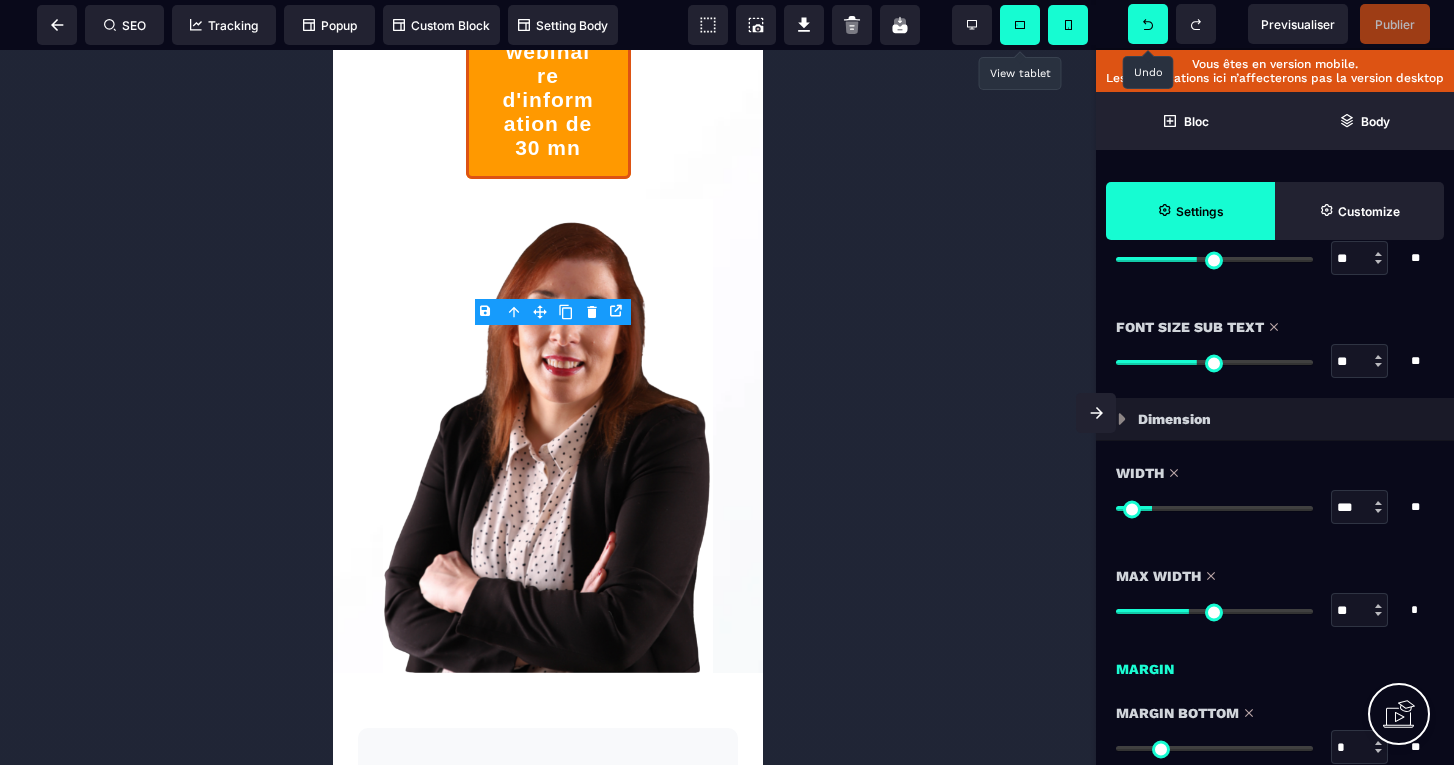 scroll, scrollTop: 1685, scrollLeft: 0, axis: vertical 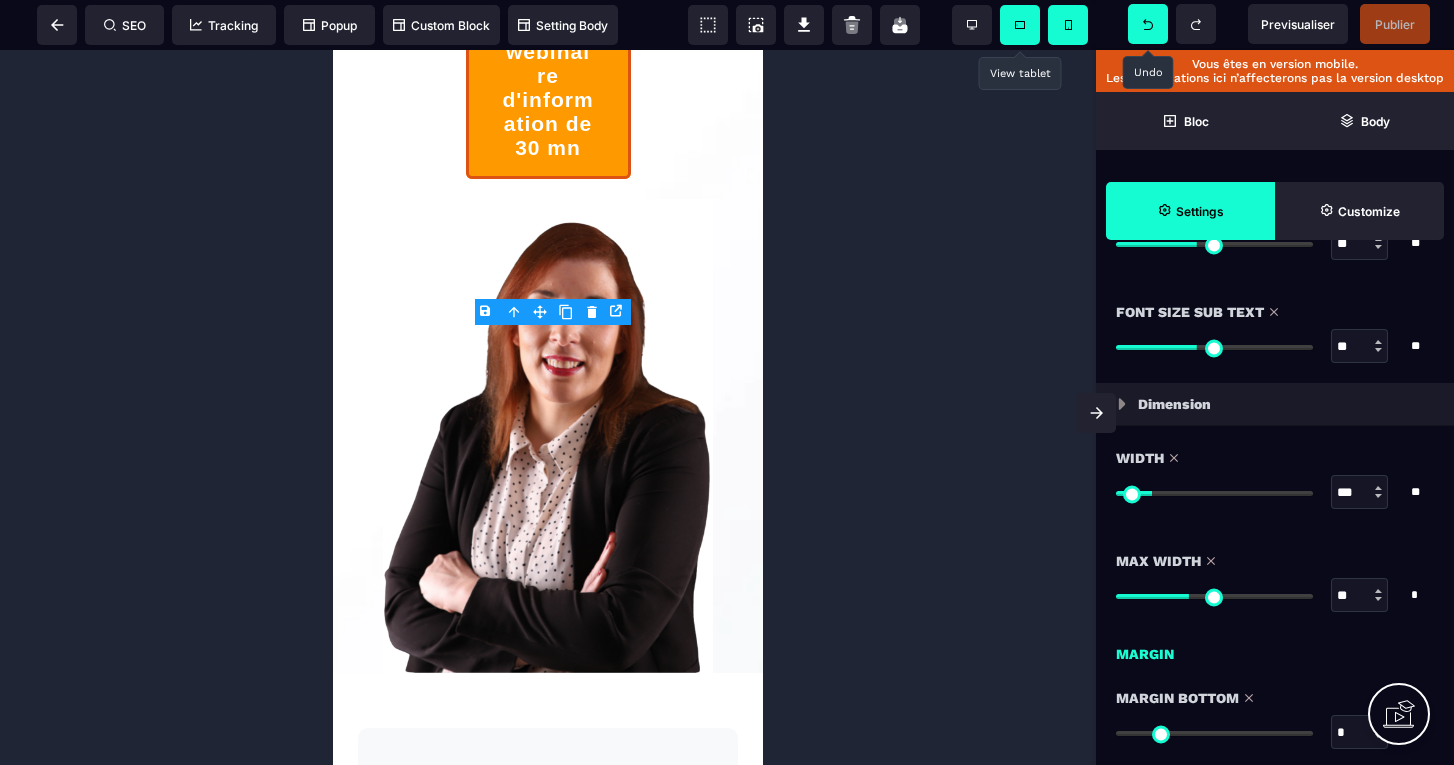 click at bounding box center (1214, 493) 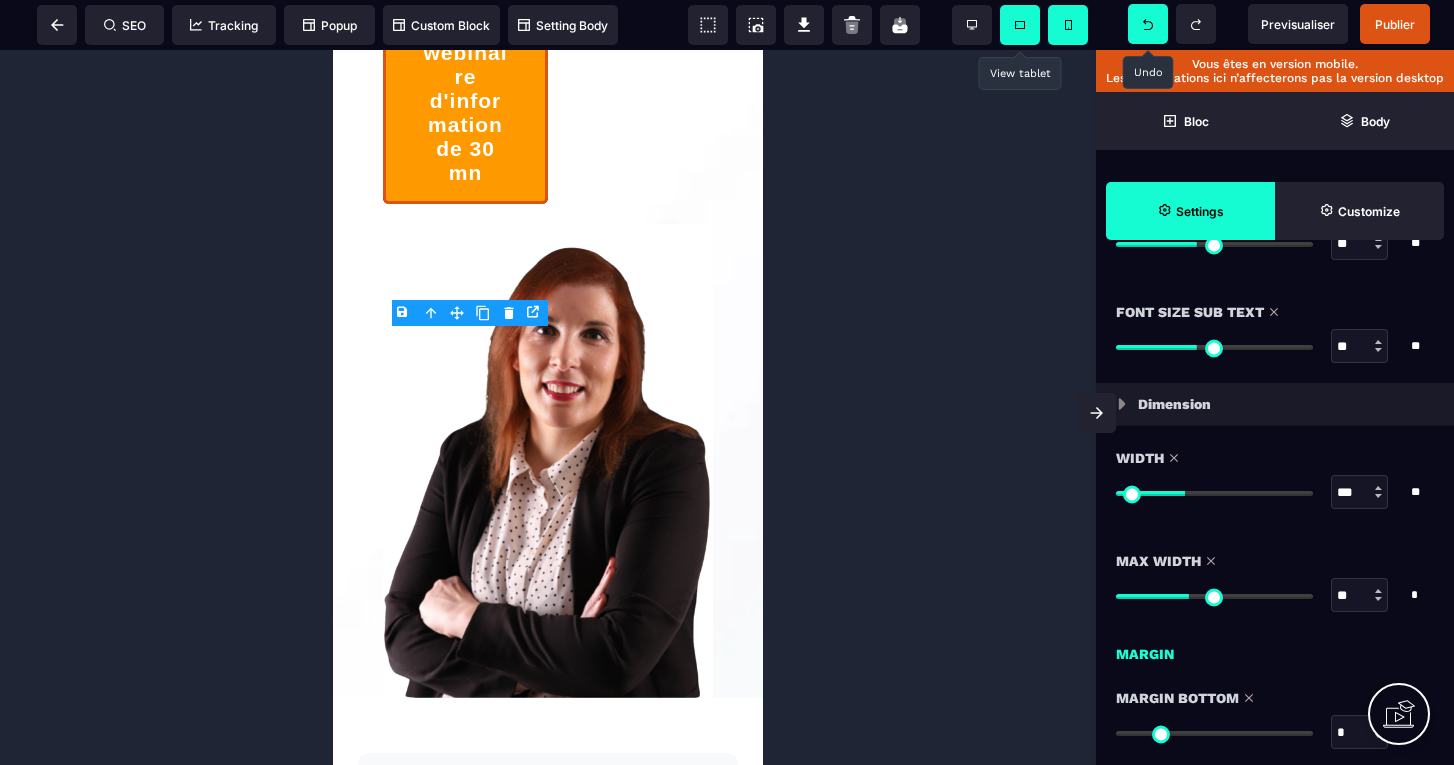 click at bounding box center (1148, 24) 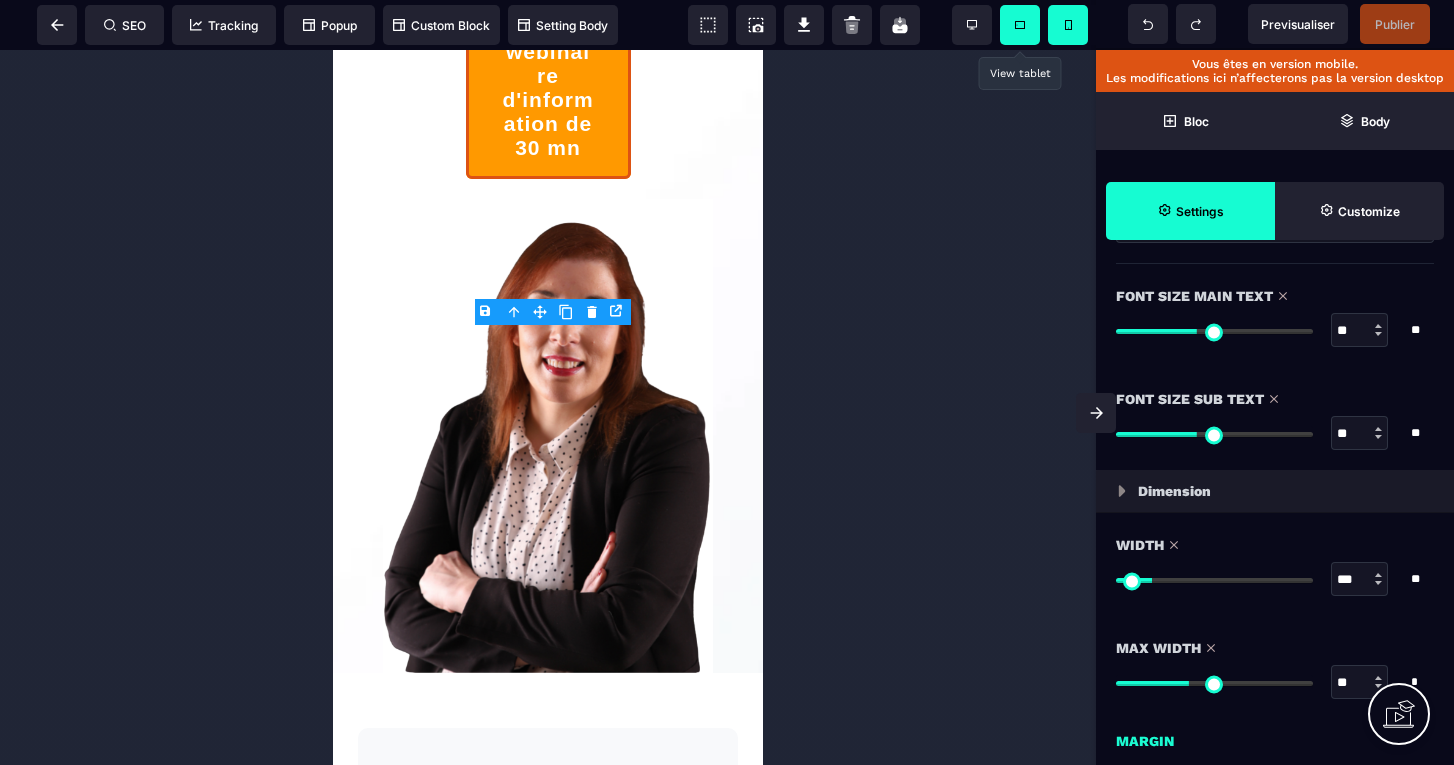 scroll, scrollTop: 1578, scrollLeft: 0, axis: vertical 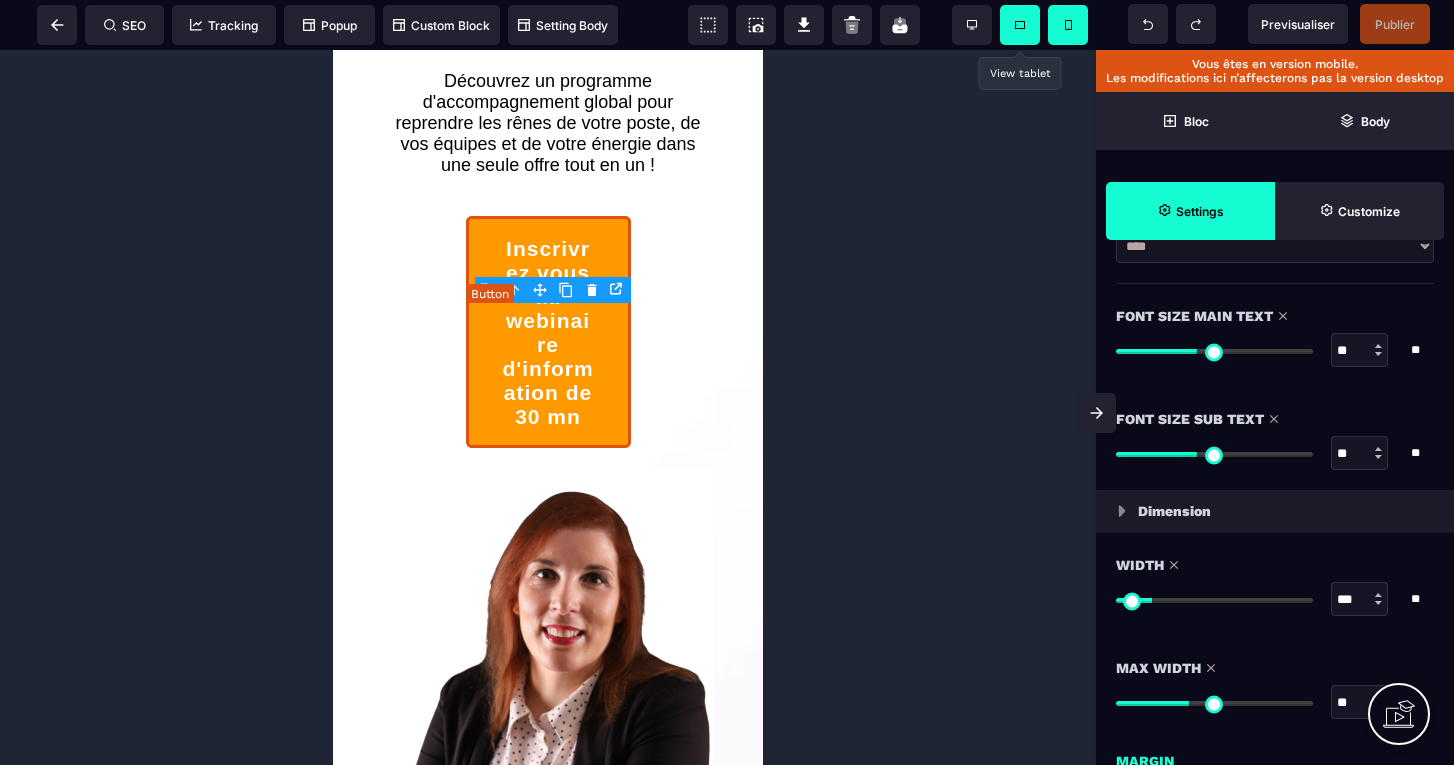 click on "Inscrivrez vous au webinaire d'information de 30 mn" at bounding box center (548, 332) 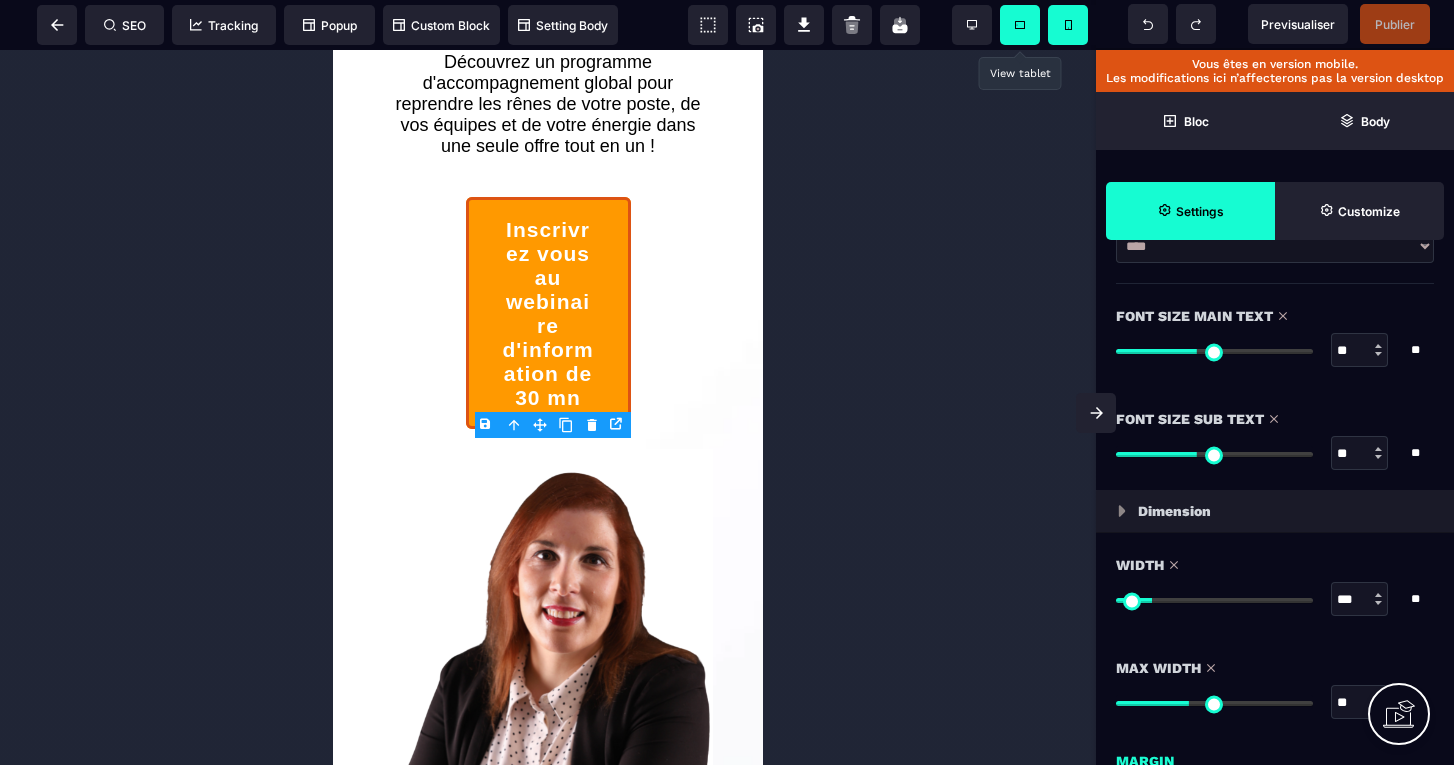 scroll, scrollTop: 542, scrollLeft: 0, axis: vertical 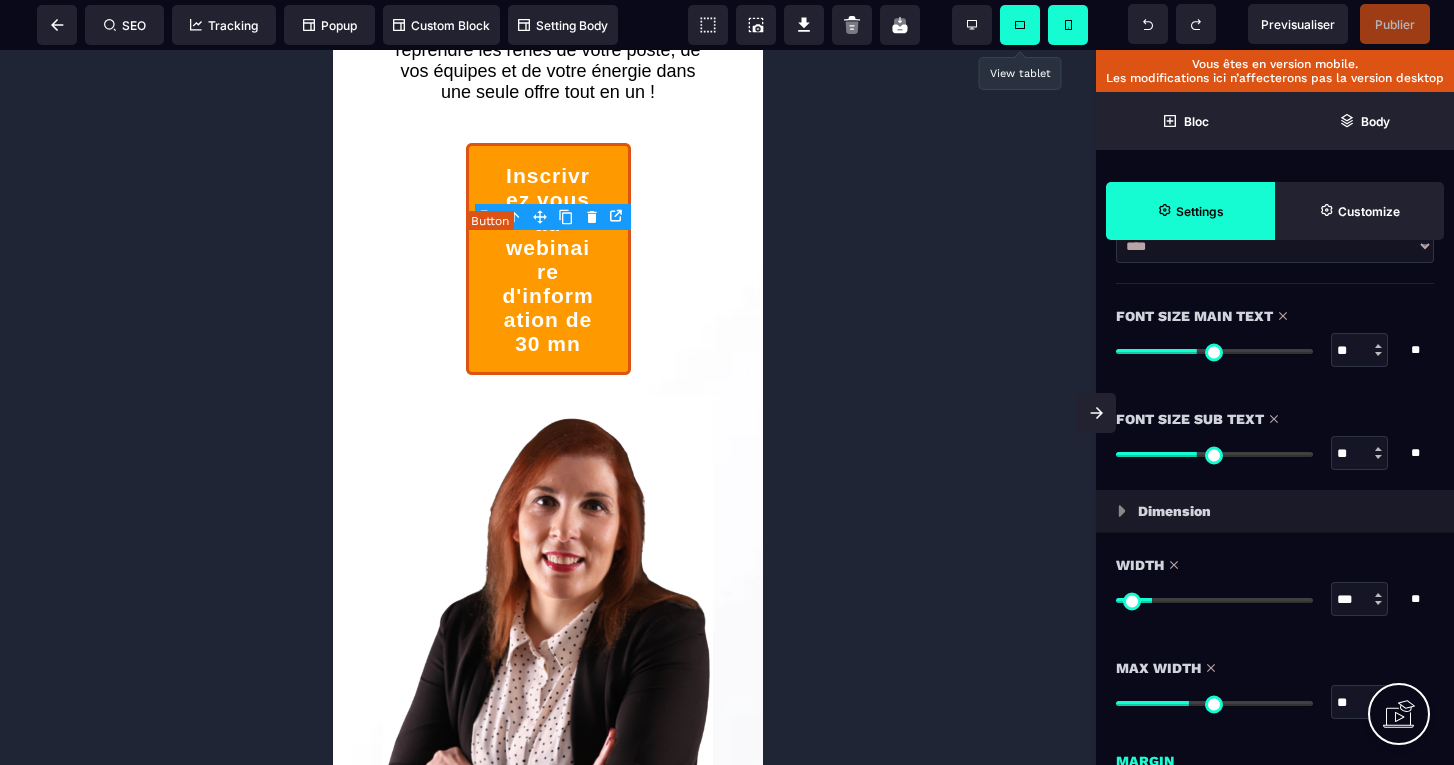 click on "Inscrivrez vous au webinaire d'information de 30 mn" at bounding box center (548, 259) 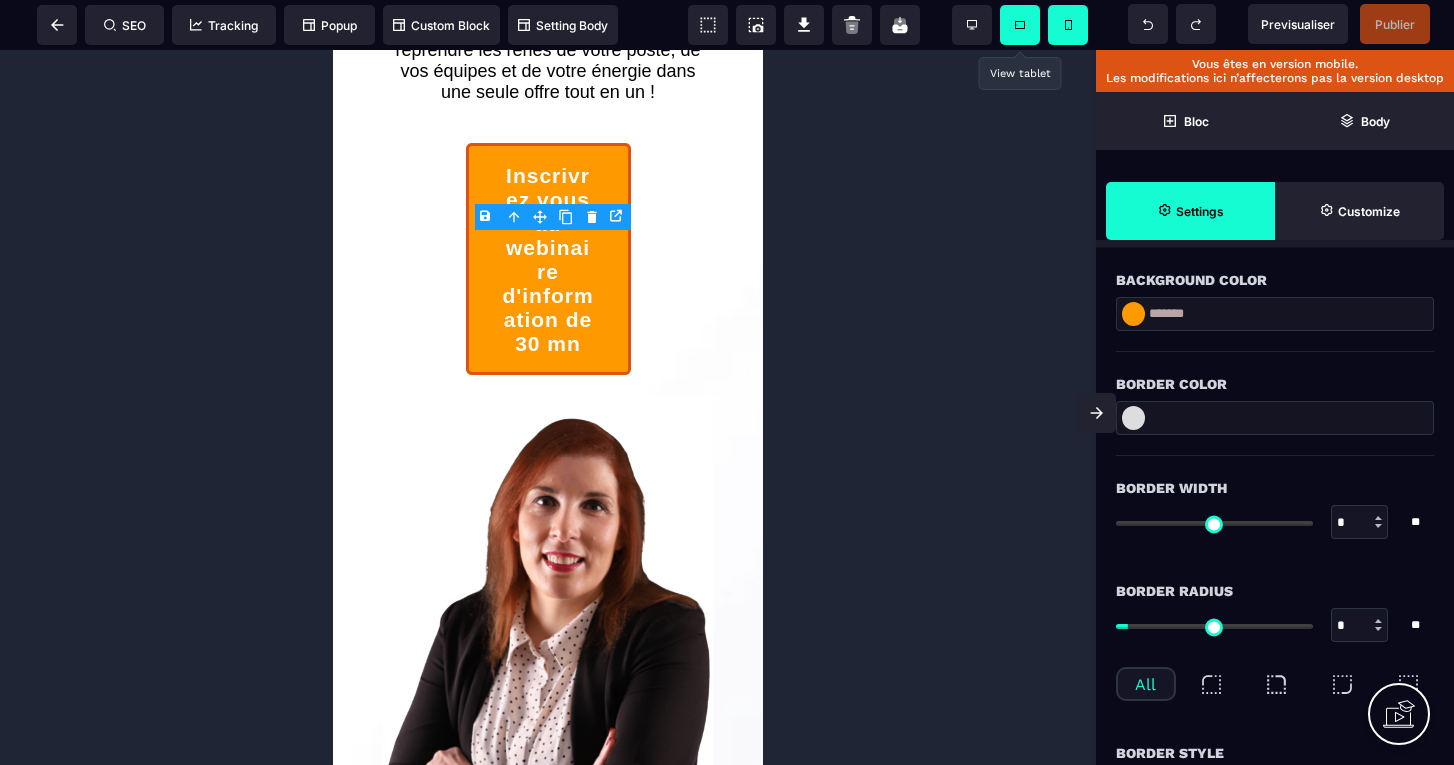 scroll, scrollTop: 2699, scrollLeft: 0, axis: vertical 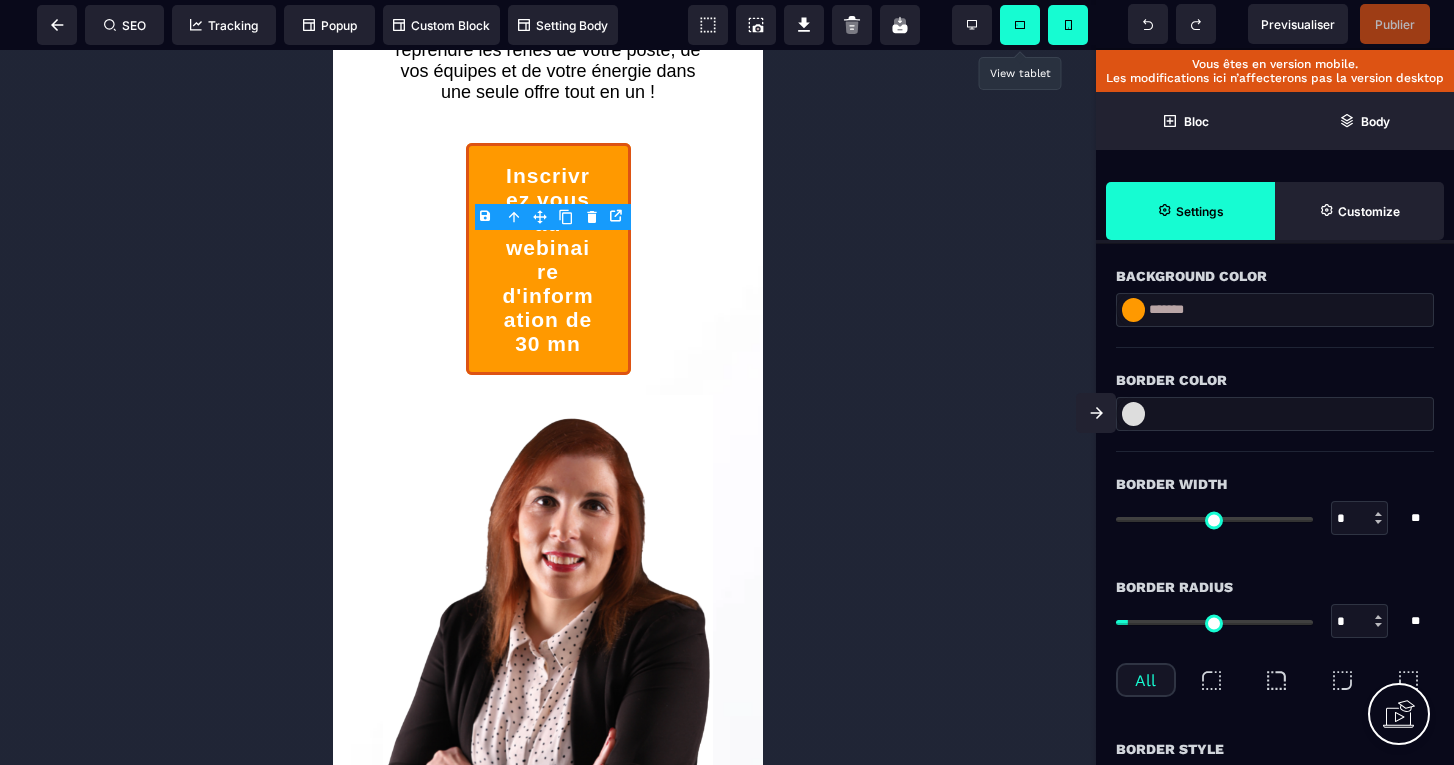 click at bounding box center [1133, 310] 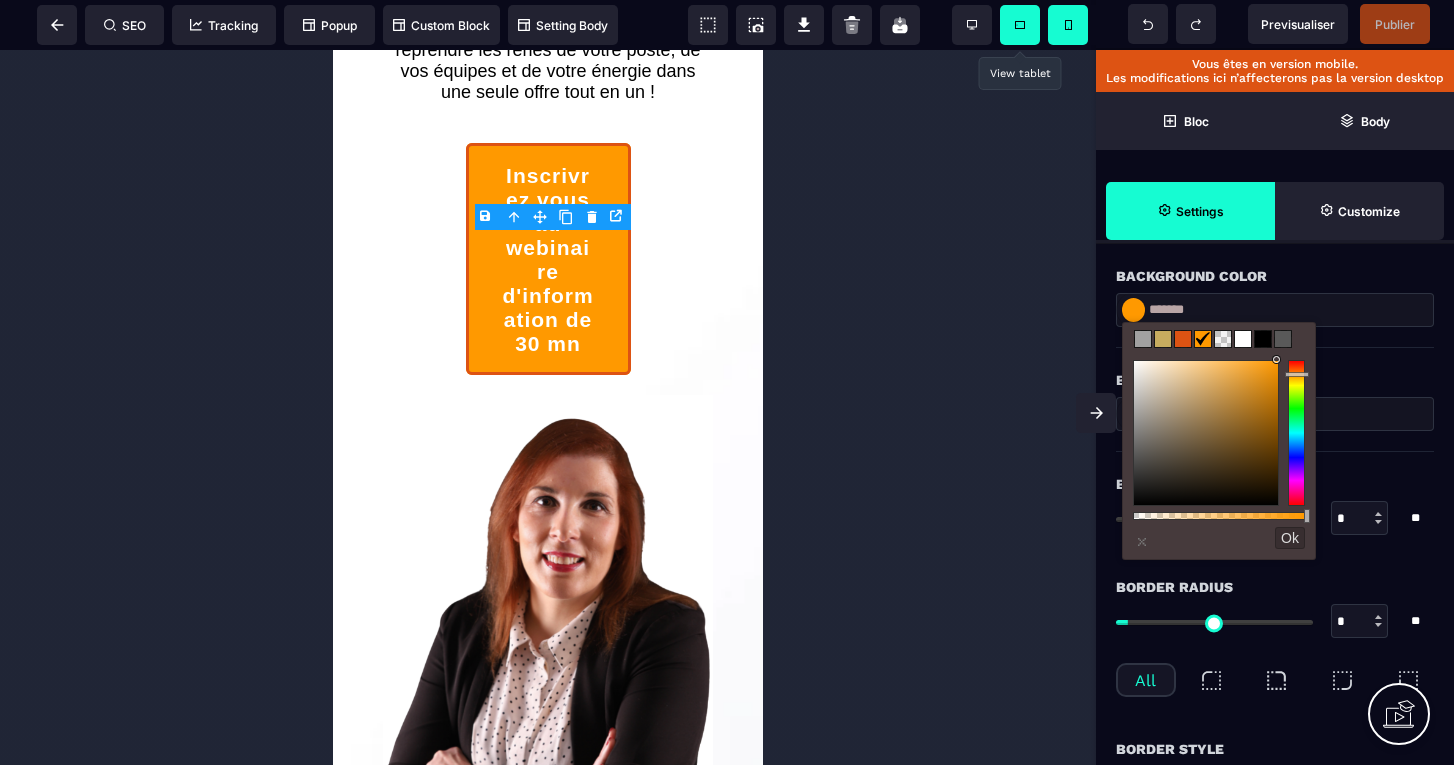 click at bounding box center (1183, 339) 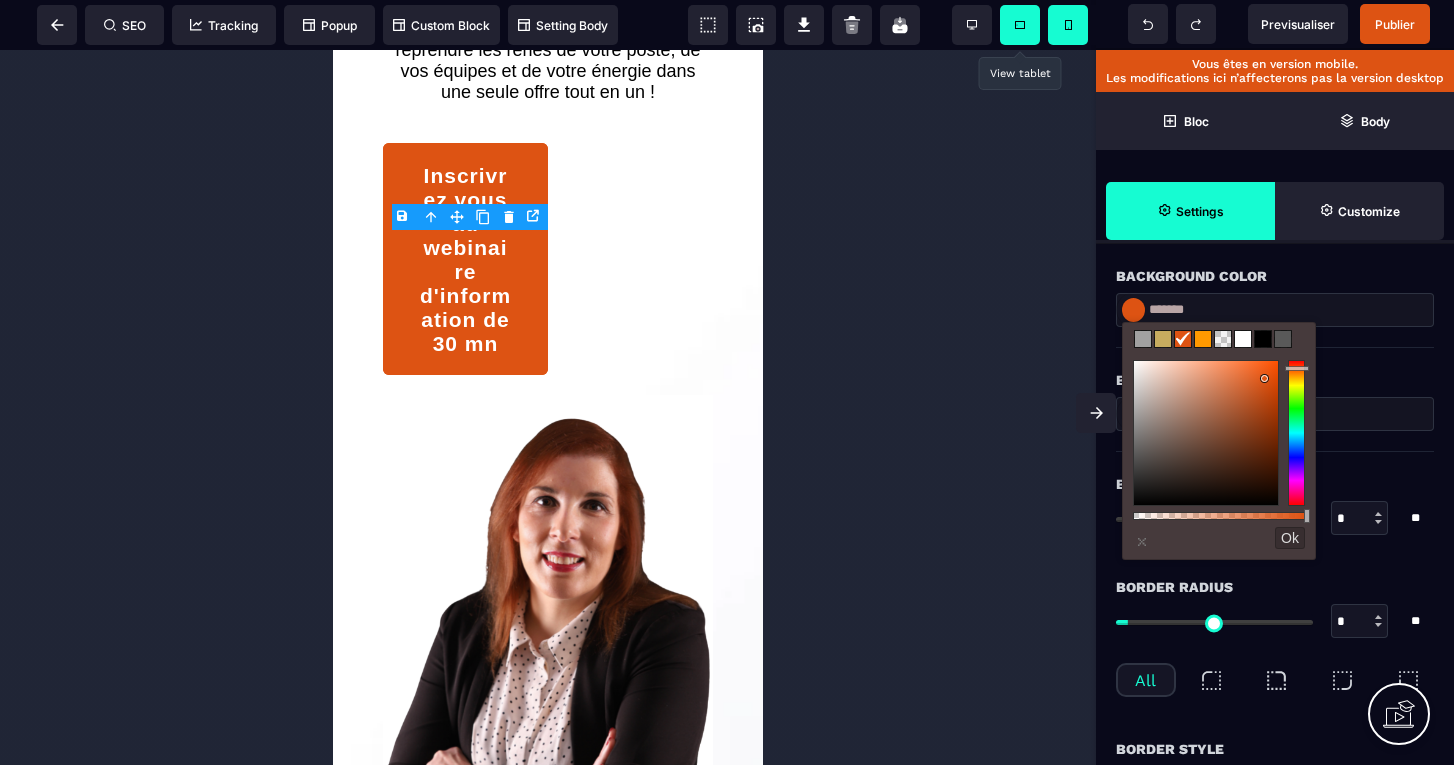 click at bounding box center (548, 407) 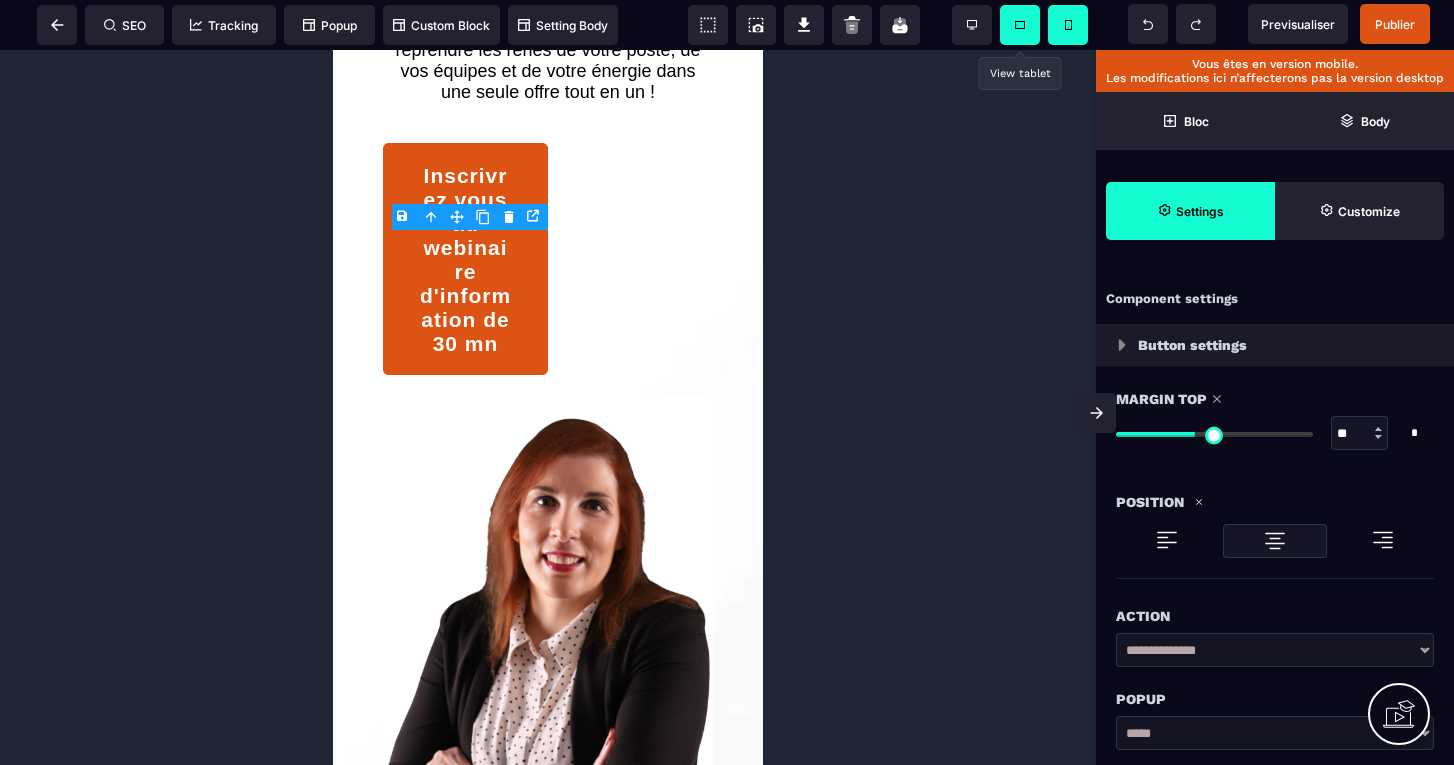 scroll, scrollTop: 0, scrollLeft: 0, axis: both 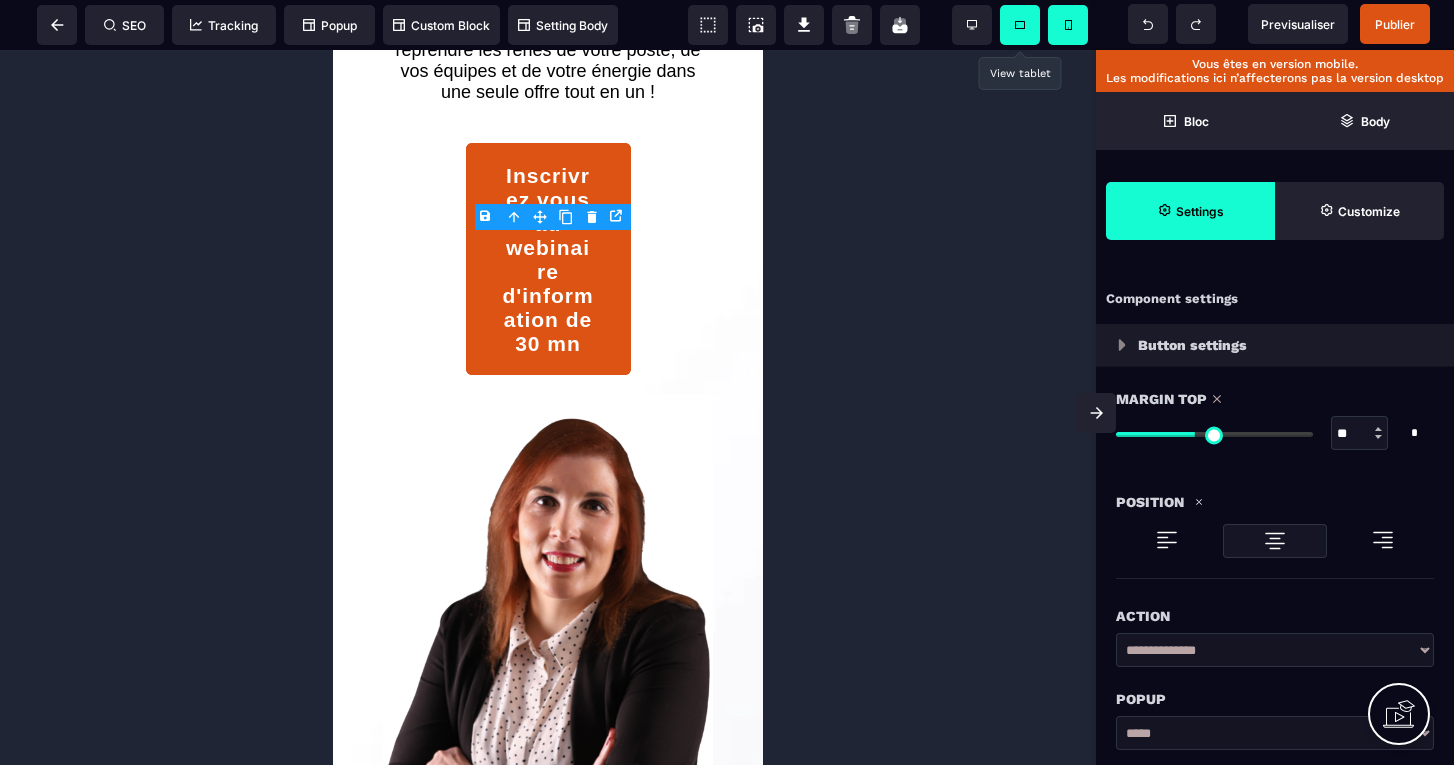 click at bounding box center (1122, 345) 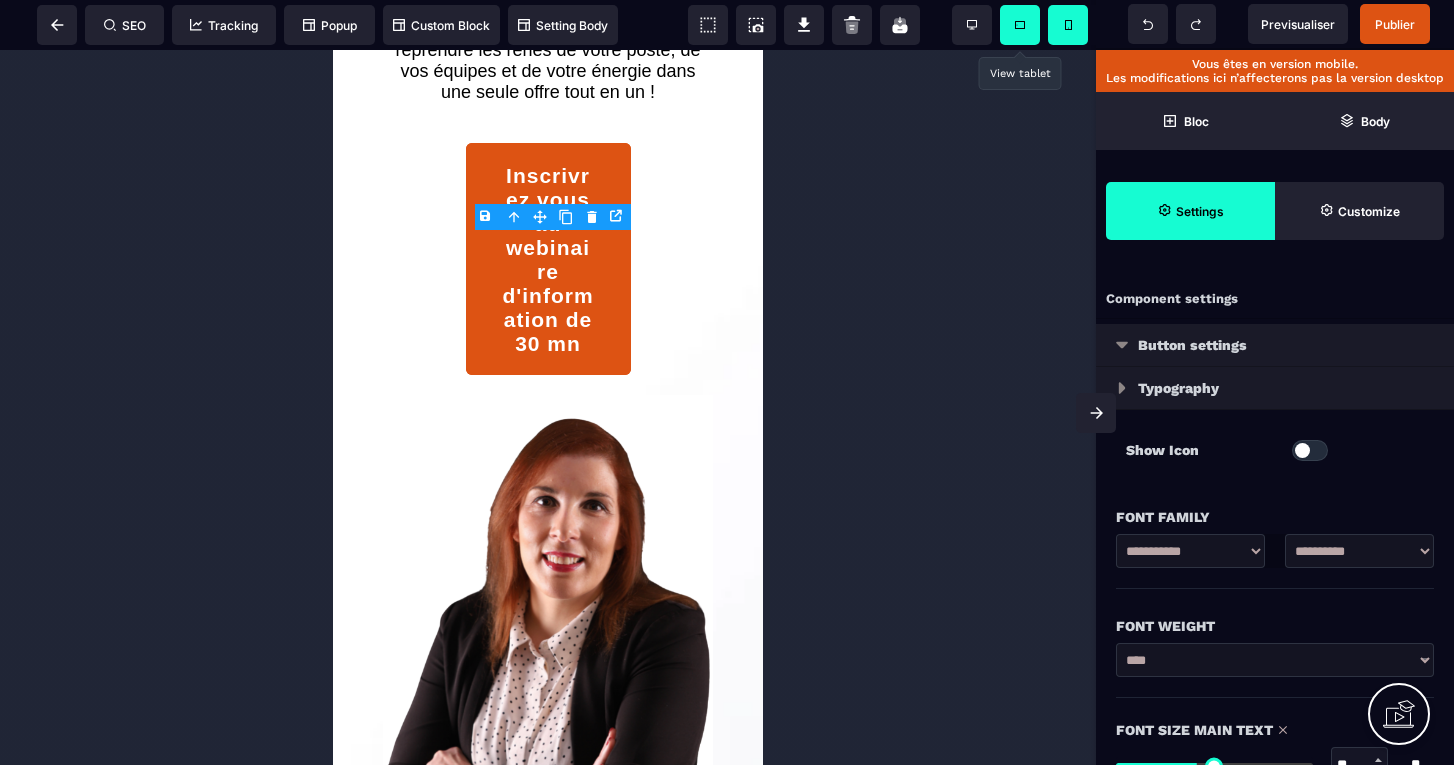 click at bounding box center [1111, 383] 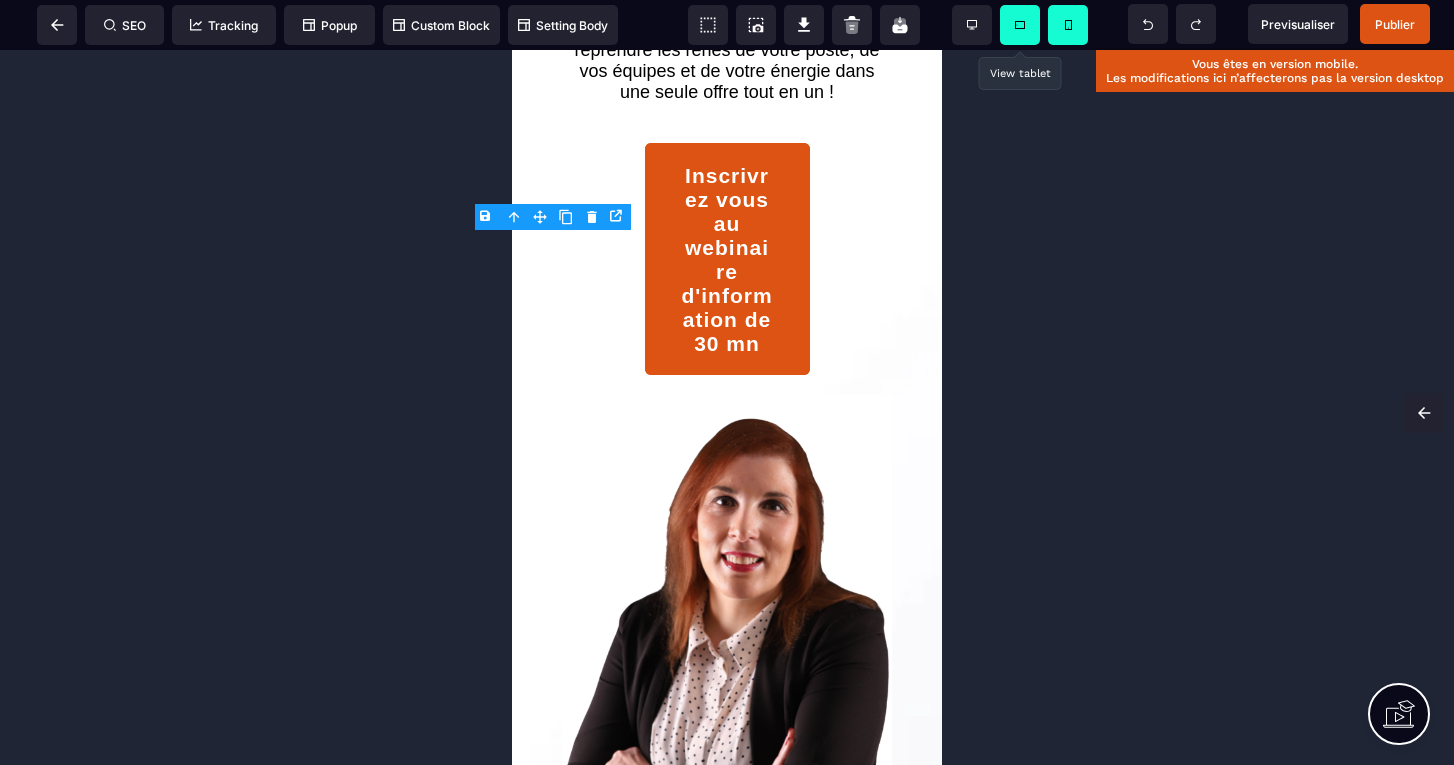 click 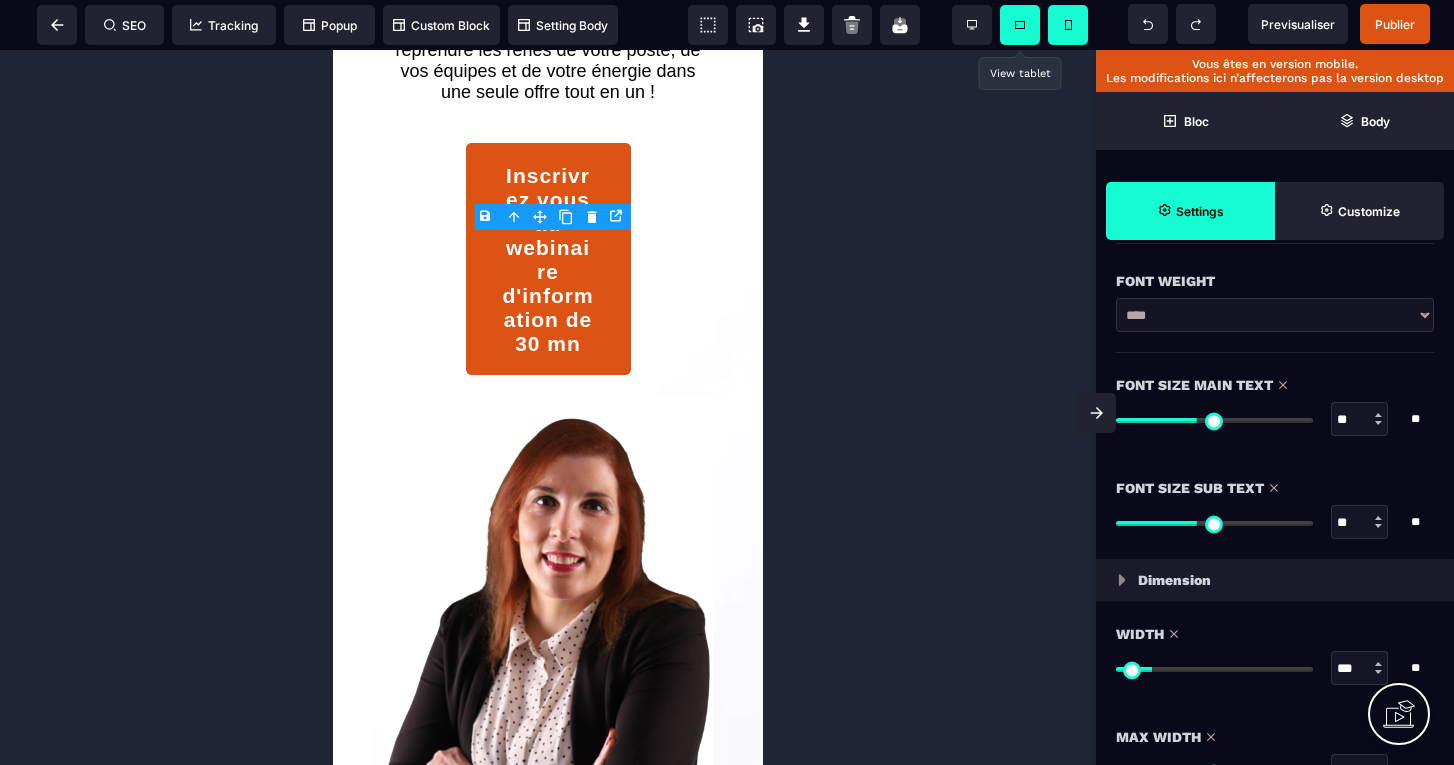scroll, scrollTop: 369, scrollLeft: 0, axis: vertical 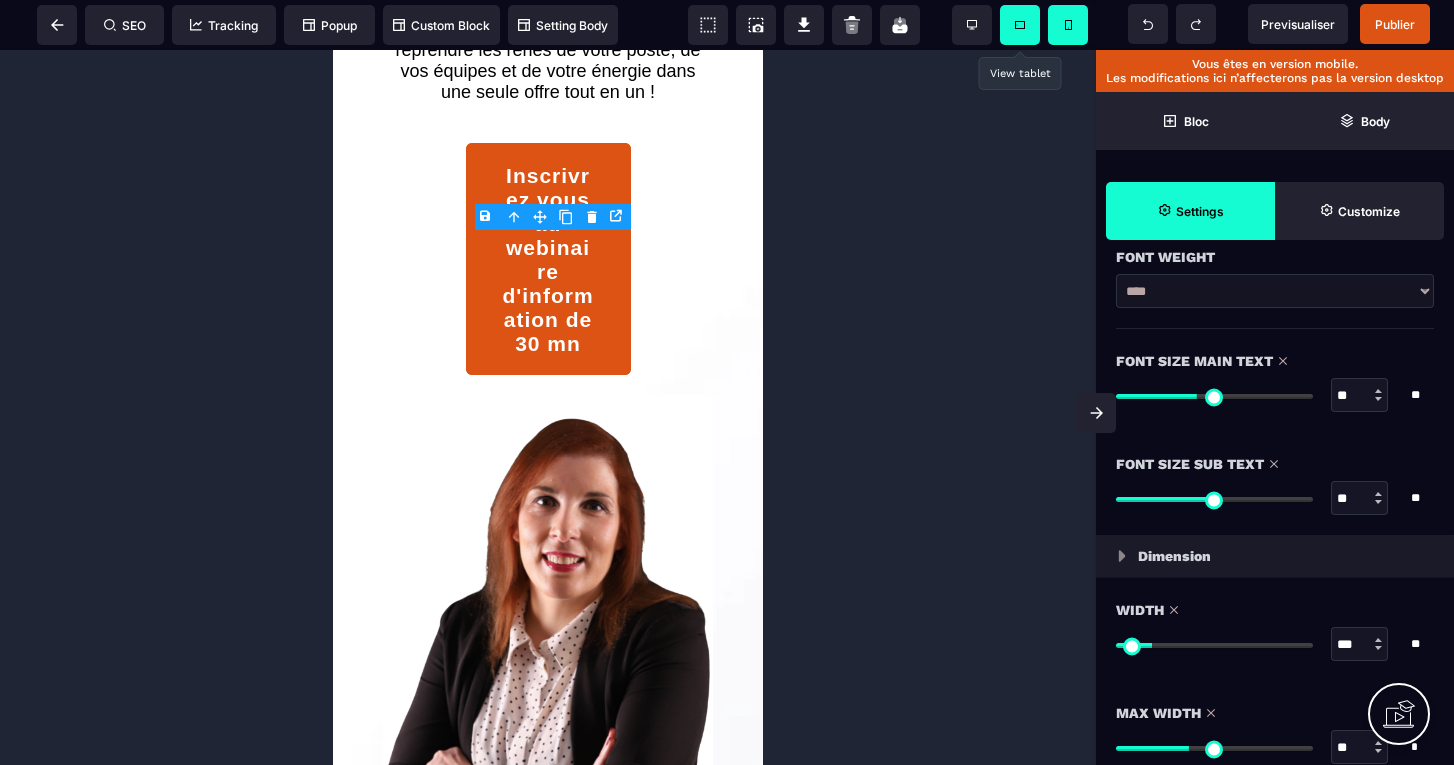click at bounding box center (1214, 499) 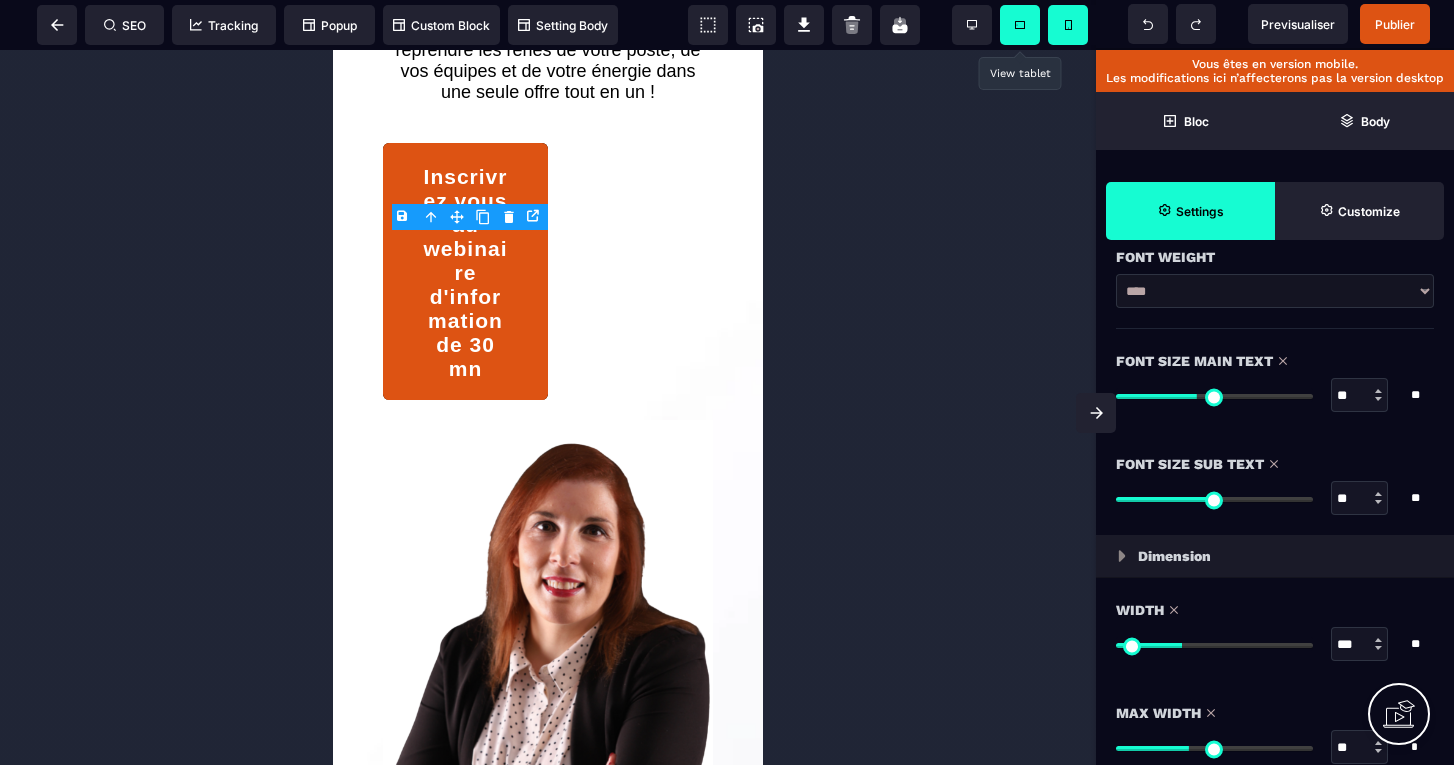 click at bounding box center (1214, 645) 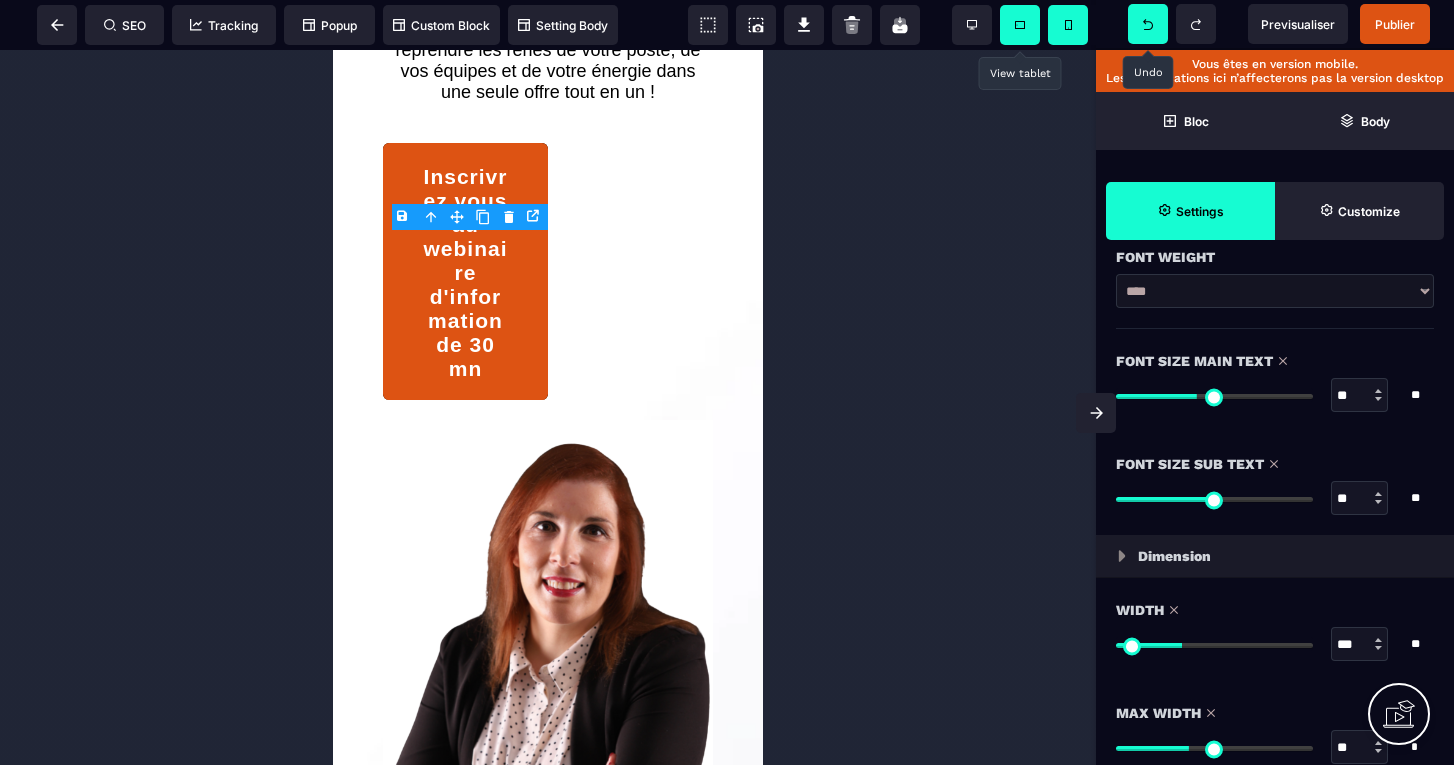 click 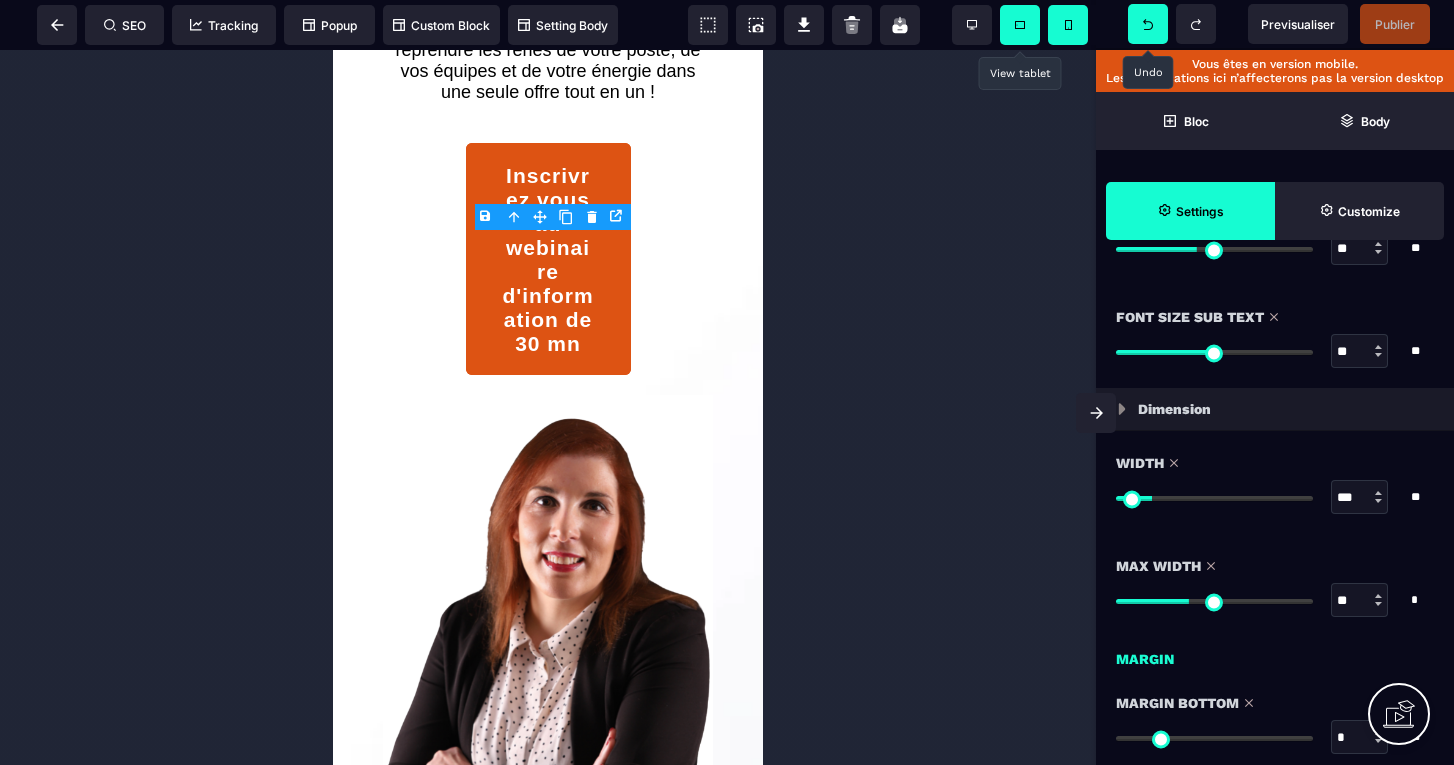 scroll, scrollTop: 567, scrollLeft: 0, axis: vertical 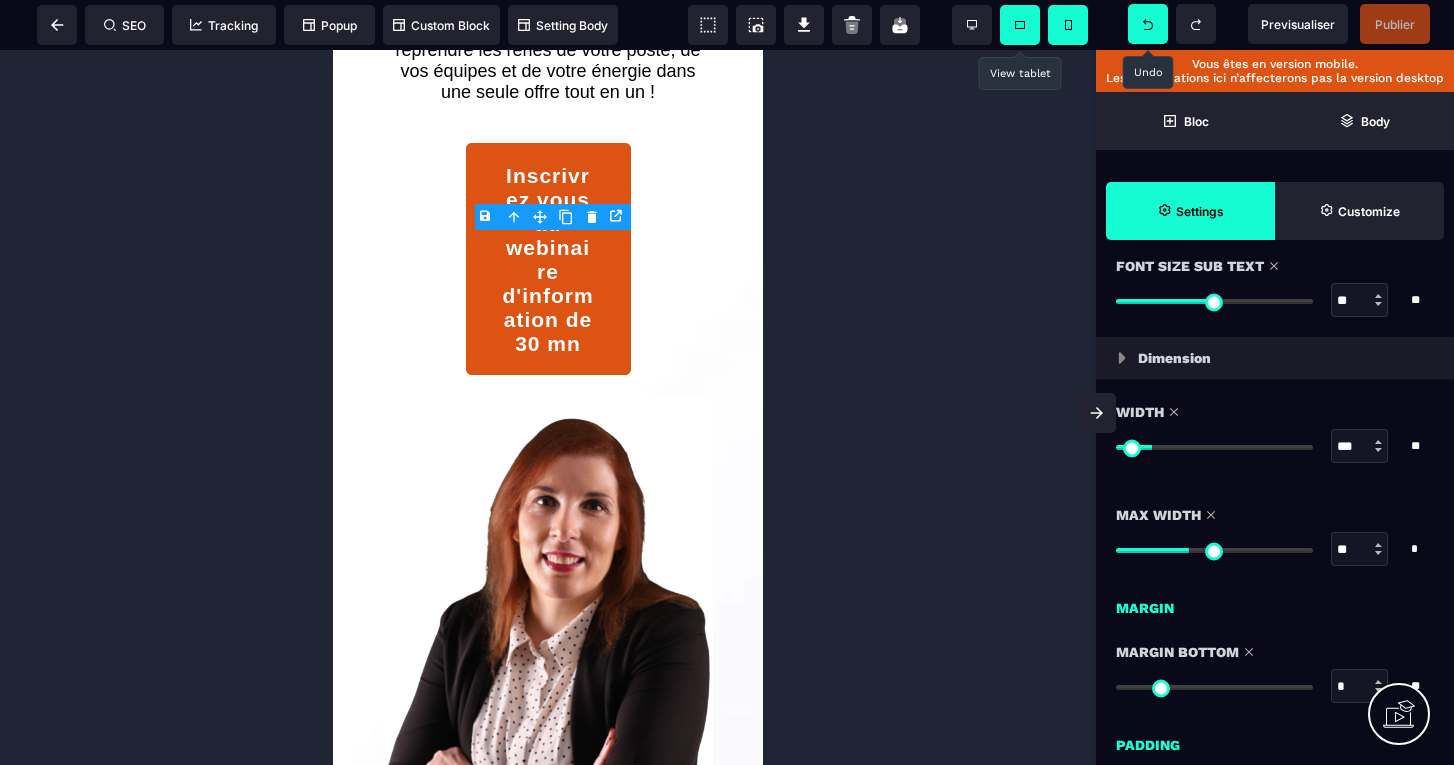 click at bounding box center [1214, 550] 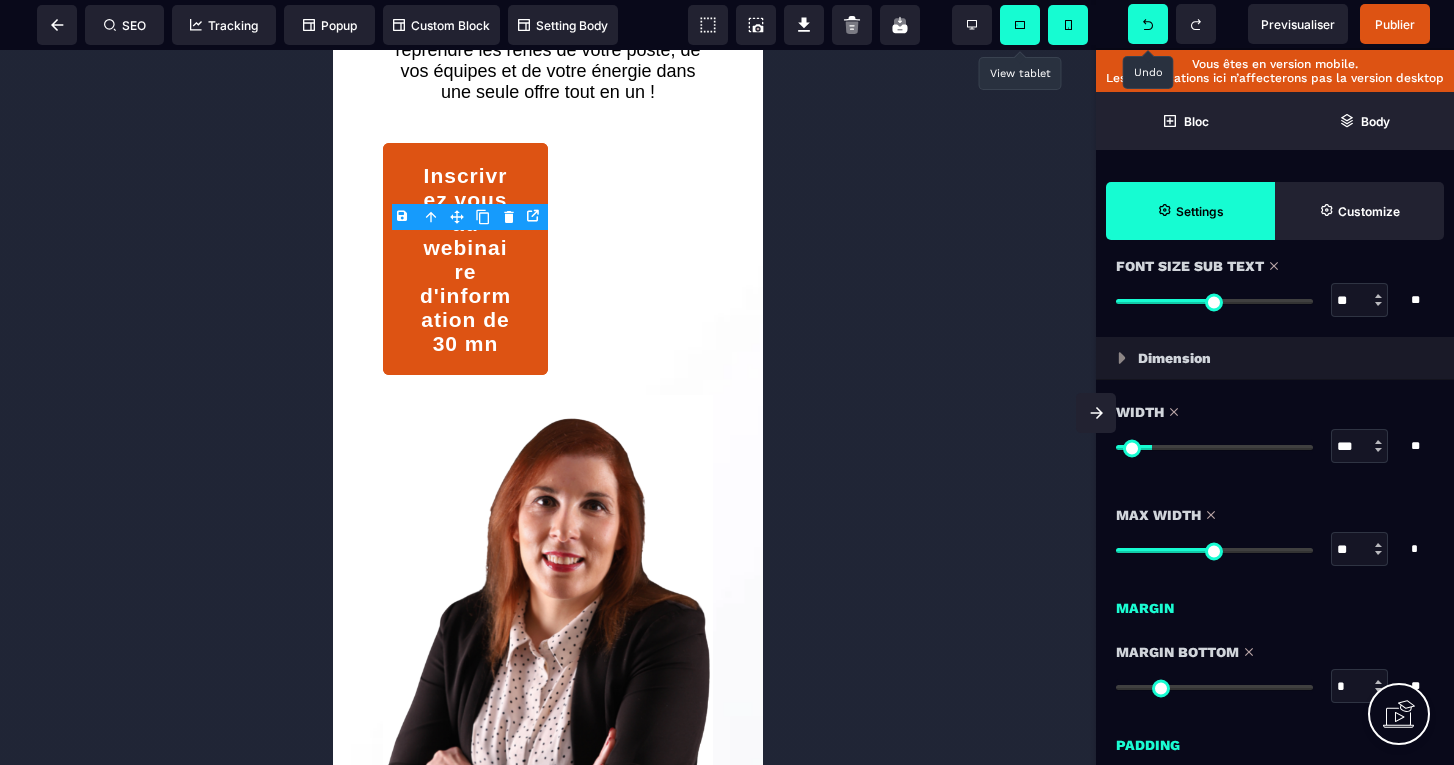 click at bounding box center (1148, 24) 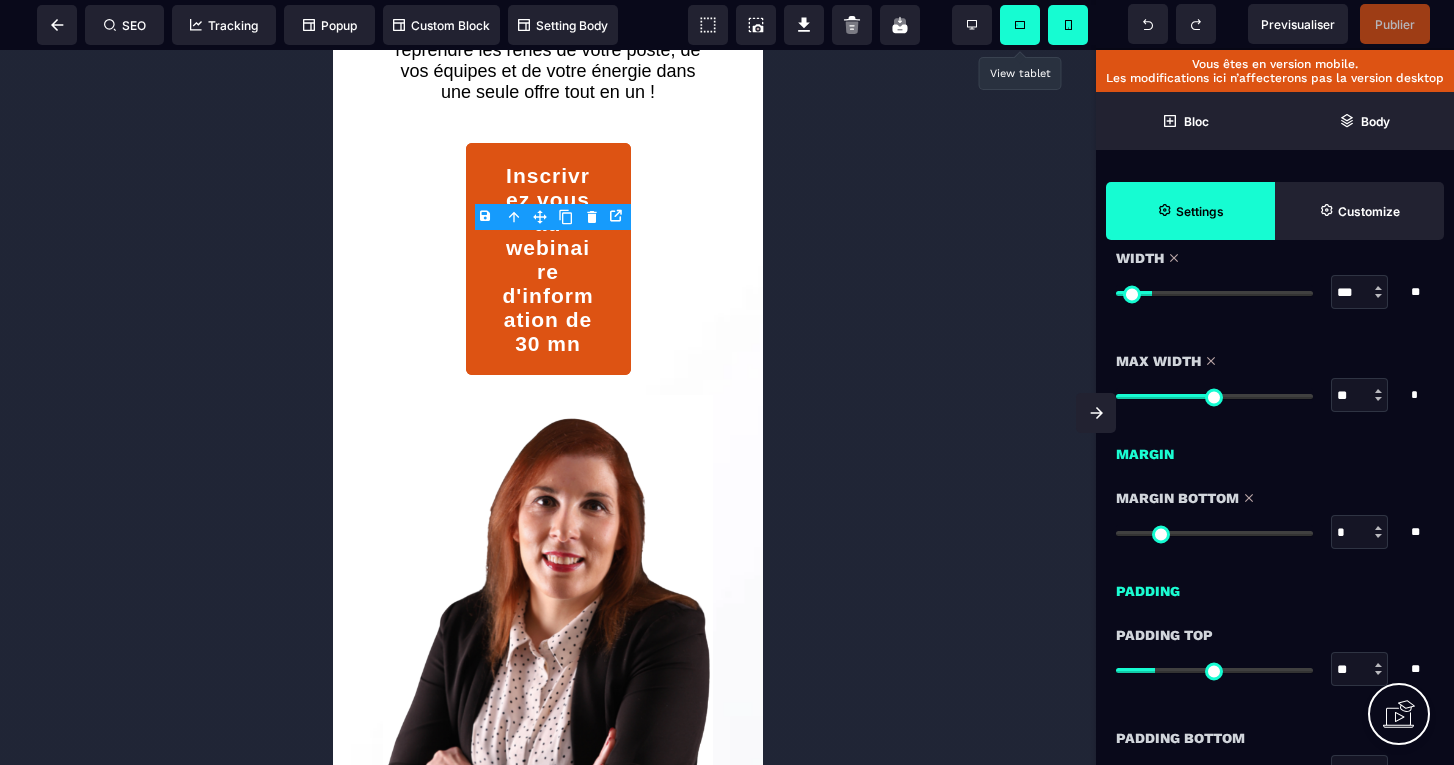 scroll, scrollTop: 736, scrollLeft: 0, axis: vertical 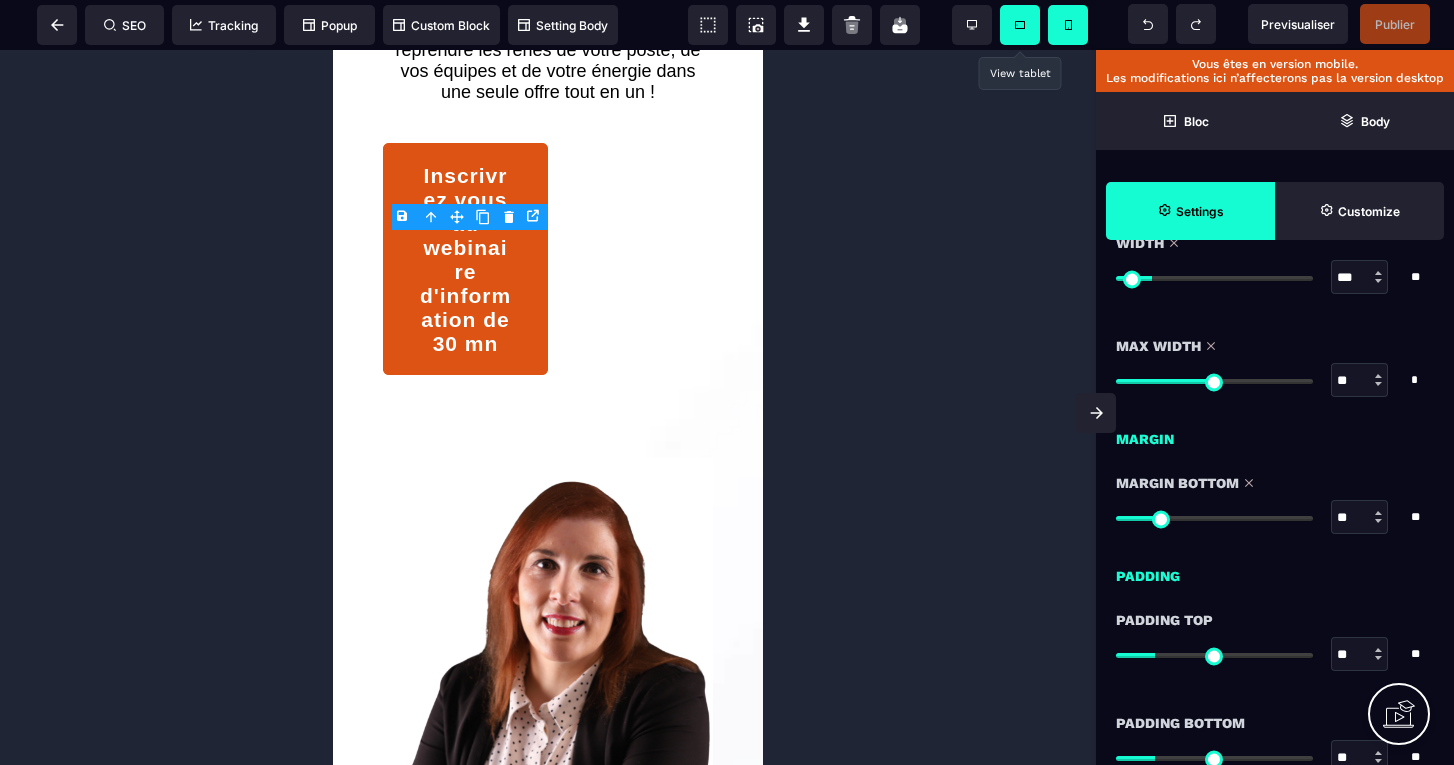 click at bounding box center [1214, 518] 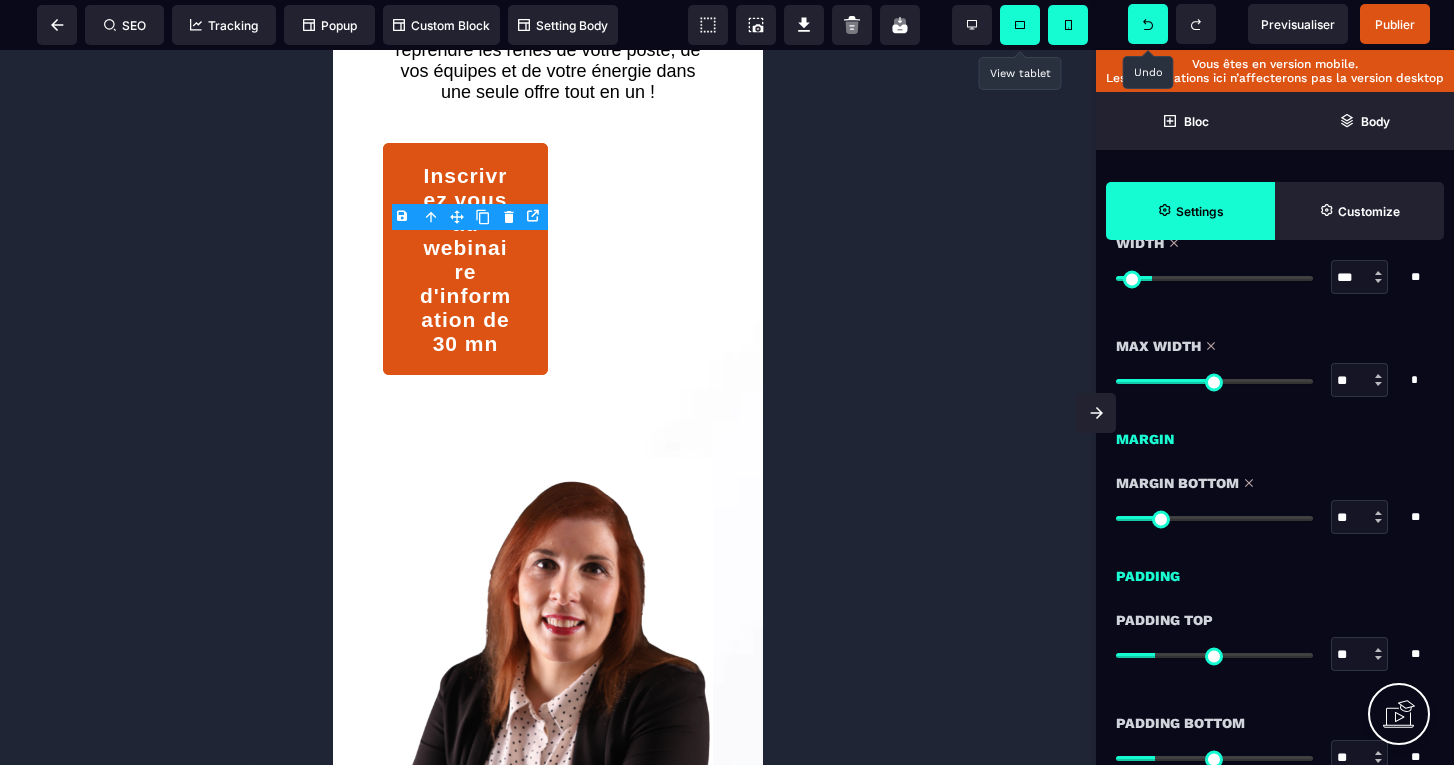 click 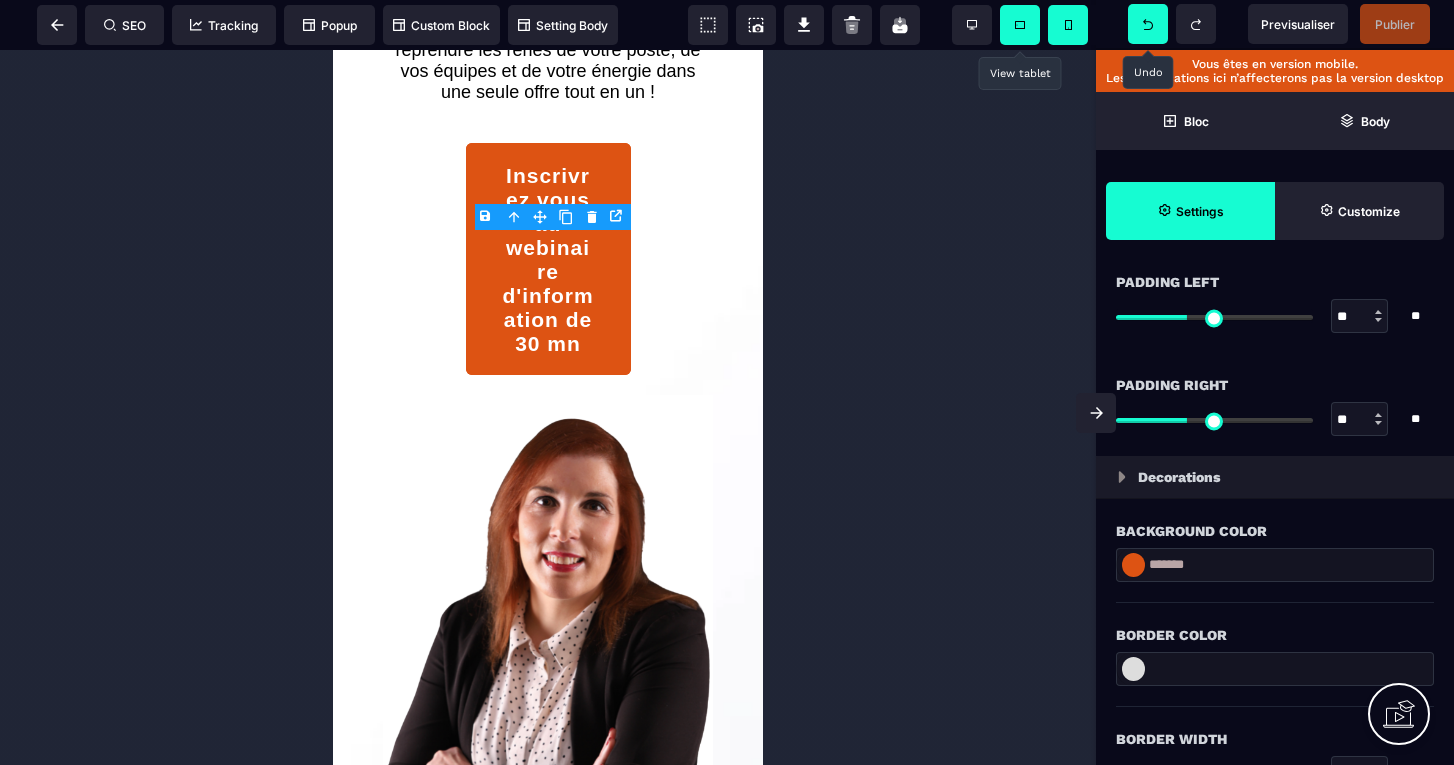 scroll, scrollTop: 1299, scrollLeft: 0, axis: vertical 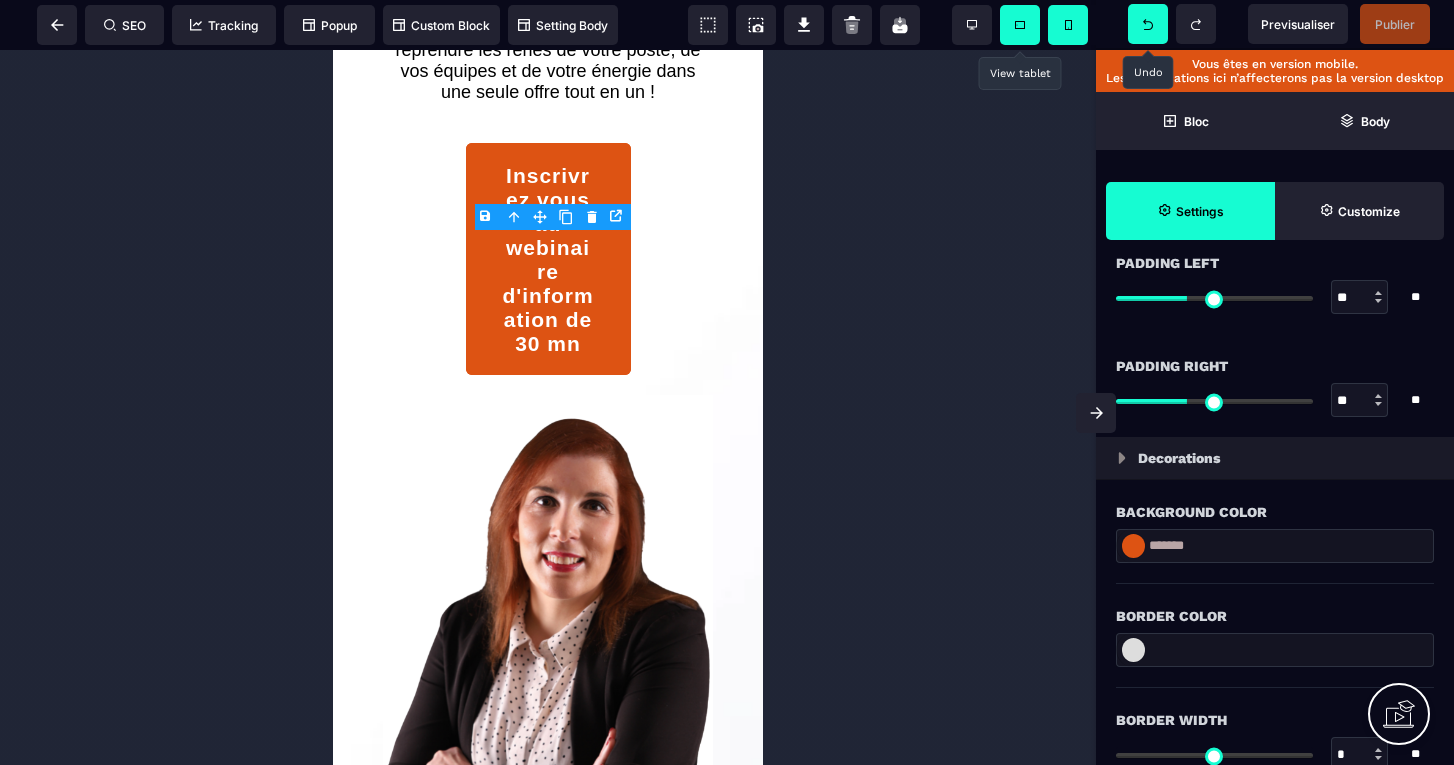 click at bounding box center [1122, 458] 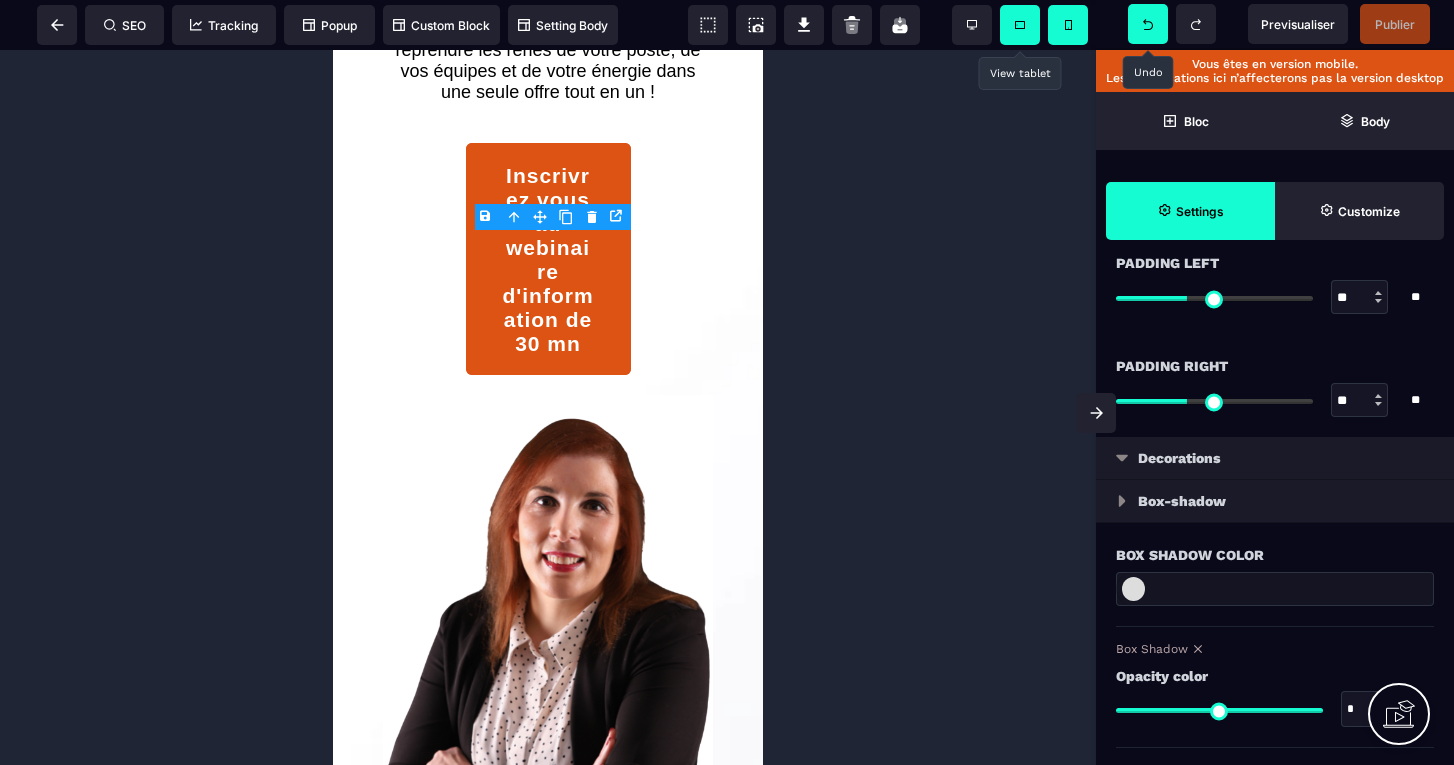 click on "Box-shadow" at bounding box center (1275, 501) 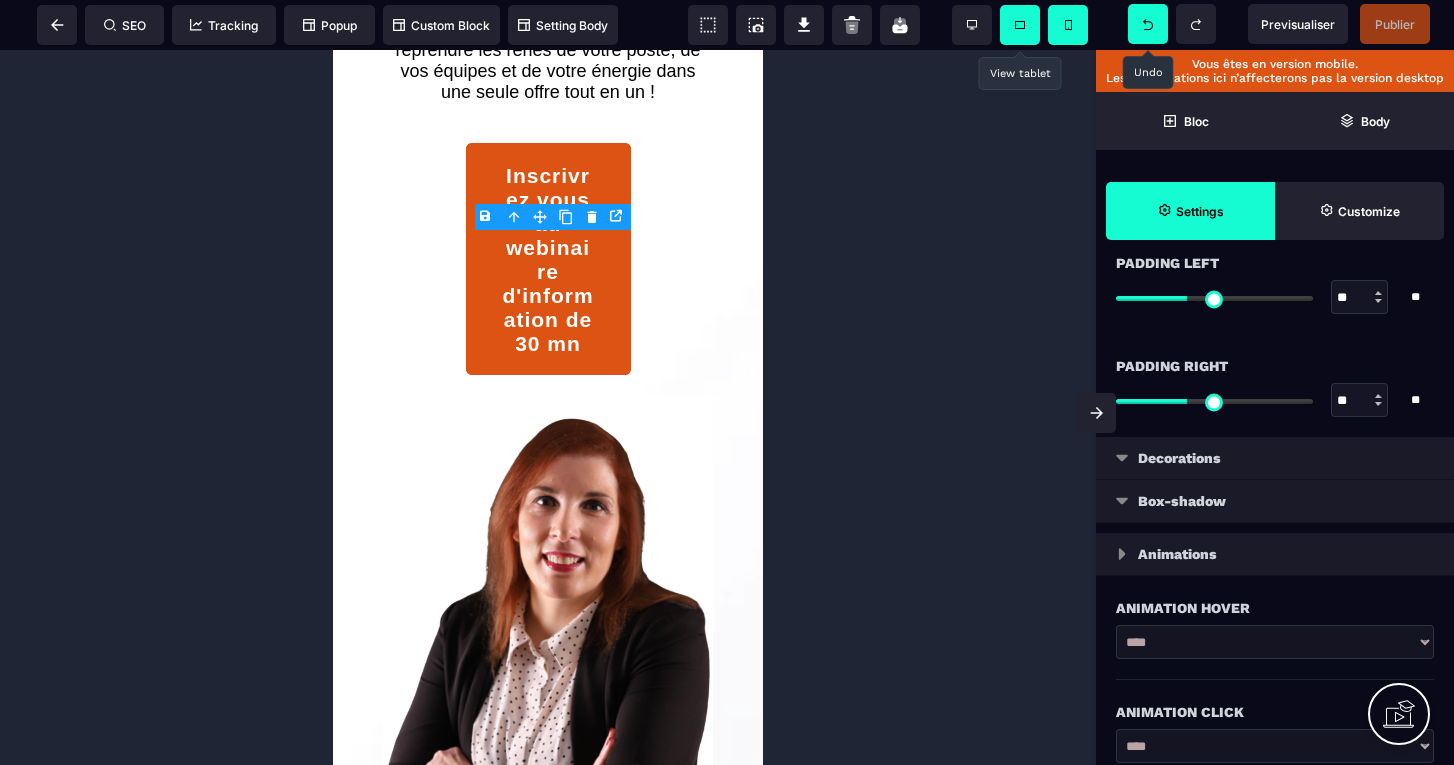click on "Animations" at bounding box center [1275, 554] 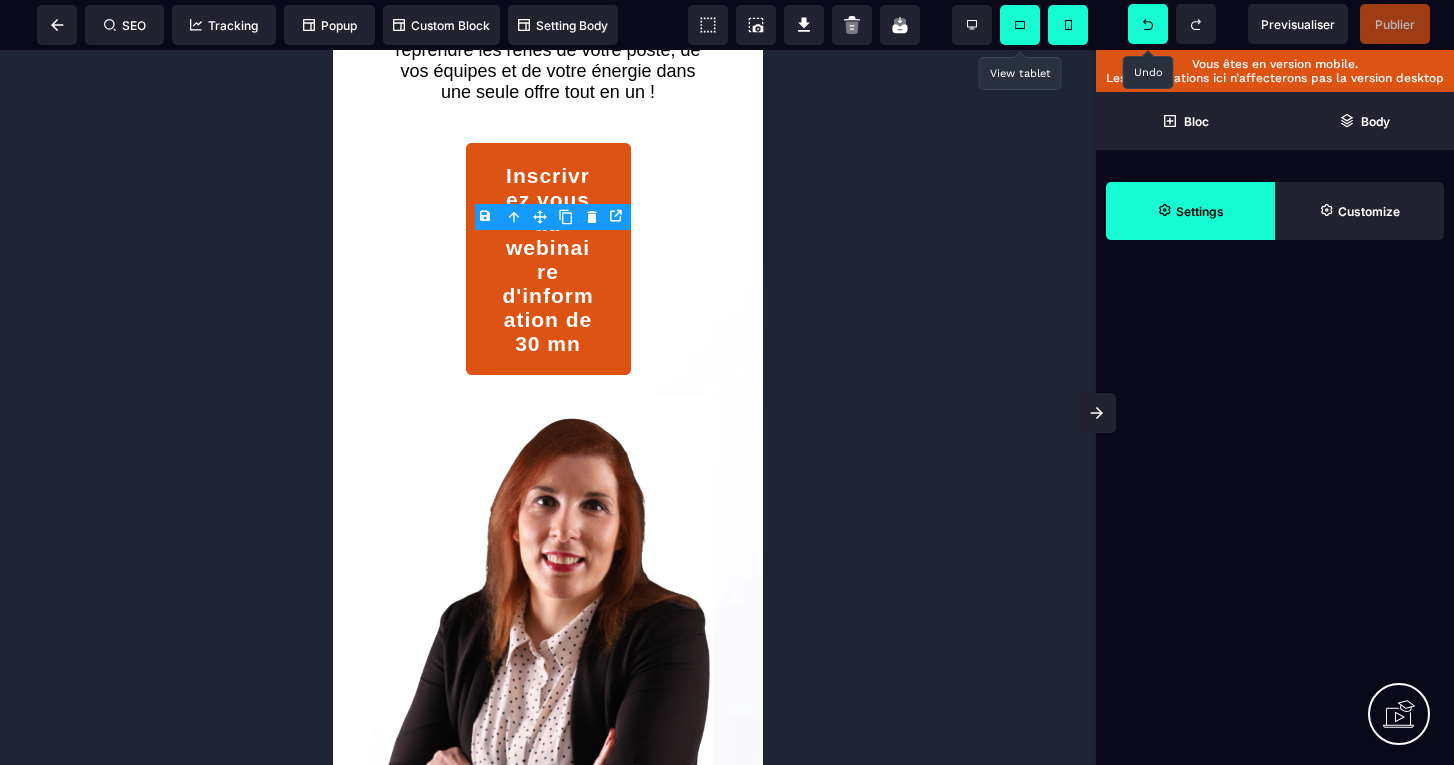 scroll, scrollTop: 1672, scrollLeft: 0, axis: vertical 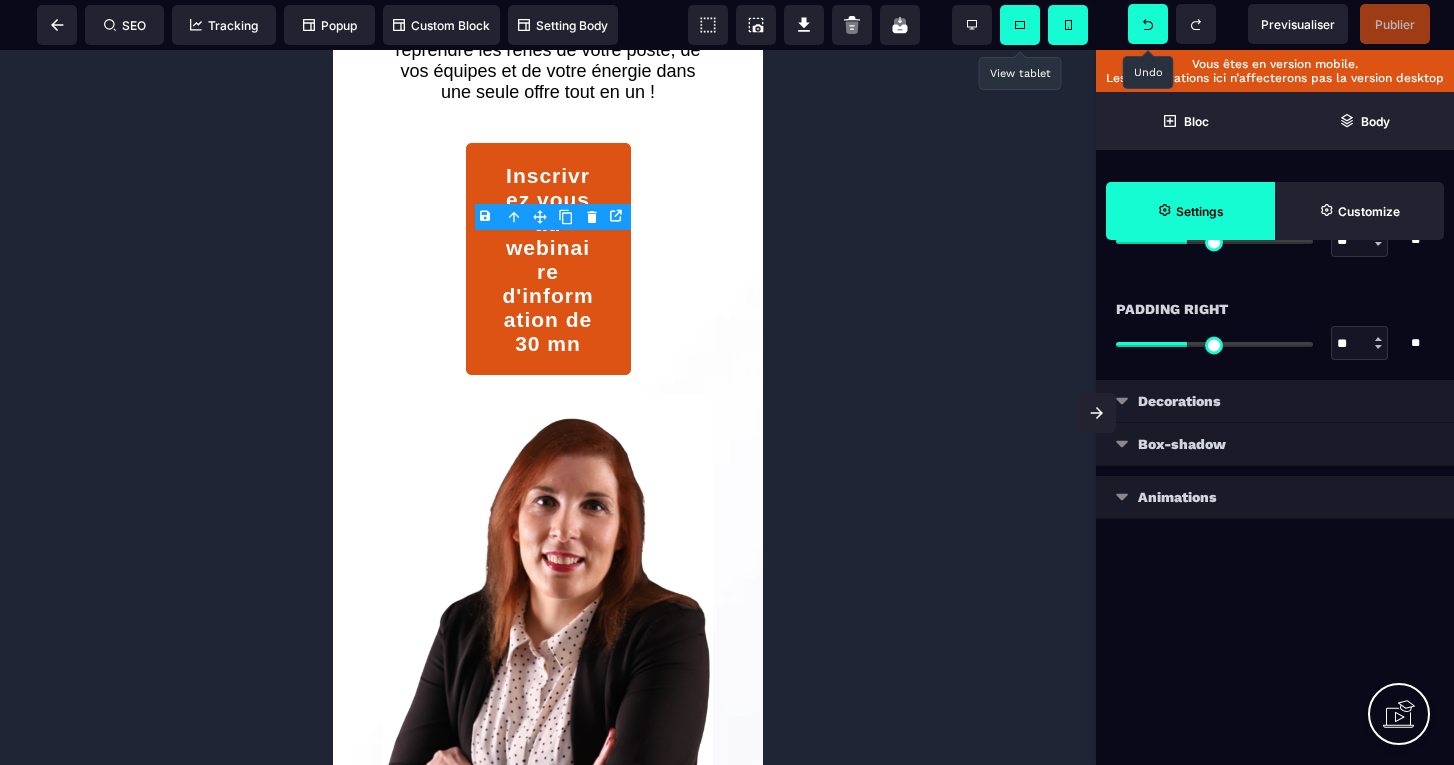 click on "Animations" at bounding box center [1275, 497] 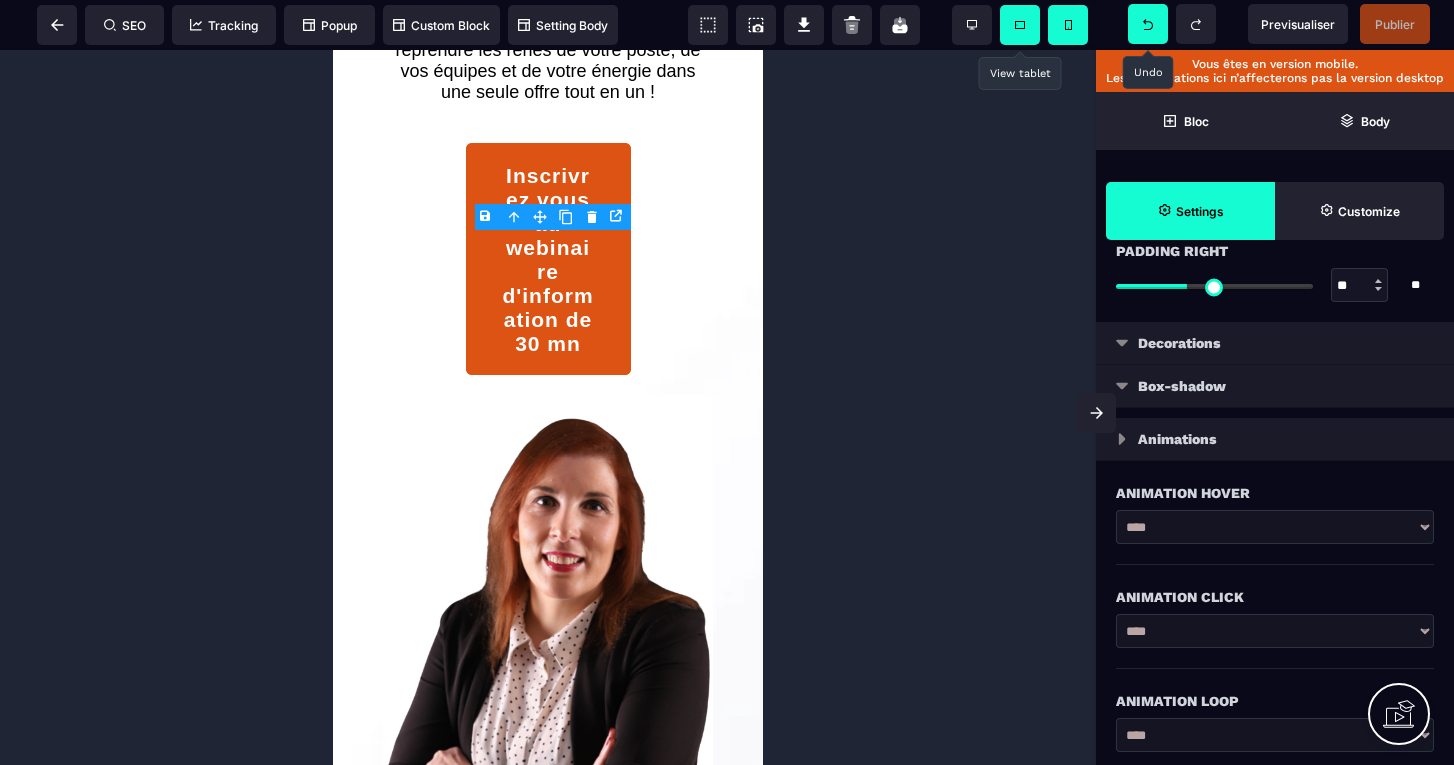 scroll, scrollTop: 1391, scrollLeft: 0, axis: vertical 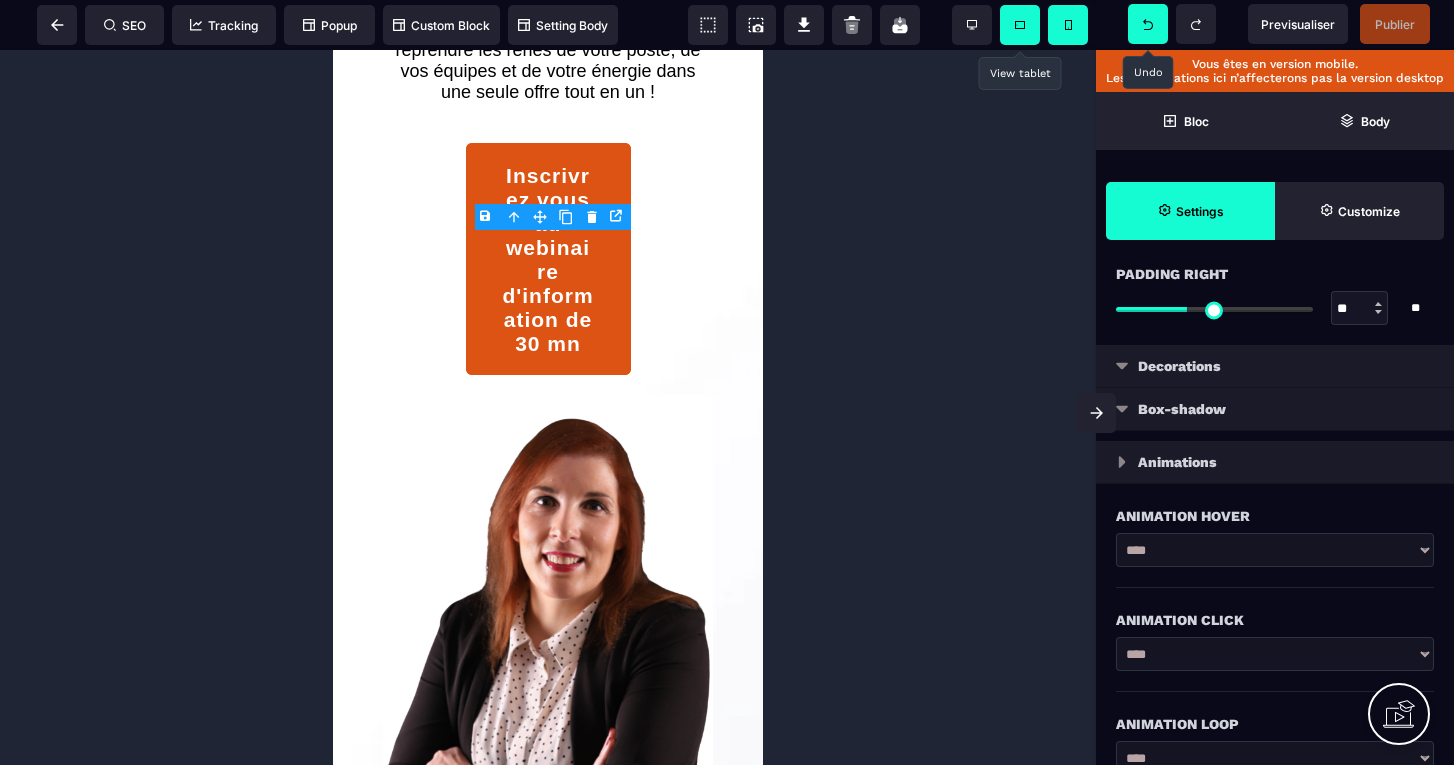 click on "Animations" at bounding box center [1275, 462] 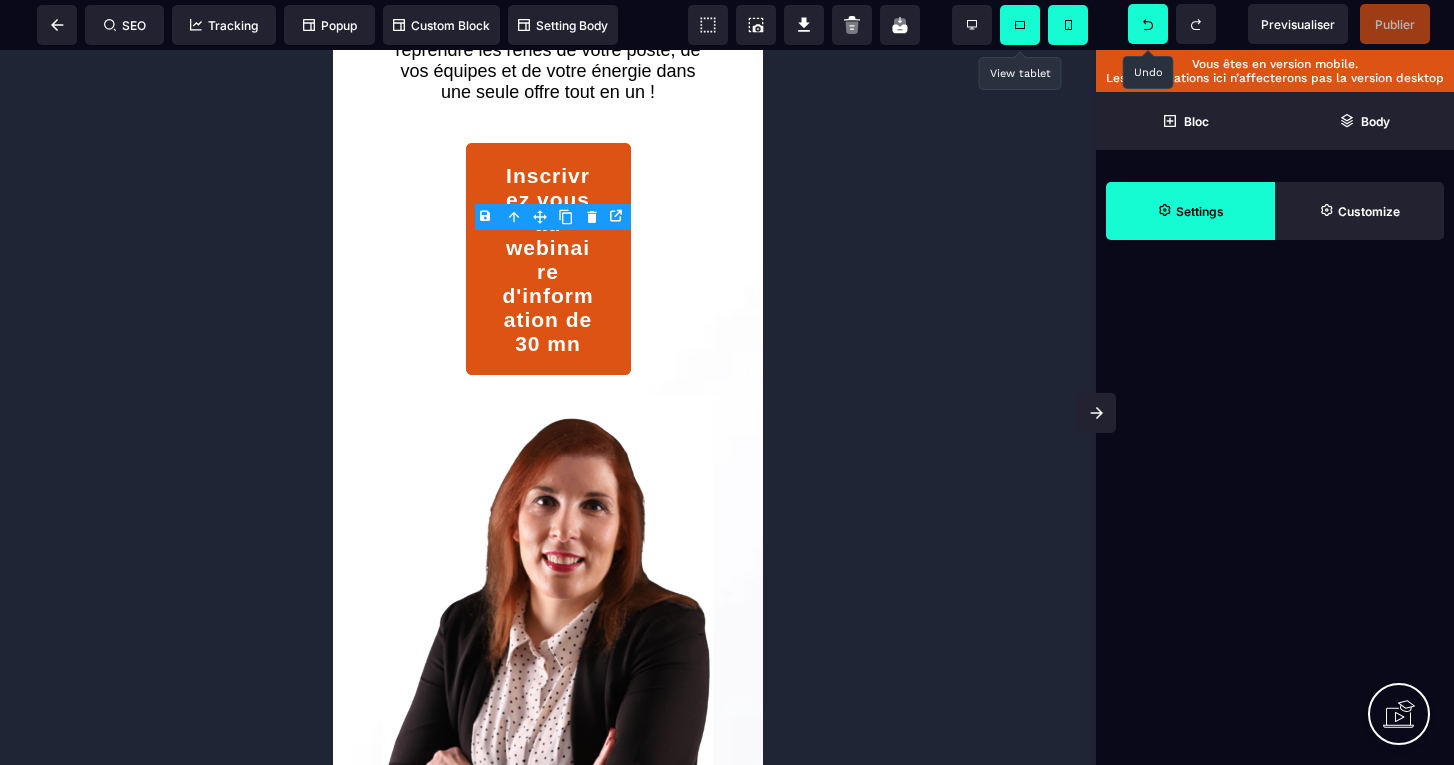 scroll, scrollTop: 1671, scrollLeft: 0, axis: vertical 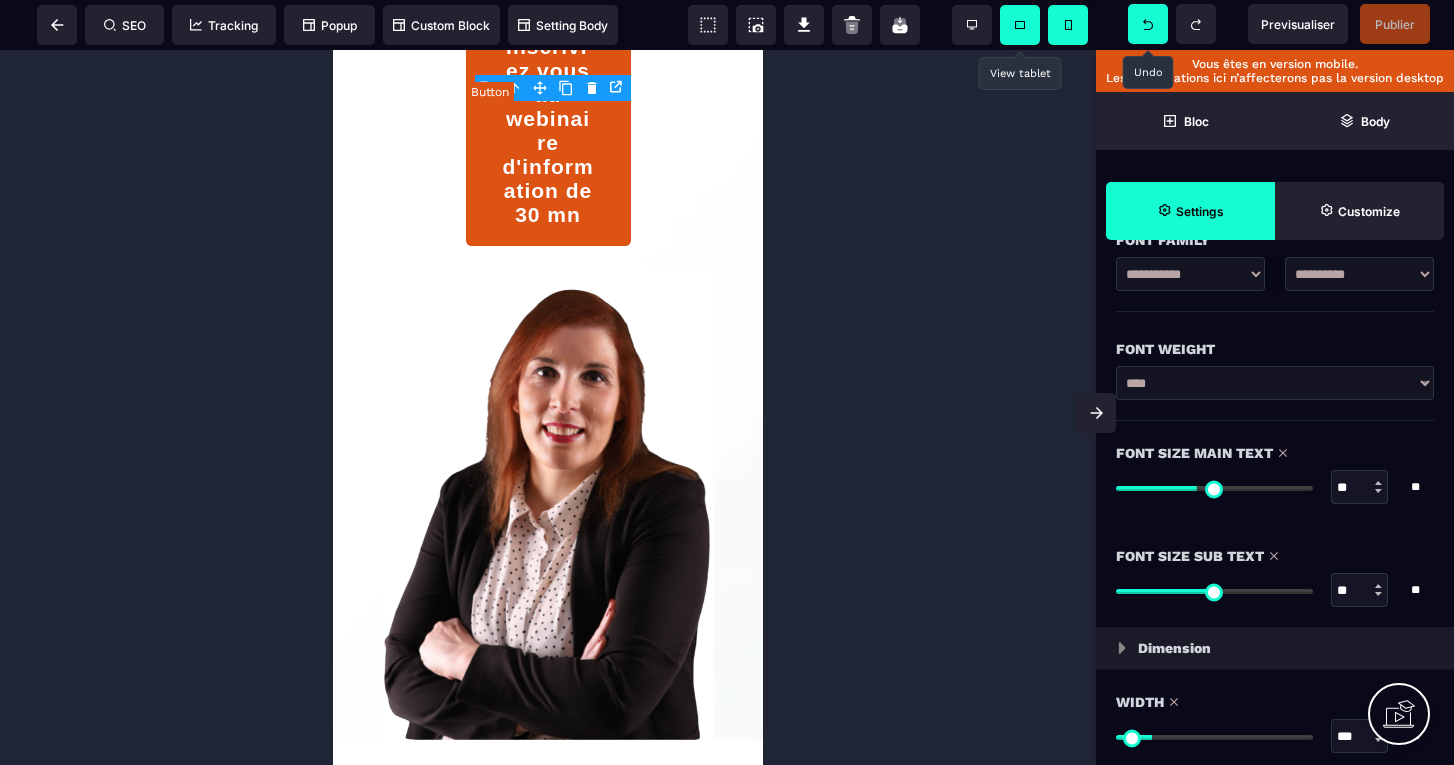 click on "Inscrivrez vous au webinaire d'information de 30 mn" at bounding box center [548, 130] 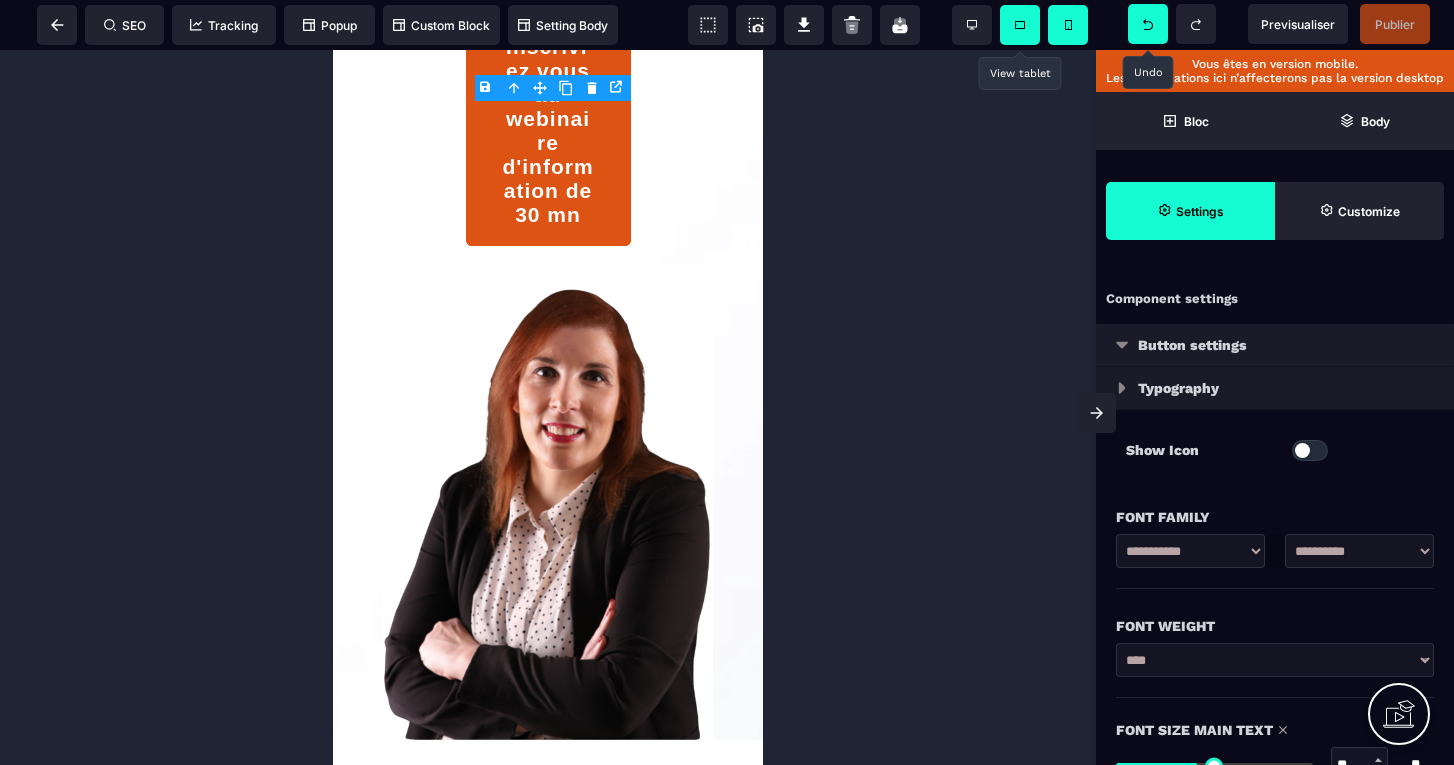 scroll, scrollTop: 0, scrollLeft: 0, axis: both 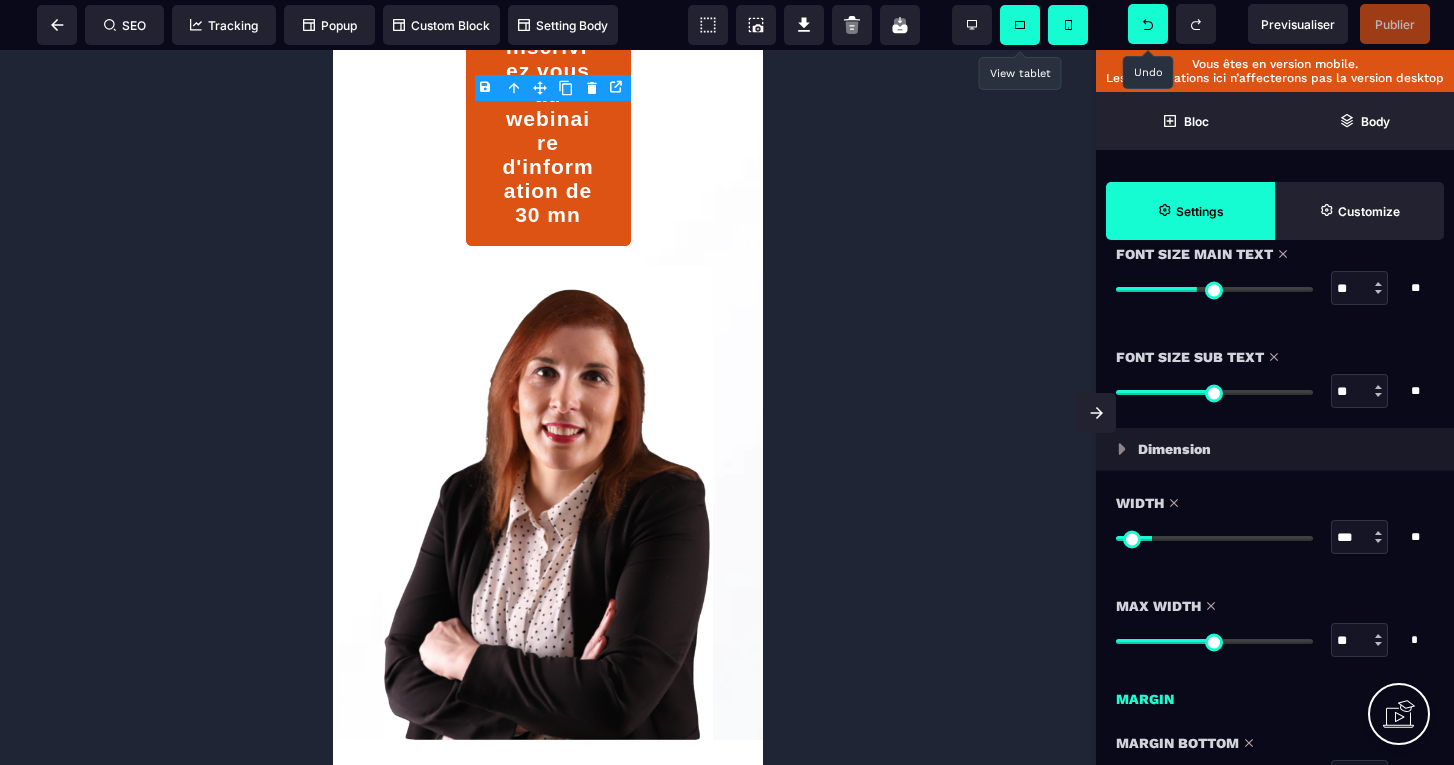 click at bounding box center [1122, 449] 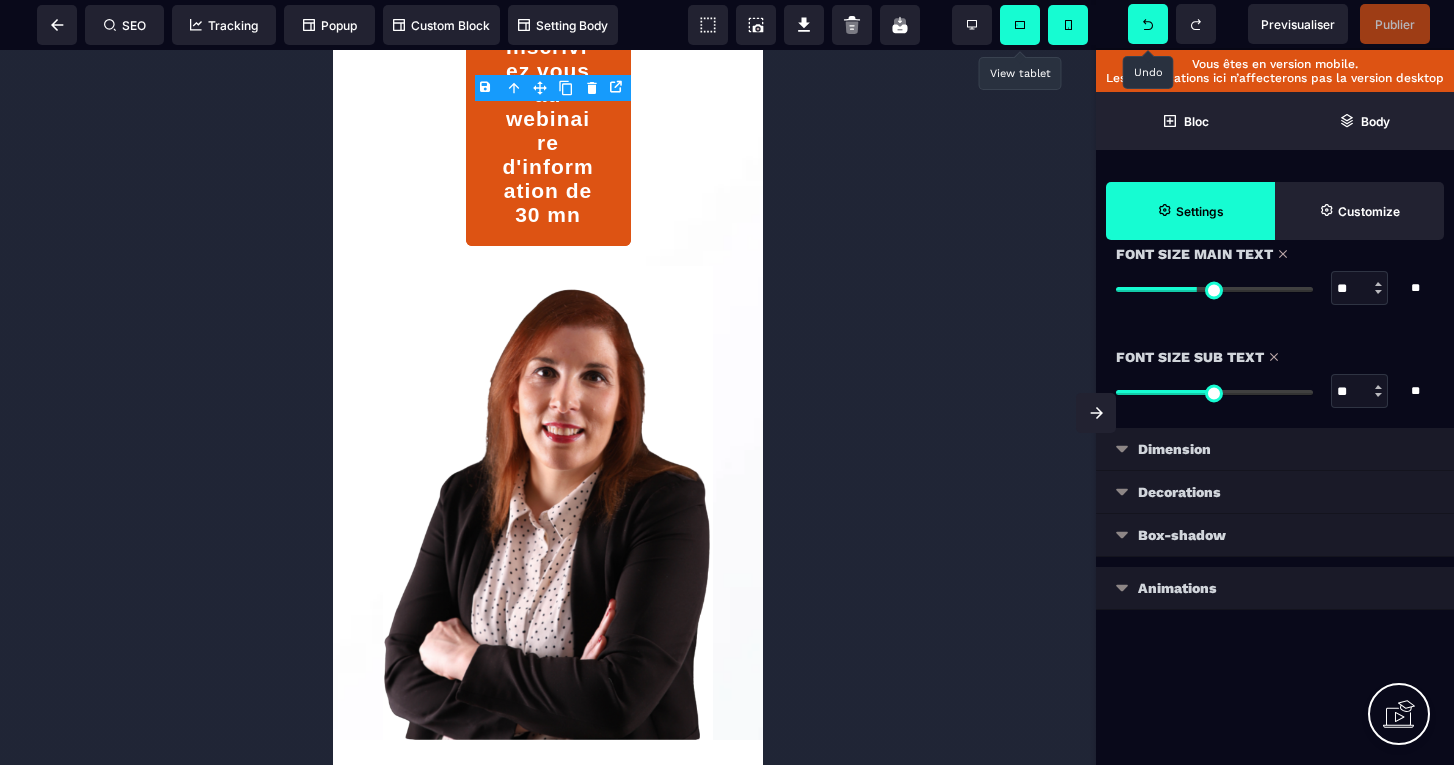 click at bounding box center [1122, 449] 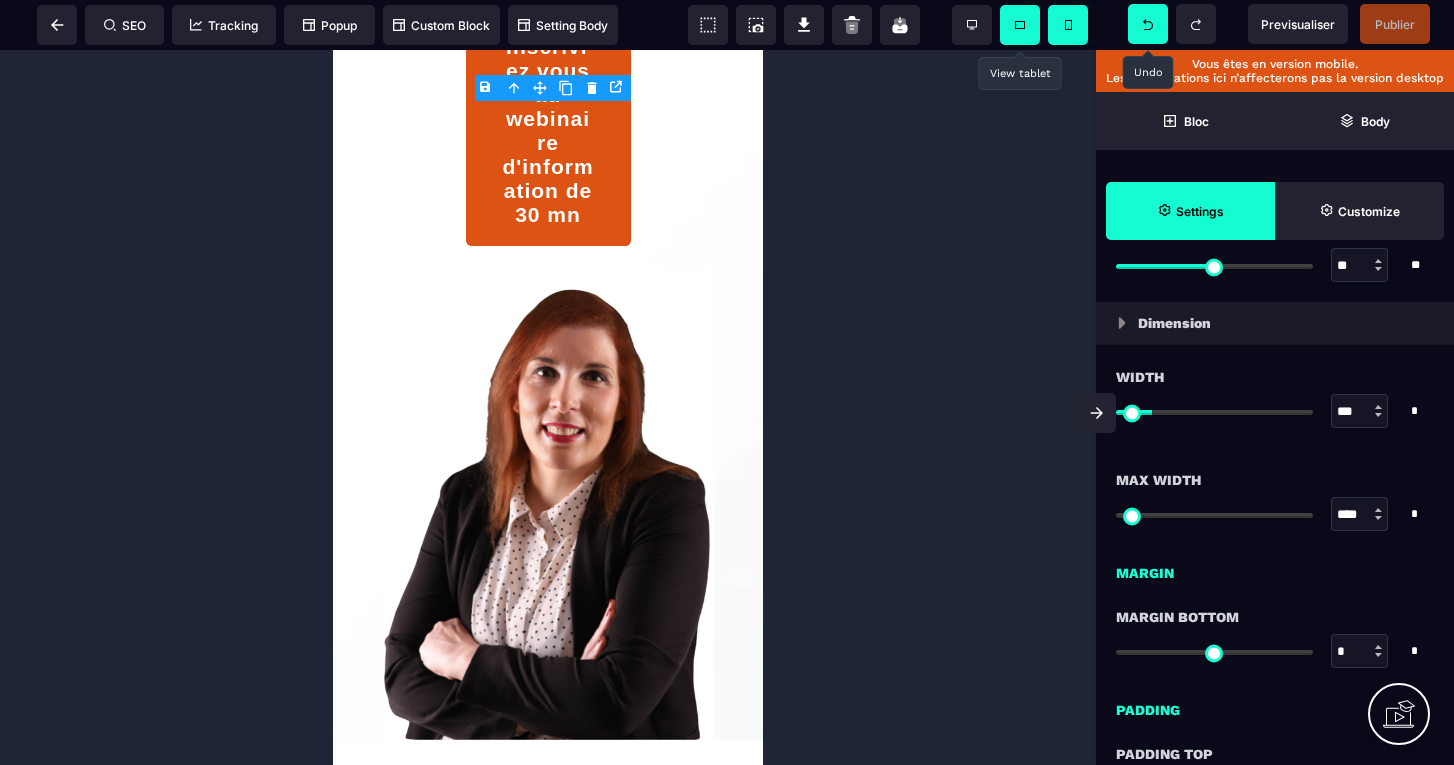scroll, scrollTop: 606, scrollLeft: 0, axis: vertical 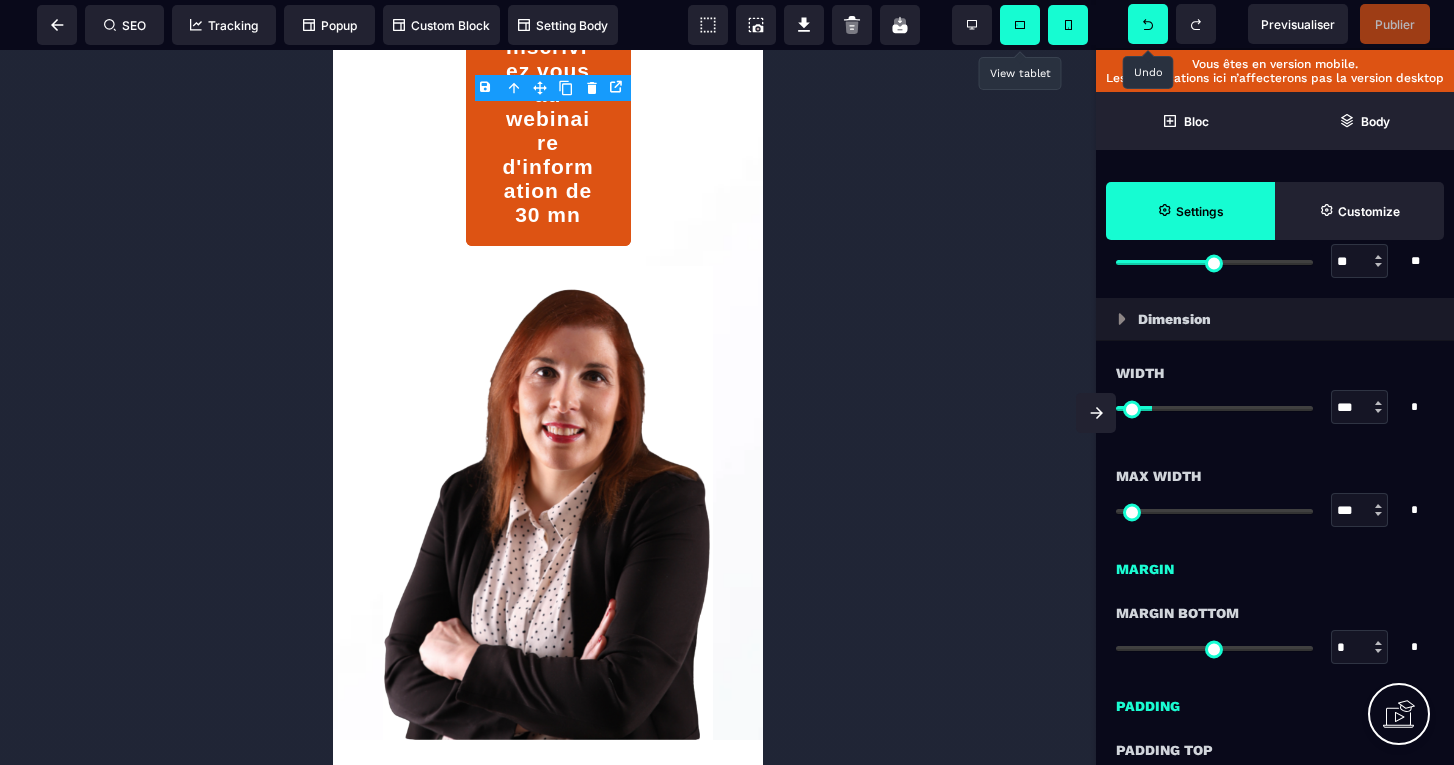 click at bounding box center [1214, 511] 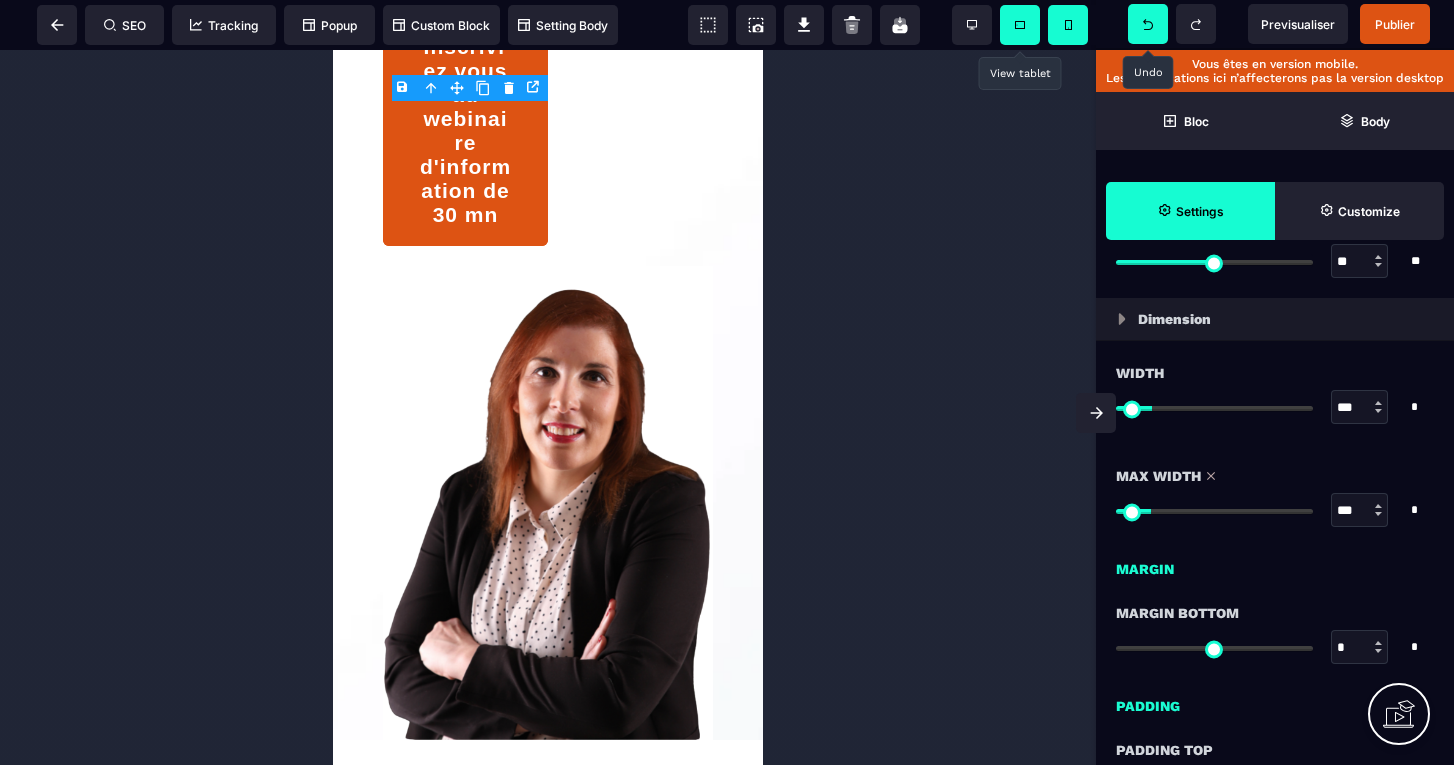 click at bounding box center (1148, 24) 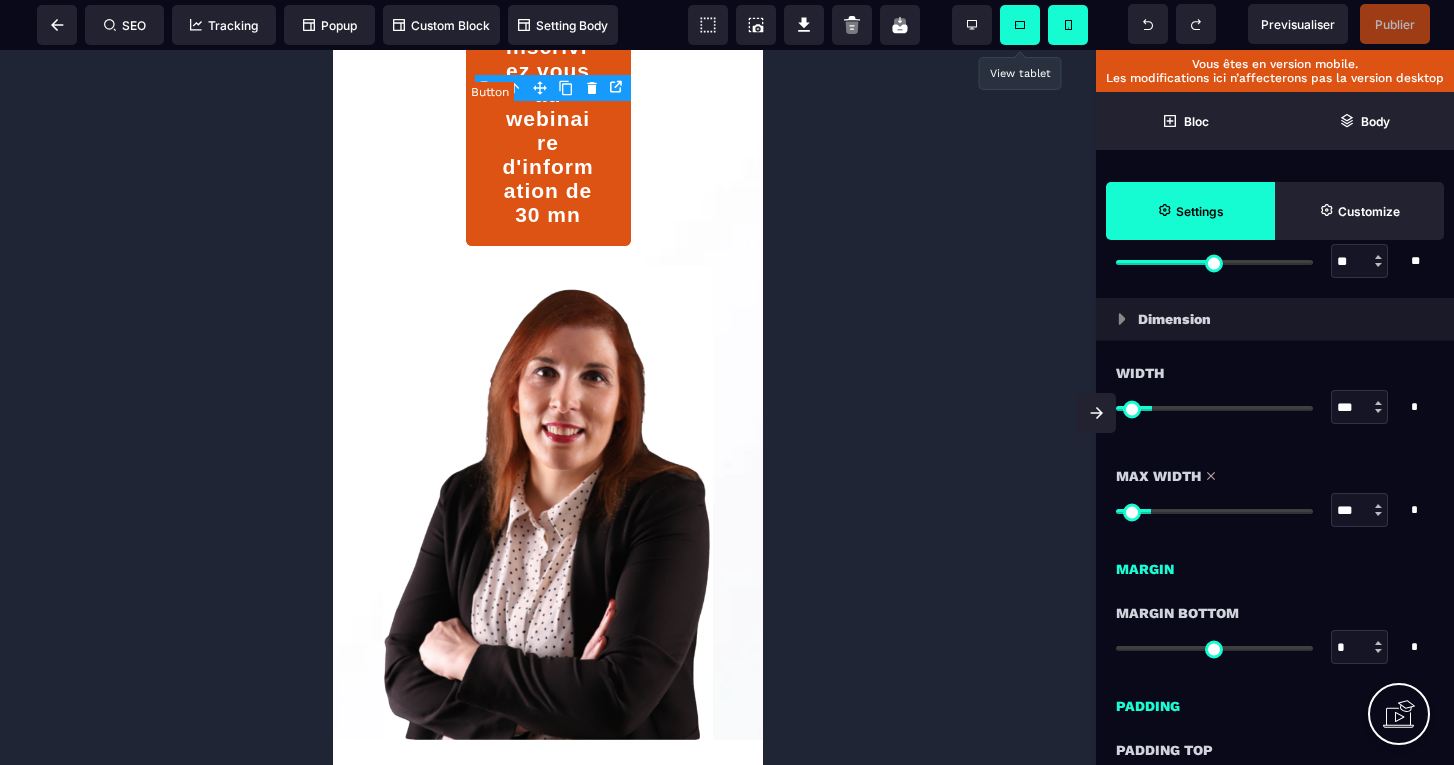 click on "Inscrivrez vous au webinaire d'information de 30 mn" at bounding box center (548, 130) 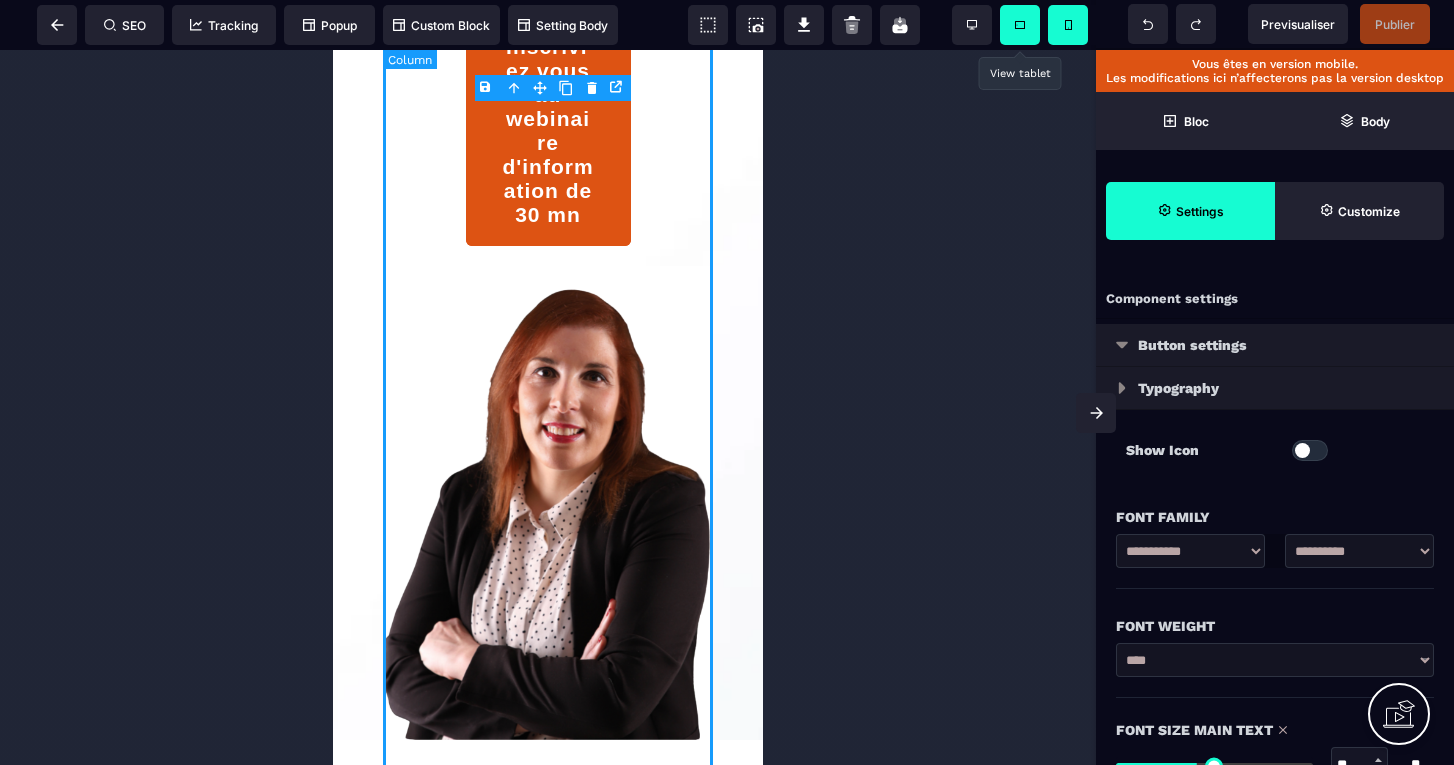 scroll, scrollTop: 0, scrollLeft: 0, axis: both 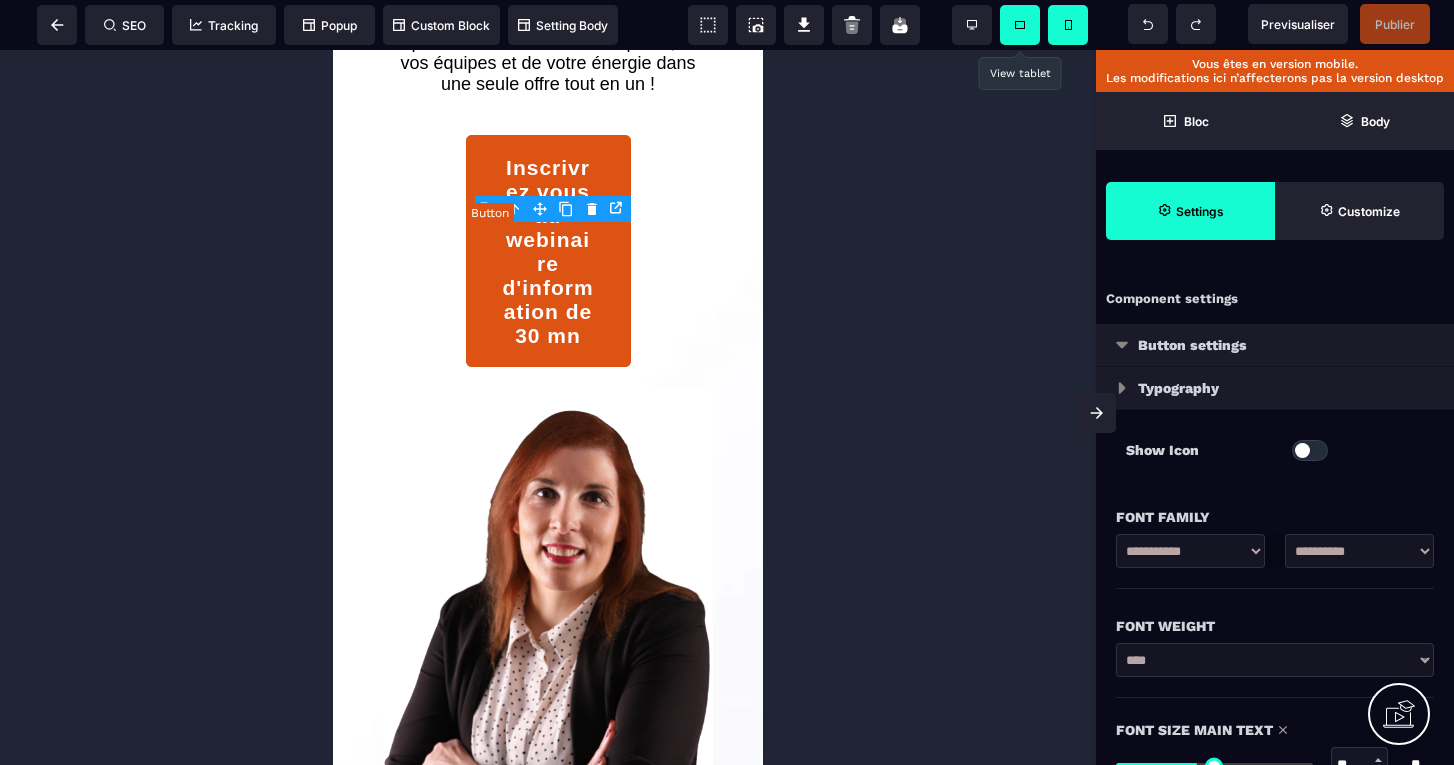 click on "Inscrivrez vous au webinaire d'information de 30 mn" at bounding box center (548, 252) 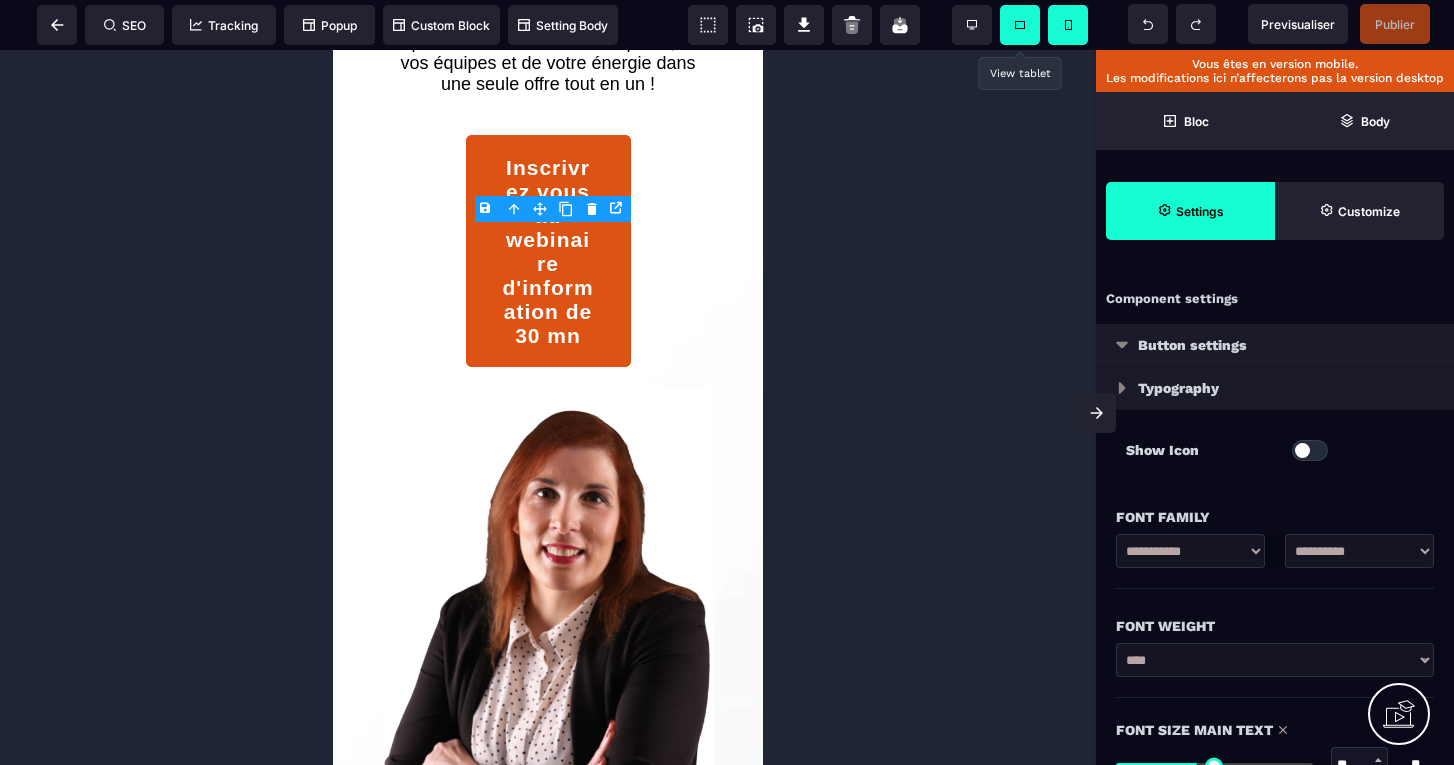 click 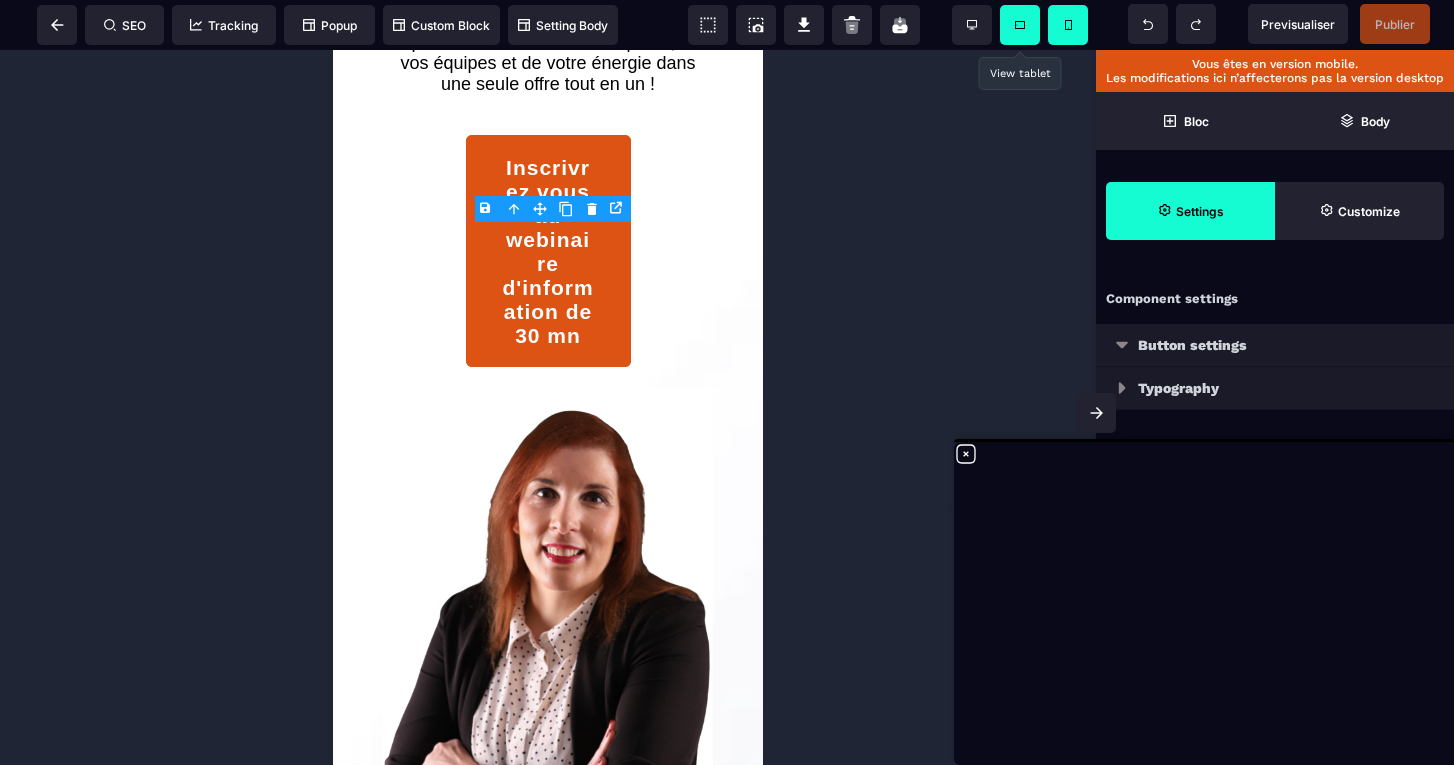 click at bounding box center (548, 407) 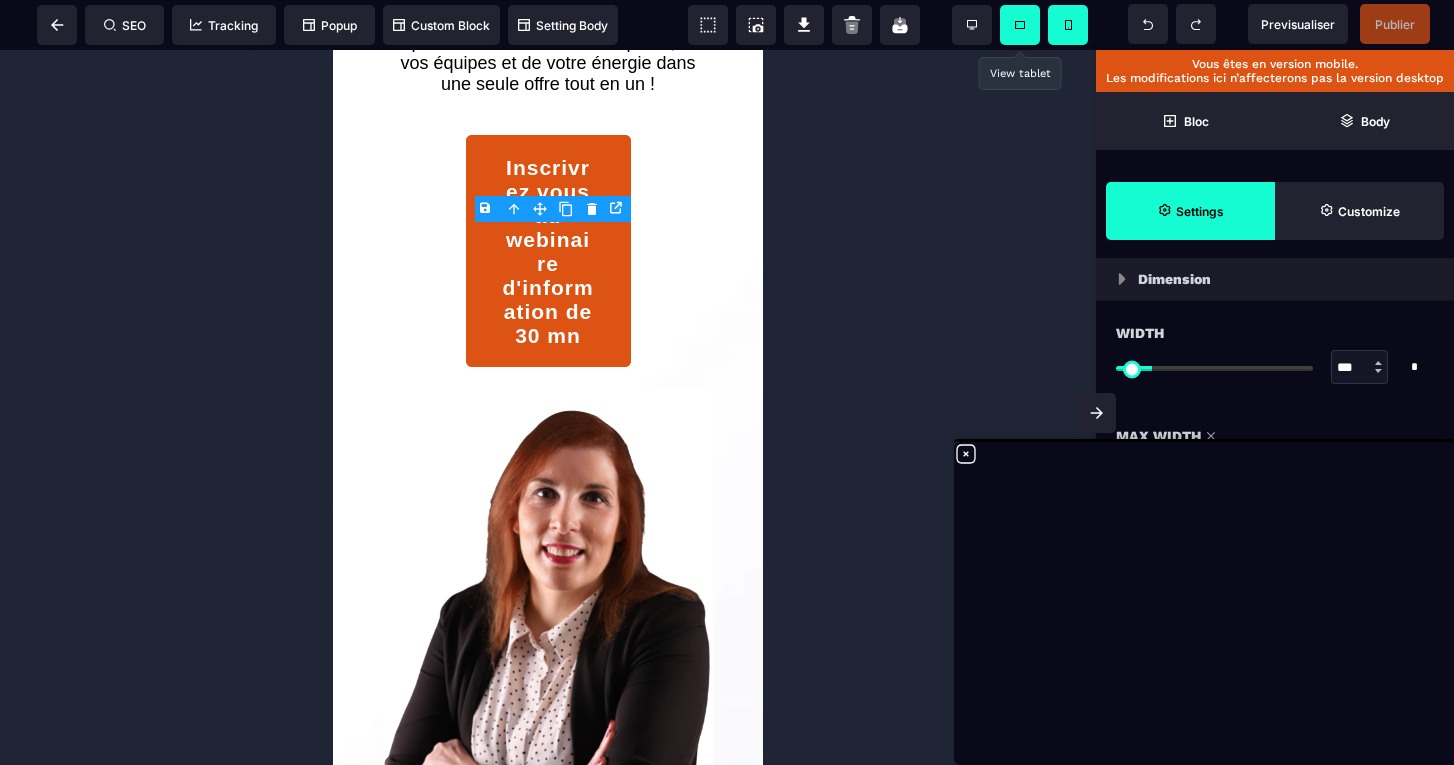 scroll, scrollTop: 653, scrollLeft: 0, axis: vertical 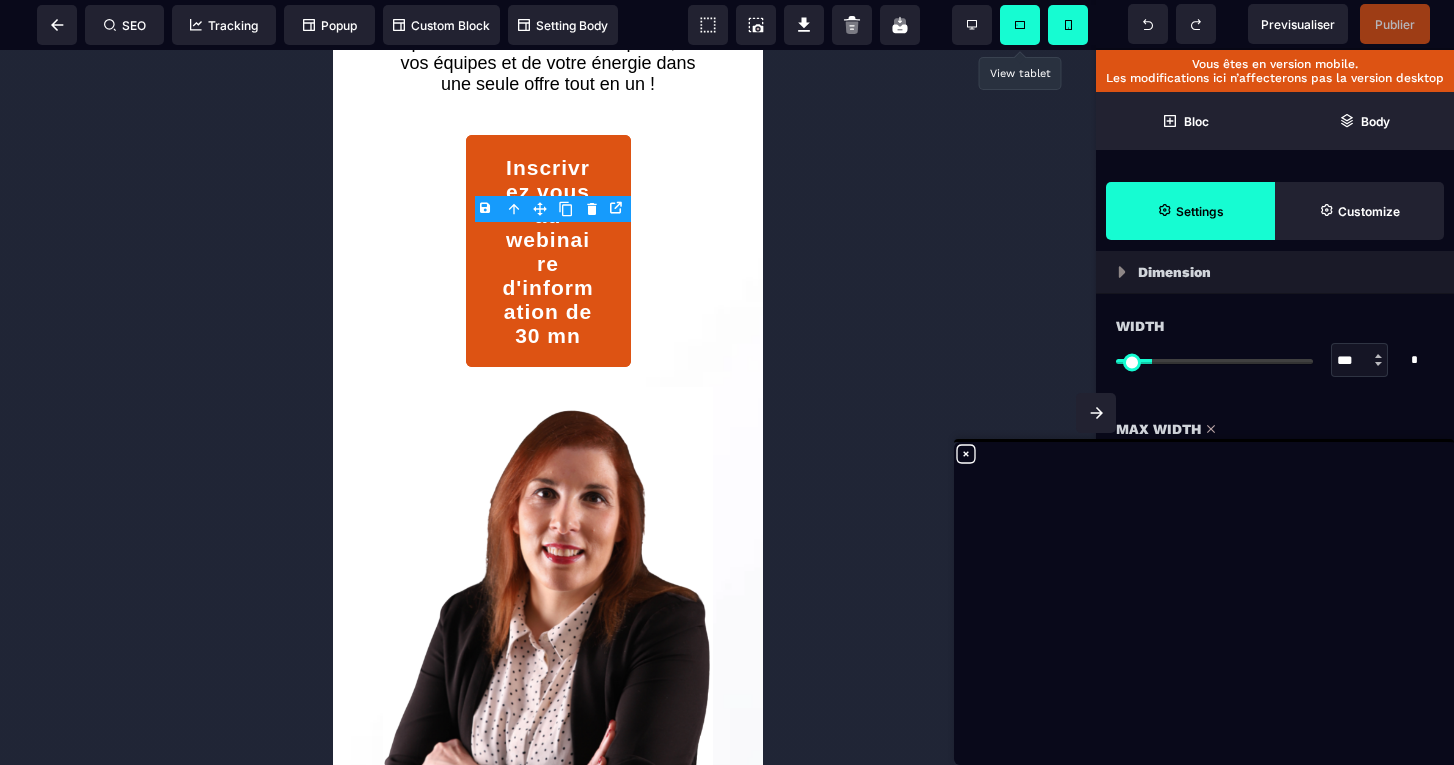 click 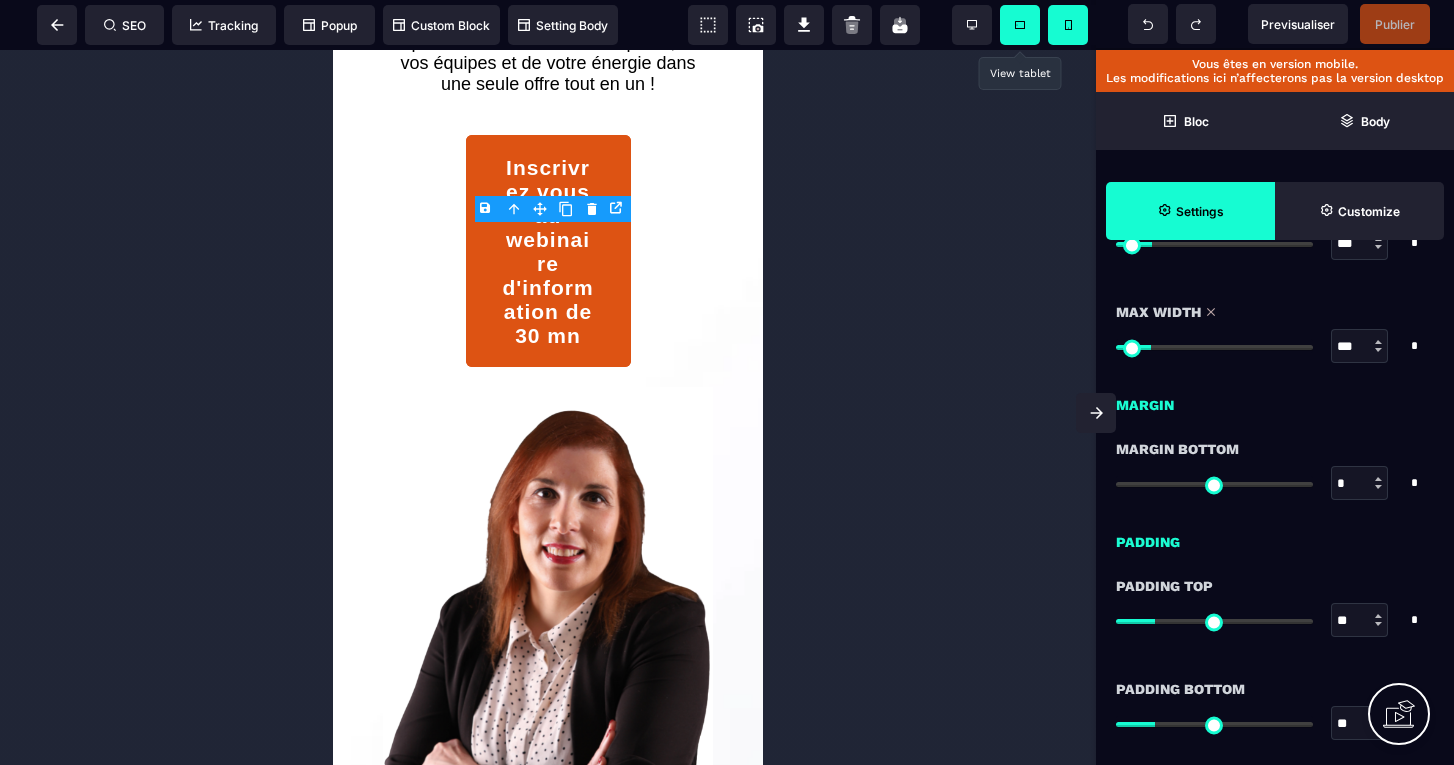 scroll, scrollTop: 772, scrollLeft: 0, axis: vertical 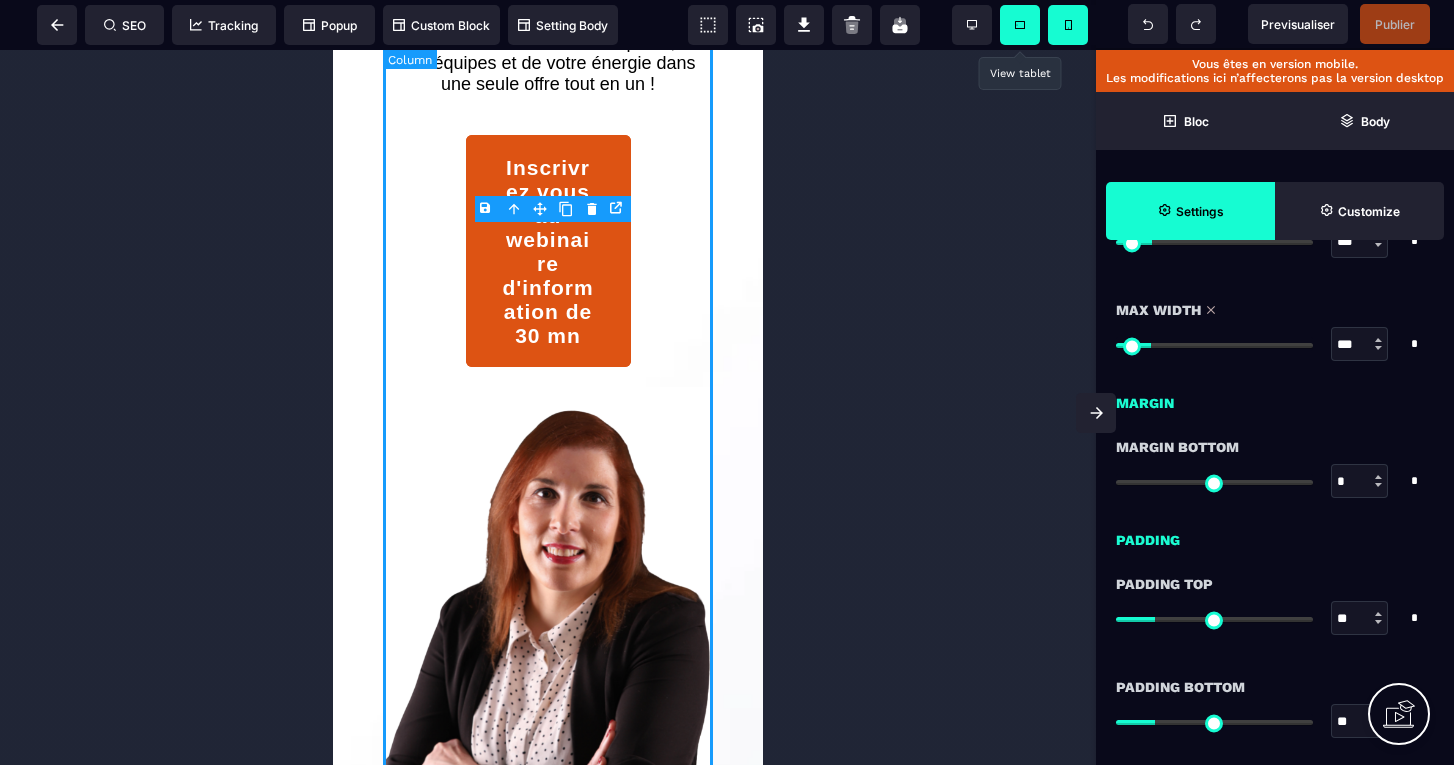 click on "Programme 360° Manager sans s'épuiser, c'est possible et urgent ! Découvrez un programme d'accompagnement global pour reprendre les rênes de votre poste, de vos équipes et de votre énergie dans une seule offre tout en un ! Inscrivrez vous au webinaire d'information de 30 mn" at bounding box center [548, 352] 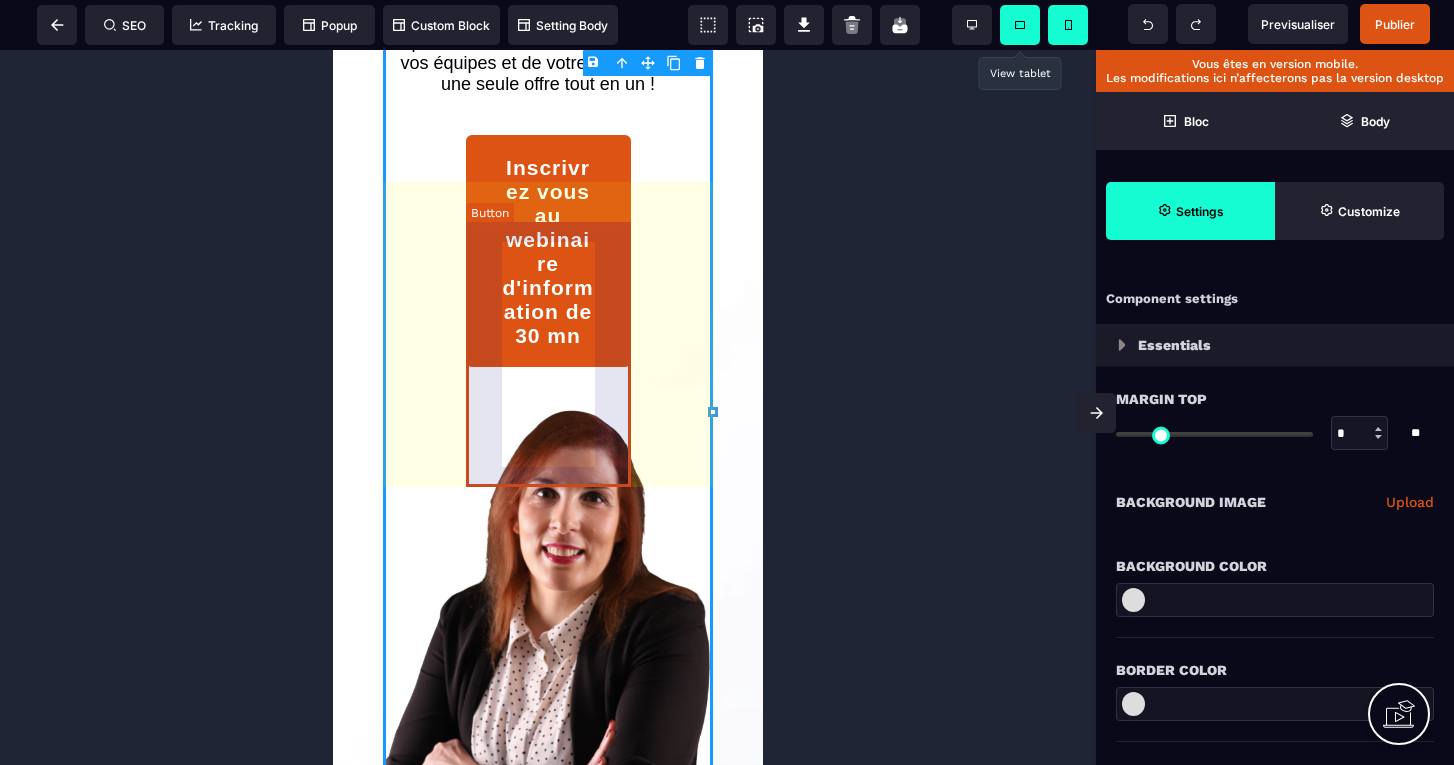click on "Inscrivrez vous au webinaire d'information de 30 mn" at bounding box center (548, 251) 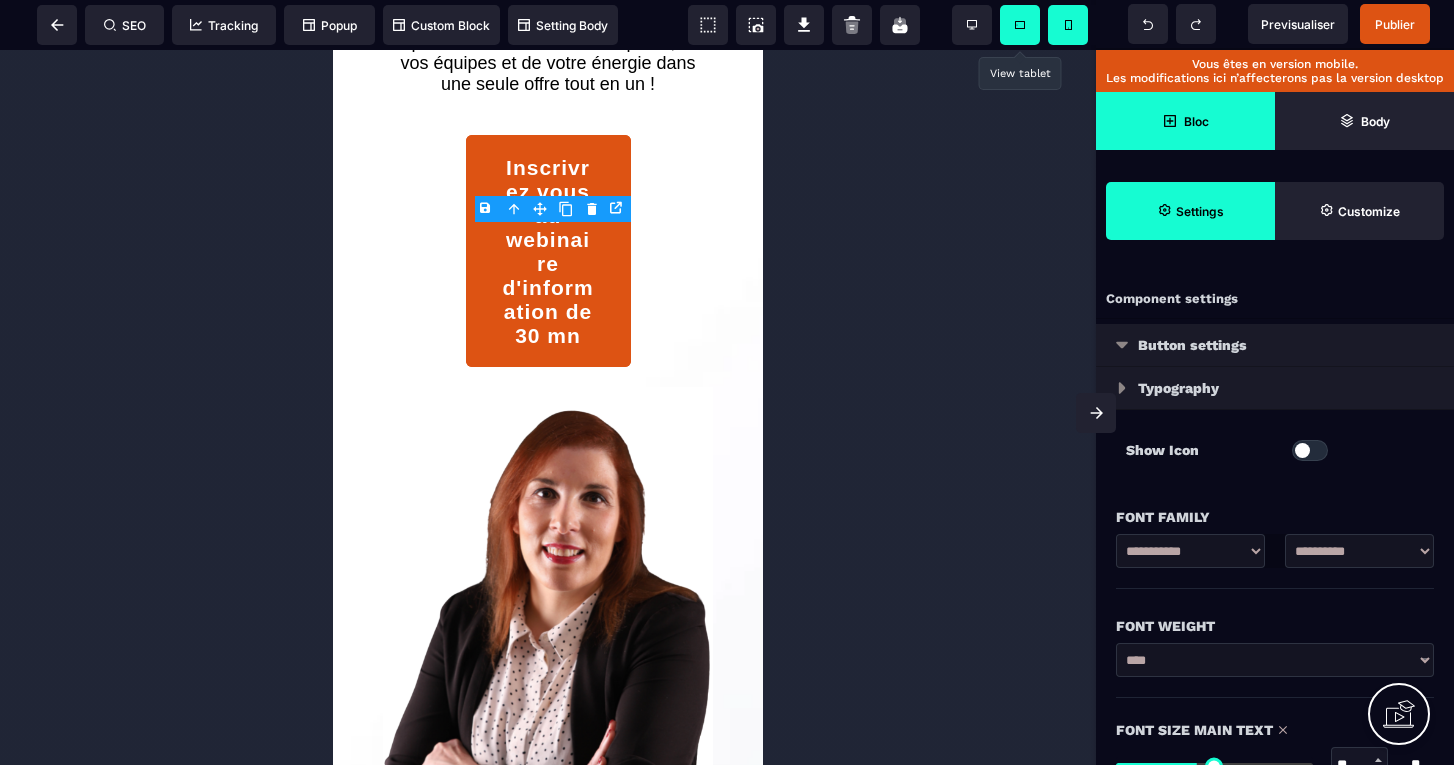 click on "Bloc" at bounding box center (1185, 121) 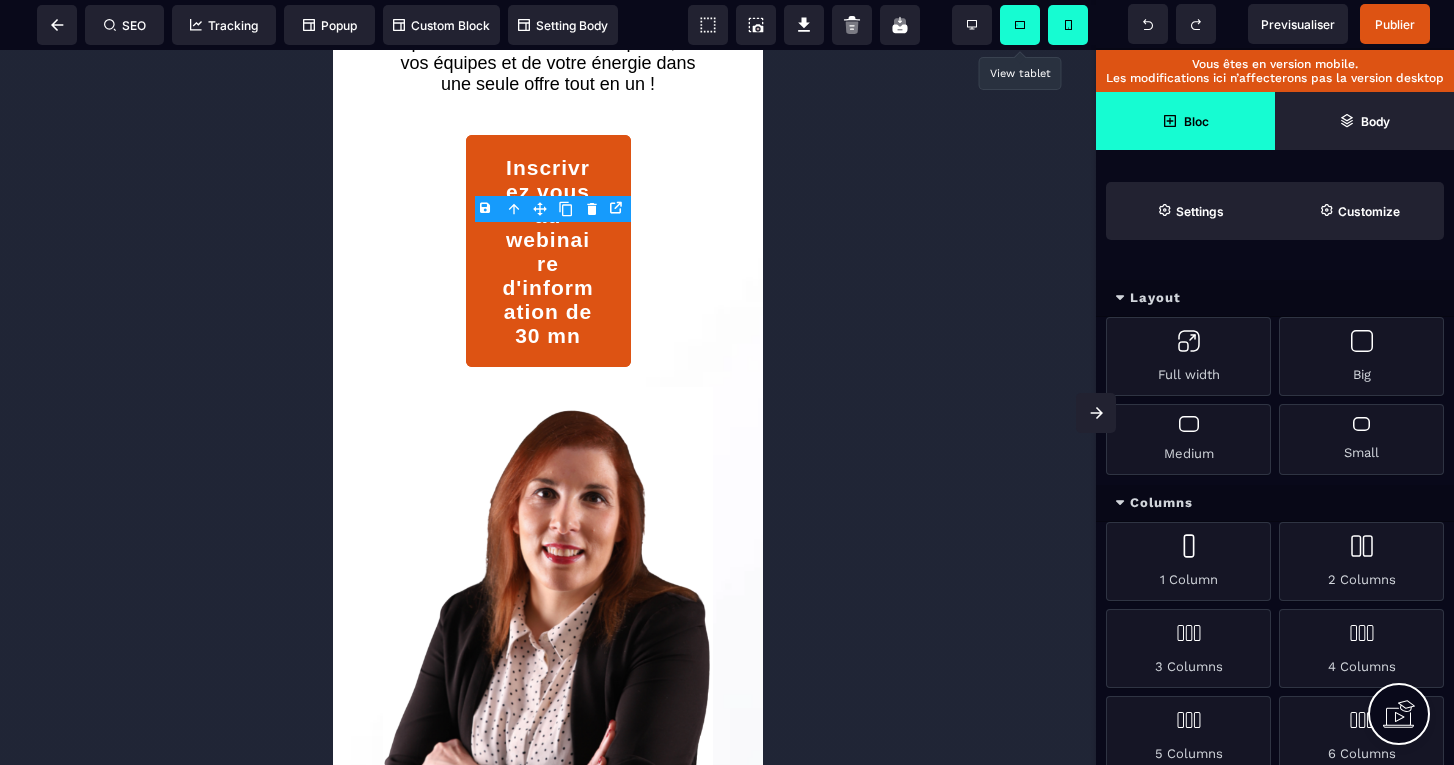 scroll, scrollTop: 0, scrollLeft: 0, axis: both 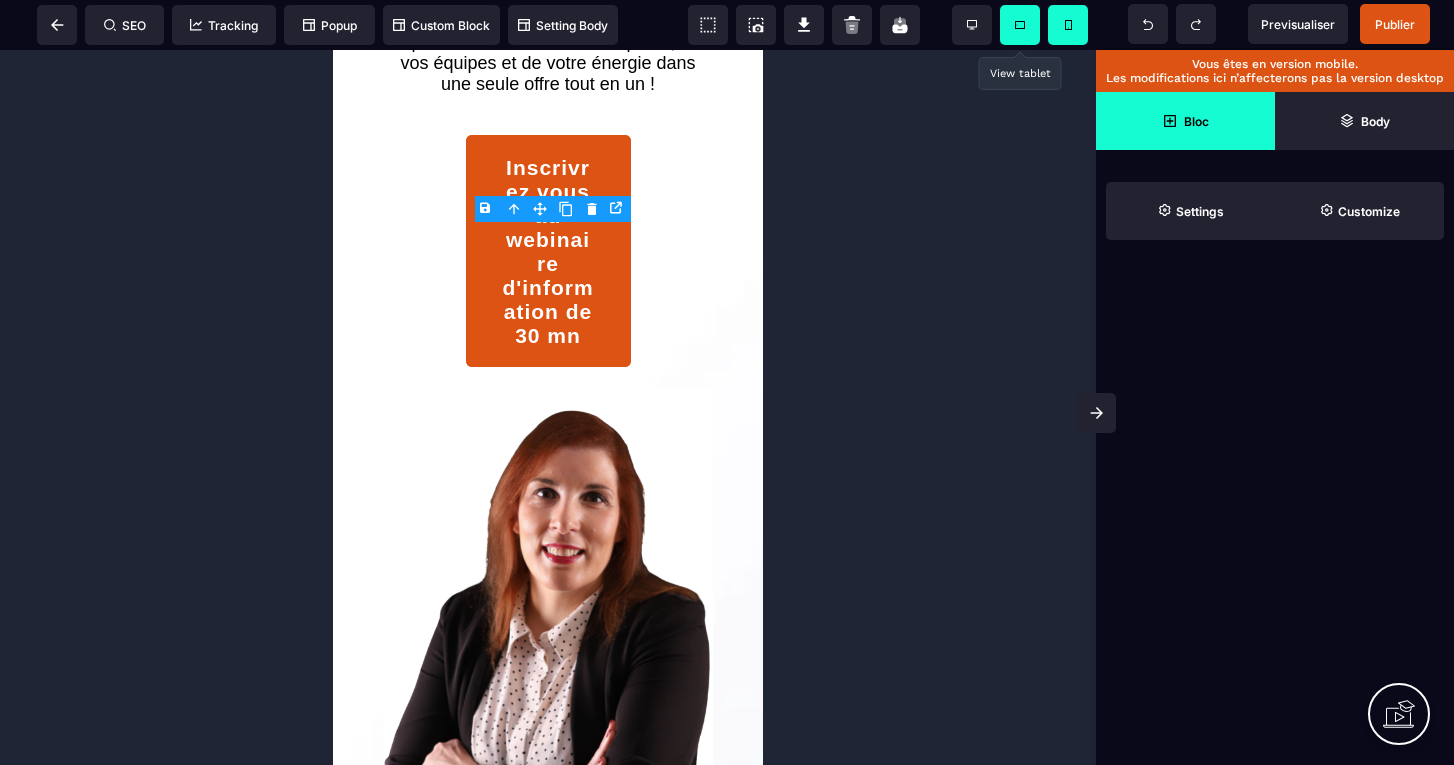 click 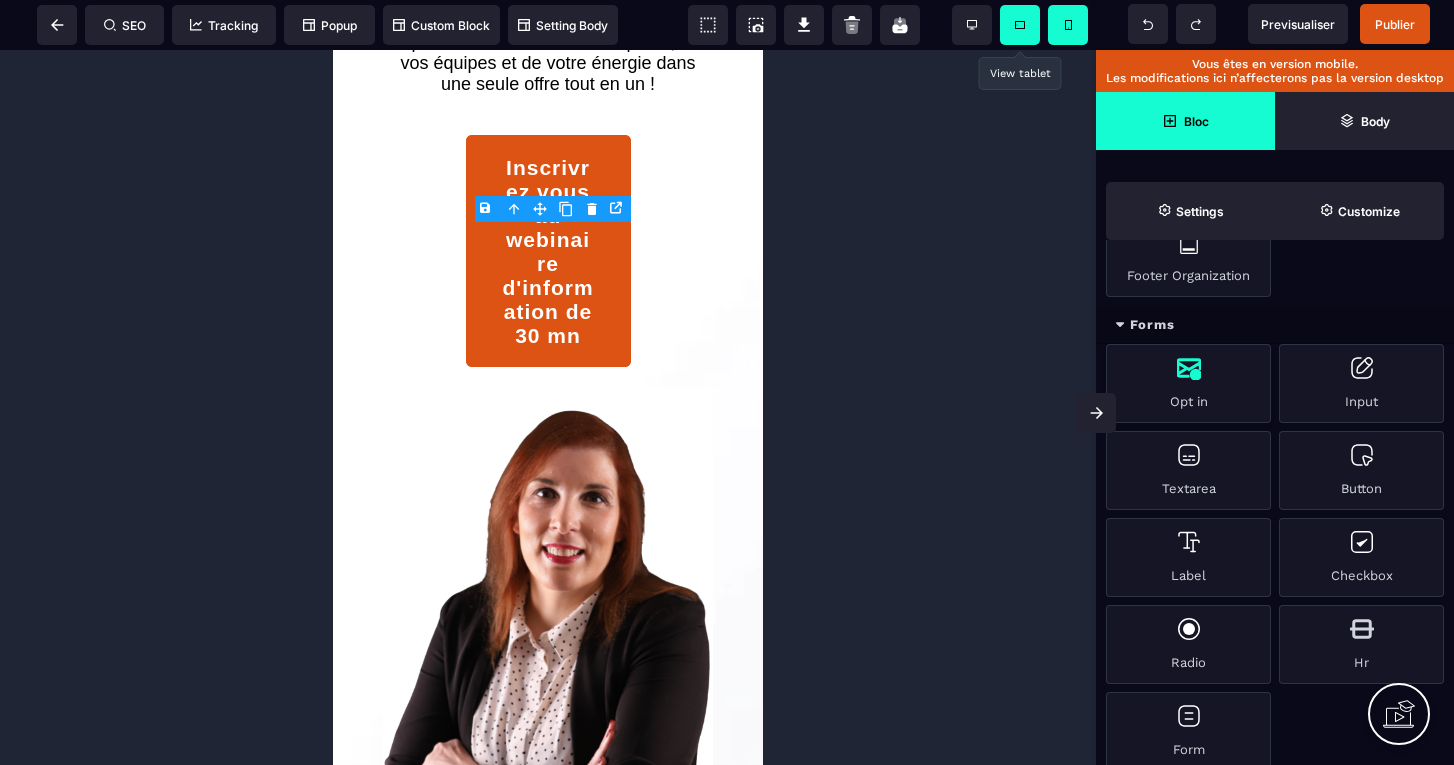 scroll, scrollTop: 1523, scrollLeft: 0, axis: vertical 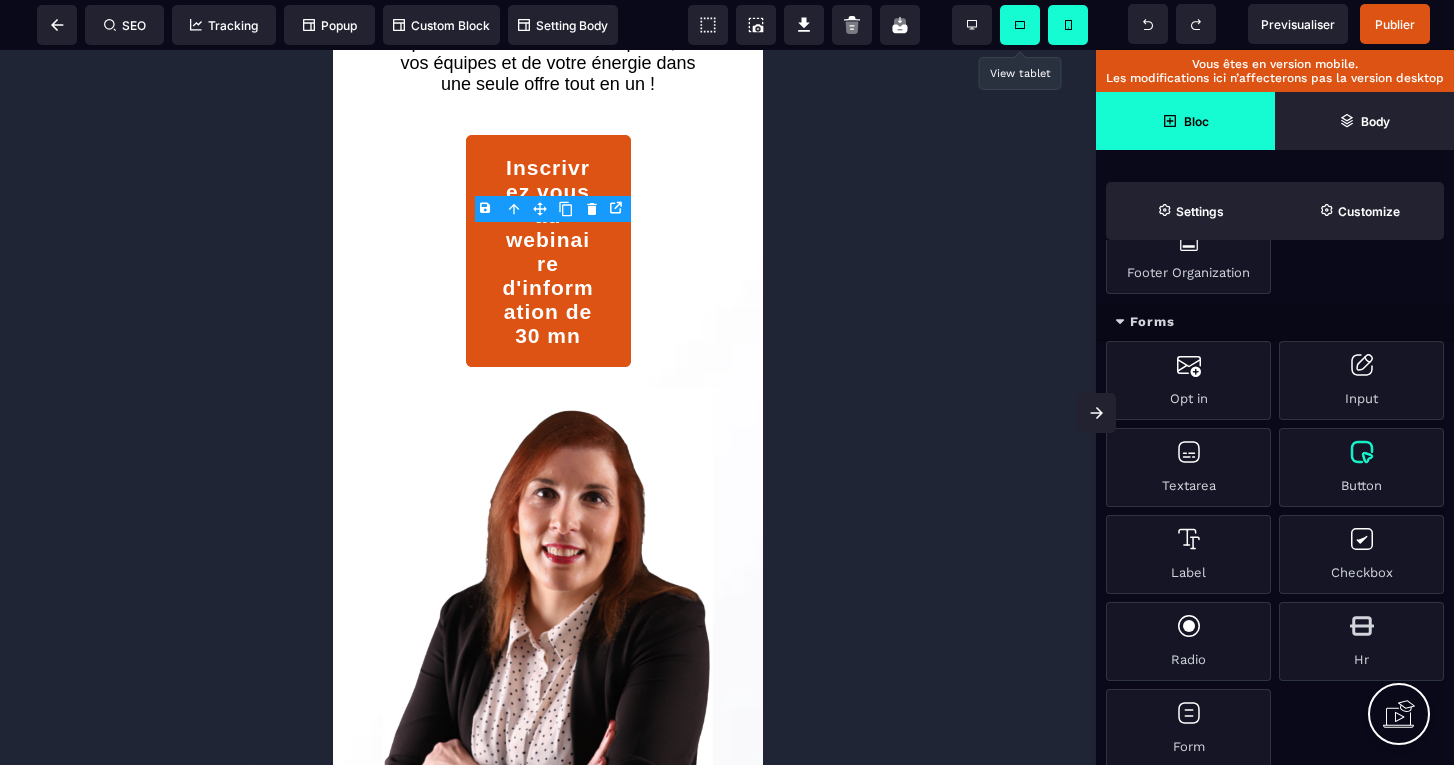 click on "Button" at bounding box center (1361, 467) 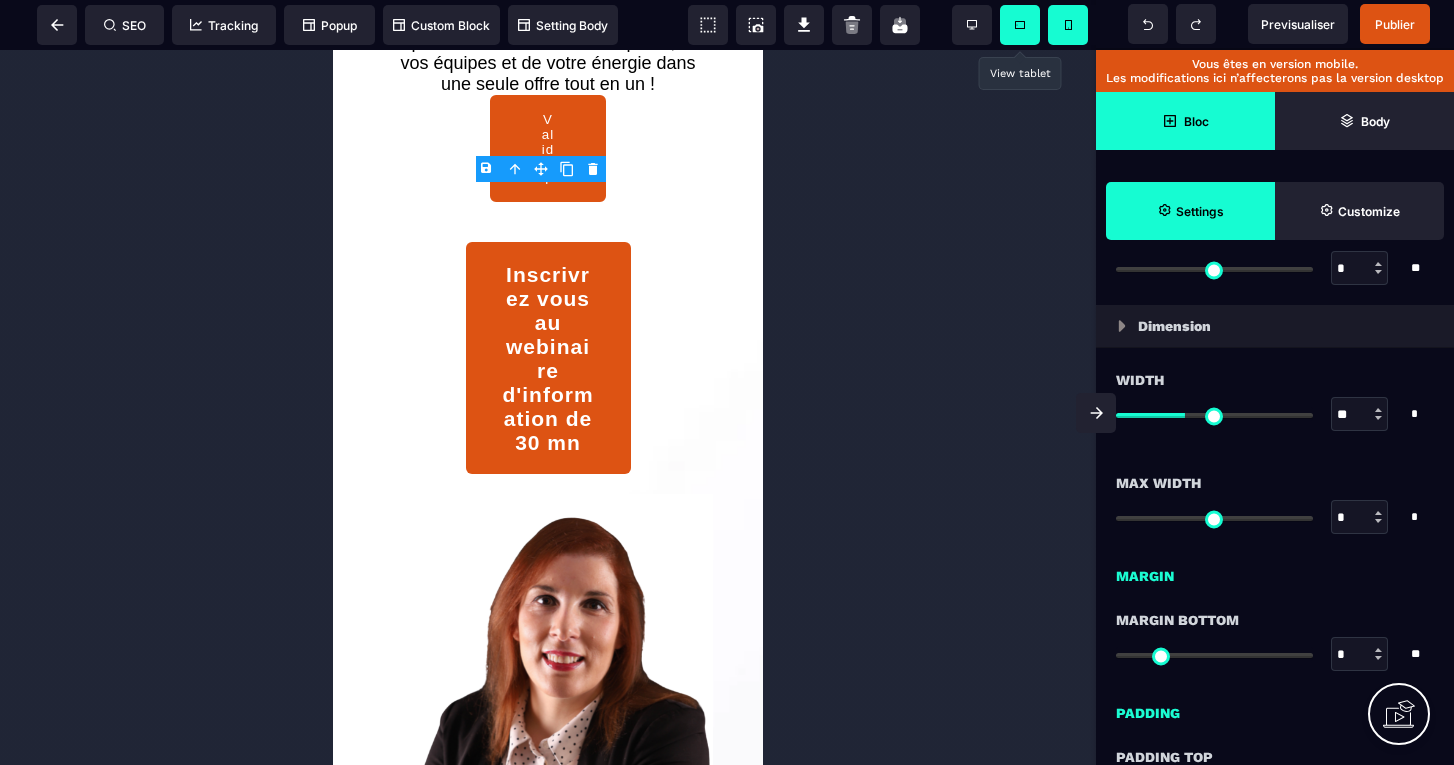 scroll, scrollTop: 0, scrollLeft: 0, axis: both 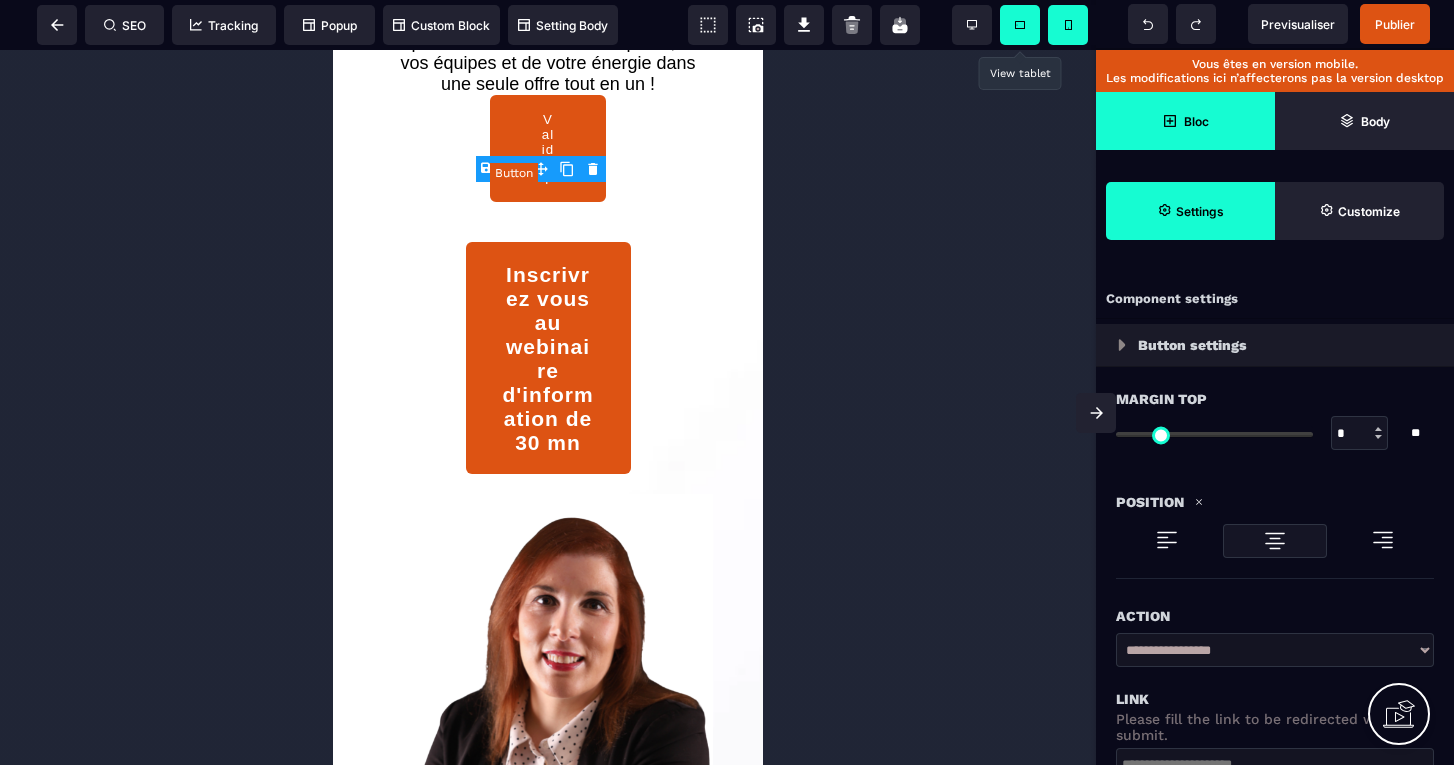 click on "Valider" at bounding box center [548, 148] 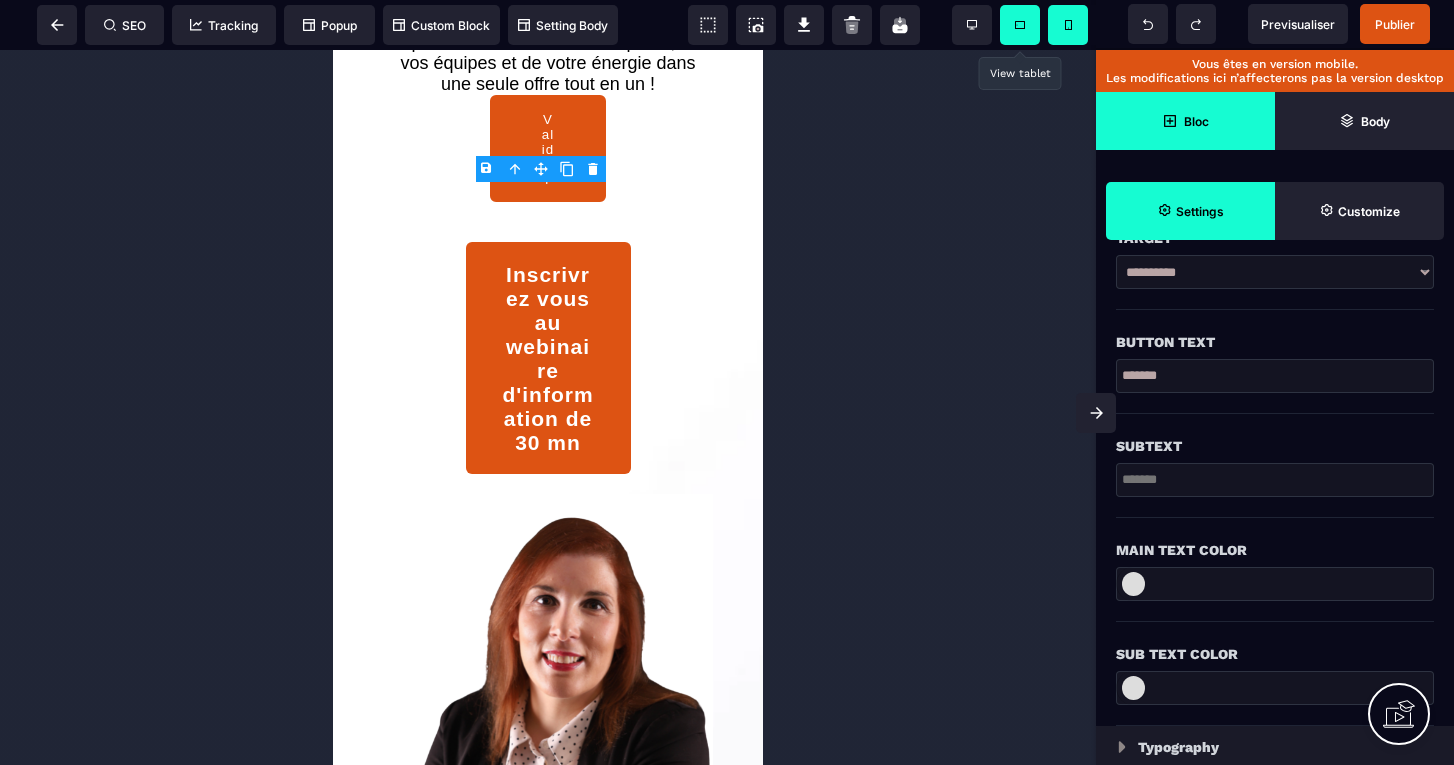 scroll, scrollTop: 617, scrollLeft: 0, axis: vertical 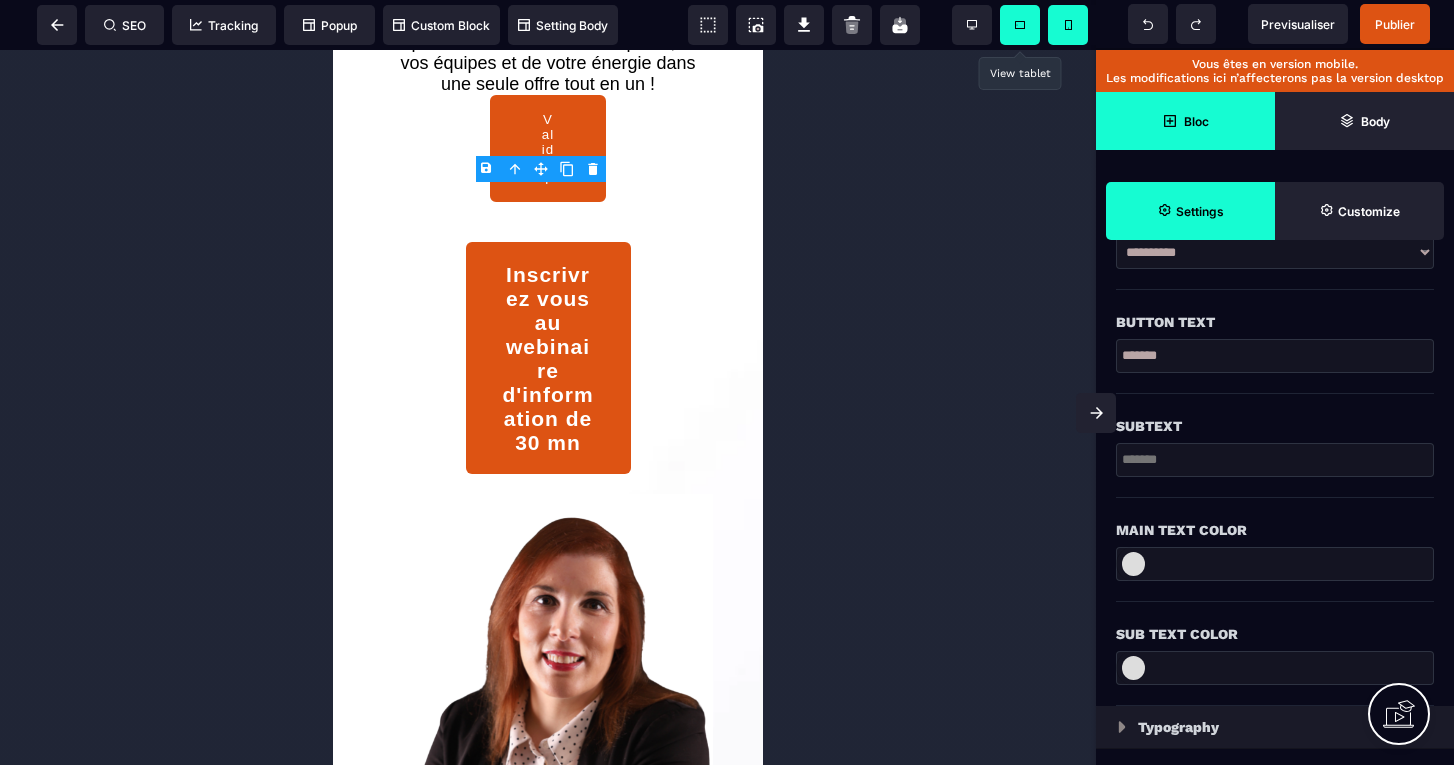 click at bounding box center [1133, 564] 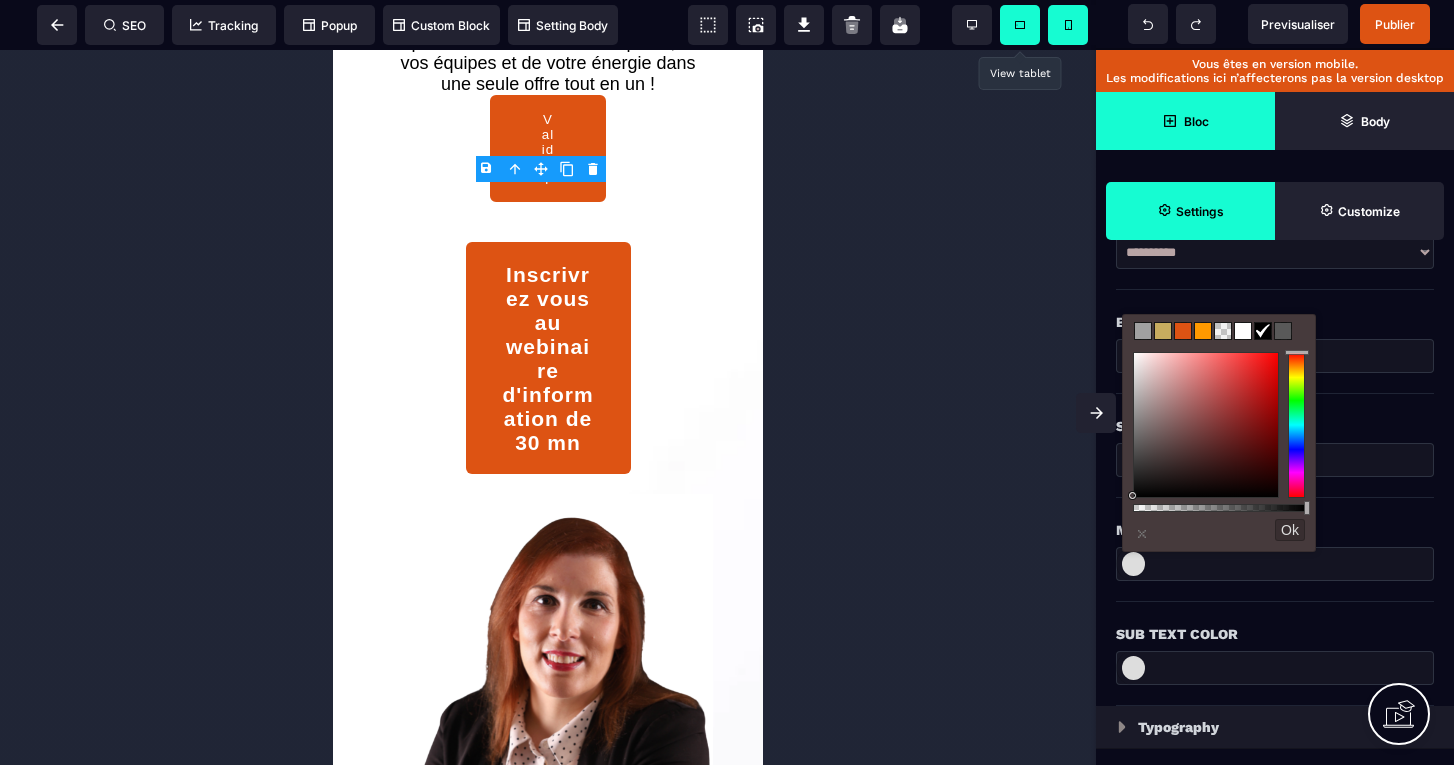 click on "Sub Text Color" at bounding box center (1275, 624) 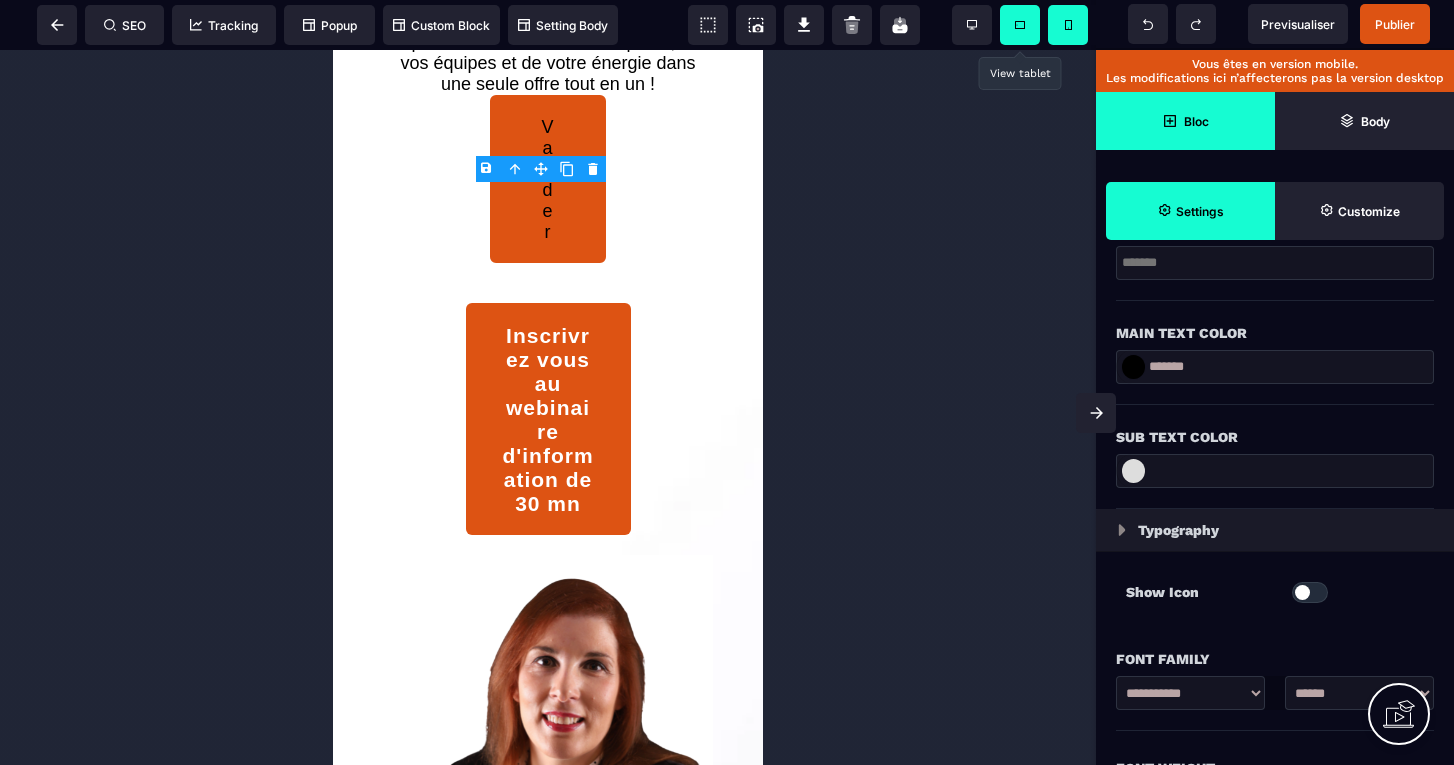 scroll, scrollTop: 827, scrollLeft: 0, axis: vertical 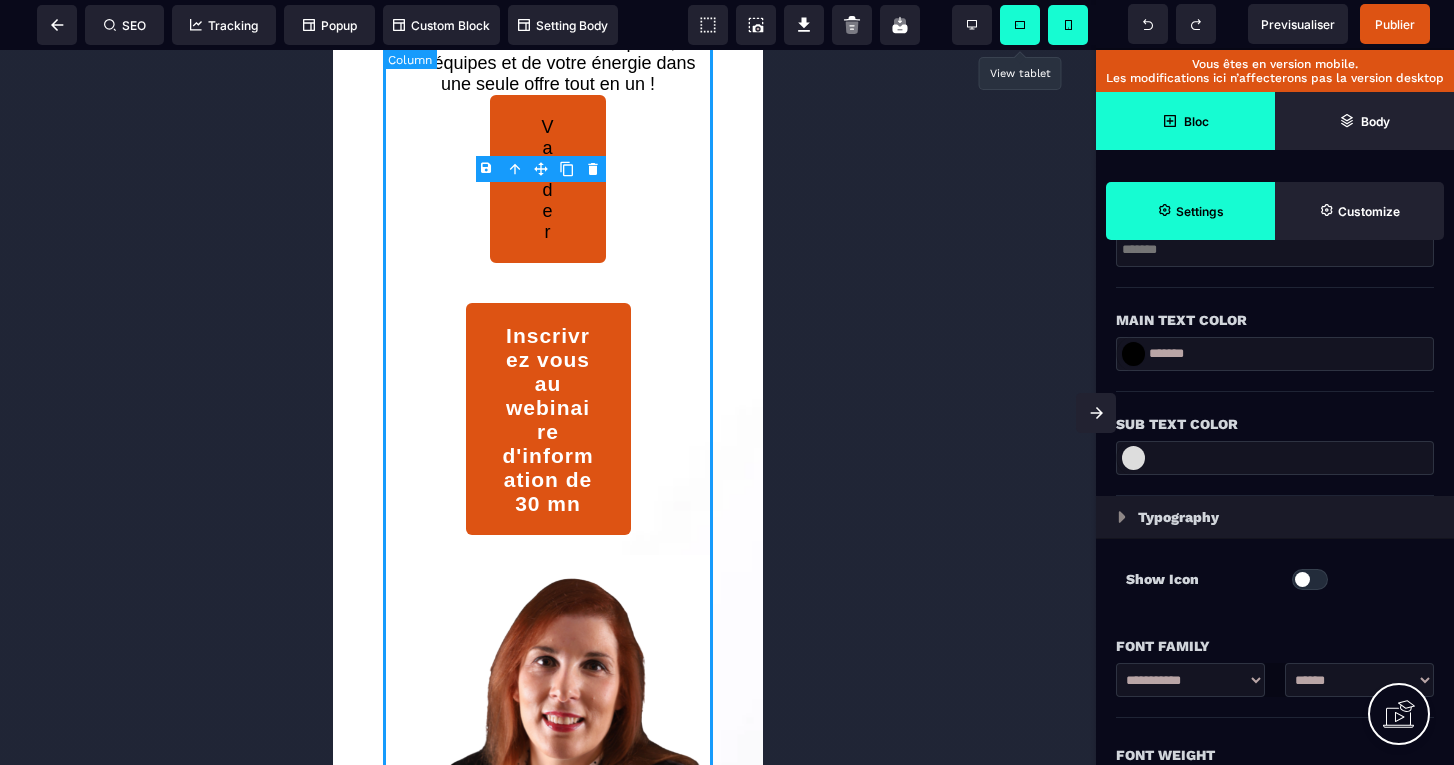 click on "Programme 360° Manager sans s'épuiser, c'est possible et urgent ! Découvrez un programme d'accompagnement global pour reprendre les rênes de votre poste, de vos équipes et de votre énergie dans une seule offre tout en un ! Valider Inscrivrez vous au webinaire d'information de 30 mn" at bounding box center [548, 436] 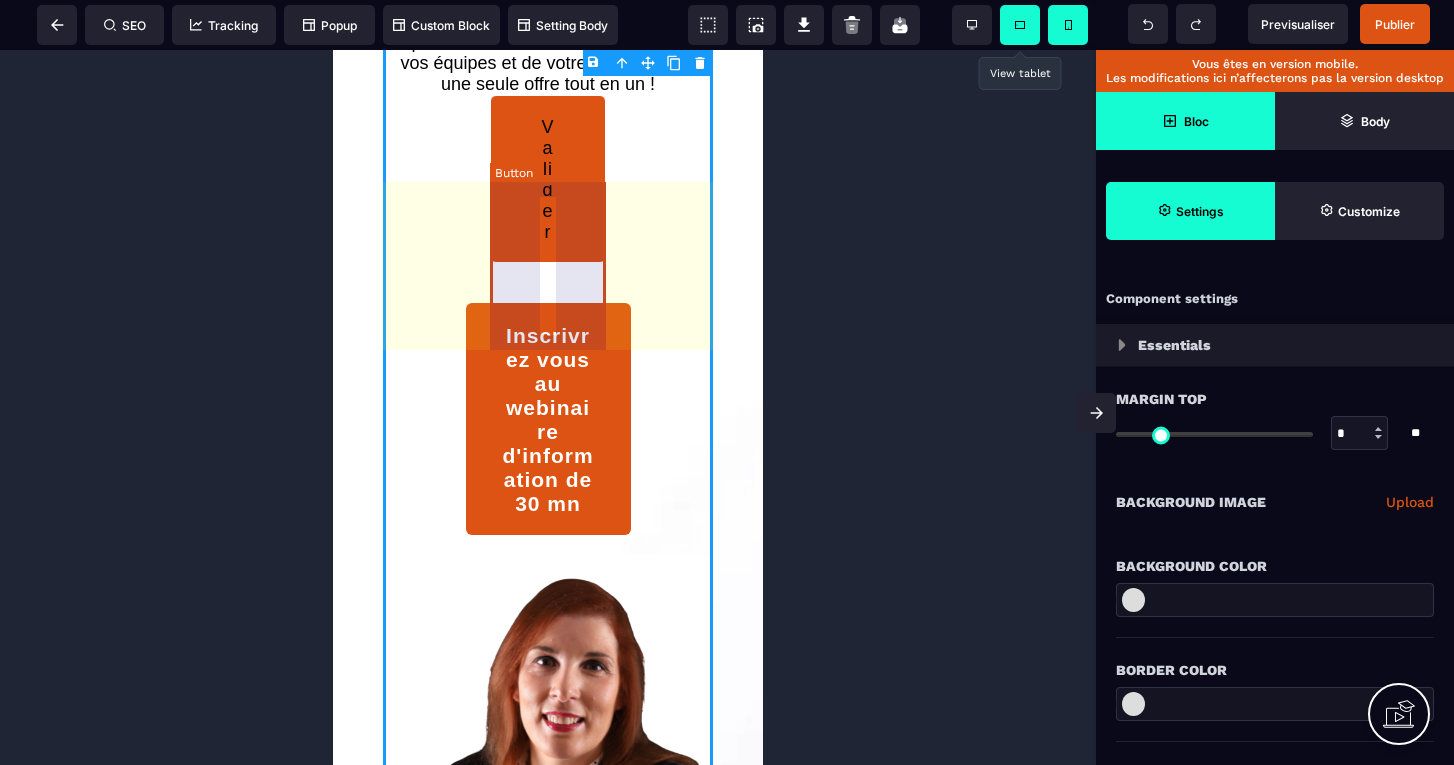 click on "Valider" at bounding box center (548, 179) 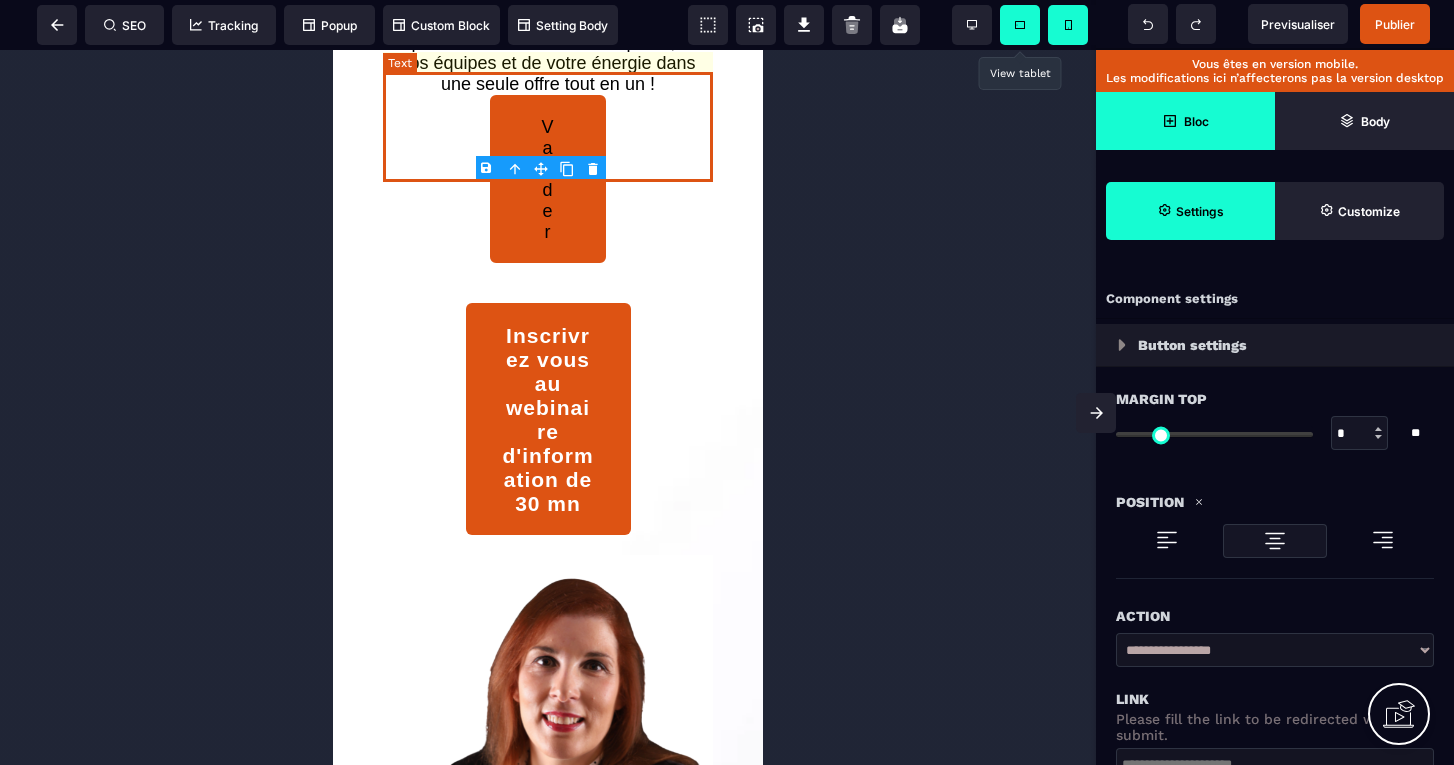 click on "B I U S
A *******
Text
SEO
Tracking
Popup" at bounding box center (727, 382) 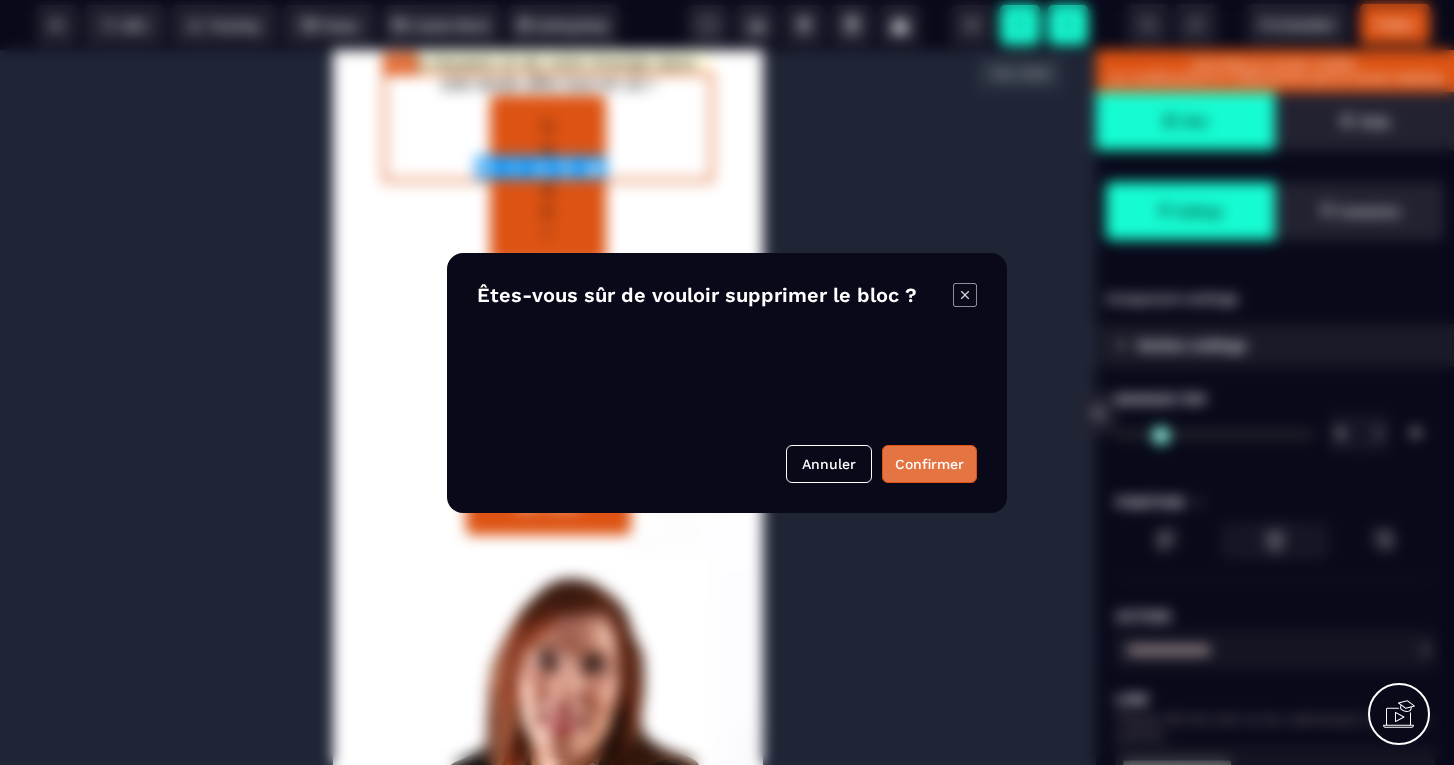click on "Confirmer" at bounding box center (929, 464) 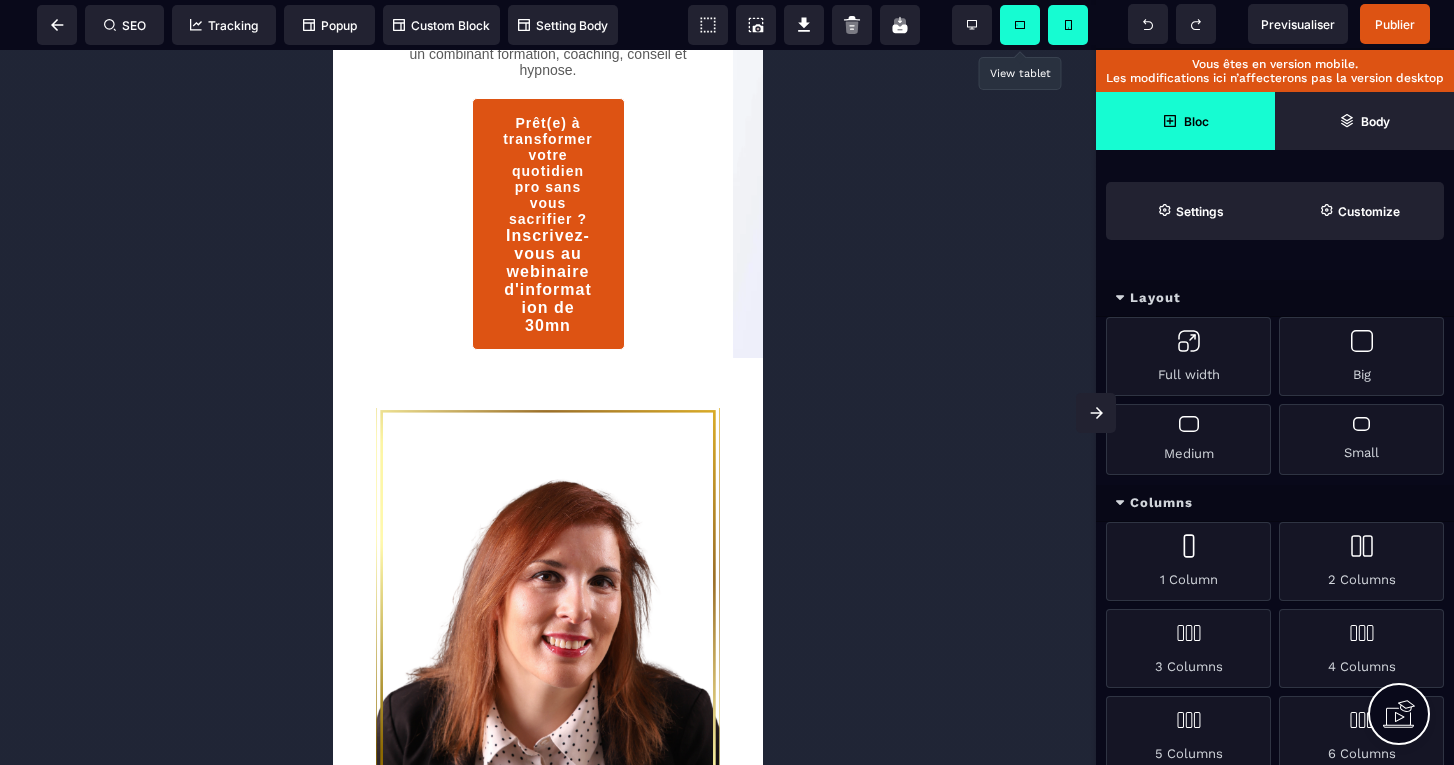 scroll, scrollTop: 2713, scrollLeft: 0, axis: vertical 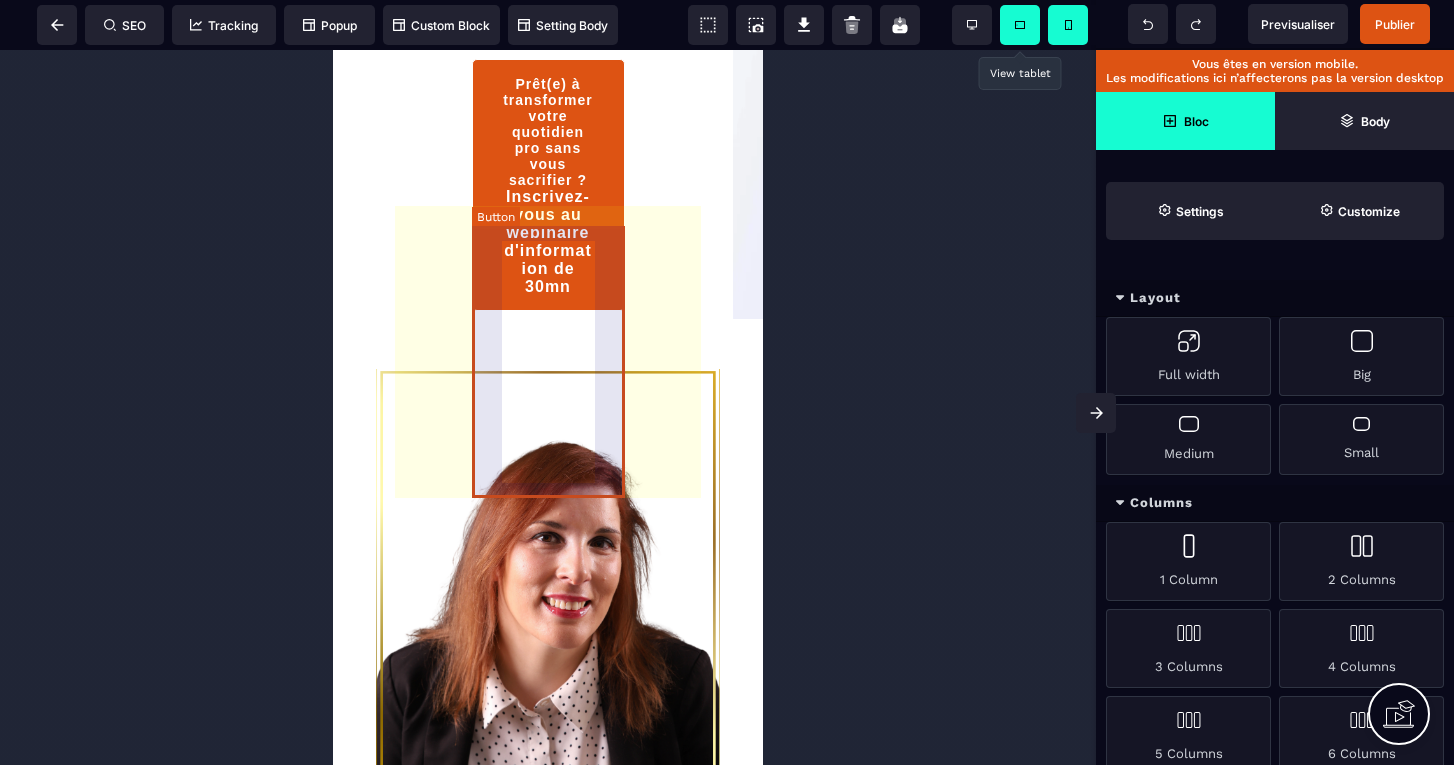 click on "Prêt(e) à transformer votre quotidien pro sans vous sacrifier ?  Inscrivez-vous au webinaire d'information de 30mn" at bounding box center [548, 187] 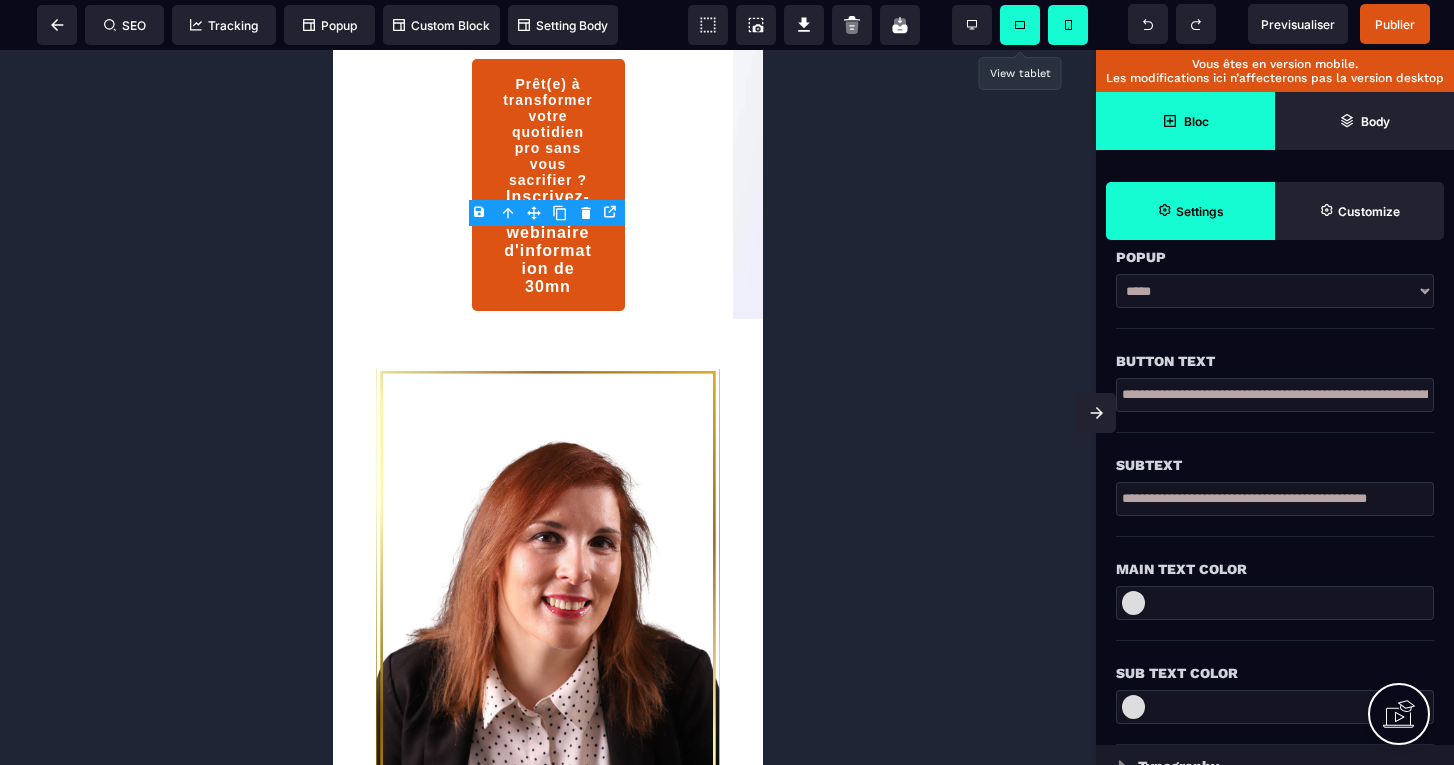 scroll, scrollTop: 443, scrollLeft: 0, axis: vertical 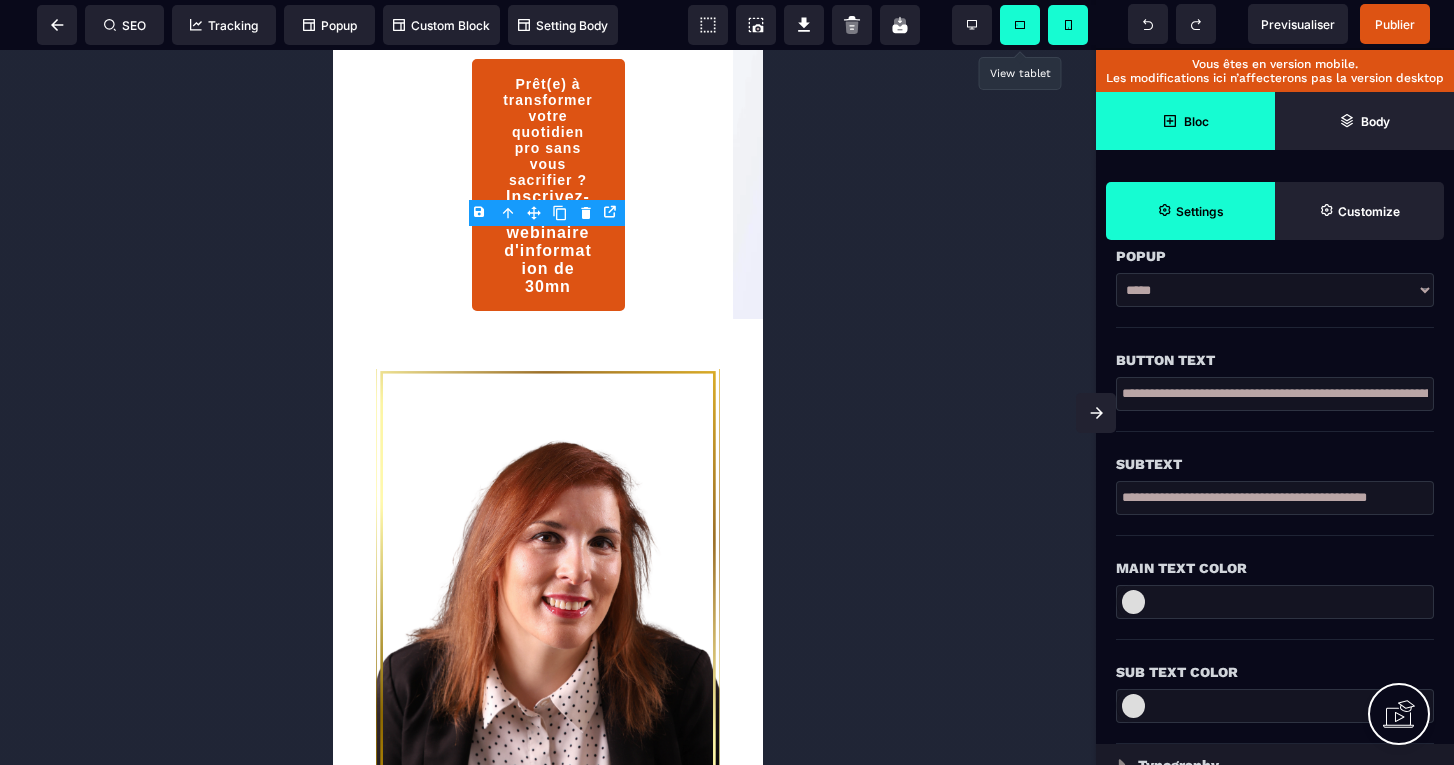 drag, startPoint x: 1401, startPoint y: 498, endPoint x: 1058, endPoint y: 492, distance: 343.05246 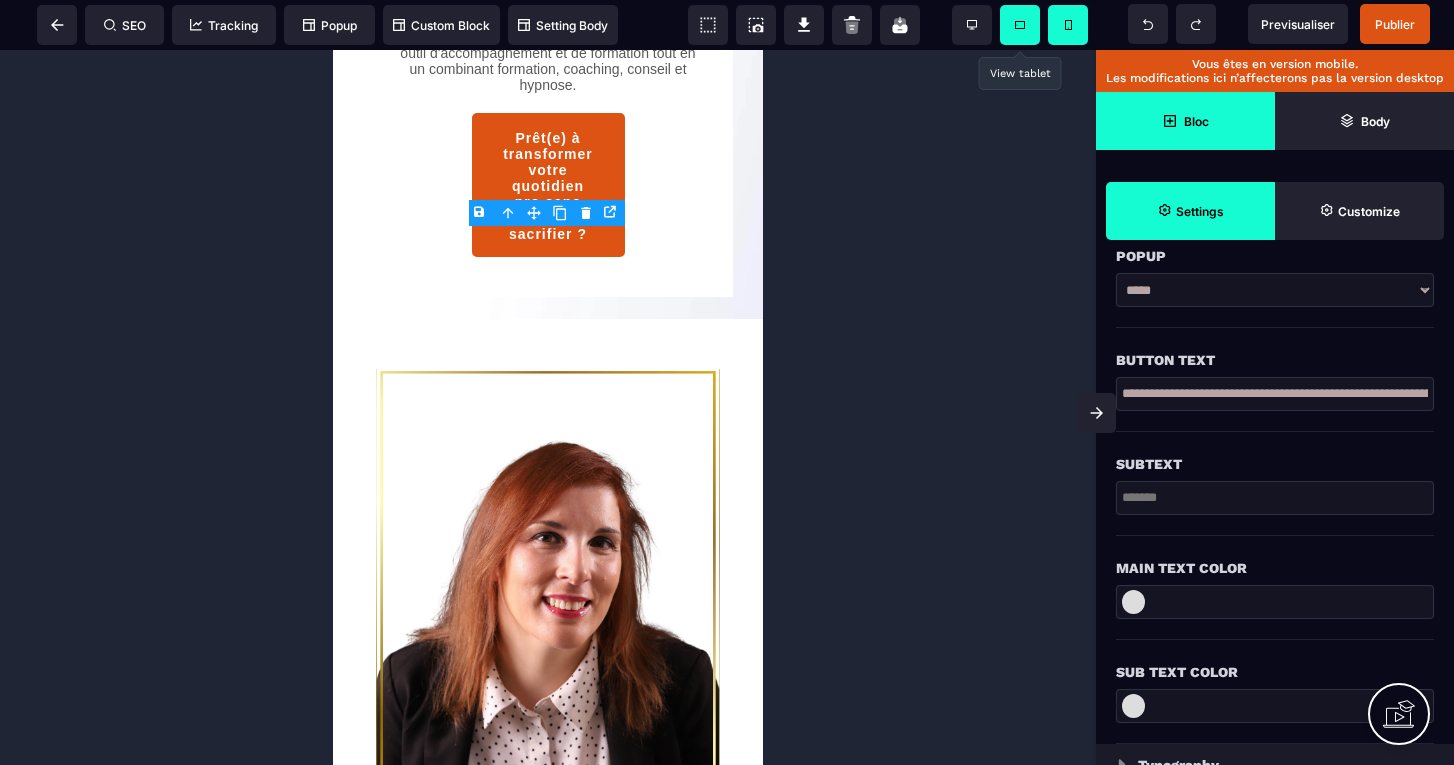 click at bounding box center (1111, 383) 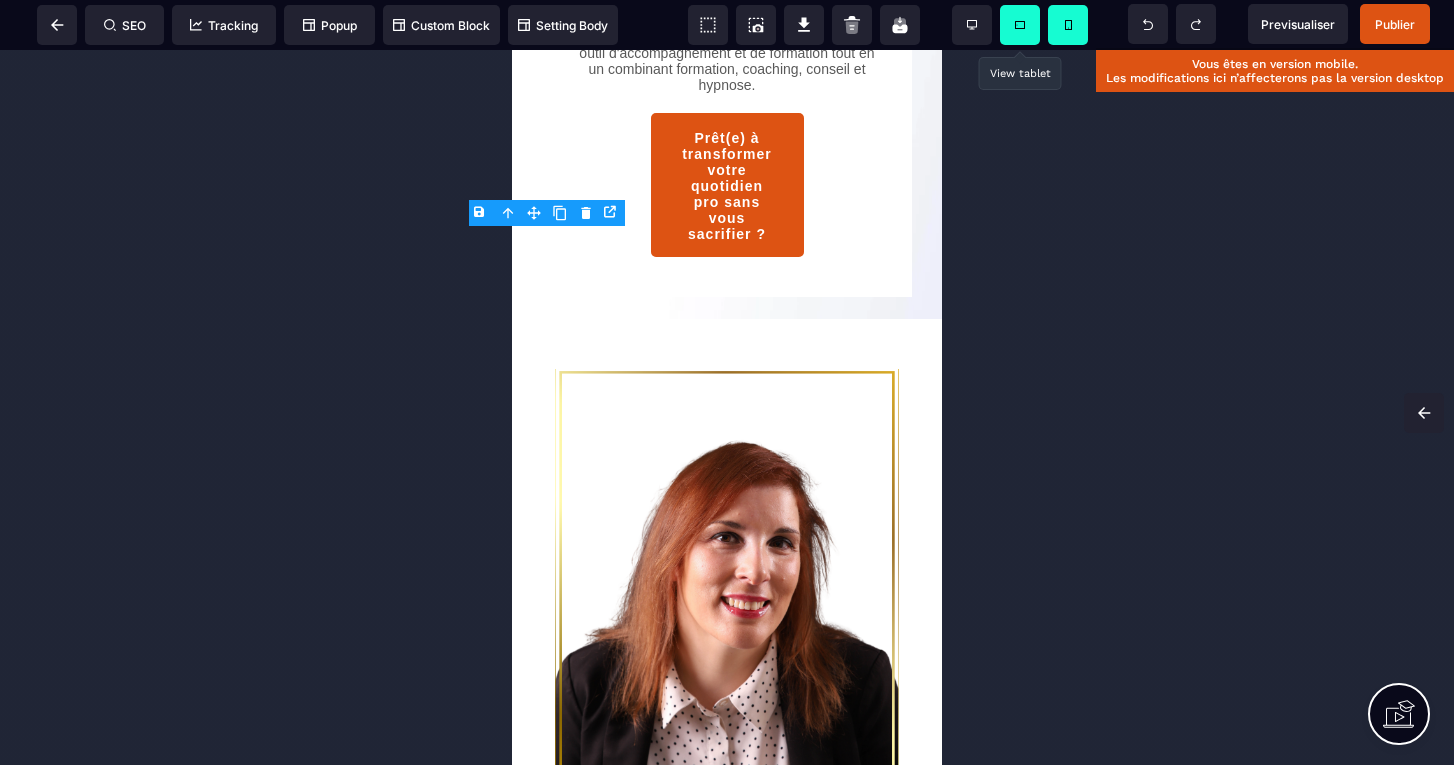 click 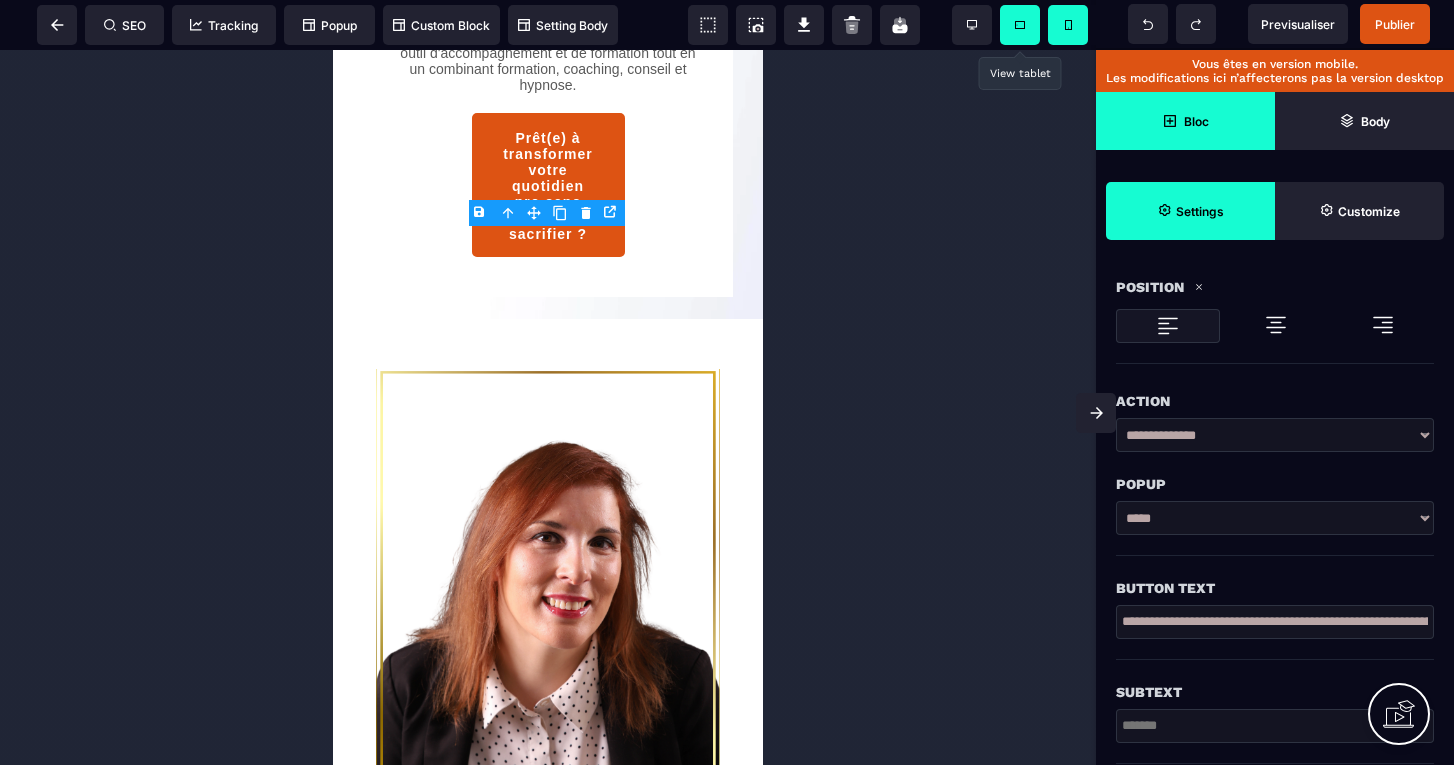 scroll, scrollTop: 225, scrollLeft: 0, axis: vertical 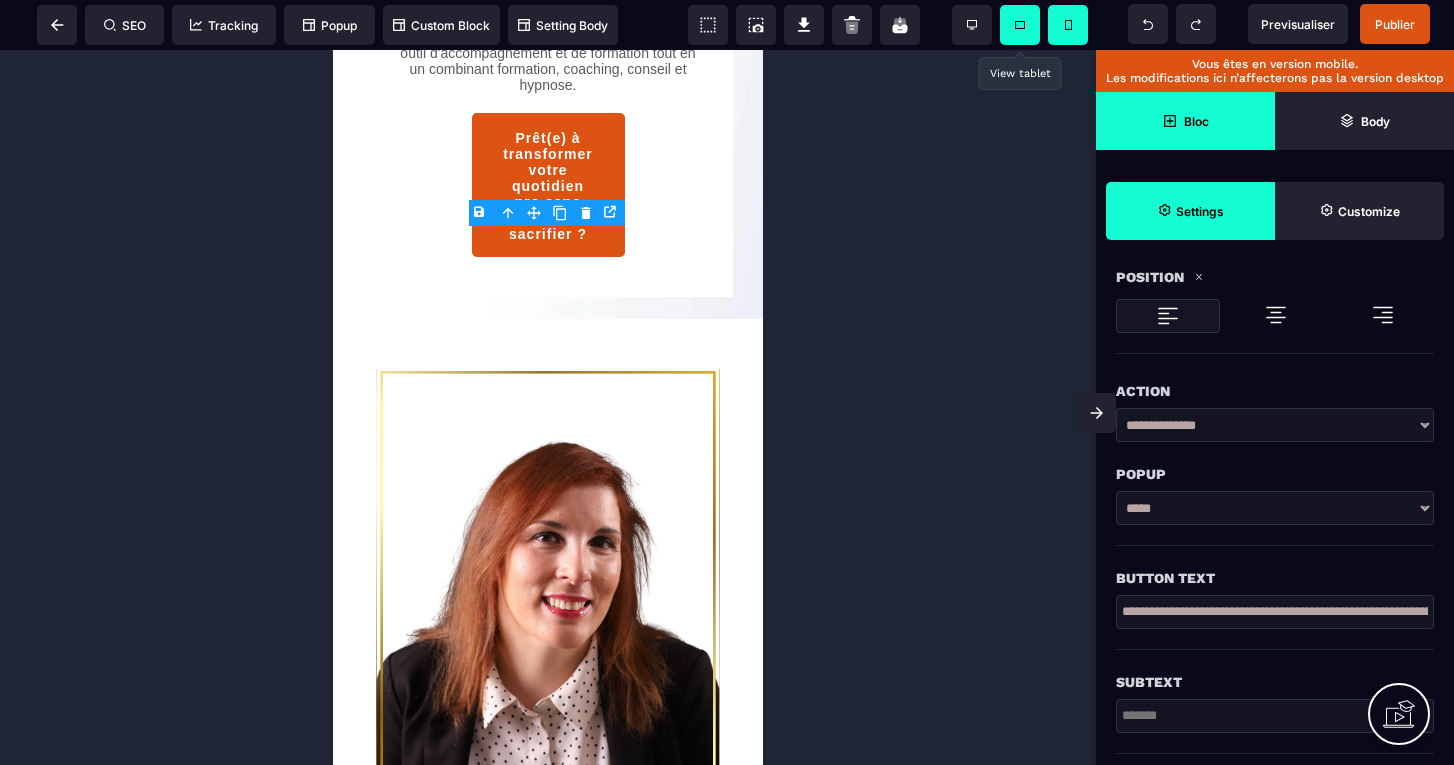 click on "**********" at bounding box center (1275, 612) 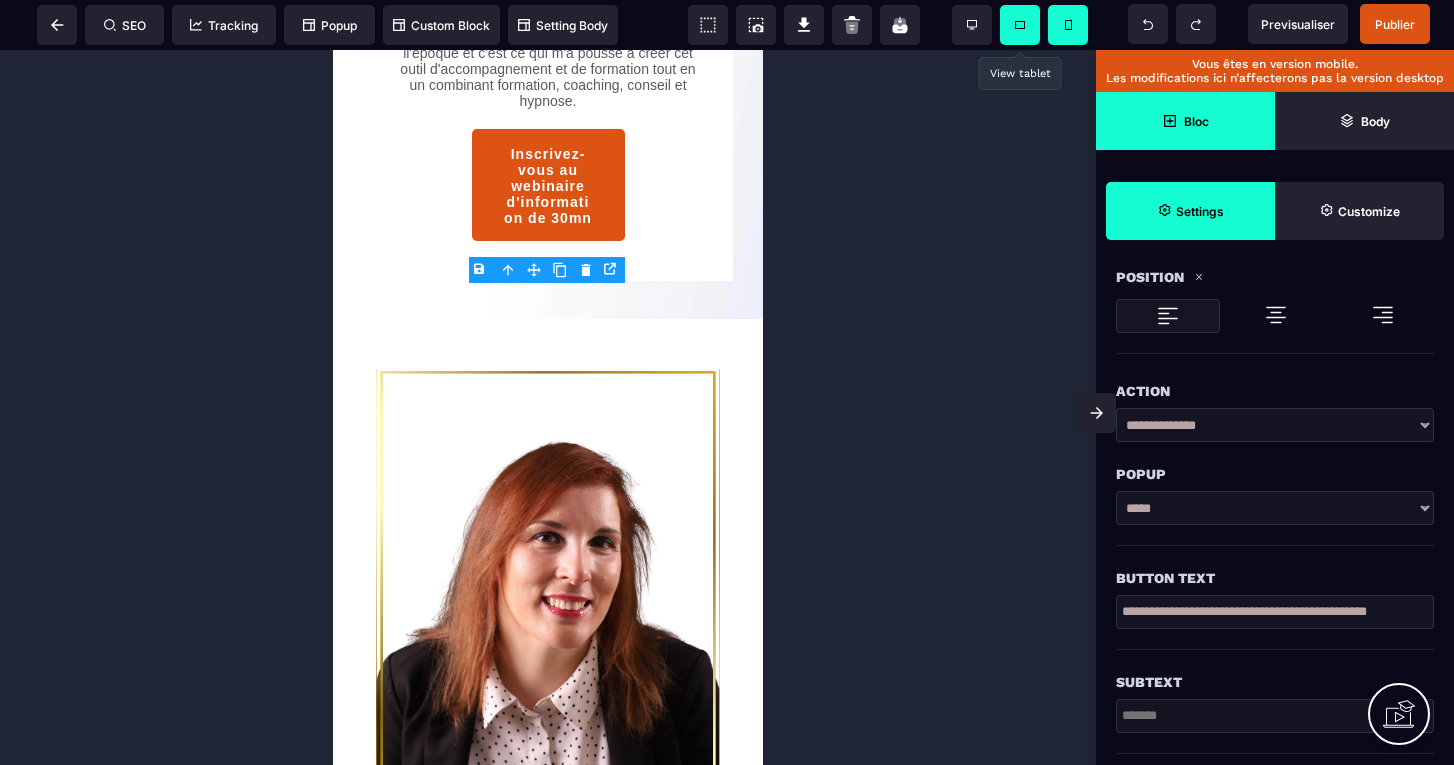 click at bounding box center (548, 407) 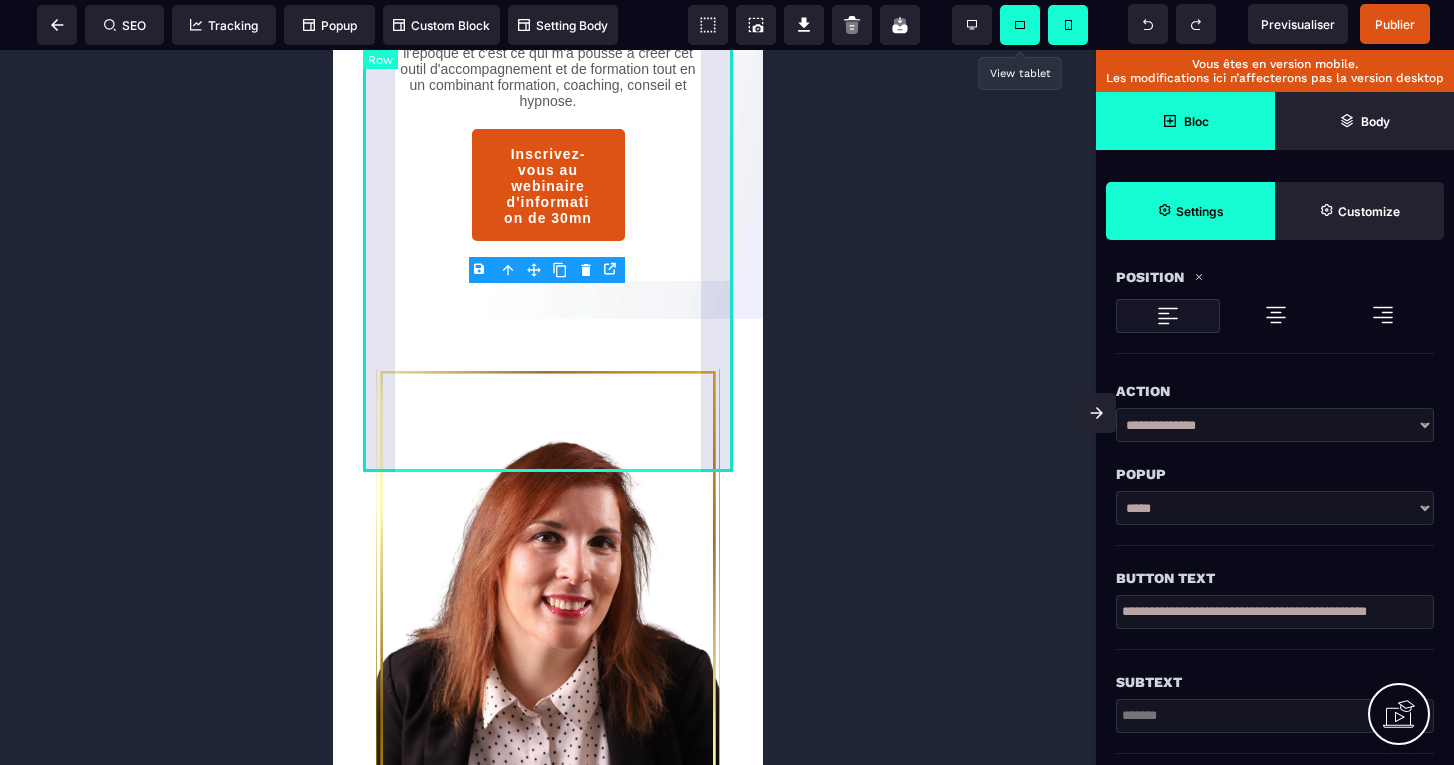 click on "PARCE QUE PRENDRE SOIN DES AUTRES COMMENCE PAR PRENDRE SOIN DE SOI J'ai vécu sensiblement la même chose ! J'aurais aimé que l'on me propose cela à ll'époque et c'est ce qui m'a poussé à créer cet outil d'accompagnement et de formation tout en un combinant formation, coaching, conseil et hypnose. Inscrivez-vous au webinaire d'information de 30mn" at bounding box center [548, -173] 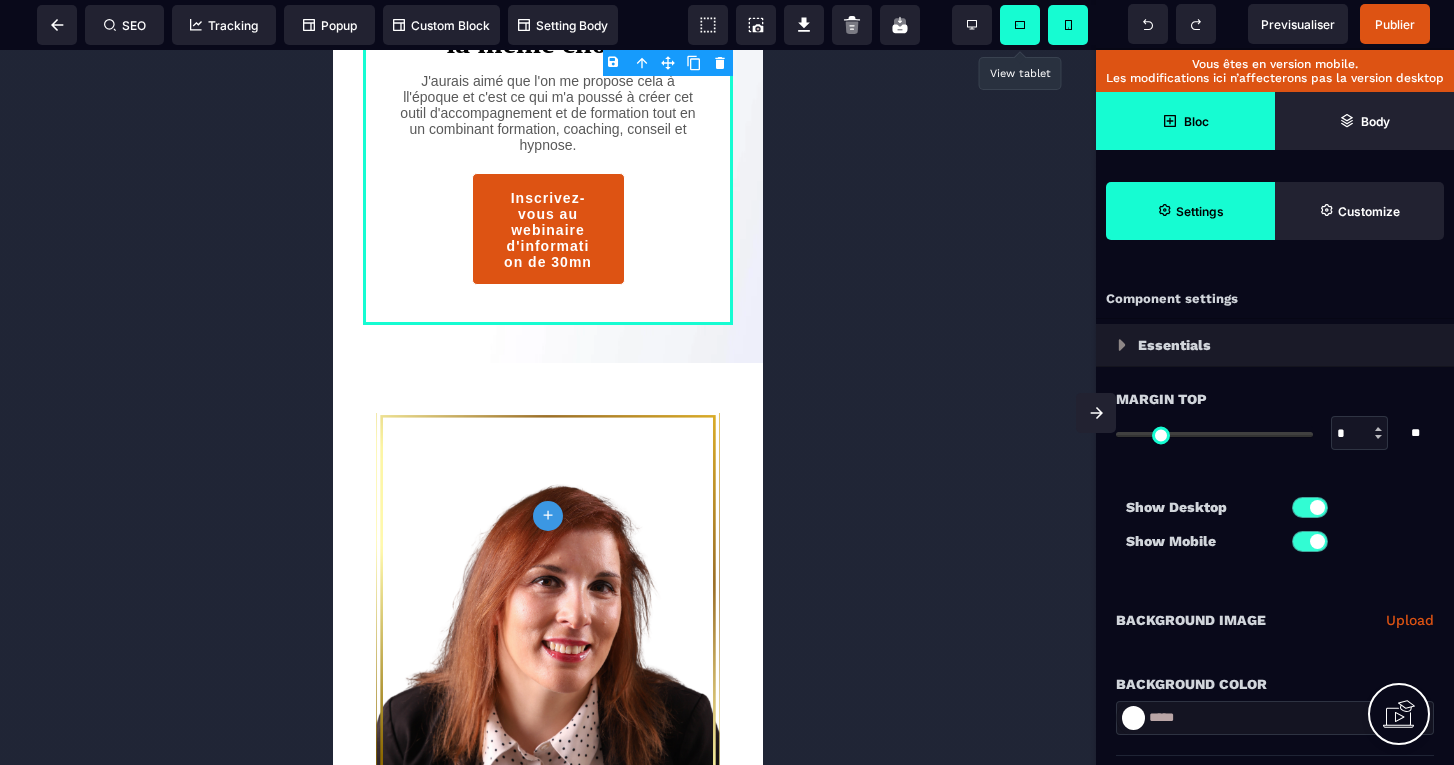 scroll, scrollTop: 2670, scrollLeft: 0, axis: vertical 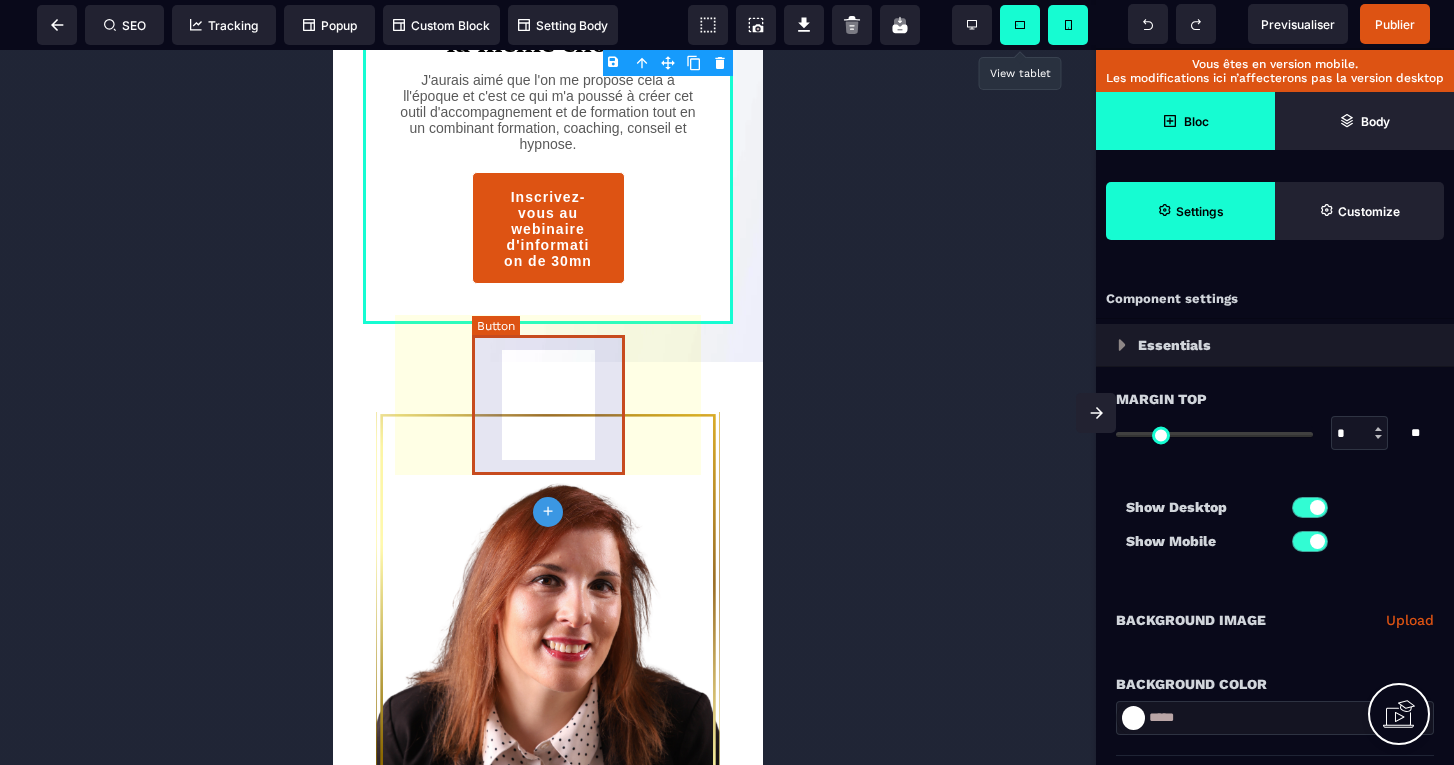 click on "Inscrivez-vous au webinaire d'information de 30mn" at bounding box center (548, 228) 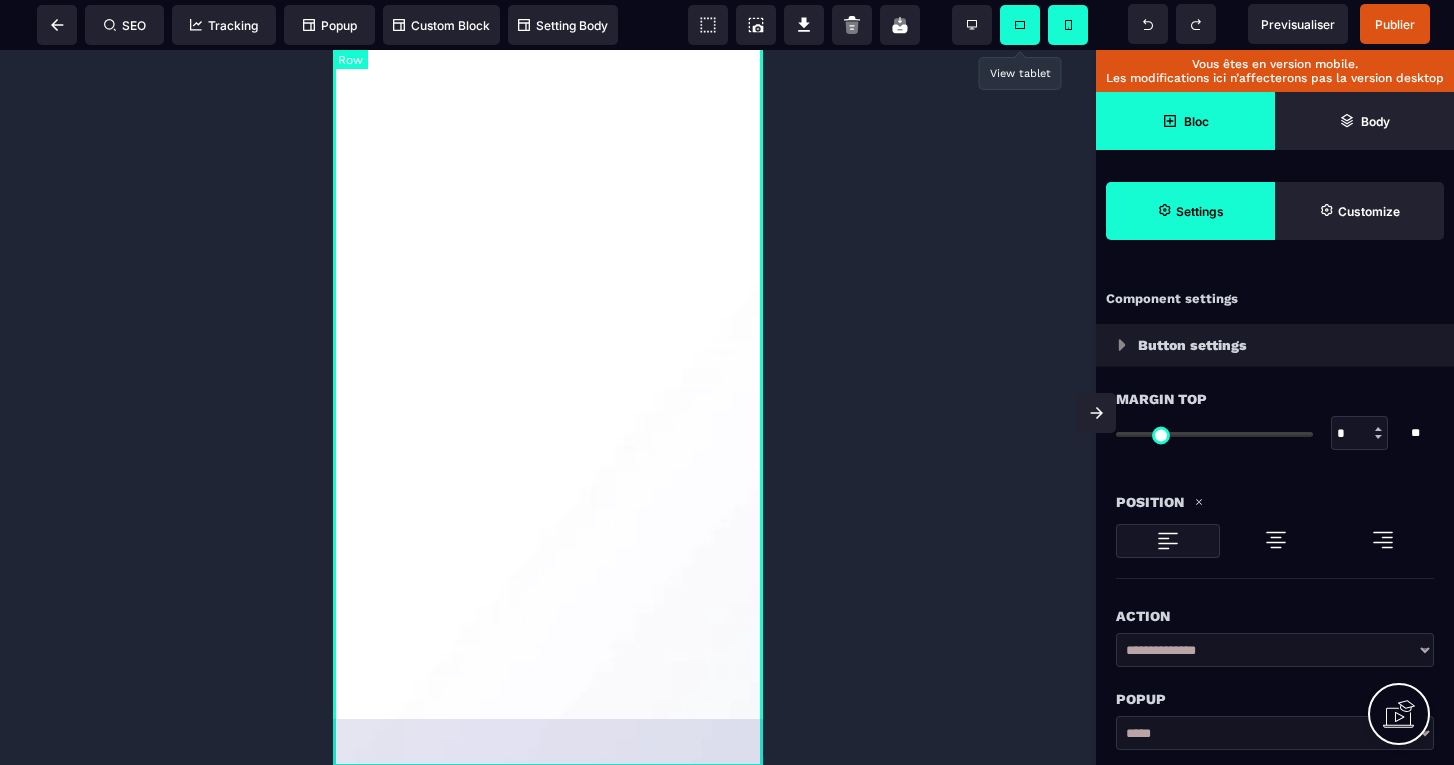 scroll, scrollTop: 0, scrollLeft: 0, axis: both 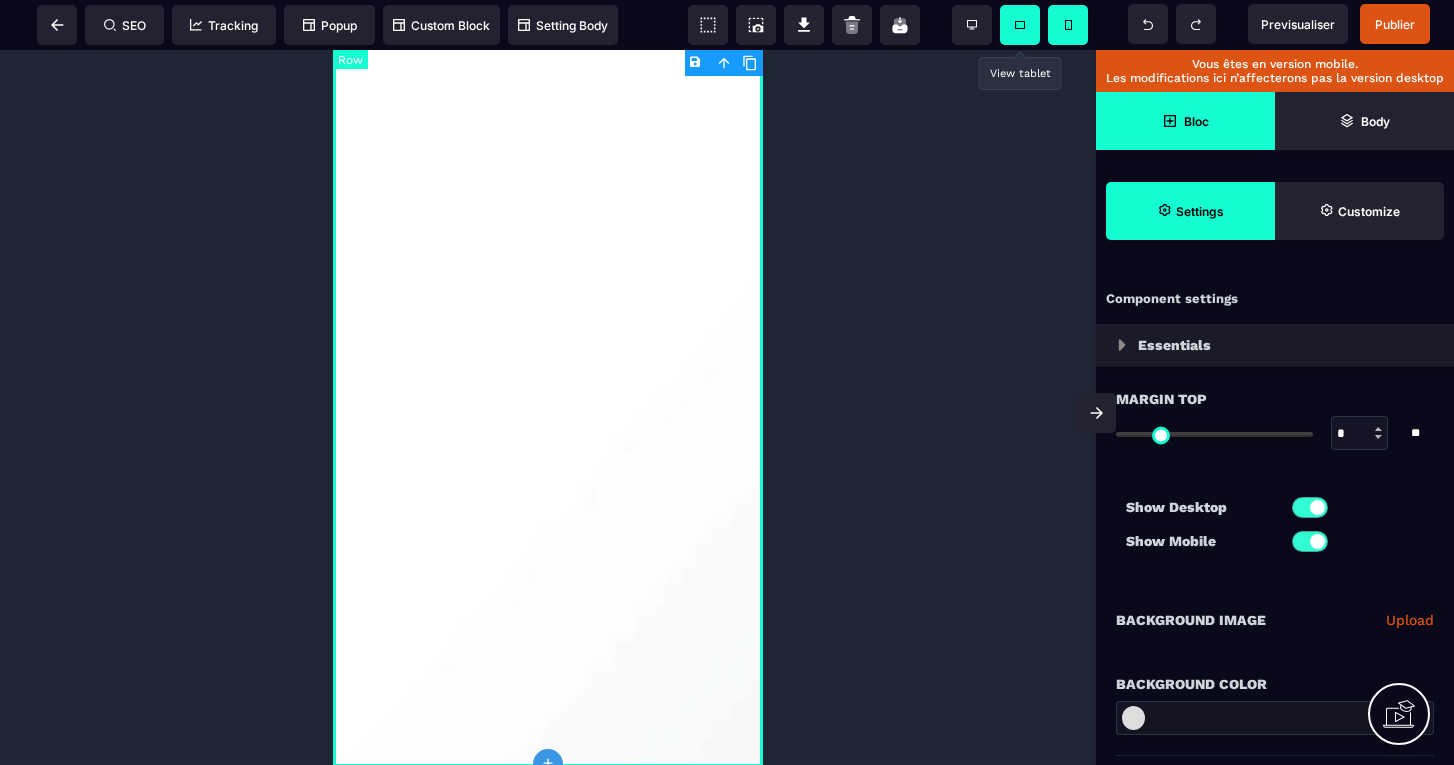 click at bounding box center [548, 301] 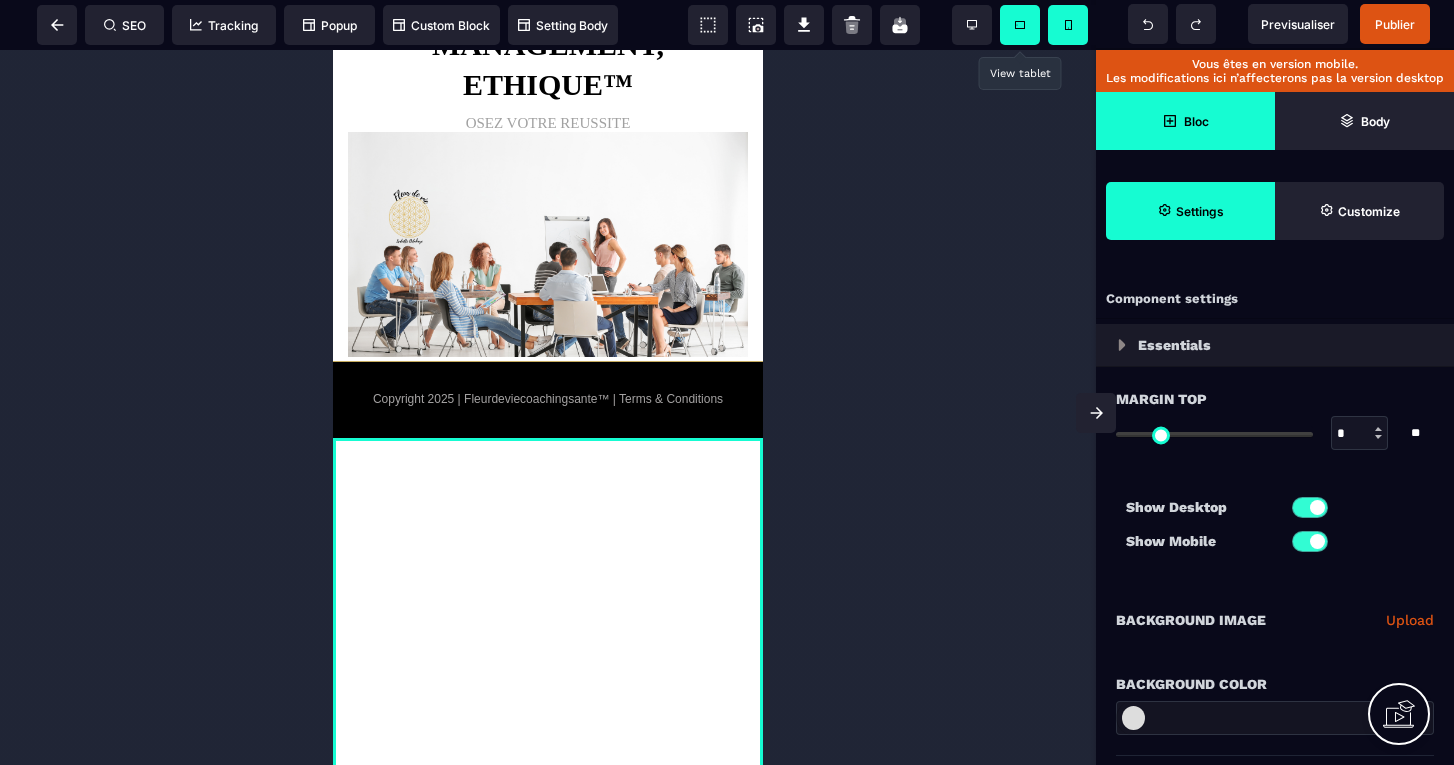 scroll, scrollTop: 6931, scrollLeft: 0, axis: vertical 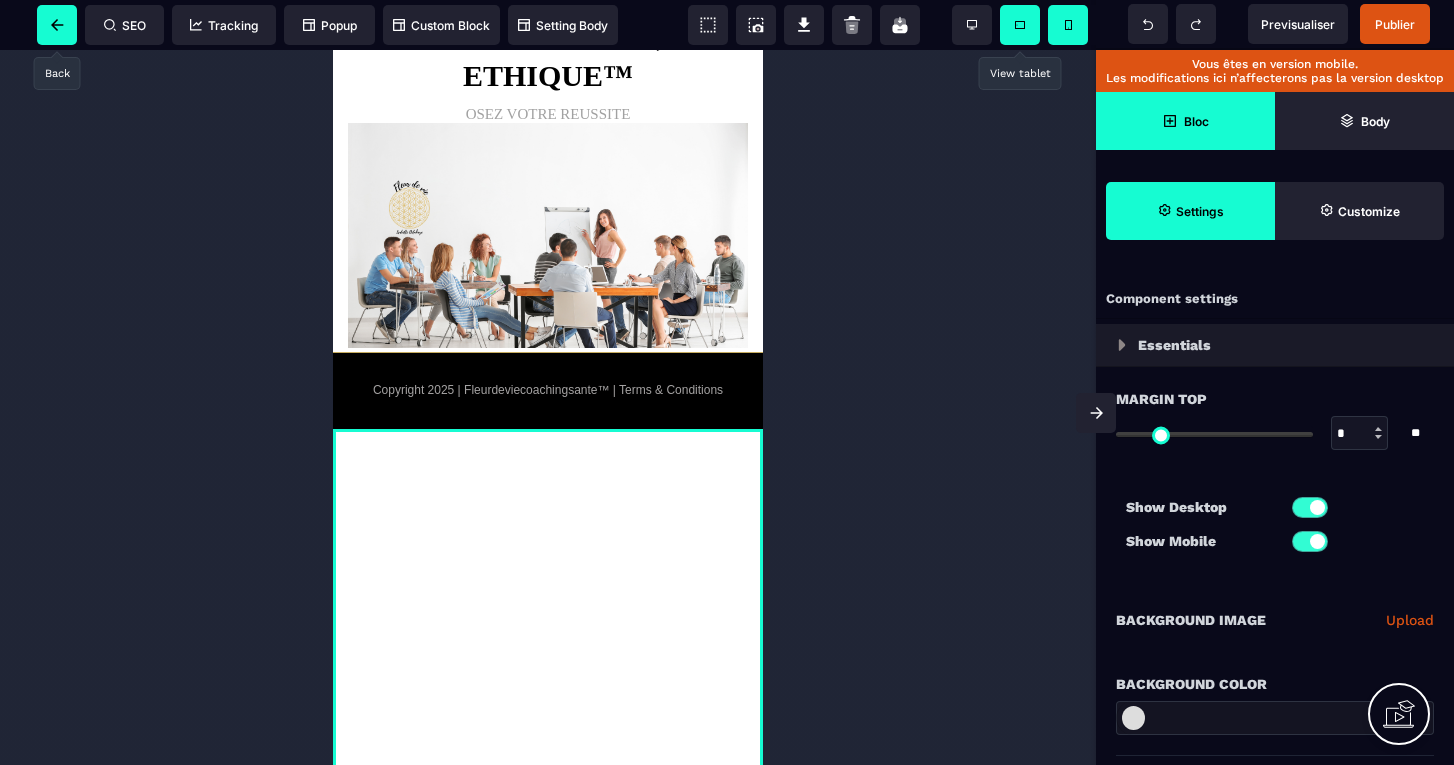 click 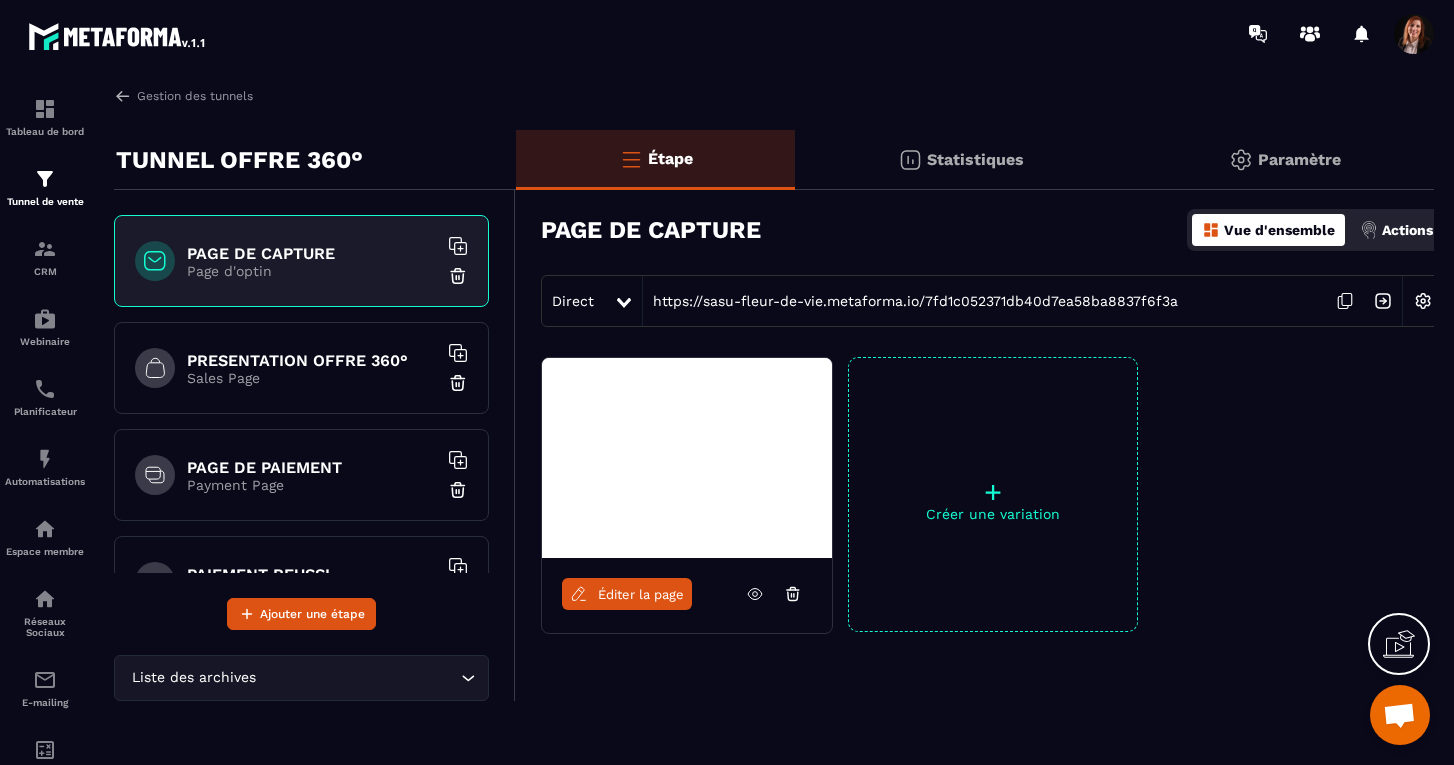 click on "Sales Page" at bounding box center [312, 378] 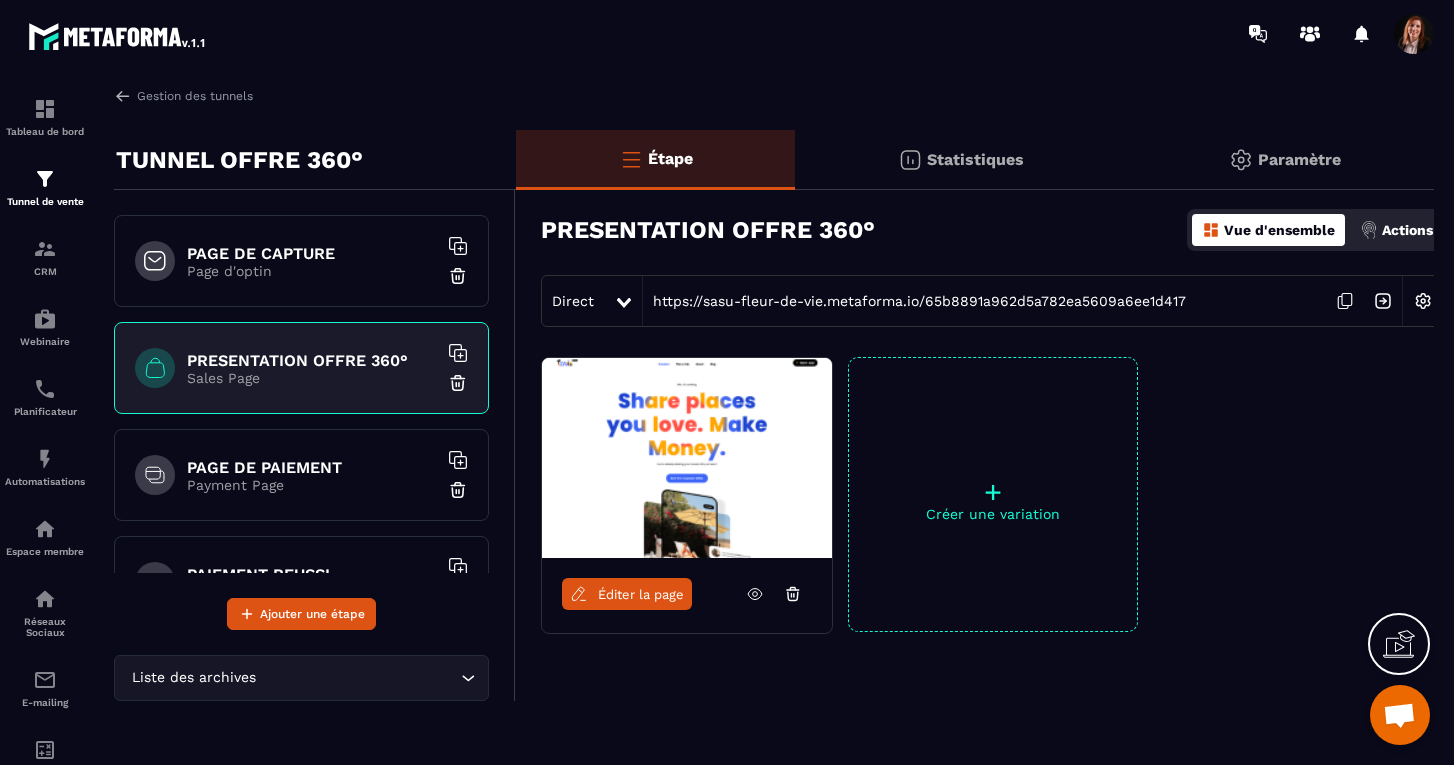click on "Éditer la page" at bounding box center [627, 594] 